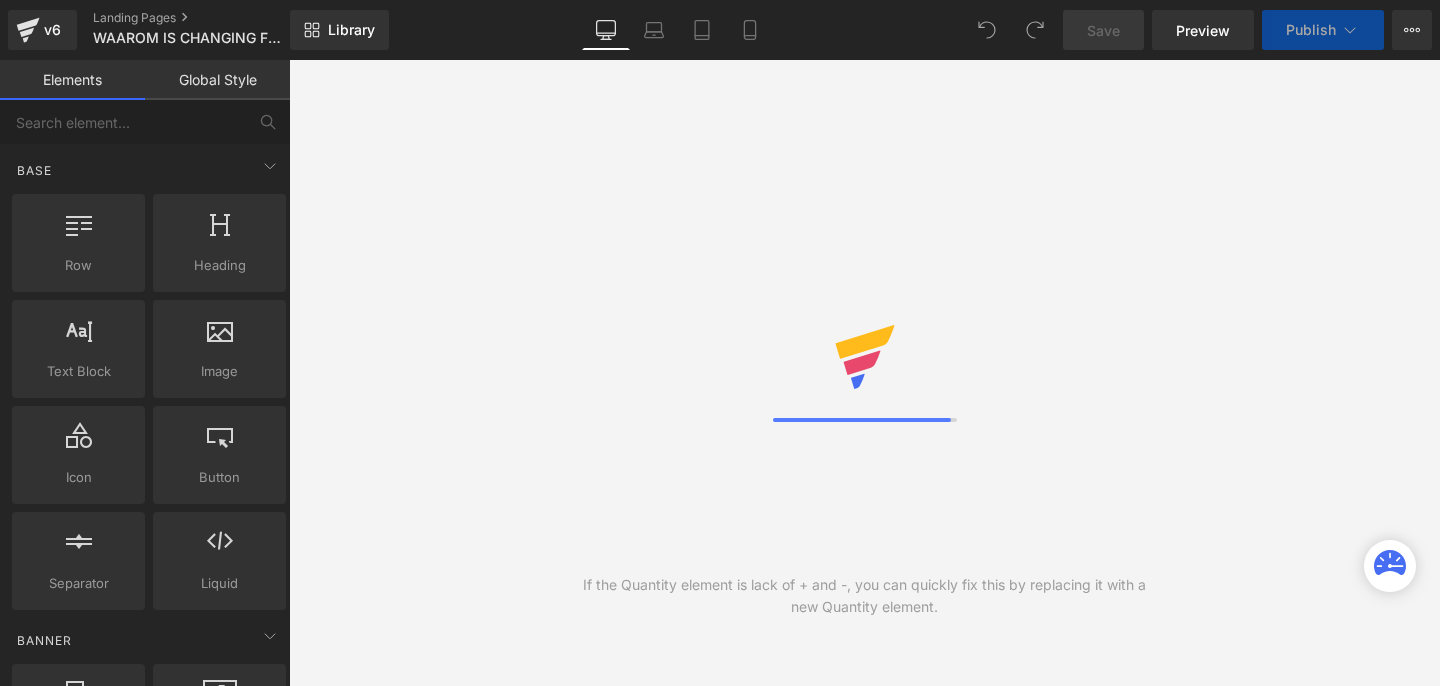 scroll, scrollTop: 0, scrollLeft: 0, axis: both 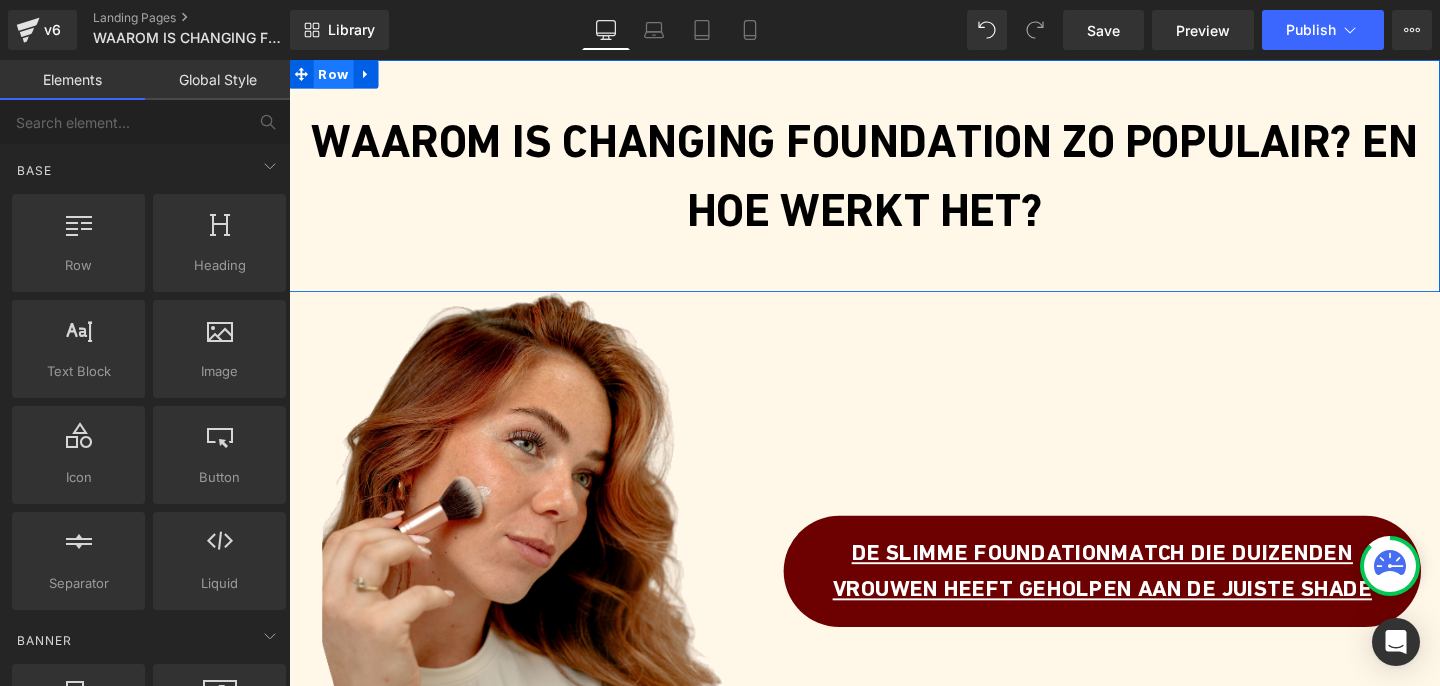 click on "Row" at bounding box center (336, 75) 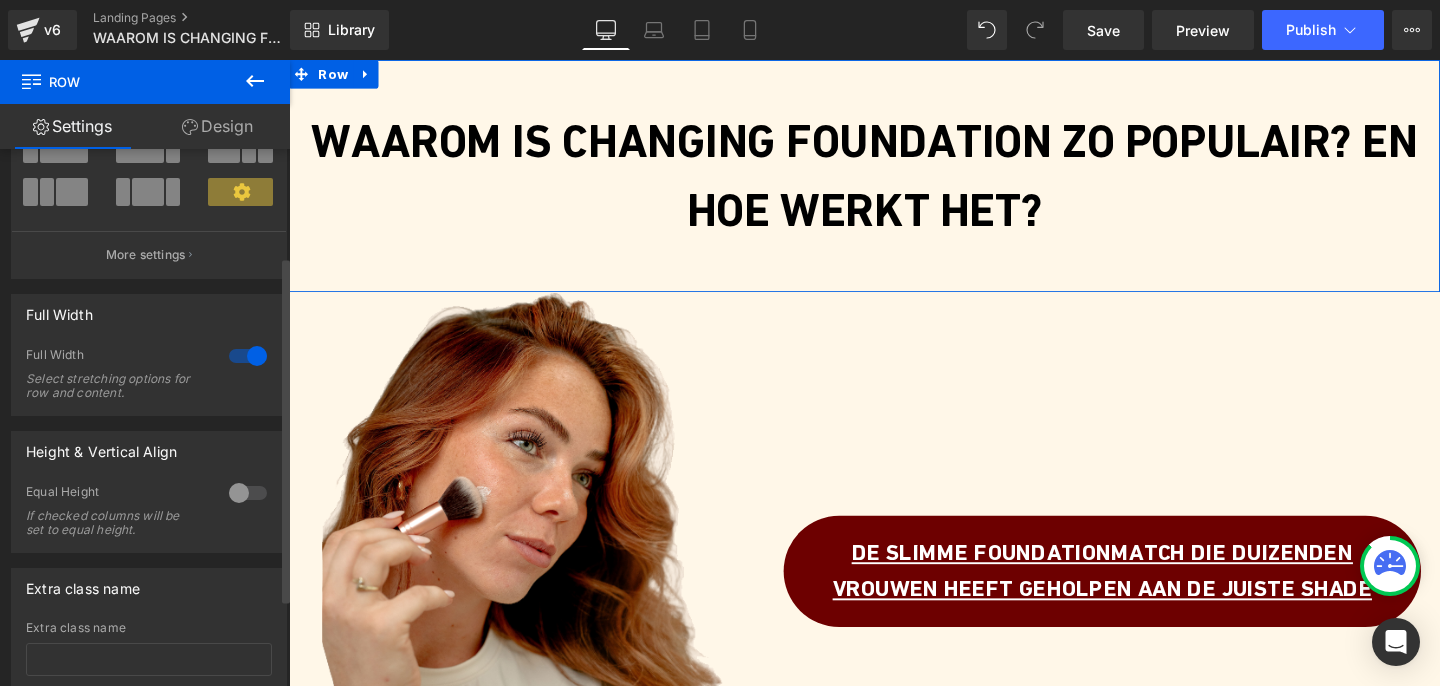 scroll, scrollTop: 158, scrollLeft: 0, axis: vertical 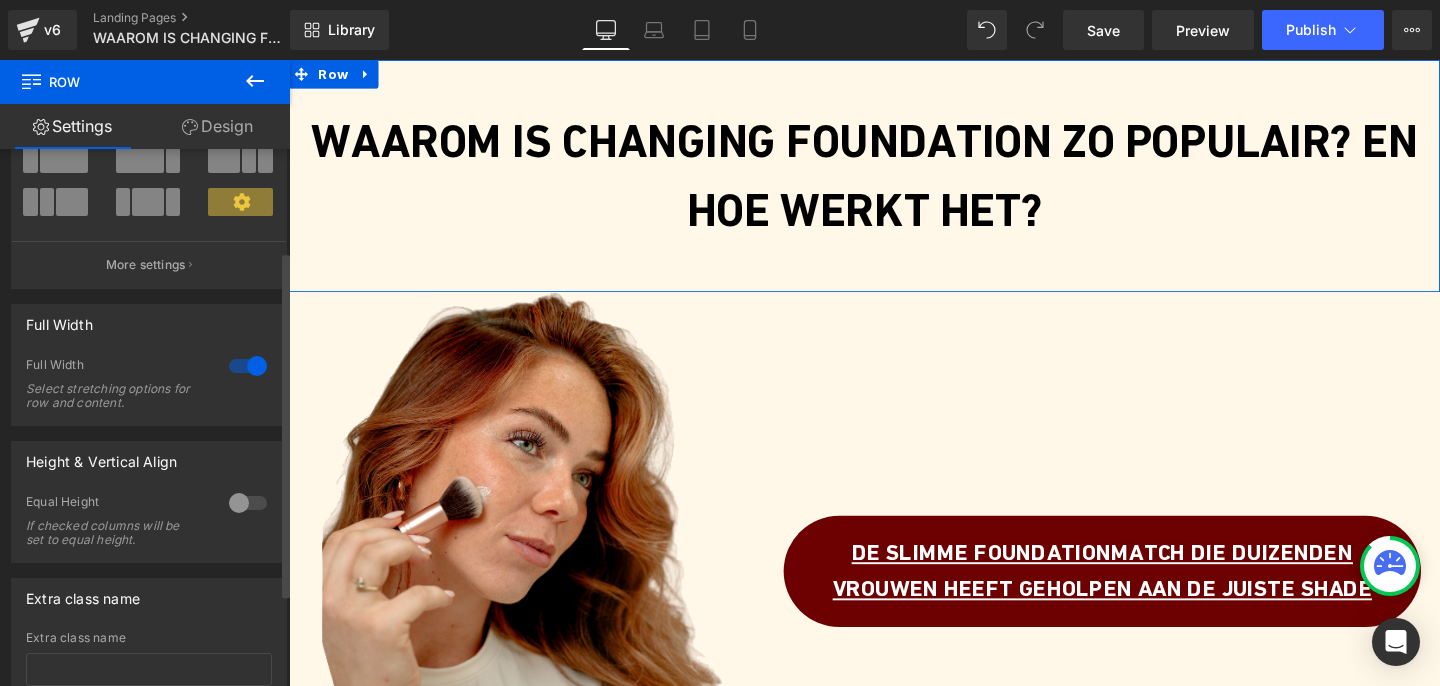click at bounding box center (248, 366) 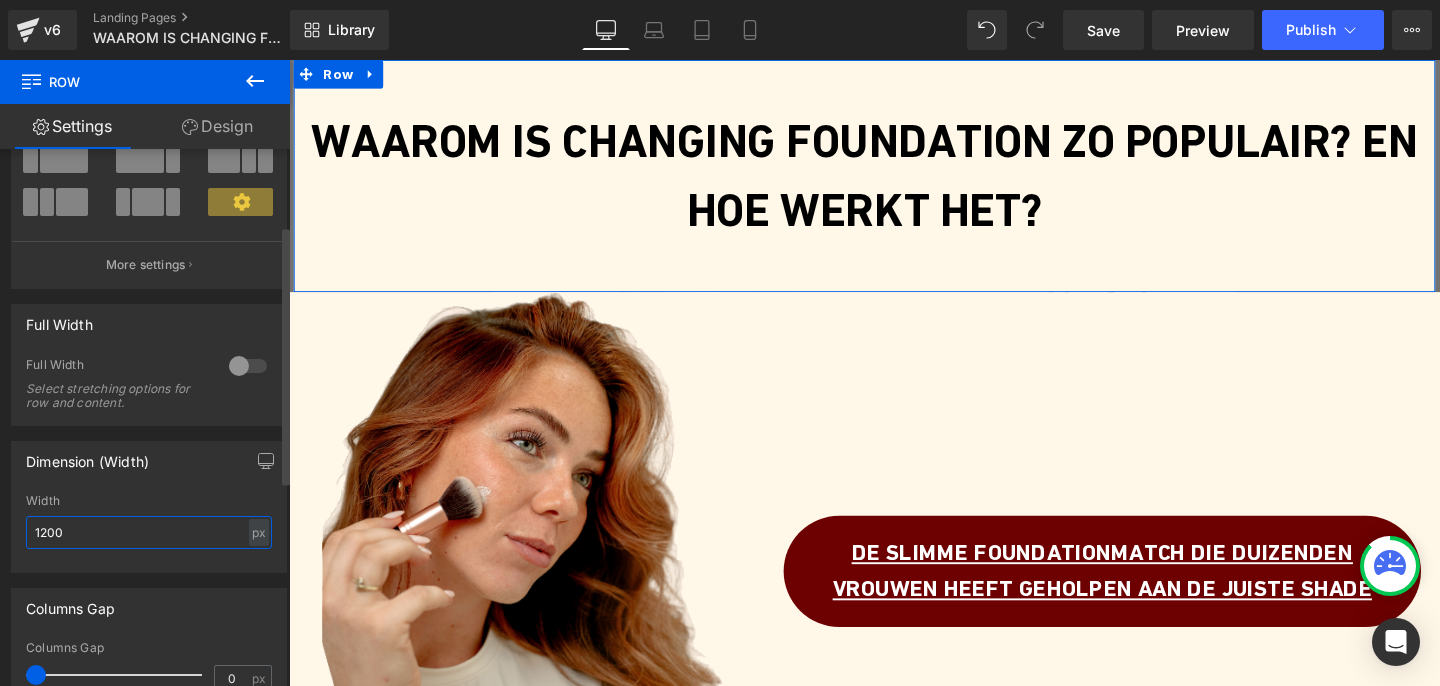 click on "1200" at bounding box center (149, 532) 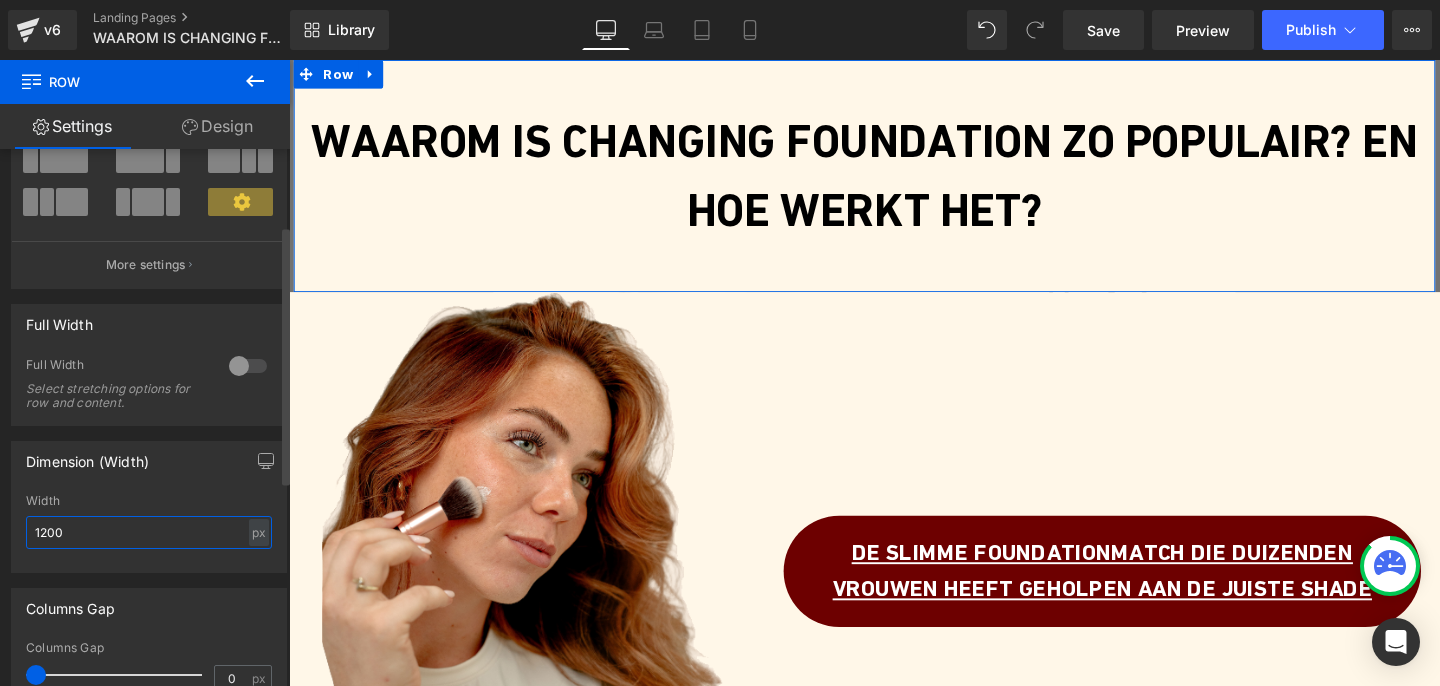 click on "1200" at bounding box center (149, 532) 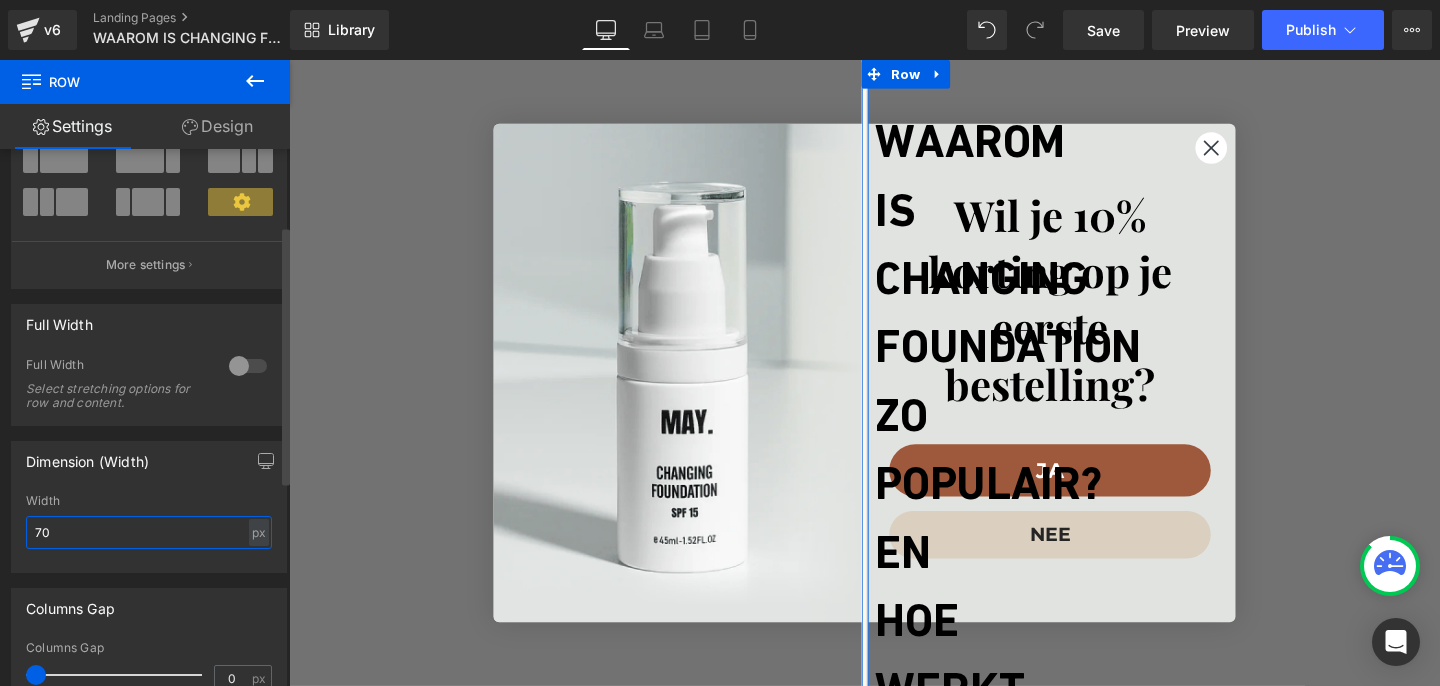 type on "700" 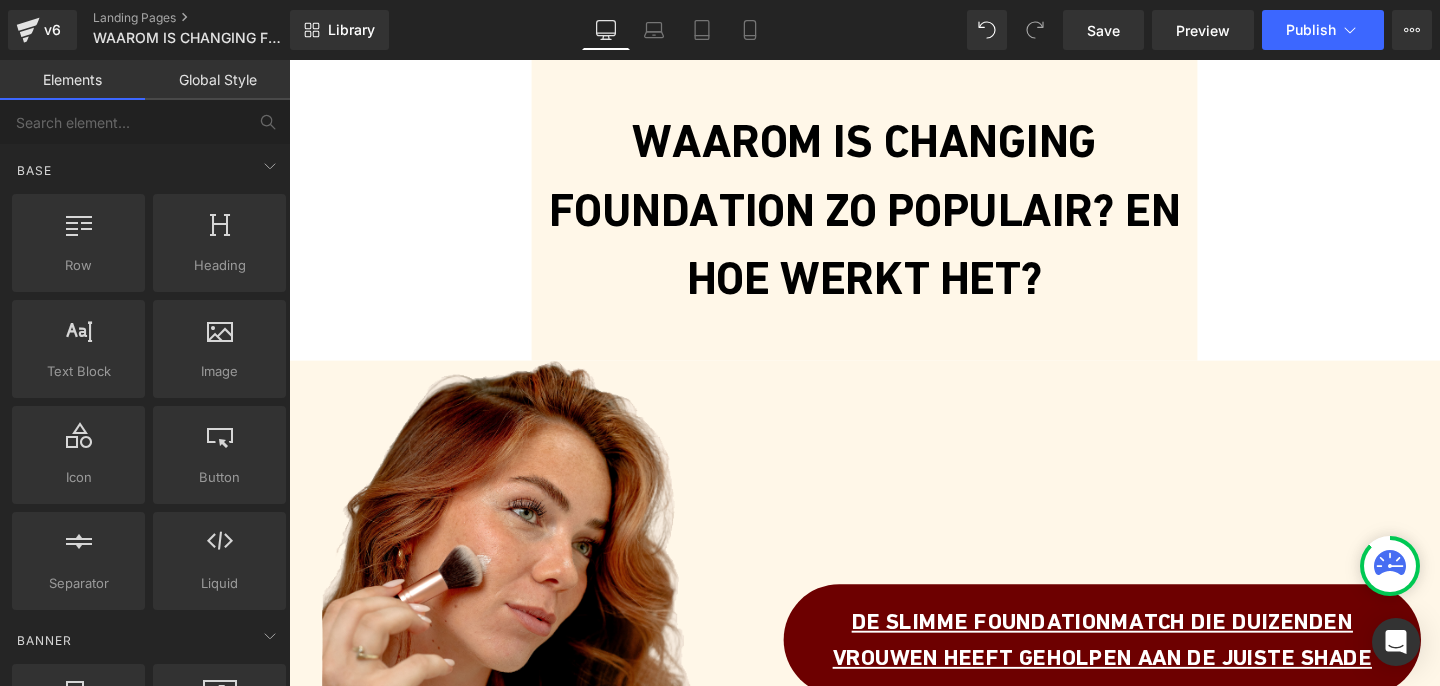 click on "WAAROM IS CHANGING FOUNDATION ZO POPULAIR? EN HOE WERKT HET? Heading         Row         Row     50px     Image         De slimme foundationmatch die duizenden vrouwen heeft geholpen aan de juiste shade Button         Row         Row         Row         Van wit naar perfect: de werking uitgelegd Heading         Lorem ipsum dolor sit amet, consectetur adipiscing elit, sed do eiusmod tempor incididunt ut labore et dolore magna aliqua. Ut enim ad minim veniam, quis nostrud exercitation ullamco laboris nisi ut aliquip ex ea commodo consequat. Duis aute irure dolor in reprehenderit in voluptate velit esse cillum dolore eu fugiat nulla pariatur. Excepteur sint occaecat cupidatat non proident, sunt in culpa qui officia deserunt mollit anim id est laborum. Text Block
Icon
Altijd de juiste teint" at bounding box center [894, 2083] 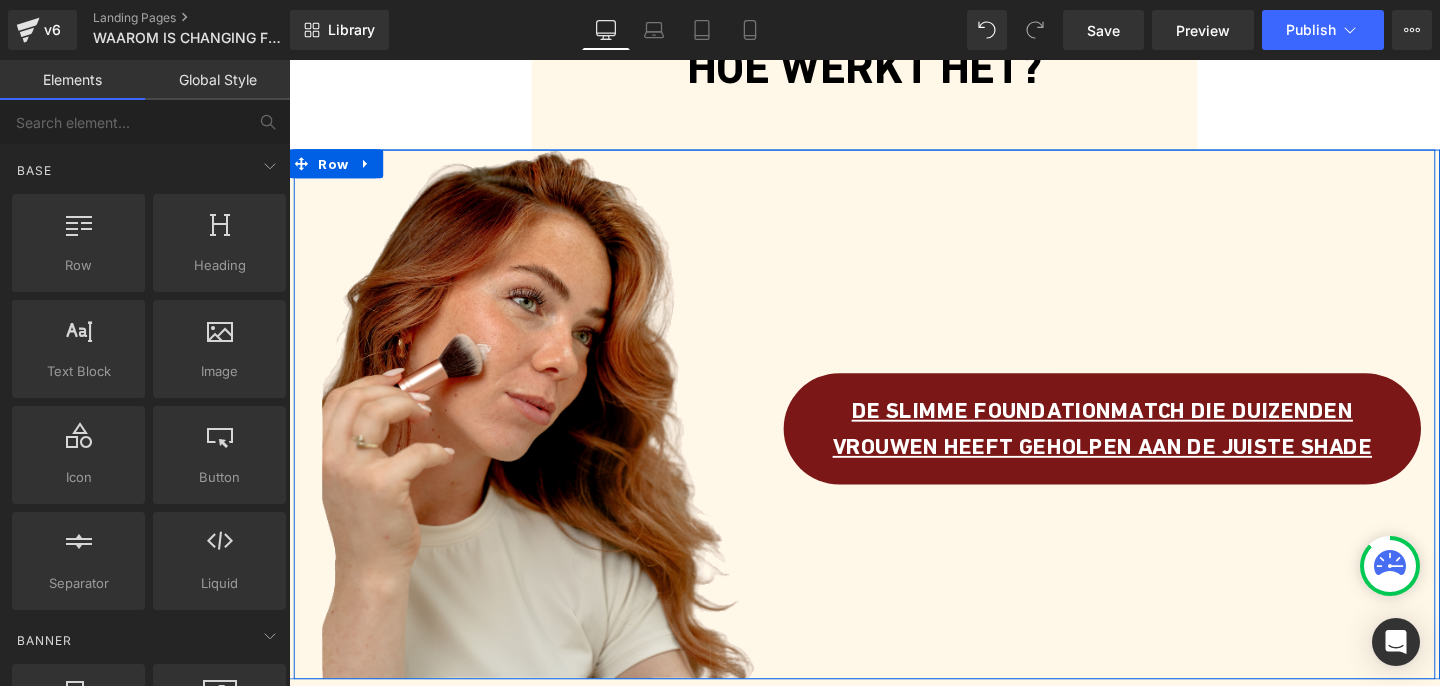 scroll, scrollTop: 225, scrollLeft: 0, axis: vertical 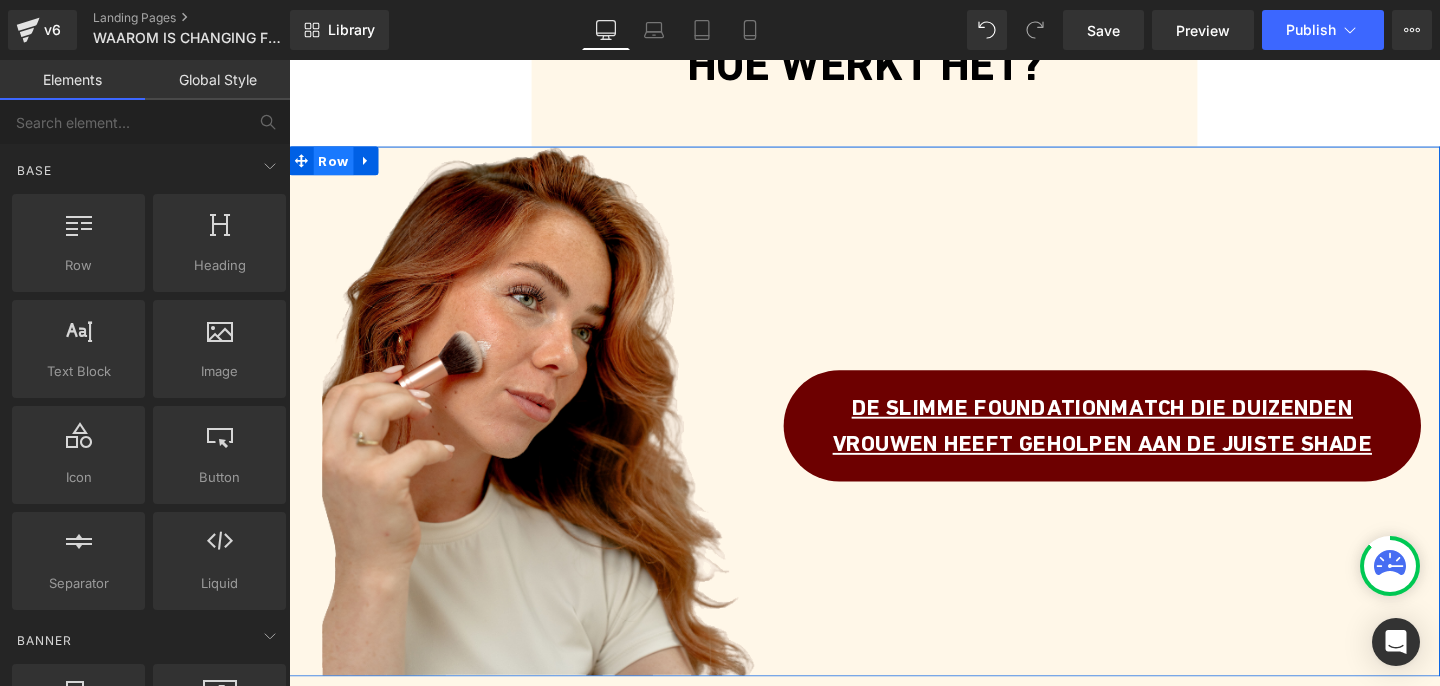 click on "Row" at bounding box center [336, 166] 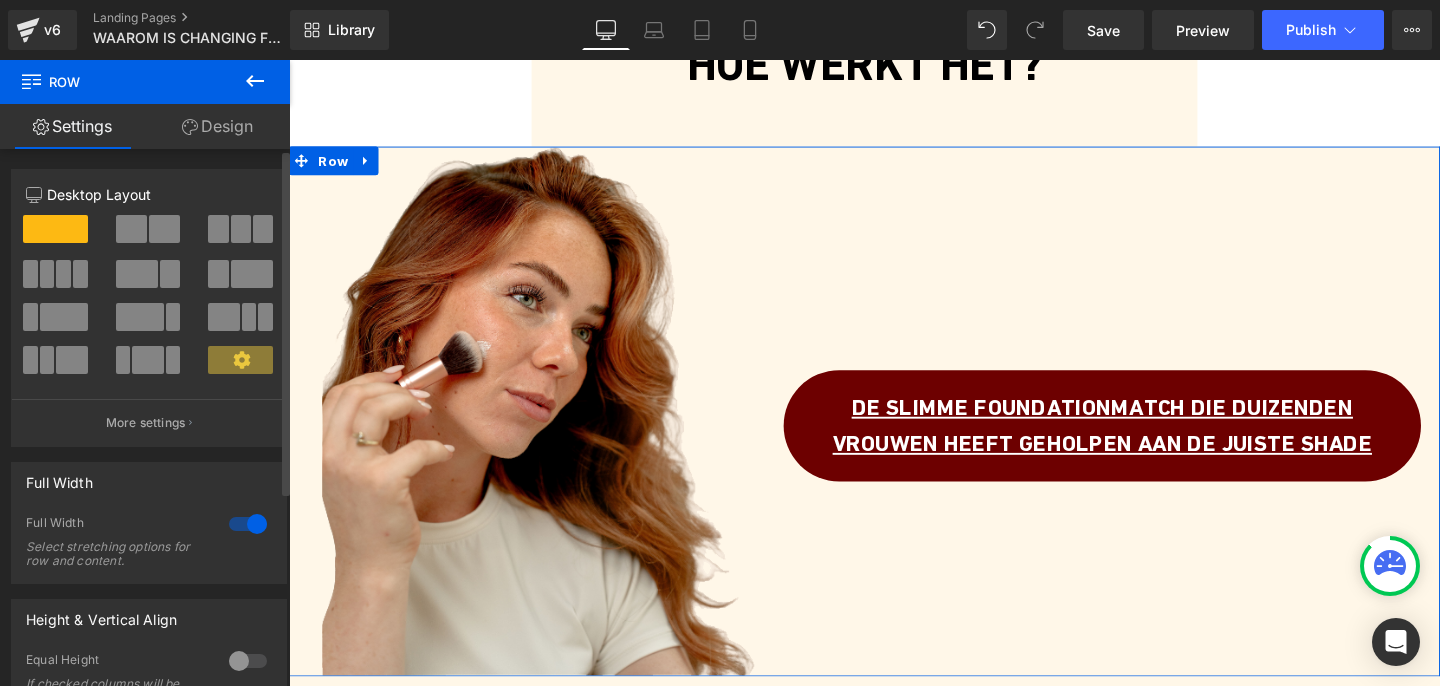 click at bounding box center [248, 524] 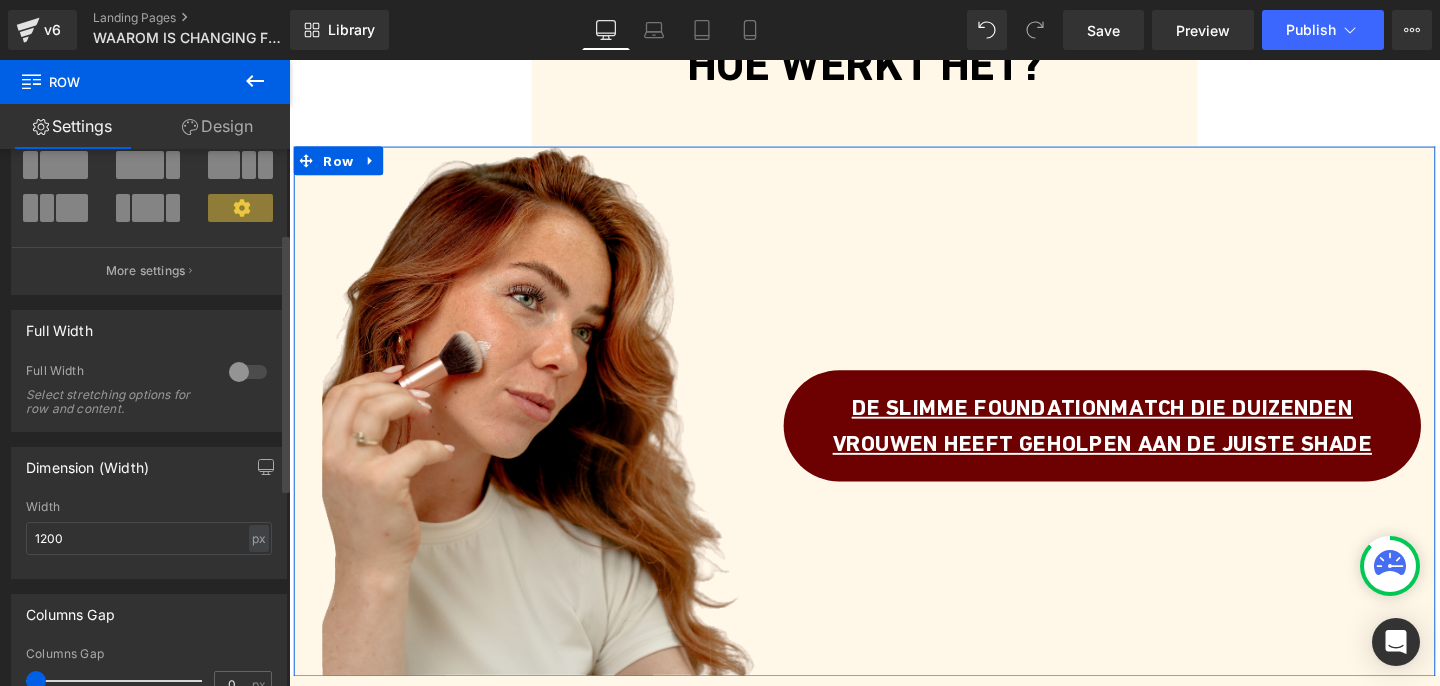 scroll, scrollTop: 174, scrollLeft: 0, axis: vertical 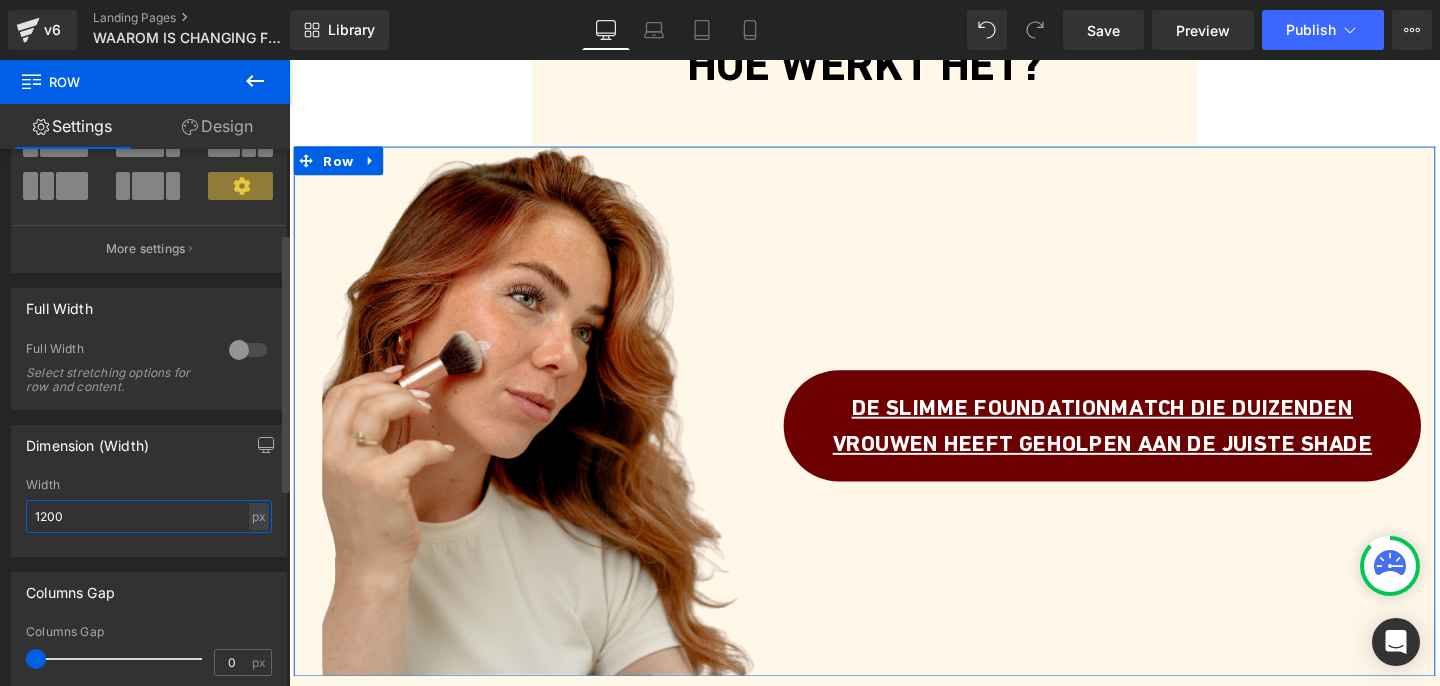 click on "1200" at bounding box center [149, 516] 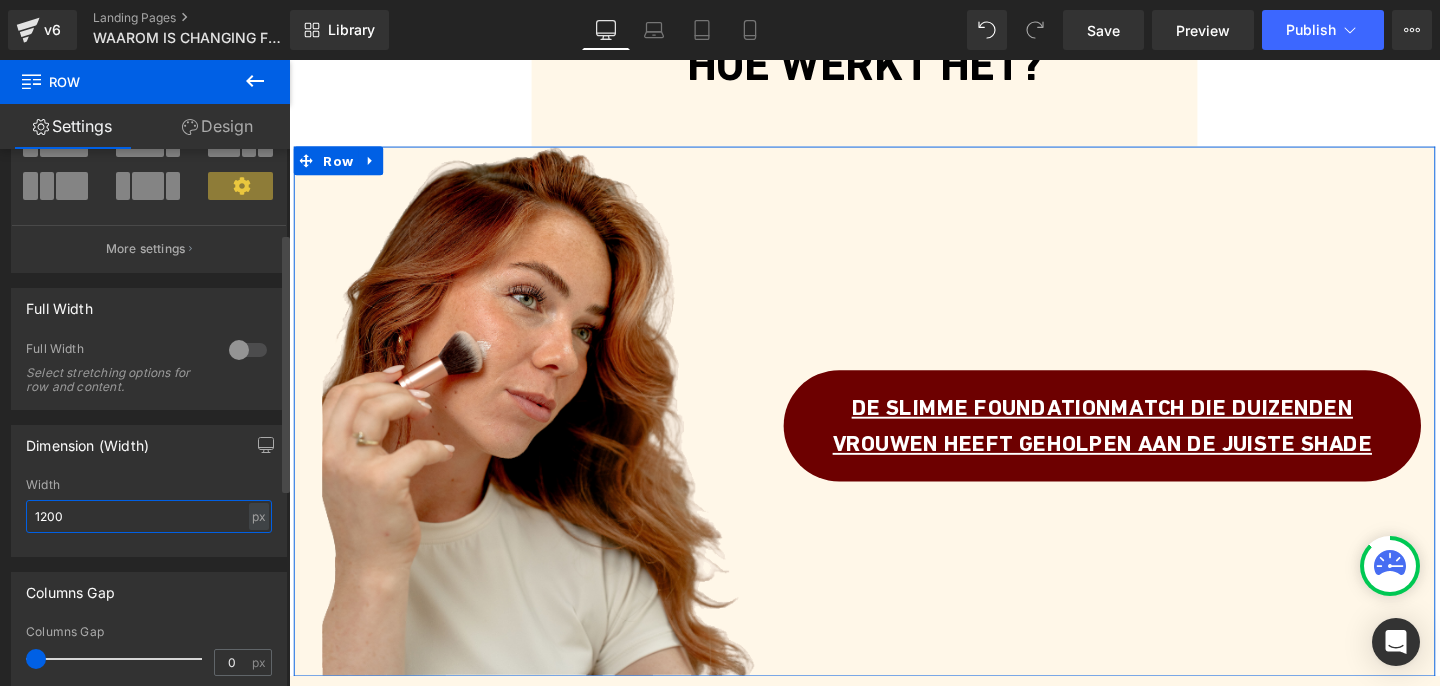 click on "1200" at bounding box center [149, 516] 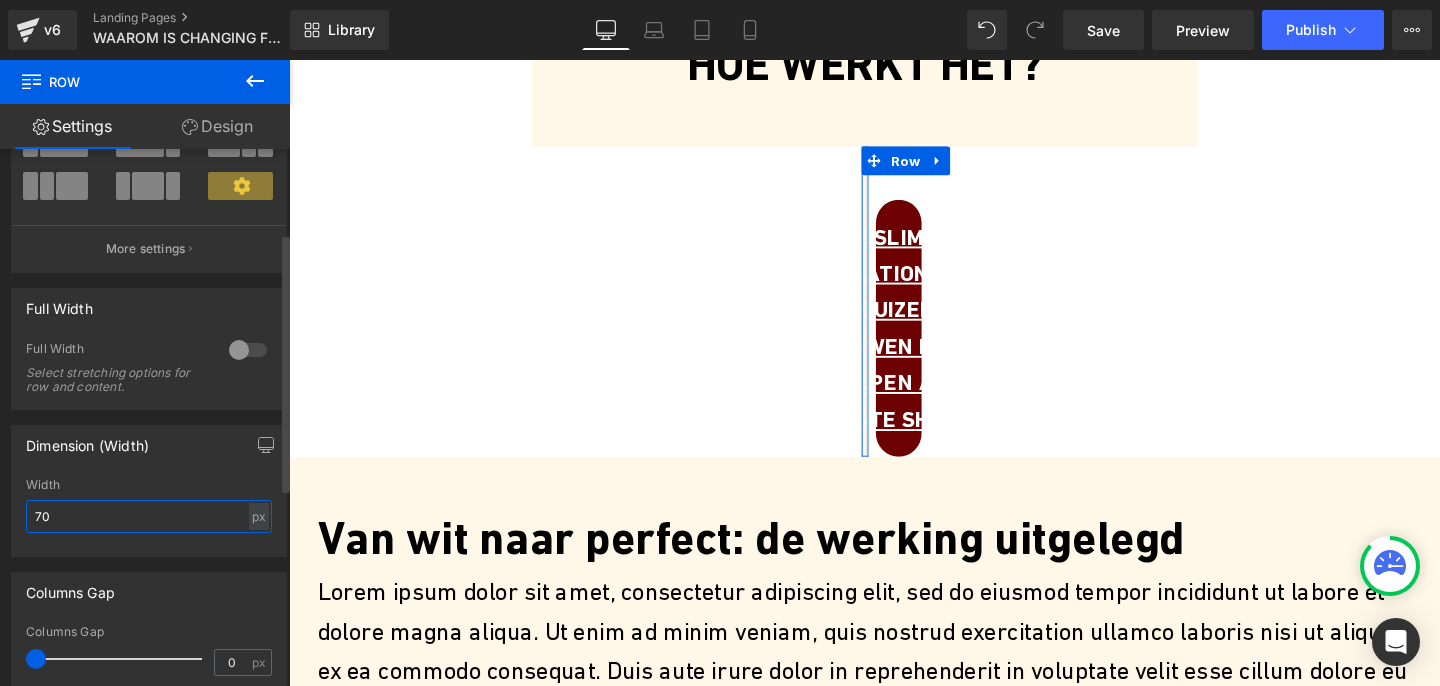 type on "700" 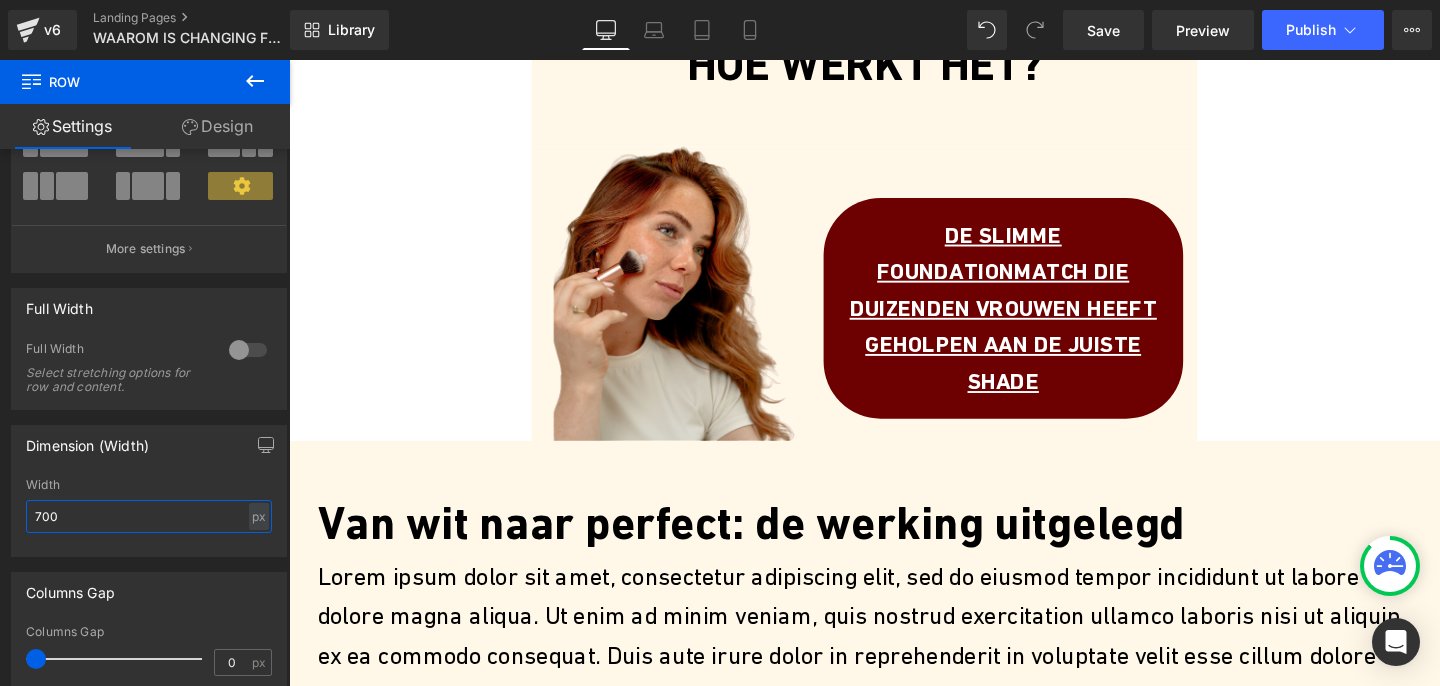 scroll, scrollTop: 0, scrollLeft: 0, axis: both 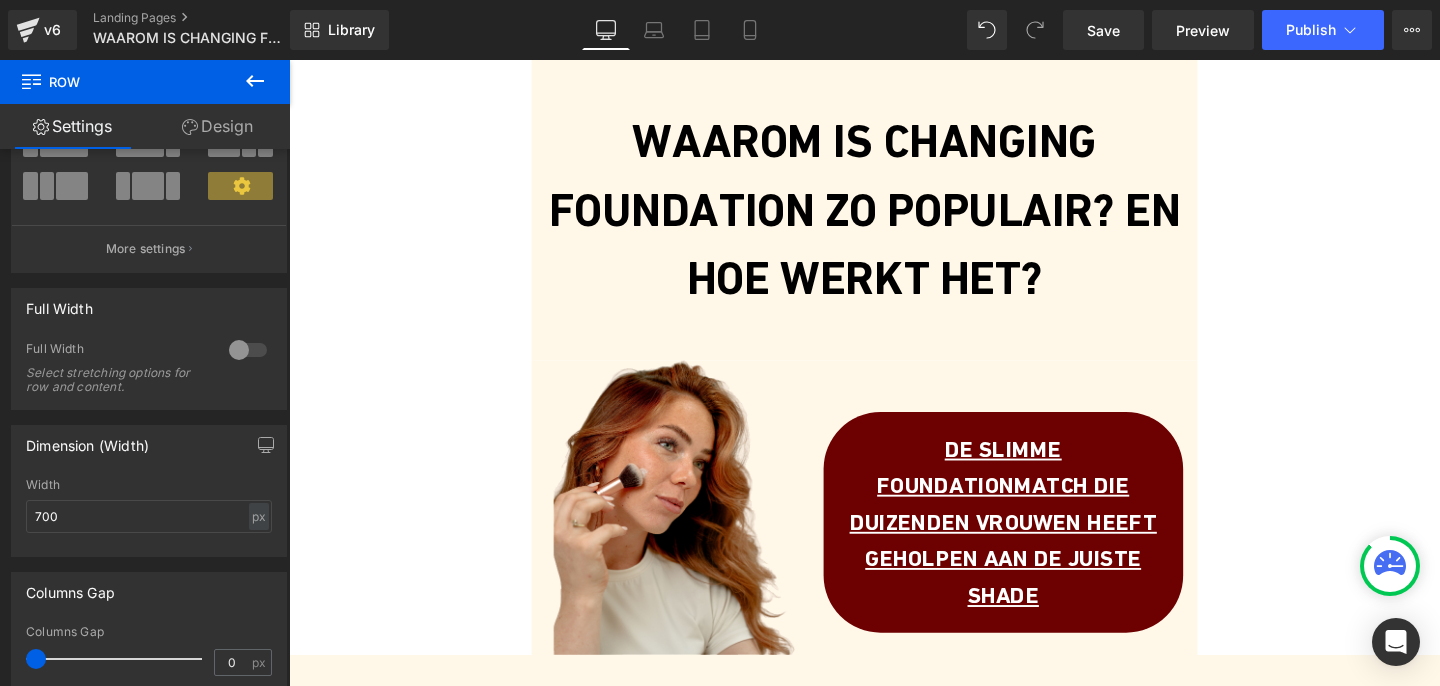 click on "WAAROM IS CHANGING FOUNDATION ZO POPULAIR? EN HOE WERKT HET?" at bounding box center [894, 218] 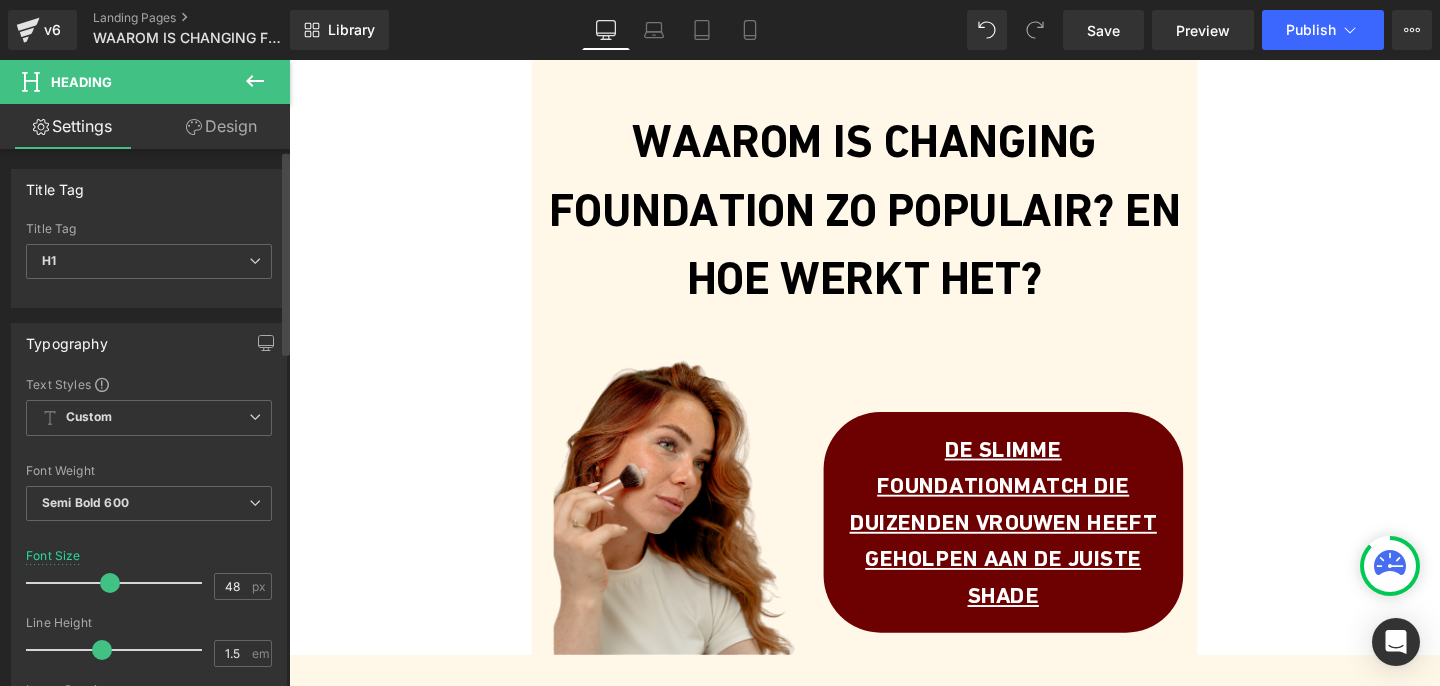 scroll, scrollTop: 31, scrollLeft: 0, axis: vertical 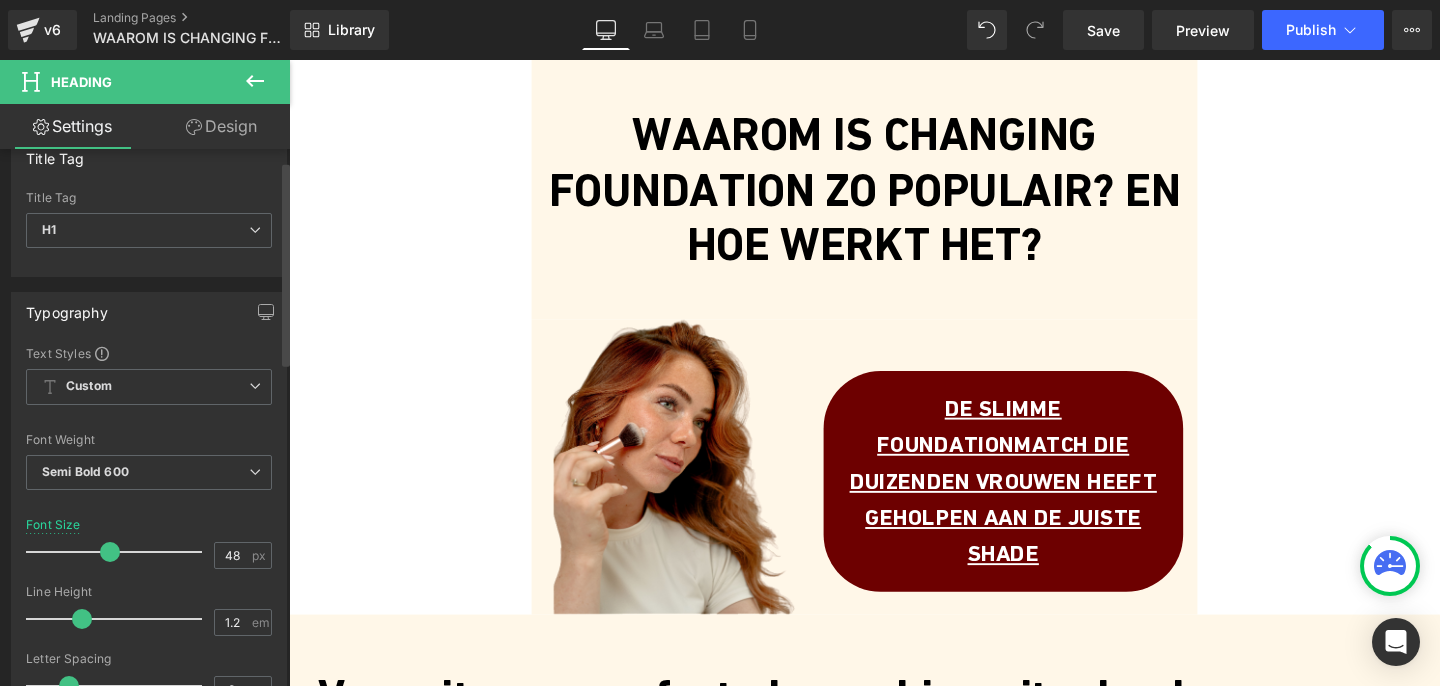 type on "1.1" 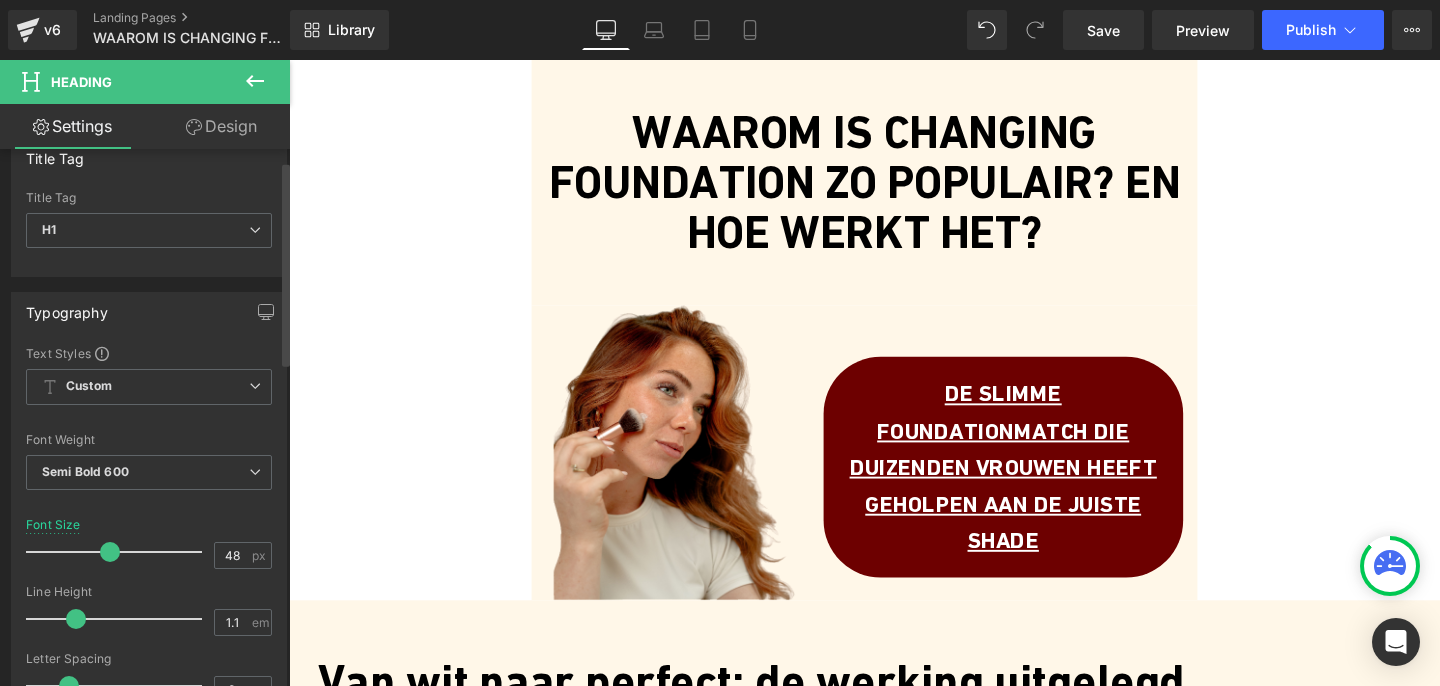 drag, startPoint x: 102, startPoint y: 624, endPoint x: 78, endPoint y: 624, distance: 24 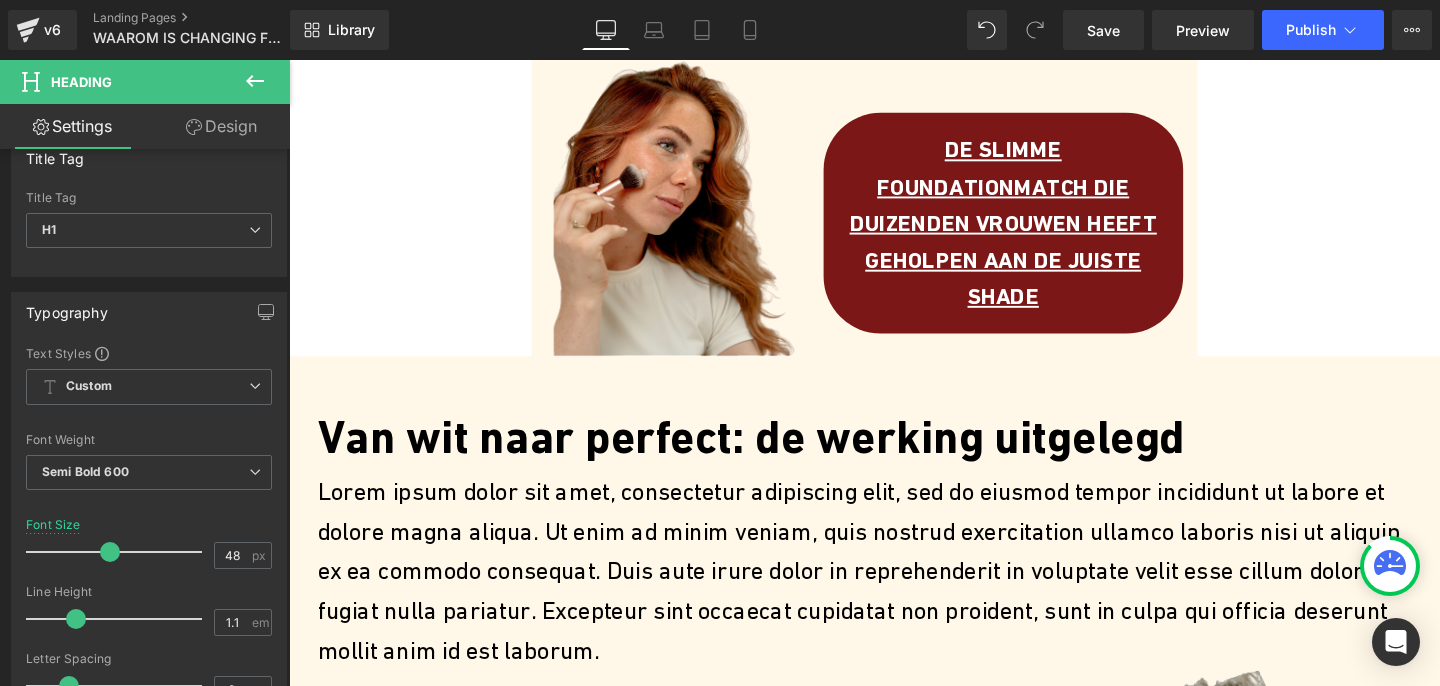scroll, scrollTop: 171, scrollLeft: 0, axis: vertical 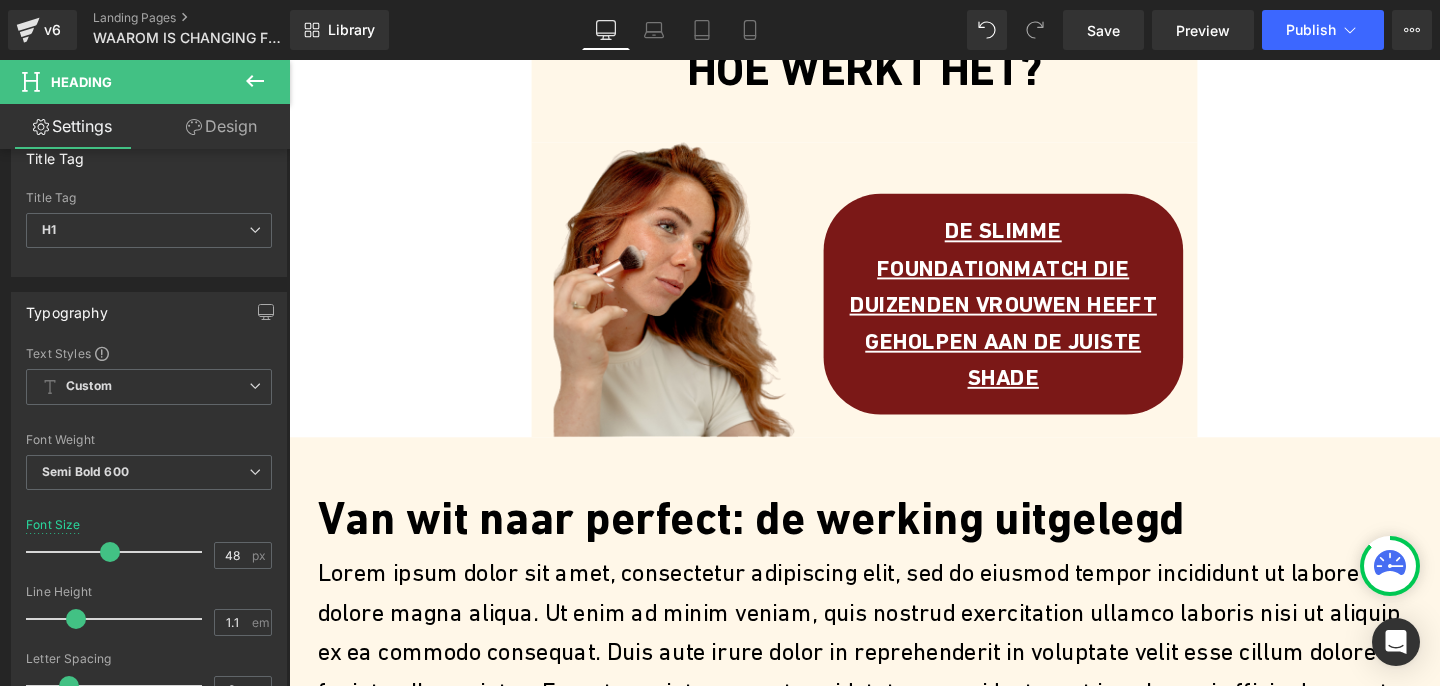 click on "De slimme foundationmatch die duizenden vrouwen heeft geholpen aan de juiste shade" at bounding box center (1040, 317) 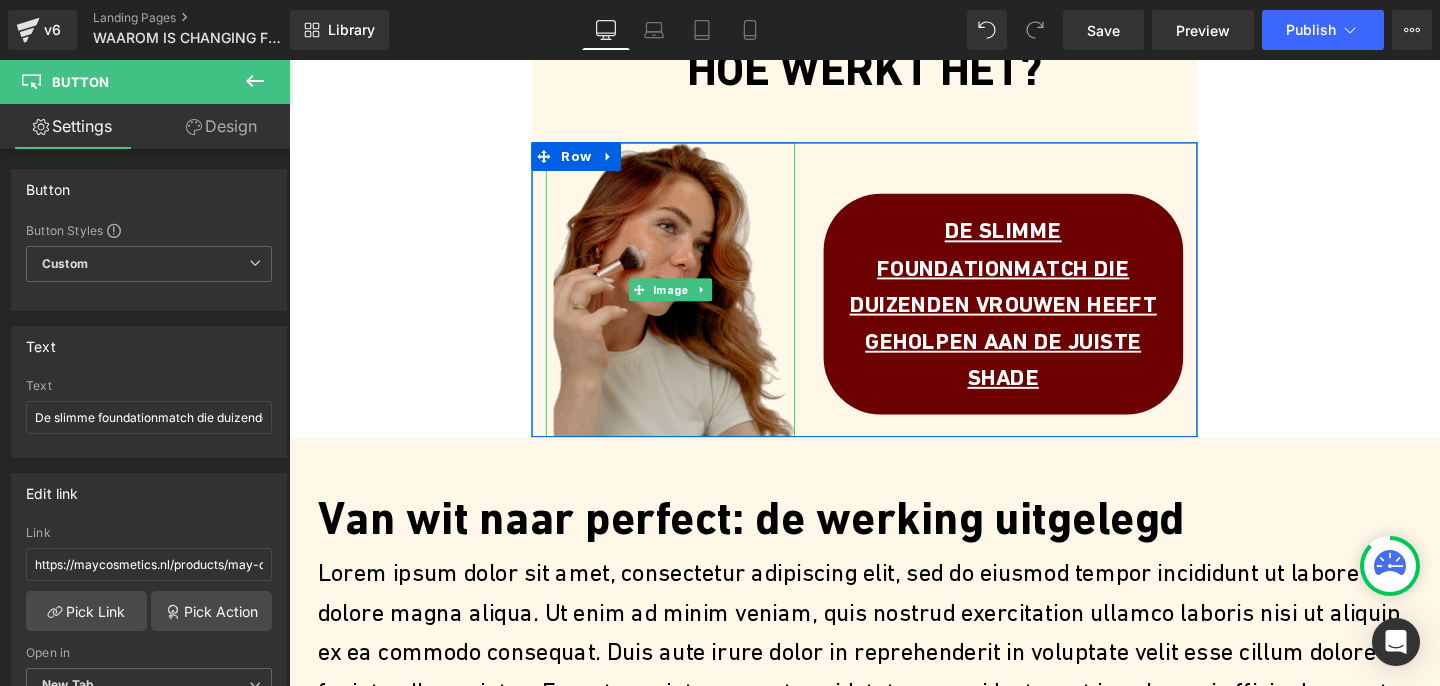 click at bounding box center [690, 302] 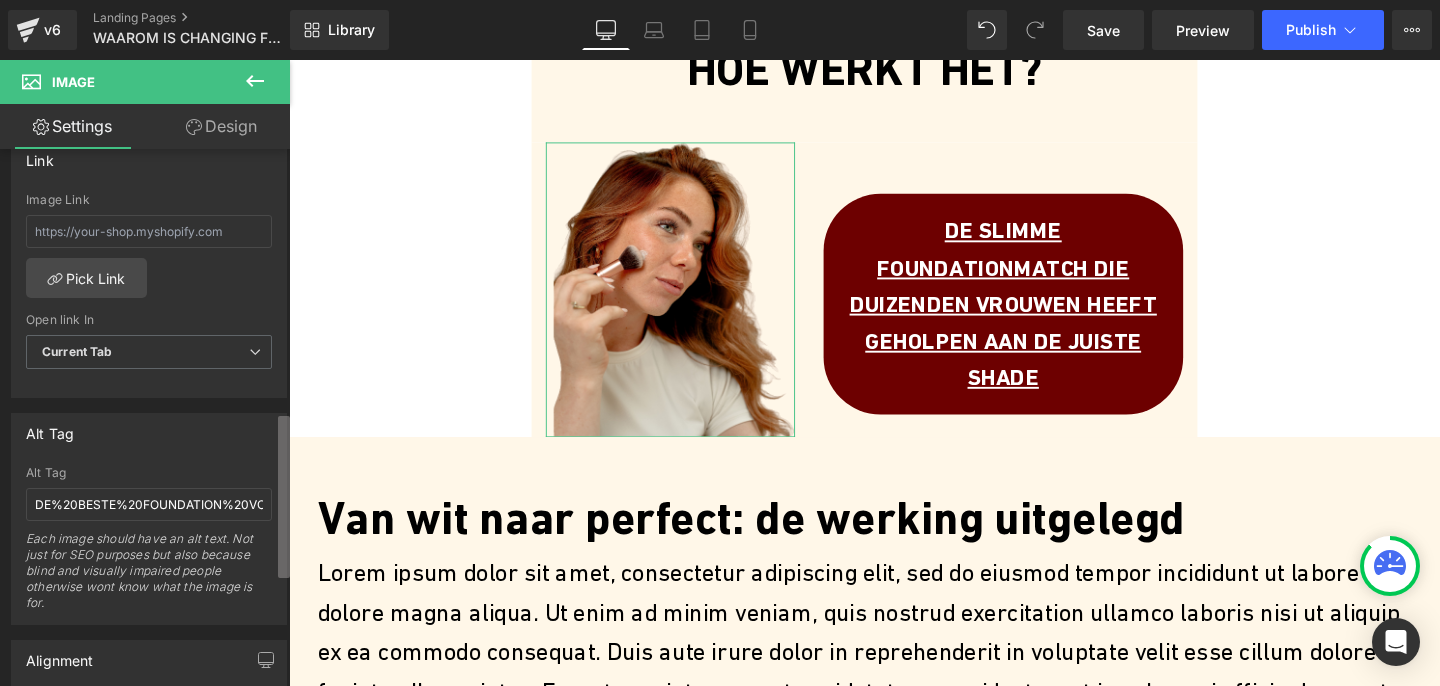 scroll, scrollTop: 864, scrollLeft: 0, axis: vertical 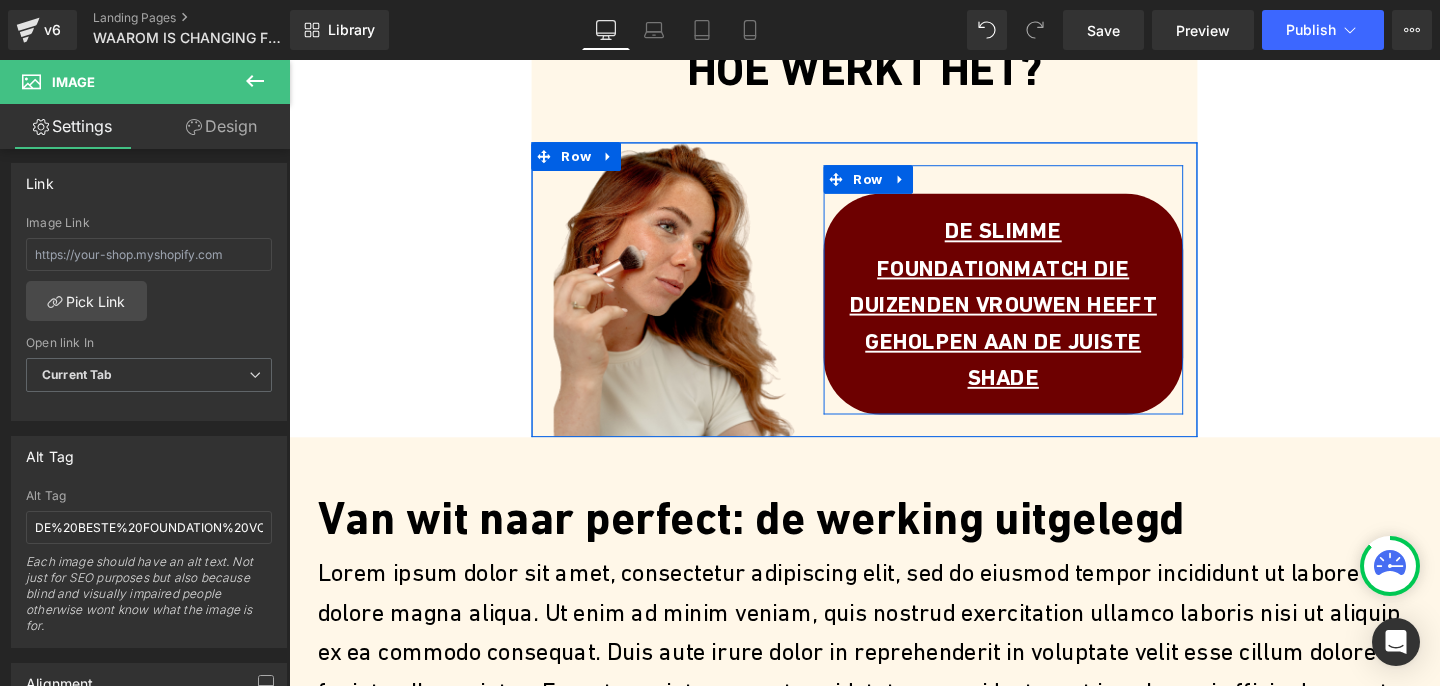 click at bounding box center (864, 186) 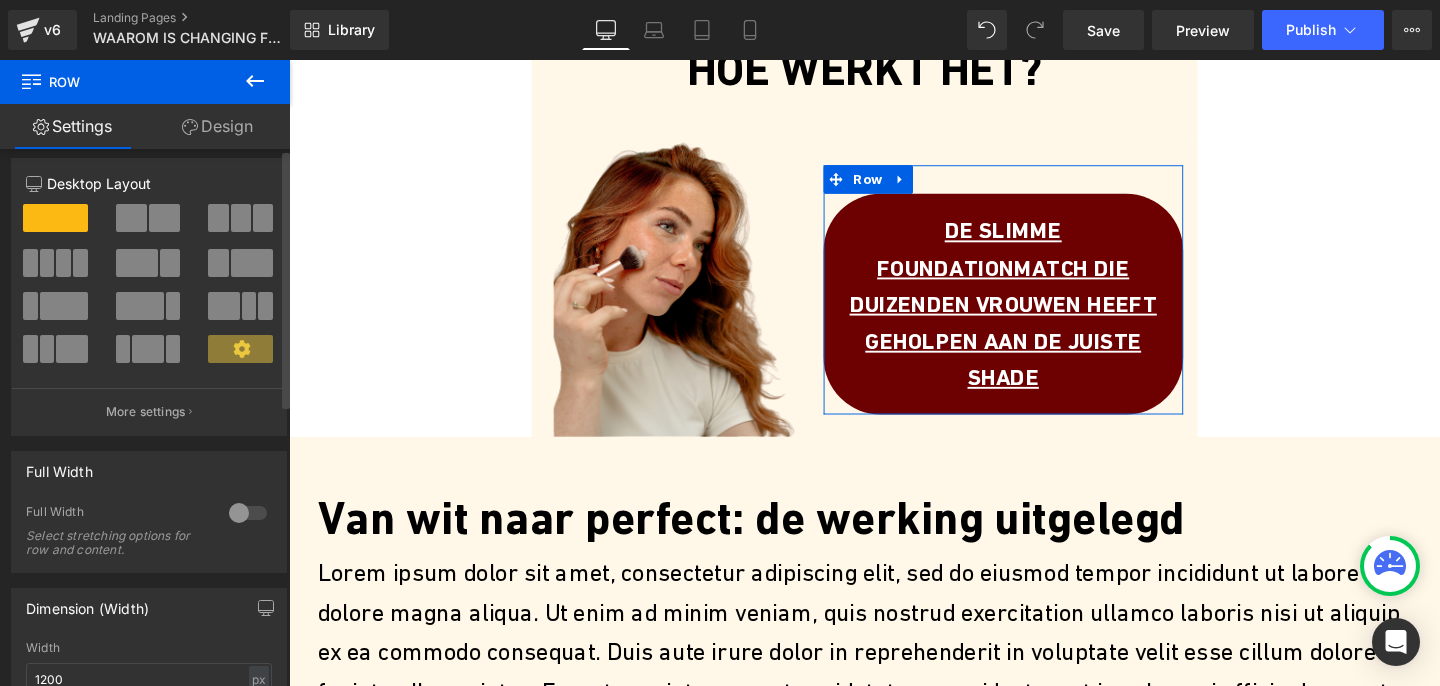 scroll, scrollTop: 0, scrollLeft: 0, axis: both 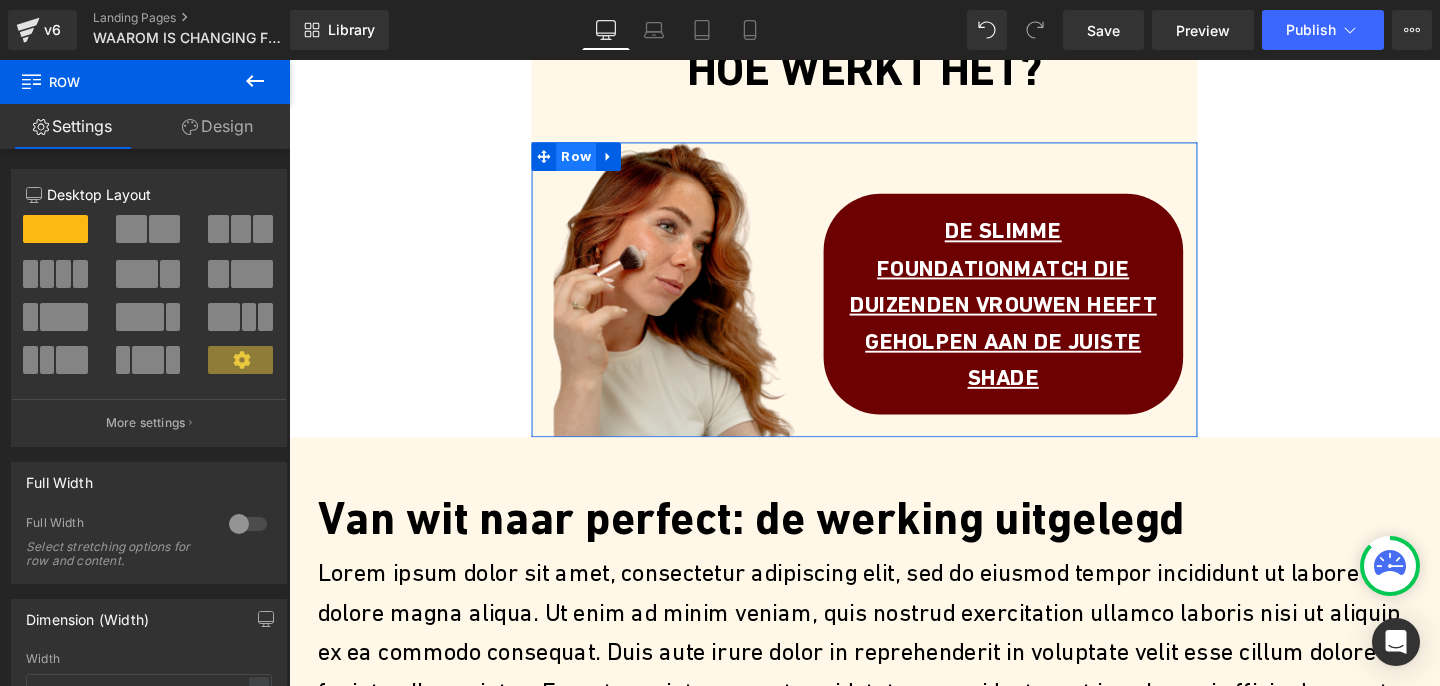 click on "Row" at bounding box center [591, 162] 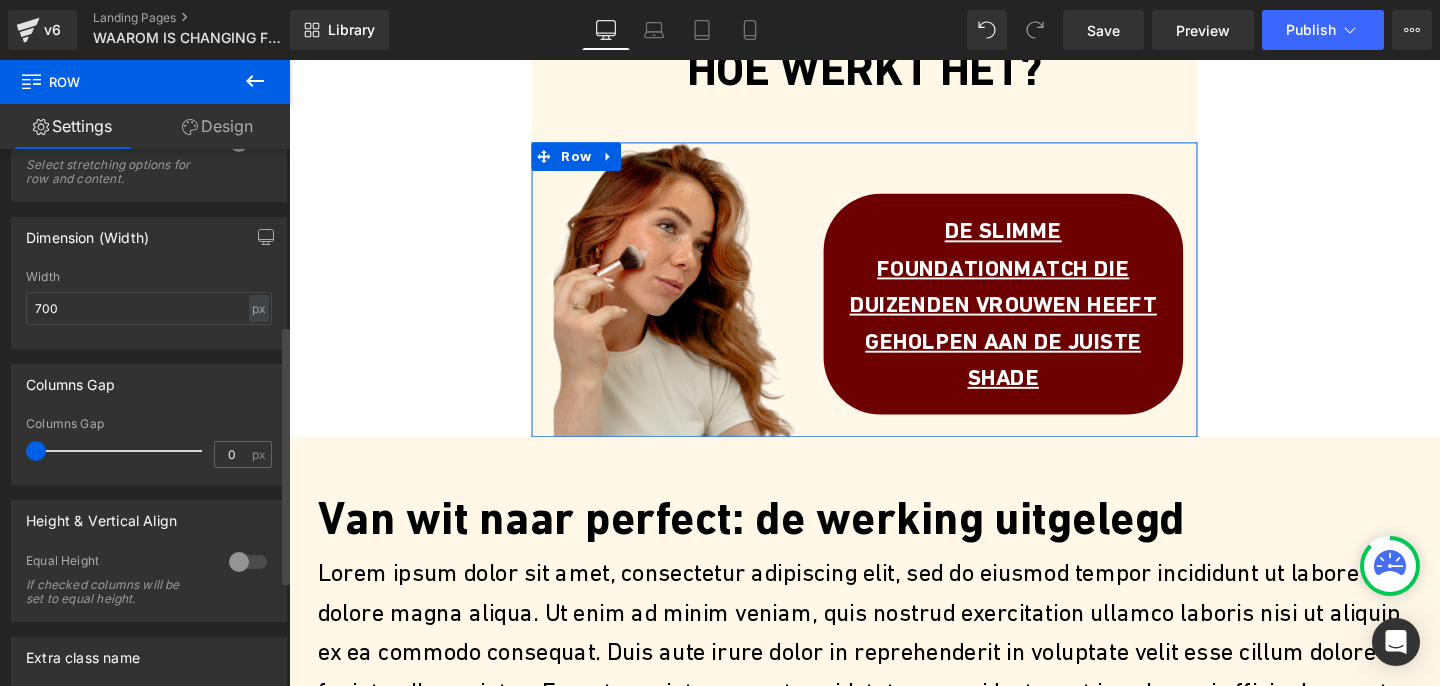 scroll, scrollTop: 389, scrollLeft: 0, axis: vertical 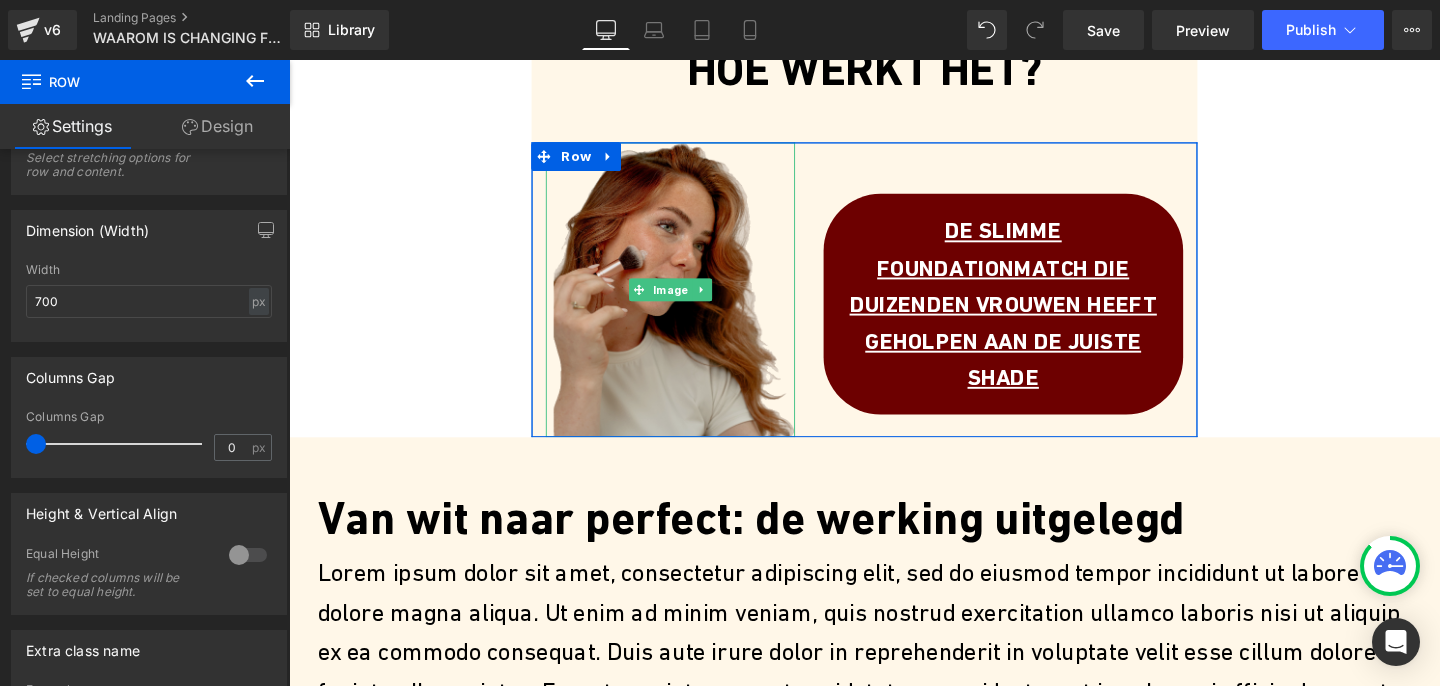 click at bounding box center (690, 302) 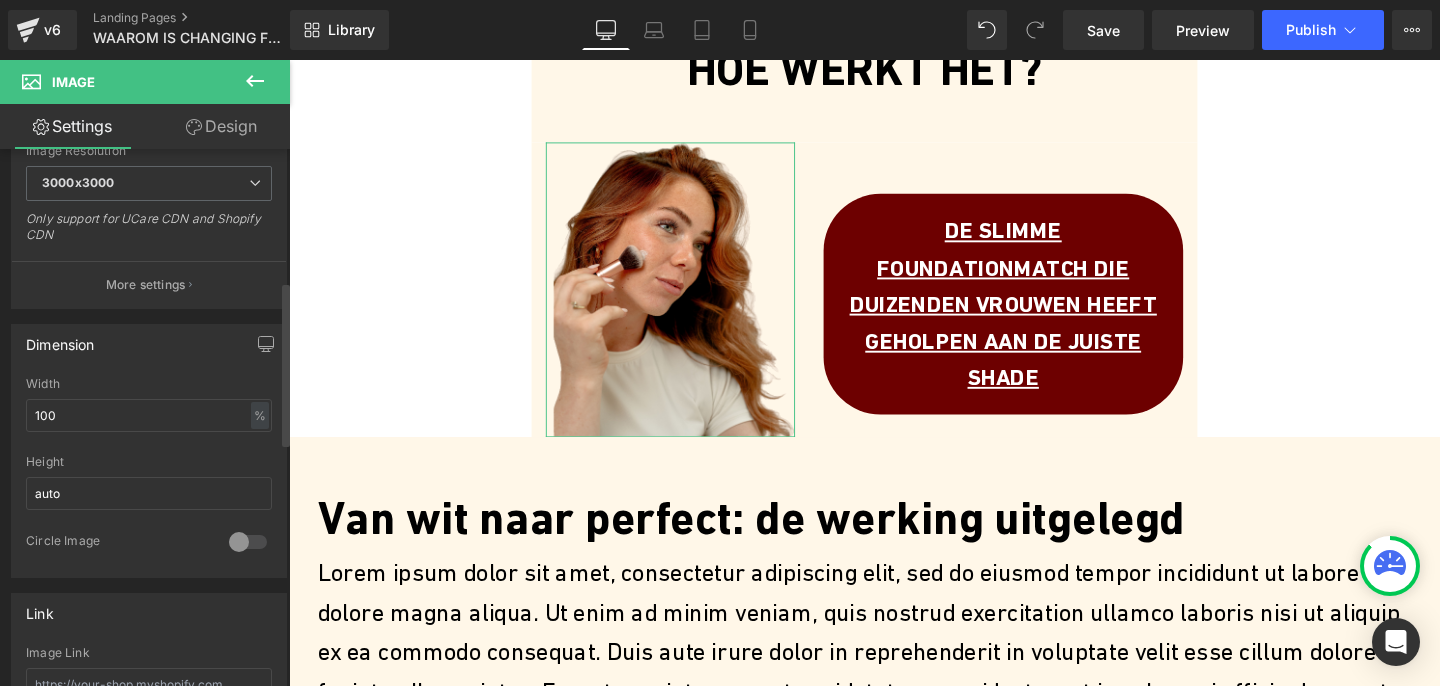scroll, scrollTop: 0, scrollLeft: 0, axis: both 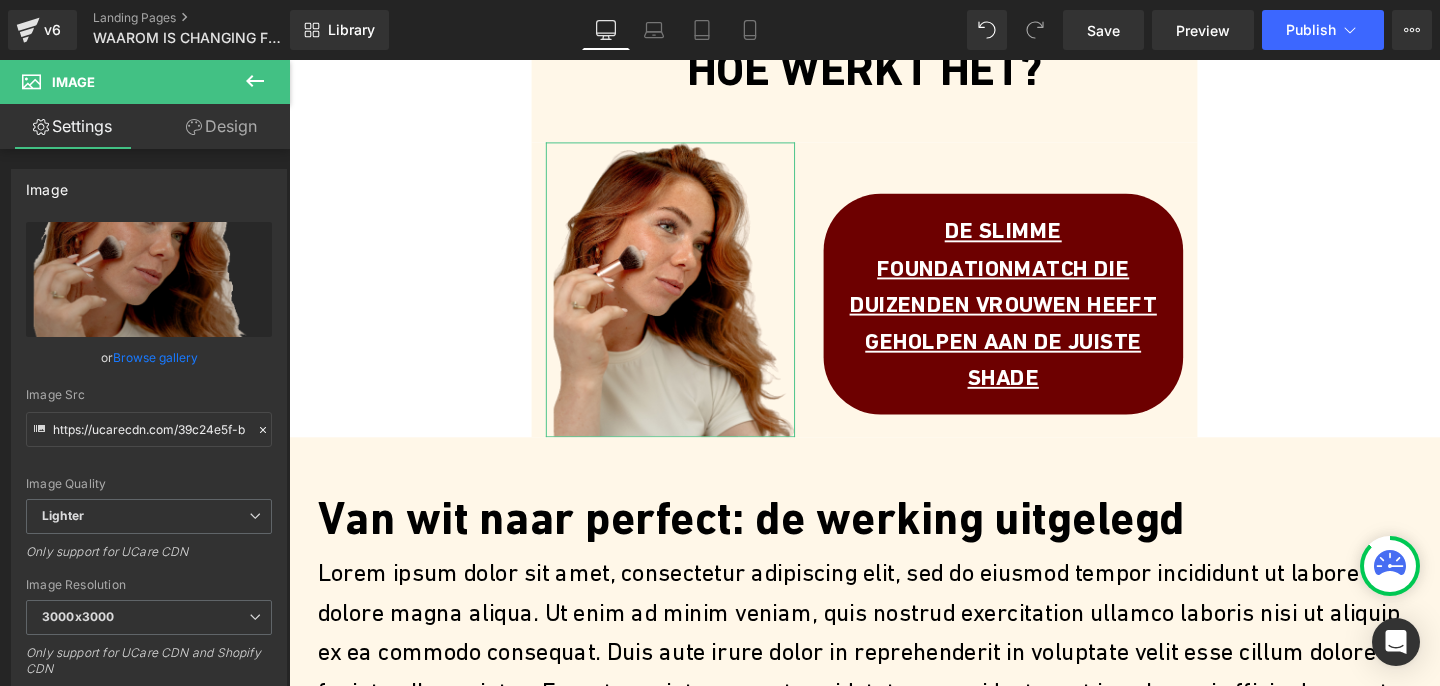 click on "Design" at bounding box center [221, 126] 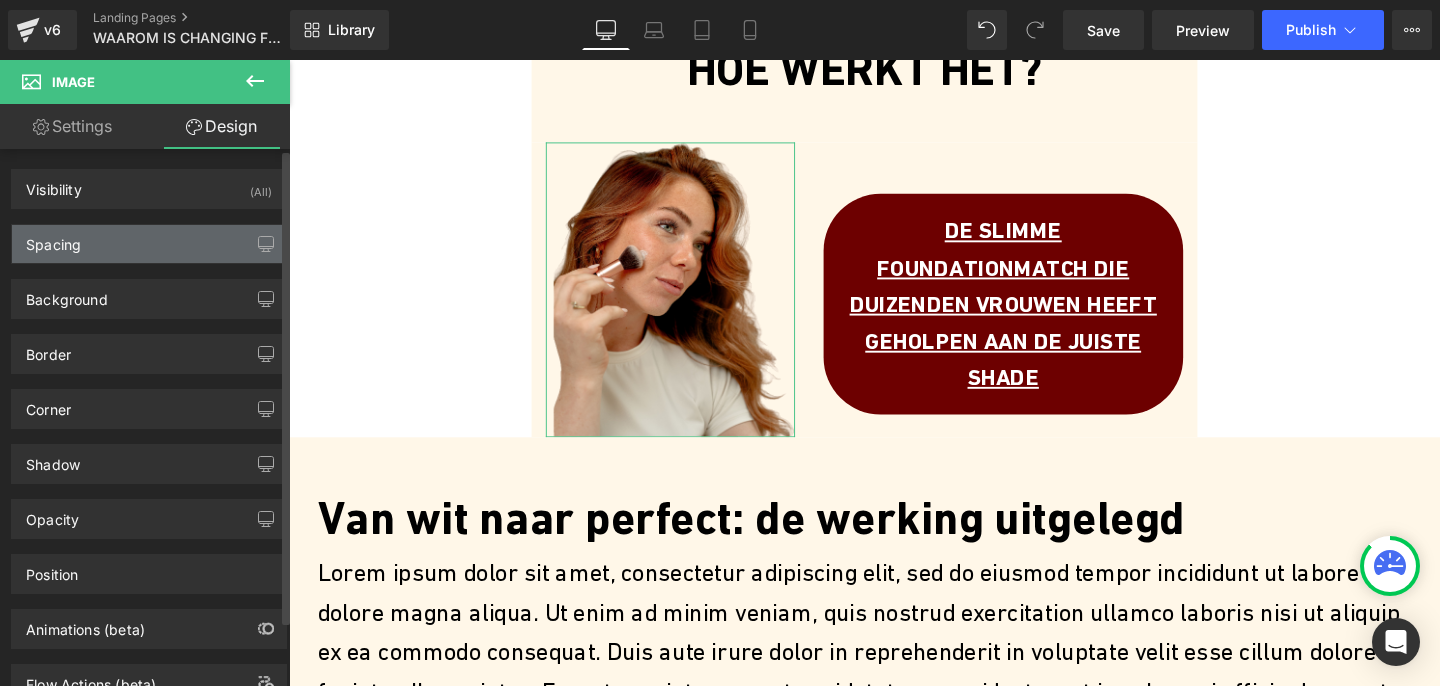 click on "Spacing" at bounding box center (149, 244) 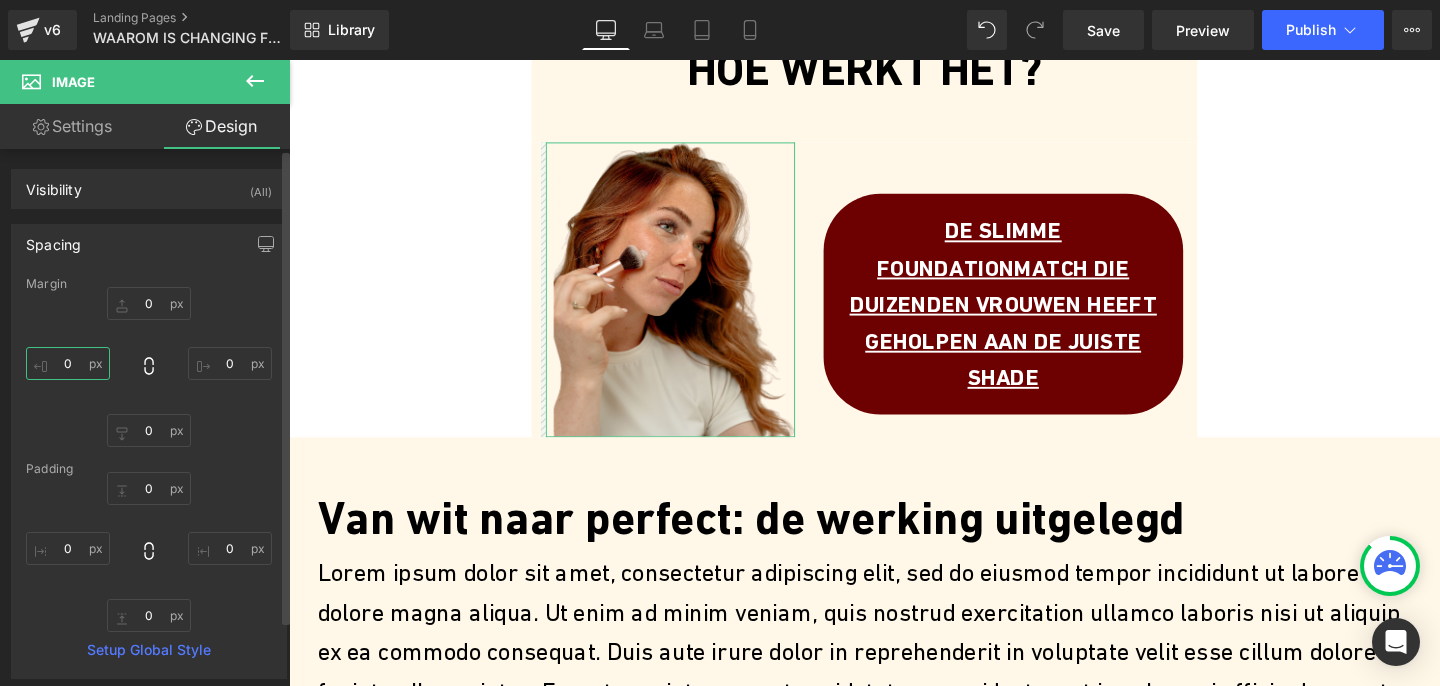 click on "0" at bounding box center (68, 363) 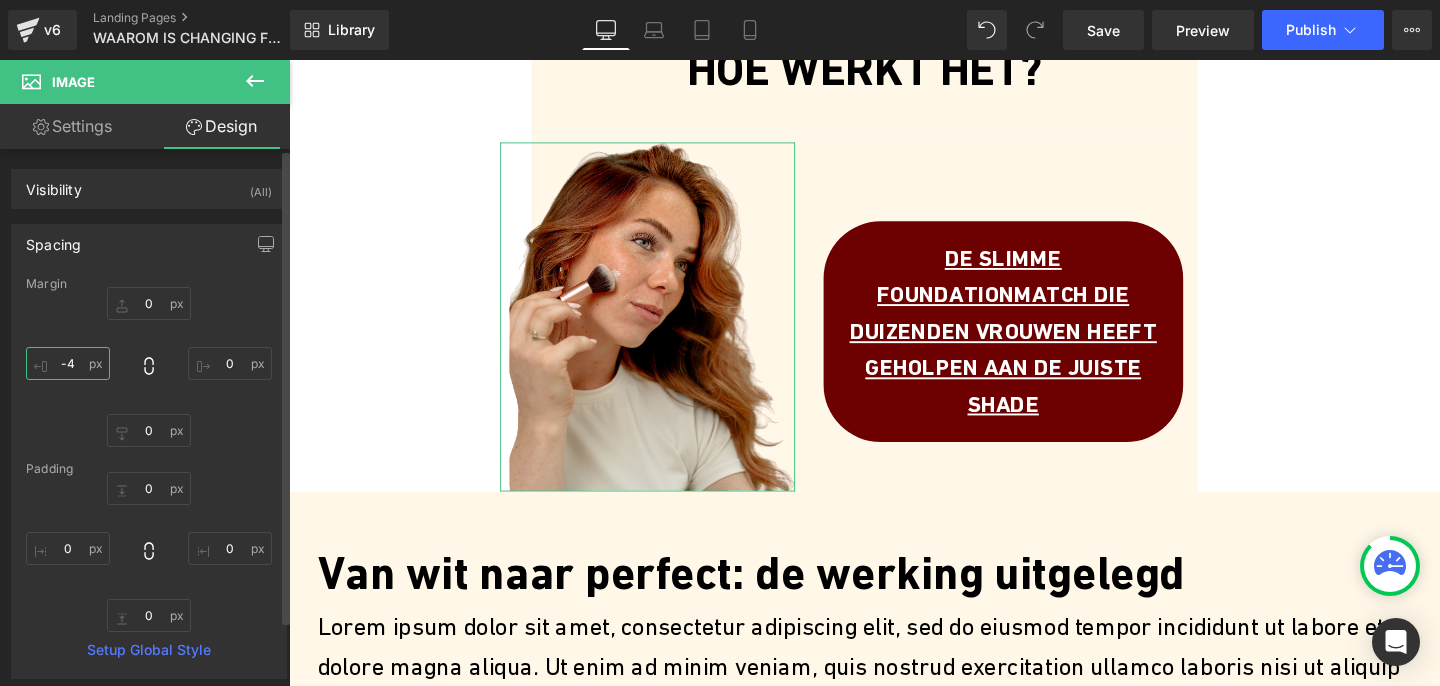 type on "-" 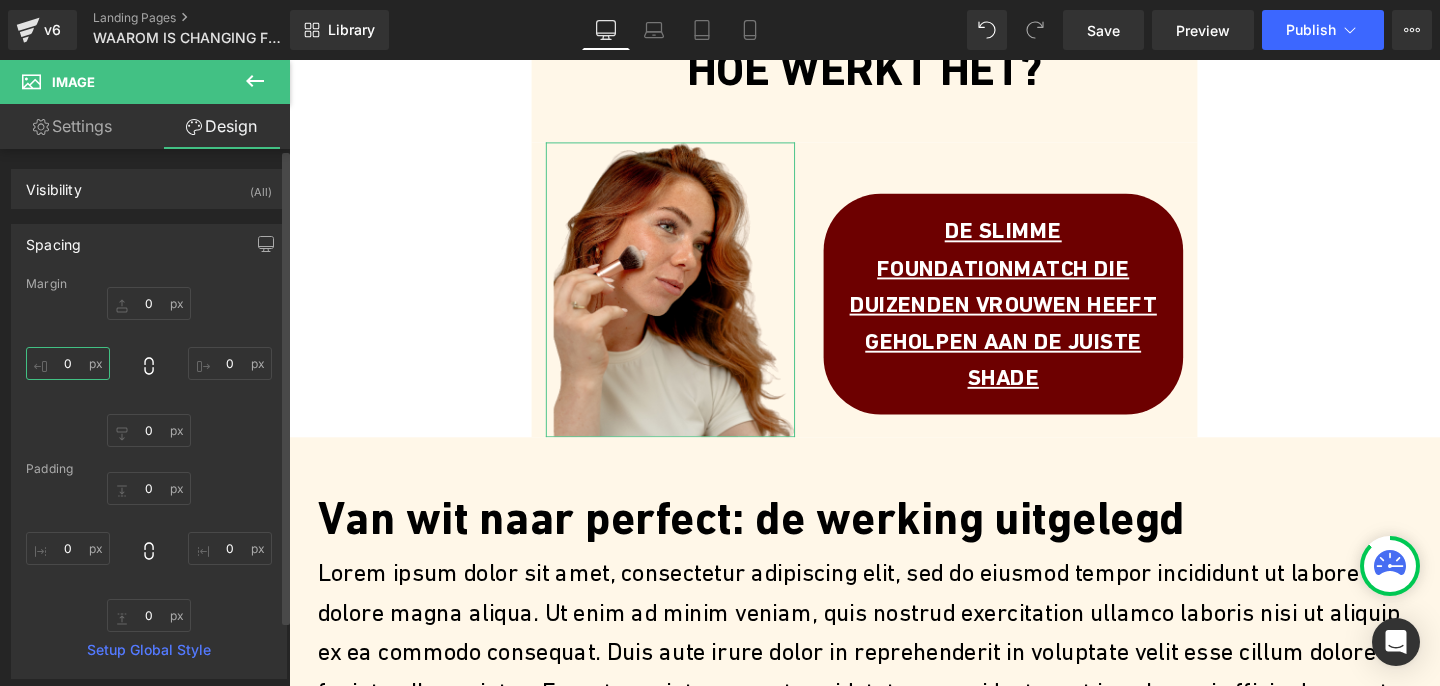 type on "0" 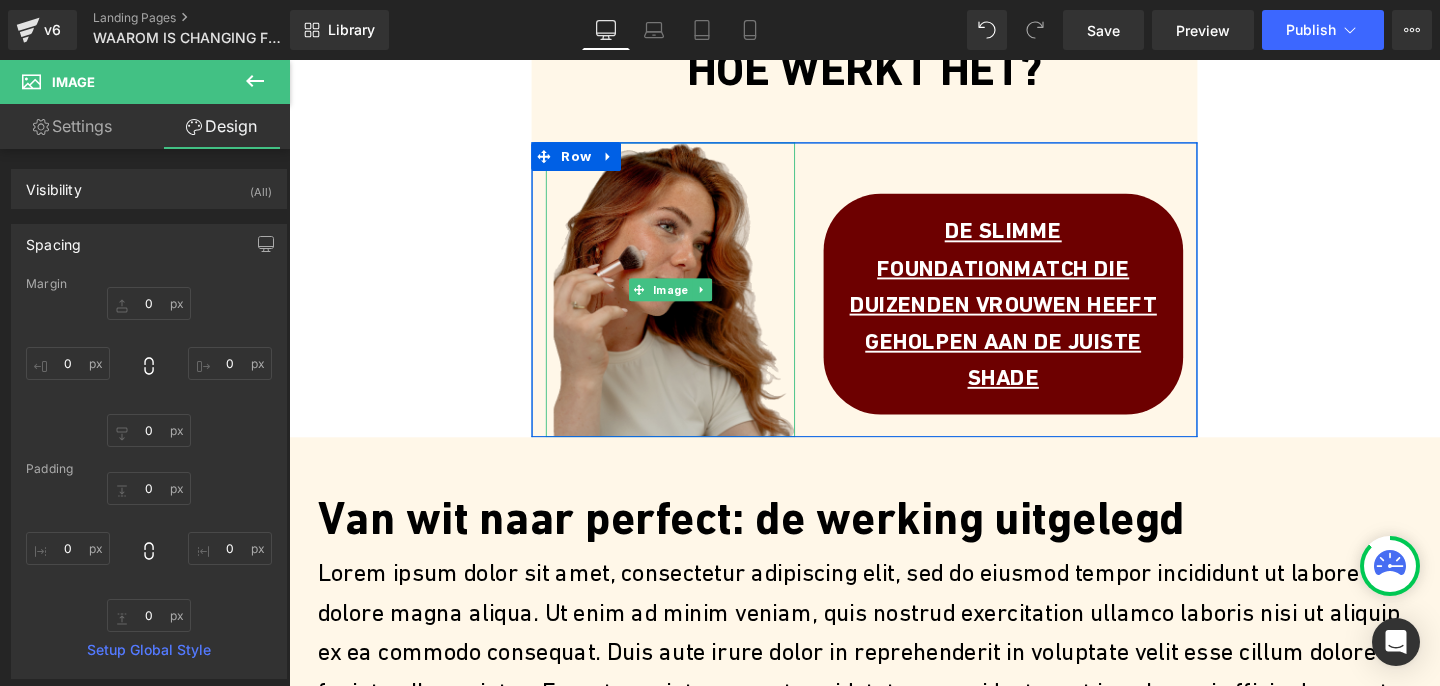 click at bounding box center (690, 302) 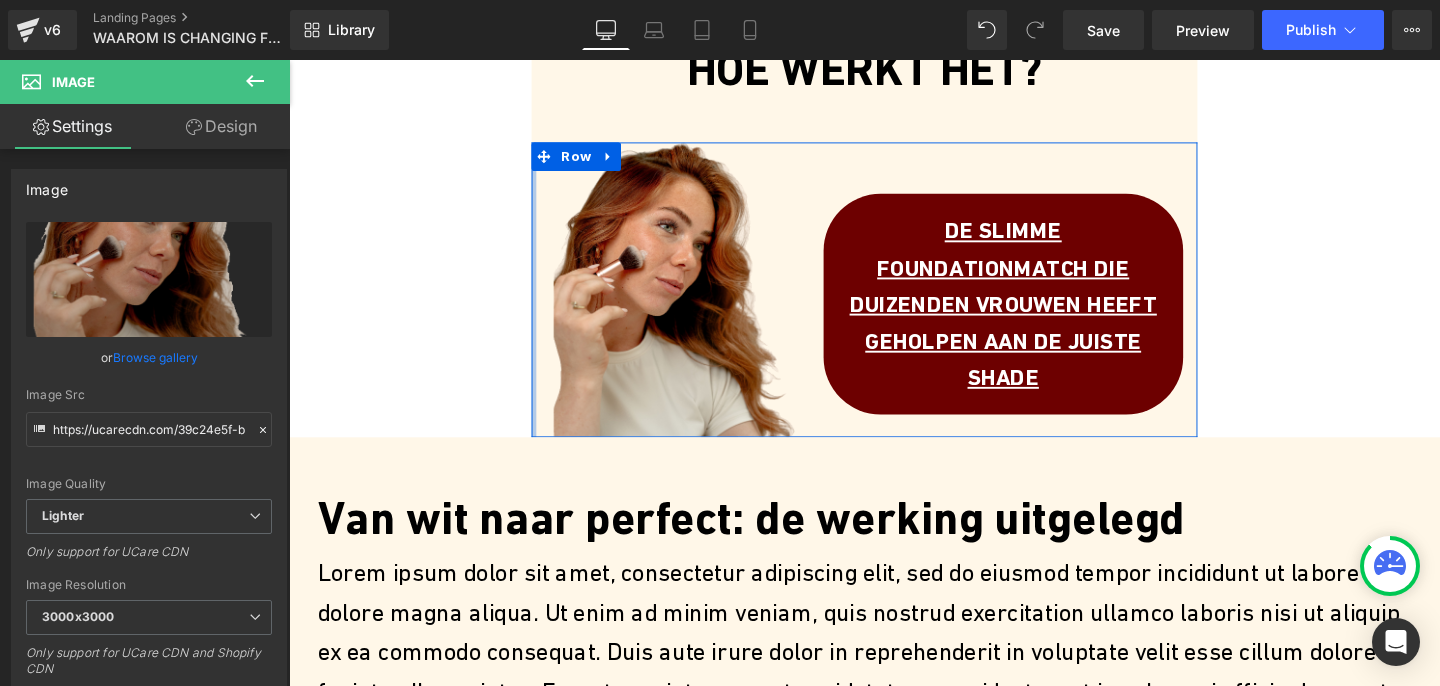 click at bounding box center (546, 302) 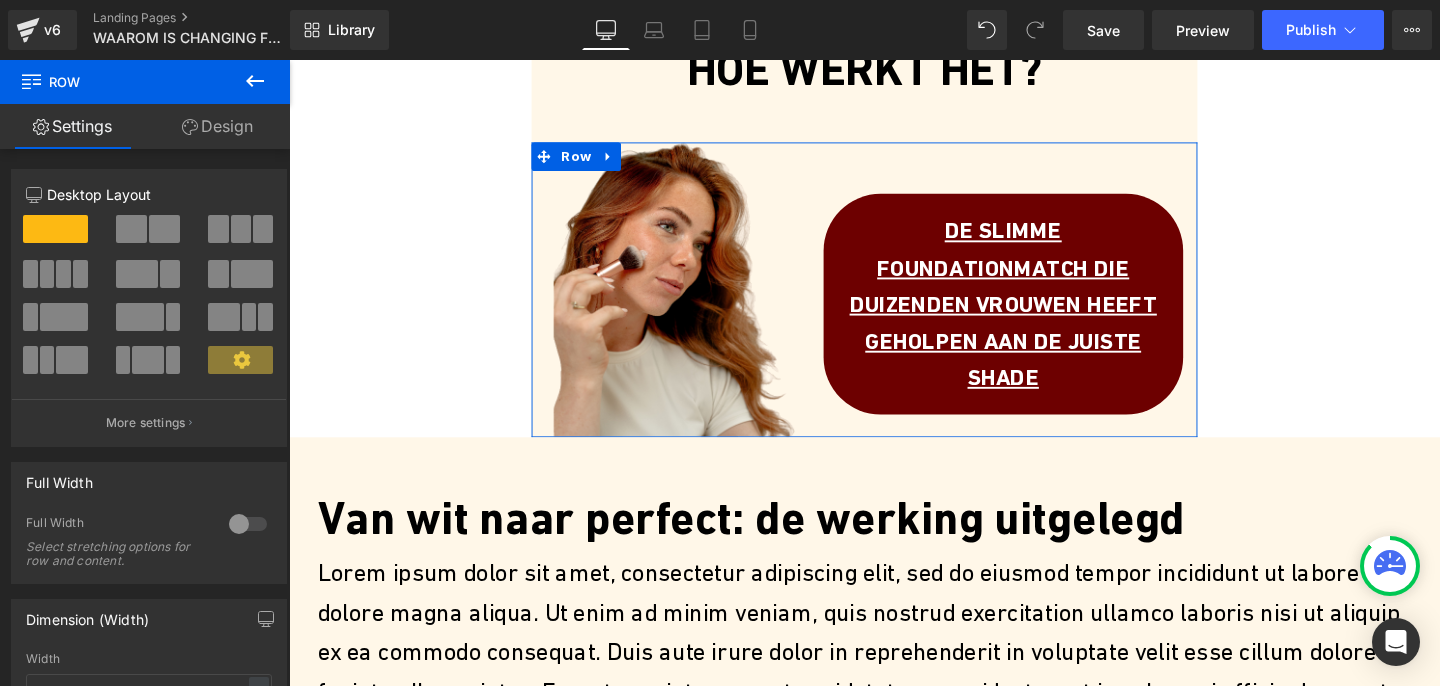 click on "Design" at bounding box center [217, 126] 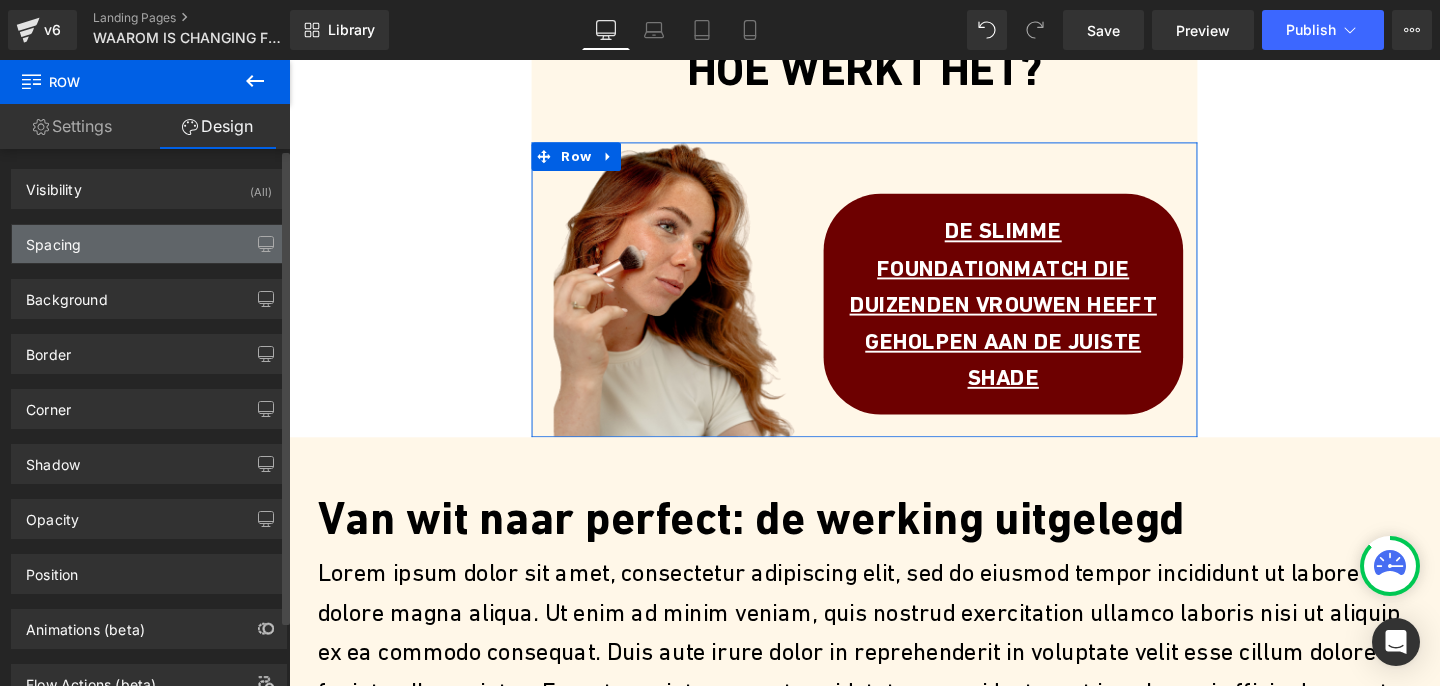 click on "Spacing" at bounding box center (149, 244) 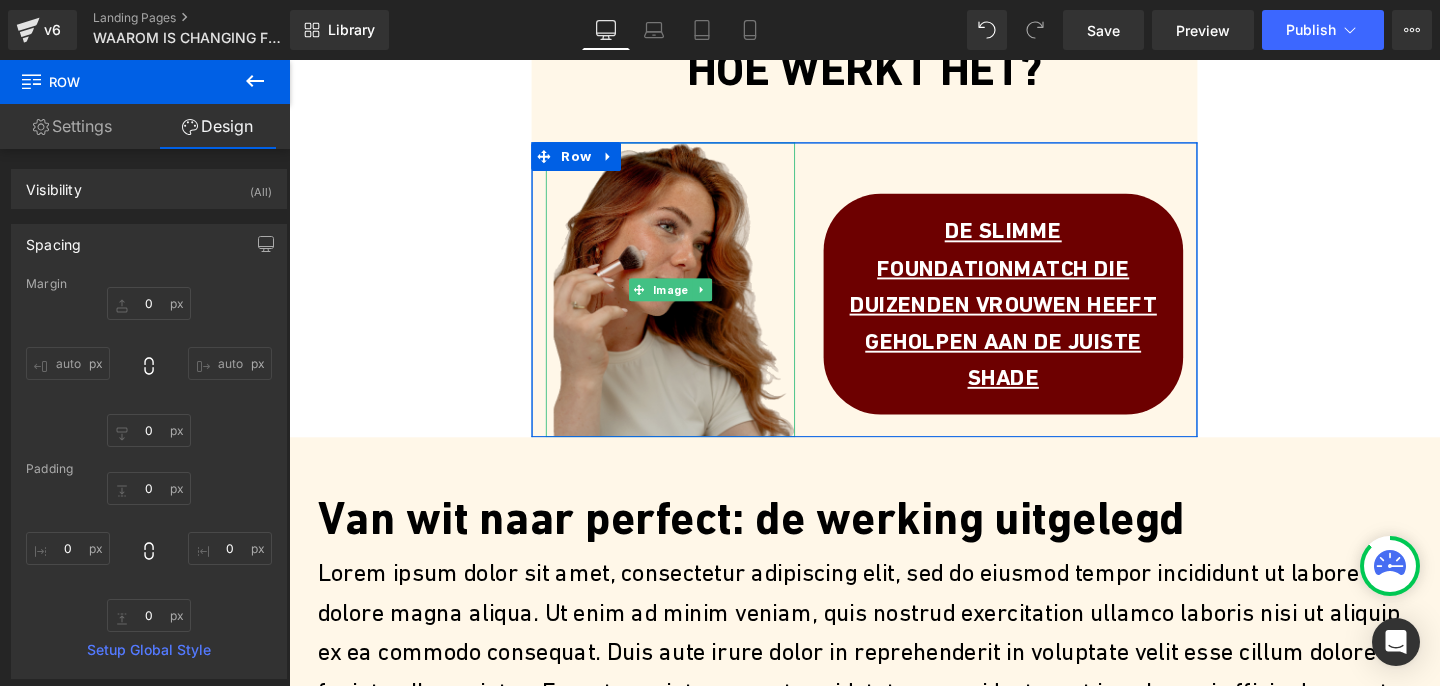 click at bounding box center [690, 302] 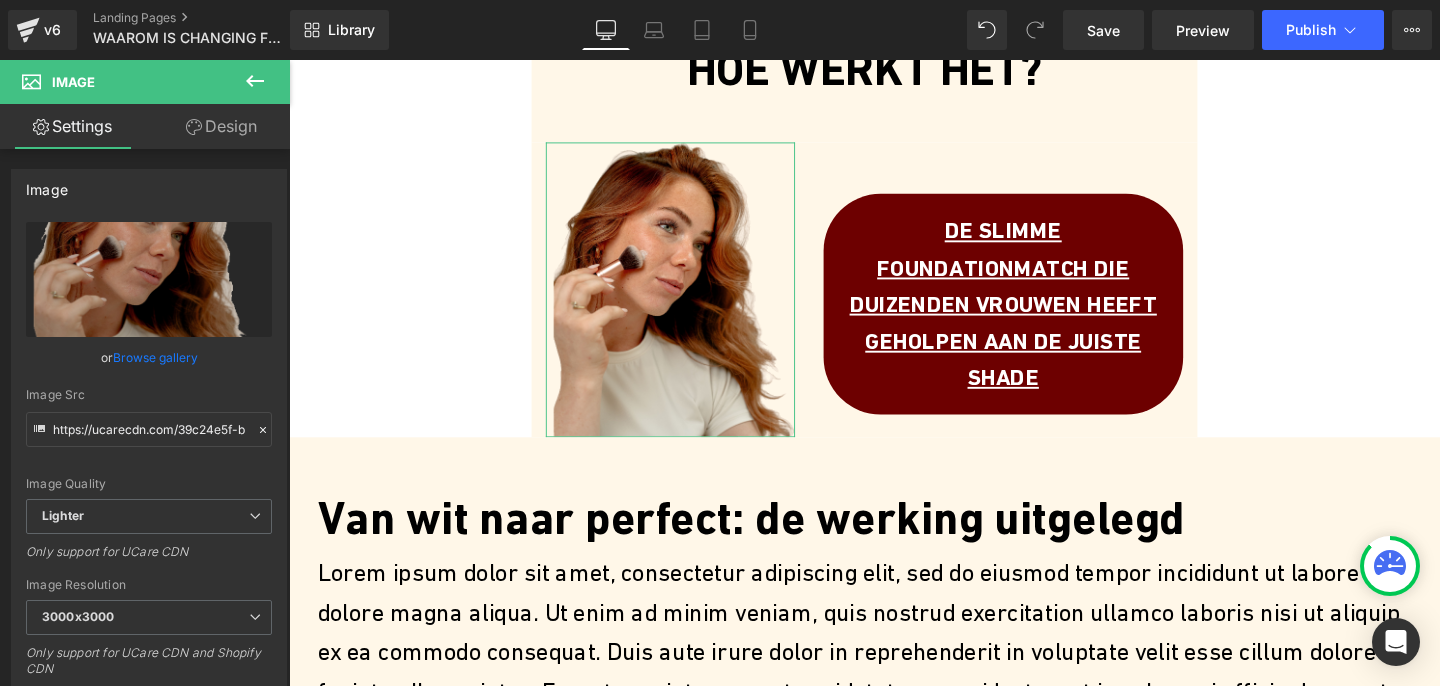 click on "Design" at bounding box center [221, 126] 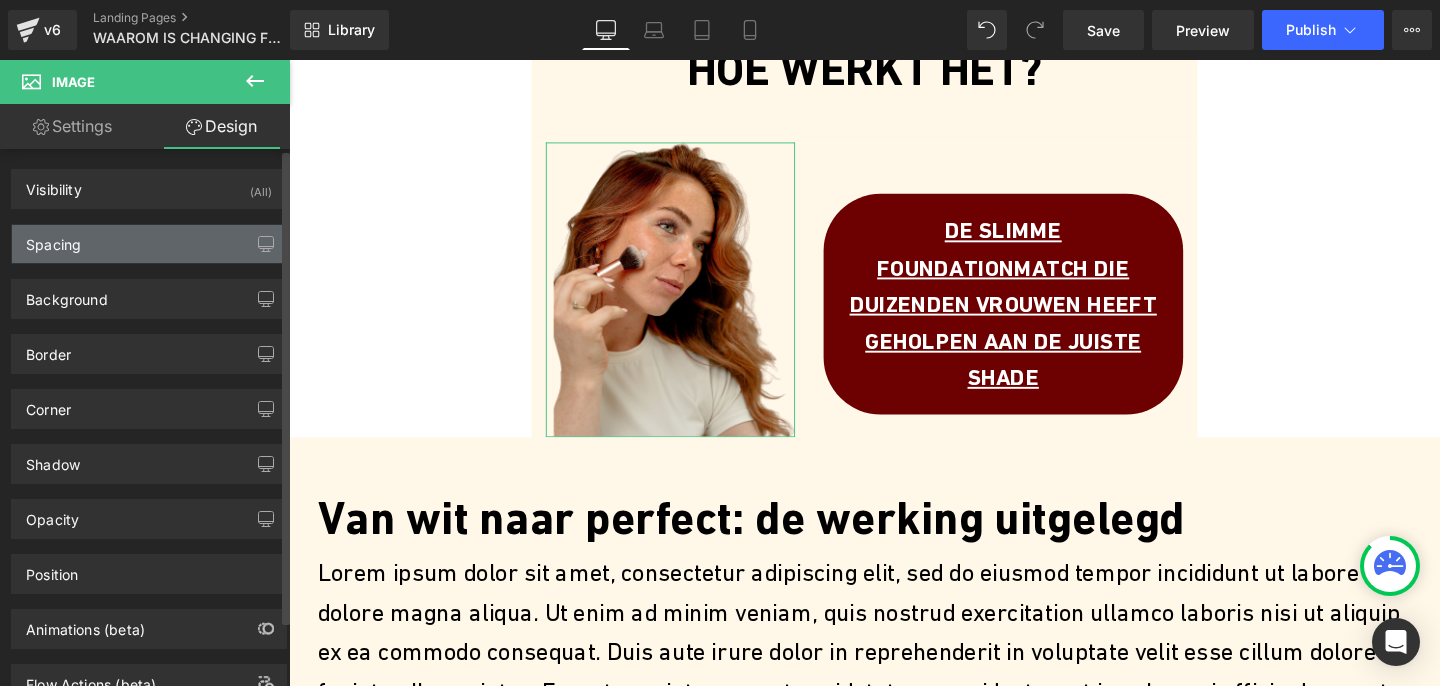 click on "Spacing" at bounding box center [149, 244] 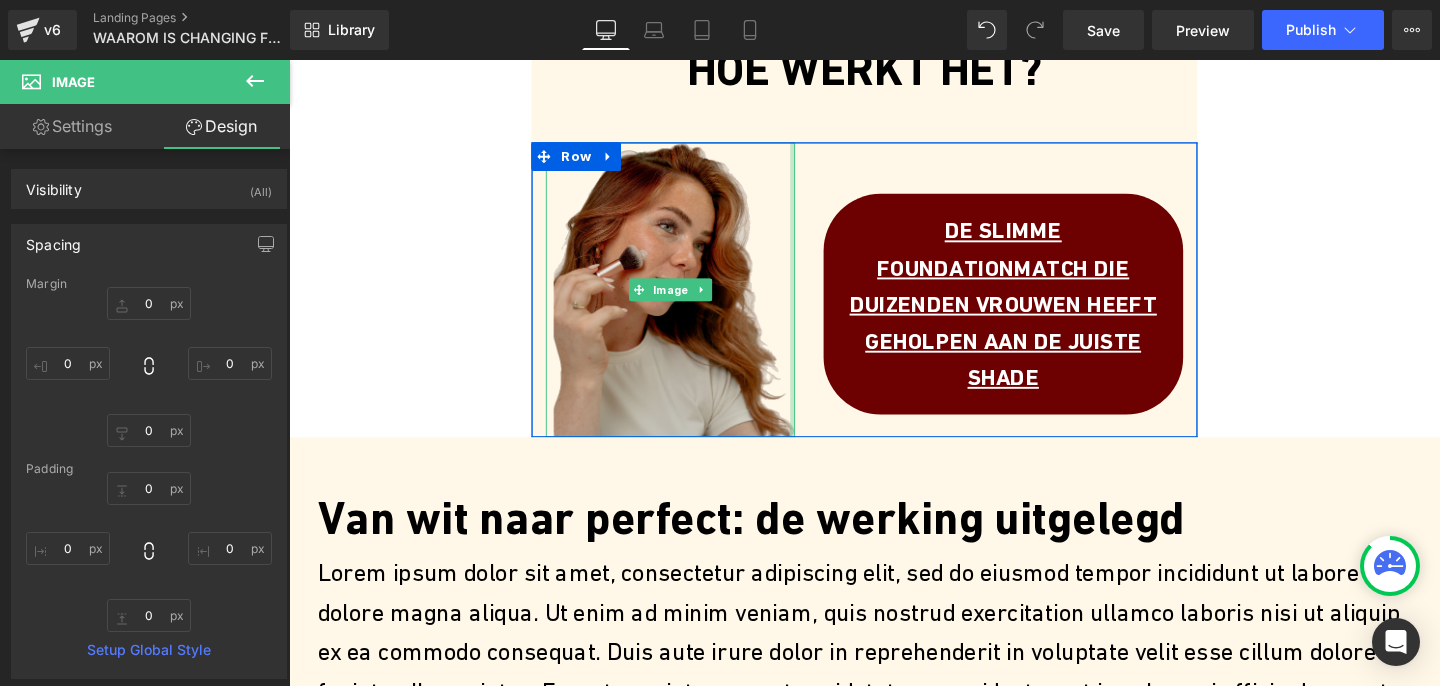 click at bounding box center (818, 302) 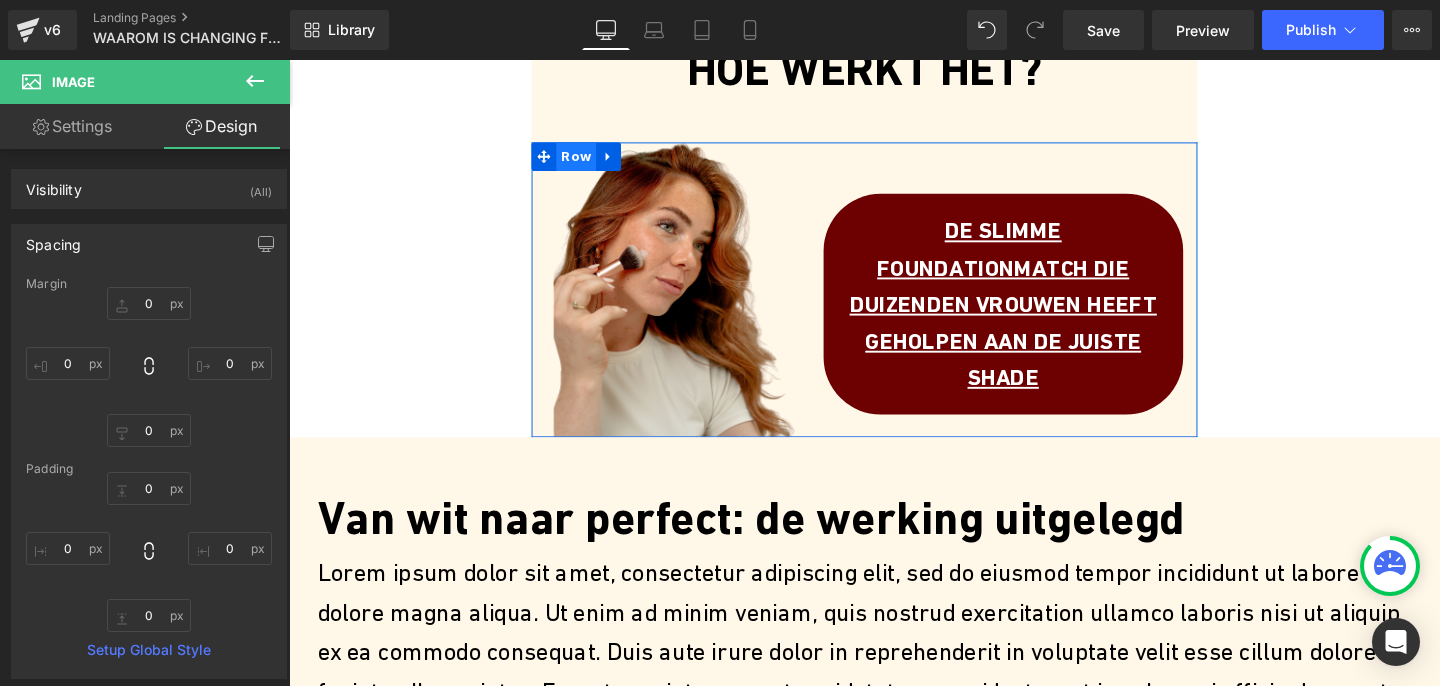 click on "Row" at bounding box center [591, 162] 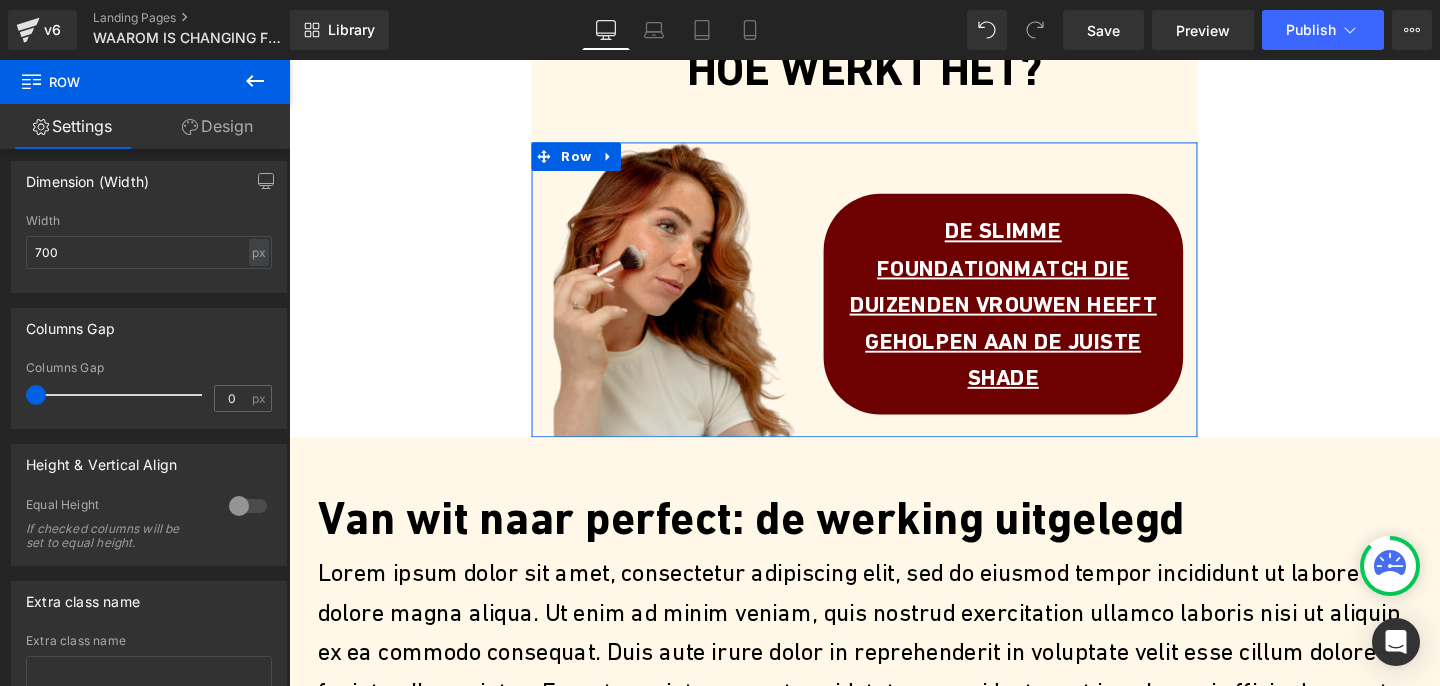 scroll, scrollTop: 443, scrollLeft: 0, axis: vertical 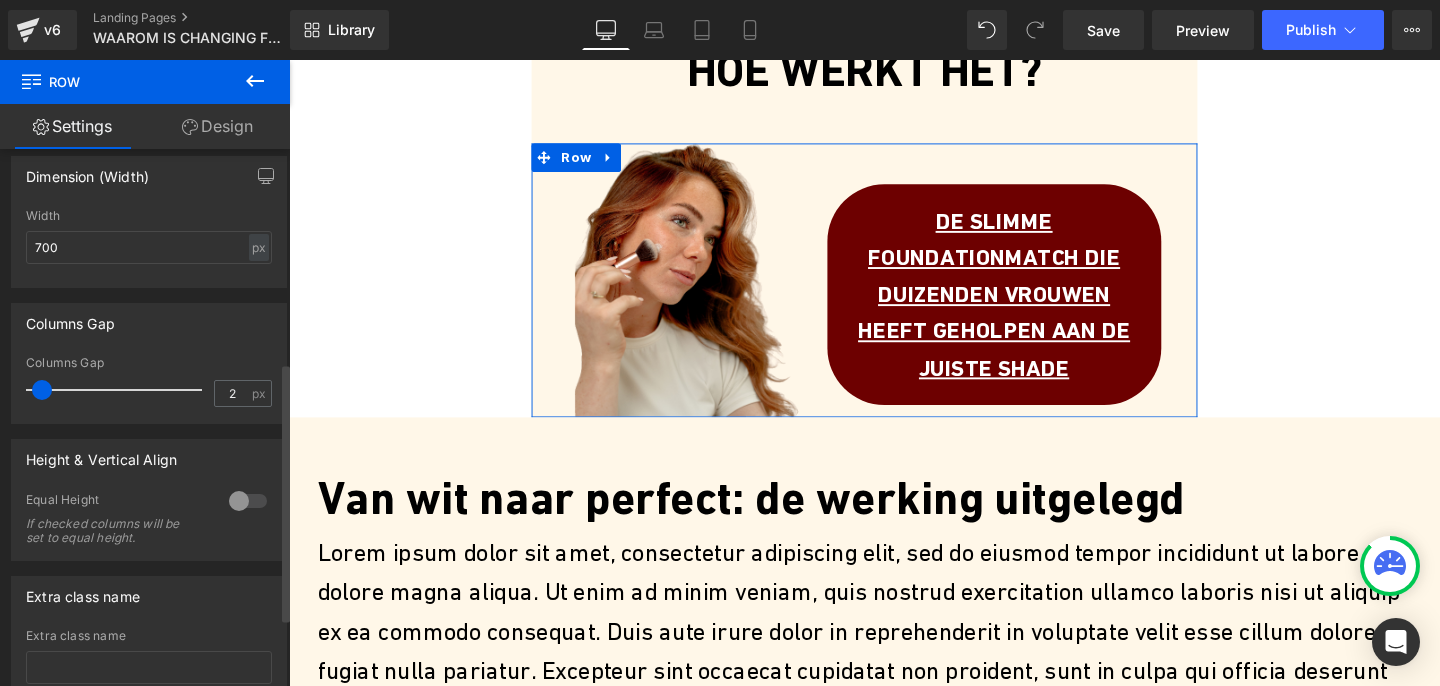type on "0" 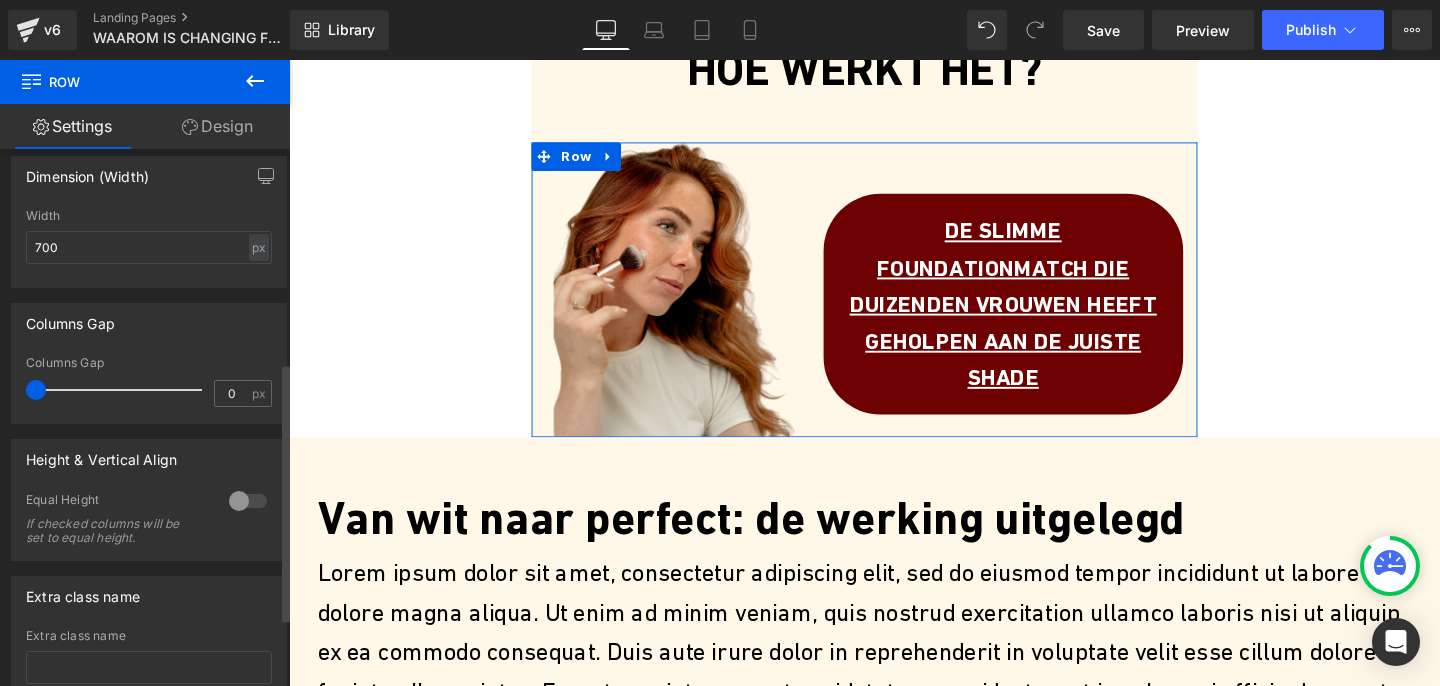 drag, startPoint x: 36, startPoint y: 393, endPoint x: 0, endPoint y: 394, distance: 36.013885 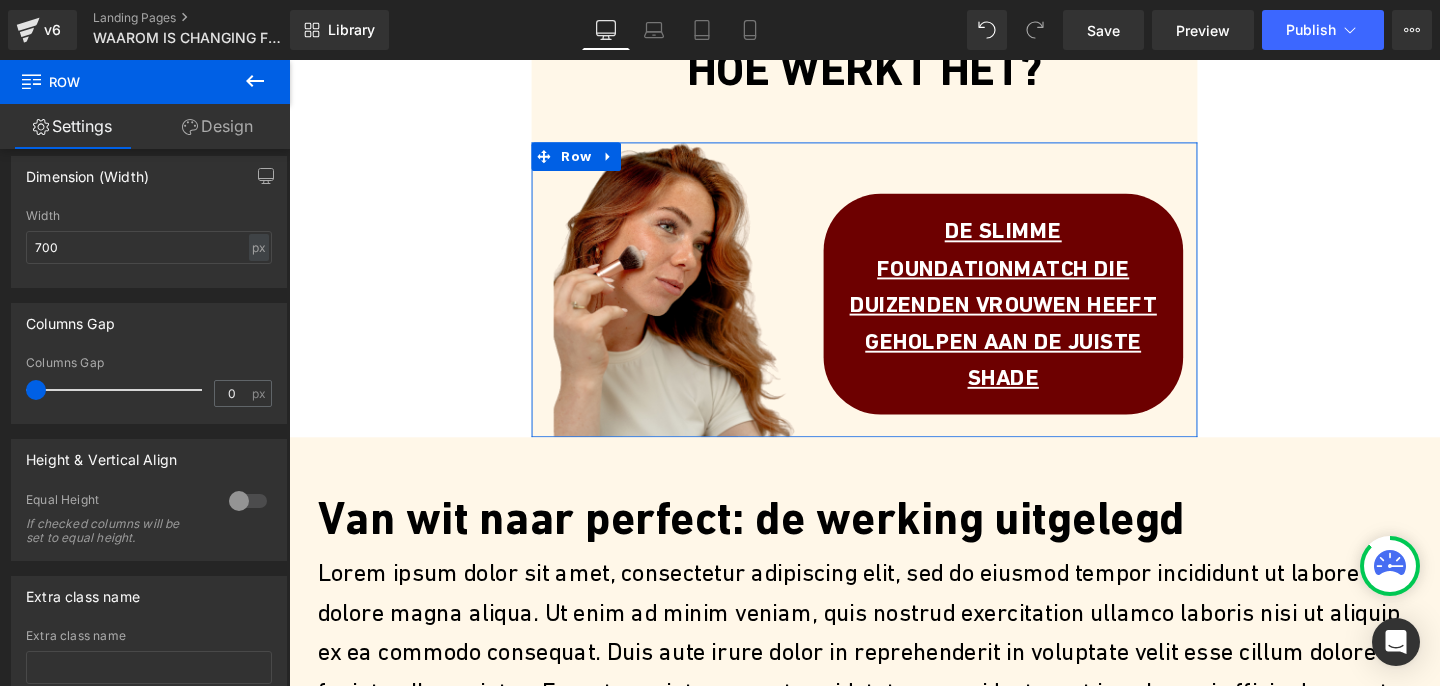 click on "Design" at bounding box center [217, 126] 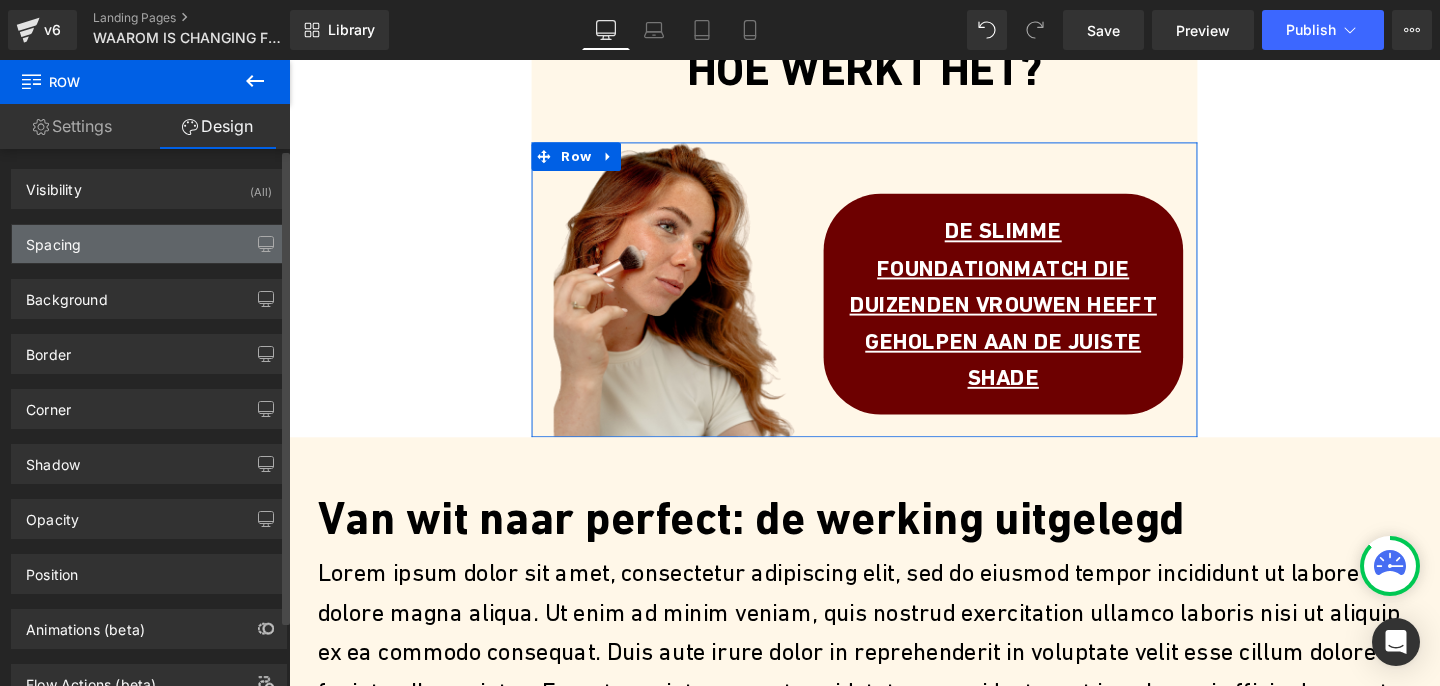 click on "Spacing" at bounding box center [149, 244] 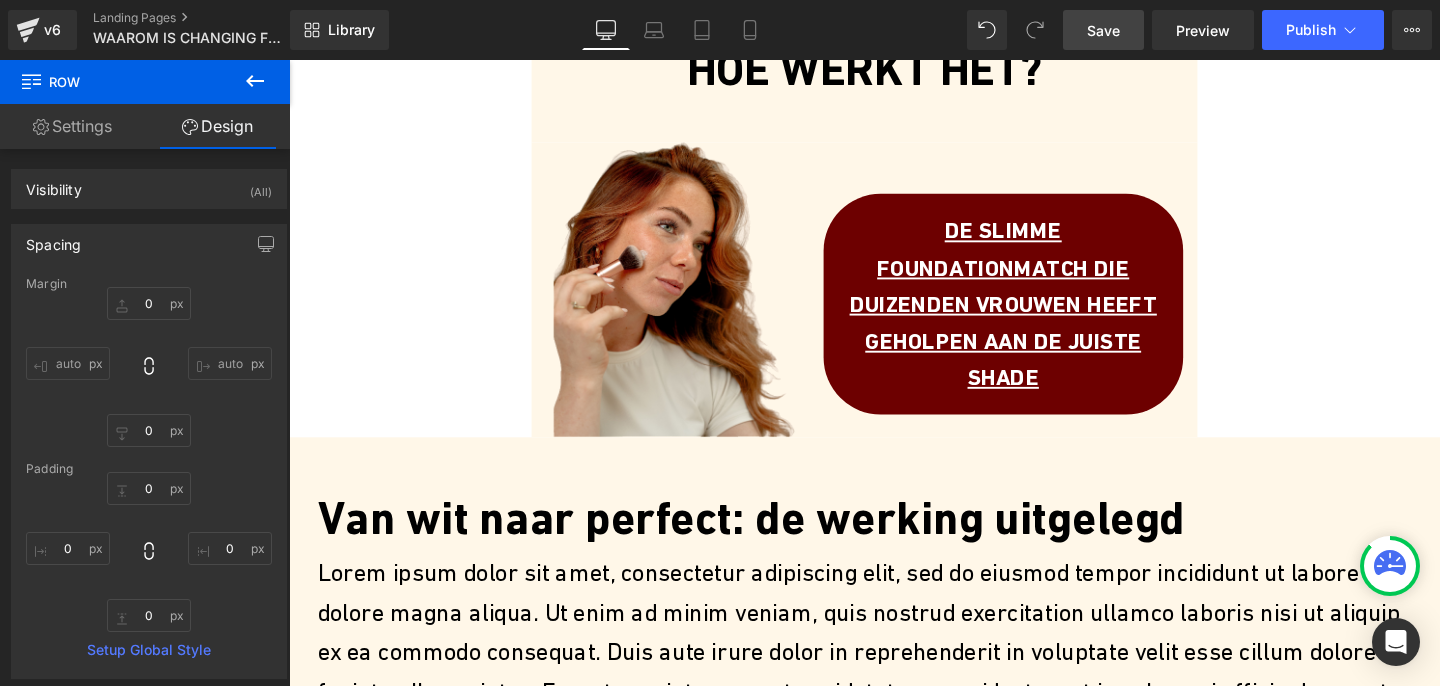 click on "Save" at bounding box center [1103, 30] 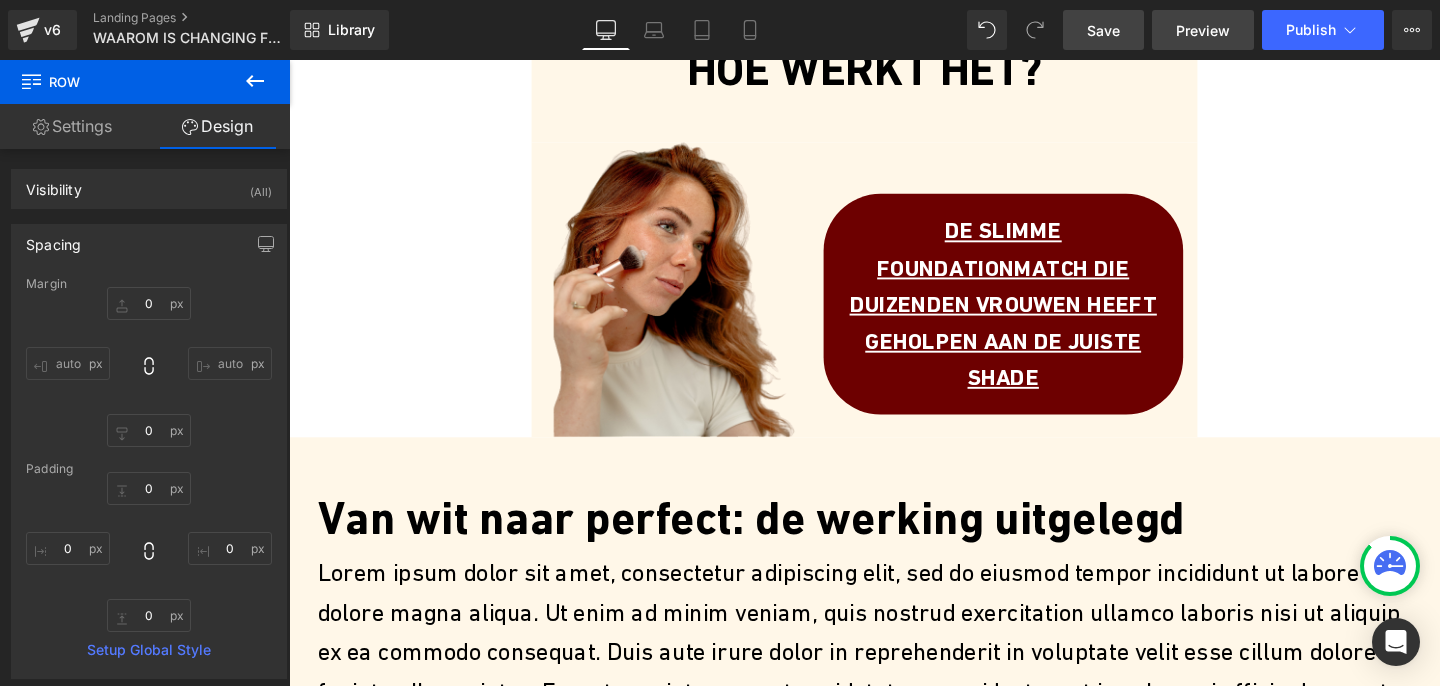 click on "Preview" at bounding box center (1203, 30) 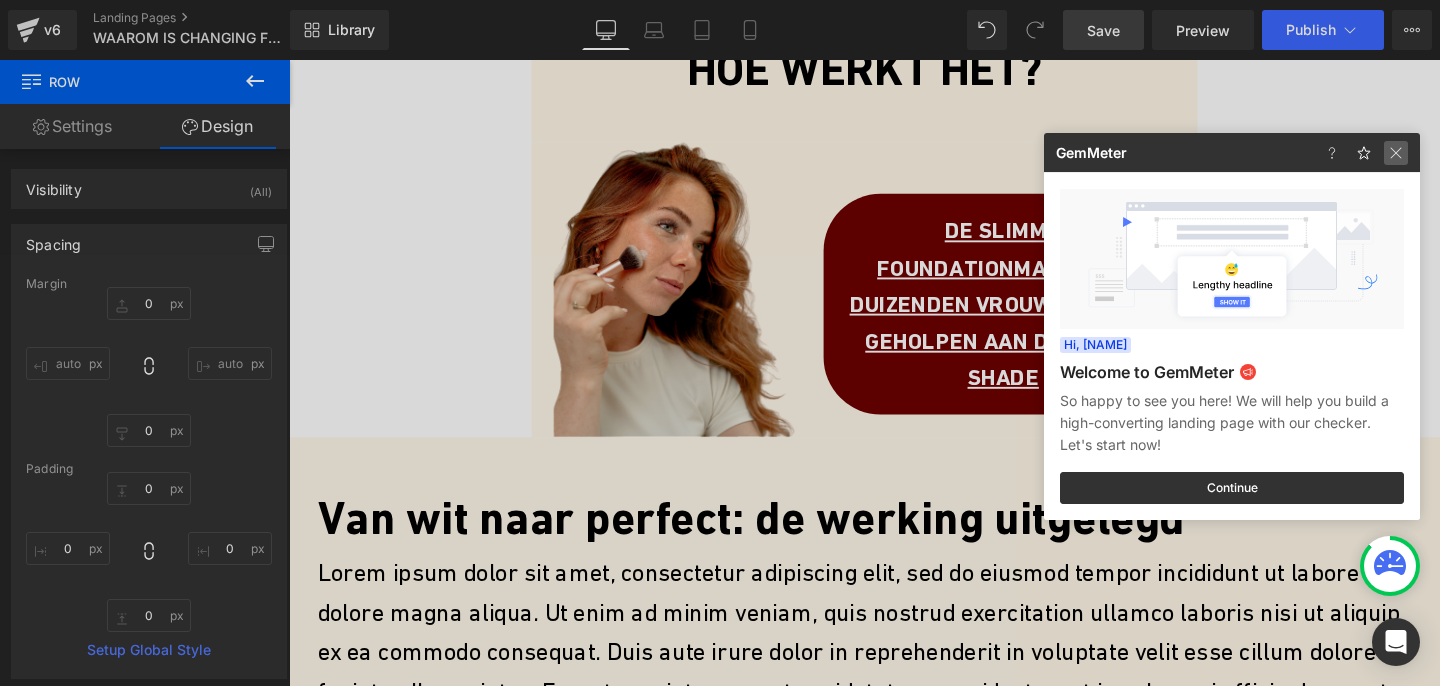 click 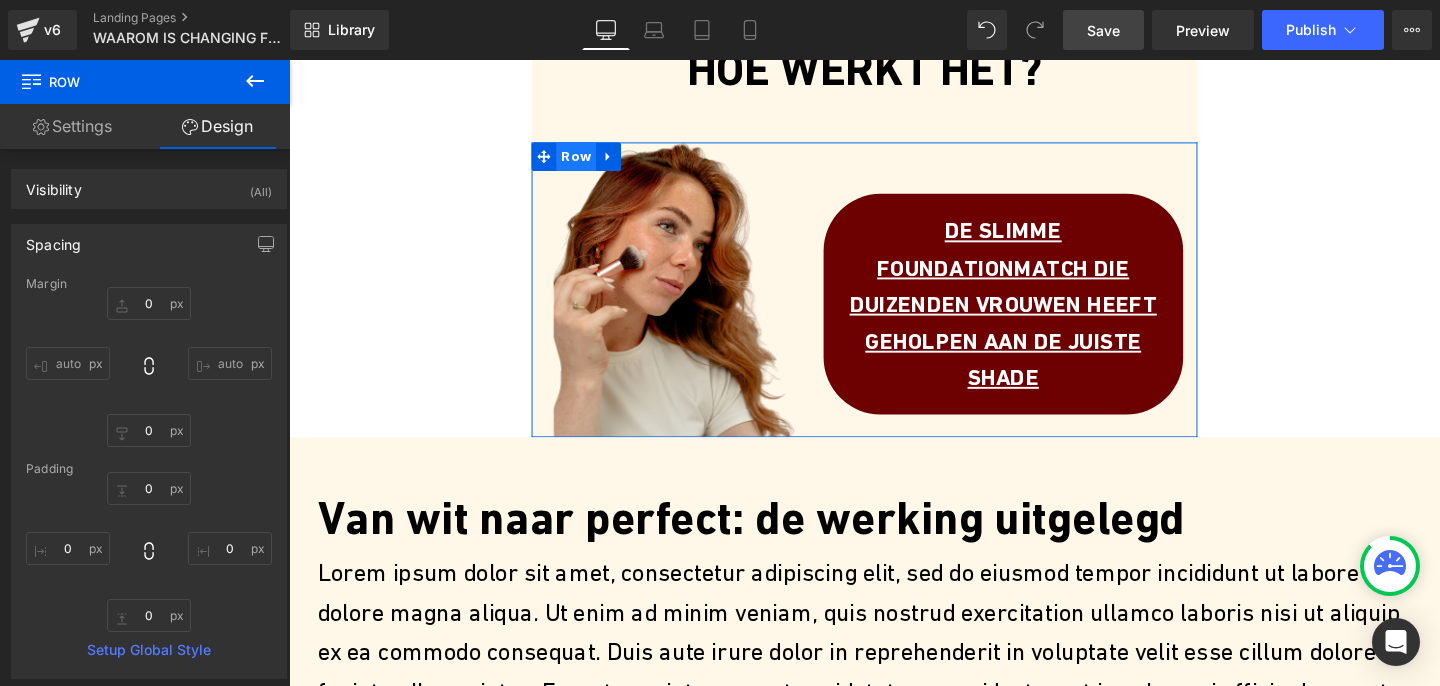 click on "Row" at bounding box center [591, 162] 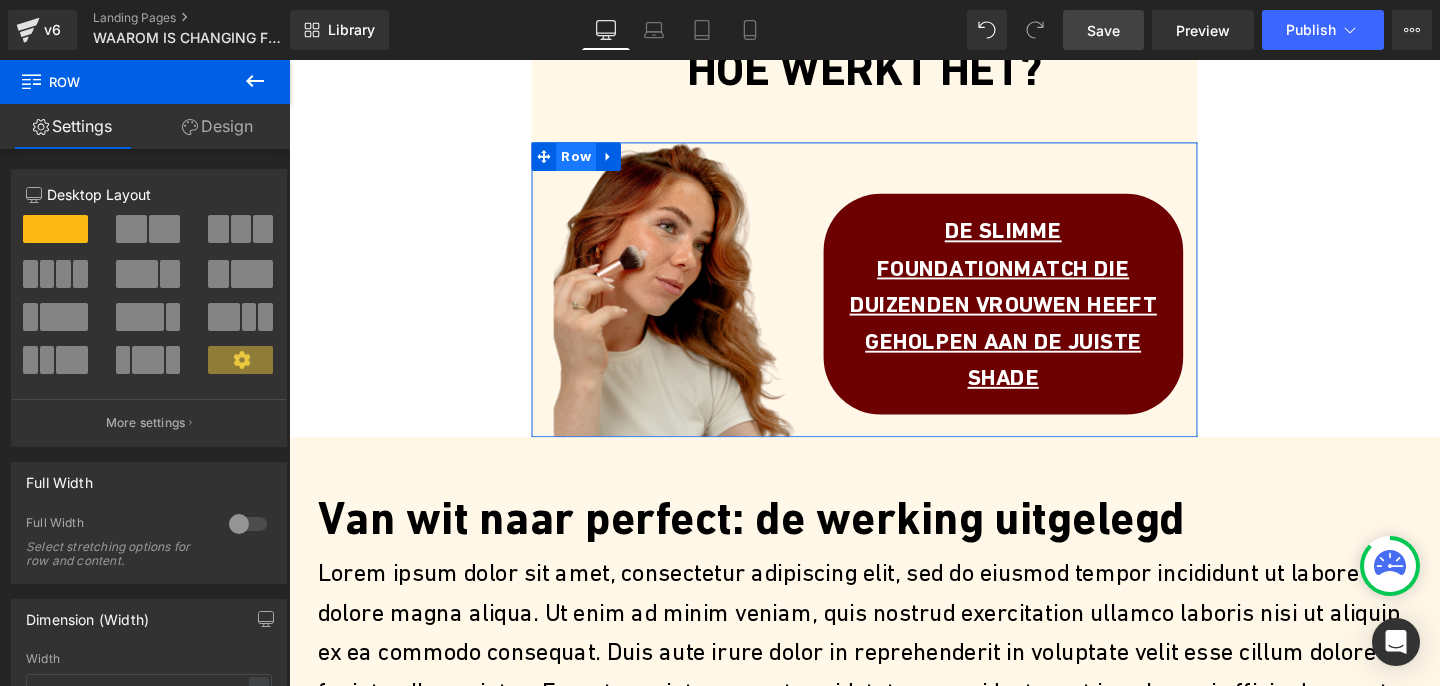 click on "Row" at bounding box center [591, 162] 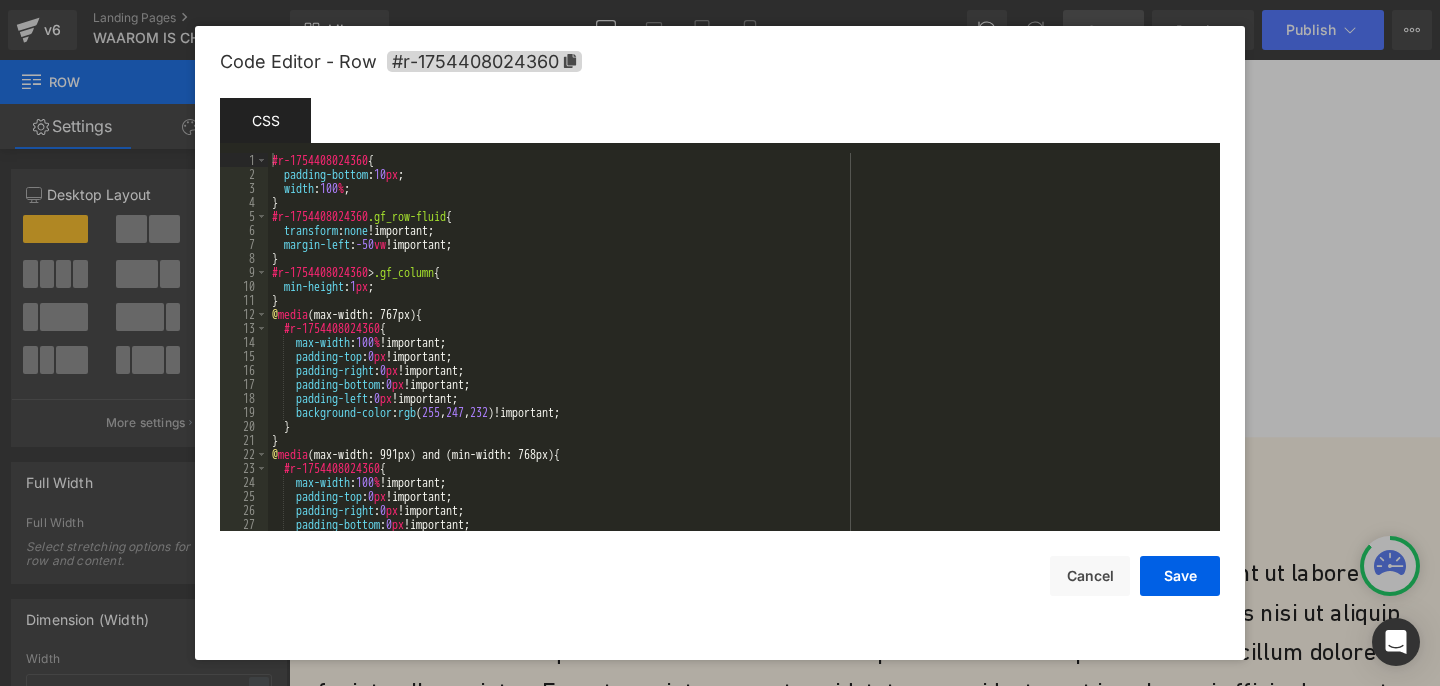 click on "Row  You are previewing how the   will restyle your page. You can not edit Elements in Preset Preview Mode.  v6 Landing Pages WAAROM IS CHANGING FOUNDATION ZO POPULAIR Library Desktop Desktop Laptop Tablet Mobile Save Preview Publish Scheduled Upgrade Plan View Live Page View with current Template Save Template to Library Schedule Publish  Optimize  Publish Settings Shortcuts  Your page can’t be published   You've reached the maximum number of published pages on your plan  (1/1).  You need to upgrade your plan or unpublish all your pages to get 1 publish slot.   Unpublish pages   Upgrade plan  Elements Global Style Base Row  rows, columns, layouts, div Heading  headings, titles, h1,h2,h3,h4,h5,h6 Text Block  texts, paragraphs, contents, blocks Image  images, photos, alts, uploads Icon  icons, symbols Button  button, call to action, cta Separator  separators, dividers, horizontal lines Liquid  liquid, custom code, html, javascript, css, reviews, apps, applications, embeded, iframe Banner Parallax  Stack app" at bounding box center (720, 0) 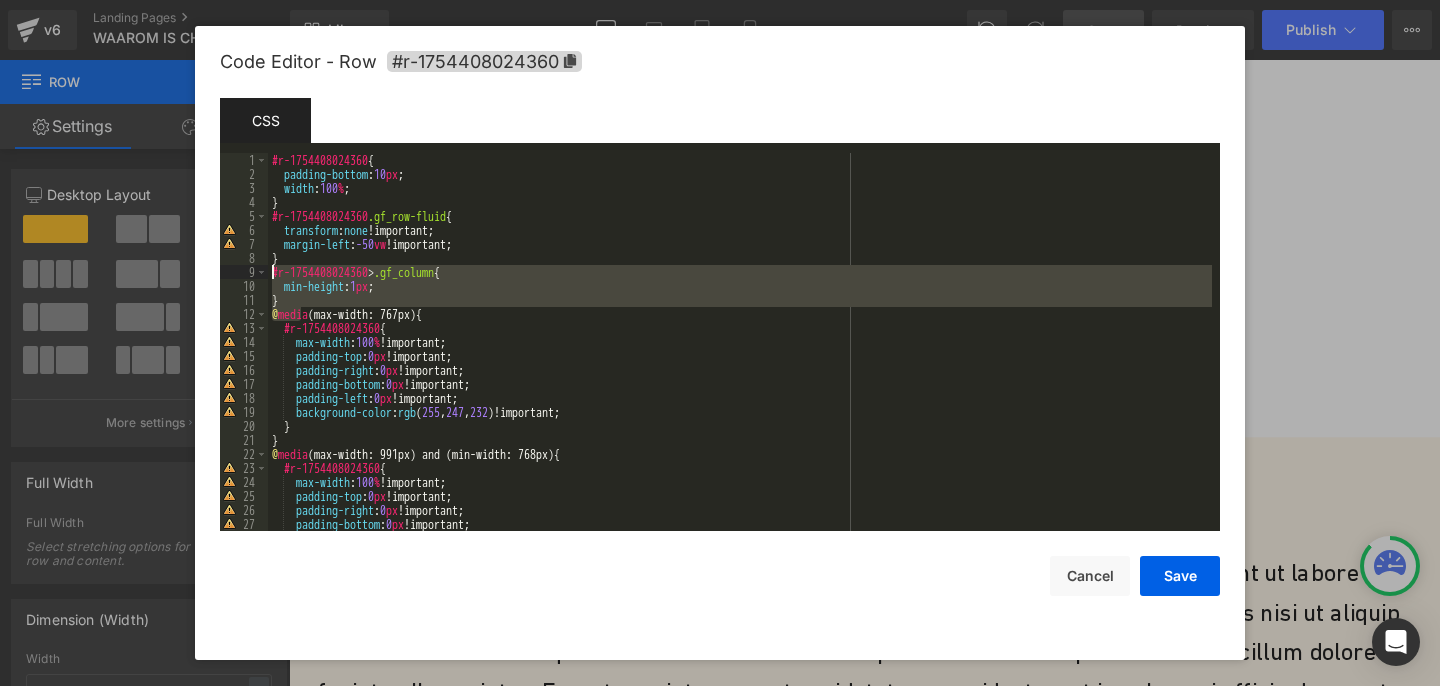 drag, startPoint x: 302, startPoint y: 308, endPoint x: 274, endPoint y: 280, distance: 39.59798 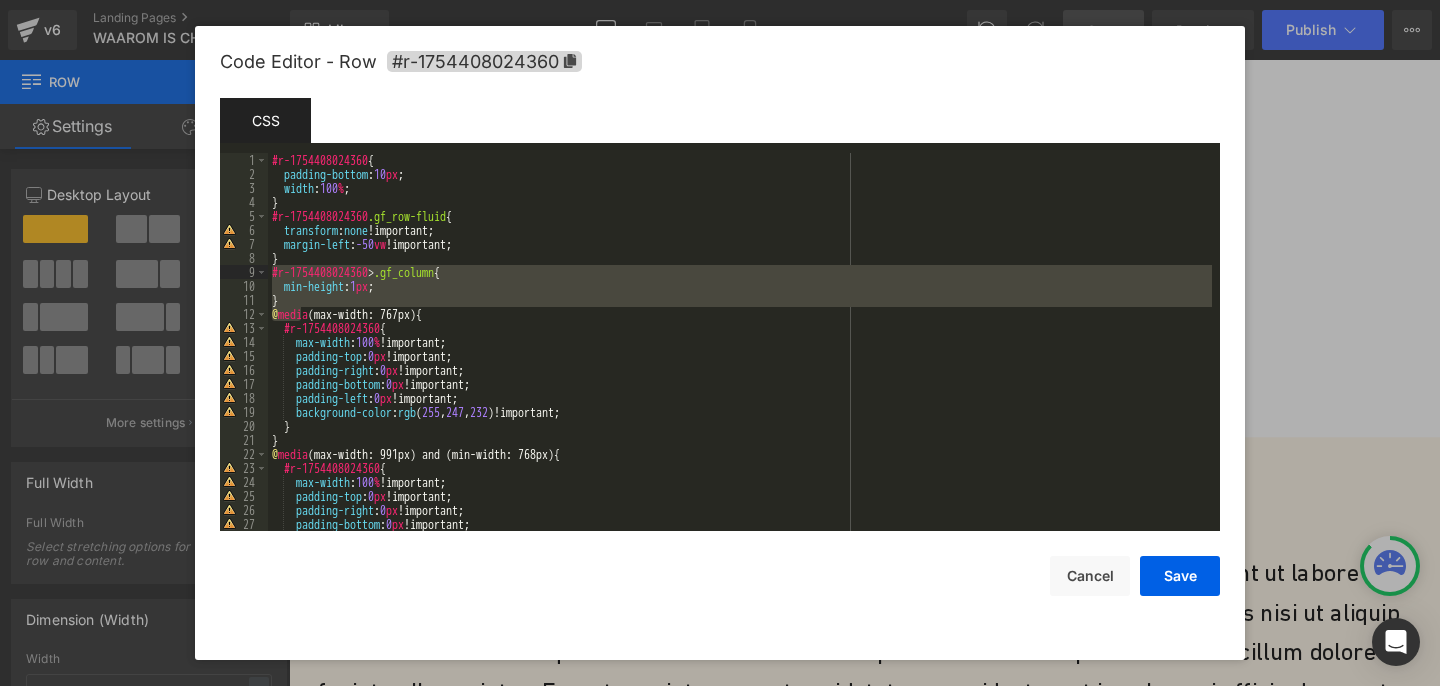 click on "#r-1754408024360 {    padding-bottom :  10 px ;    width :  100 % ; } #r-1754408024360 .gf_row-fluid {    transform :  none  !important;    margin-left :  -50 vw  !important; } #r-1754408024360  >  .gf_column {    min-height :  1 px ; } @ media  (max-width: 767px) {    #r-1754408024360 {       max-width :  100 % !important;       padding-top :  0 px !important;       padding-right :  0 px !important;       padding-bottom :  0 px !important;       padding-left :  0 px !important;       background-color :  rgb ( 255 ,  247 ,  232 )!important;    } } @ media  (max-width: 991px) and (min-width: 768px) {    #r-1754408024360 {       max-width :  100 % !important;       padding-top :  0 px !important;       padding-right :  0 px !important;       padding-bottom :  0 px !important;       padding-left :  0 px !important;" at bounding box center [740, 356] 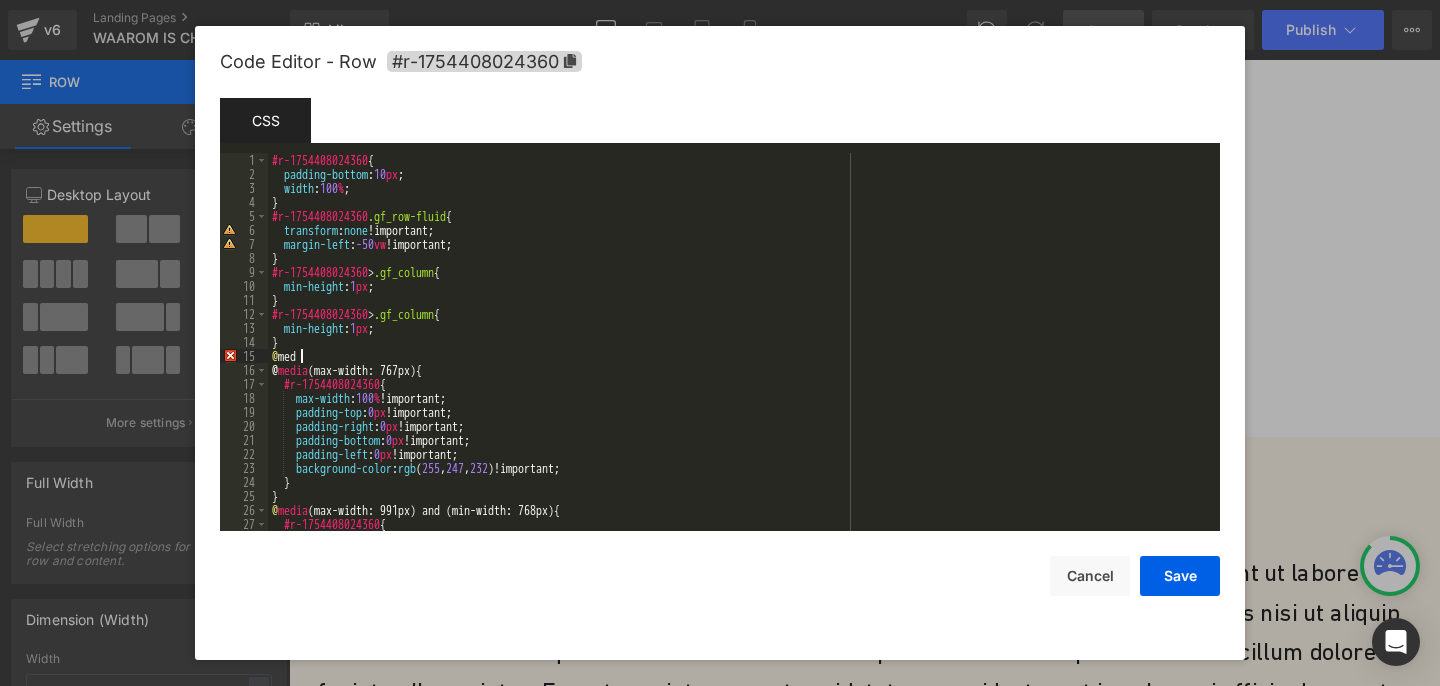 click on "#r-1754408024360 {    padding-bottom :  10 px ;    width :  100 % ; } #r-1754408024360 .gf_row-fluid {    transform :  none  !important;    margin-left :  -50 vw  !important; } #r-1754408024360  >  .gf_column {    min-height :  1 px ; } #r-1754408024360  >  .gf_column {    min-height :  1 px ; } @ med @ media  (max-width: 767px) {    #r-1754408024360 {       max-width :  100 % !important;       padding-top :  0 px !important;       padding-right :  0 px !important;       padding-bottom :  0 px !important;       padding-left :  0 px !important;       background-color :  rgb ( 255 ,  247 ,  232 )!important;    } } @ media  (max-width: 991px) and (min-width: 768px) {    #r-1754408024360 {       max-width :  100 % !important;" at bounding box center [740, 356] 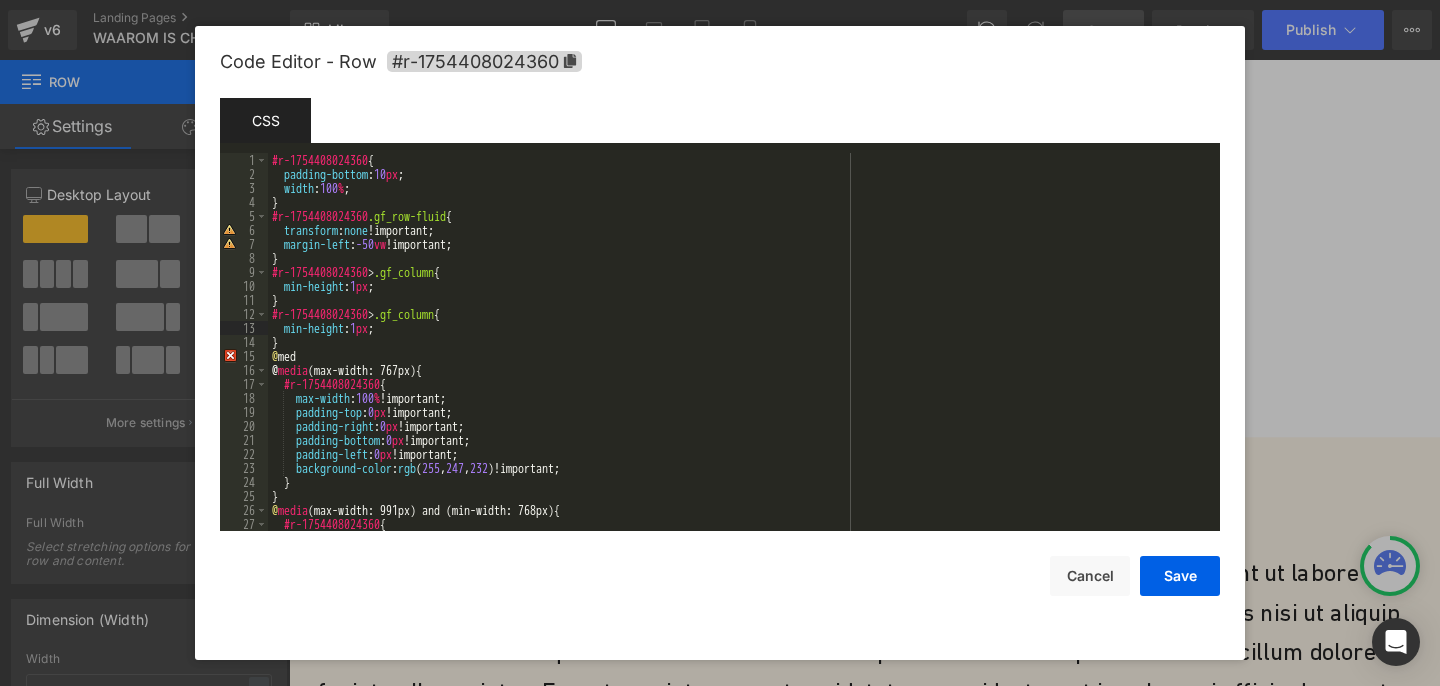 click on "#r-1754408024360 {    padding-bottom :  10 px ;    width :  100 % ; } #r-1754408024360 .gf_row-fluid {    transform :  none  !important;    margin-left :  -50 vw  !important; } #r-1754408024360  >  .gf_column {    min-height :  1 px ; } #r-1754408024360  >  .gf_column {    min-height :  1 px ; } @ med @ media  (max-width: 767px) {    #r-1754408024360 {       max-width :  100 % !important;       padding-top :  0 px !important;       padding-right :  0 px !important;       padding-bottom :  0 px !important;       padding-left :  0 px !important;       background-color :  rgb ( 255 ,  247 ,  232 )!important;    } } @ media  (max-width: 991px) and (min-width: 768px) {    #r-1754408024360 {       max-width :  100 % !important;" at bounding box center [740, 356] 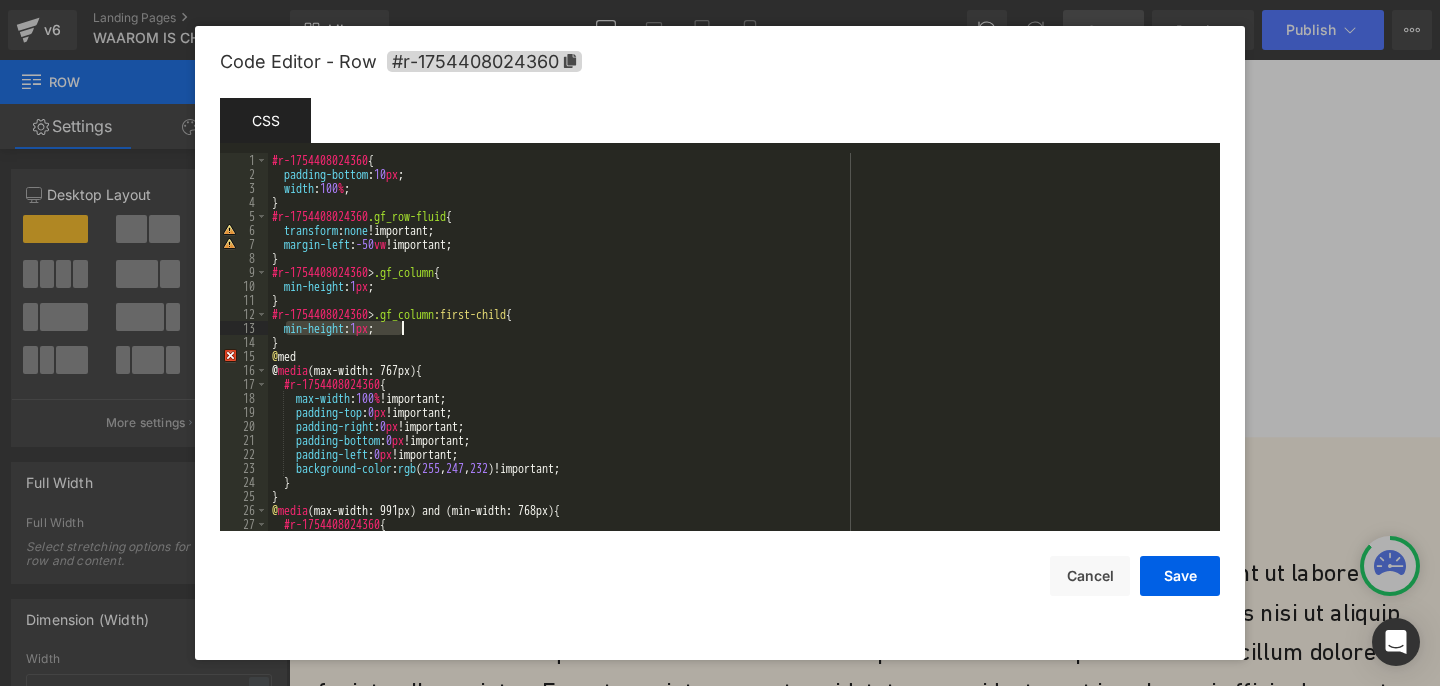 drag, startPoint x: 283, startPoint y: 331, endPoint x: 416, endPoint y: 331, distance: 133 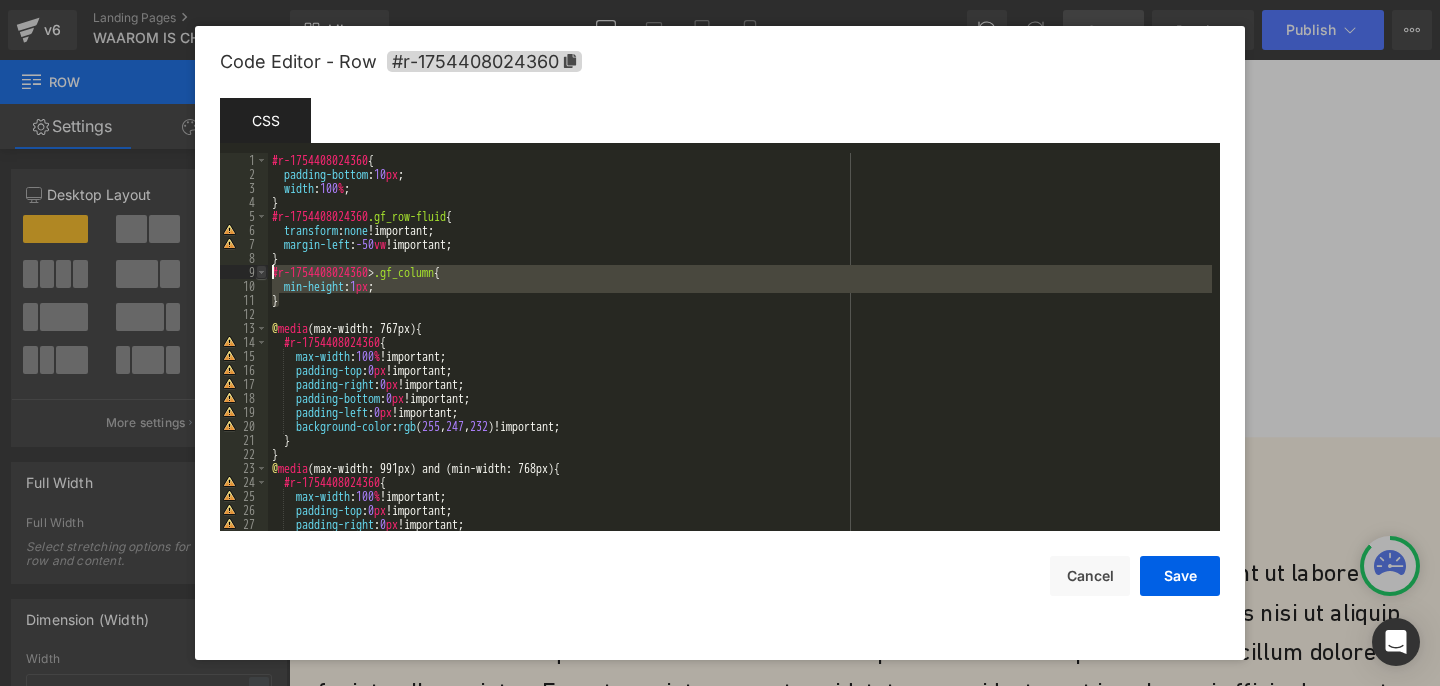 drag, startPoint x: 276, startPoint y: 301, endPoint x: 266, endPoint y: 272, distance: 30.675724 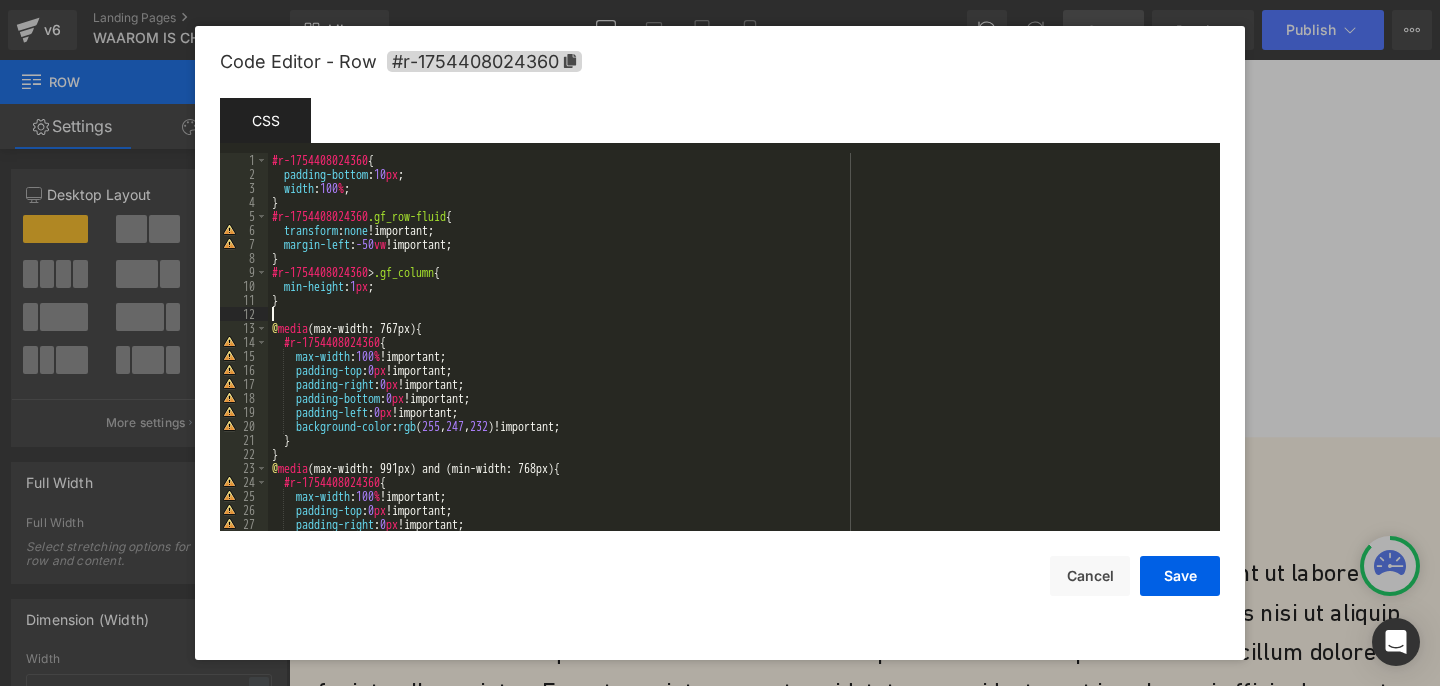 click on "#r-1754408024360 {    padding-bottom :  10 px ;    width :  100 % ; } #r-1754408024360 .gf_row-fluid {    transform :  none  !important;    margin-left :  -50 vw  !important; } #r-1754408024360  >  .gf_column {    min-height :  1 px ; } @ media  (max-width: 767px) {    #r-1754408024360 {       max-width :  100 % !important;       padding-top :  0 px !important;       padding-right :  0 px !important;       padding-bottom :  0 px !important;       padding-left :  0 px !important;       background-color :  rgb ( 255 ,  247 ,  232 )!important;    } } @ media  (max-width: 991px) and (min-width: 768px) {    #r-1754408024360 {       max-width :  100 % !important;       padding-top :  0 px !important;       padding-right :  0 px !important;       padding-bottom :  0 px !important;" at bounding box center (740, 356) 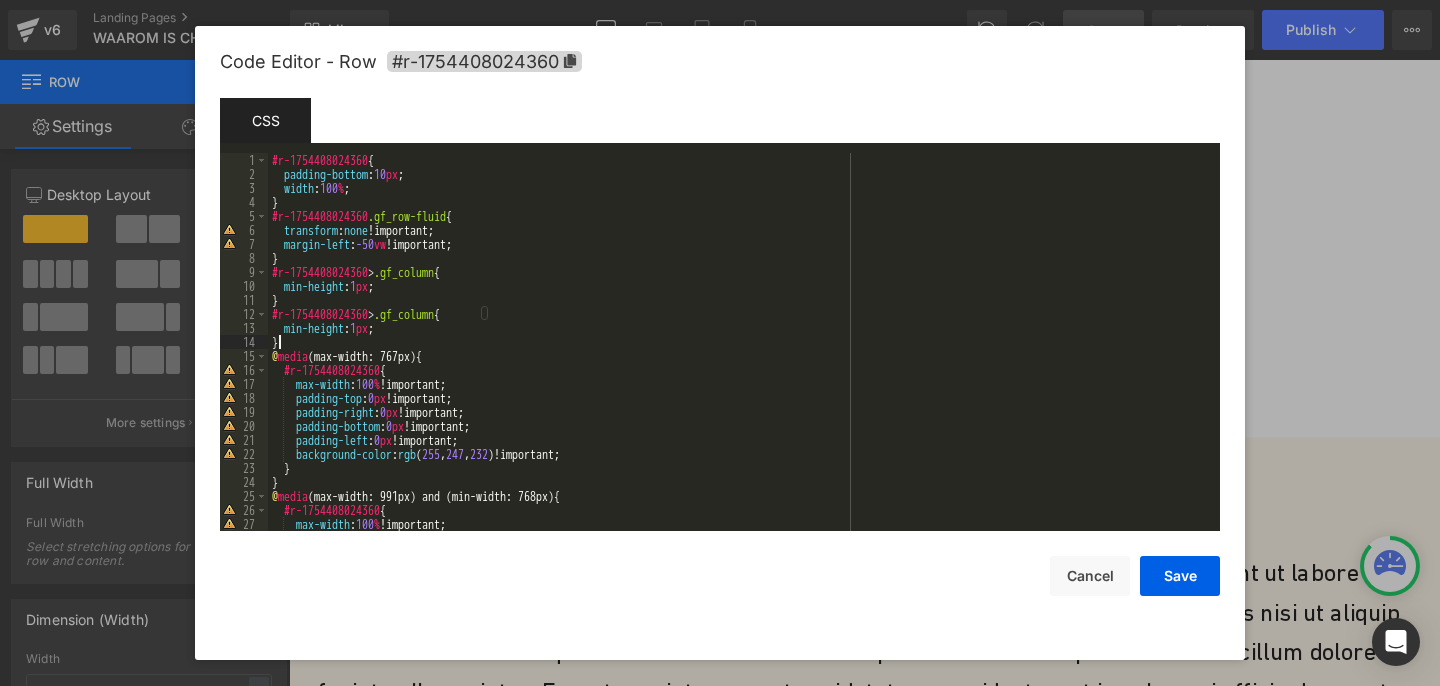 click on "#r-1754408024360 {    padding-bottom :  10 px ;    width :  100 % ; } #r-1754408024360 .gf_row-fluid {    transform :  none  !important;    margin-left :  -50 vw  !important; } #r-1754408024360  >  .gf_column {    min-height :  1 px ; } #r-1754408024360  >  .gf_column {    min-height :  1 px ; } @ media  (max-width: 767px) {    #r-1754408024360 {       max-width :  100 % !important;       padding-top :  0 px !important;       padding-right :  0 px !important;       padding-bottom :  0 px !important;       padding-left :  0 px !important;       background-color :  rgb ( 255 ,  247 ,  232 )!important;    } } @ media  (max-width: 991px) and (min-width: 768px) {    #r-1754408024360 {       max-width :  100 % !important;       padding-top :  0 px !important;" at bounding box center (740, 356) 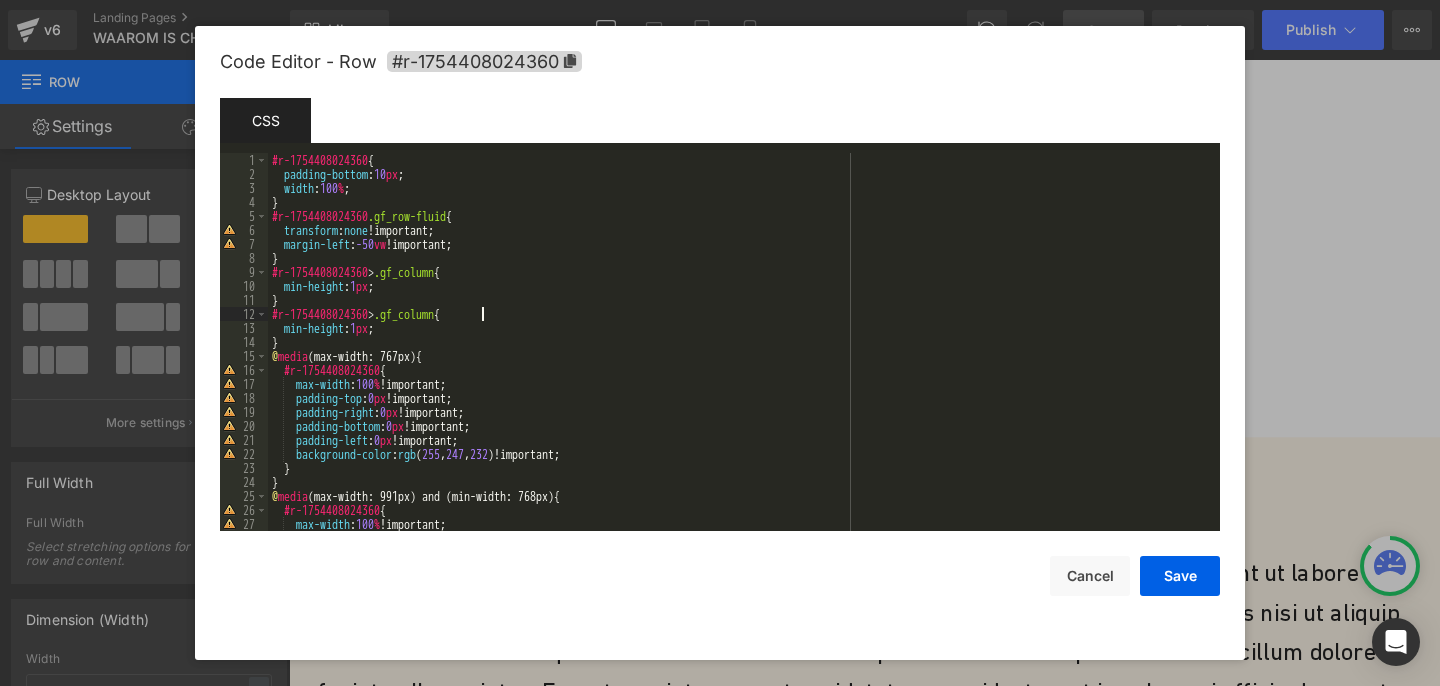 click on "#r-1754408024360 {    padding-bottom :  10 px ;    width :  100 % ; } #r-1754408024360 .gf_row-fluid {    transform :  none  !important;    margin-left :  -50 vw  !important; } #r-1754408024360  >  .gf_column {    min-height :  1 px ; } #r-1754408024360  >  .gf_column {    min-height :  1 px ; } @ media  (max-width: 767px) {    #r-1754408024360 {       max-width :  100 % !important;       padding-top :  0 px !important;       padding-right :  0 px !important;       padding-bottom :  0 px !important;       padding-left :  0 px !important;       background-color :  rgb ( 255 ,  247 ,  232 )!important;    } } @ media  (max-width: 991px) and (min-width: 768px) {    #r-1754408024360 {       max-width :  100 % !important;       padding-top :  0 px !important;" at bounding box center [740, 356] 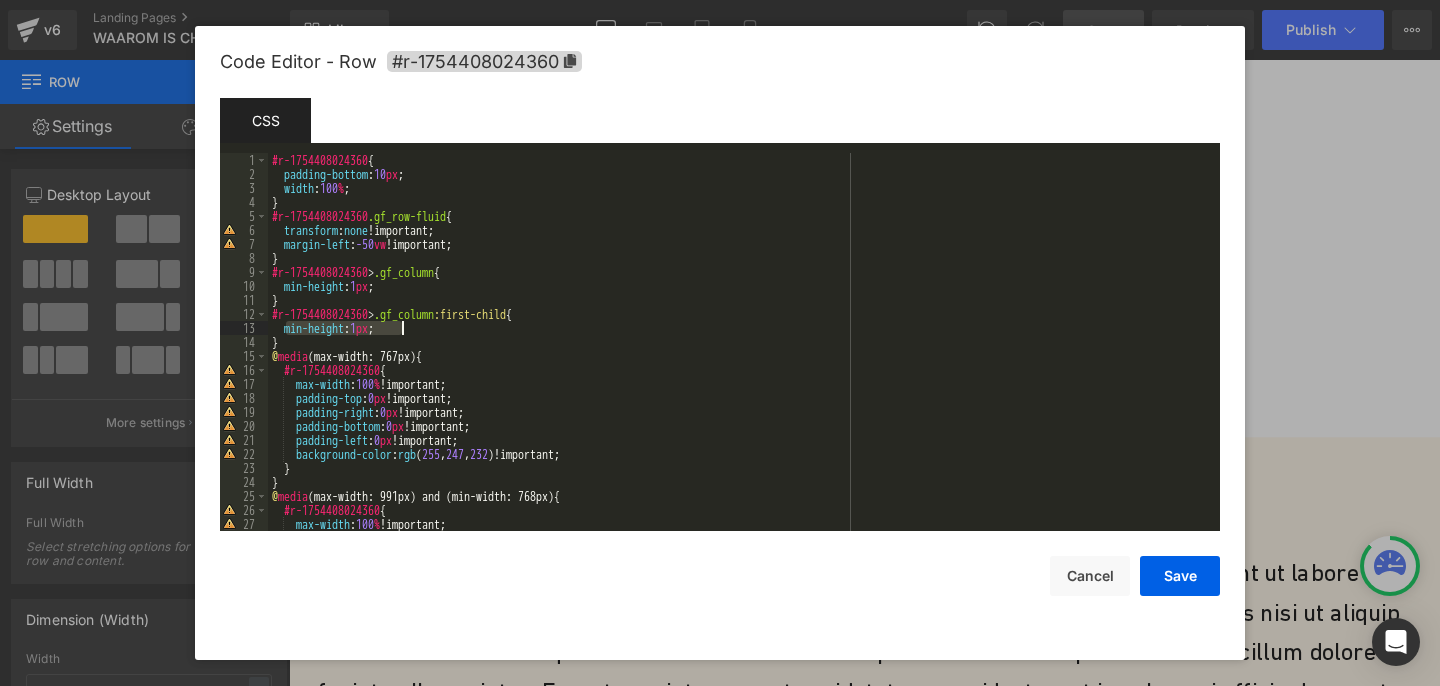 drag, startPoint x: 287, startPoint y: 333, endPoint x: 402, endPoint y: 330, distance: 115.03912 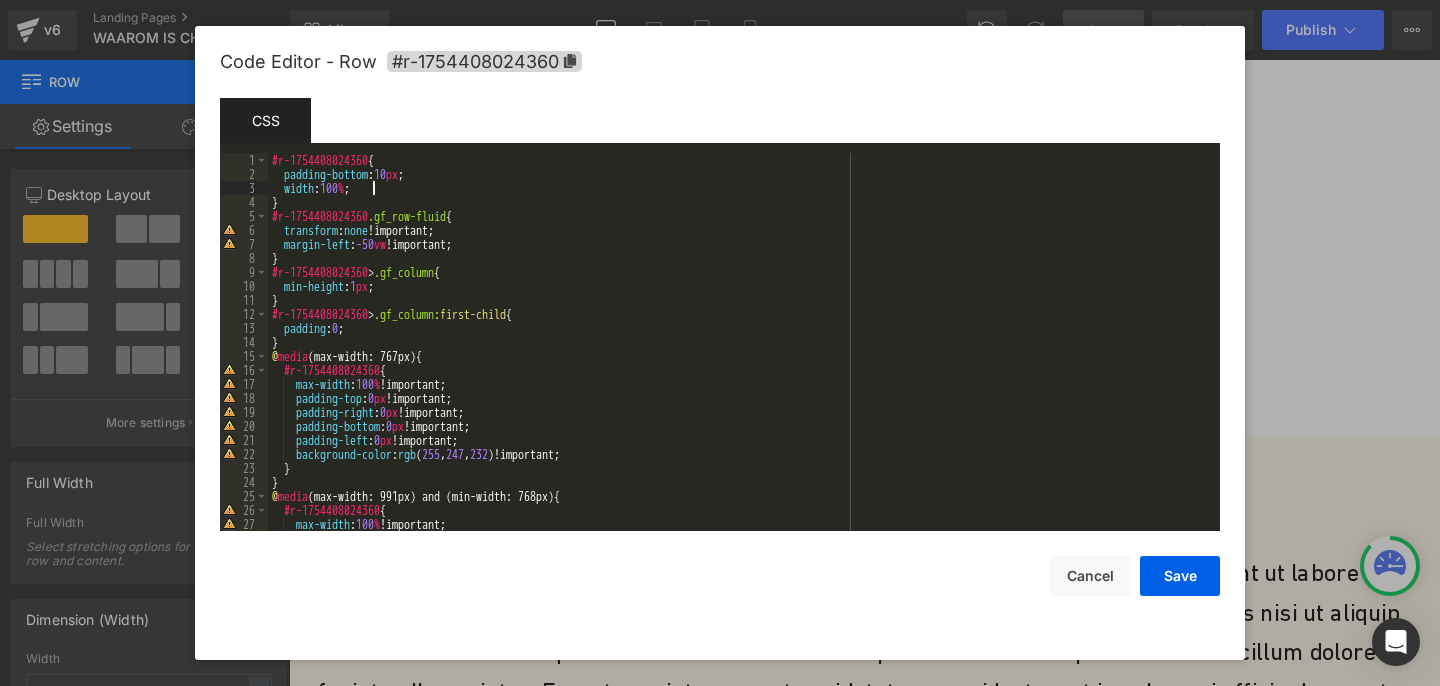 click on "#r-1754408024360 {    padding-bottom :  10 px ;    width :  100 % ; } #r-1754408024360 .gf_row-fluid {    transform :  none  !important;    margin-left :  -50 vw  !important; } #r-1754408024360  >  .gf_column {    min-height :  1 px ; } #r-1754408024360  >  .gf_column :first-child {    padding :  0 ; } @ media  (max-width: 767px) {    #r-1754408024360 {       max-width :  100 % !important;       padding-top :  0 px !important;       padding-right :  0 px !important;       padding-bottom :  0 px !important;       padding-left :  0 px !important;       background-color :  rgb ( 255 ,  247 ,  232 )!important;    } } @ media  (max-width: 991px) and (min-width: 768px) {    #r-1754408024360 {       max-width :  100 % !important;       padding-top :  0 px !important;" at bounding box center [740, 356] 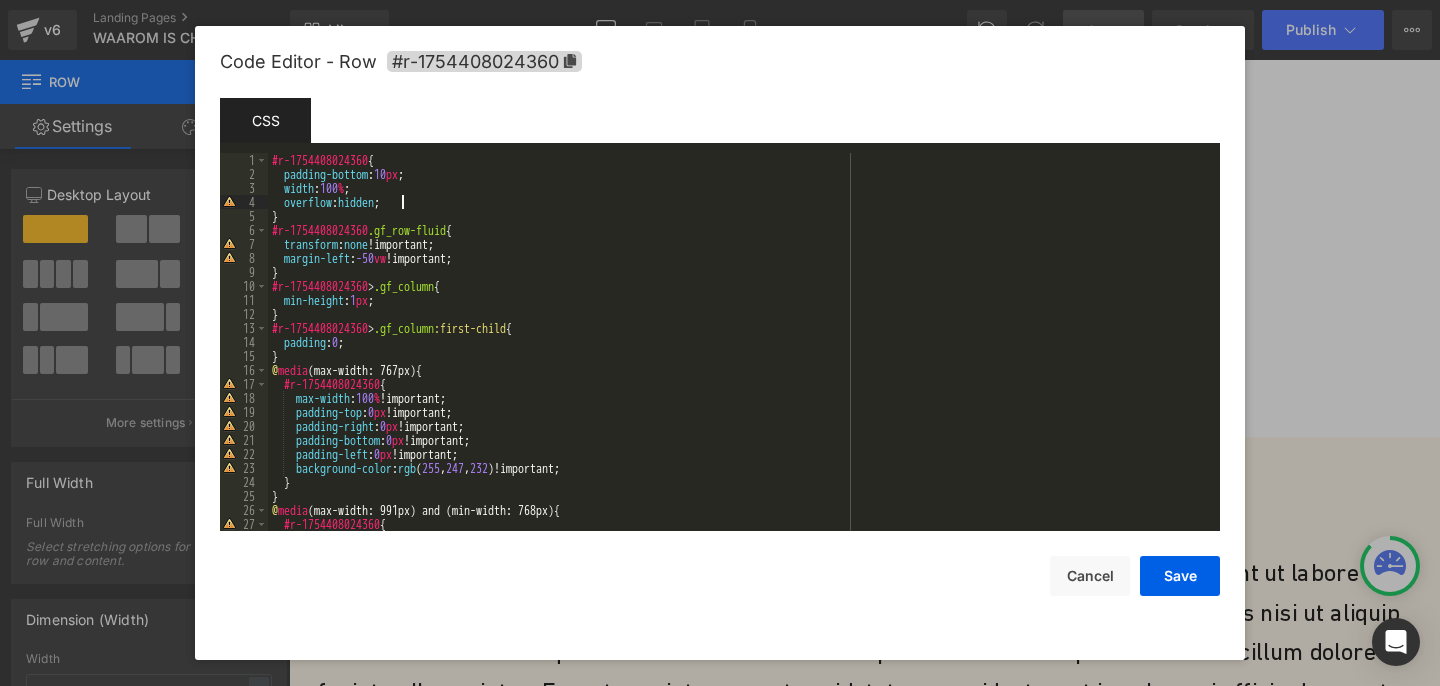 type 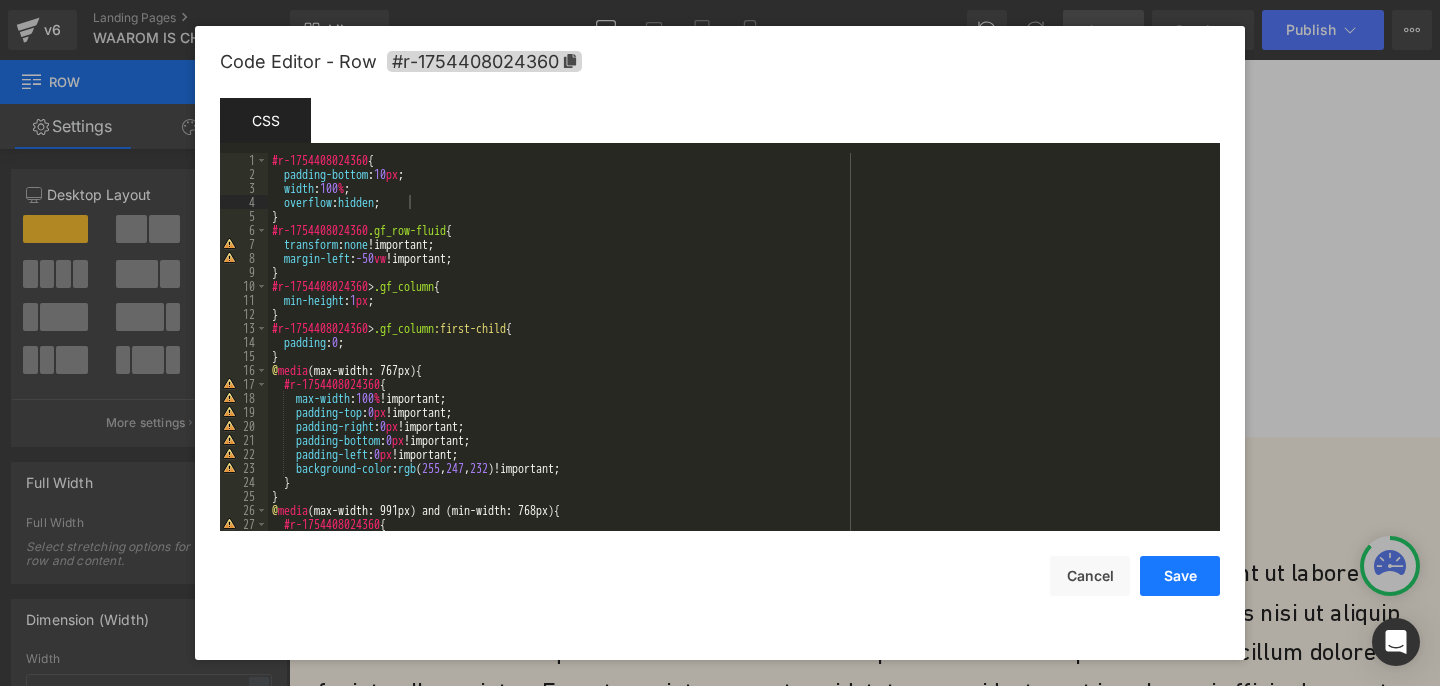 click on "Save" at bounding box center [1180, 576] 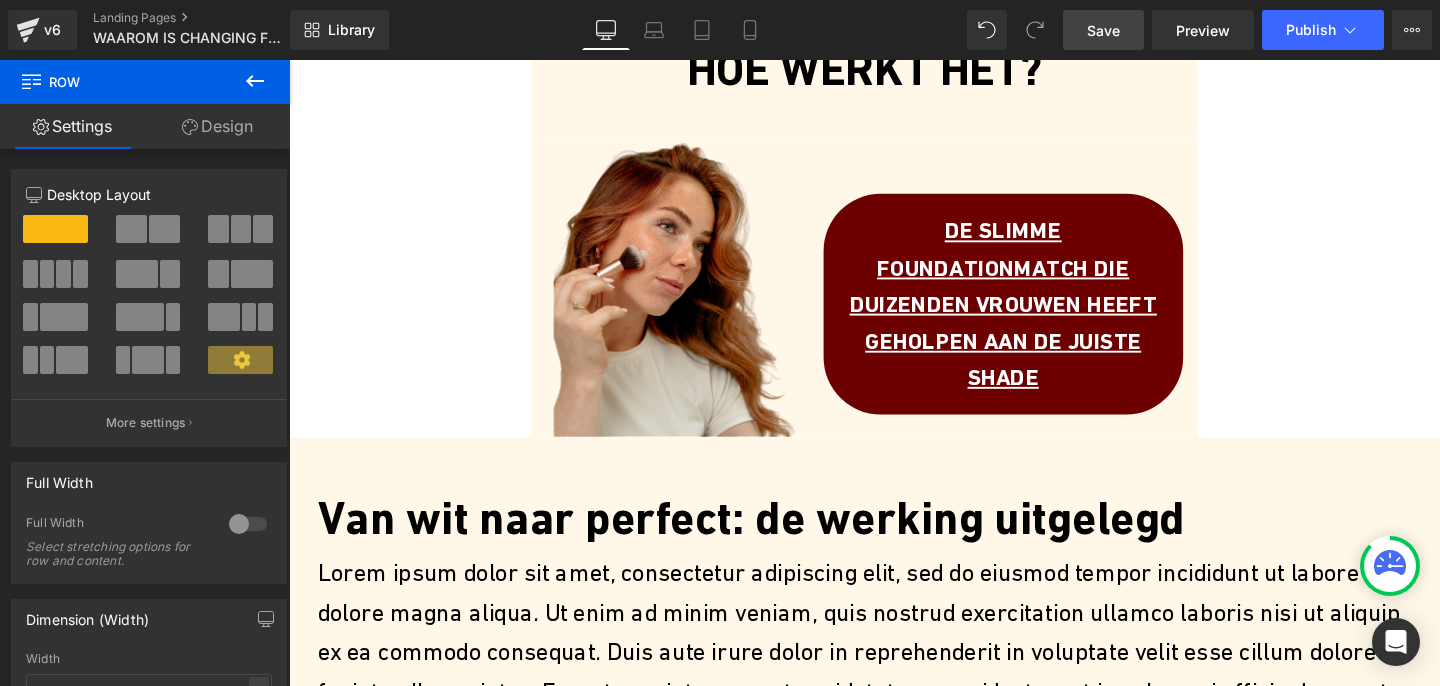 click on "Save" at bounding box center [1103, 30] 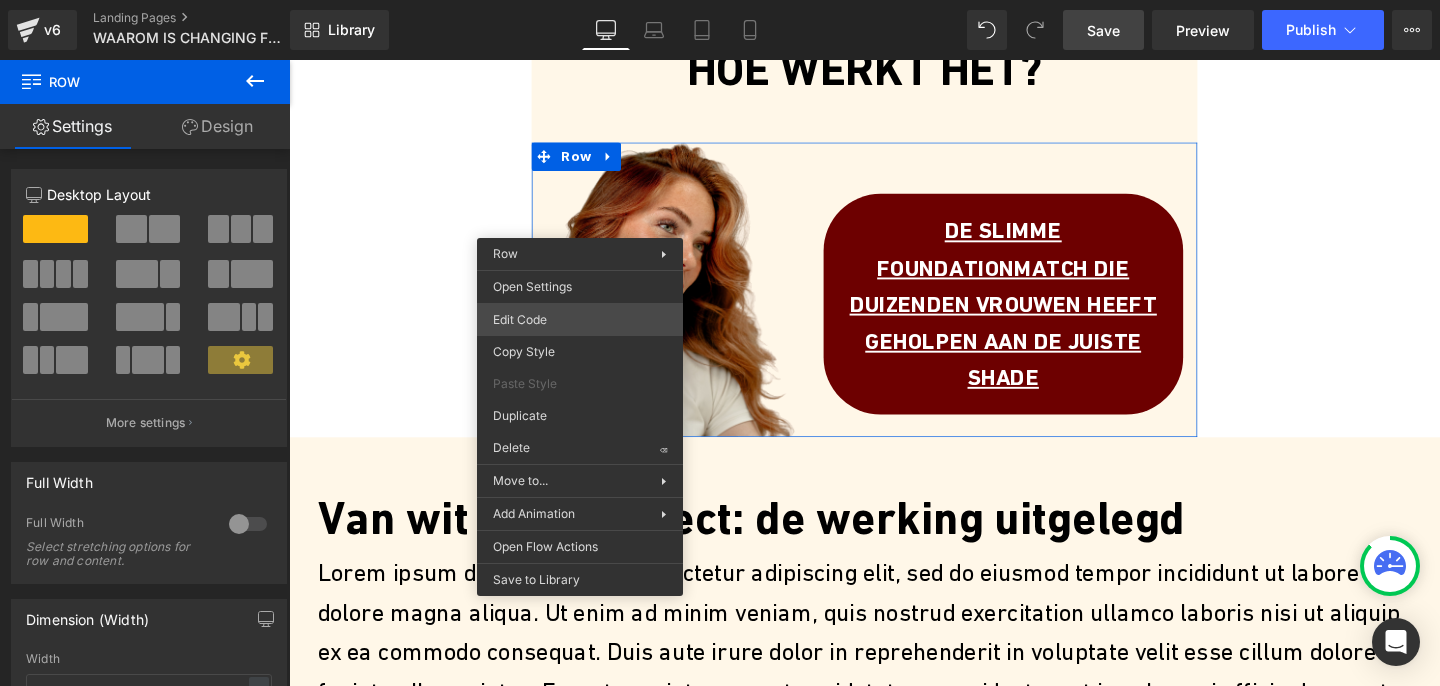 click on "Row  You are previewing how the   will restyle your page. You can not edit Elements in Preset Preview Mode.  v6 Landing Pages WAAROM IS CHANGING FOUNDATION ZO POPULAIR Library Desktop Desktop Laptop Tablet Mobile Save Preview Publish Scheduled Upgrade Plan View Live Page View with current Template Save Template to Library Schedule Publish  Optimize  Publish Settings Shortcuts  Your page can’t be published   You've reached the maximum number of published pages on your plan  (1/1).  You need to upgrade your plan or unpublish all your pages to get 1 publish slot.   Unpublish pages   Upgrade plan  Elements Global Style Base Row  rows, columns, layouts, div Heading  headings, titles, h1,h2,h3,h4,h5,h6 Text Block  texts, paragraphs, contents, blocks Image  images, photos, alts, uploads Icon  icons, symbols Button  button, call to action, cta Separator  separators, dividers, horizontal lines Liquid  liquid, custom code, html, javascript, css, reviews, apps, applications, embeded, iframe Banner Parallax  Stack app" at bounding box center [720, 0] 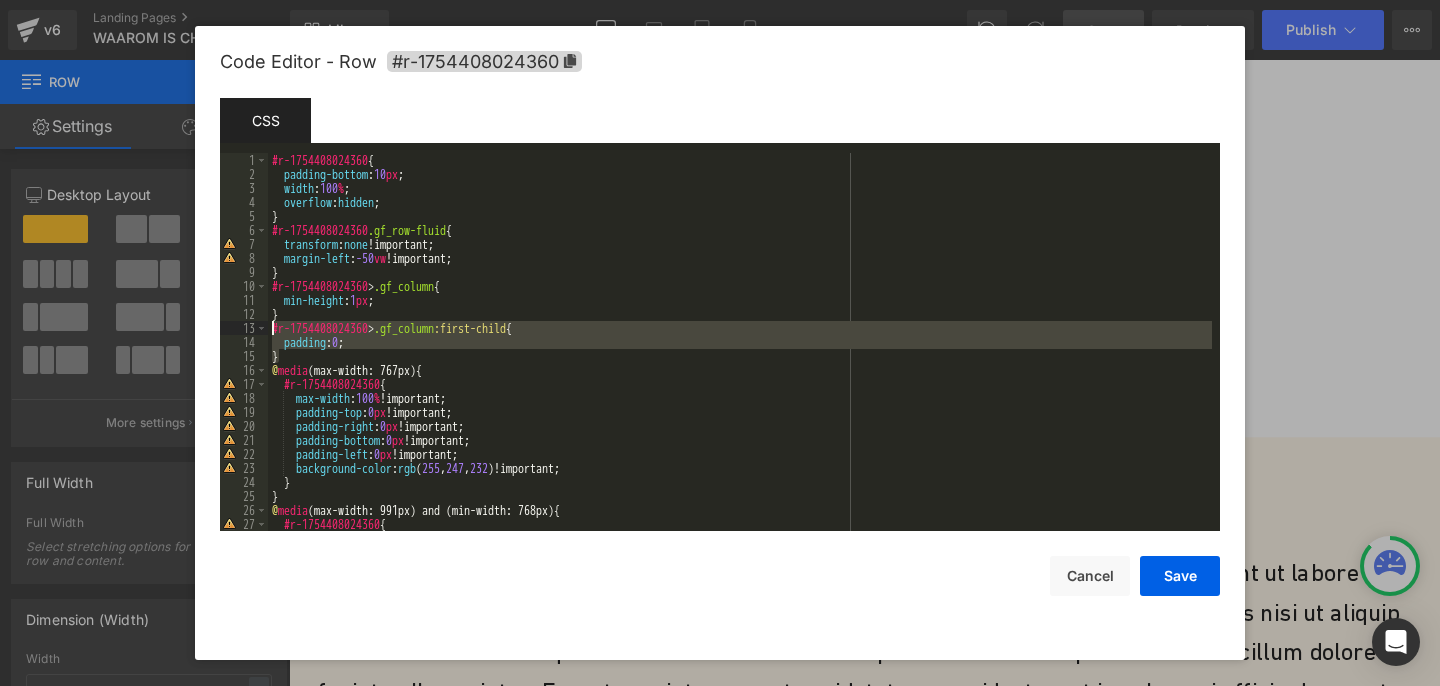 drag, startPoint x: 283, startPoint y: 359, endPoint x: 269, endPoint y: 330, distance: 32.202484 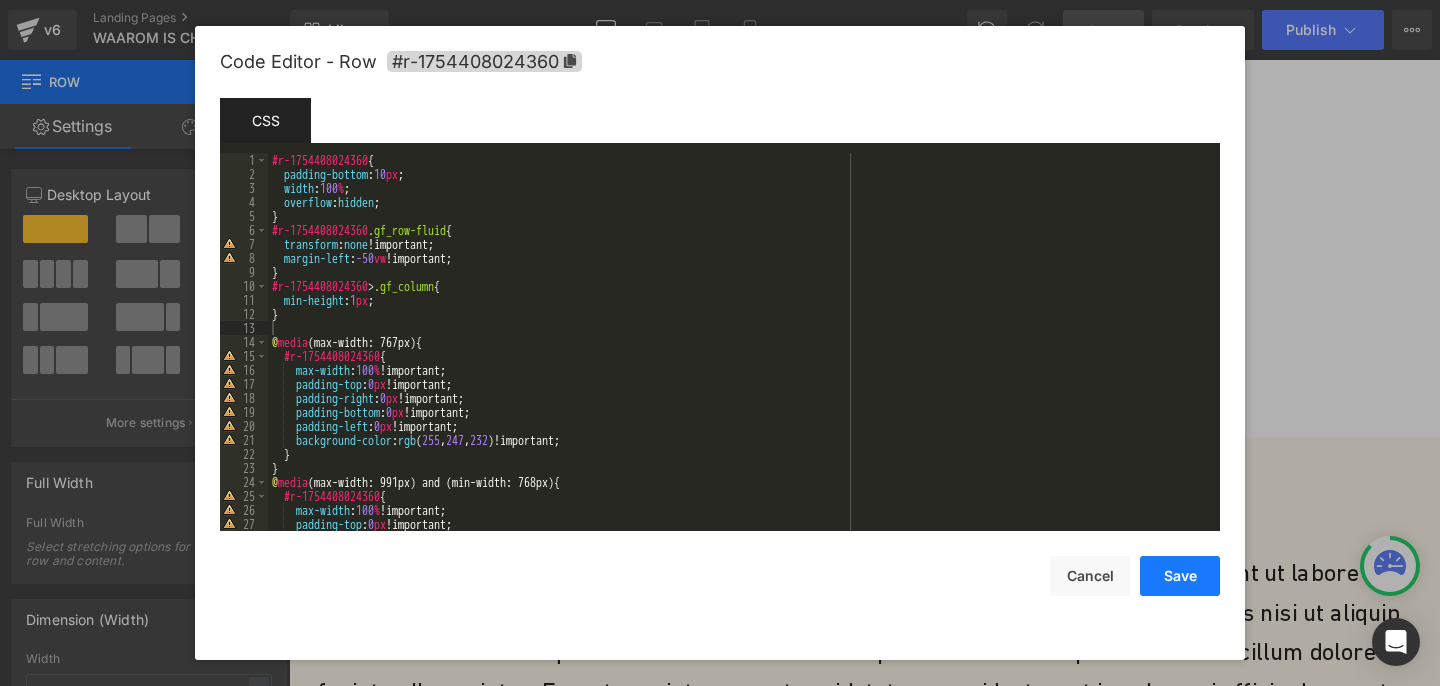 click on "Save" at bounding box center (1180, 576) 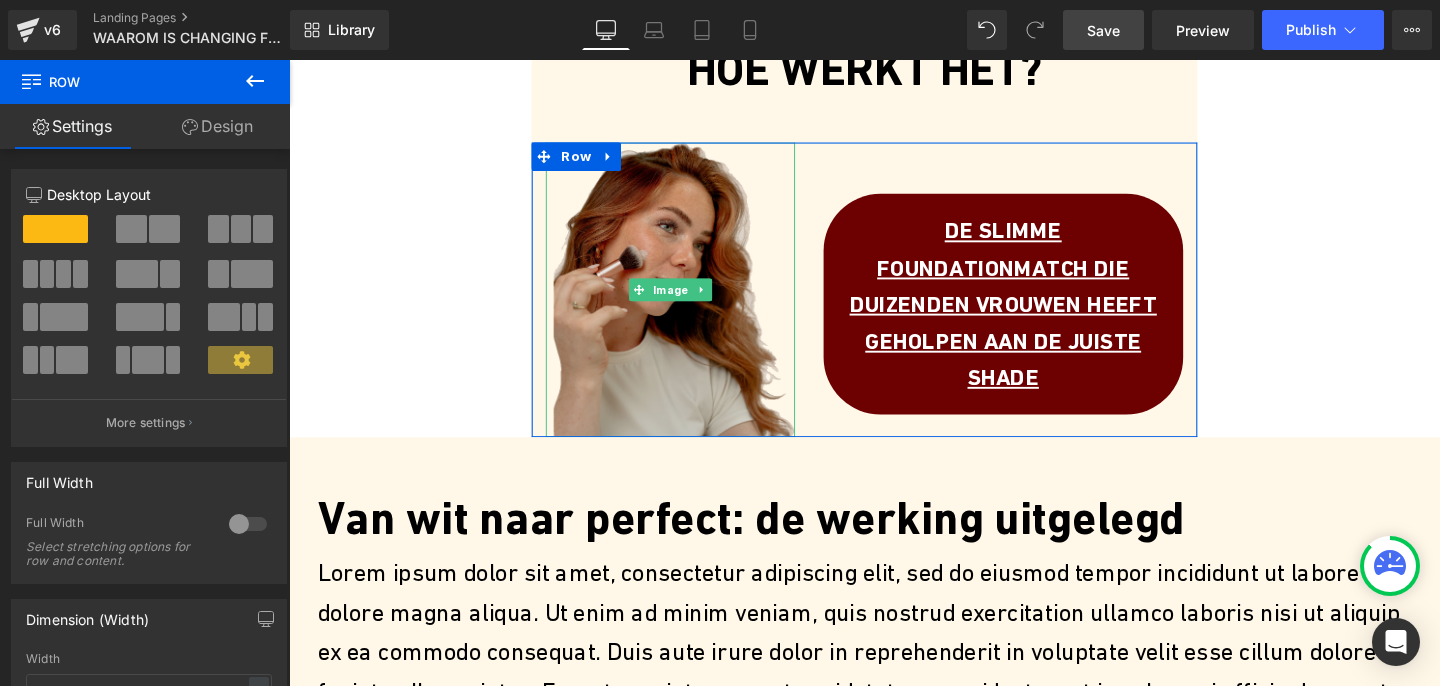 click at bounding box center [690, 302] 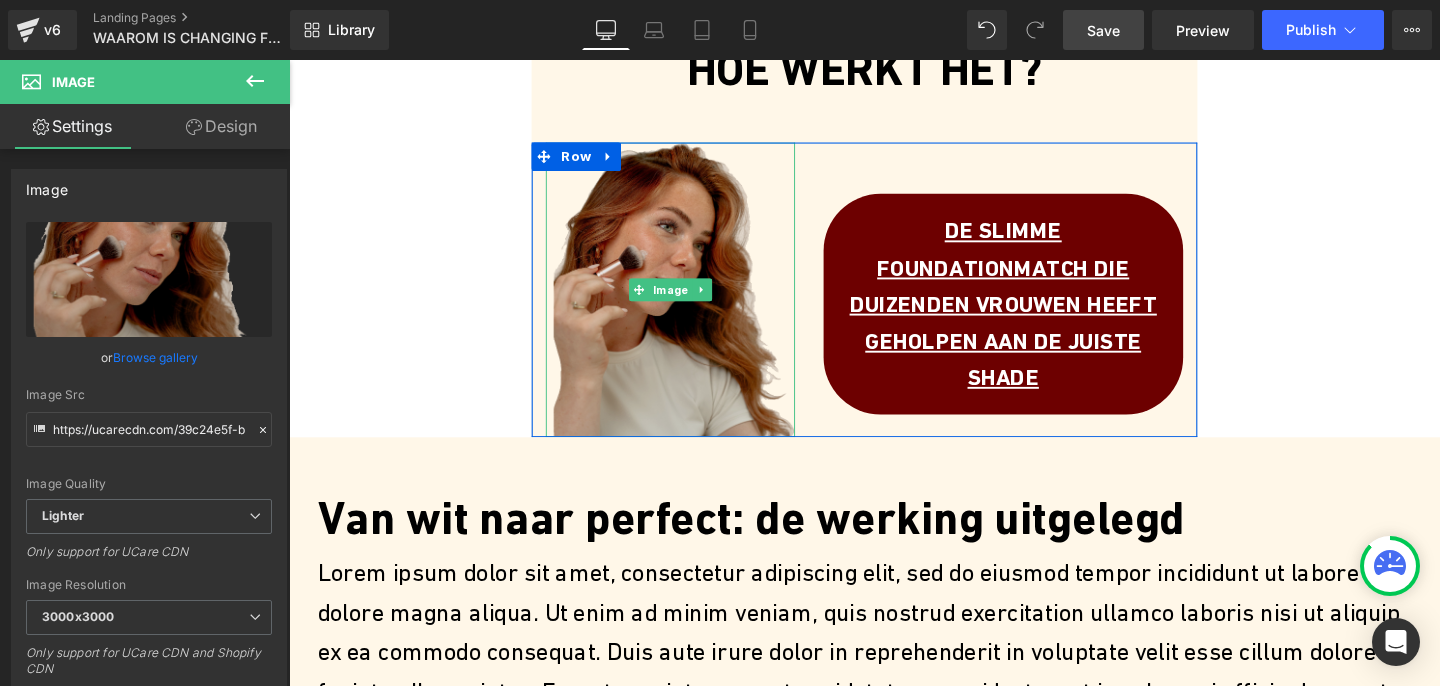 click at bounding box center [690, 302] 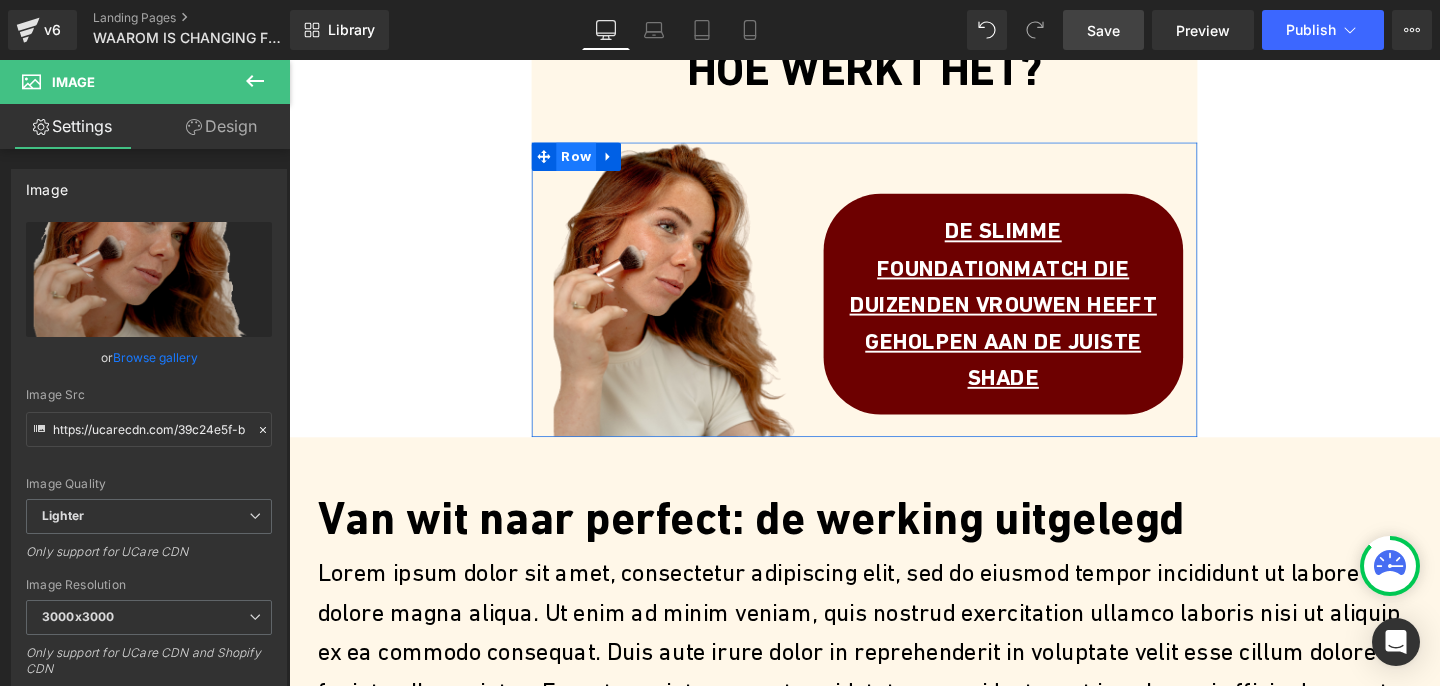 click on "Row" at bounding box center [591, 162] 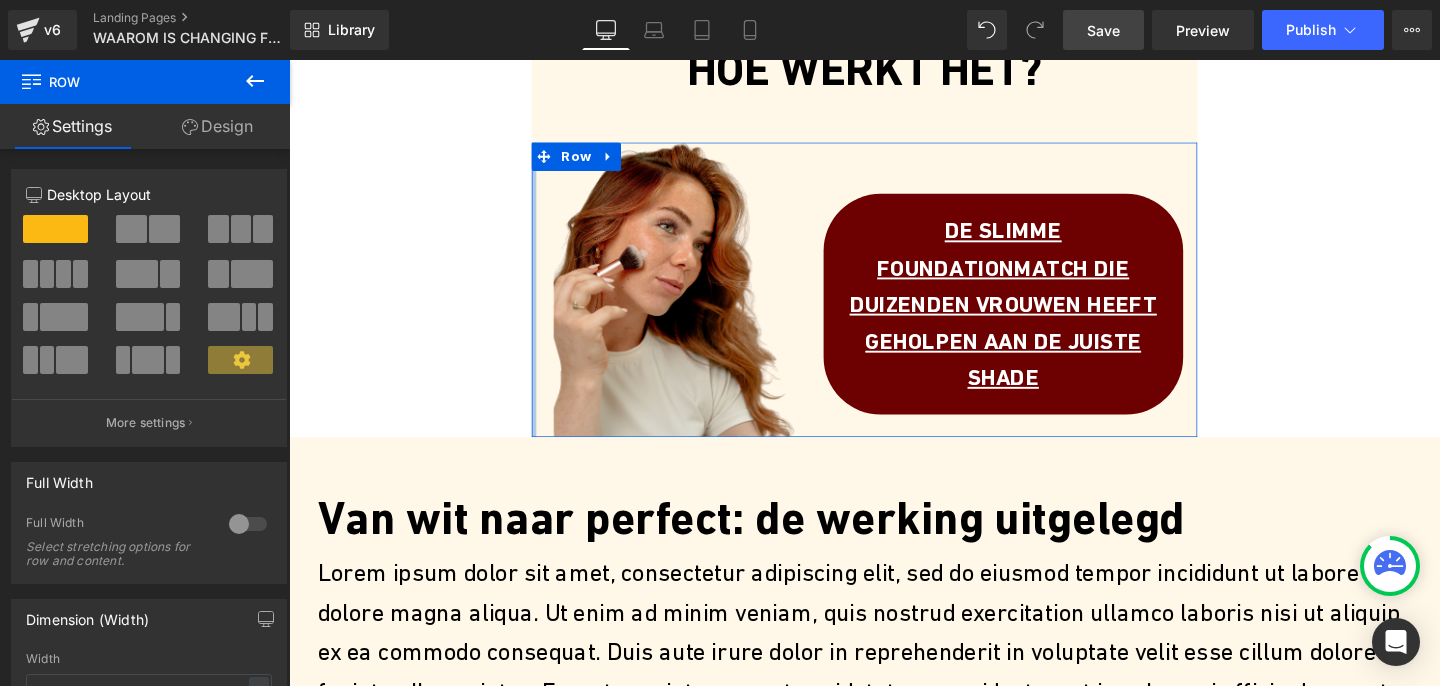 click at bounding box center [546, 302] 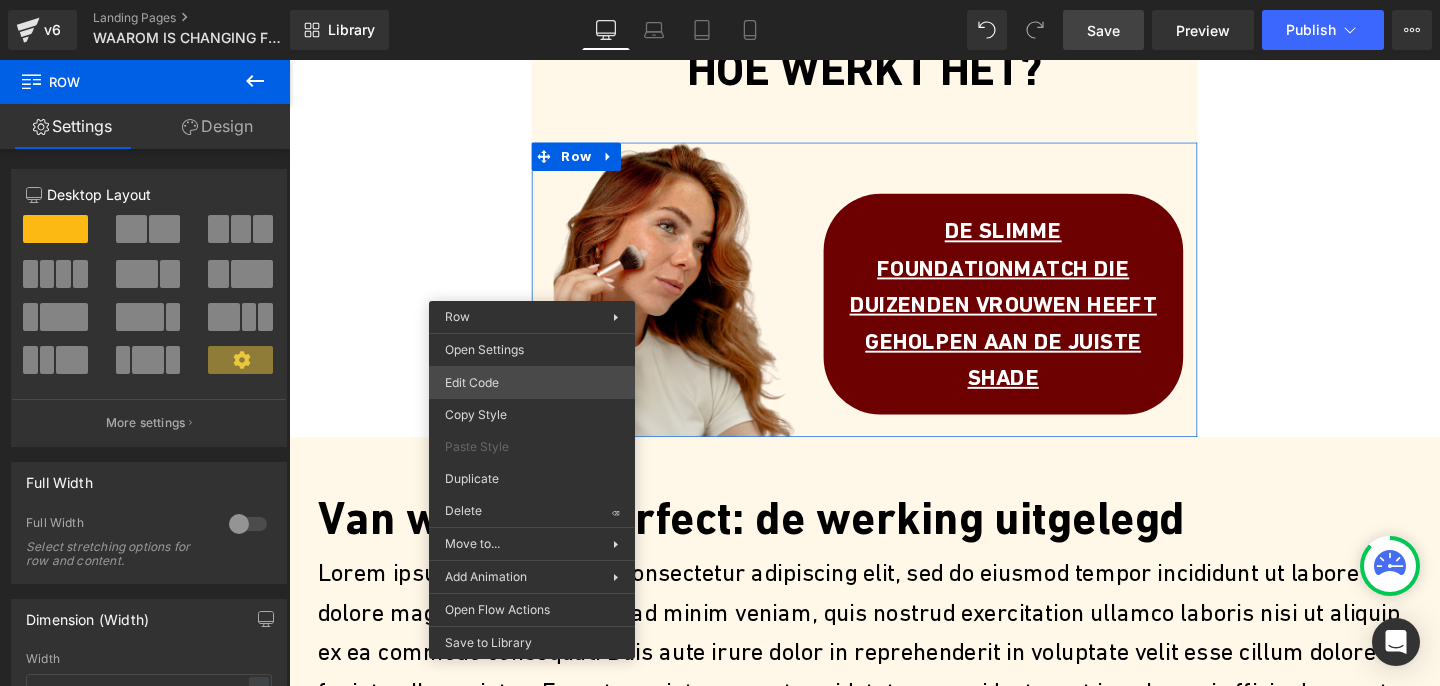 click on "Row  You are previewing how the   will restyle your page. You can not edit Elements in Preset Preview Mode.  v6 Landing Pages WAAROM IS CHANGING FOUNDATION ZO POPULAIR Library Desktop Desktop Laptop Tablet Mobile Save Preview Publish Scheduled Upgrade Plan View Live Page View with current Template Save Template to Library Schedule Publish  Optimize  Publish Settings Shortcuts  Your page can’t be published   You've reached the maximum number of published pages on your plan  (1/1).  You need to upgrade your plan or unpublish all your pages to get 1 publish slot.   Unpublish pages   Upgrade plan  Elements Global Style Base Row  rows, columns, layouts, div Heading  headings, titles, h1,h2,h3,h4,h5,h6 Text Block  texts, paragraphs, contents, blocks Image  images, photos, alts, uploads Icon  icons, symbols Button  button, call to action, cta Separator  separators, dividers, horizontal lines Liquid  liquid, custom code, html, javascript, css, reviews, apps, applications, embeded, iframe Banner Parallax  Stack app" at bounding box center (720, 0) 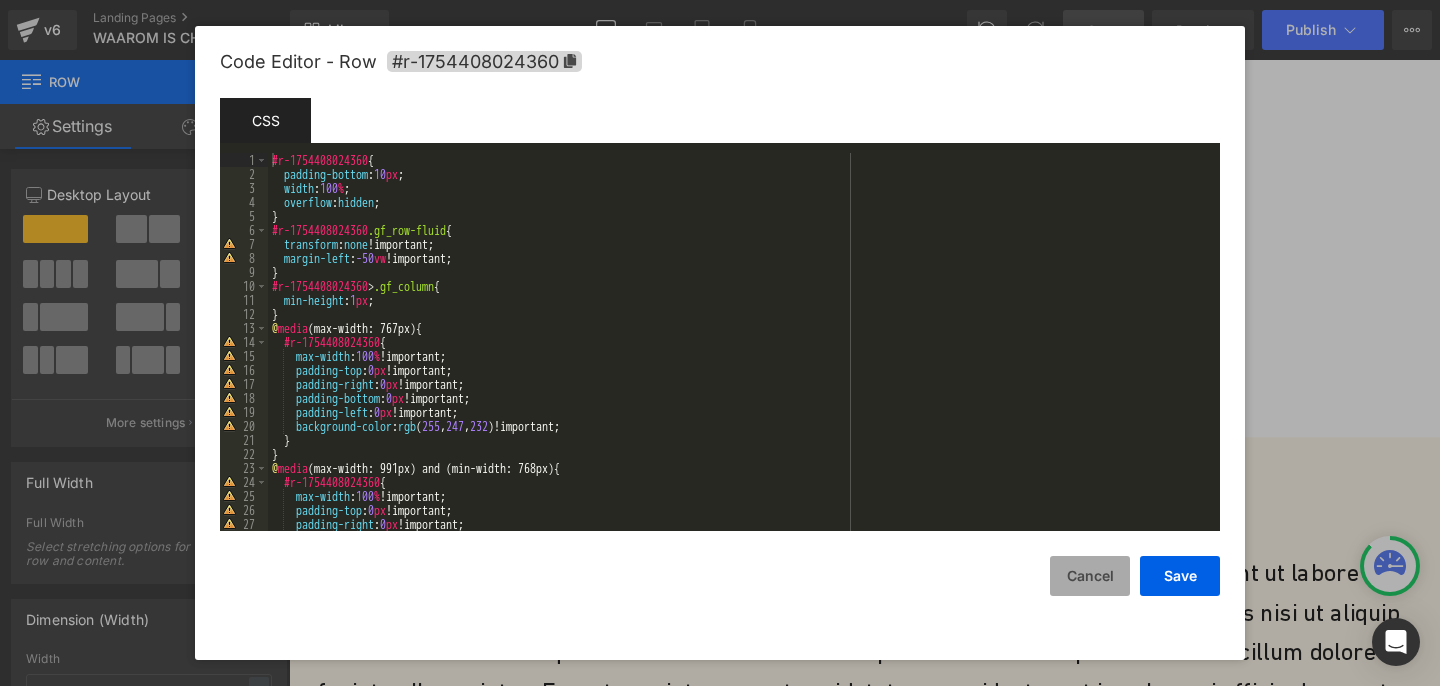 click on "Cancel" at bounding box center (1090, 576) 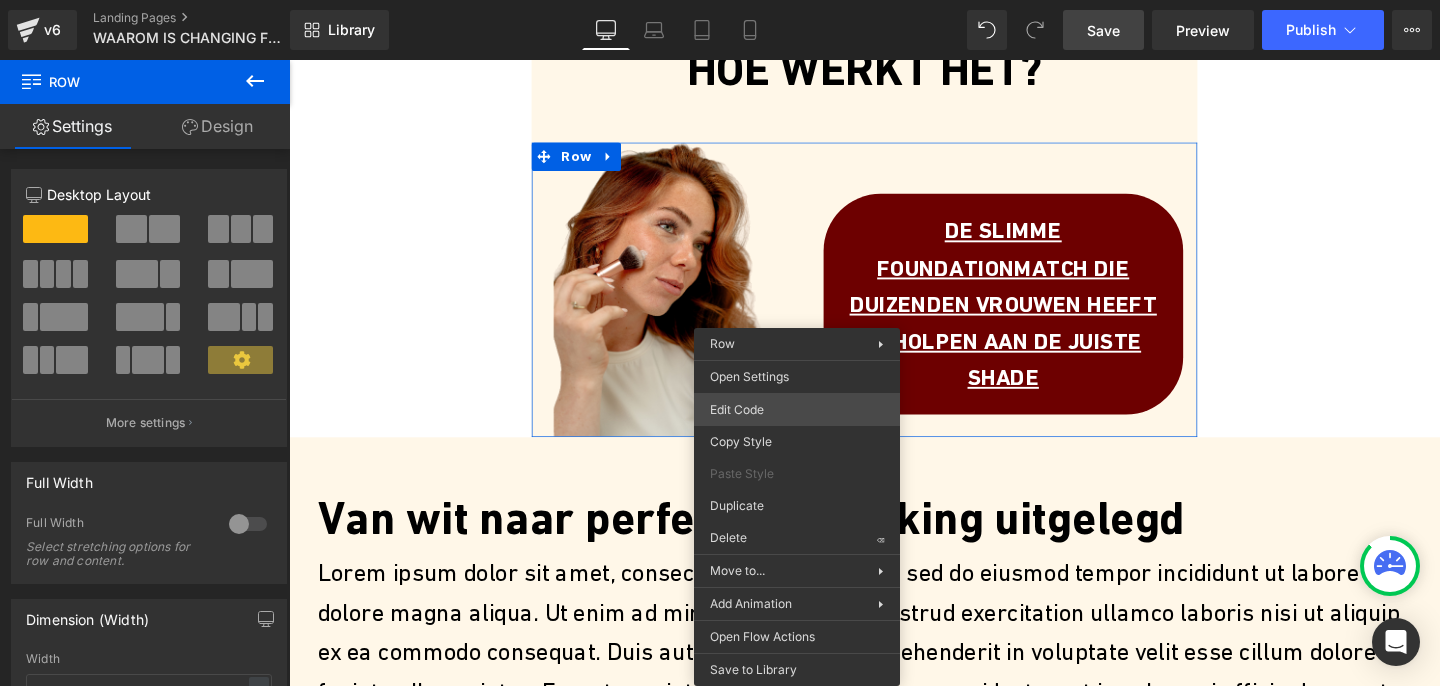click on "Row  You are previewing how the   will restyle your page. You can not edit Elements in Preset Preview Mode.  v6 Landing Pages WAAROM IS CHANGING FOUNDATION ZO POPULAIR Library Desktop Desktop Laptop Tablet Mobile Save Preview Publish Scheduled Upgrade Plan View Live Page View with current Template Save Template to Library Schedule Publish  Optimize  Publish Settings Shortcuts  Your page can’t be published   You've reached the maximum number of published pages on your plan  (1/1).  You need to upgrade your plan or unpublish all your pages to get 1 publish slot.   Unpublish pages   Upgrade plan  Elements Global Style Base Row  rows, columns, layouts, div Heading  headings, titles, h1,h2,h3,h4,h5,h6 Text Block  texts, paragraphs, contents, blocks Image  images, photos, alts, uploads Icon  icons, symbols Button  button, call to action, cta Separator  separators, dividers, horizontal lines Liquid  liquid, custom code, html, javascript, css, reviews, apps, applications, embeded, iframe Banner Parallax  Stack app" at bounding box center (720, 0) 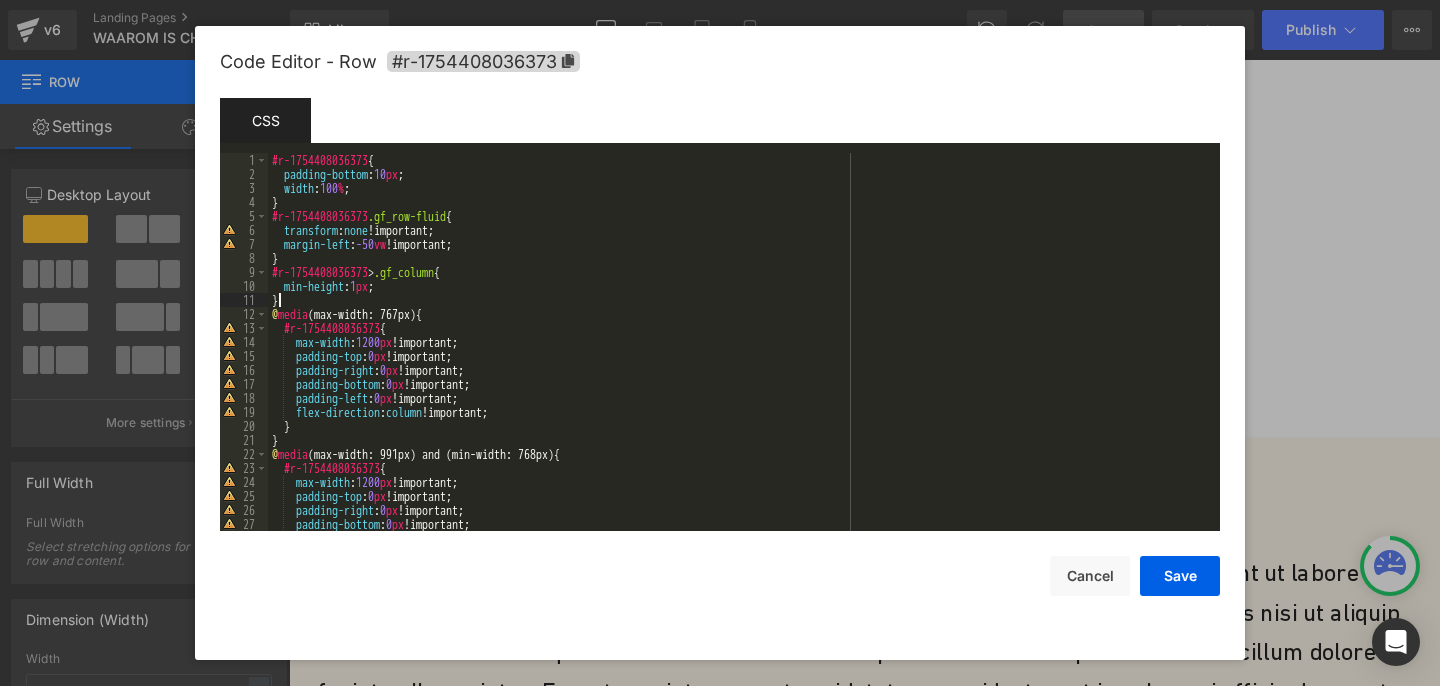 click on "#r-1754408036373 {    padding-bottom :  10 px ;    width :  100 % ; } #r-1754408036373 .gf_row-fluid {    transform :  none  !important;    margin-left :  -50 vw  !important; } #r-1754408036373  >  .gf_column {    min-height :  1 px ; } @ media  (max-width: 767px) {    #r-1754408036373 {       max-width :  1200 px !important;       padding-top :  0 px !important;       padding-right :  0 px !important;       padding-bottom :  0 px !important;       padding-left :  0 px !important;       flex-direction :  column !important;    } } @ media  (max-width: 991px) and (min-width: 768px) {    #r-1754408036373 {       max-width :  1200 px !important;       padding-top :  0 px !important;       padding-right :  0 px !important;       padding-bottom :  0 px !important;       padding-left :  0 px !important;" at bounding box center (740, 356) 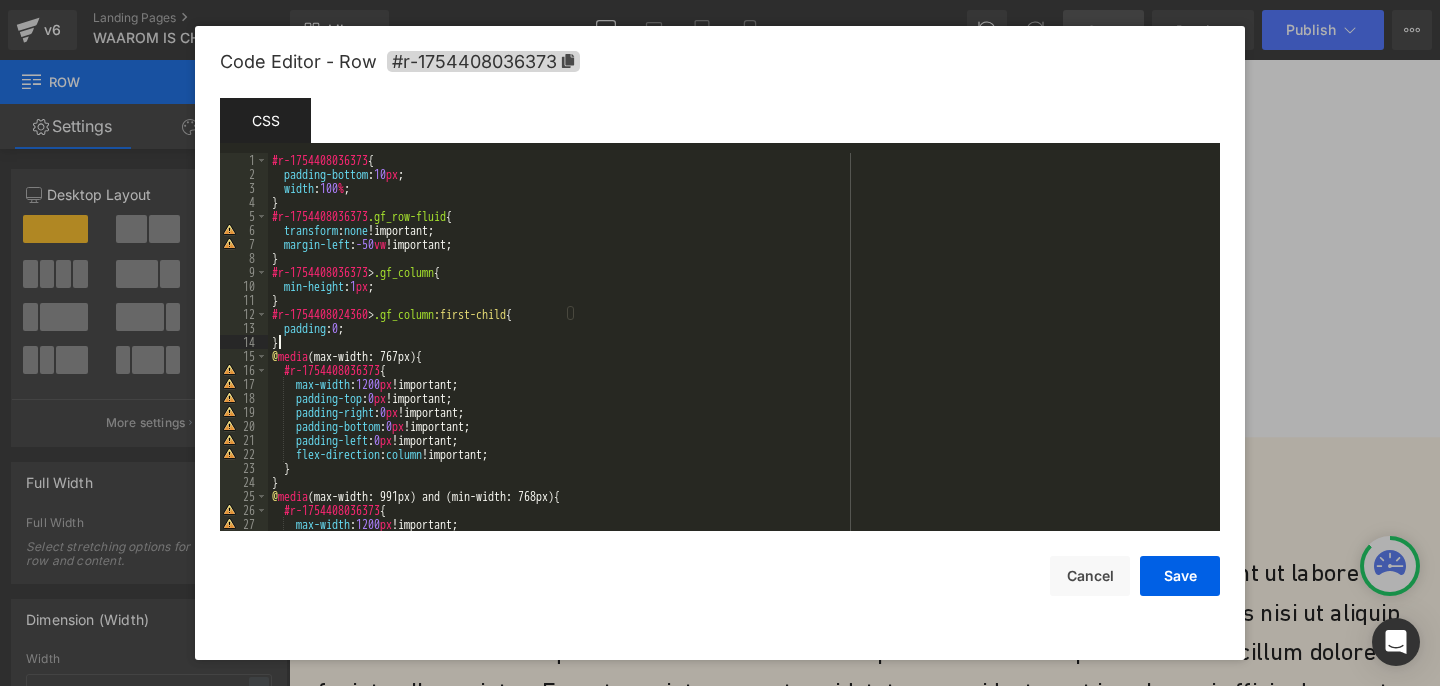 click on "#r-1754408036373 {    padding-bottom :  10 px ;    width :  100 % ; } #r-1754408036373 .gf_row-fluid {    transform :  none  !important;    margin-left :  -50 vw  !important; } #r-1754408036373  >  .gf_column {    min-height :  1 px ; } #r-1754408024360  >  .gf_column :first-child {    padding :  0 ; } @ media  (max-width: 767px) {    #r-1754408036373 {       max-width :  1200 px !important;       padding-top :  0 px !important;       padding-right :  0 px !important;       padding-bottom :  0 px !important;       padding-left :  0 px !important;       flex-direction :  column !important;    } } @ media  (max-width: 991px) and (min-width: 768px) {    #r-1754408036373 {       max-width :  1200 px !important;       padding-top :  0 px !important;" at bounding box center [740, 356] 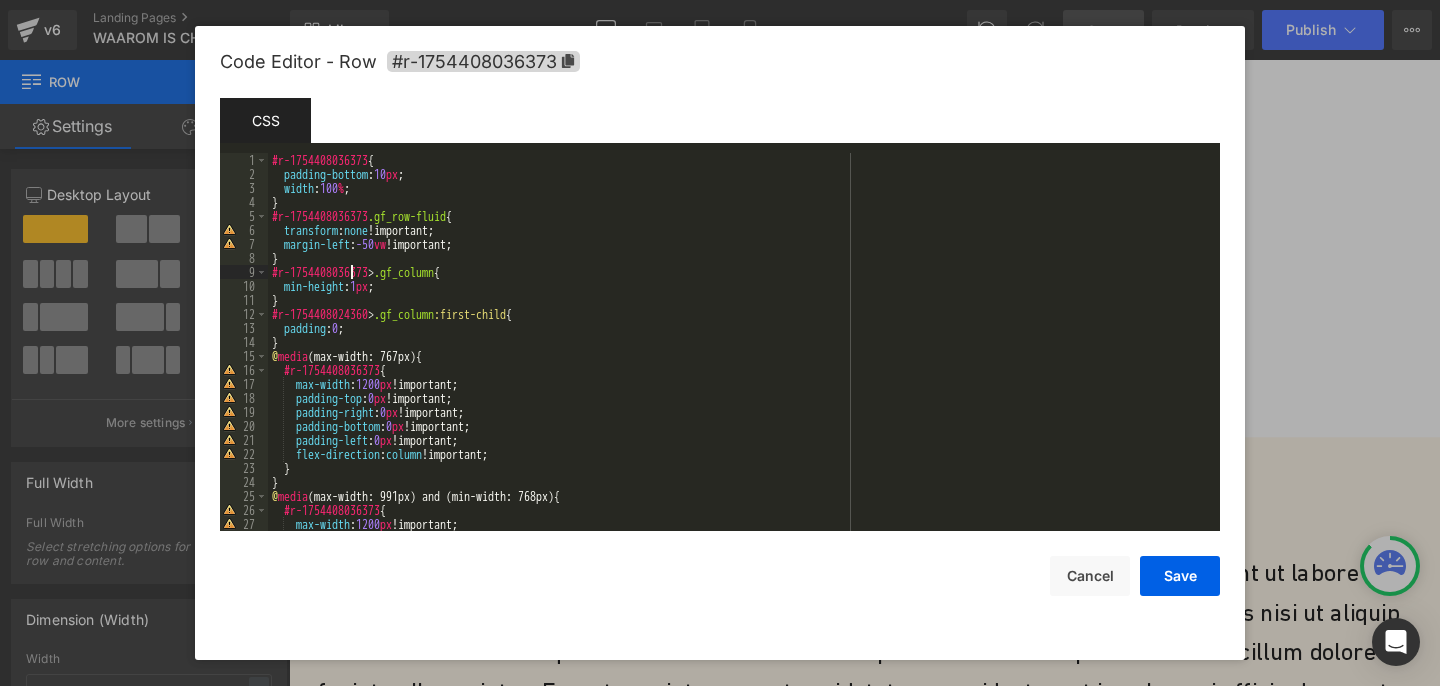 click on "#r-1754408036373 {    padding-bottom :  10 px ;    width :  100 % ; } #r-1754408036373 .gf_row-fluid {    transform :  none  !important;    margin-left :  -50 vw  !important; } #r-1754408036373  >  .gf_column {    min-height :  1 px ; } #r-1754408024360  >  .gf_column :first-child {    padding :  0 ; } @ media  (max-width: 767px) {    #r-1754408036373 {       max-width :  1200 px !important;       padding-top :  0 px !important;       padding-right :  0 px !important;       padding-bottom :  0 px !important;       padding-left :  0 px !important;       flex-direction :  column !important;    } } @ media  (max-width: 991px) and (min-width: 768px) {    #r-1754408036373 {       max-width :  1200 px !important;       padding-top :  0 px !important;" at bounding box center [740, 356] 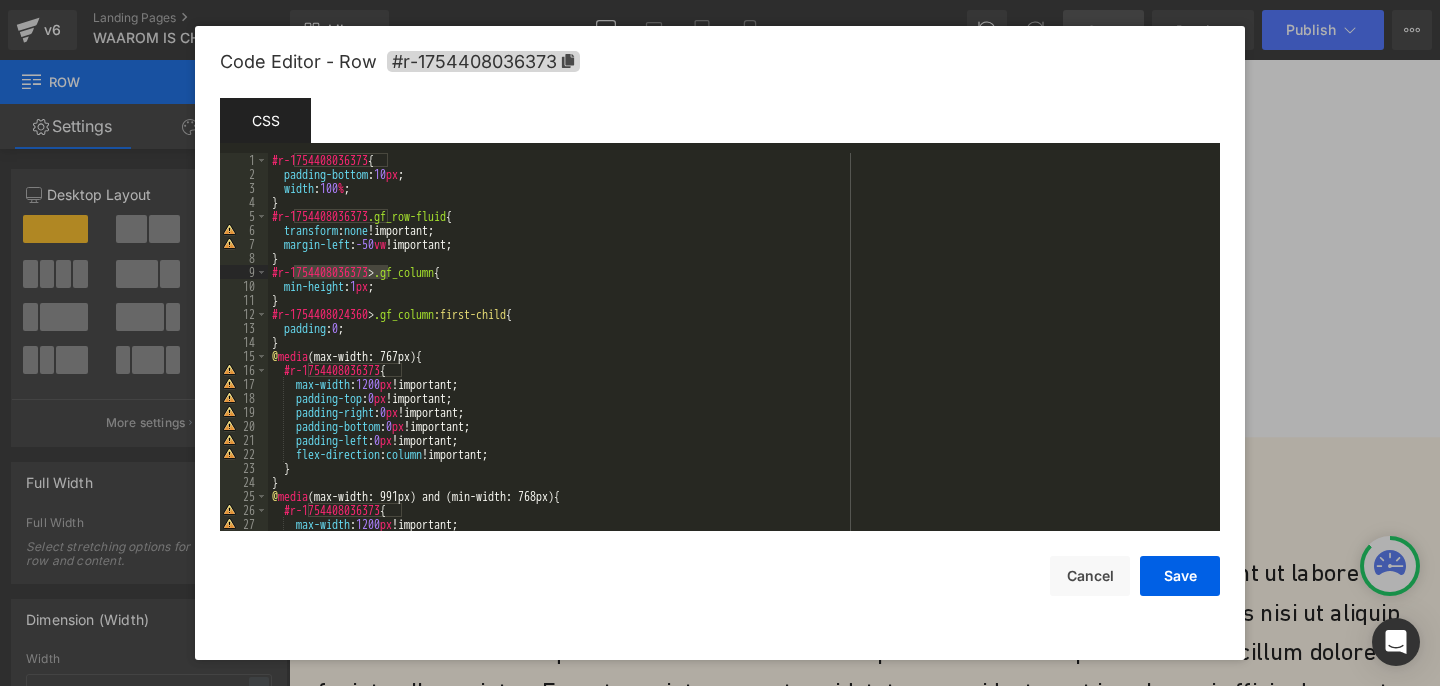 click on "#r-1754408036373 {    padding-bottom :  10 px ;    width :  100 % ; } #r-1754408036373 .gf_row-fluid {    transform :  none  !important;    margin-left :  -50 vw  !important; } #r-1754408036373  >  .gf_column {    min-height :  1 px ; } #r-1754408024360  >  .gf_column :first-child {    padding :  0 ; } @ media  (max-width: 767px) {    #r-1754408036373 {       max-width :  1200 px !important;       padding-top :  0 px !important;       padding-right :  0 px !important;       padding-bottom :  0 px !important;       padding-left :  0 px !important;       flex-direction :  column !important;    } } @ media  (max-width: 991px) and (min-width: 768px) {    #r-1754408036373 {       max-width :  1200 px !important;       padding-top :  0 px !important;" at bounding box center [740, 356] 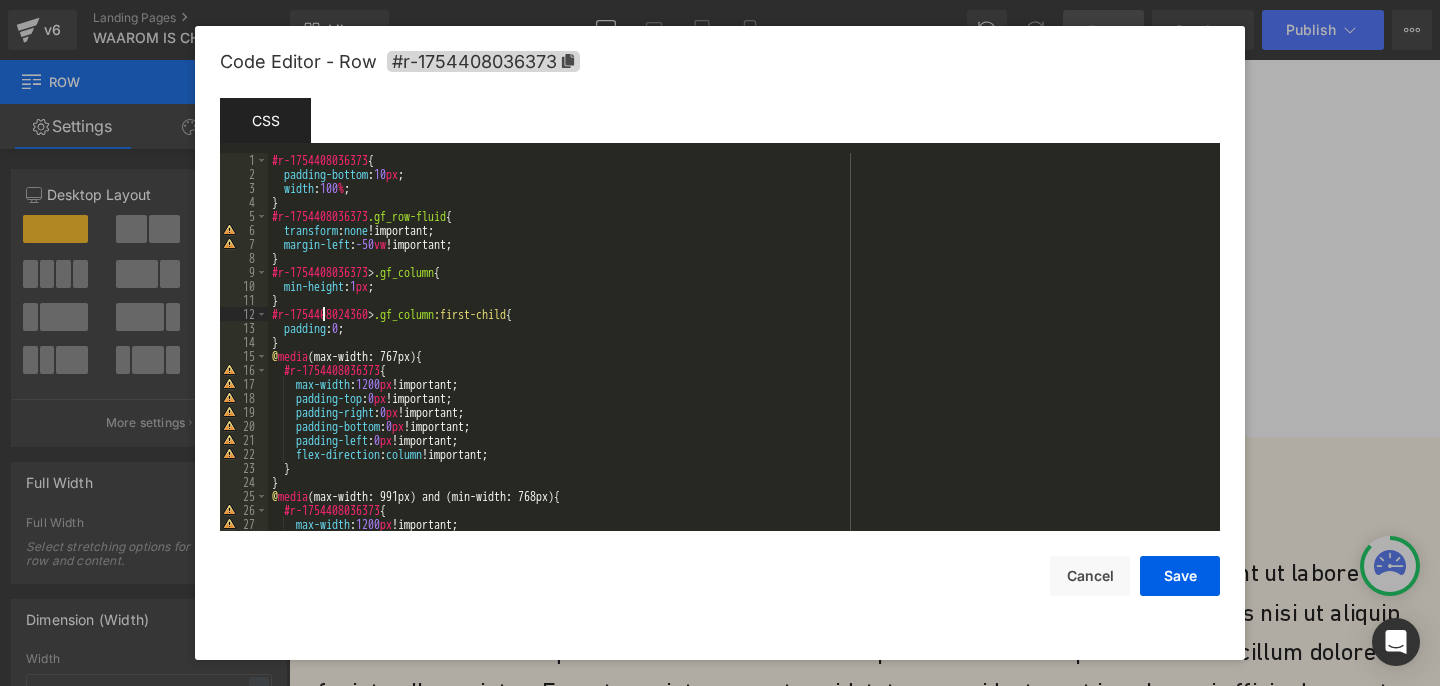 click on "#r-1754408036373 {    padding-bottom :  10 px ;    width :  100 % ; } #r-1754408036373 .gf_row-fluid {    transform :  none  !important;    margin-left :  -50 vw  !important; } #r-1754408036373  >  .gf_column {    min-height :  1 px ; } #r-1754408024360  >  .gf_column :first-child {    padding :  0 ; } @ media  (max-width: 767px) {    #r-1754408036373 {       max-width :  1200 px !important;       padding-top :  0 px !important;       padding-right :  0 px !important;       padding-bottom :  0 px !important;       padding-left :  0 px !important;       flex-direction :  column !important;    } } @ media  (max-width: 991px) and (min-width: 768px) {    #r-1754408036373 {       max-width :  1200 px !important;       padding-top :  0 px !important;" at bounding box center (740, 356) 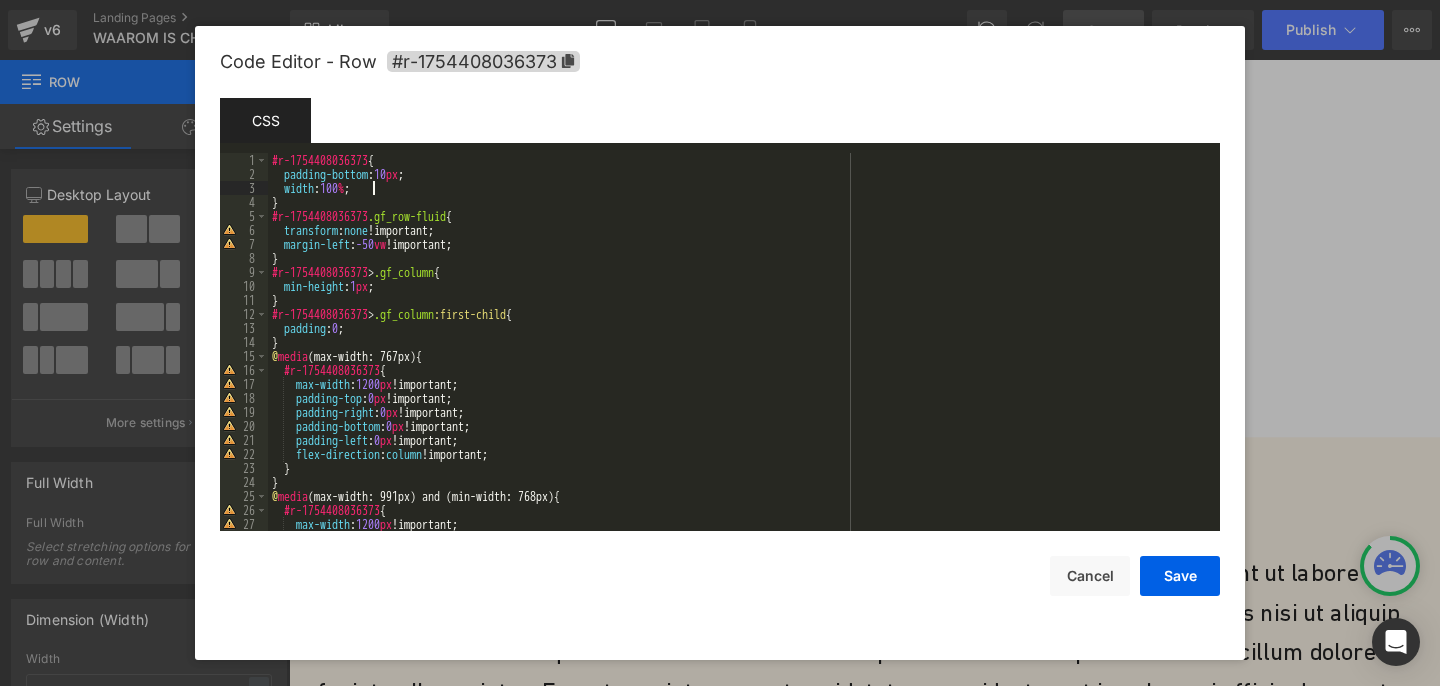 click on "#r-1754408036373 {    padding-bottom :  10 px ;    width :  100 % ; } #r-1754408036373 .gf_row-fluid {    transform :  none  !important;    margin-left :  -50 vw  !important; } #r-1754408036373  >  .gf_column {    min-height :  1 px ; } #r-1754408036373  >  .gf_column :first-child {    padding :  0 ; } @ media  (max-width: 767px) {    #r-1754408036373 {       max-width :  1200 px !important;       padding-top :  0 px !important;       padding-right :  0 px !important;       padding-bottom :  0 px !important;       padding-left :  0 px !important;       flex-direction :  column !important;    } } @ media  (max-width: 991px) and (min-width: 768px) {    #r-1754408036373 {       max-width :  1200 px !important;       padding-top :  0 px !important;" at bounding box center [740, 356] 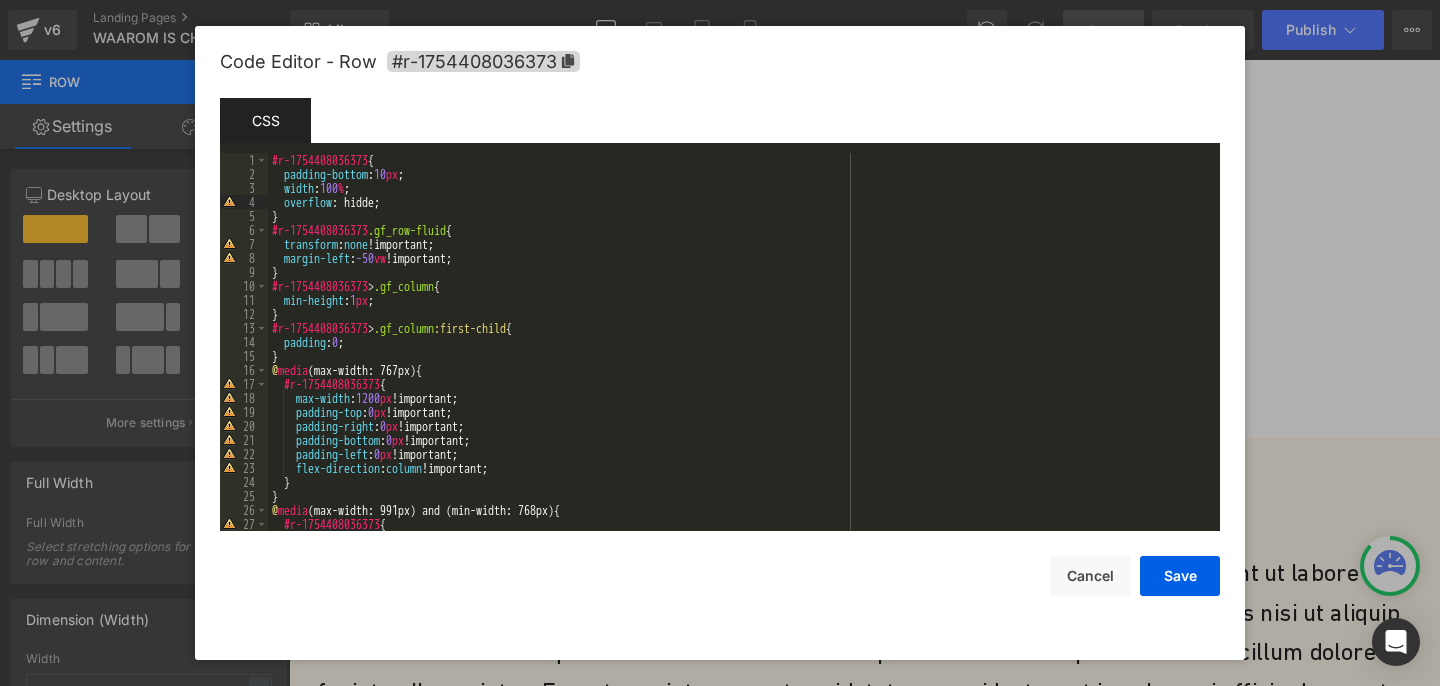 type 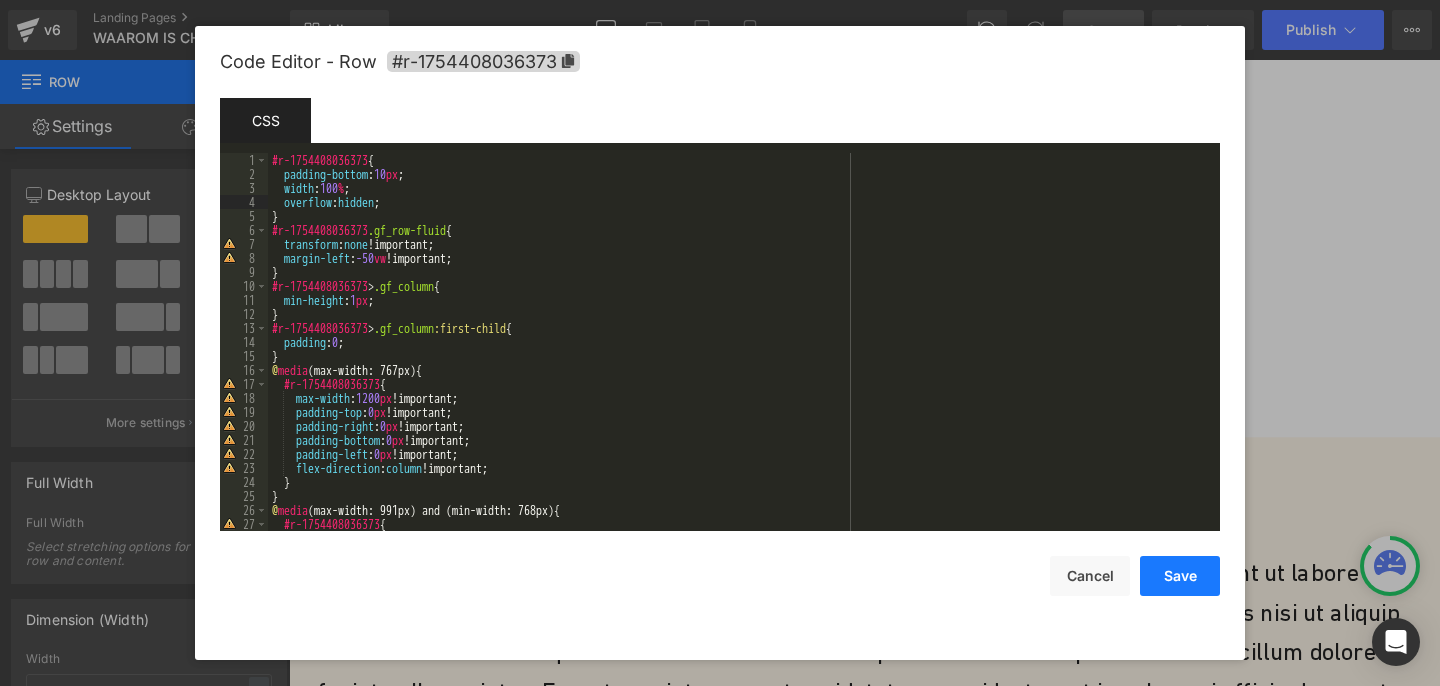click on "Save" at bounding box center (1180, 576) 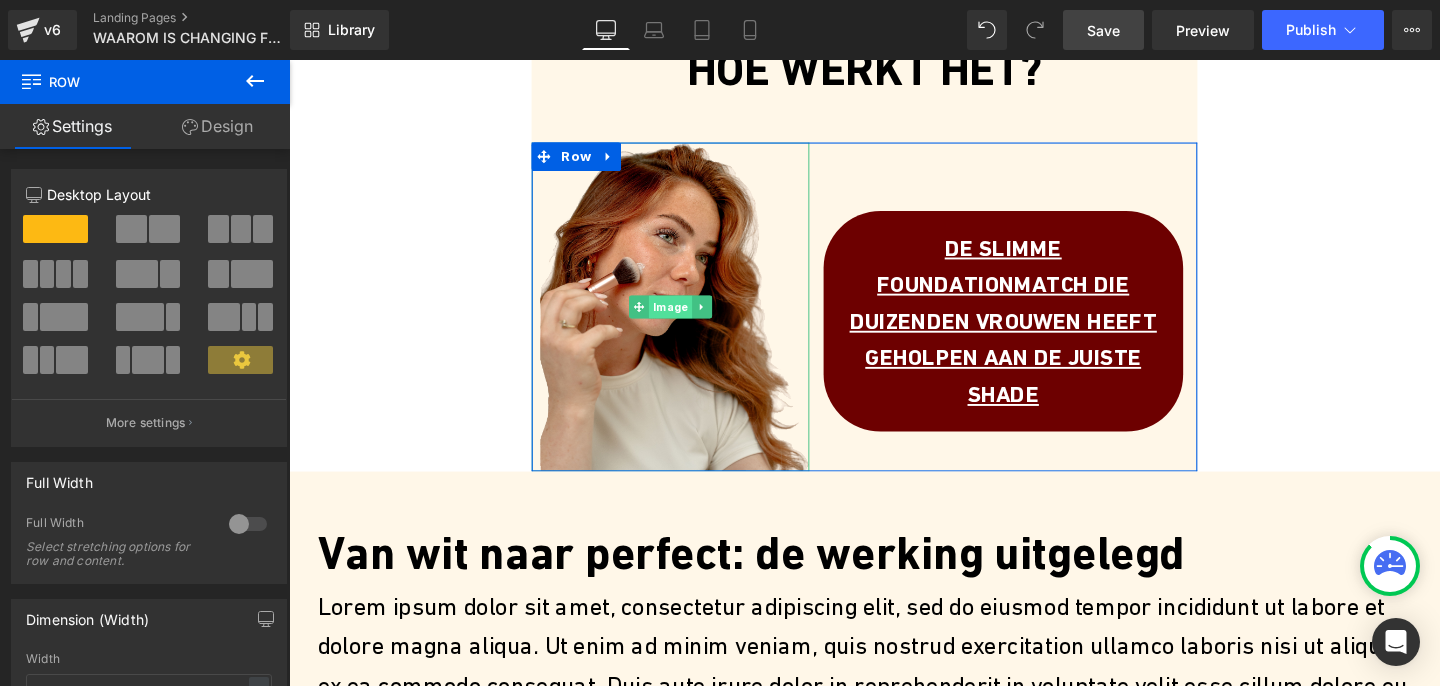 click on "Image" at bounding box center [689, 320] 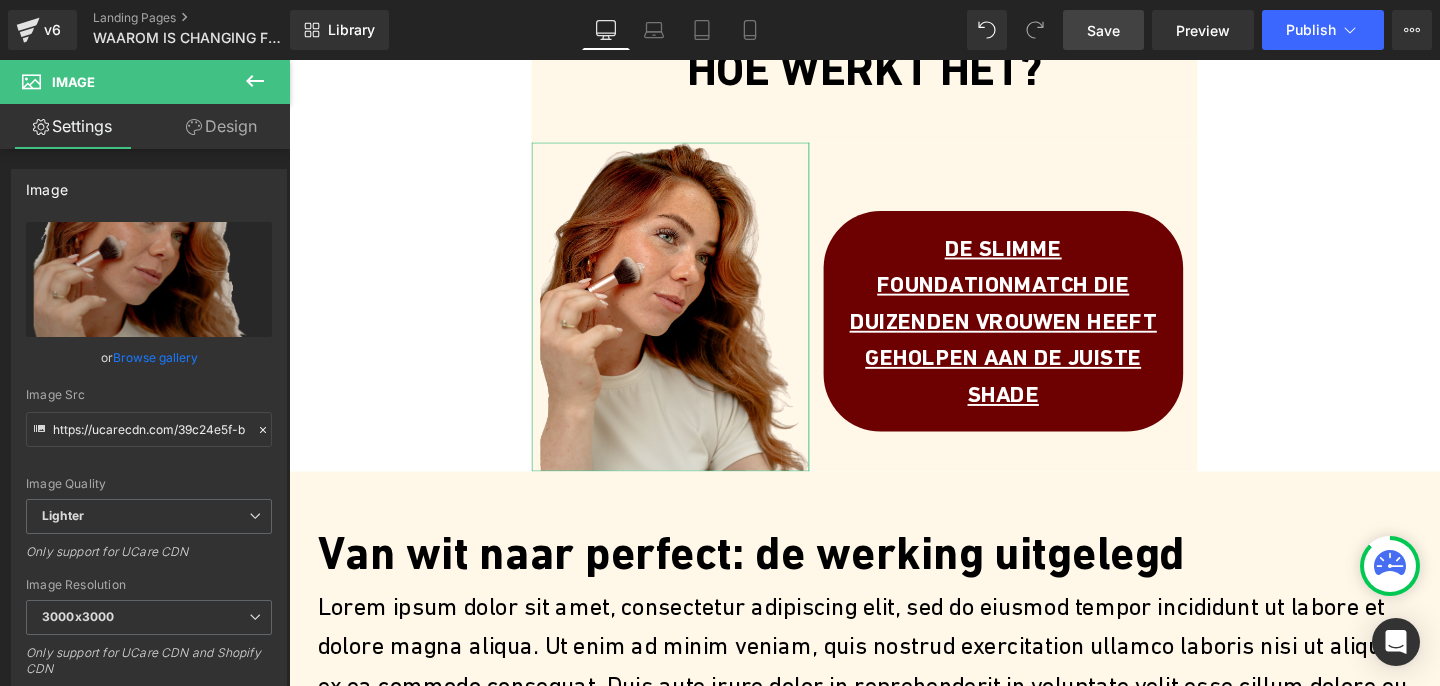 click on "Design" at bounding box center (221, 126) 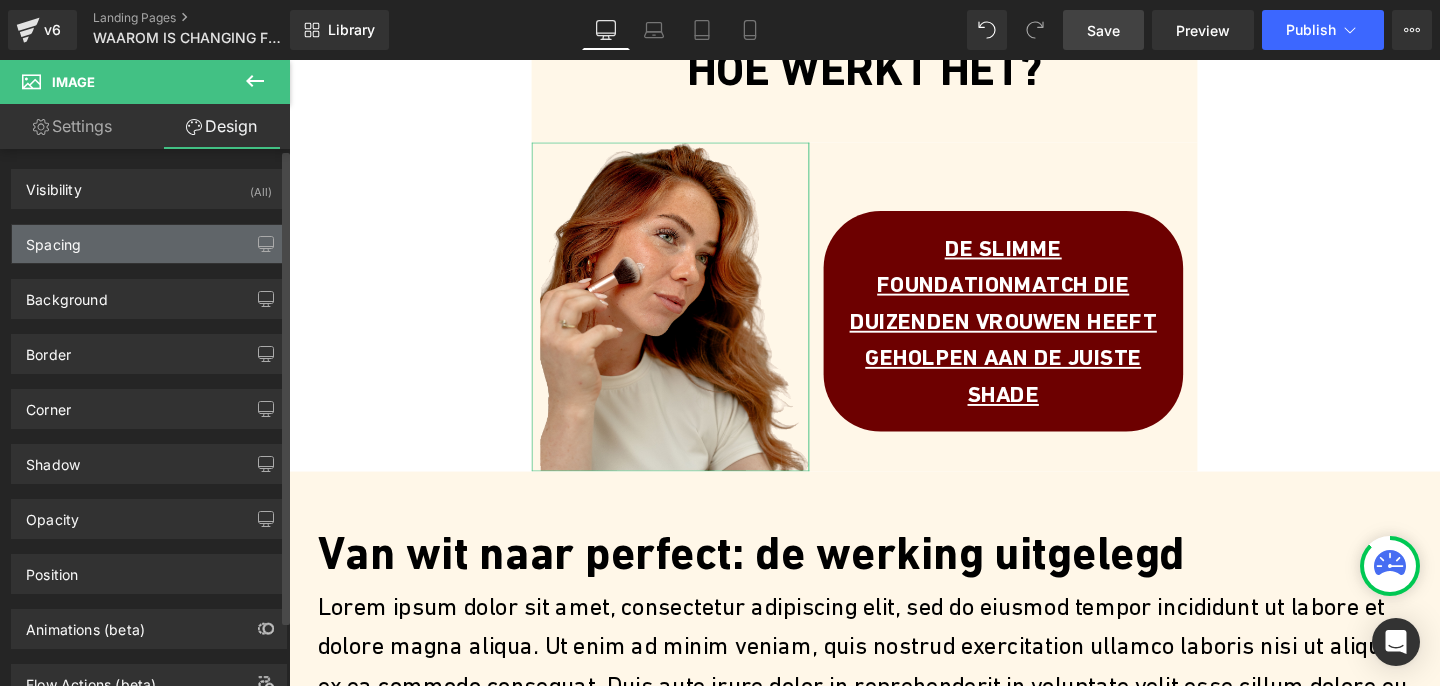 click on "Spacing" at bounding box center (149, 244) 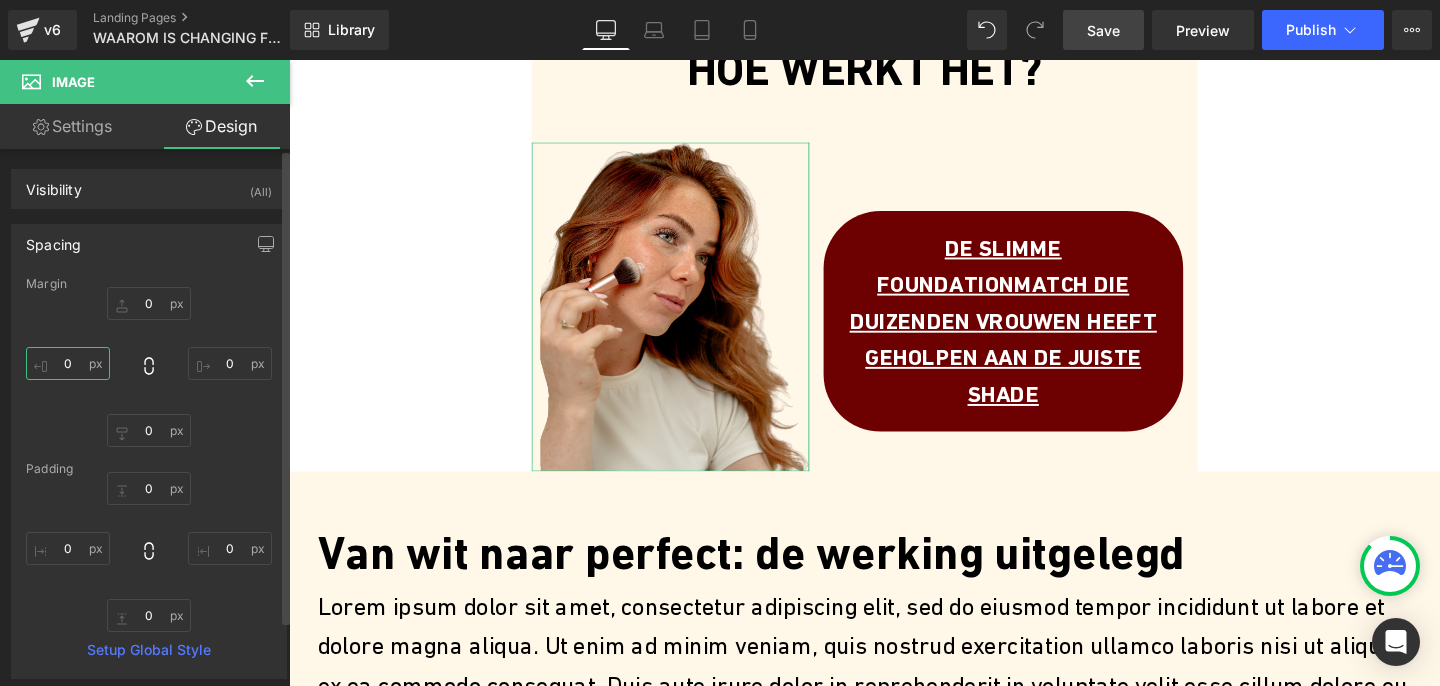 click on "0" at bounding box center [68, 363] 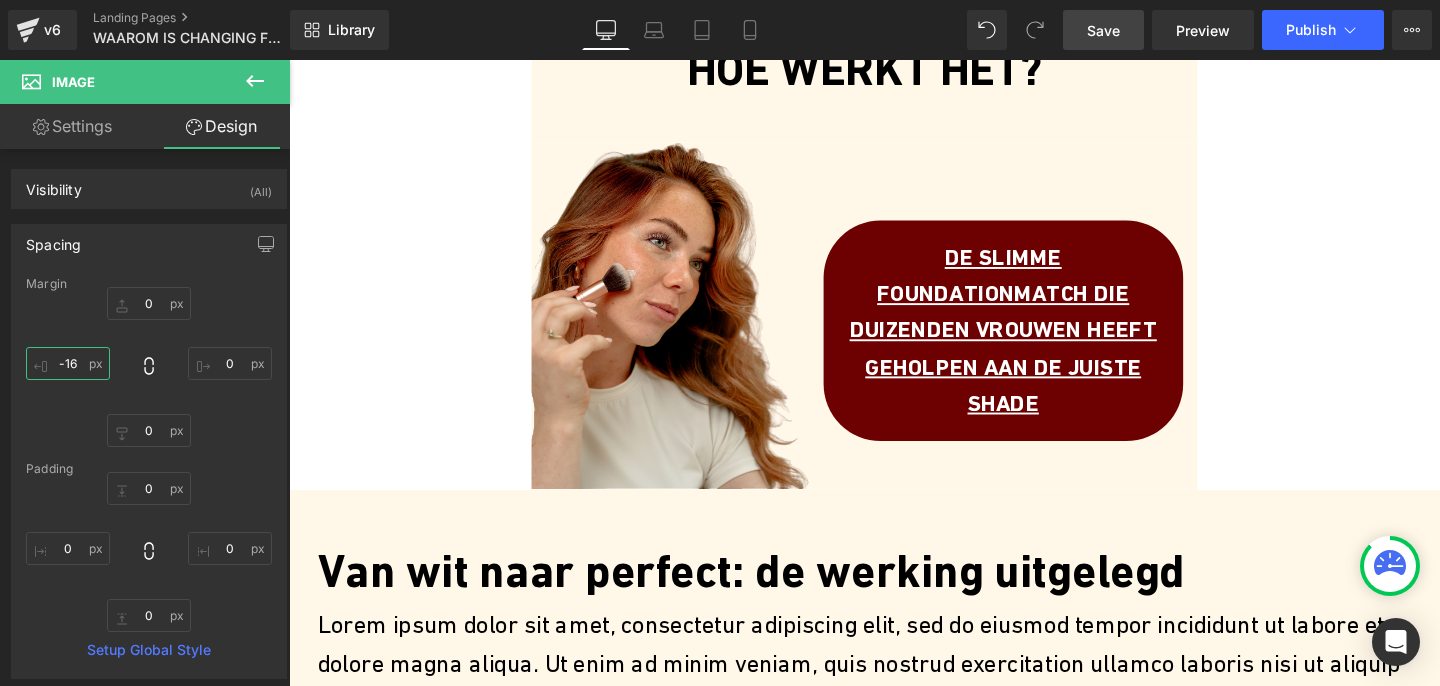 type on "-16" 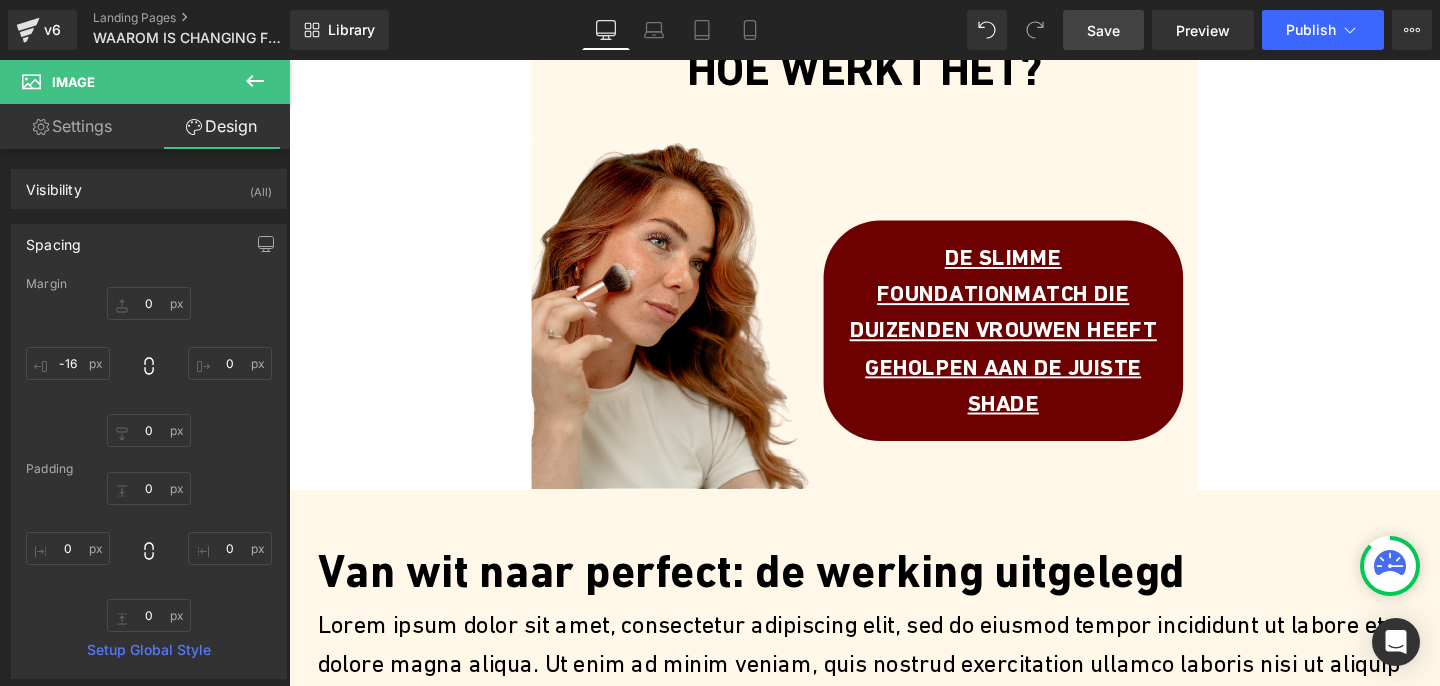 click on "Save" at bounding box center [1103, 30] 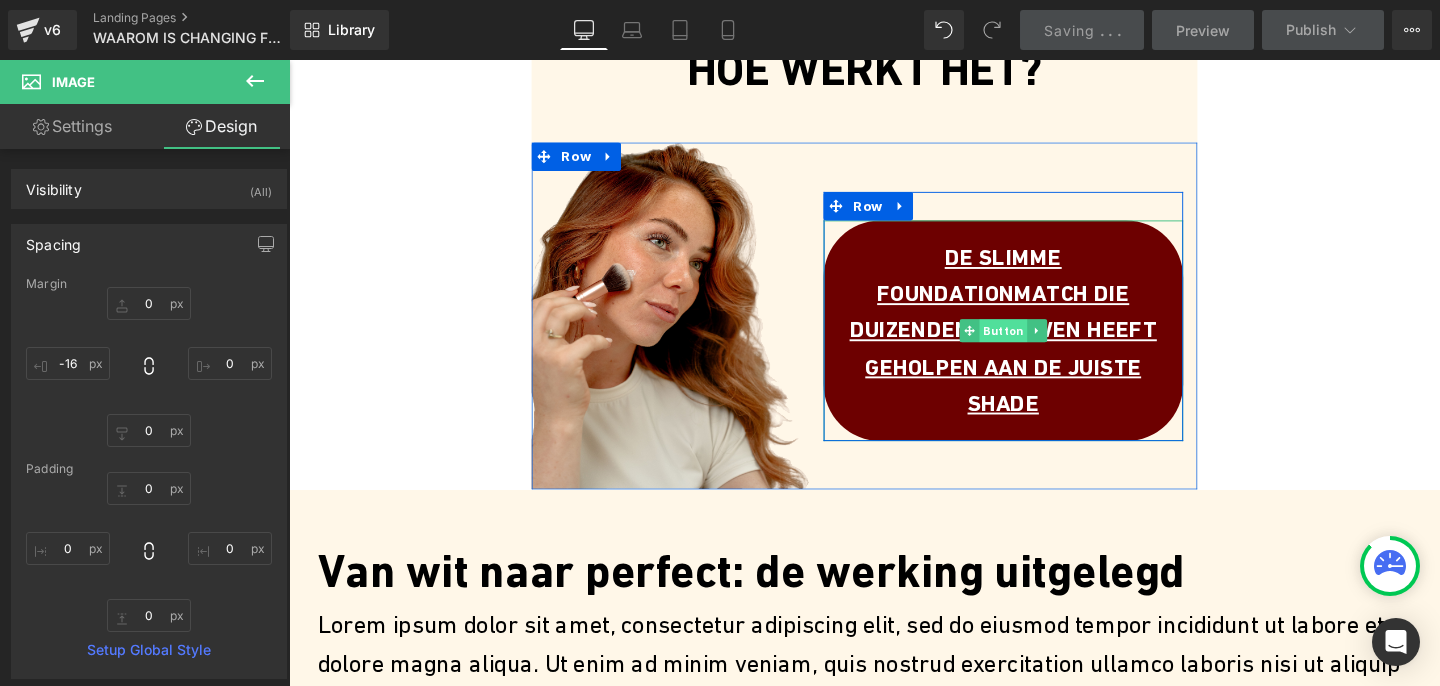 click on "Button" at bounding box center [1040, 345] 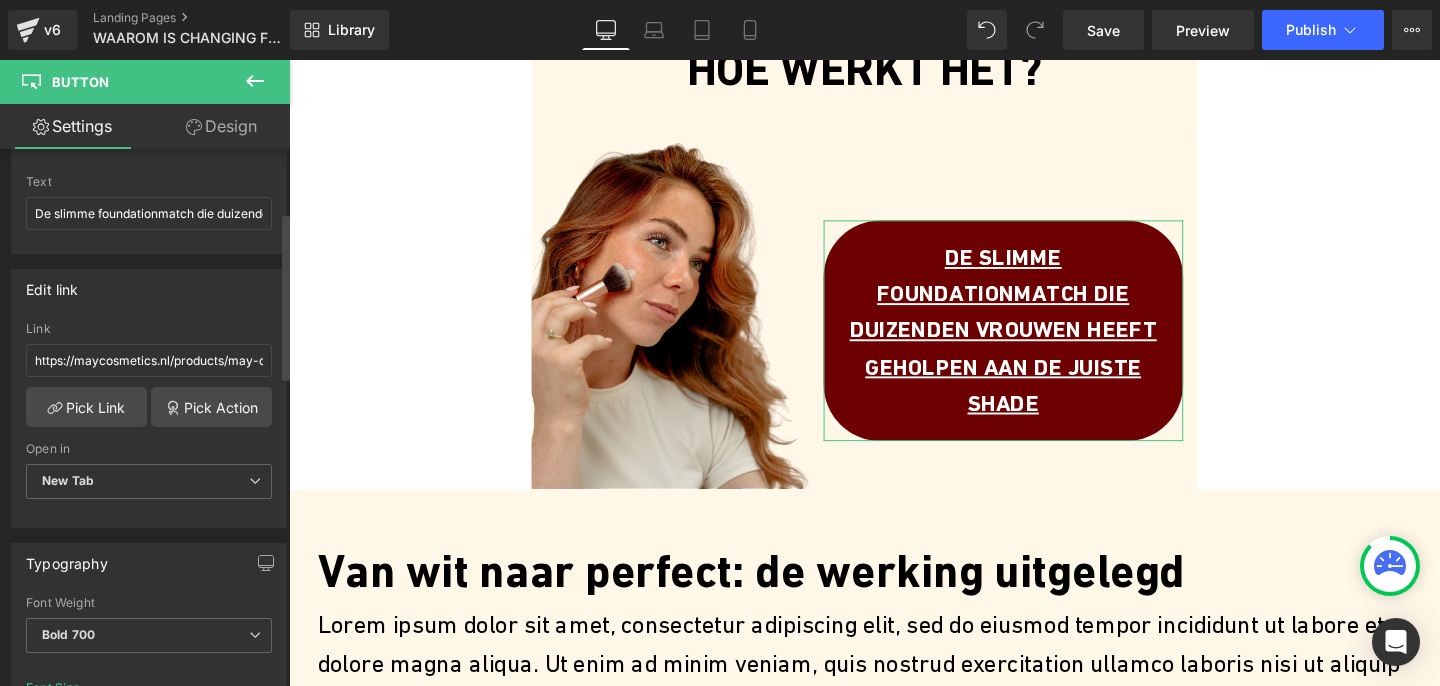 scroll, scrollTop: 207, scrollLeft: 0, axis: vertical 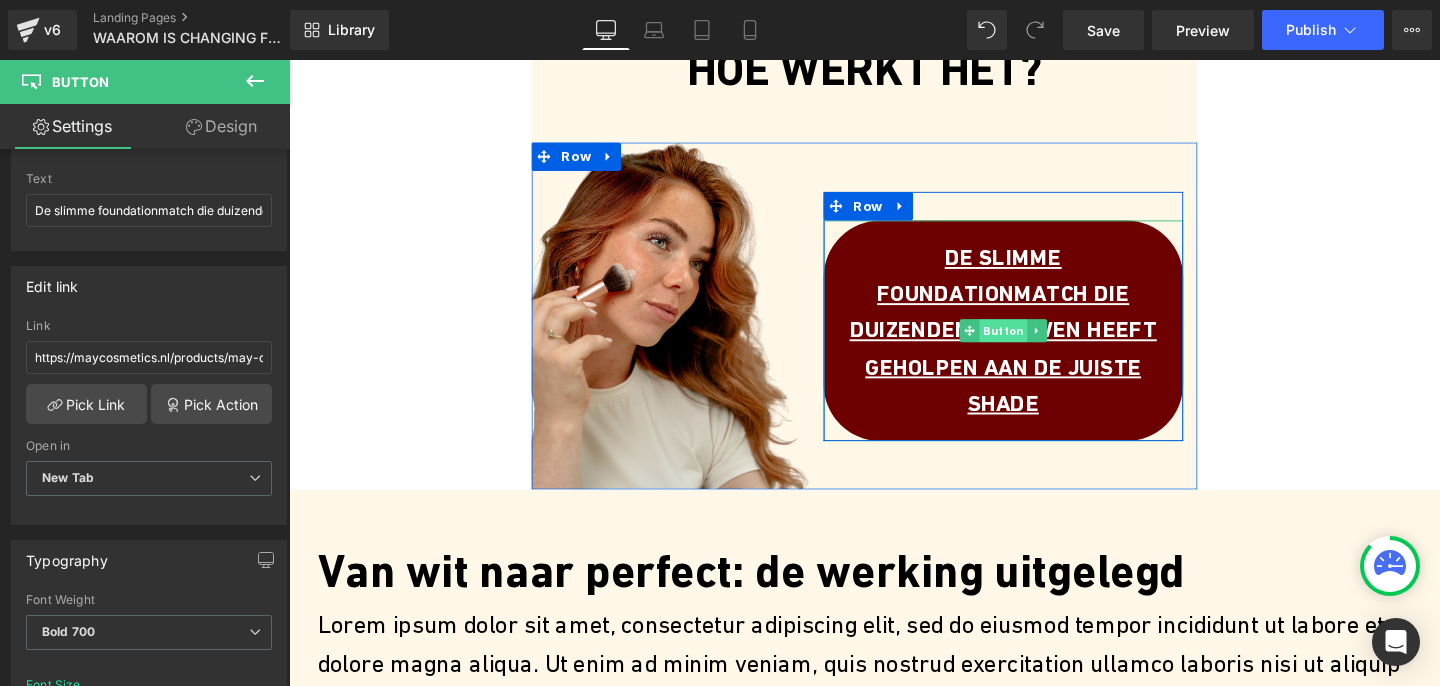 click on "Button" at bounding box center [1040, 345] 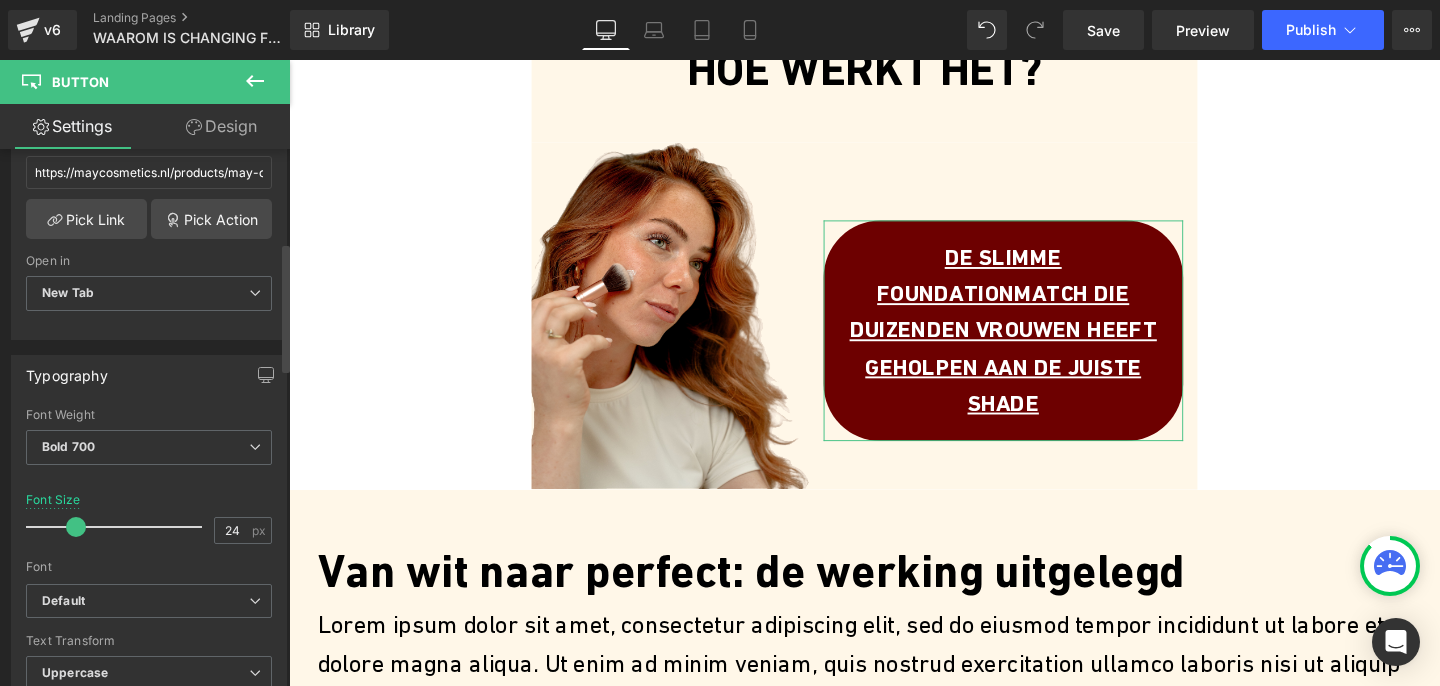 scroll, scrollTop: 393, scrollLeft: 0, axis: vertical 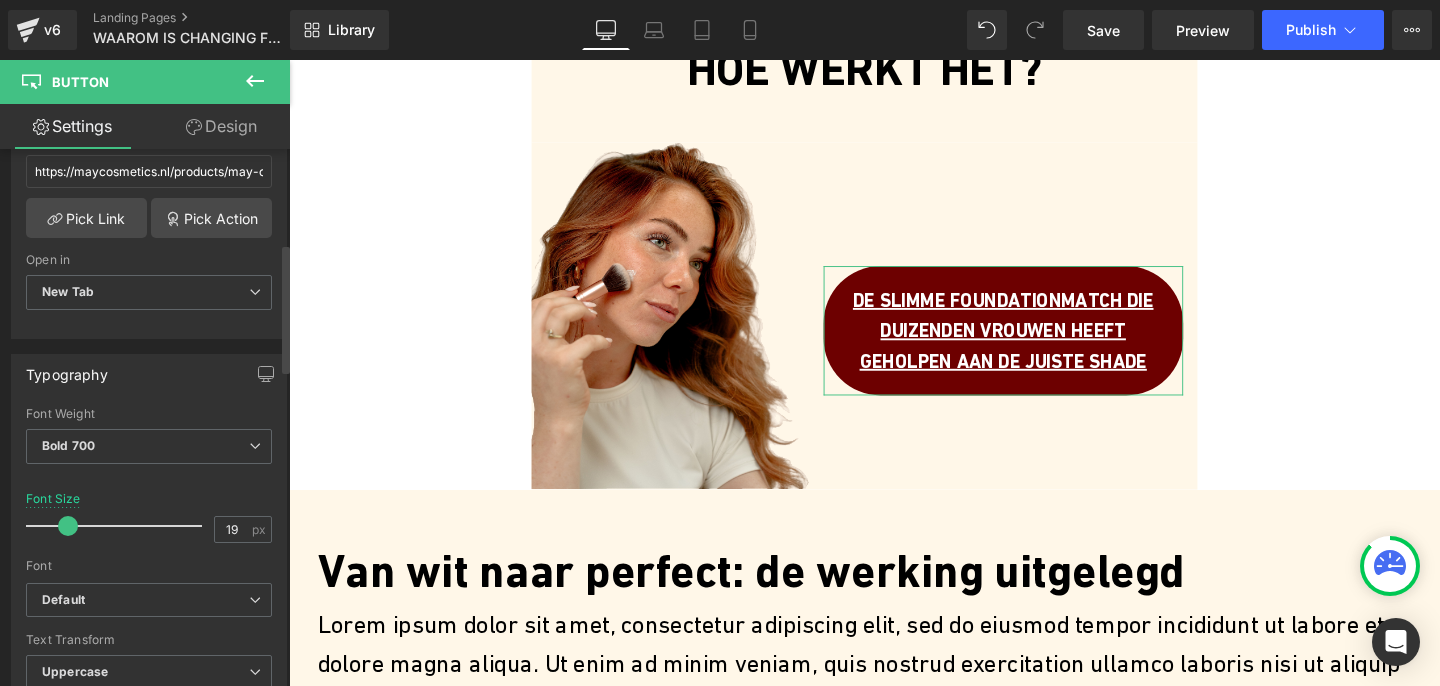 type on "18" 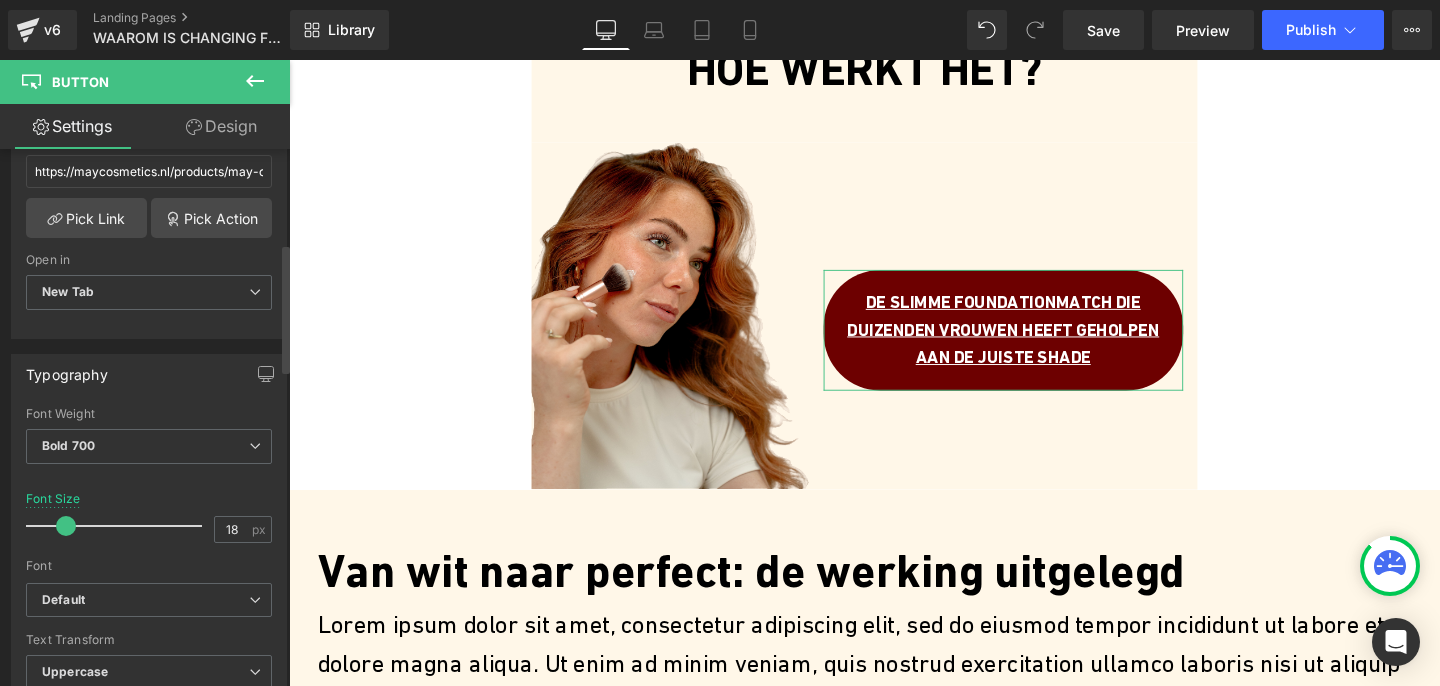 click at bounding box center [66, 526] 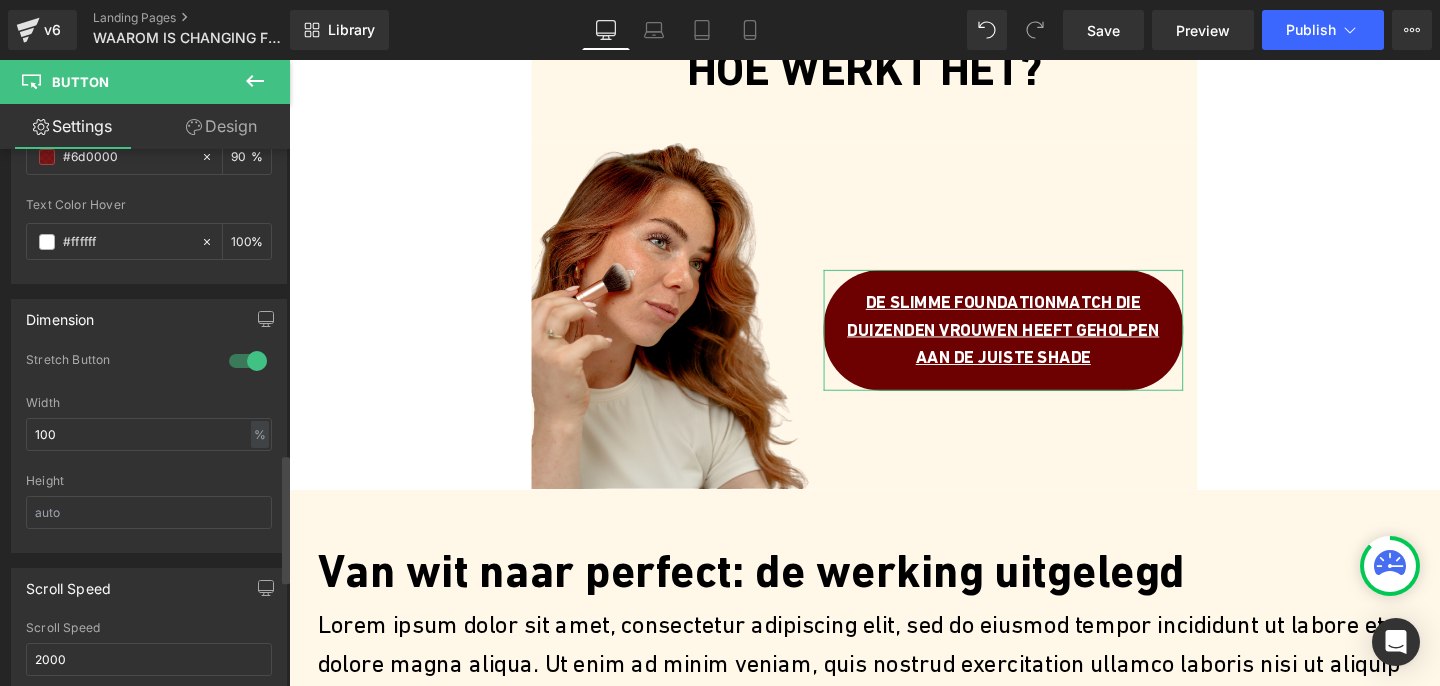 scroll, scrollTop: 1288, scrollLeft: 0, axis: vertical 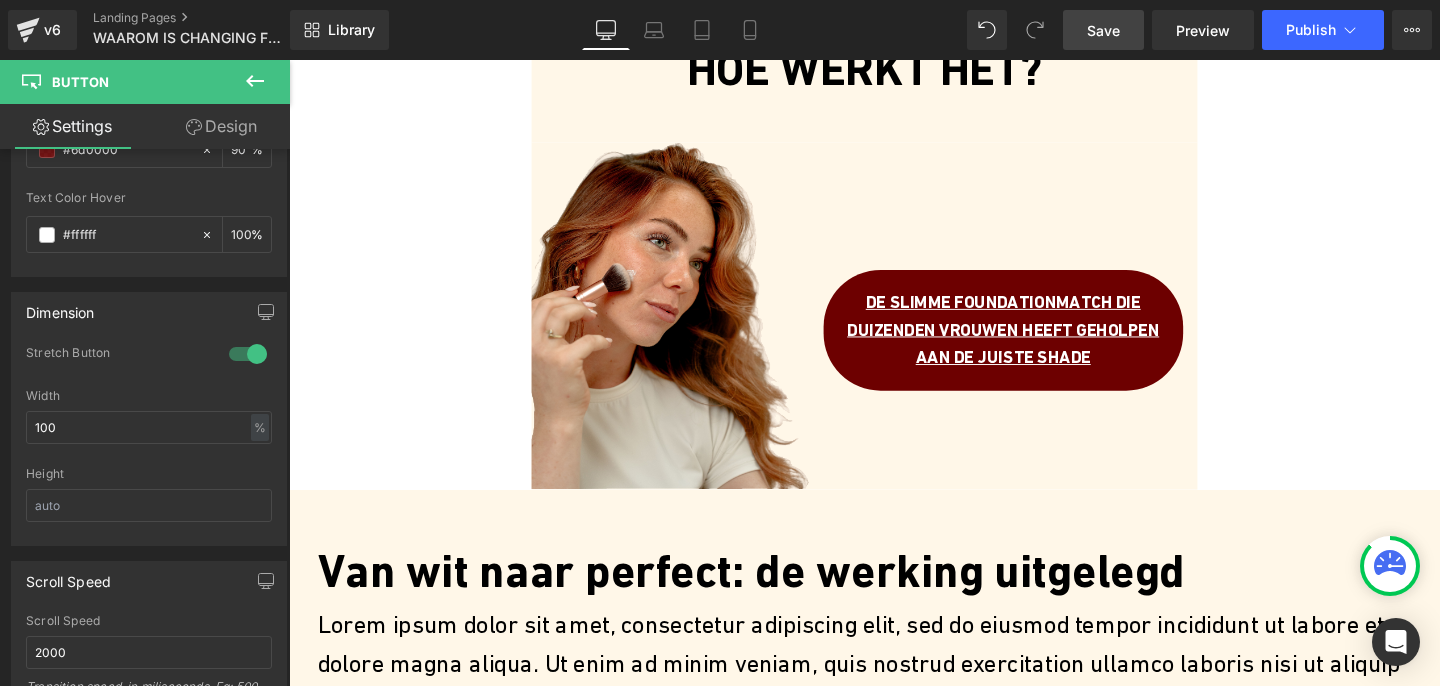 click on "Save" at bounding box center (1103, 30) 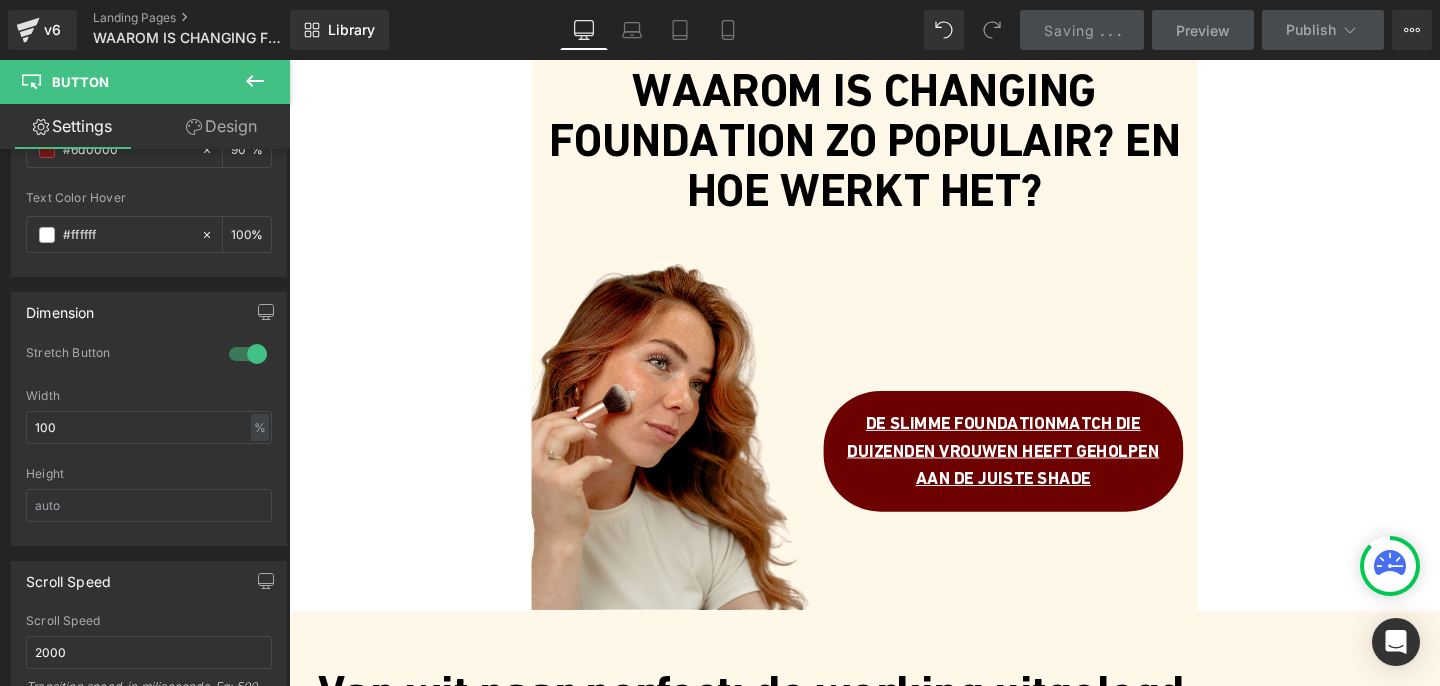 scroll, scrollTop: 0, scrollLeft: 0, axis: both 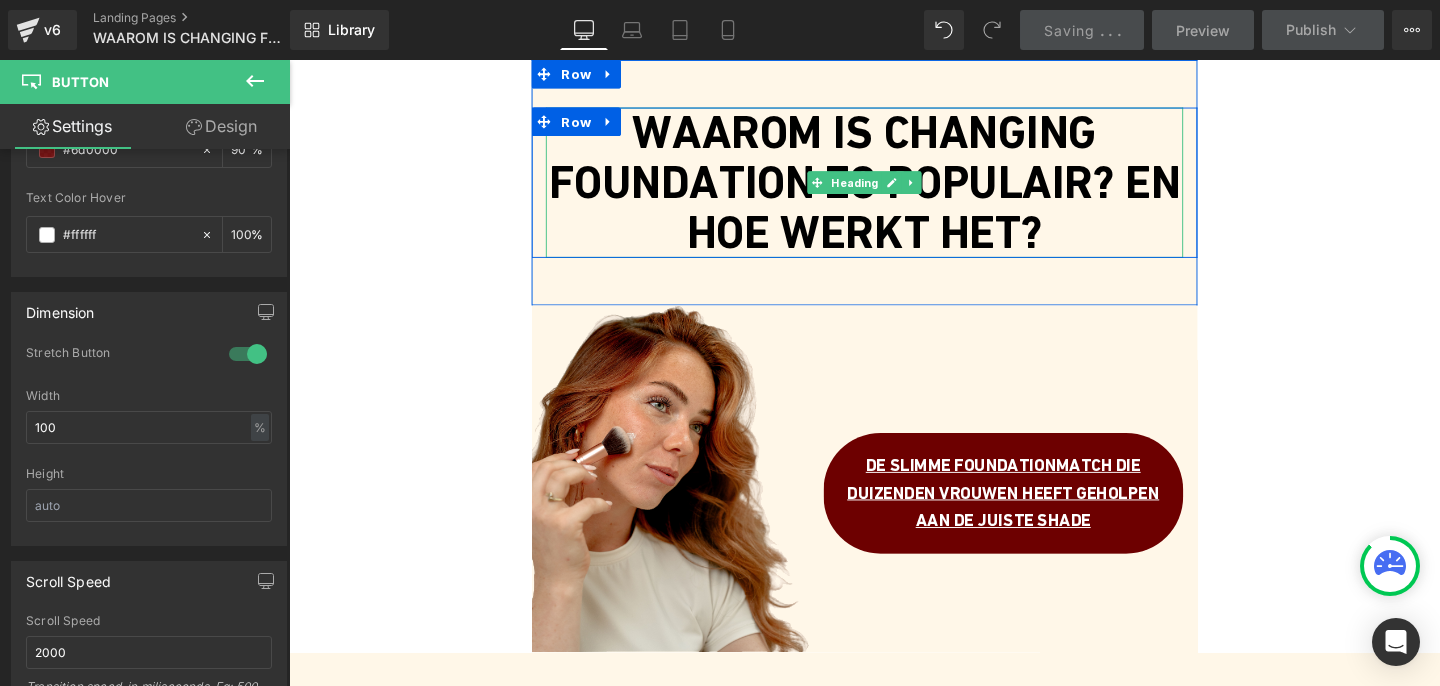 click on "WAAROM IS CHANGING FOUNDATION ZO POPULAIR? EN HOE WERKT HET?" at bounding box center [894, 189] 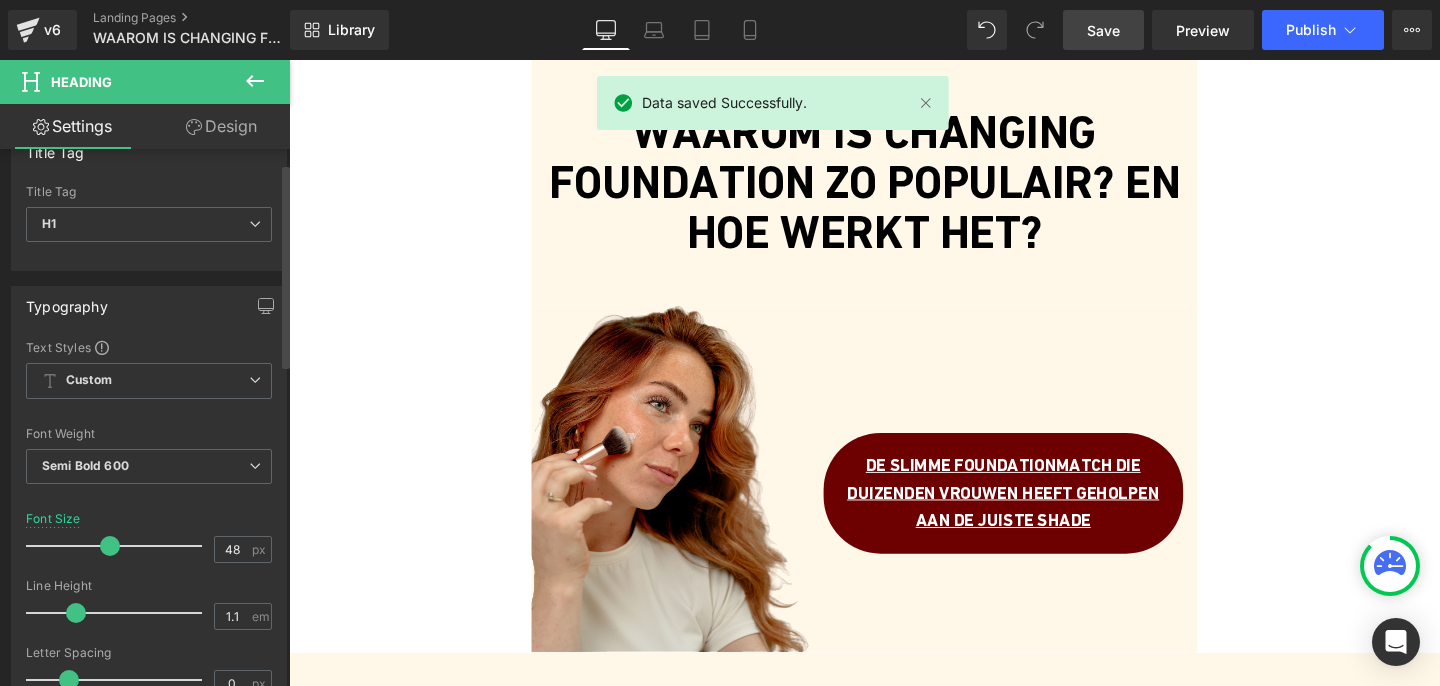 scroll, scrollTop: 86, scrollLeft: 0, axis: vertical 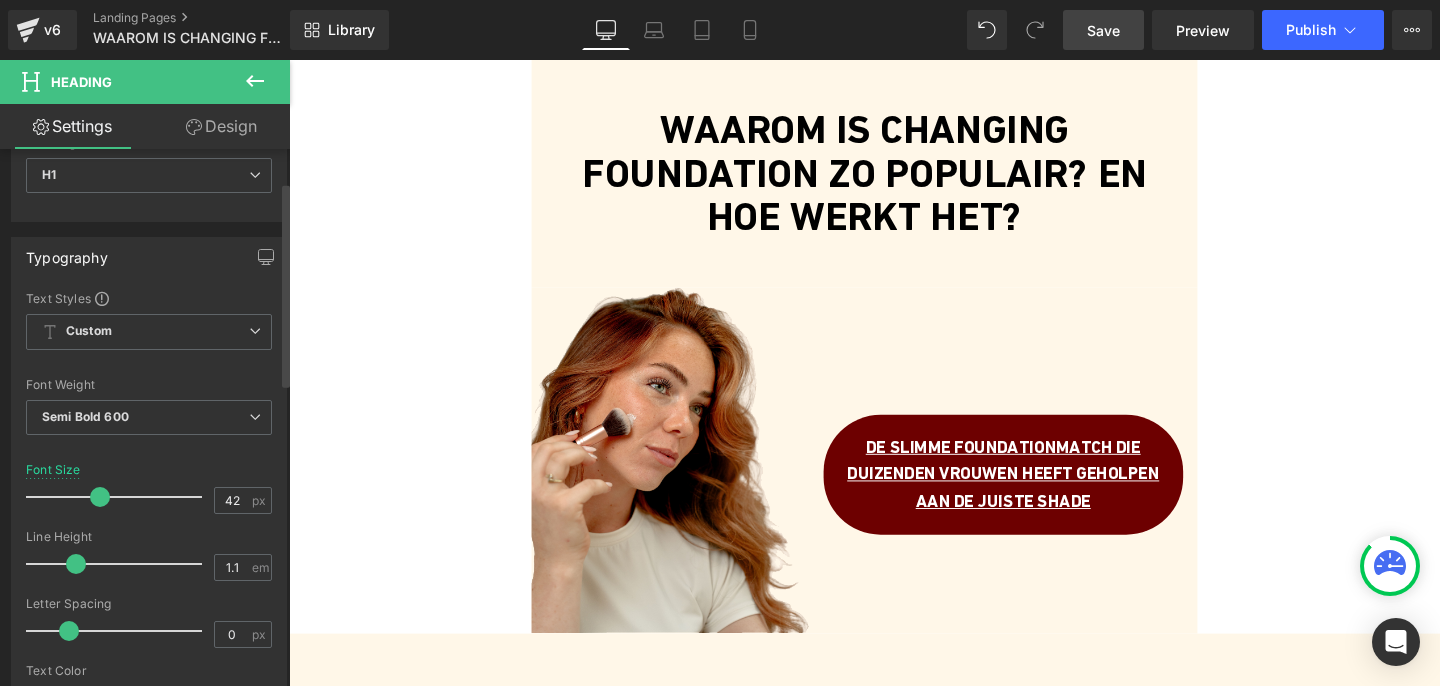 drag, startPoint x: 105, startPoint y: 499, endPoint x: 95, endPoint y: 498, distance: 10.049875 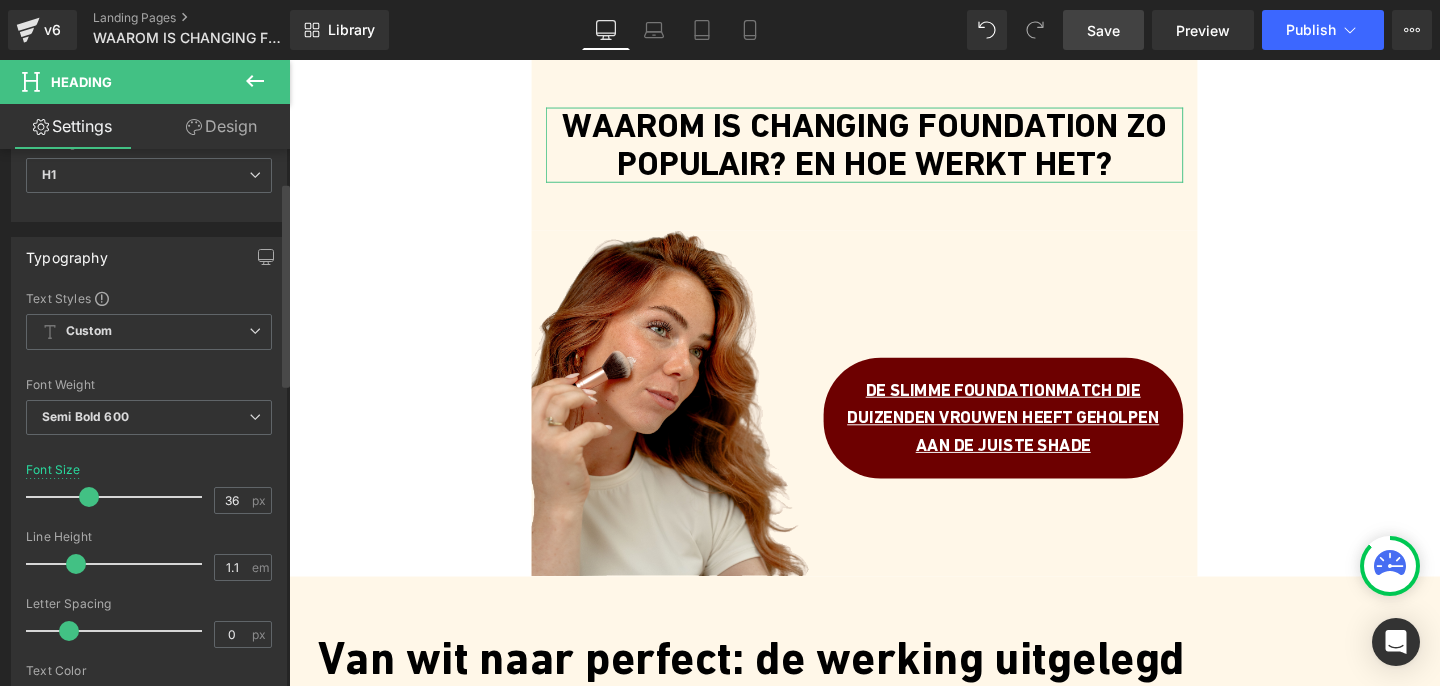 click at bounding box center [89, 497] 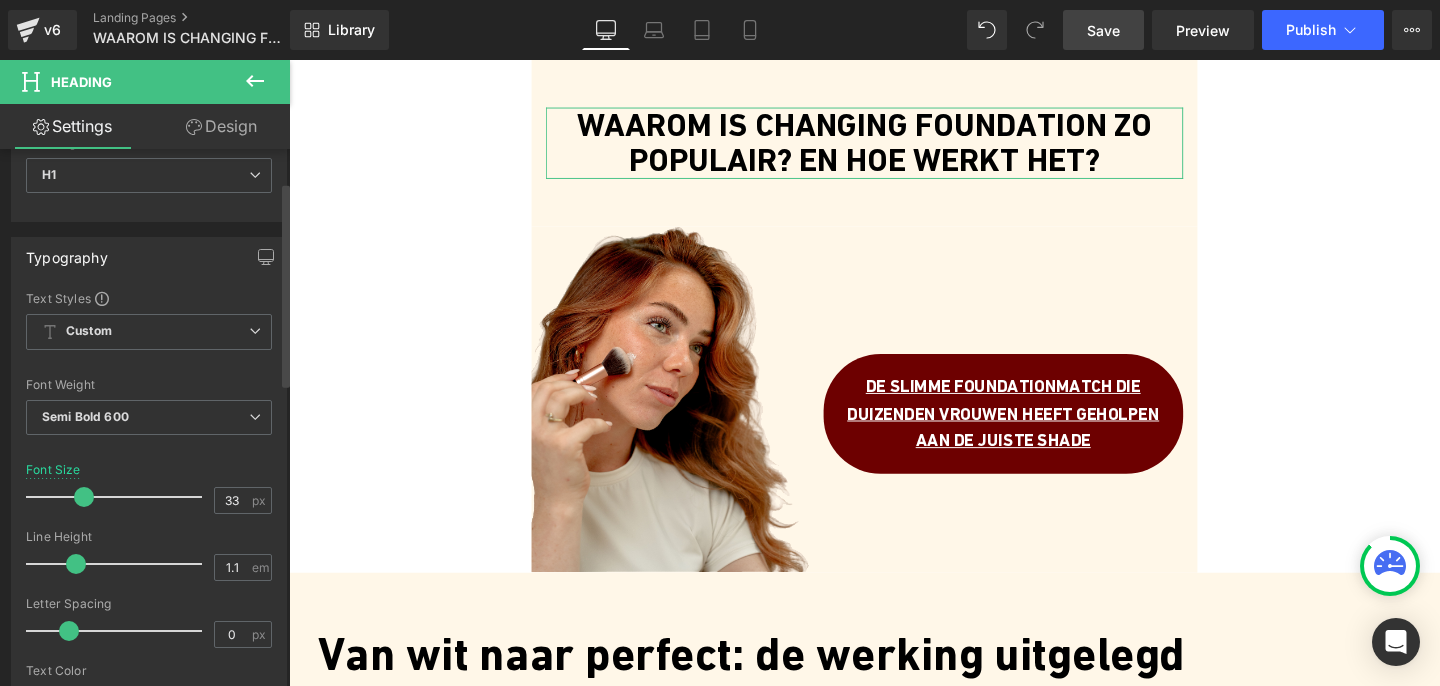 type on "32" 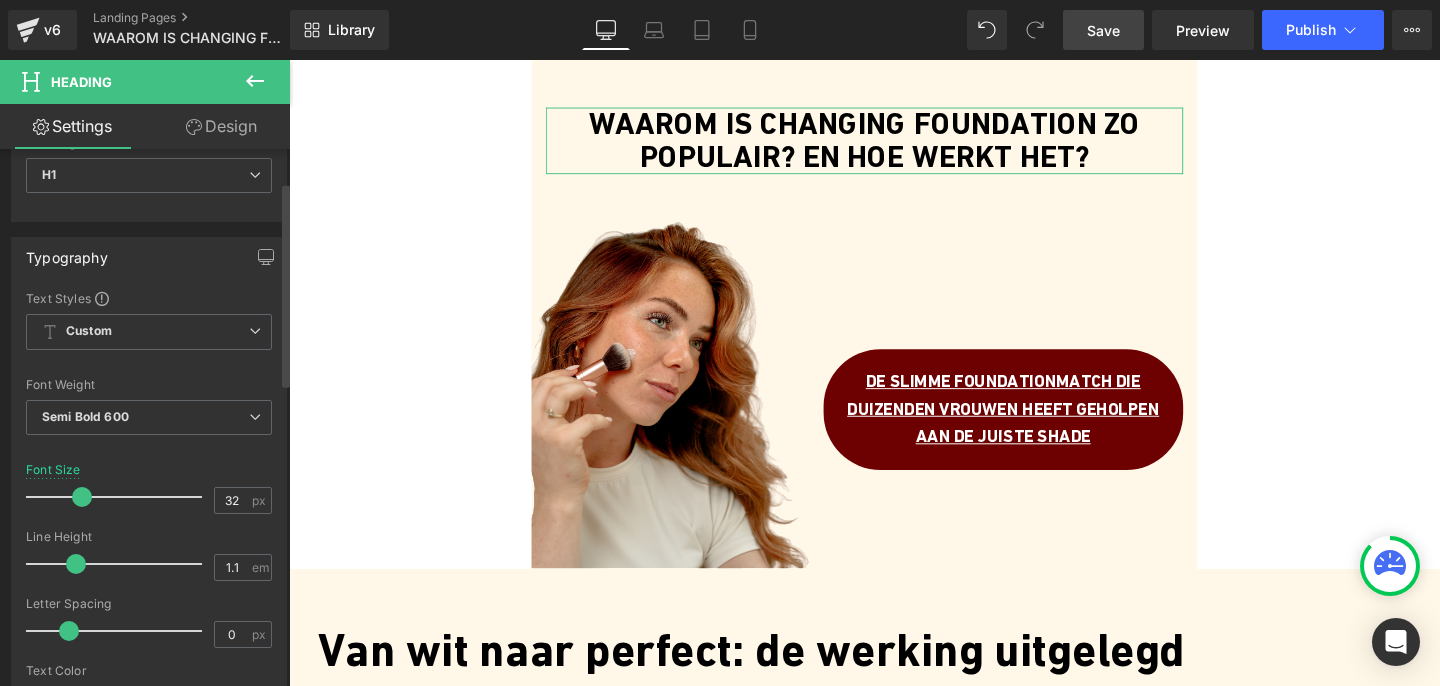 click at bounding box center [82, 497] 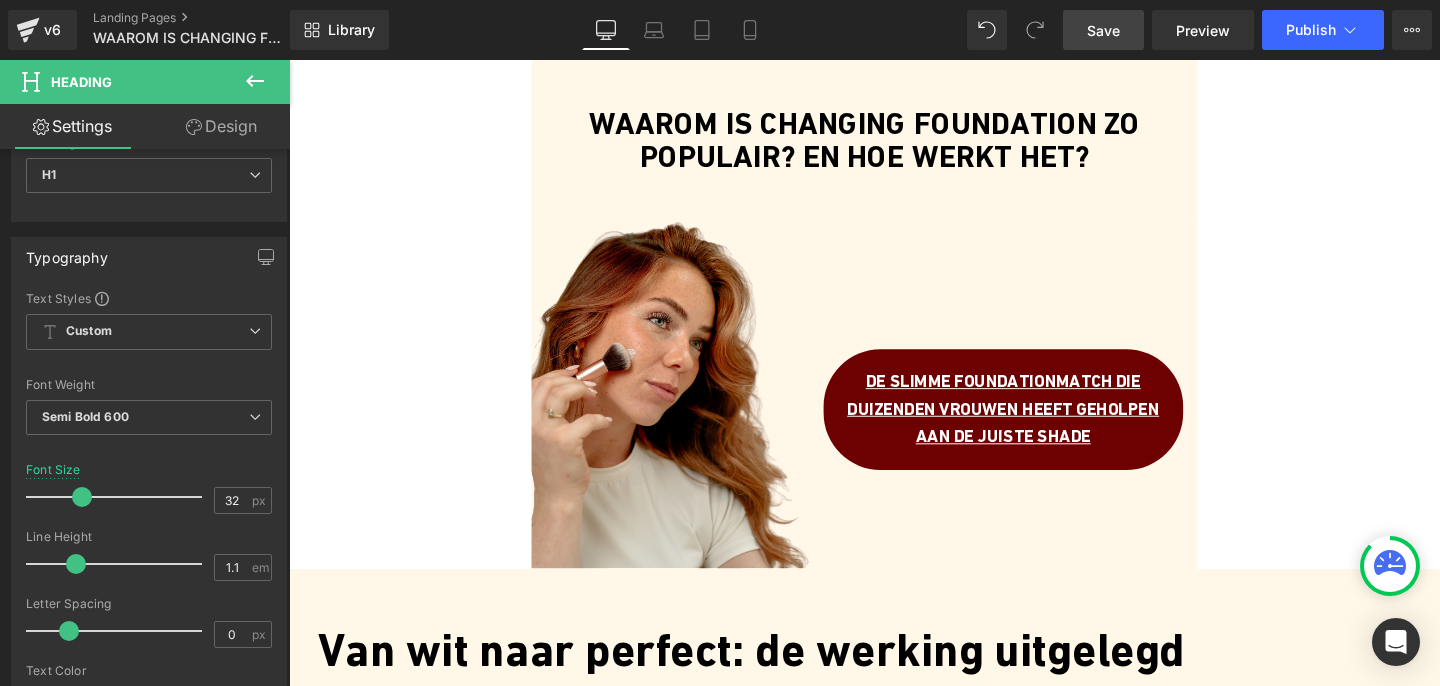 click on "Save" at bounding box center [1103, 30] 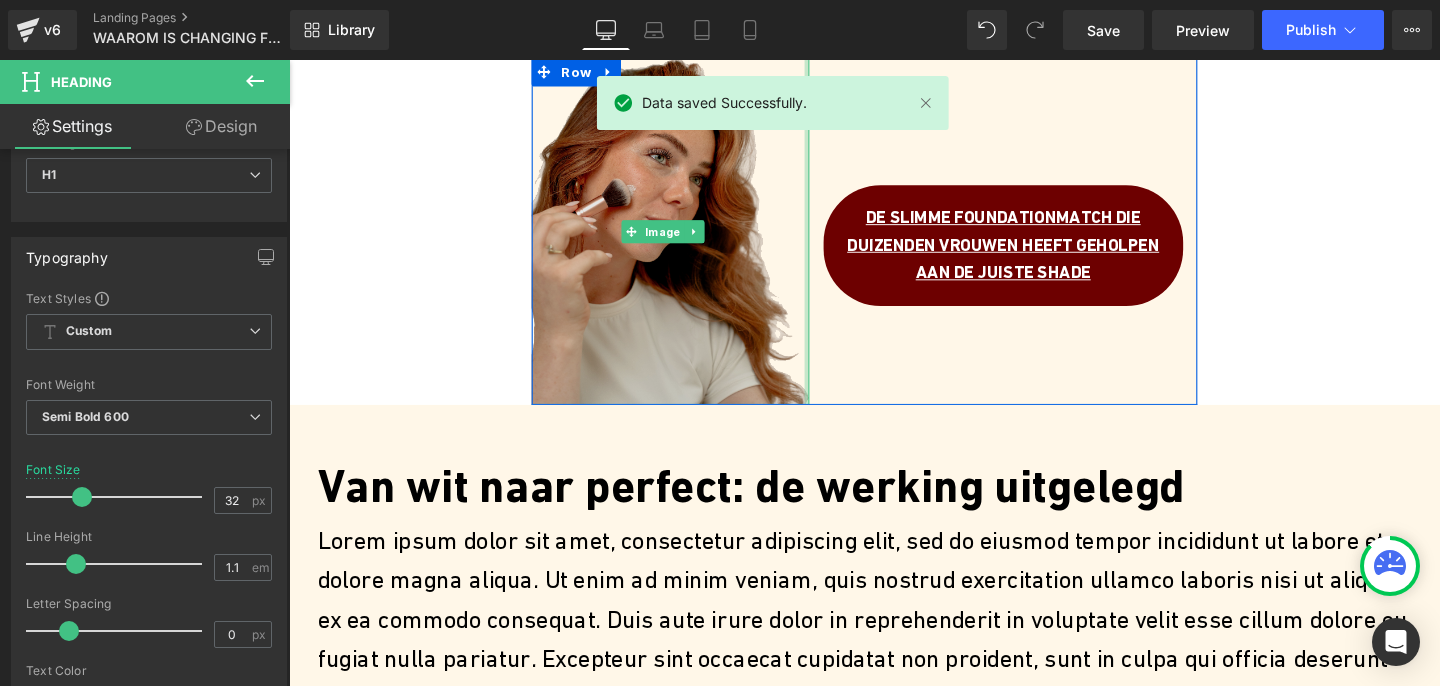 scroll, scrollTop: 173, scrollLeft: 0, axis: vertical 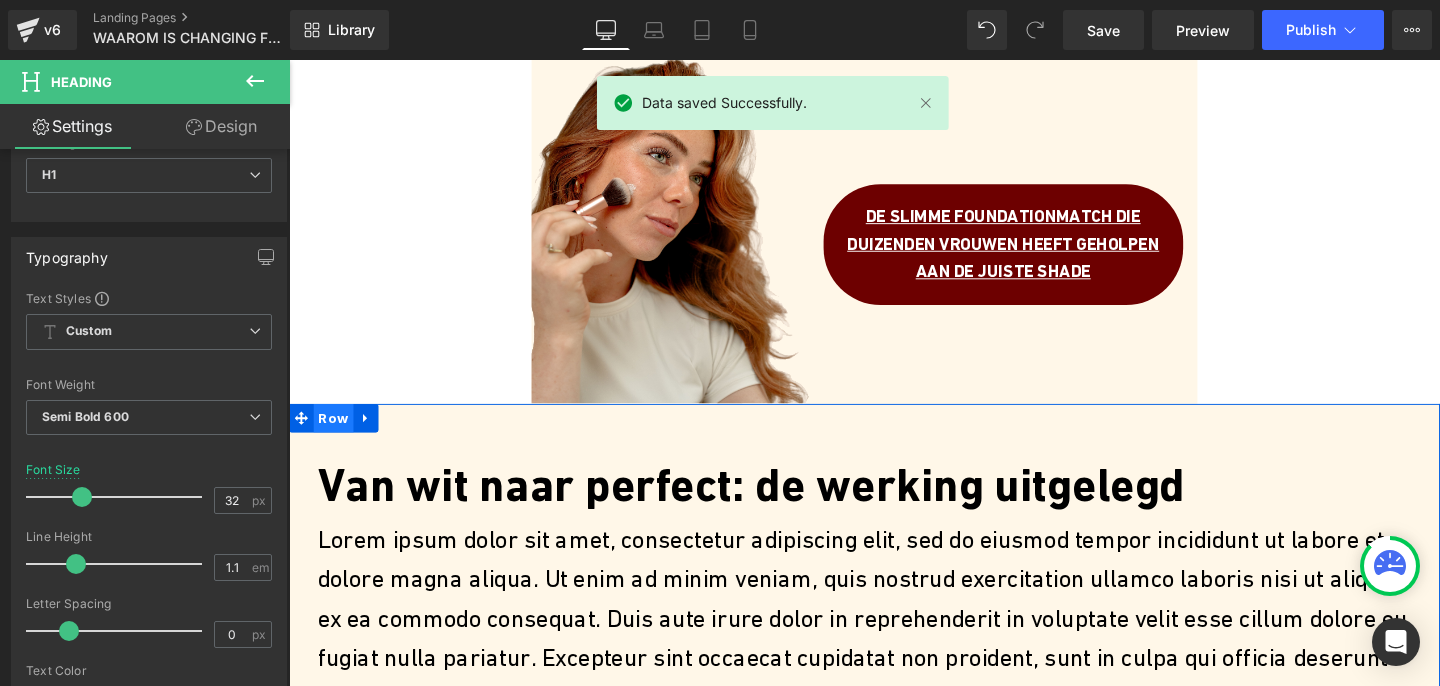 click on "Row" at bounding box center [336, 437] 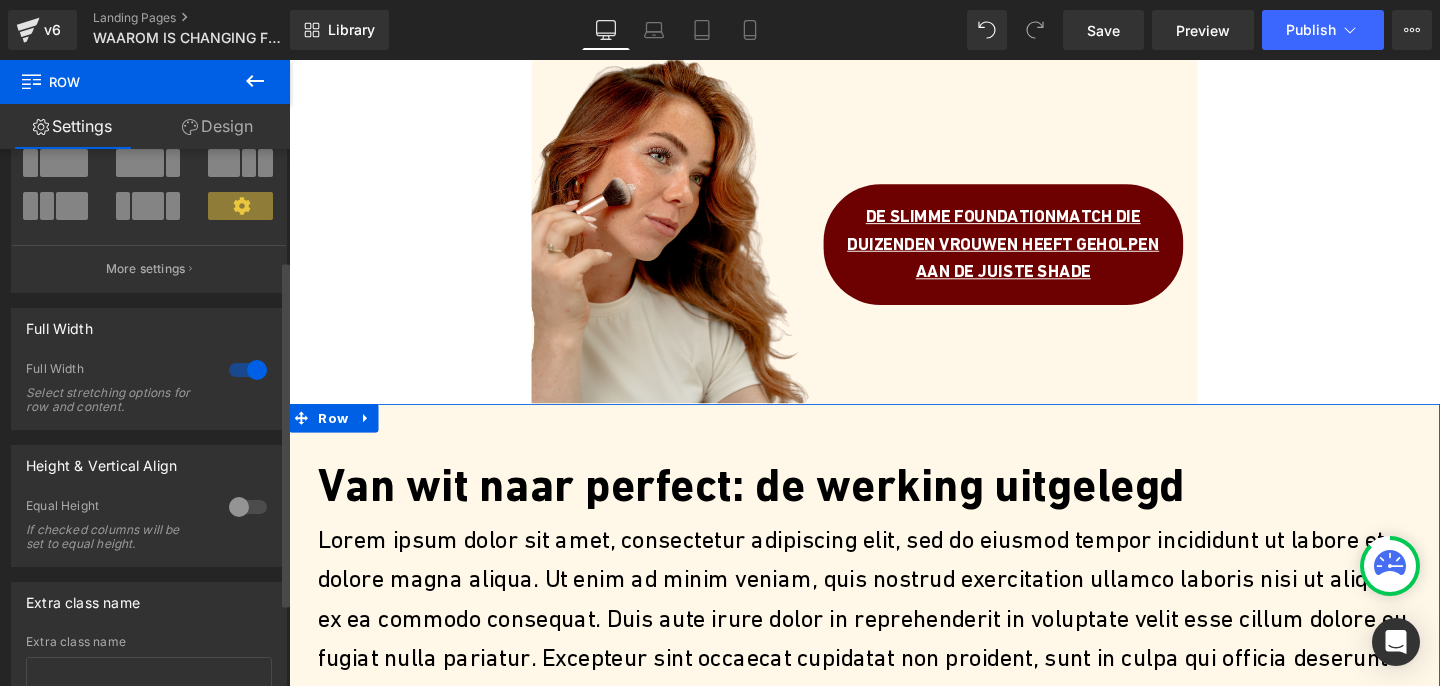 scroll, scrollTop: 190, scrollLeft: 0, axis: vertical 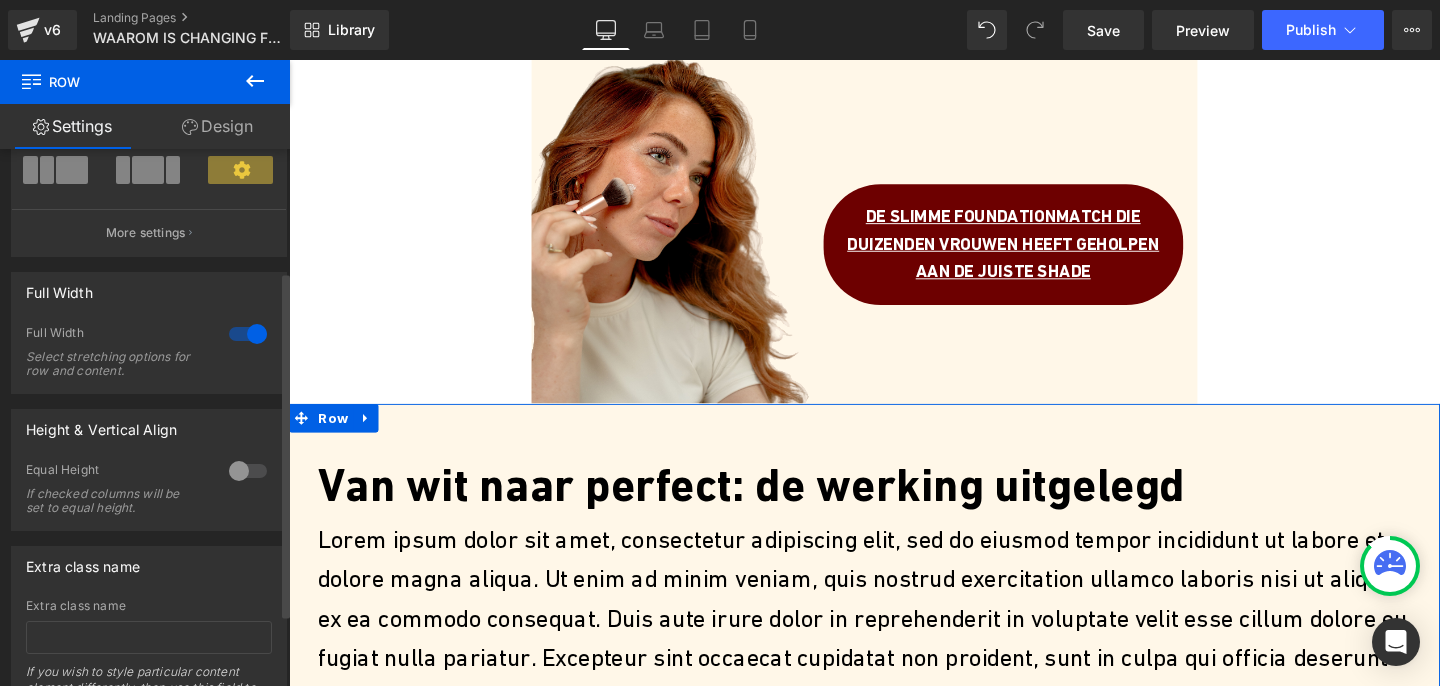 click at bounding box center (248, 334) 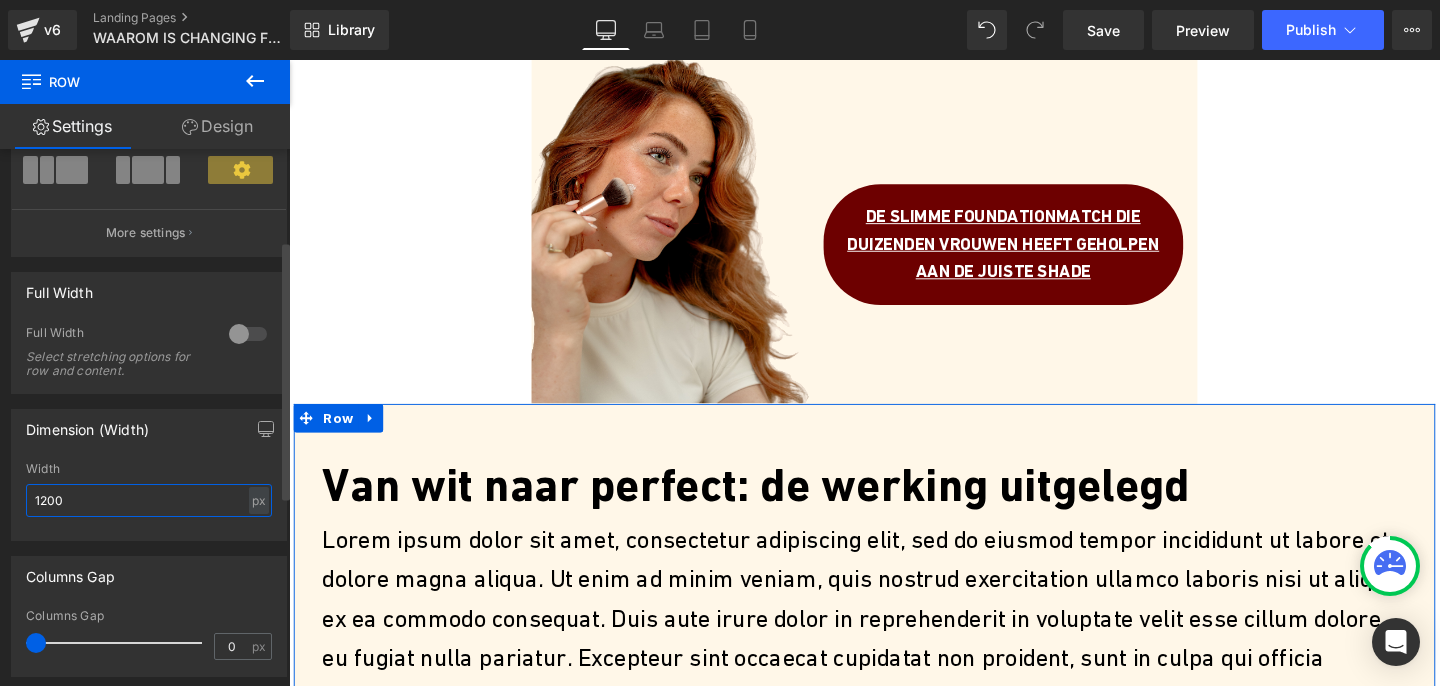 click on "1200" at bounding box center [149, 500] 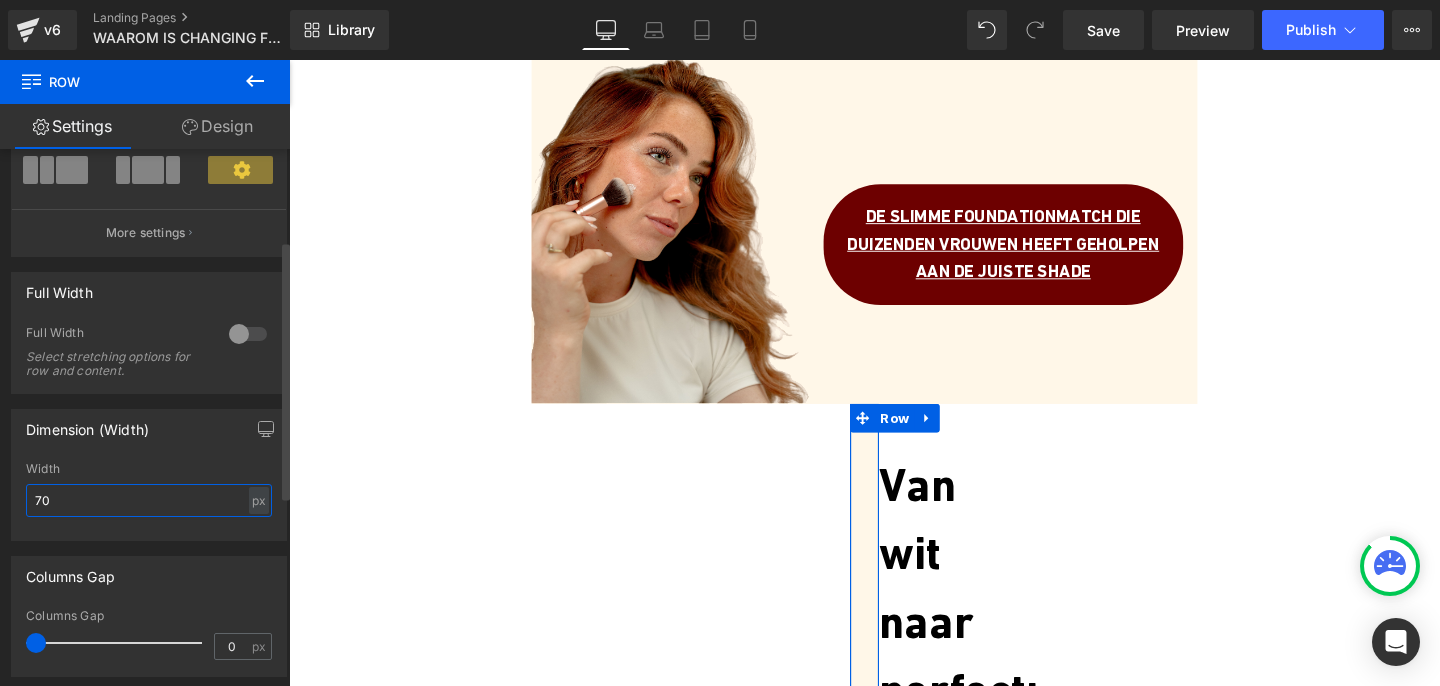 type on "700" 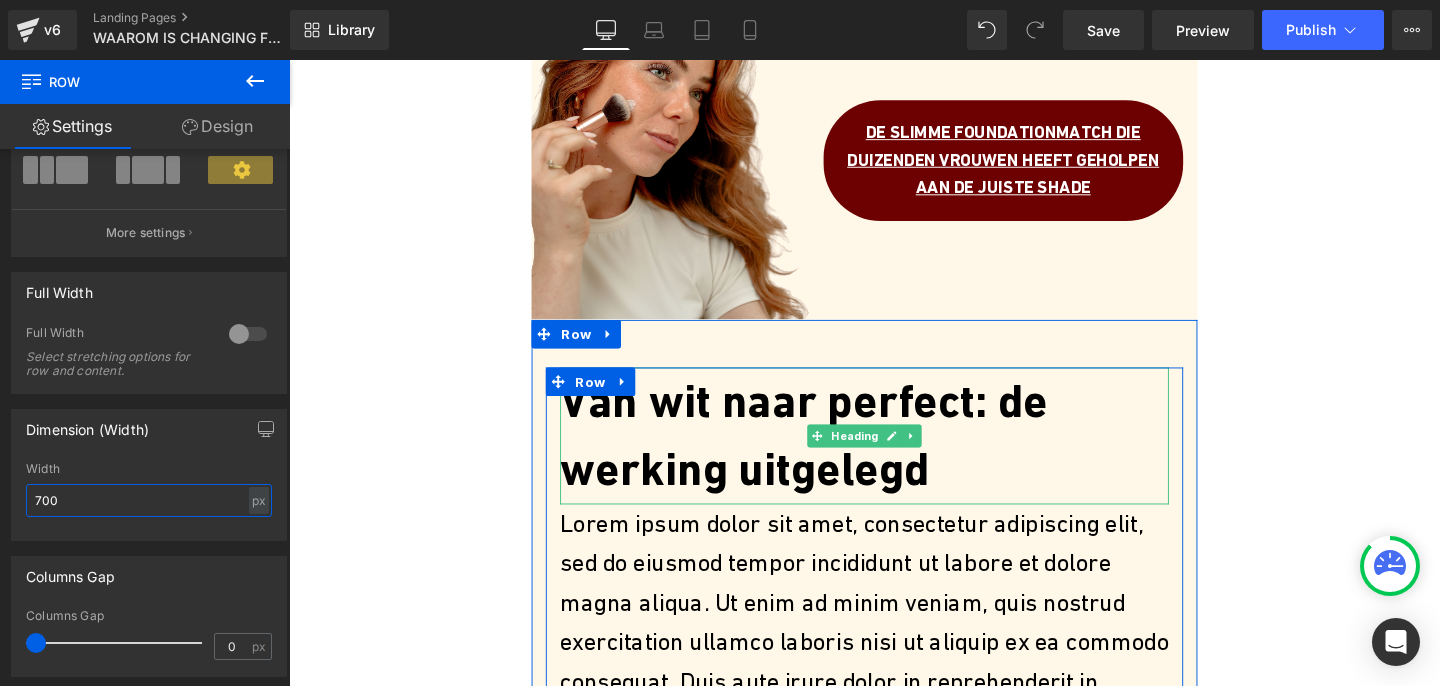 scroll, scrollTop: 278, scrollLeft: 0, axis: vertical 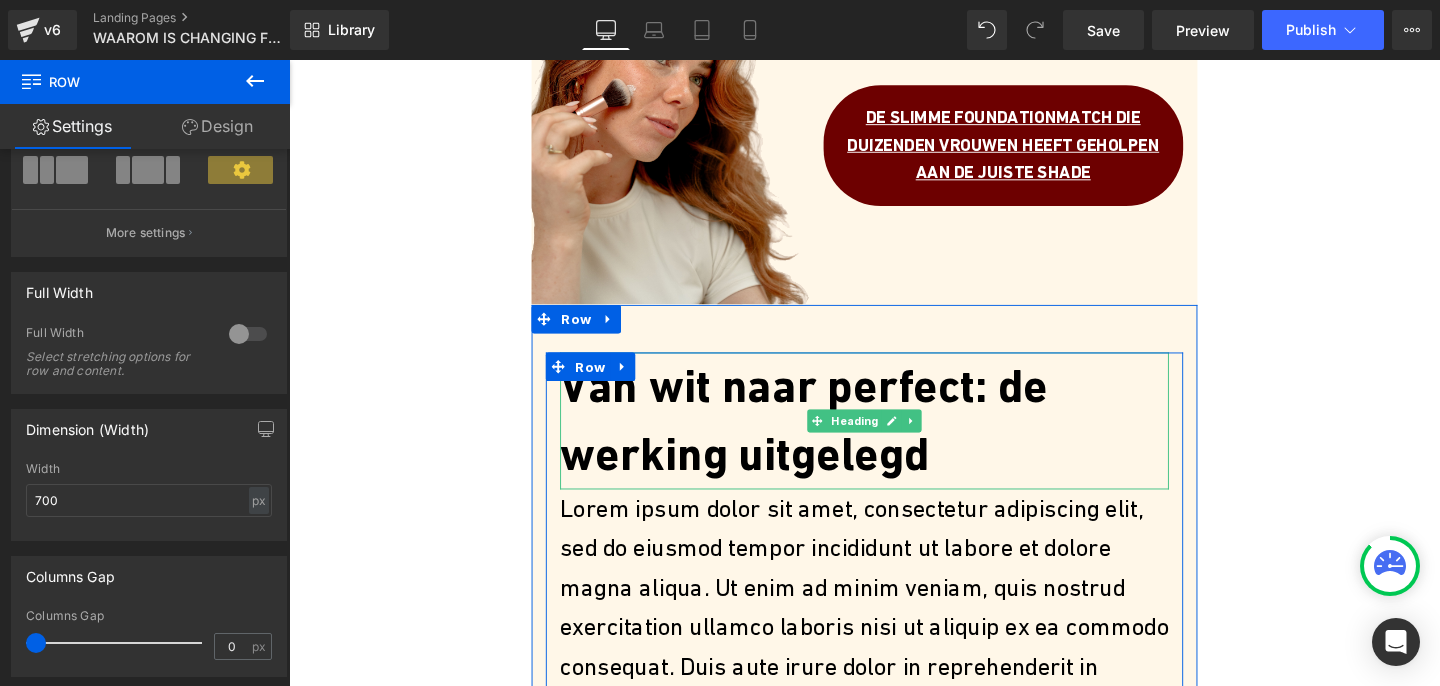click on "Van wit naar perfect: de werking uitgelegd" at bounding box center [894, 439] 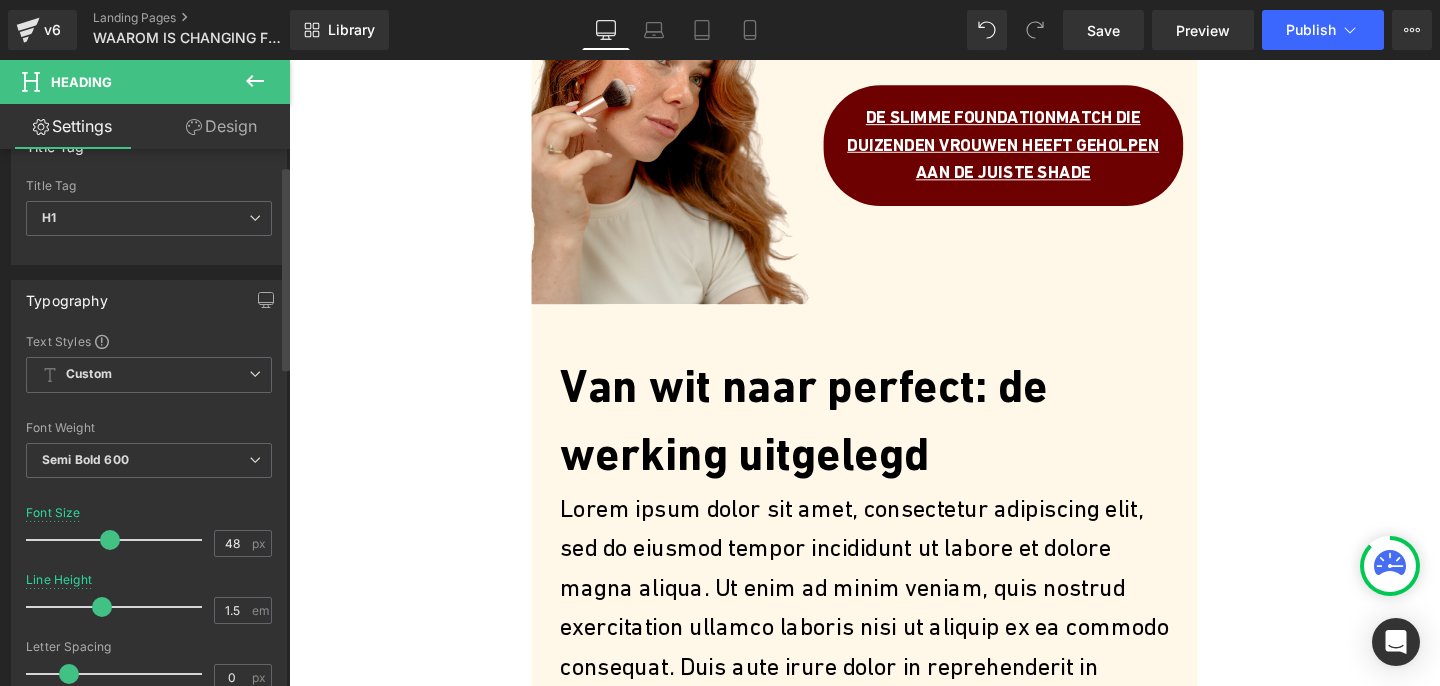 scroll, scrollTop: 82, scrollLeft: 0, axis: vertical 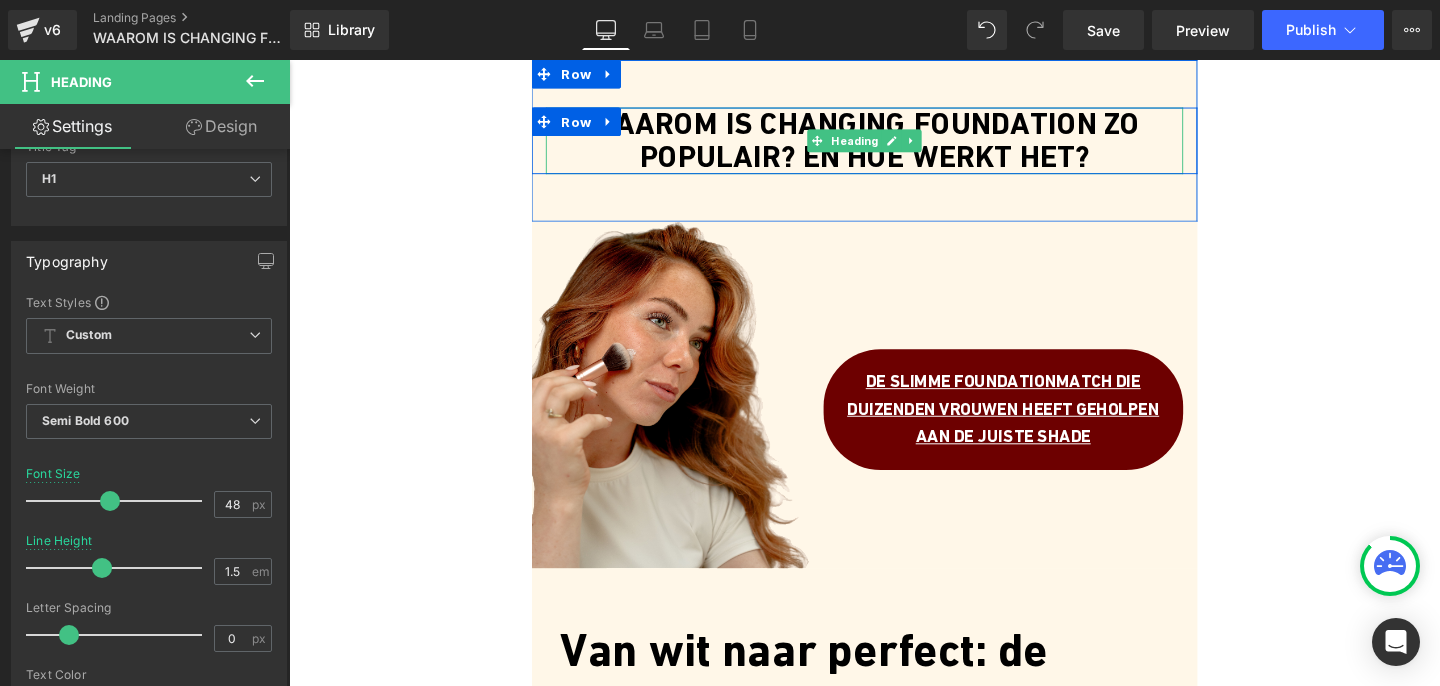 click on "WAAROM IS CHANGING FOUNDATION ZO POPULAIR? EN HOE WERKT HET?" at bounding box center (894, 145) 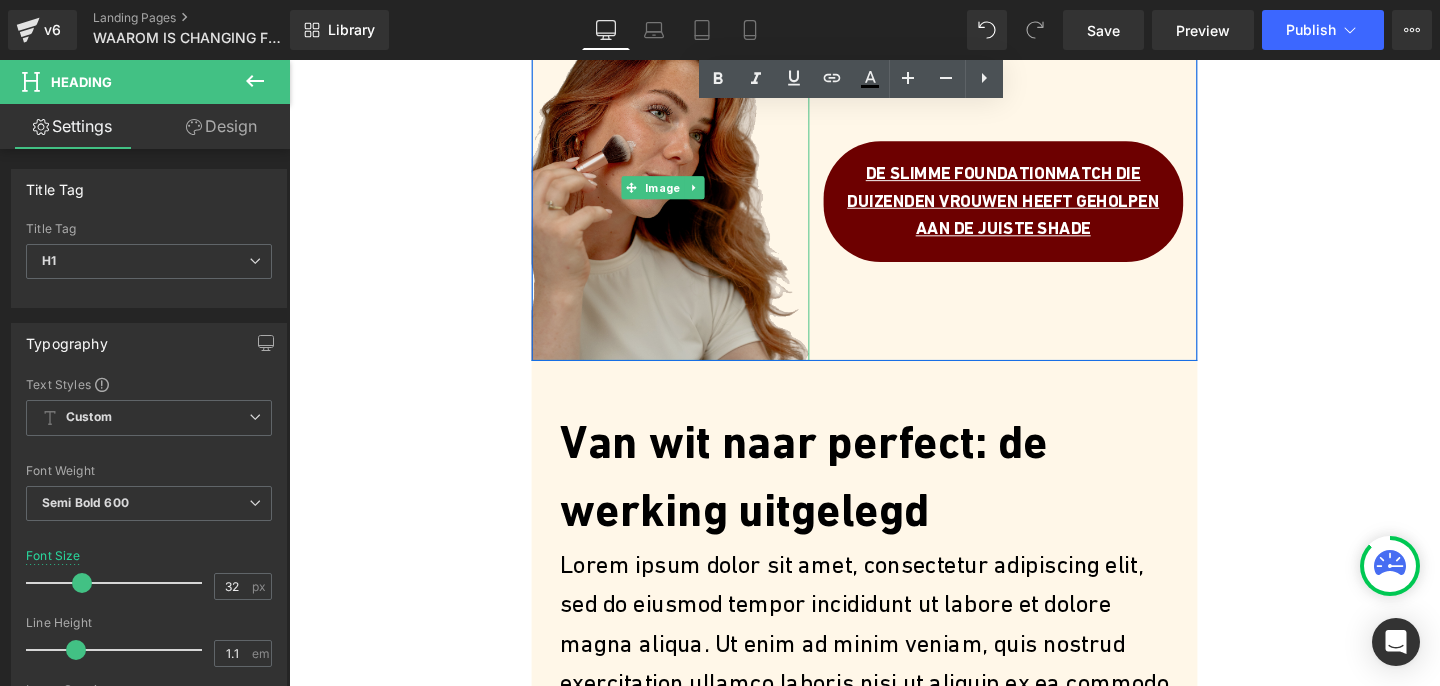 scroll, scrollTop: 233, scrollLeft: 0, axis: vertical 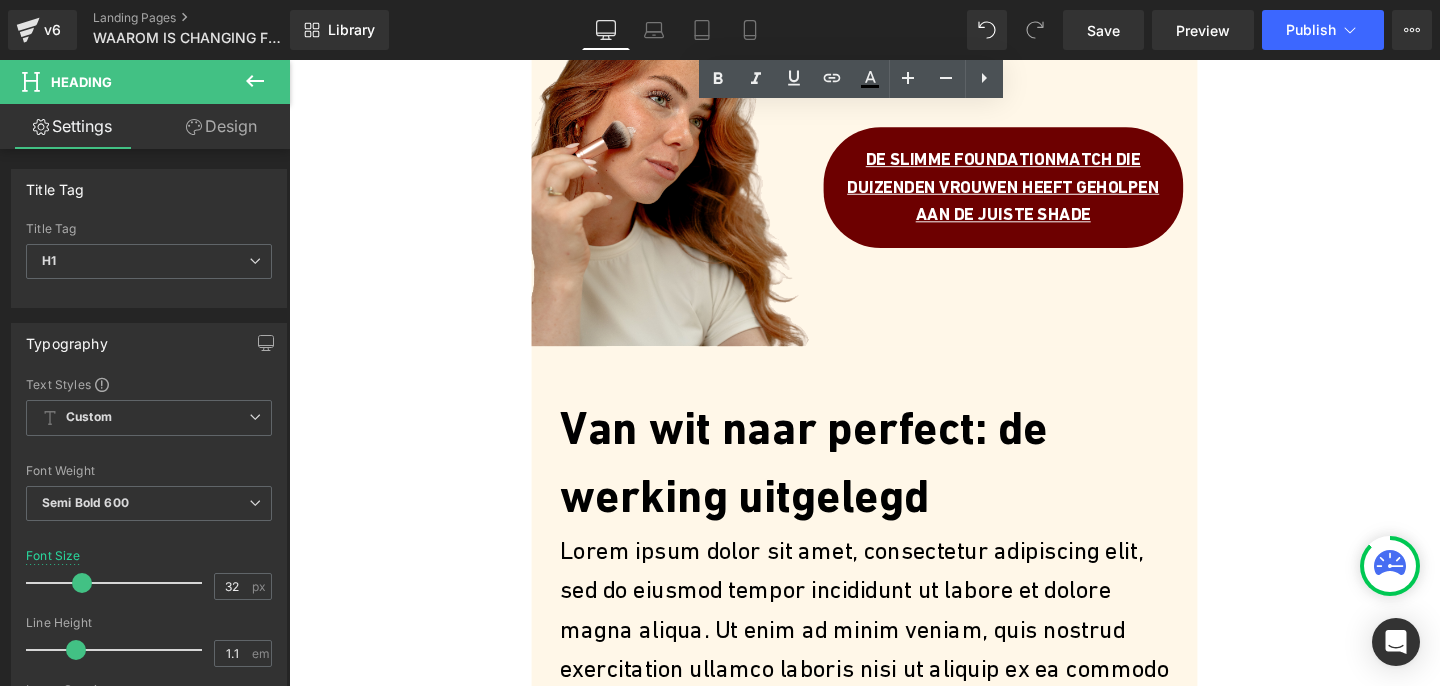 click on "Van wit naar perfect: de werking uitgelegd" at bounding box center [894, 484] 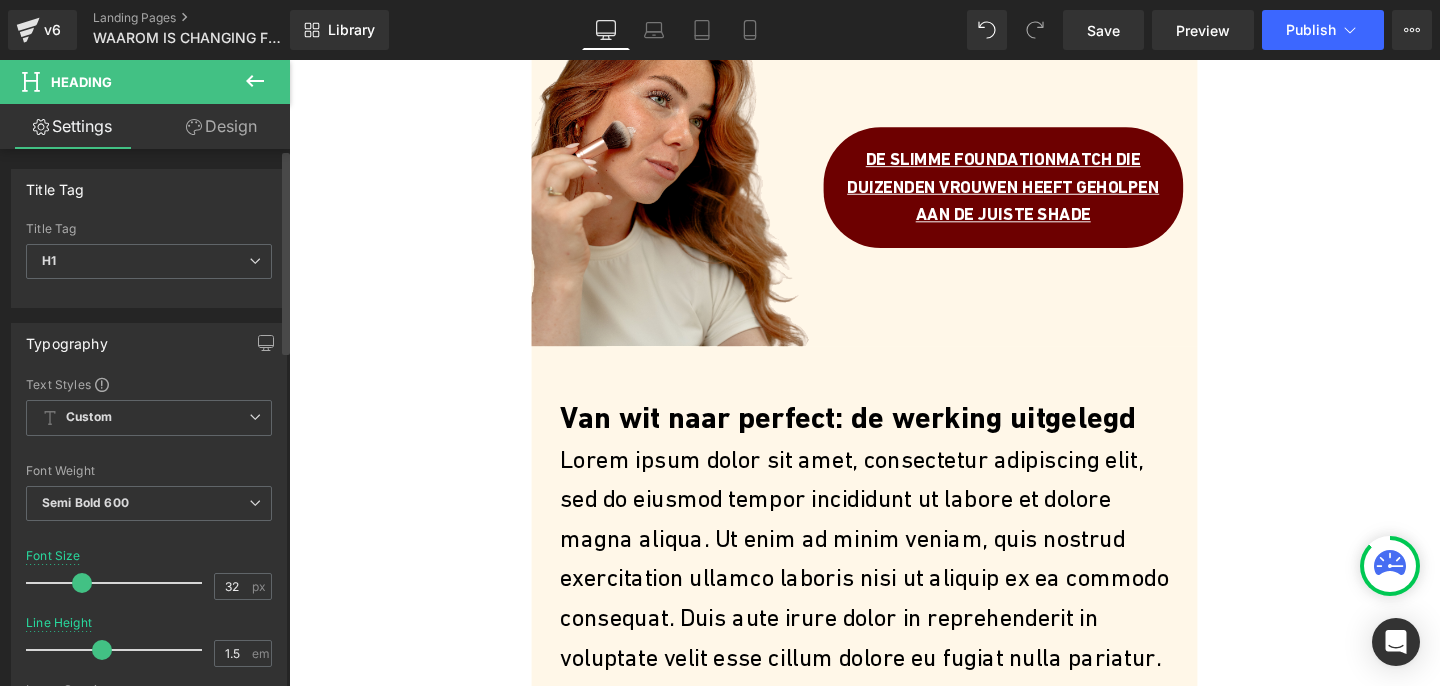 type on "31" 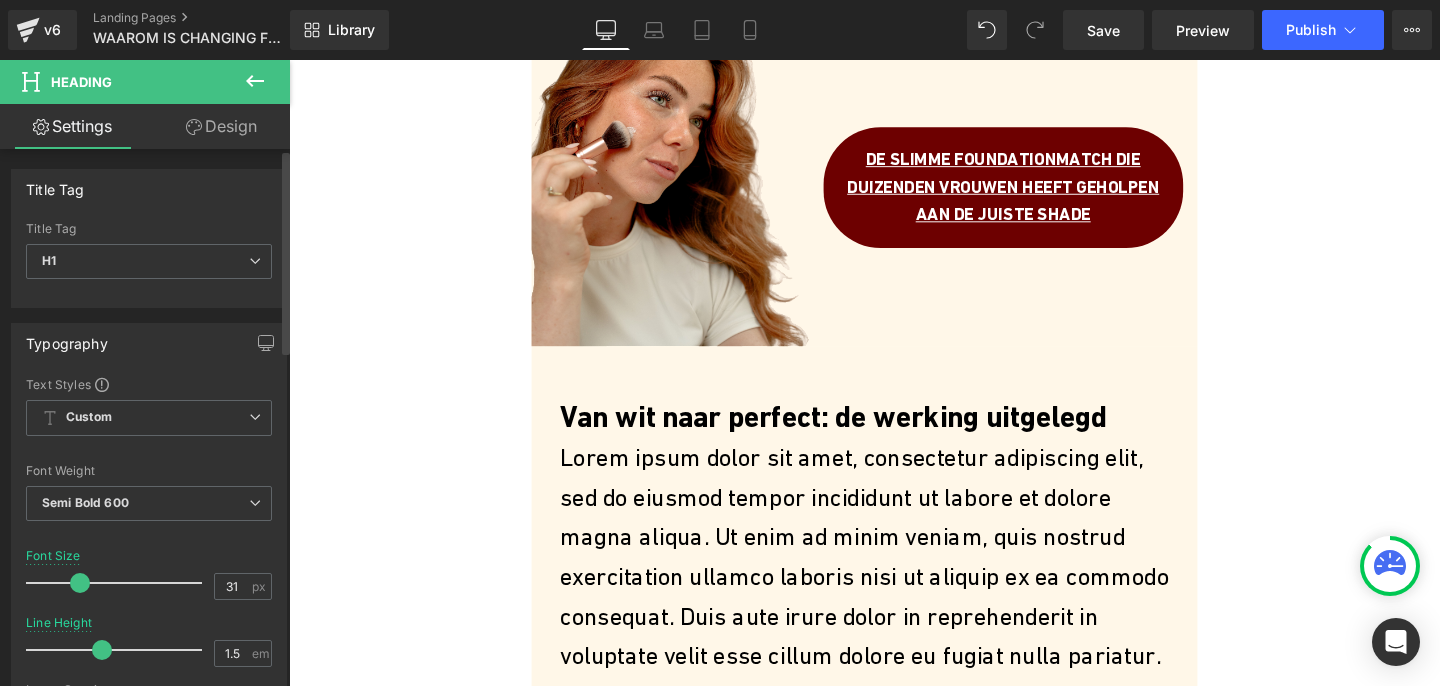 drag, startPoint x: 107, startPoint y: 586, endPoint x: 79, endPoint y: 587, distance: 28.01785 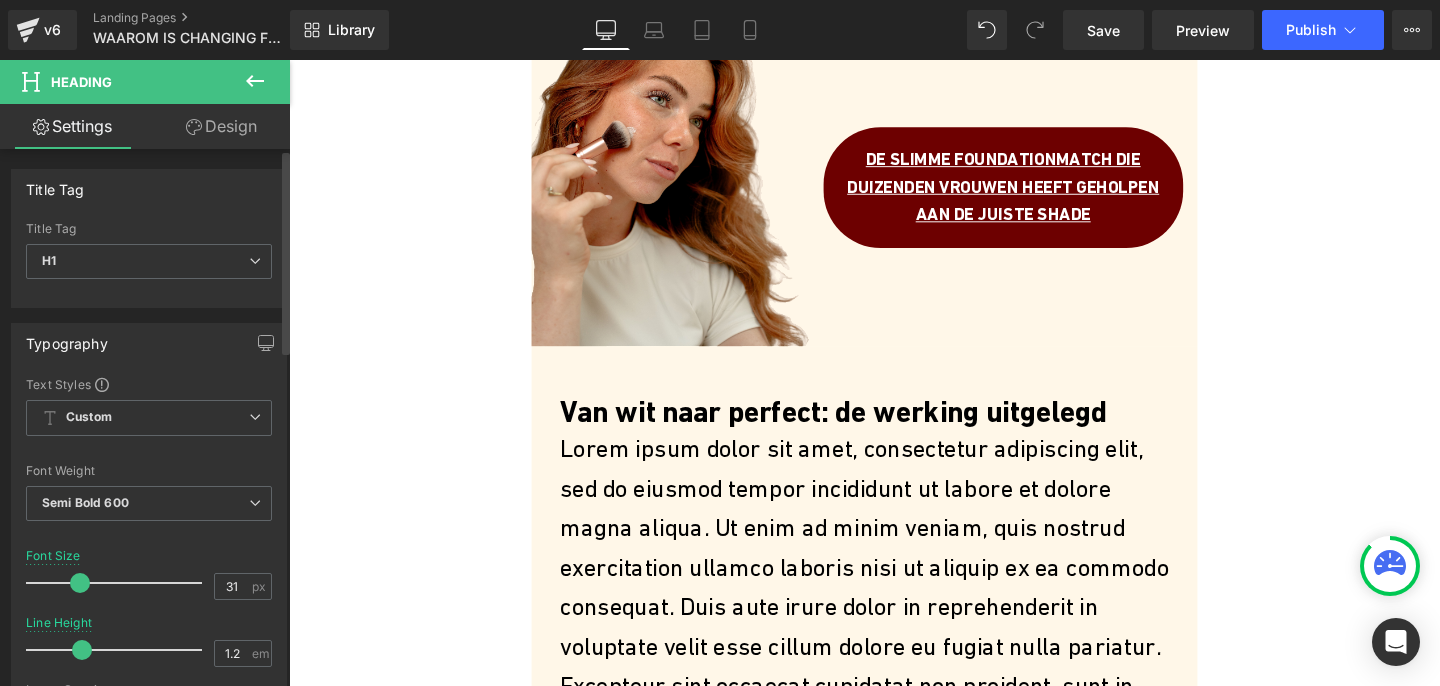 type on "1.1" 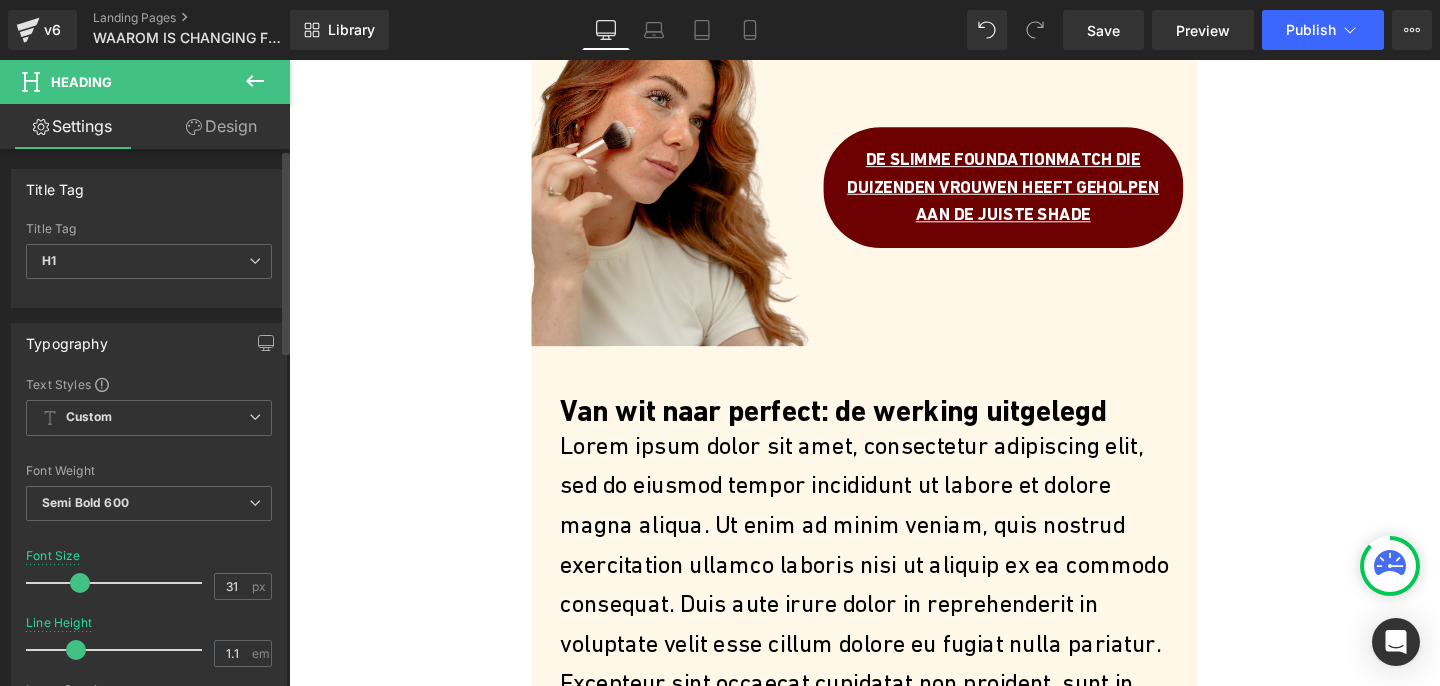 drag, startPoint x: 94, startPoint y: 653, endPoint x: 71, endPoint y: 652, distance: 23.021729 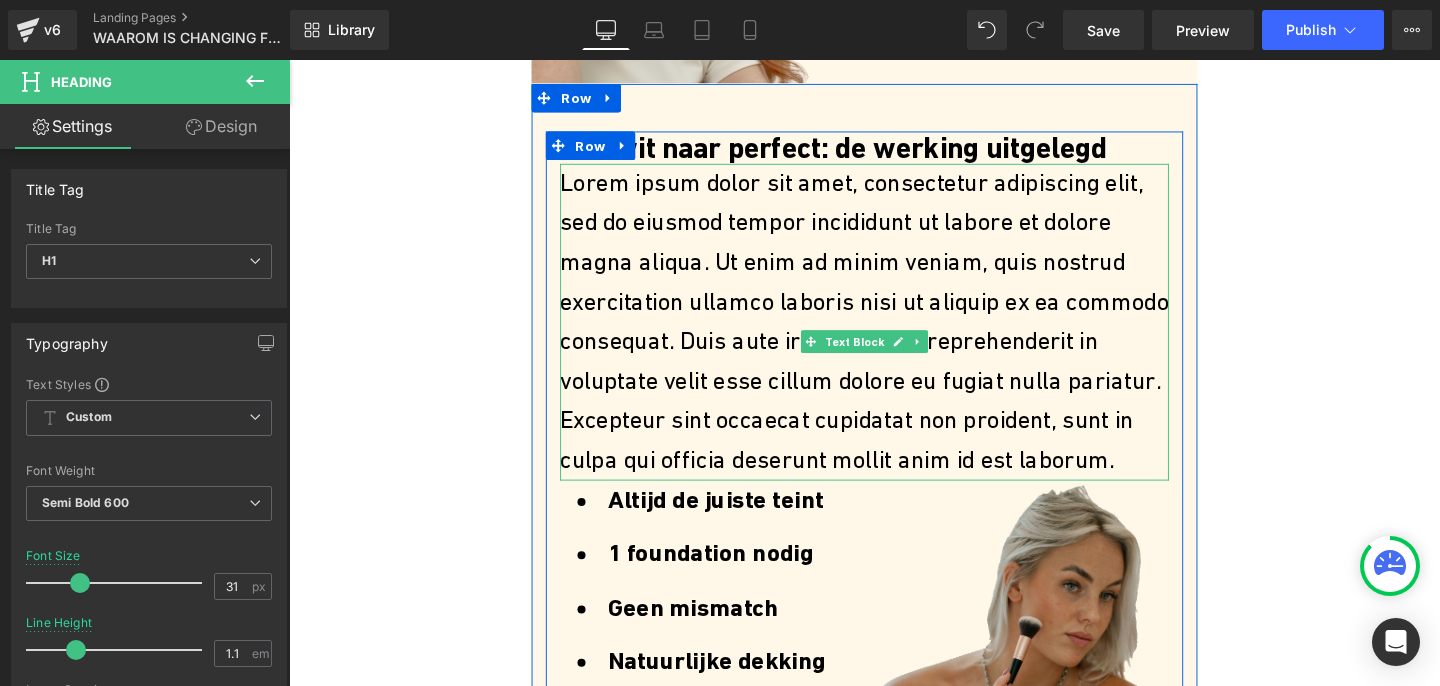 scroll, scrollTop: 508, scrollLeft: 0, axis: vertical 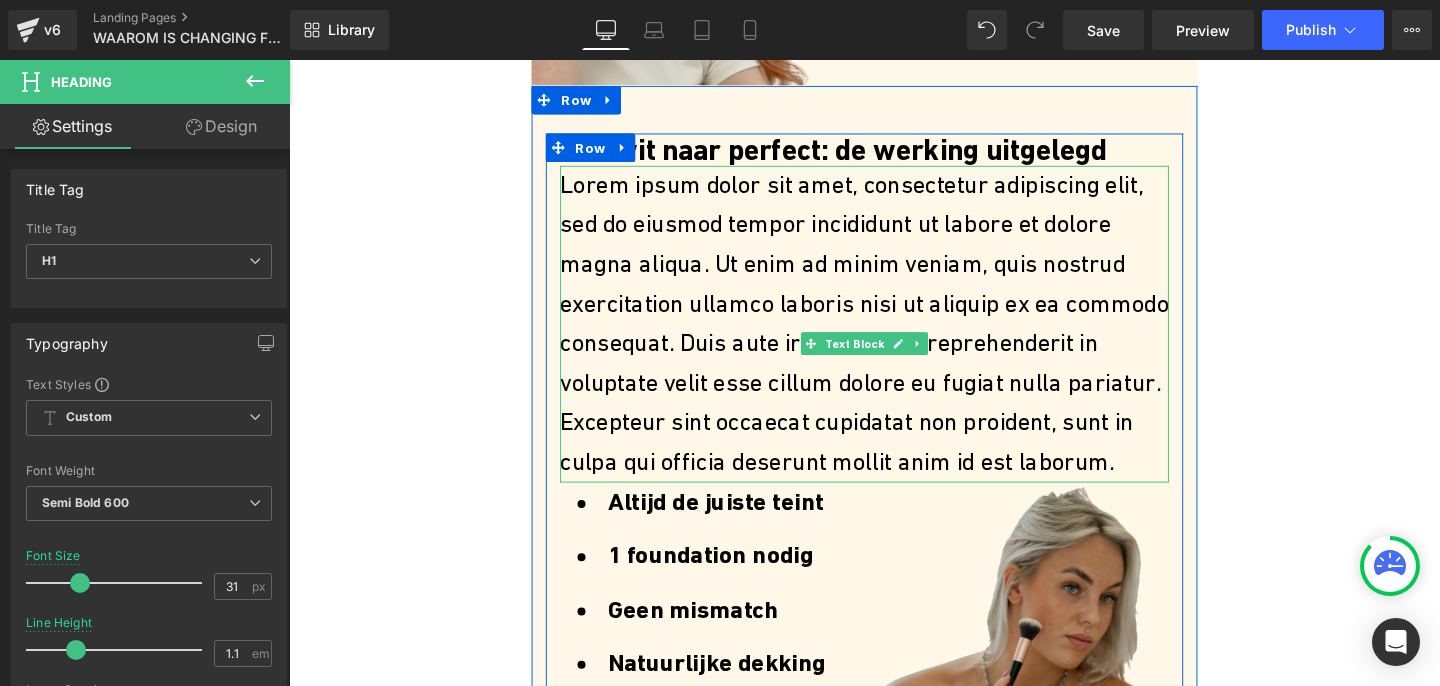 click on "Lorem ipsum dolor sit amet, consectetur adipiscing elit, sed do eiusmod tempor incididunt ut labore et dolore magna aliqua. Ut enim ad minim veniam, quis nostrud exercitation ullamco laboris nisi ut aliquip ex ea commodo consequat. Duis aute irure dolor in reprehenderit in voluptate velit esse cillum dolore eu fugiat nulla pariatur. Excepteur sint occaecat cupidatat non proident, sunt in culpa qui officia deserunt mollit anim id est laborum." at bounding box center (894, 337) 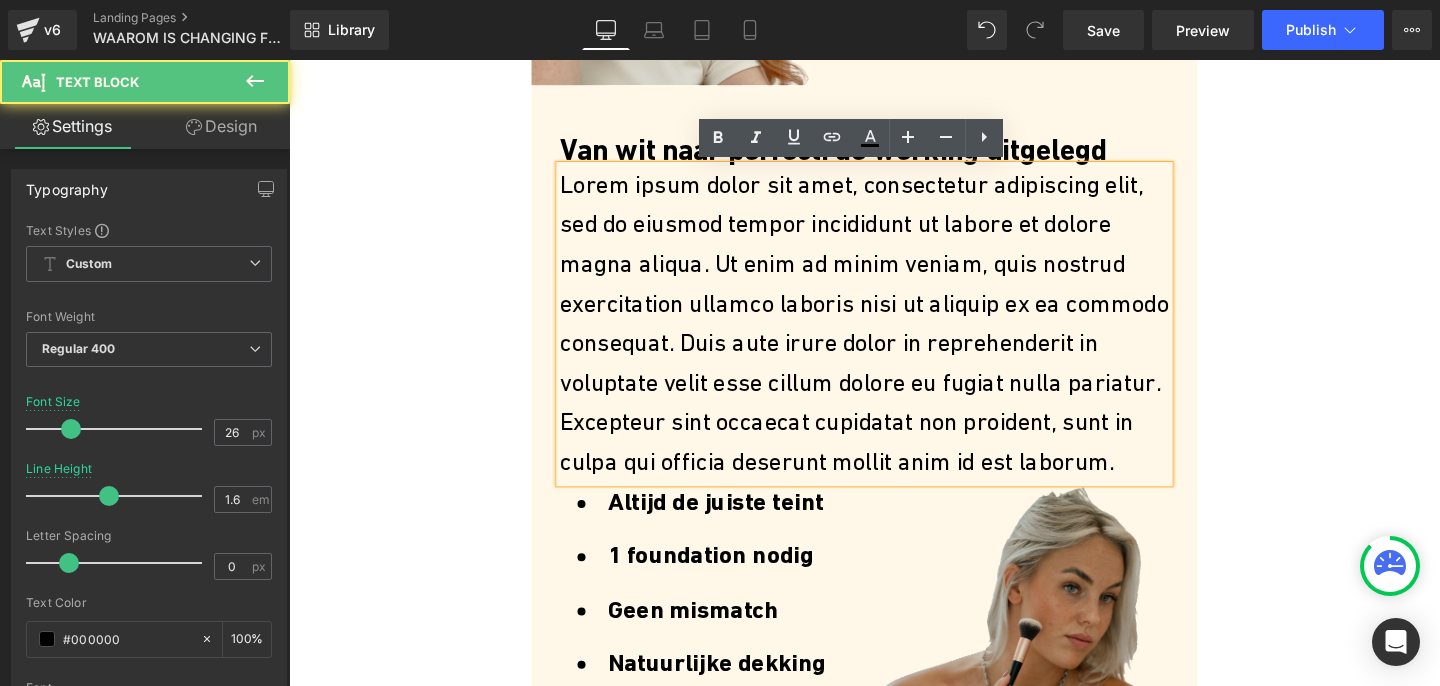 click on "Lorem ipsum dolor sit amet, consectetur adipiscing elit, sed do eiusmod tempor incididunt ut labore et dolore magna aliqua. Ut enim ad minim veniam, quis nostrud exercitation ullamco laboris nisi ut aliquip ex ea commodo consequat. Duis aute irure dolor in reprehenderit in voluptate velit esse cillum dolore eu fugiat nulla pariatur. Excepteur sint occaecat cupidatat non proident, sunt in culpa qui officia deserunt mollit anim id est laborum." at bounding box center [894, 337] 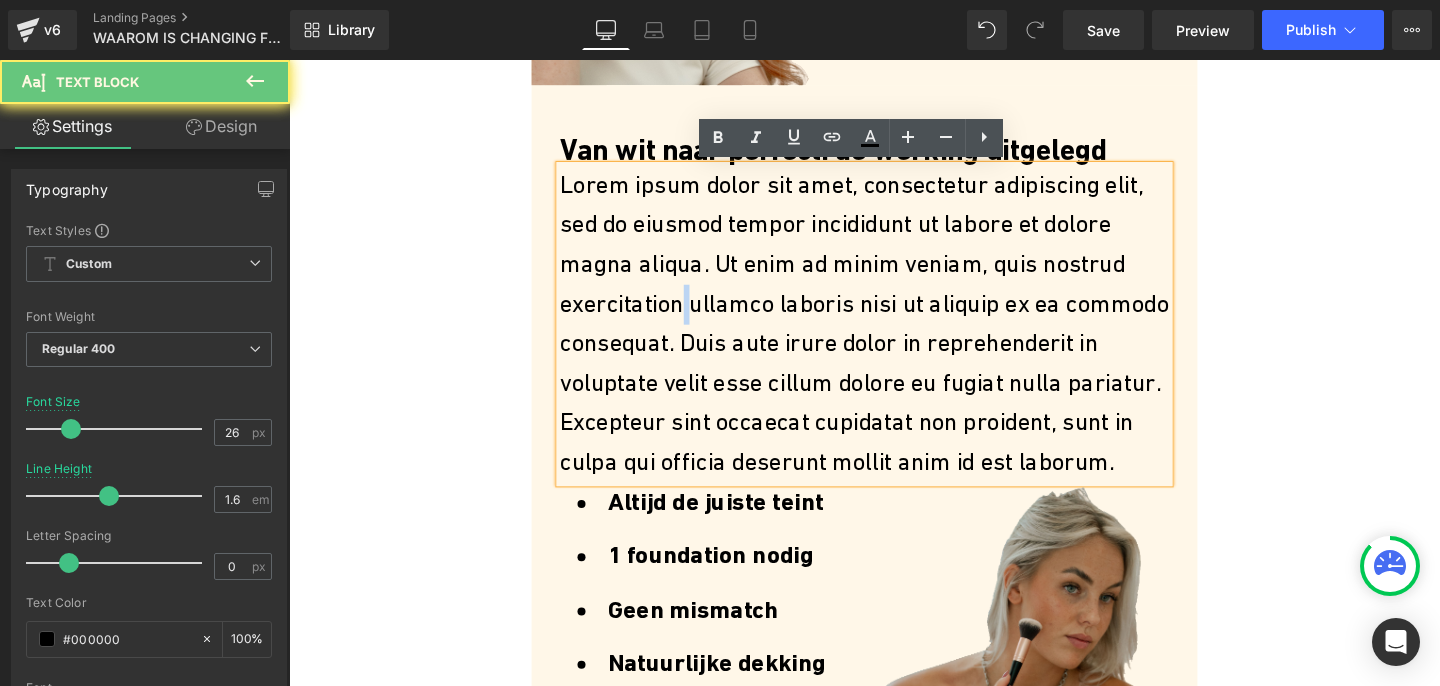 click on "Lorem ipsum dolor sit amet, consectetur adipiscing elit, sed do eiusmod tempor incididunt ut labore et dolore magna aliqua. Ut enim ad minim veniam, quis nostrud exercitation ullamco laboris nisi ut aliquip ex ea commodo consequat. Duis aute irure dolor in reprehenderit in voluptate velit esse cillum dolore eu fugiat nulla pariatur. Excepteur sint occaecat cupidatat non proident, sunt in culpa qui officia deserunt mollit anim id est laborum." at bounding box center [894, 337] 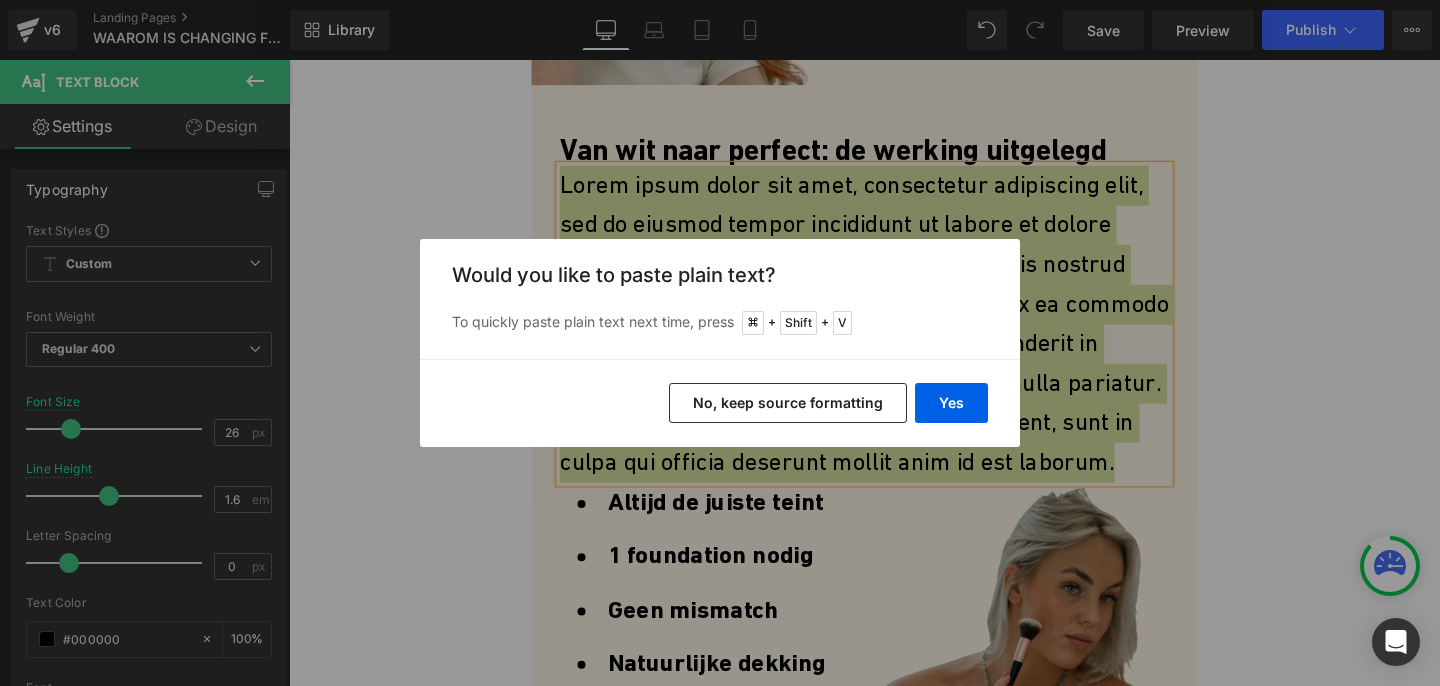 click on "No, keep source formatting" at bounding box center (788, 403) 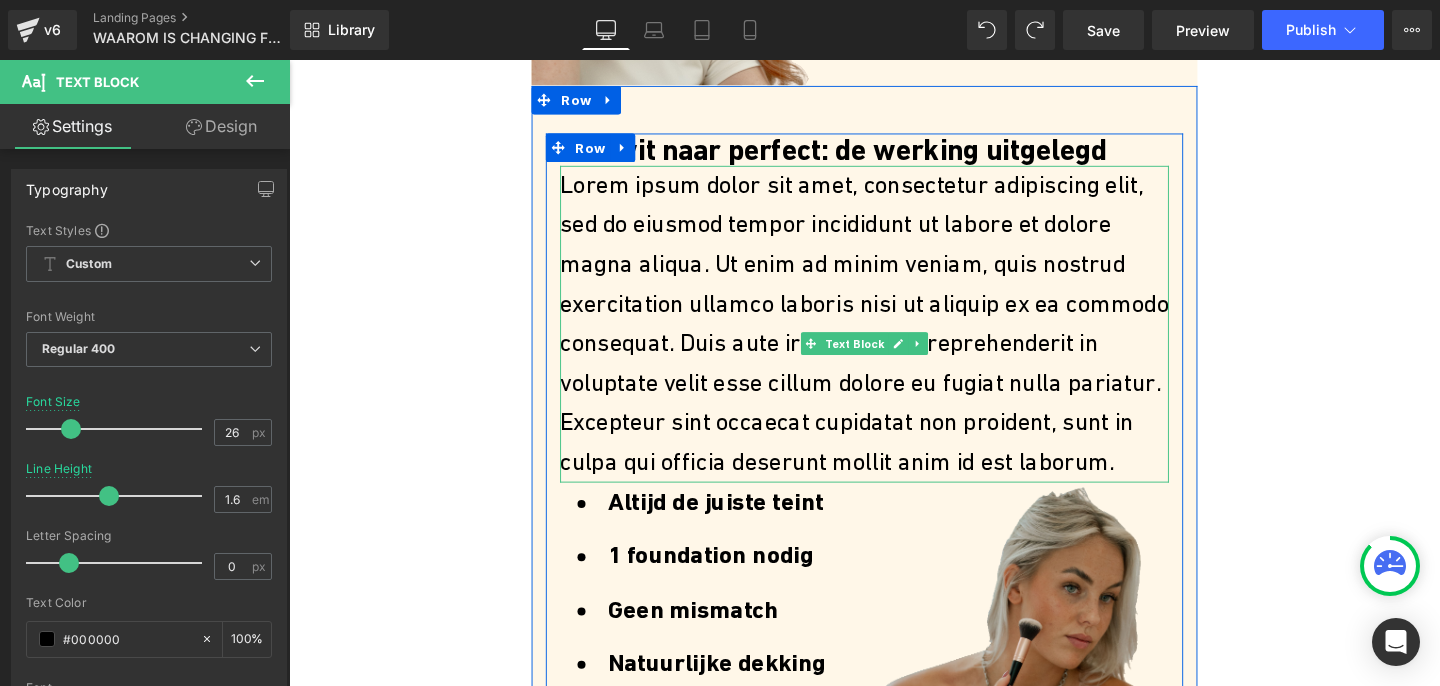 click on "Lorem ipsum dolor sit amet, consectetur adipiscing elit, sed do eiusmod tempor incididunt ut labore et dolore magna aliqua. Ut enim ad minim veniam, quis nostrud exercitation ullamco laboris nisi ut aliquip ex ea commodo consequat. Duis aute irure dolor in reprehenderit in voluptate velit esse cillum dolore eu fugiat nulla pariatur. Excepteur sint occaecat cupidatat non proident, sunt in culpa qui officia deserunt mollit anim id est laborum." at bounding box center [894, 337] 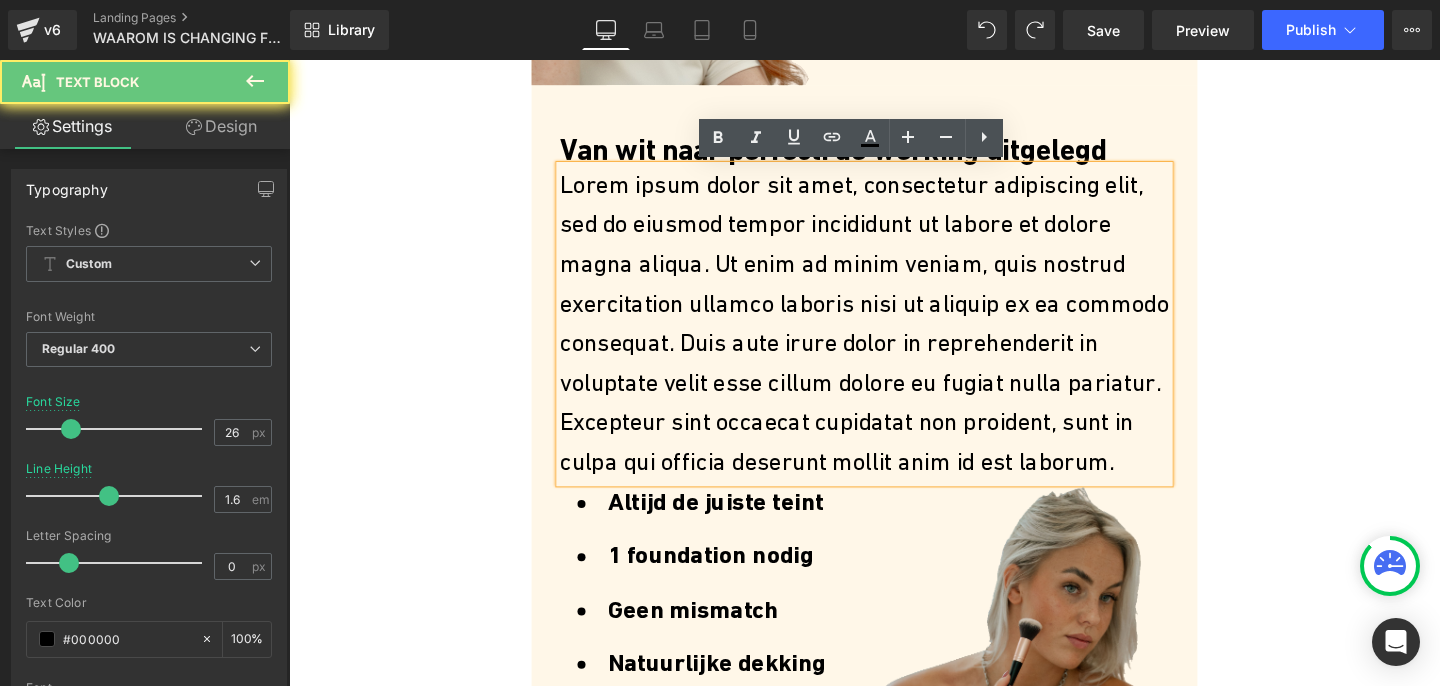 click on "Lorem ipsum dolor sit amet, consectetur adipiscing elit, sed do eiusmod tempor incididunt ut labore et dolore magna aliqua. Ut enim ad minim veniam, quis nostrud exercitation ullamco laboris nisi ut aliquip ex ea commodo consequat. Duis aute irure dolor in reprehenderit in voluptate velit esse cillum dolore eu fugiat nulla pariatur. Excepteur sint occaecat cupidatat non proident, sunt in culpa qui officia deserunt mollit anim id est laborum." at bounding box center (894, 337) 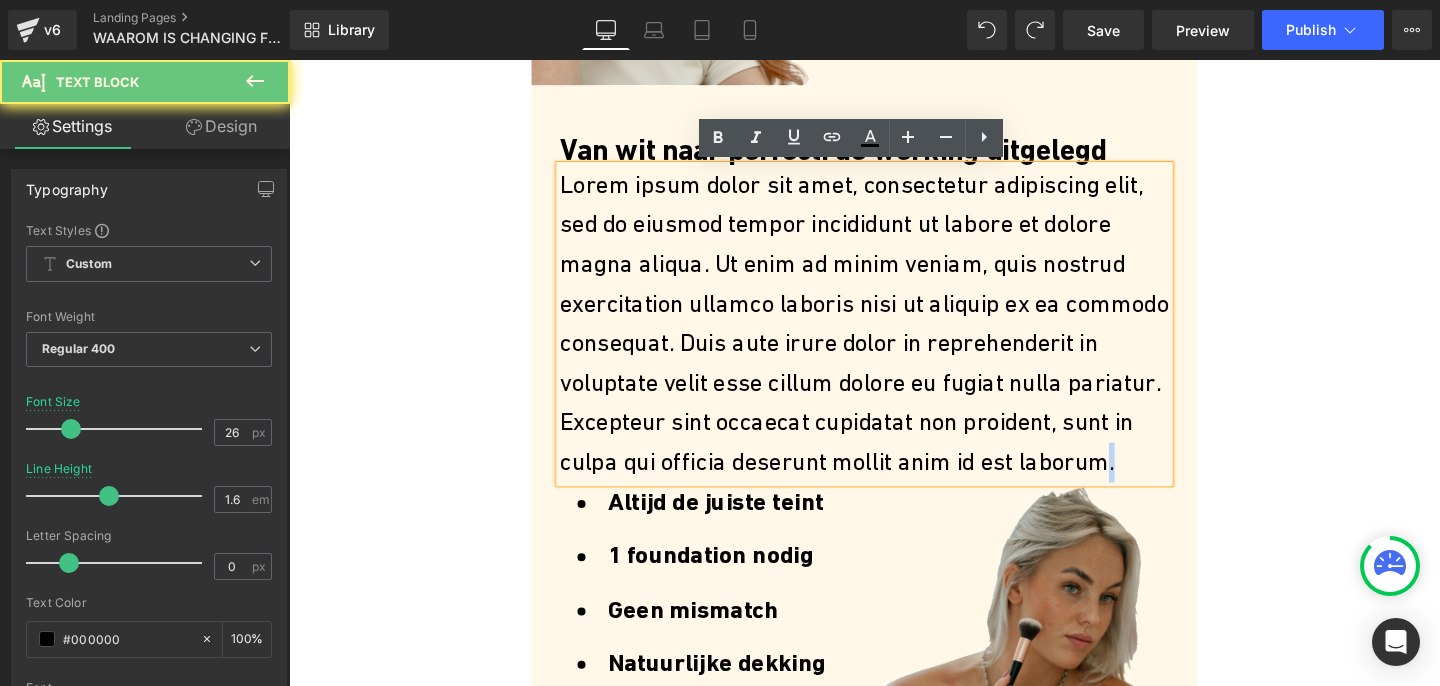 click on "Lorem ipsum dolor sit amet, consectetur adipiscing elit, sed do eiusmod tempor incididunt ut labore et dolore magna aliqua. Ut enim ad minim veniam, quis nostrud exercitation ullamco laboris nisi ut aliquip ex ea commodo consequat. Duis aute irure dolor in reprehenderit in voluptate velit esse cillum dolore eu fugiat nulla pariatur. Excepteur sint occaecat cupidatat non proident, sunt in culpa qui officia deserunt mollit anim id est laborum." at bounding box center (894, 337) 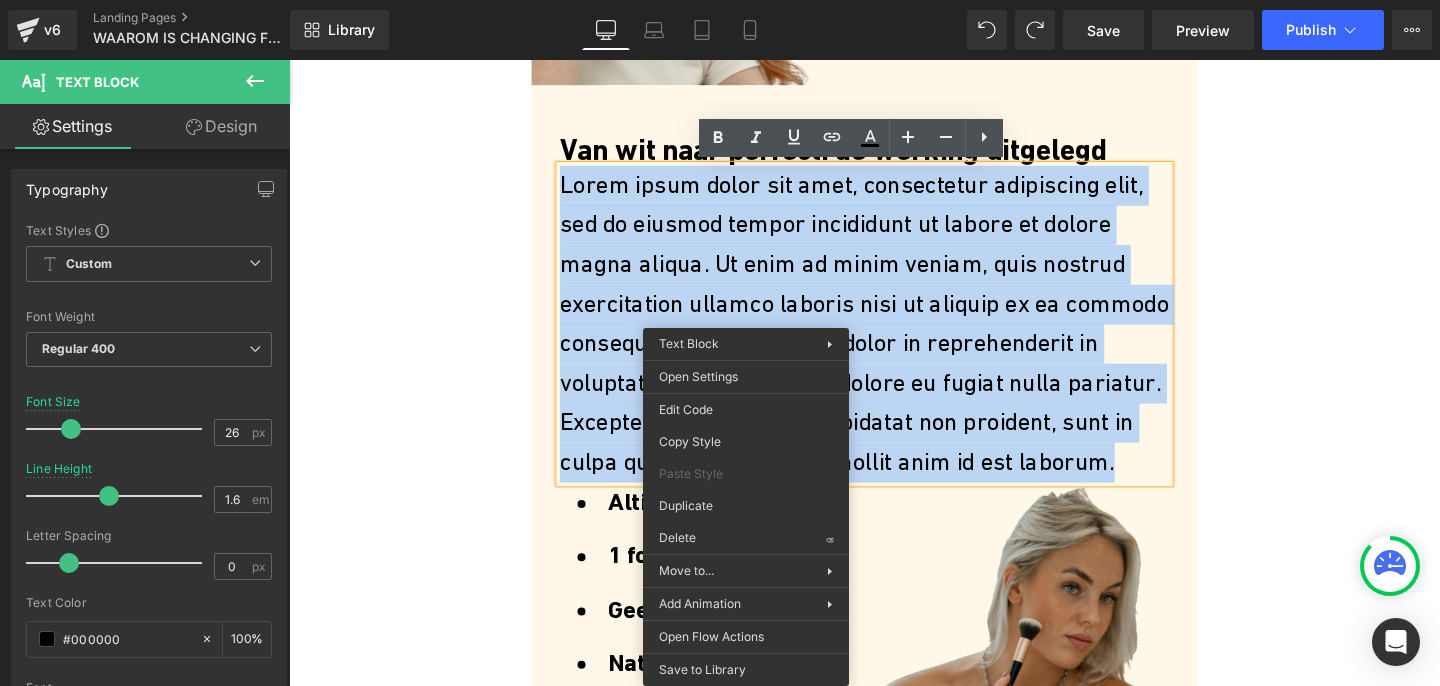 click on "Lorem ipsum dolor sit amet, consectetur adipiscing elit, sed do eiusmod tempor incididunt ut labore et dolore magna aliqua. Ut enim ad minim veniam, quis nostrud exercitation ullamco laboris nisi ut aliquip ex ea commodo consequat. Duis aute irure dolor in reprehenderit in voluptate velit esse cillum dolore eu fugiat nulla pariatur. Excepteur sint occaecat cupidatat non proident, sunt in culpa qui officia deserunt mollit anim id est laborum." at bounding box center (894, 337) 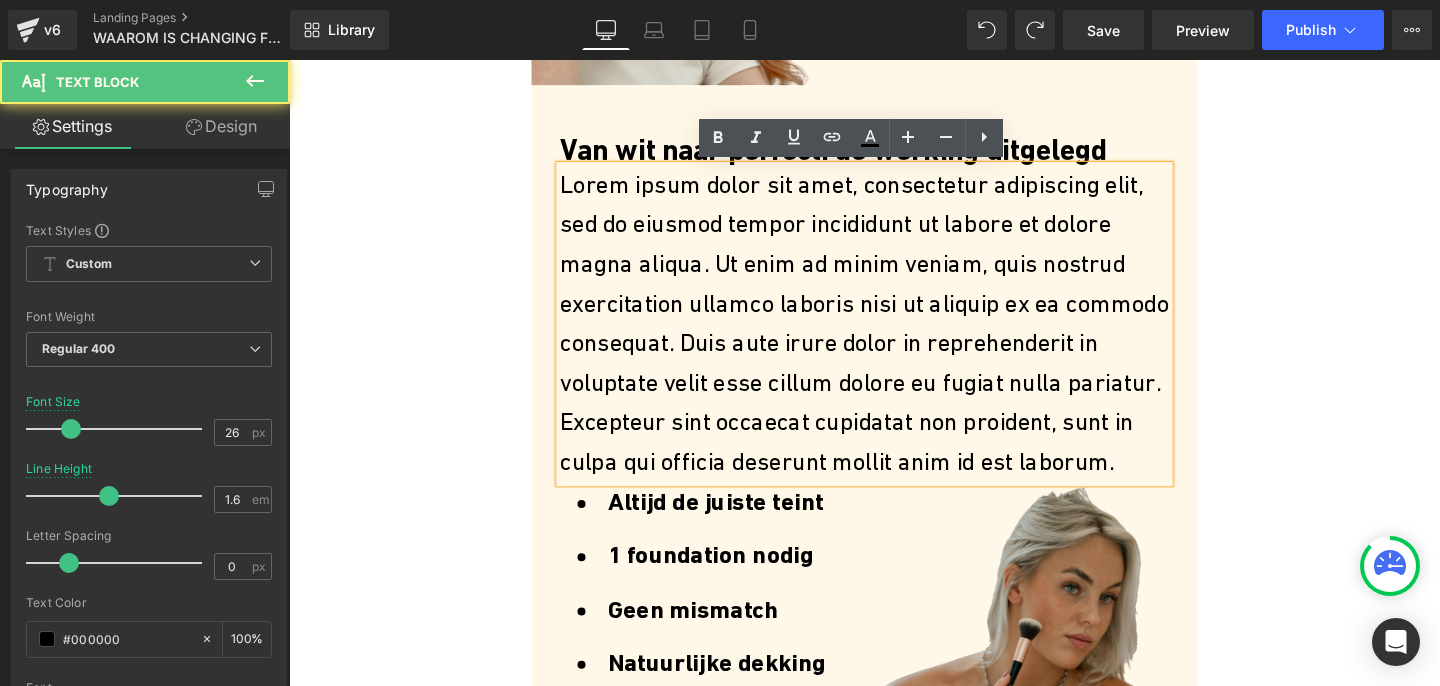 click on "Lorem ipsum dolor sit amet, consectetur adipiscing elit, sed do eiusmod tempor incididunt ut labore et dolore magna aliqua. Ut enim ad minim veniam, quis nostrud exercitation ullamco laboris nisi ut aliquip ex ea commodo consequat. Duis aute irure dolor in reprehenderit in voluptate velit esse cillum dolore eu fugiat nulla pariatur. Excepteur sint occaecat cupidatat non proident, sunt in culpa qui officia deserunt mollit anim id est laborum." at bounding box center [894, 337] 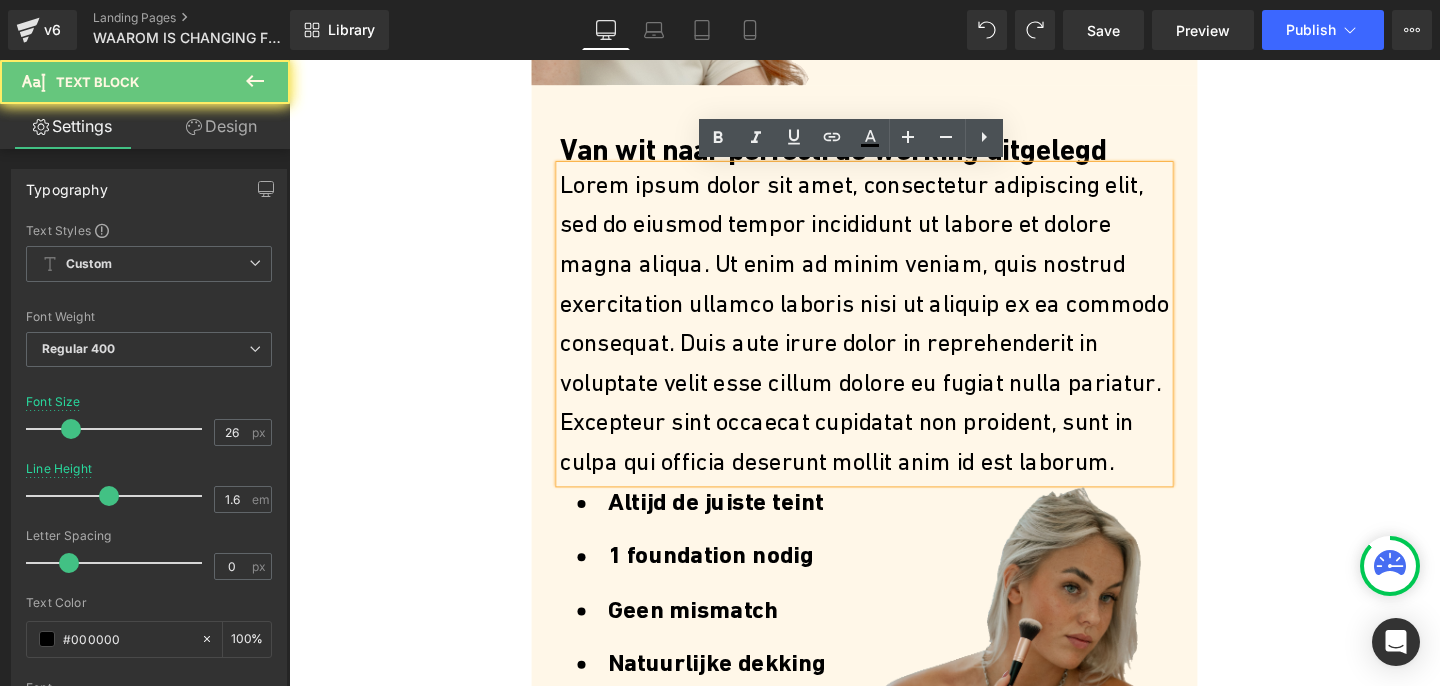 click on "Lorem ipsum dolor sit amet, consectetur adipiscing elit, sed do eiusmod tempor incididunt ut labore et dolore magna aliqua. Ut enim ad minim veniam, quis nostrud exercitation ullamco laboris nisi ut aliquip ex ea commodo consequat. Duis aute irure dolor in reprehenderit in voluptate velit esse cillum dolore eu fugiat nulla pariatur. Excepteur sint occaecat cupidatat non proident, sunt in culpa qui officia deserunt mollit anim id est laborum." at bounding box center (894, 337) 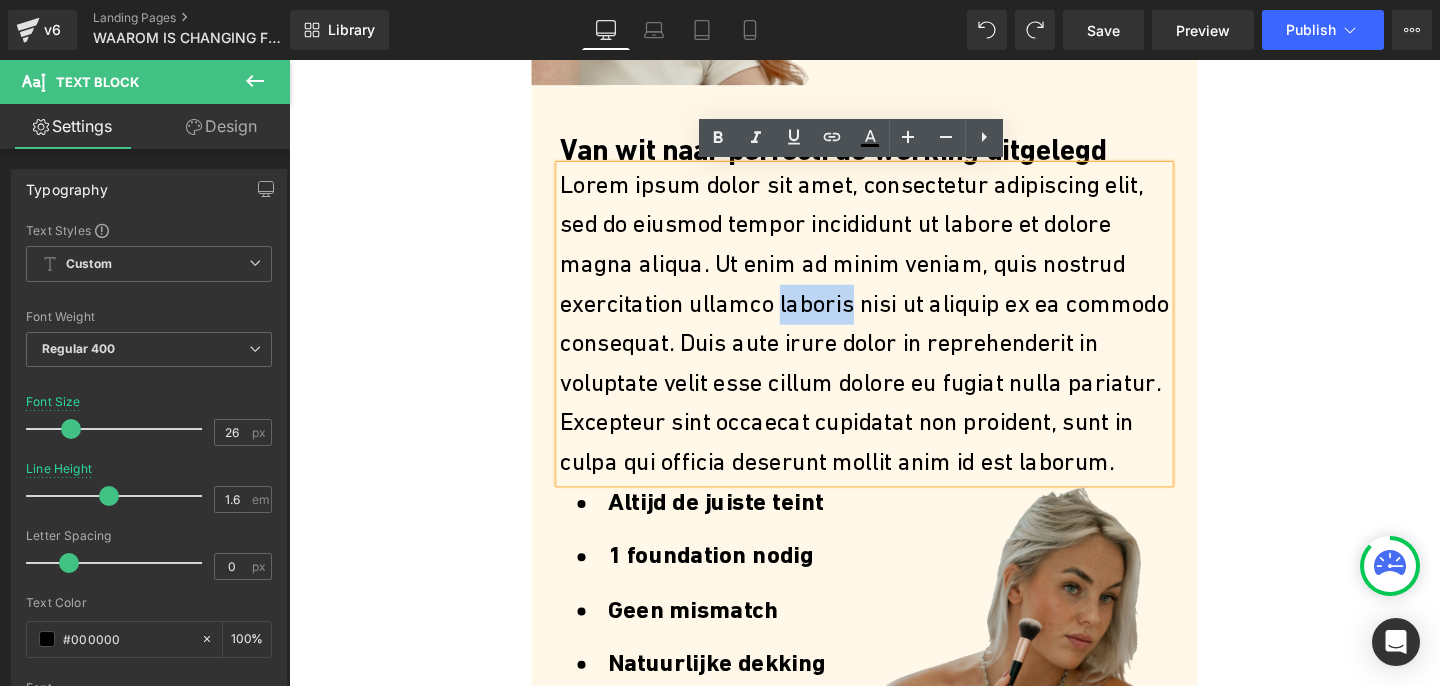 click on "Lorem ipsum dolor sit amet, consectetur adipiscing elit, sed do eiusmod tempor incididunt ut labore et dolore magna aliqua. Ut enim ad minim veniam, quis nostrud exercitation ullamco laboris nisi ut aliquip ex ea commodo consequat. Duis aute irure dolor in reprehenderit in voluptate velit esse cillum dolore eu fugiat nulla pariatur. Excepteur sint occaecat cupidatat non proident, sunt in culpa qui officia deserunt mollit anim id est laborum." at bounding box center (894, 337) 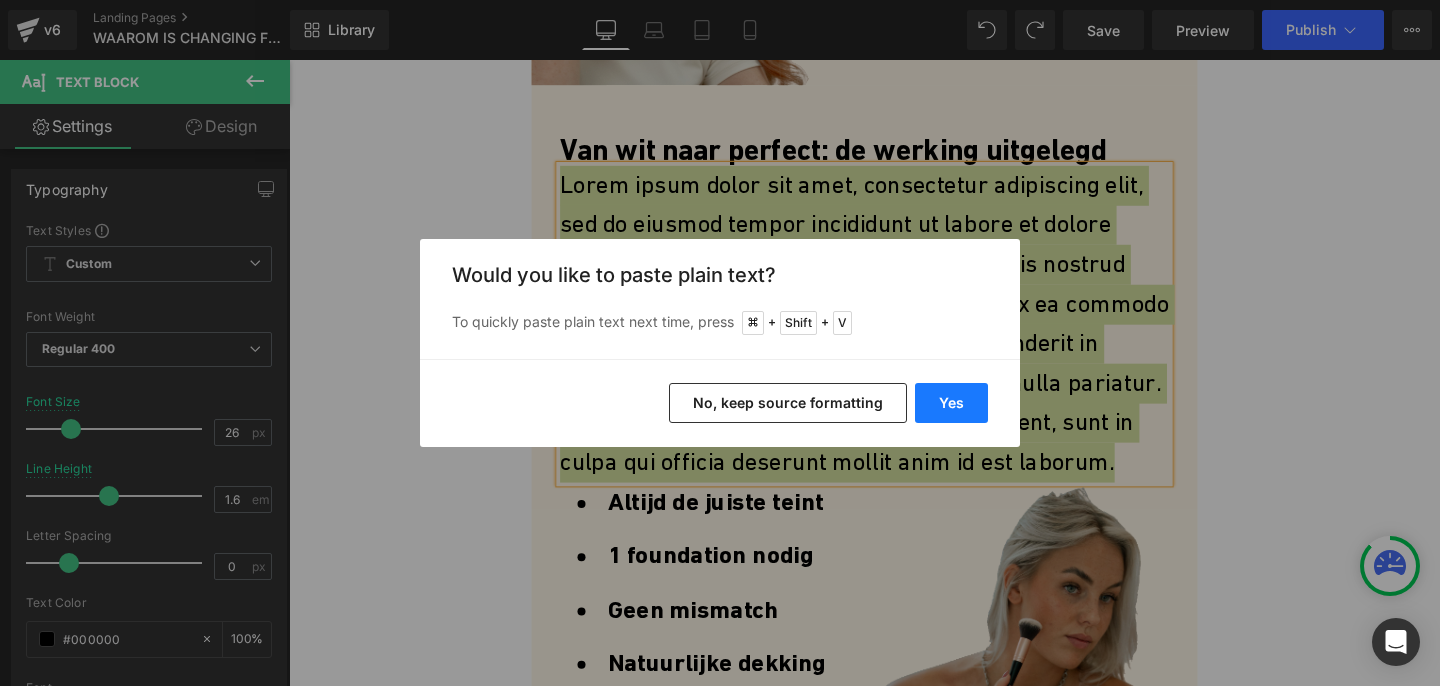 click on "Yes" at bounding box center [951, 403] 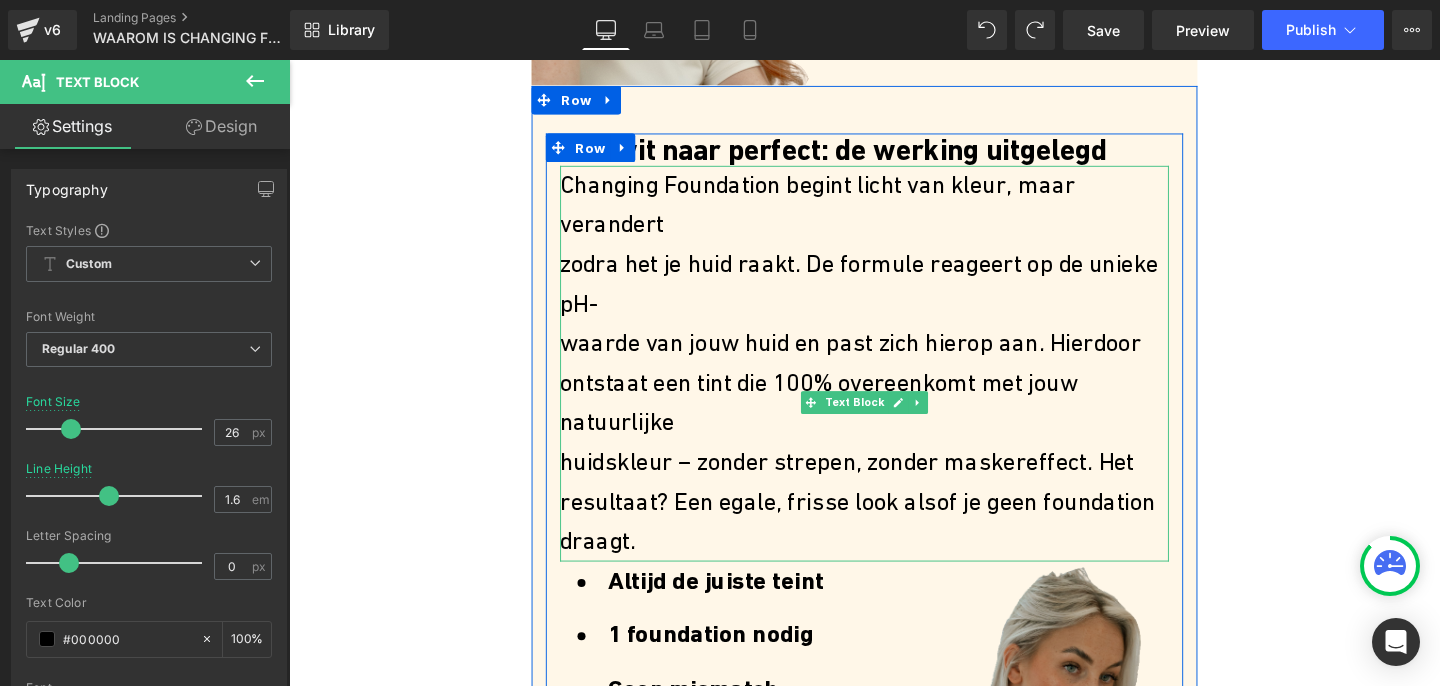 click on "zodra het je huid raakt. De formule reageert op de unieke pH-" at bounding box center [894, 295] 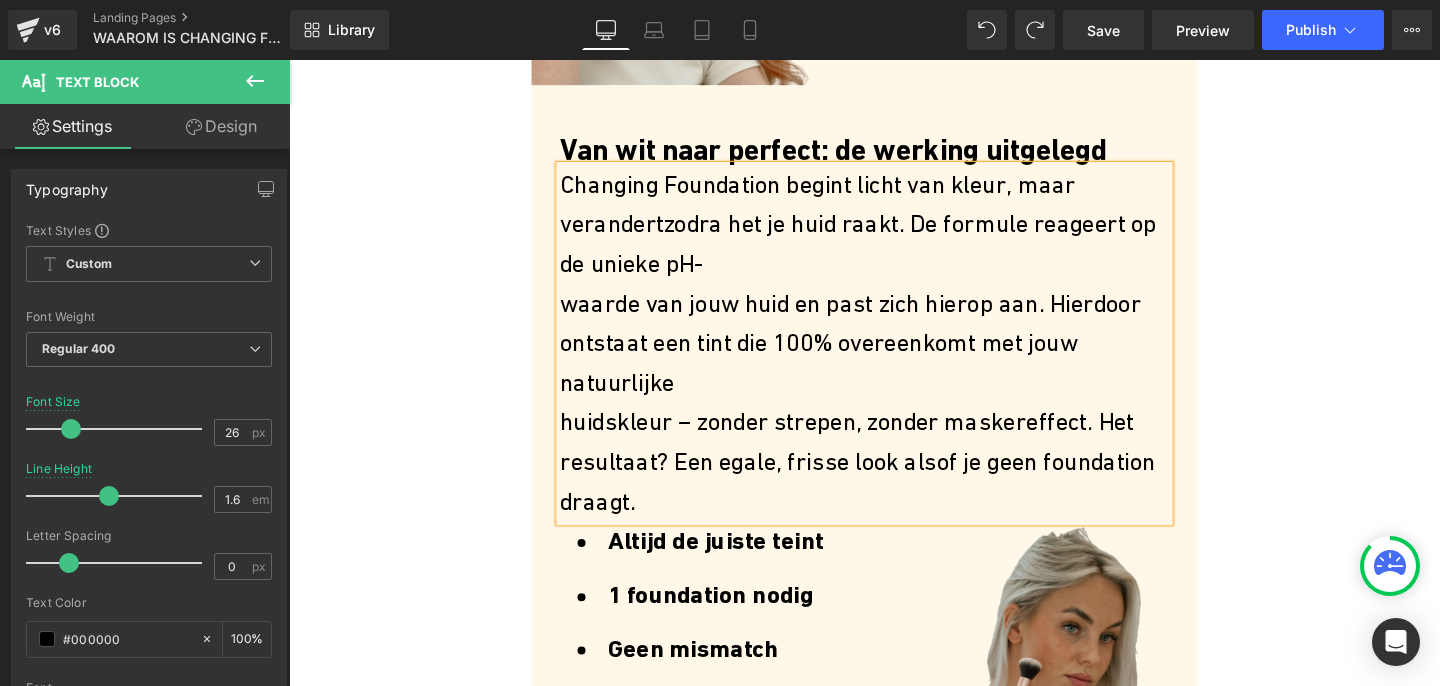 click on "waarde van jouw huid en past zich hierop aan. Hierdoor" at bounding box center [894, 317] 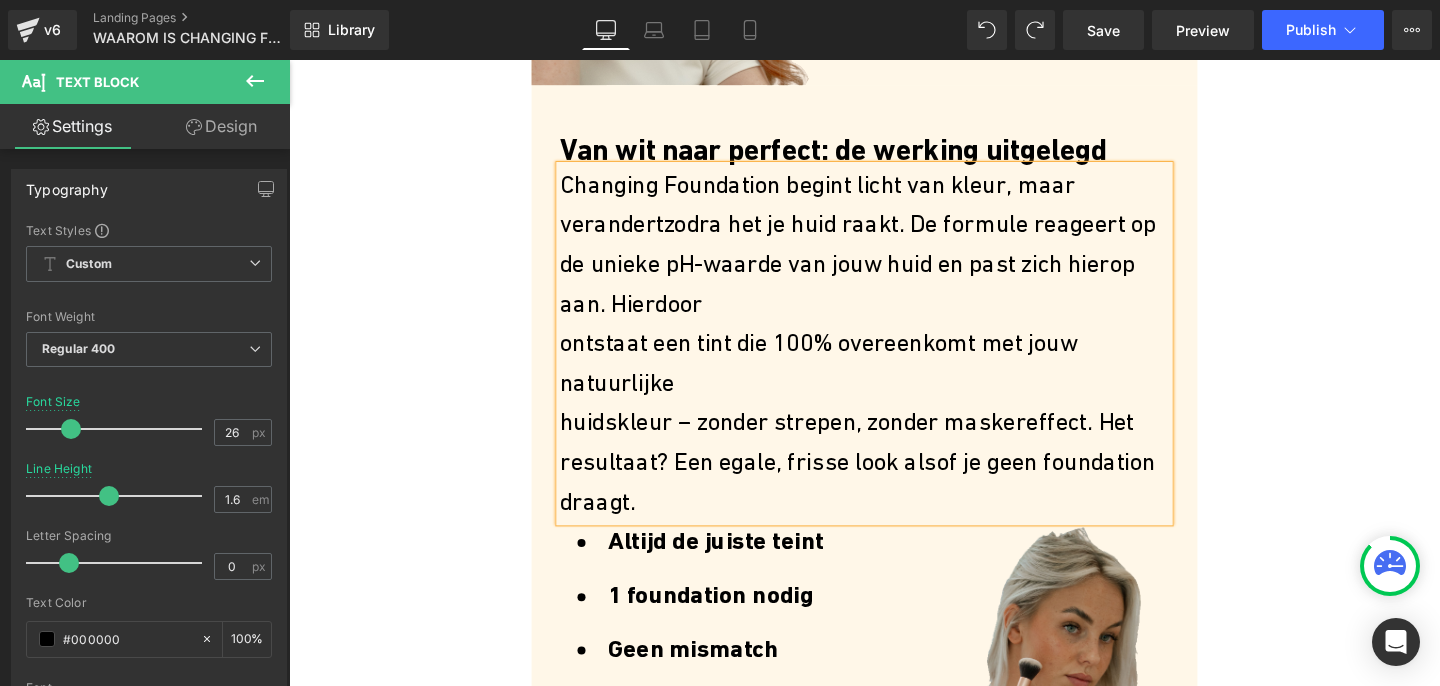 click on "ontstaat een tint die 100% overeenkomt met jouw natuurlijke" at bounding box center [894, 378] 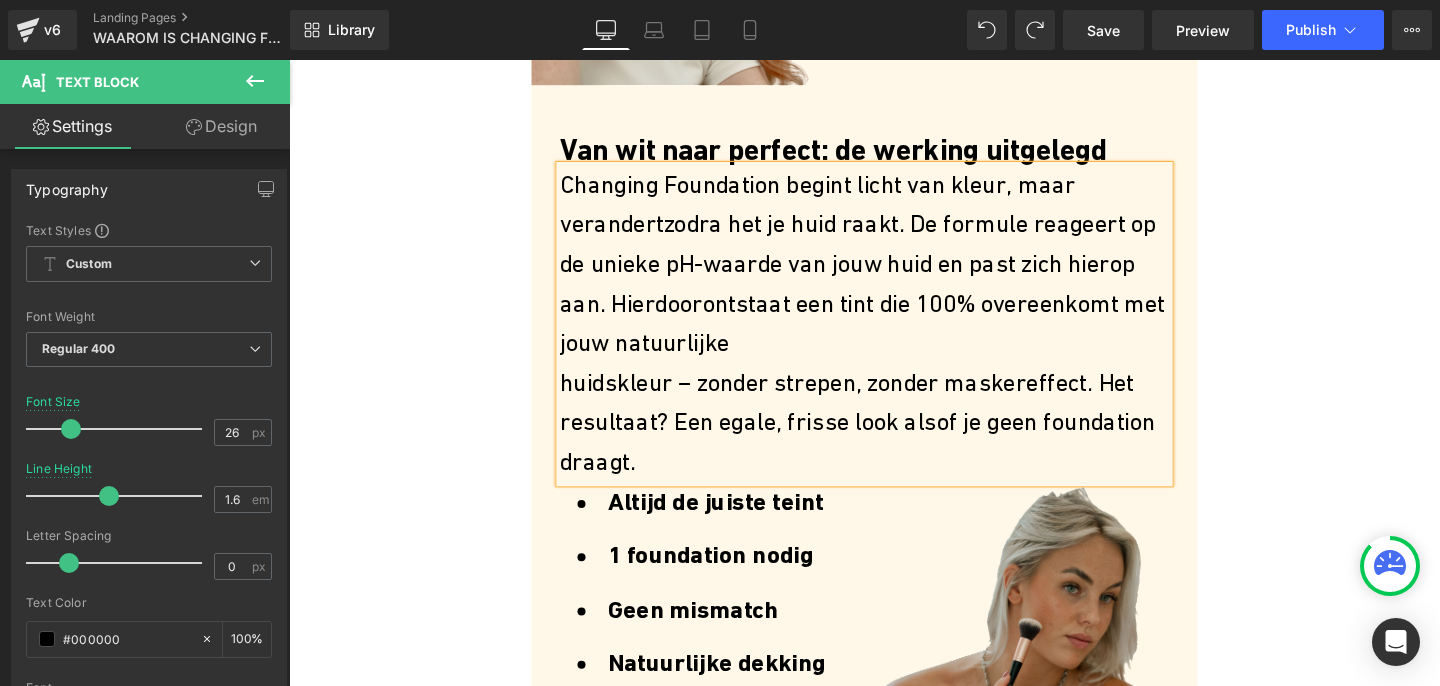 click on "huidskleur – zonder strepen, zonder maskereffect. Het" at bounding box center [894, 400] 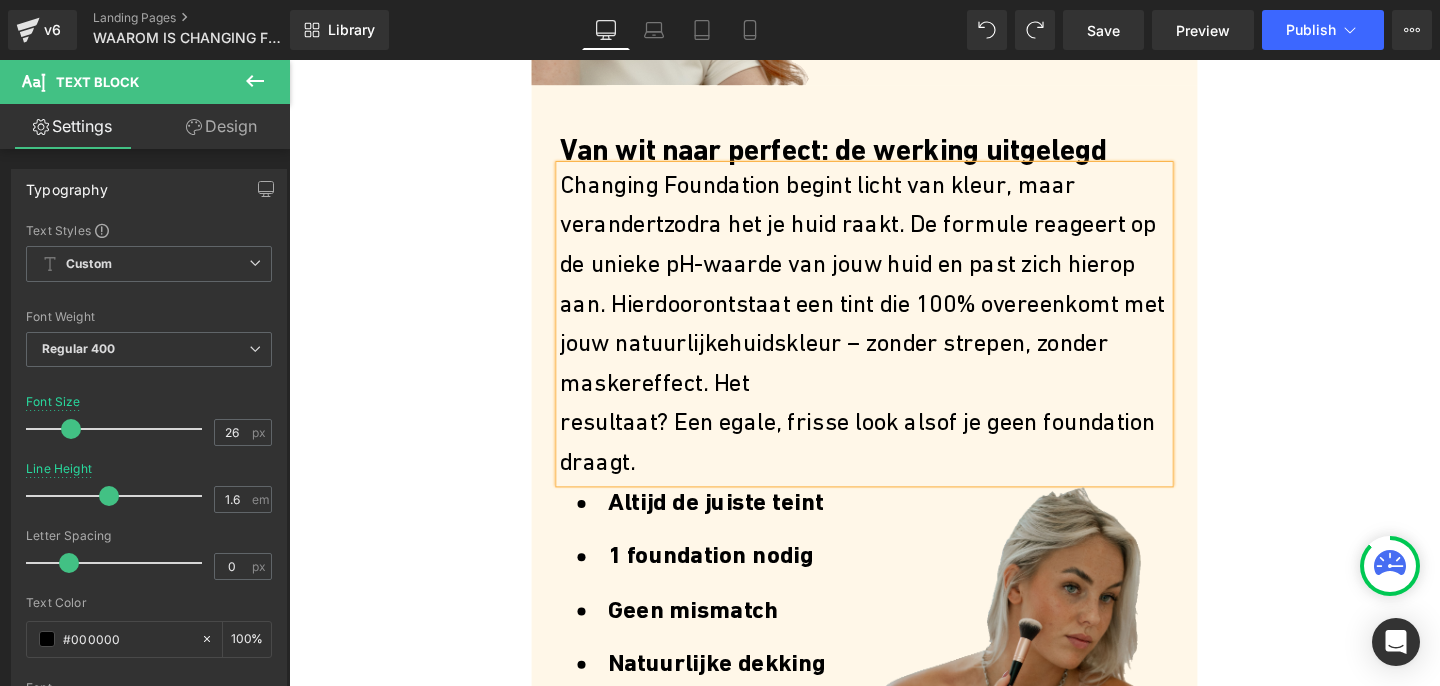 click on "resultaat? Een egale, frisse look alsof je geen foundation" at bounding box center (894, 441) 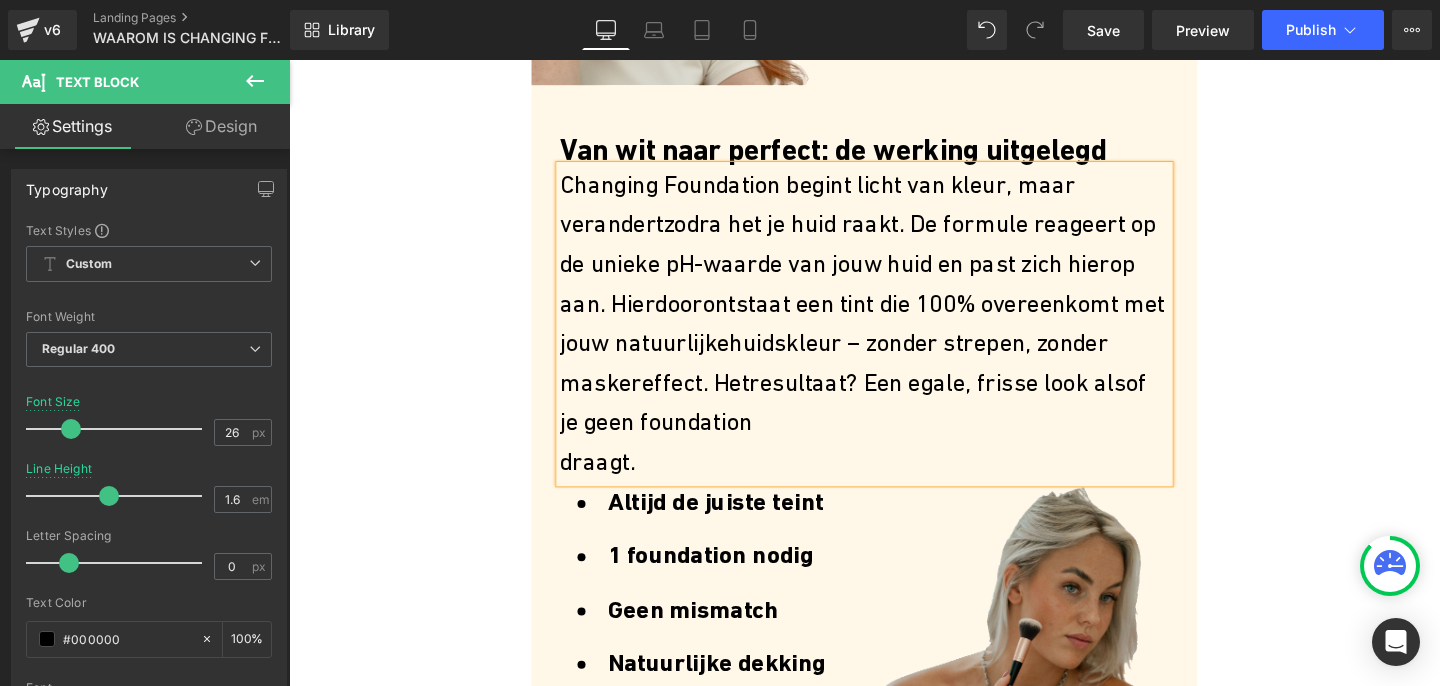 click on "draagt." at bounding box center [894, 483] 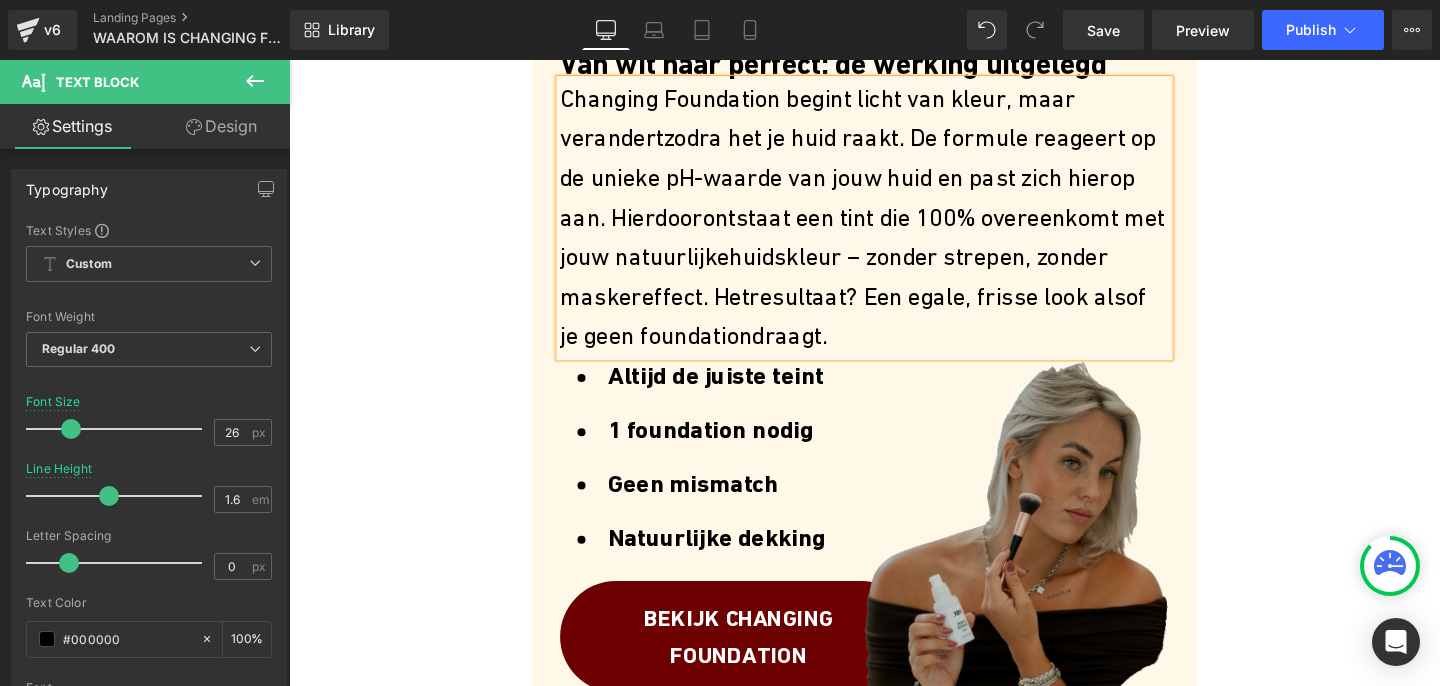 scroll, scrollTop: 577, scrollLeft: 0, axis: vertical 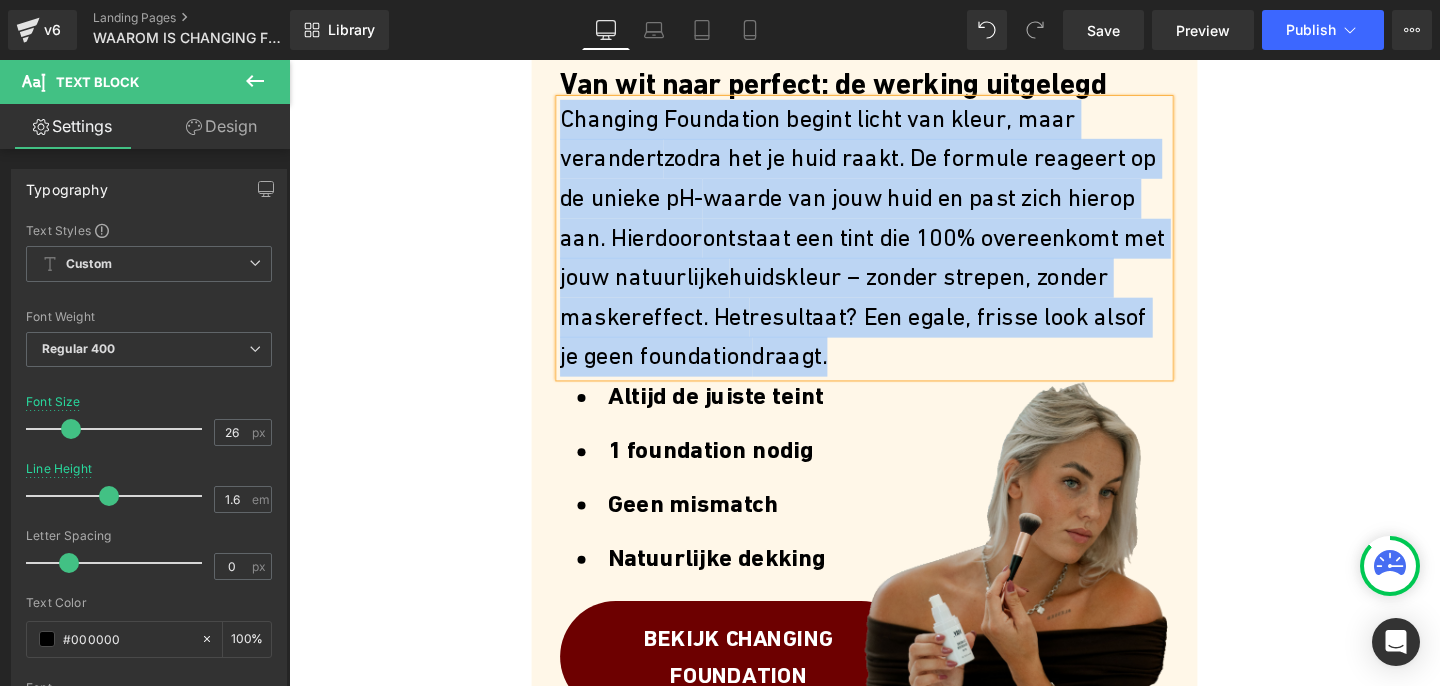 drag, startPoint x: 1144, startPoint y: 375, endPoint x: 566, endPoint y: 129, distance: 628.17194 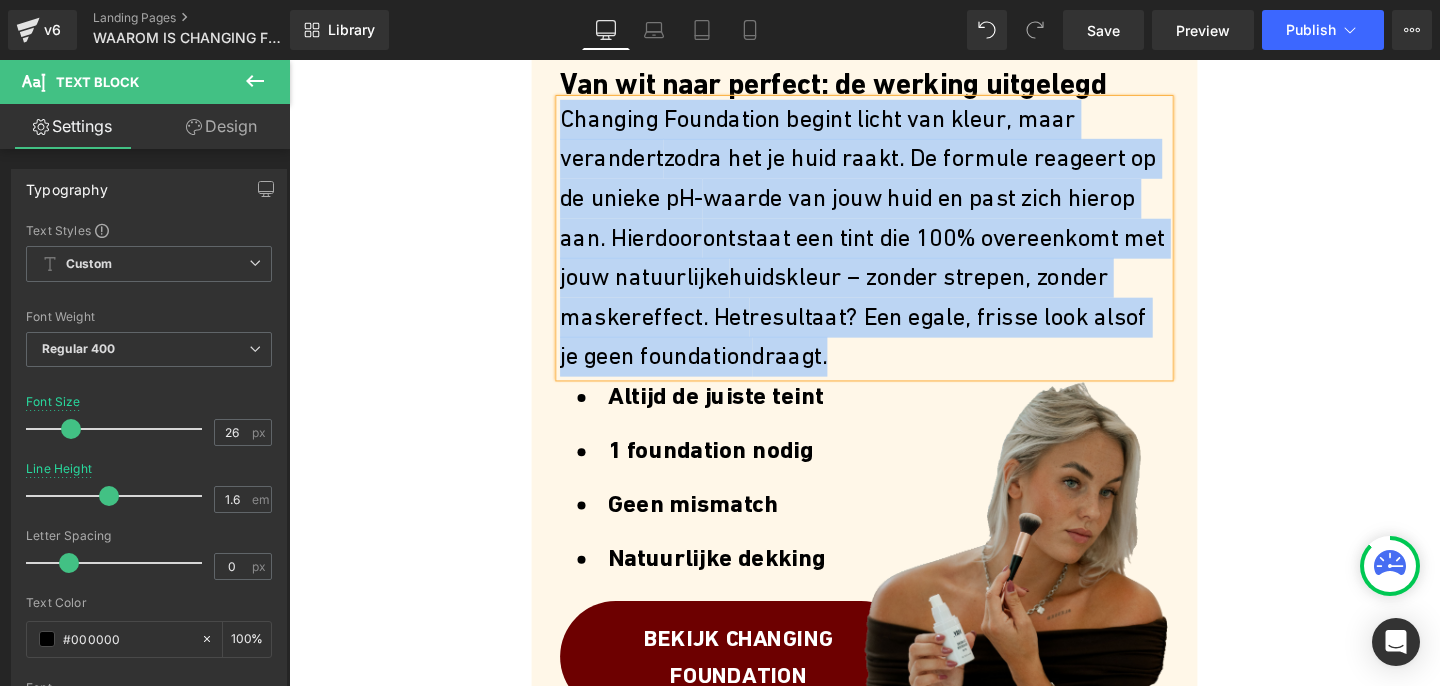 click on "Changing Foundation begint licht van kleur, maar verandert  zodra het je huid raakt. De formule reageert op de unieke pH-  waarde van jouw huid en past zich hierop aan. Hierdoor  ontstaat een tint die 100% overeenkomt met jouw natuurlijke  huidskleur – zonder strepen, zonder maskereffect. Het  resultaat? Een egale, frisse look alsof je geen foundation  draagt." at bounding box center (894, 247) 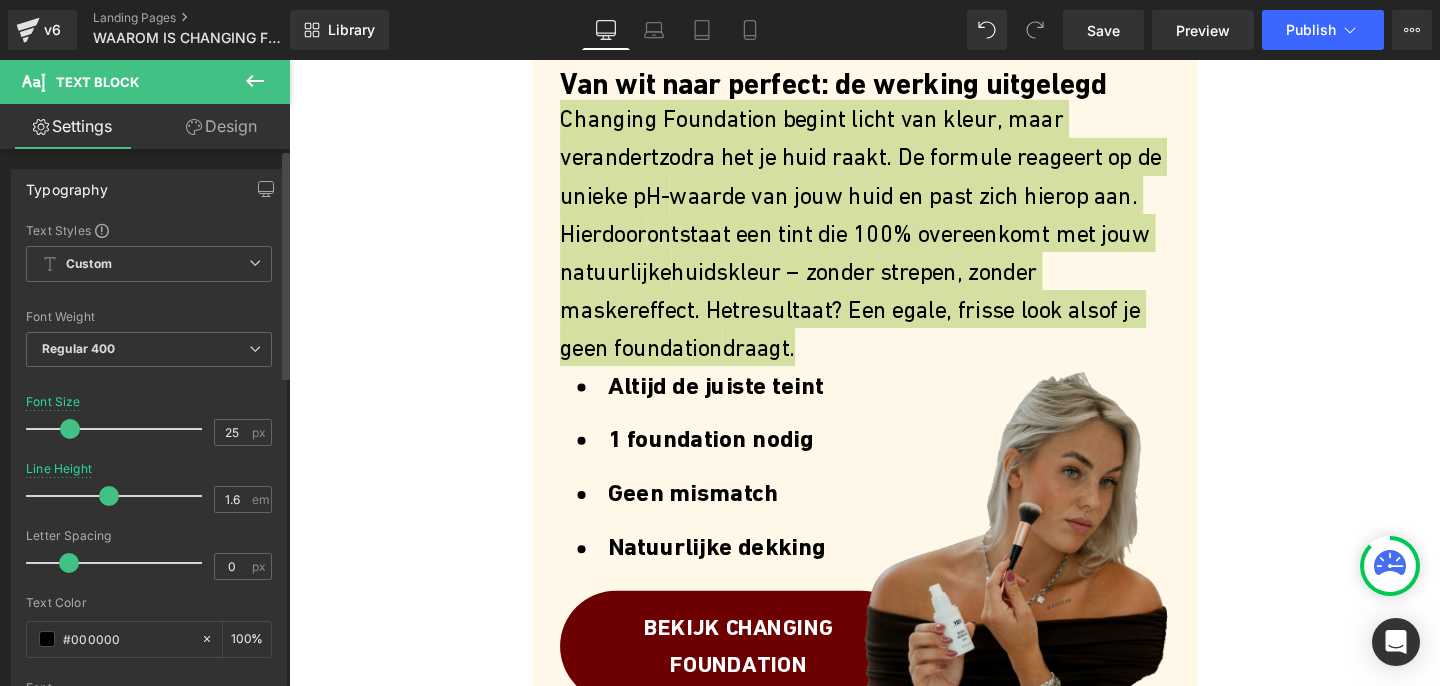 type on "24" 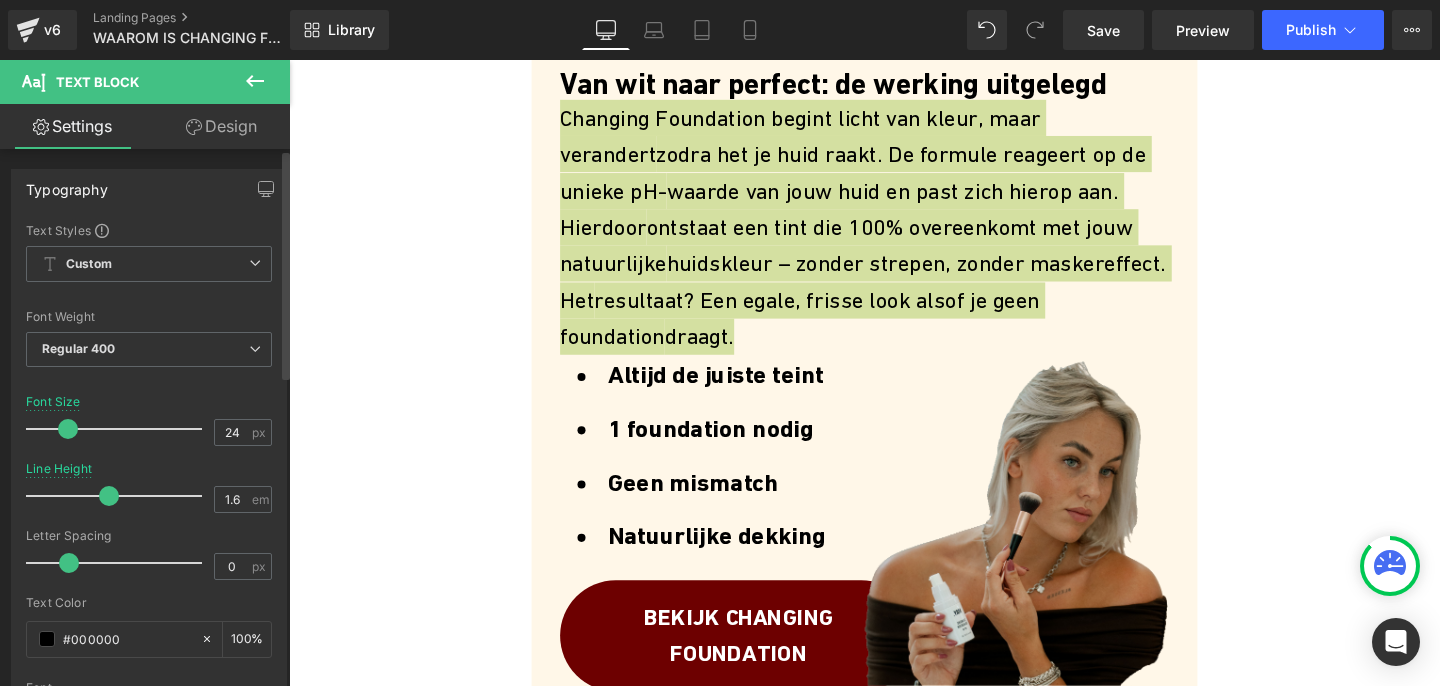 click at bounding box center [68, 429] 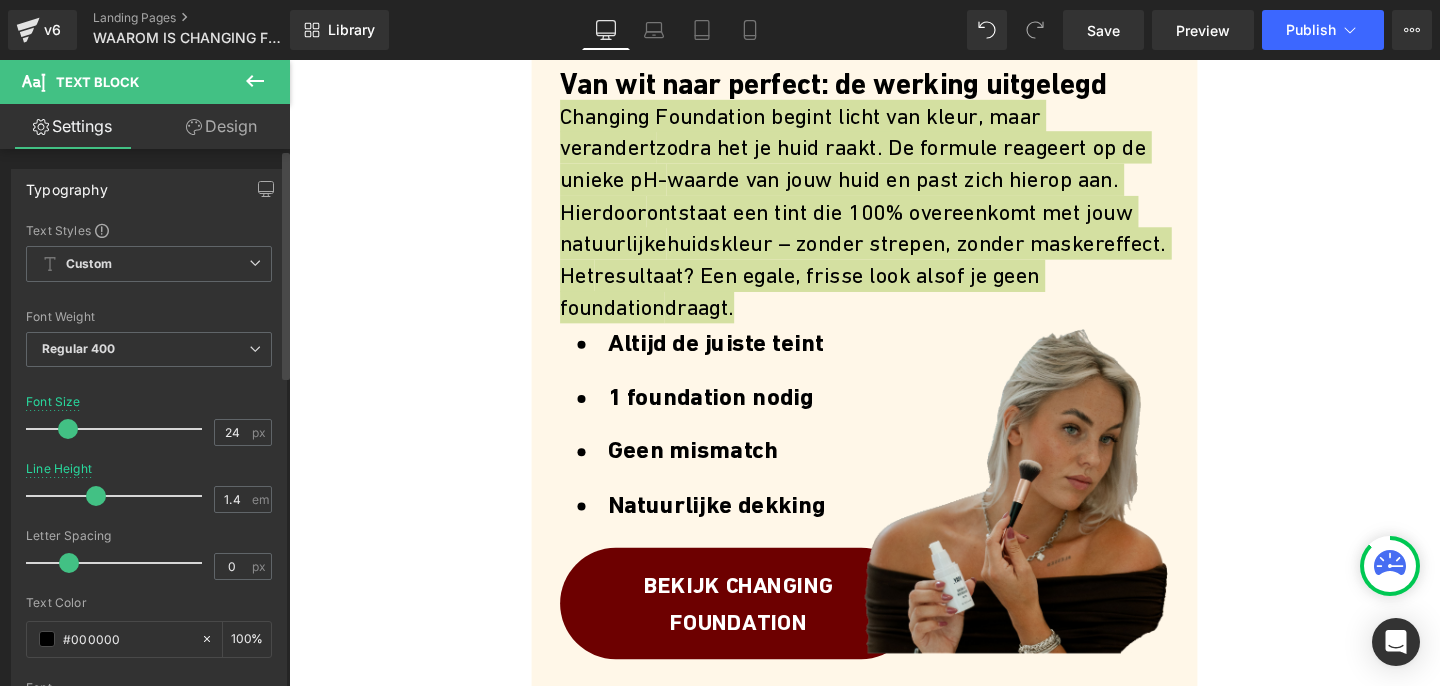 type on "1.3" 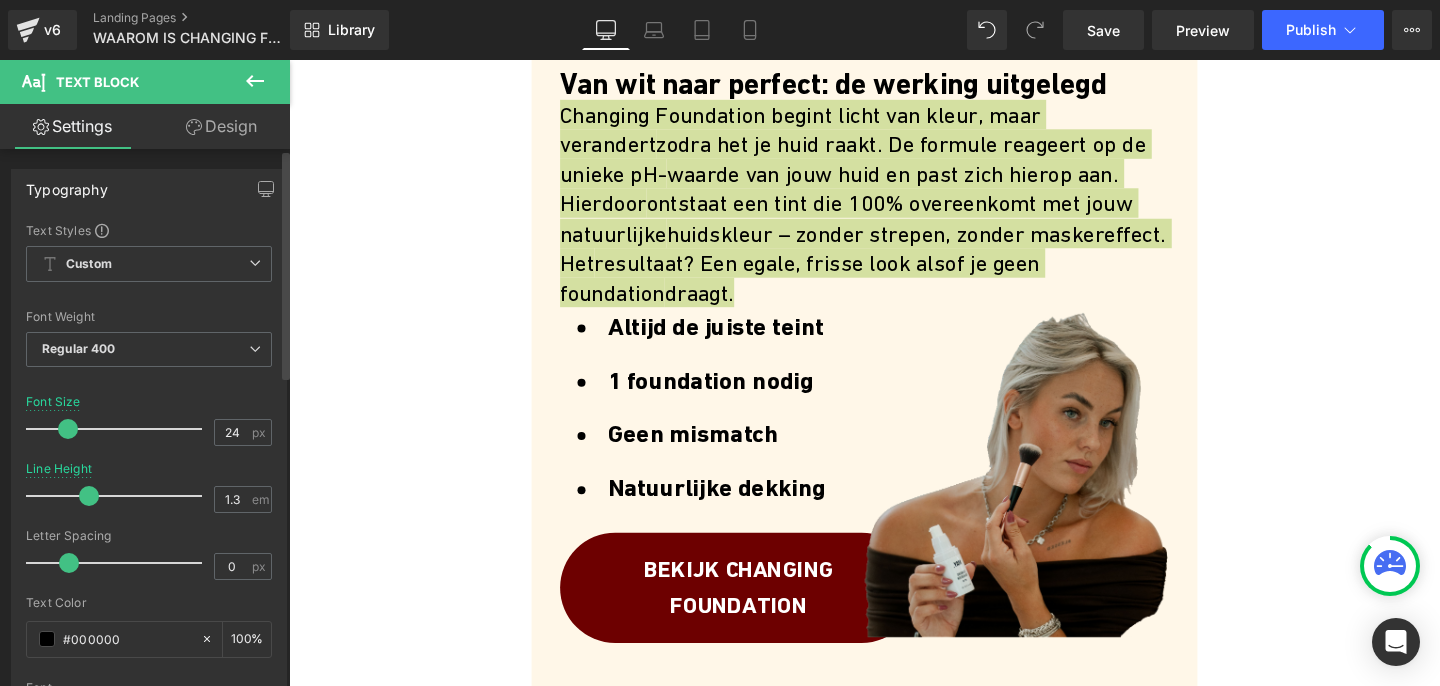 drag, startPoint x: 104, startPoint y: 496, endPoint x: 87, endPoint y: 496, distance: 17 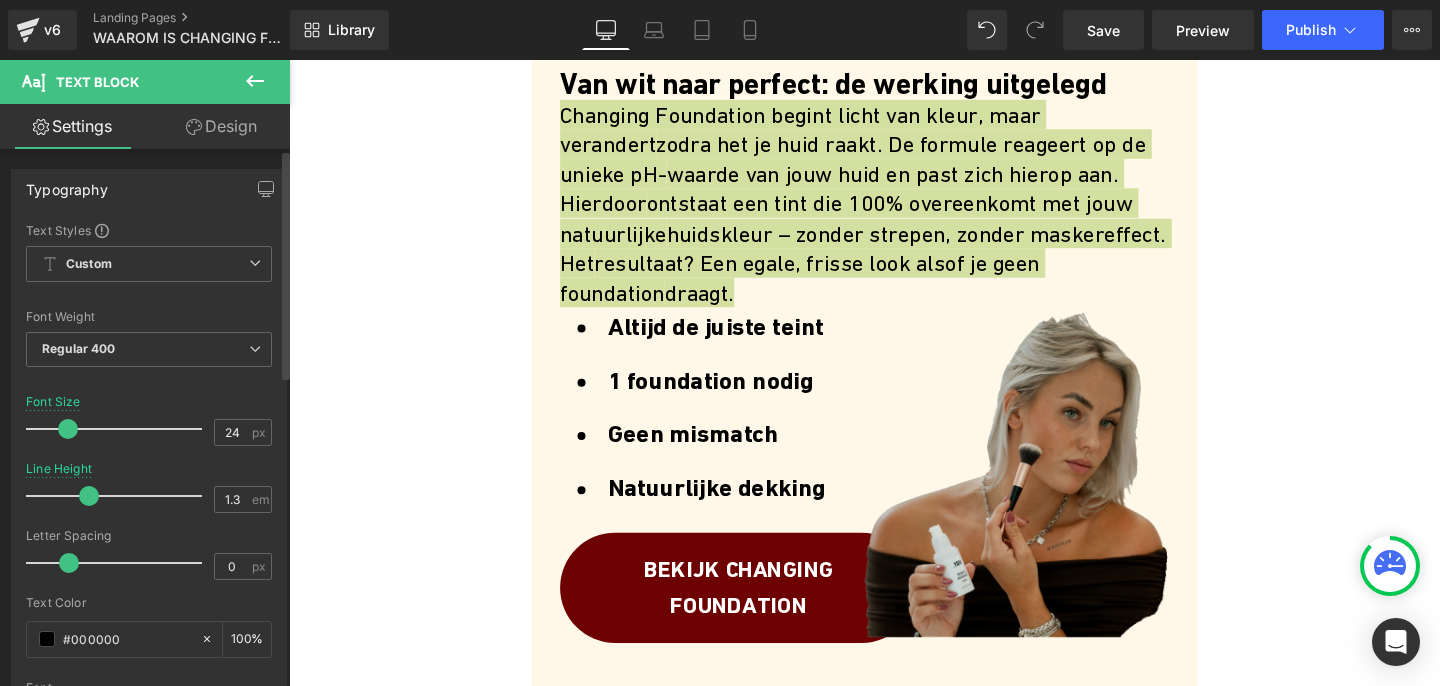 click at bounding box center (89, 496) 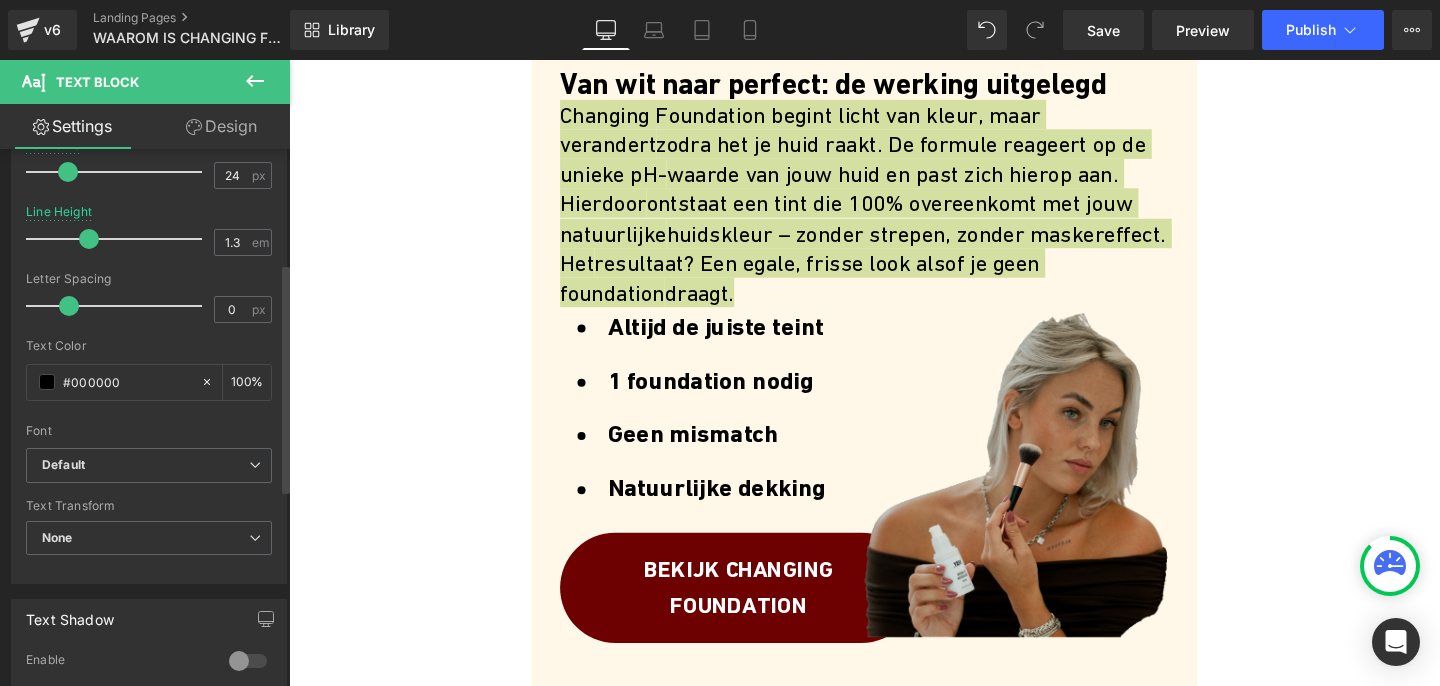 scroll, scrollTop: 316, scrollLeft: 0, axis: vertical 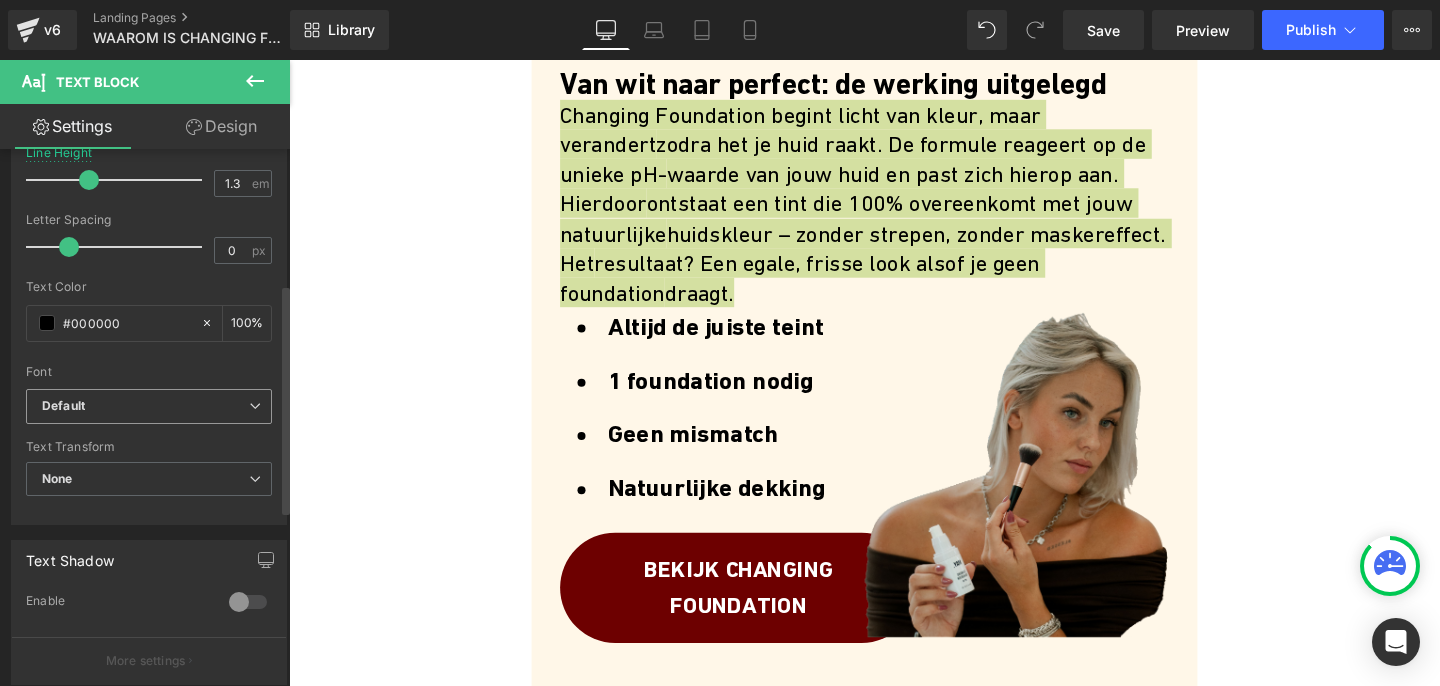 click on "Default" at bounding box center [149, 406] 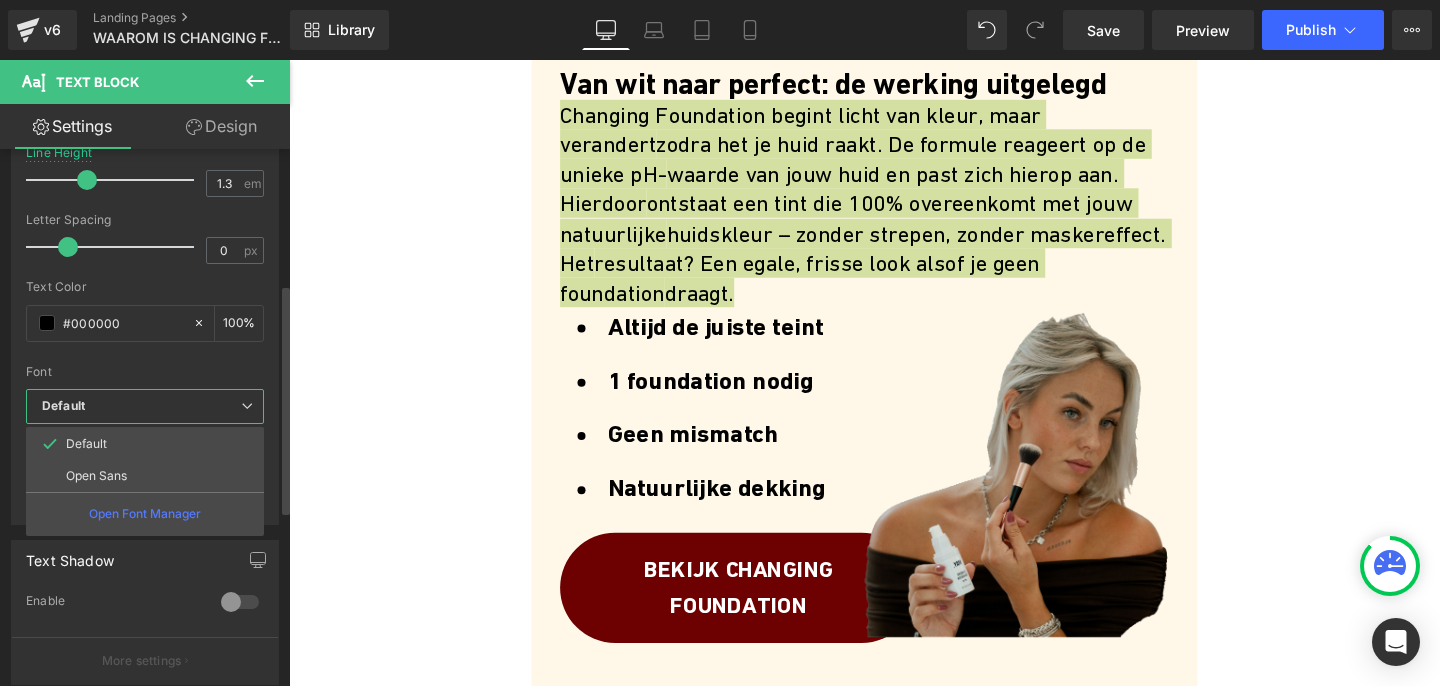 click on "Default" at bounding box center (145, 406) 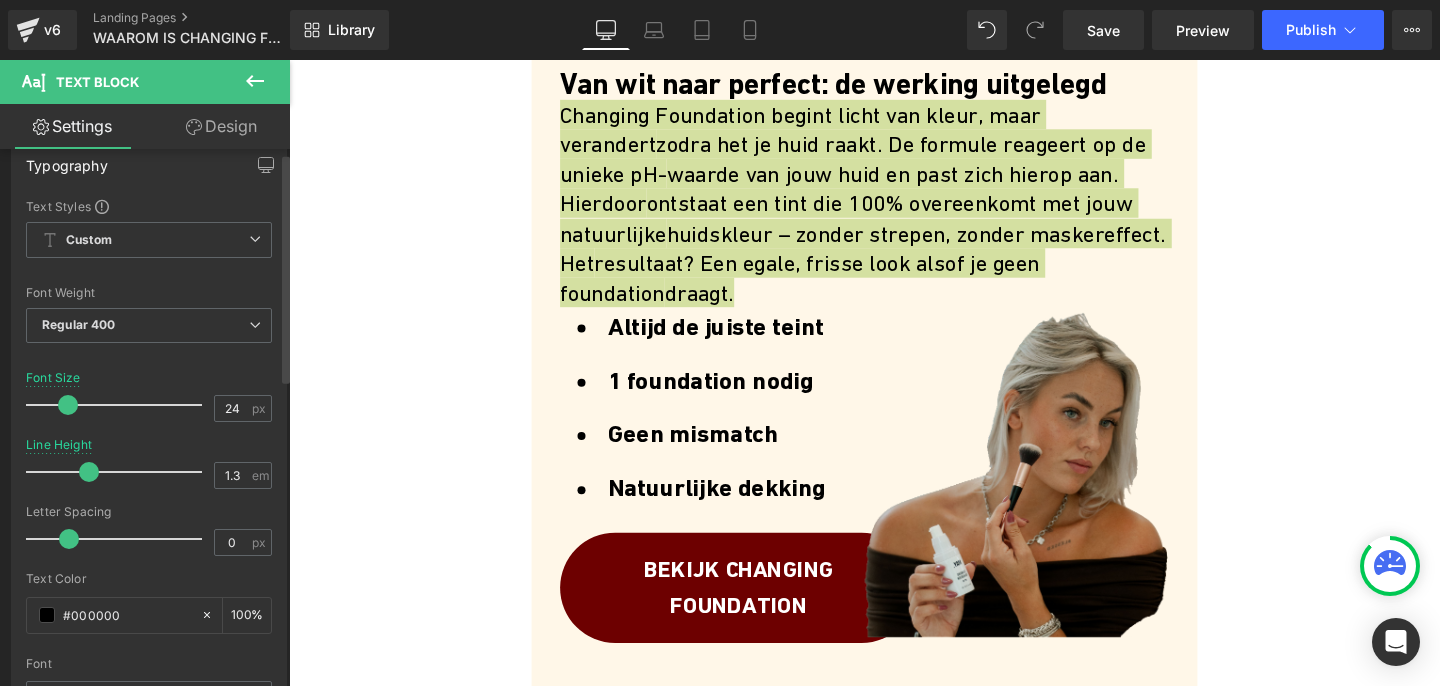 scroll, scrollTop: 0, scrollLeft: 0, axis: both 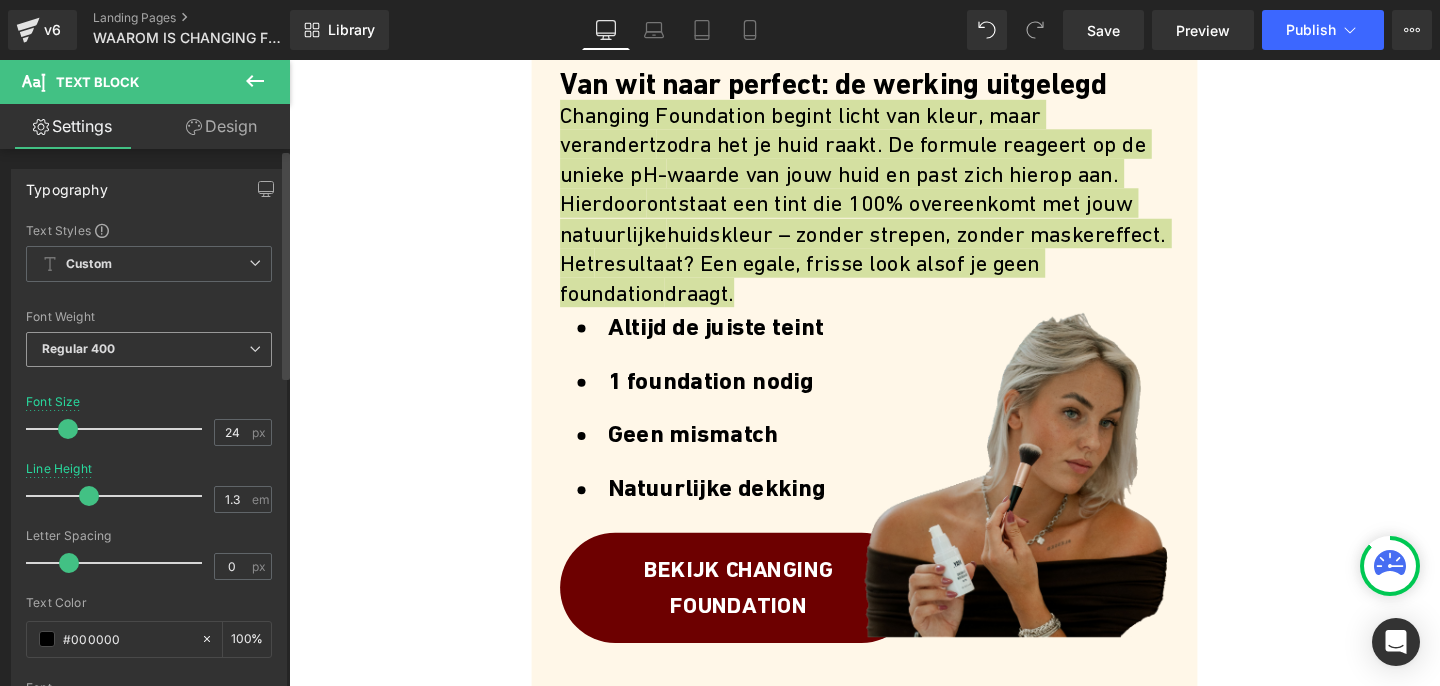 click on "Regular 400" at bounding box center (79, 348) 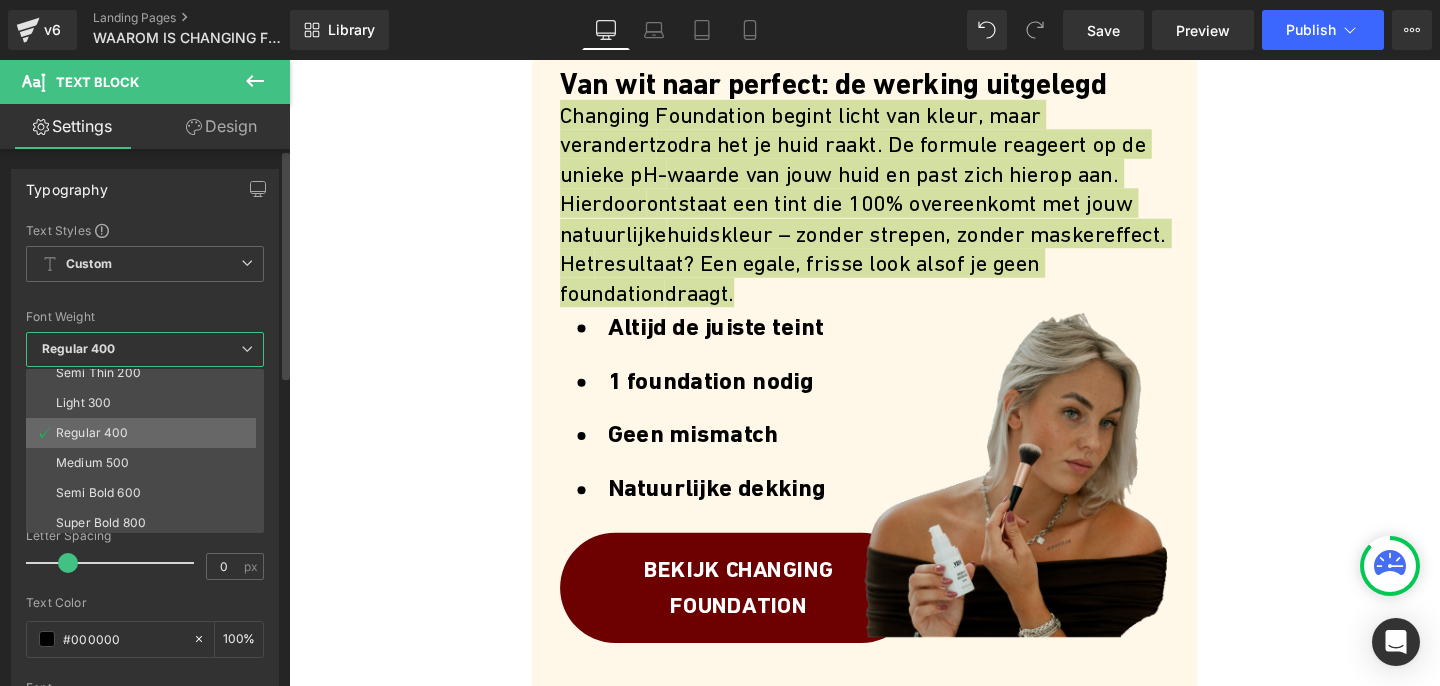 scroll, scrollTop: 44, scrollLeft: 0, axis: vertical 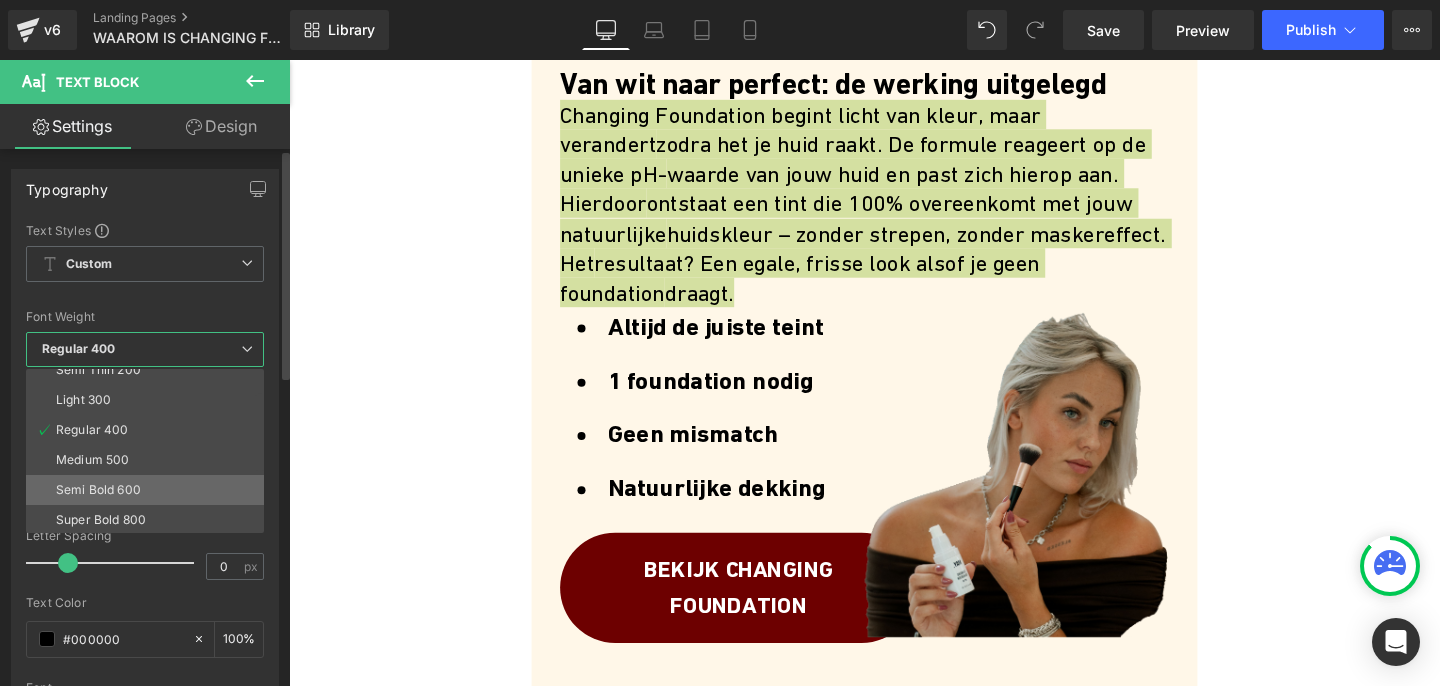 click on "Semi Bold 600" at bounding box center (98, 490) 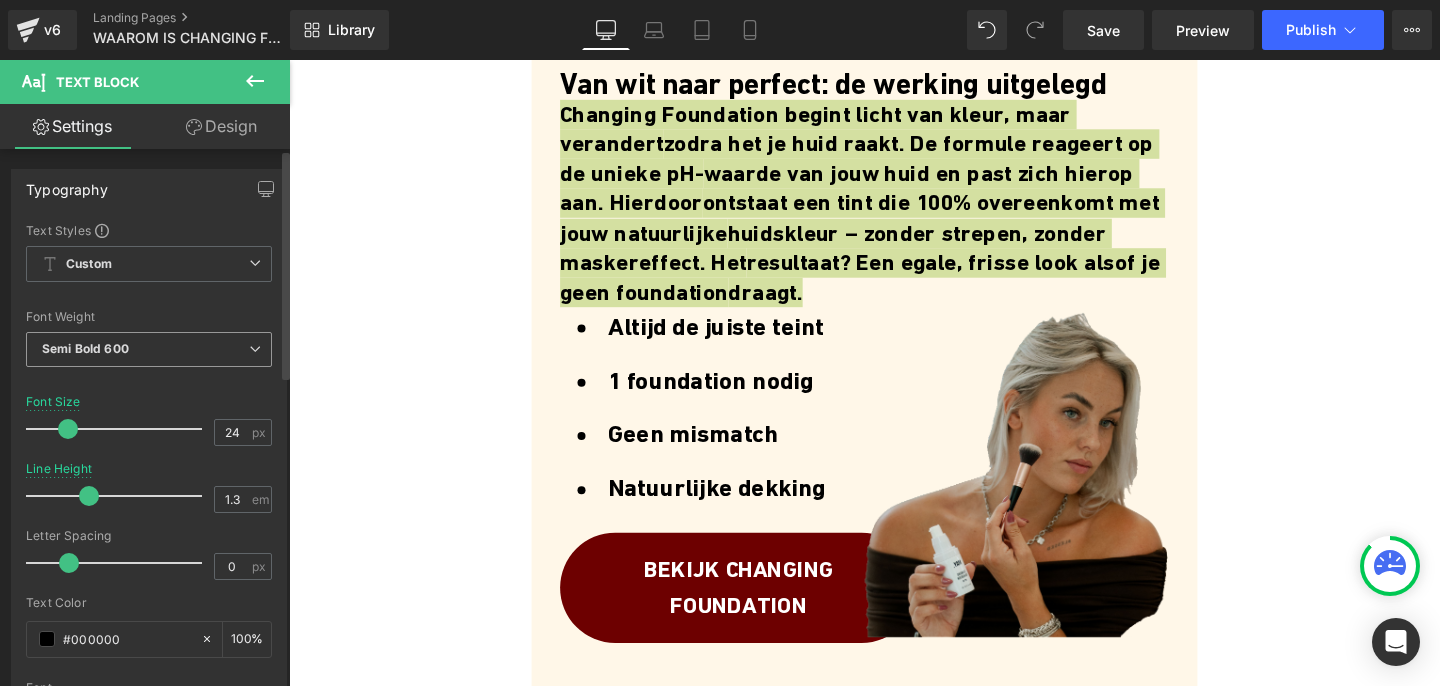 click on "Semi Bold 600
Thin 100 Semi Thin 200 Light 300 Regular 400 Medium 500 Semi Bold 600 Super Bold 800 Boldest 900 Bold 700 Lighter Bolder" at bounding box center (149, 354) 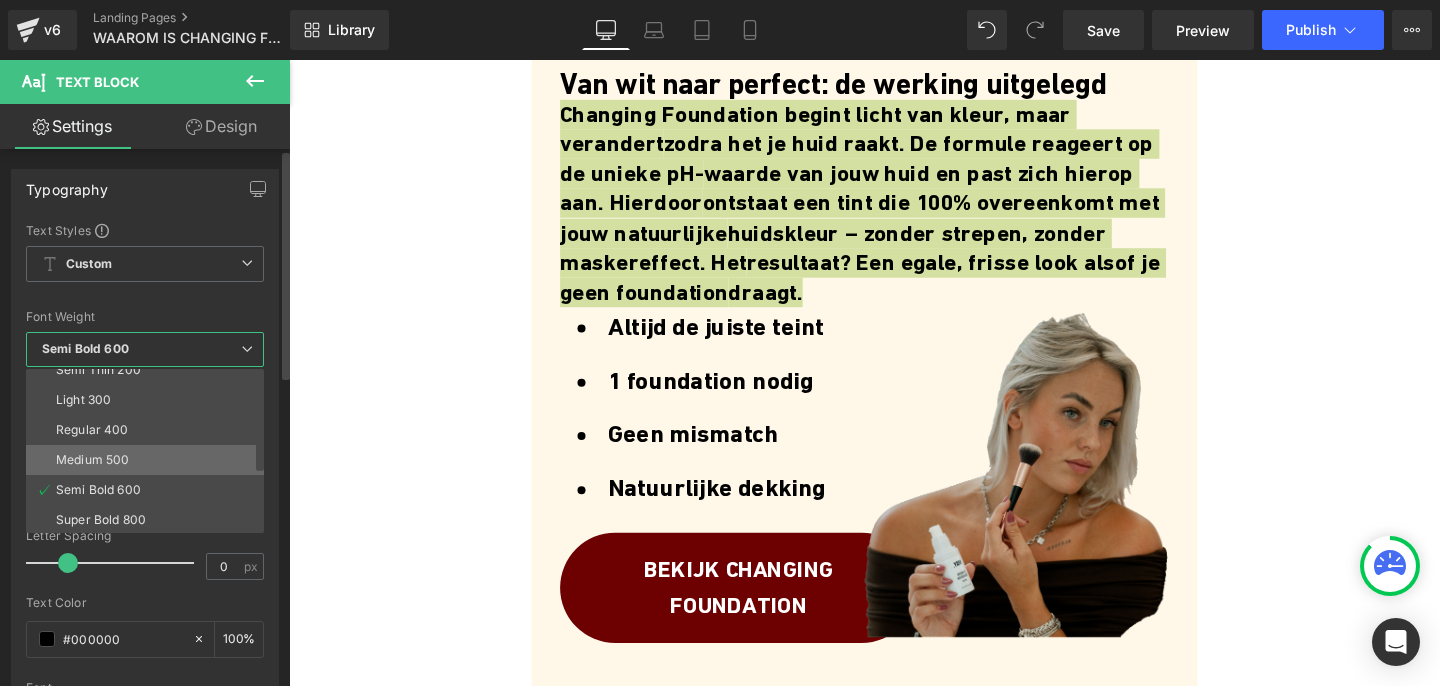 click on "Medium 500" at bounding box center (92, 460) 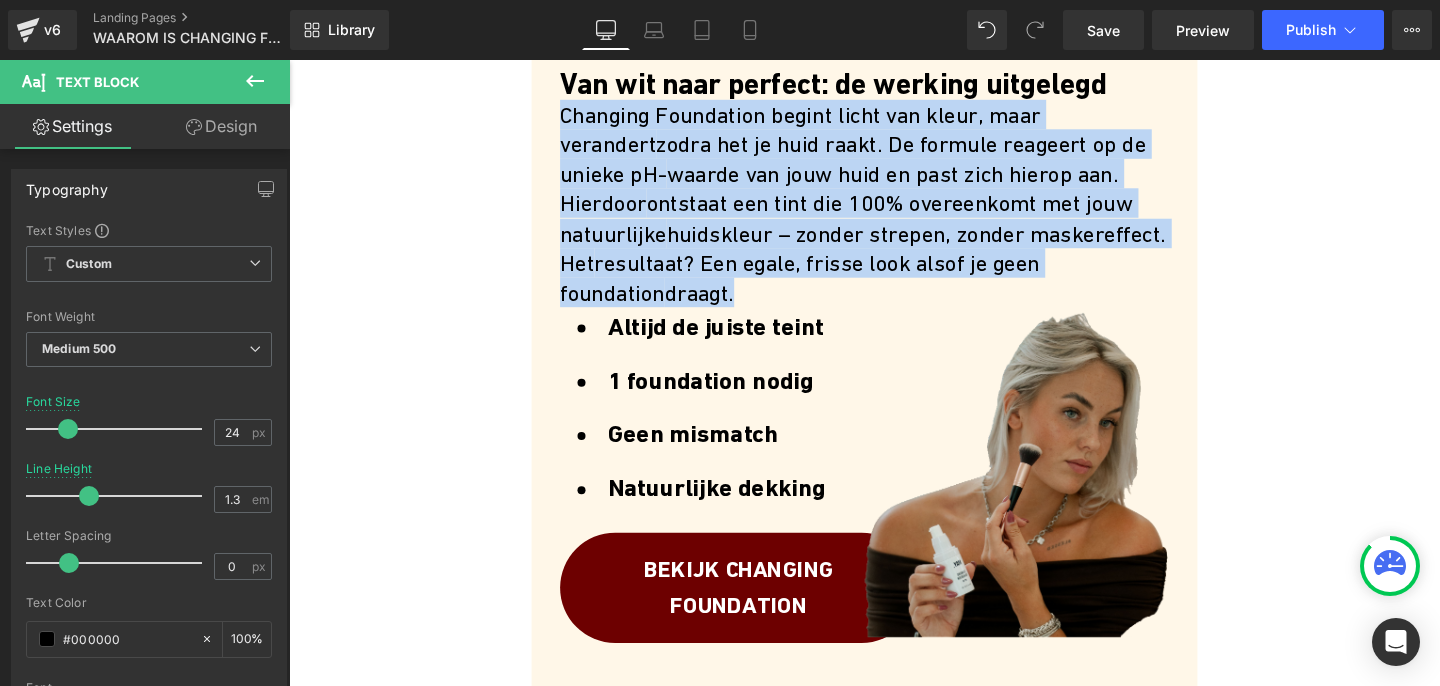 click on "WAAROM IS CHANGING FOUNDATION ZO POPULAIR? EN HOE WERKT HET? Heading         Row         Row   50px   50px     Image         De slimme foundationmatch die duizenden vrouwen heeft geholpen aan de juiste shade Button         Row         Row         Row         Van wit naar perfect: de werking uitgelegd Heading         Changing Foundation begint licht van kleur, maar verandert  zodra het je huid raakt. De formule reageert op de unieke pH-  waarde van jouw huid en past zich hierop aan. Hierdoor  ontstaat een tint die 100% overeenkomt met jouw natuurlijke  huidskleur – zonder strepen, zonder maskereffect. Het  resultaat? Een egale, frisse look alsof je geen foundation  draagt. Text Block
Icon
Altijd de juiste teint
Text Block" at bounding box center [894, 1271] 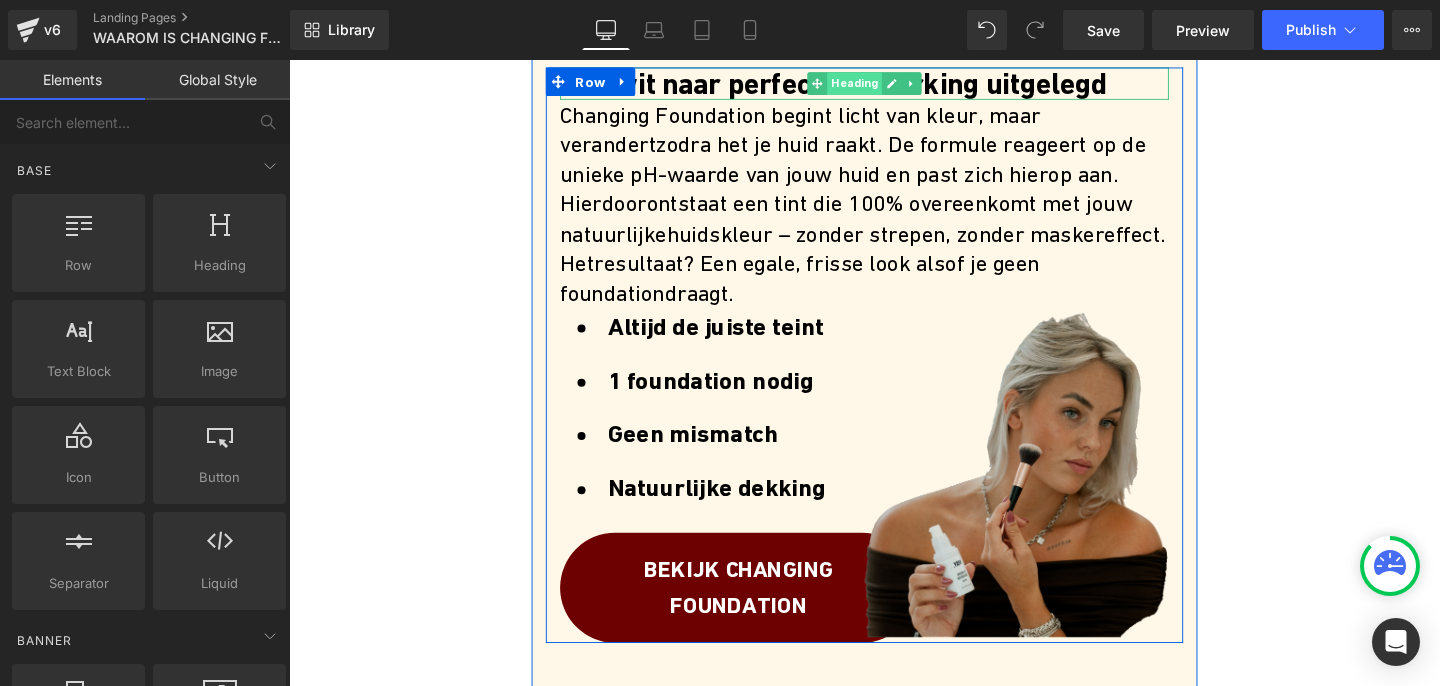 click on "Heading" at bounding box center (884, 85) 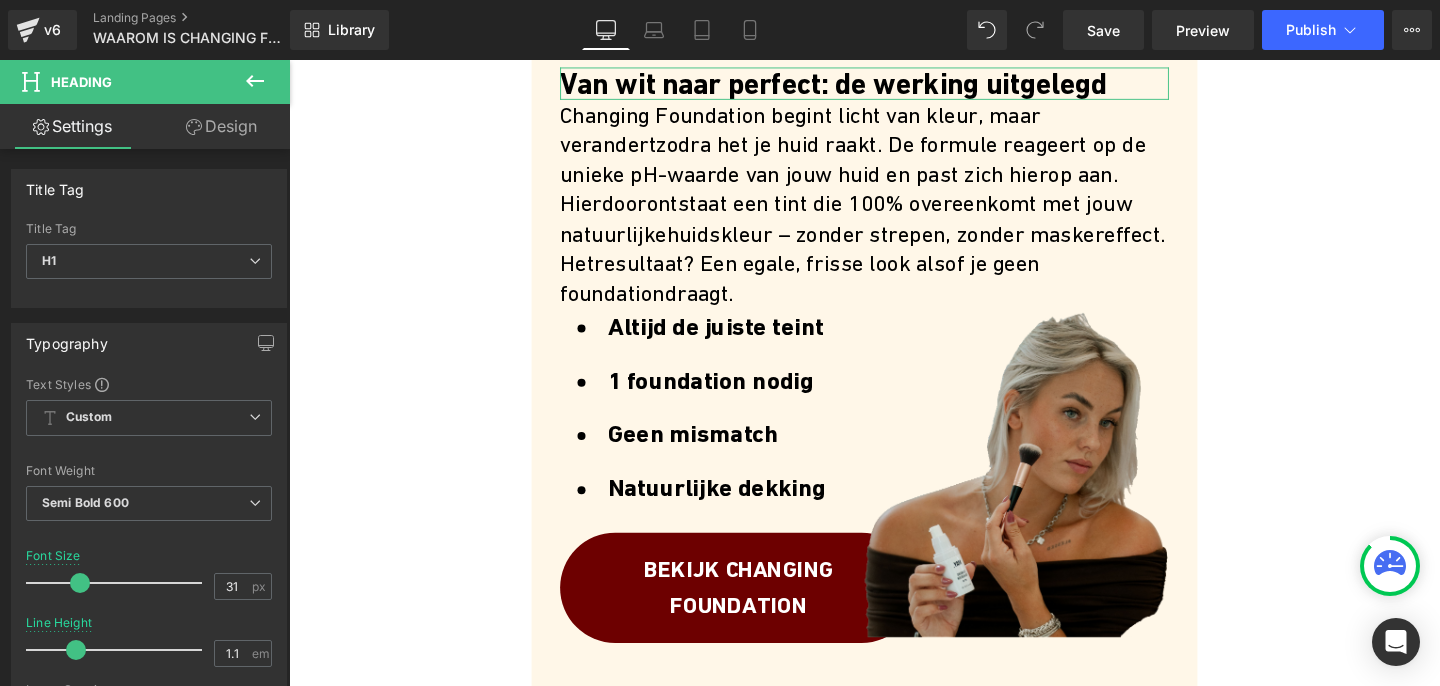click on "Design" at bounding box center (221, 126) 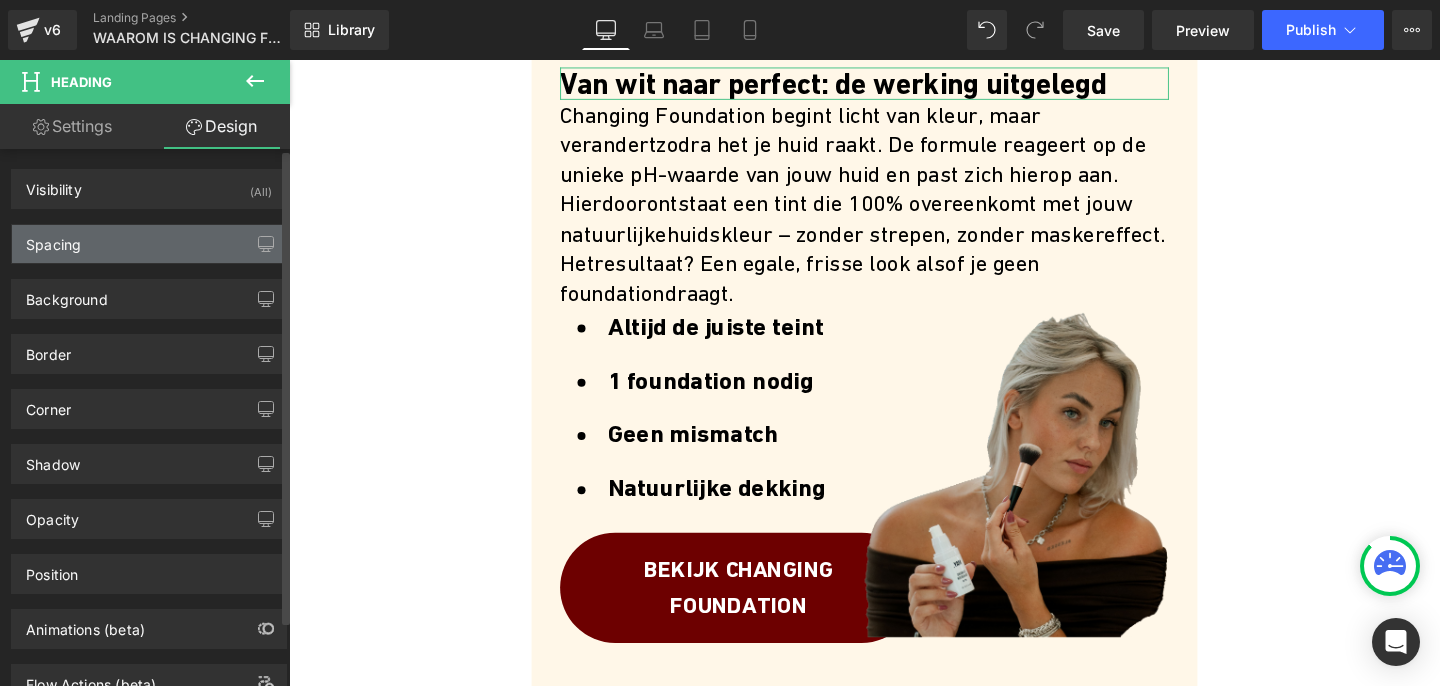 click on "Spacing" at bounding box center [149, 244] 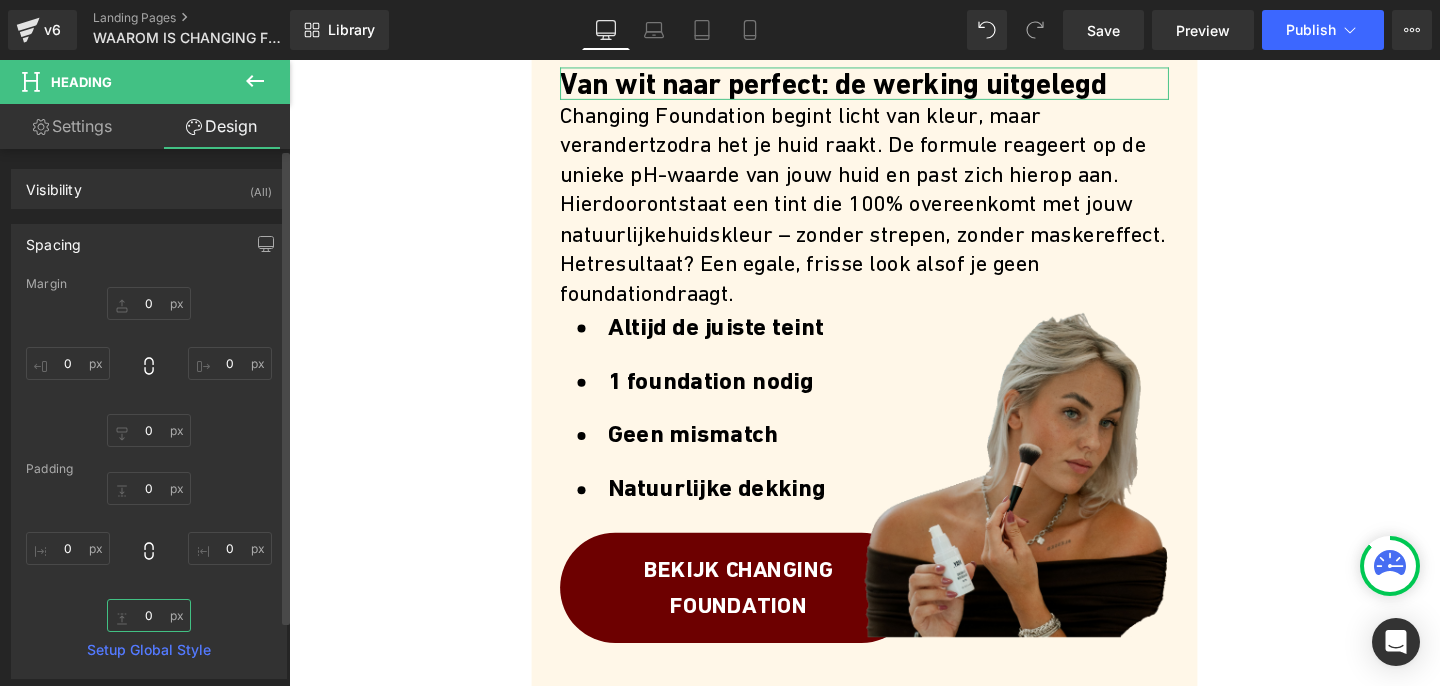 click on "0" at bounding box center [149, 615] 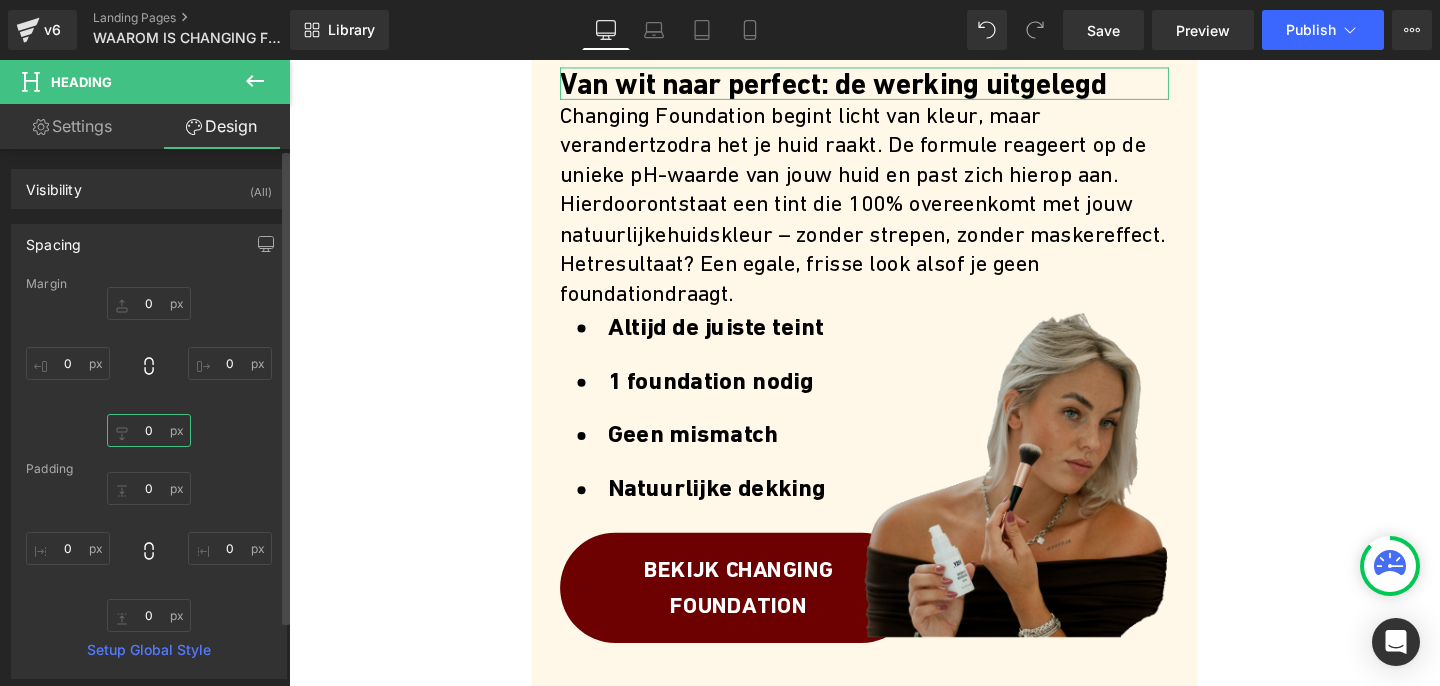 click on "0" at bounding box center [149, 430] 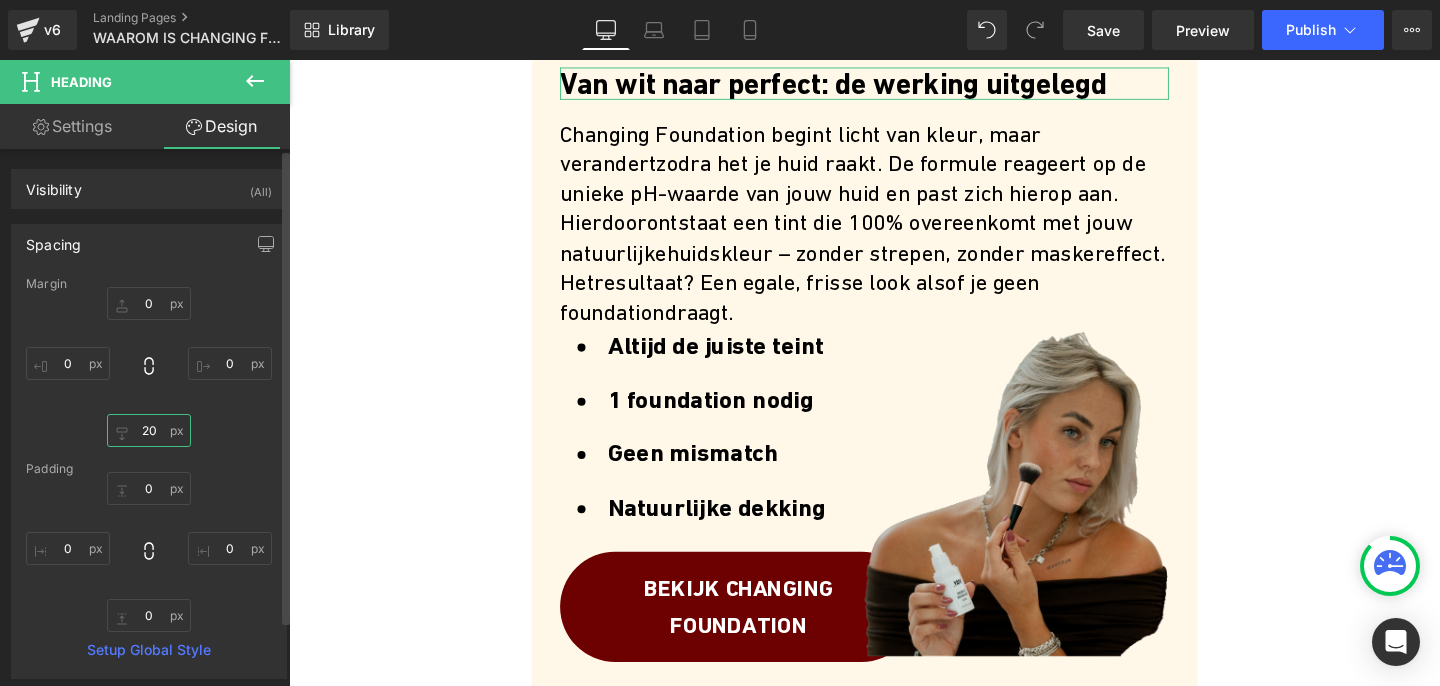 type on "2" 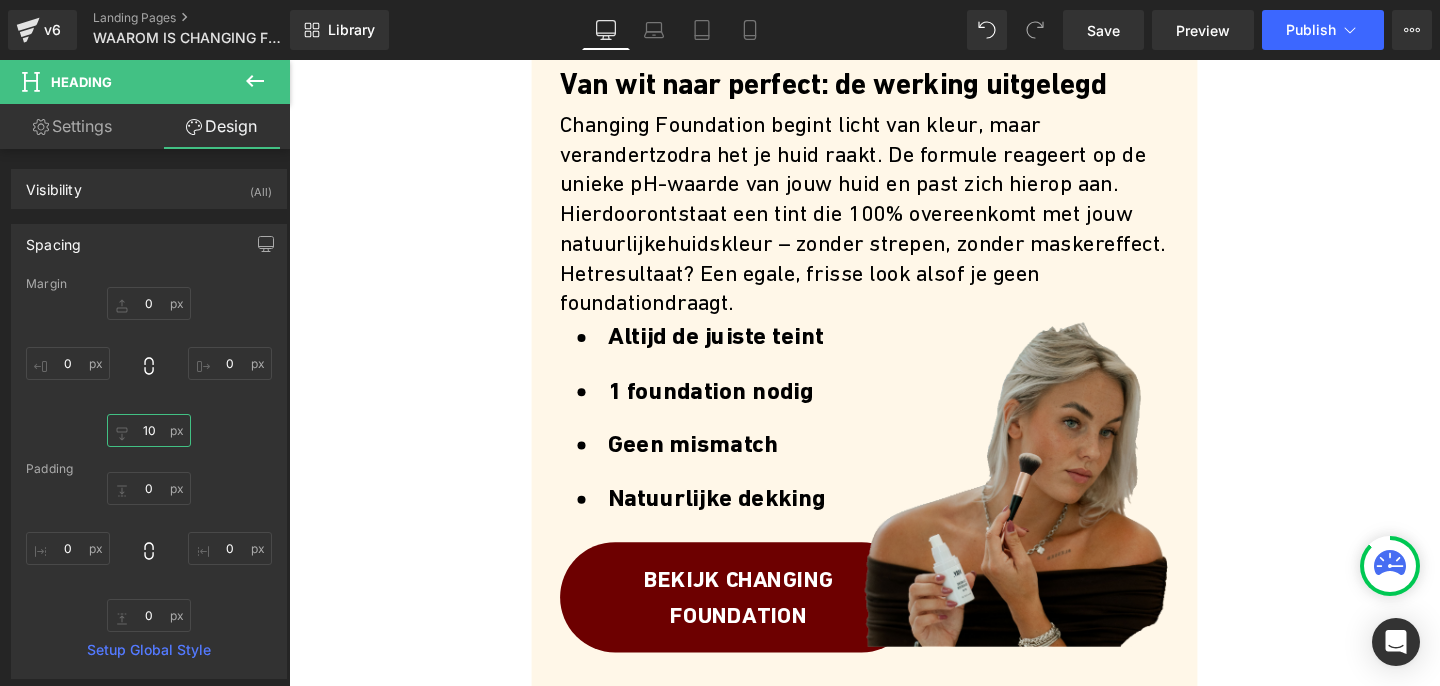 type on "10" 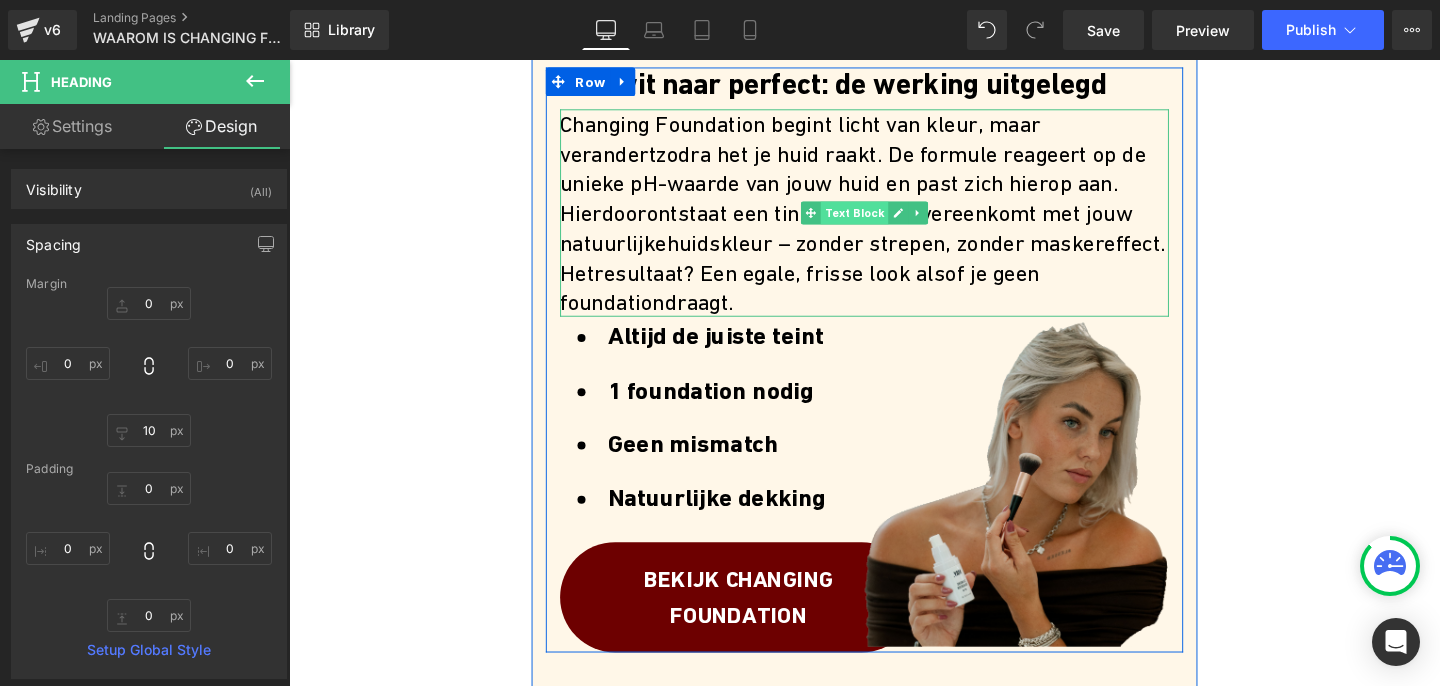 click on "Text Block" at bounding box center [883, 221] 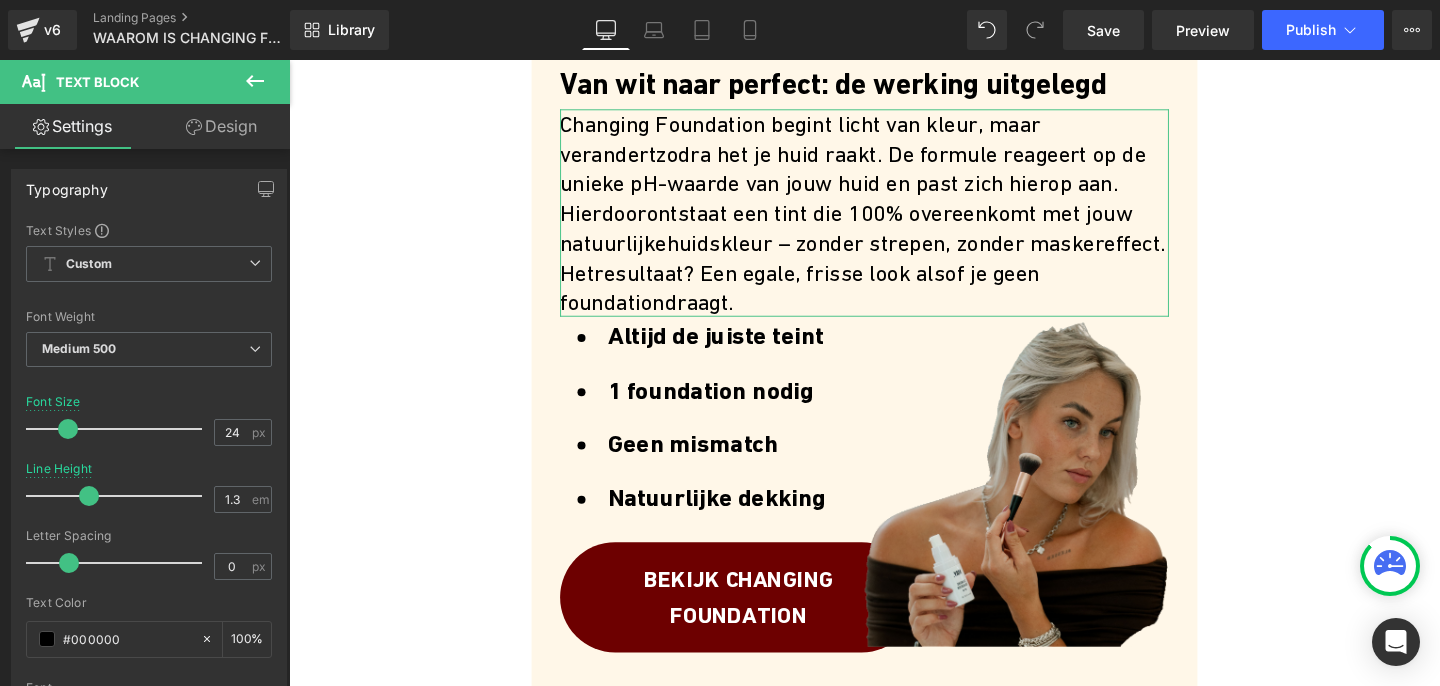 click on "Design" at bounding box center [221, 126] 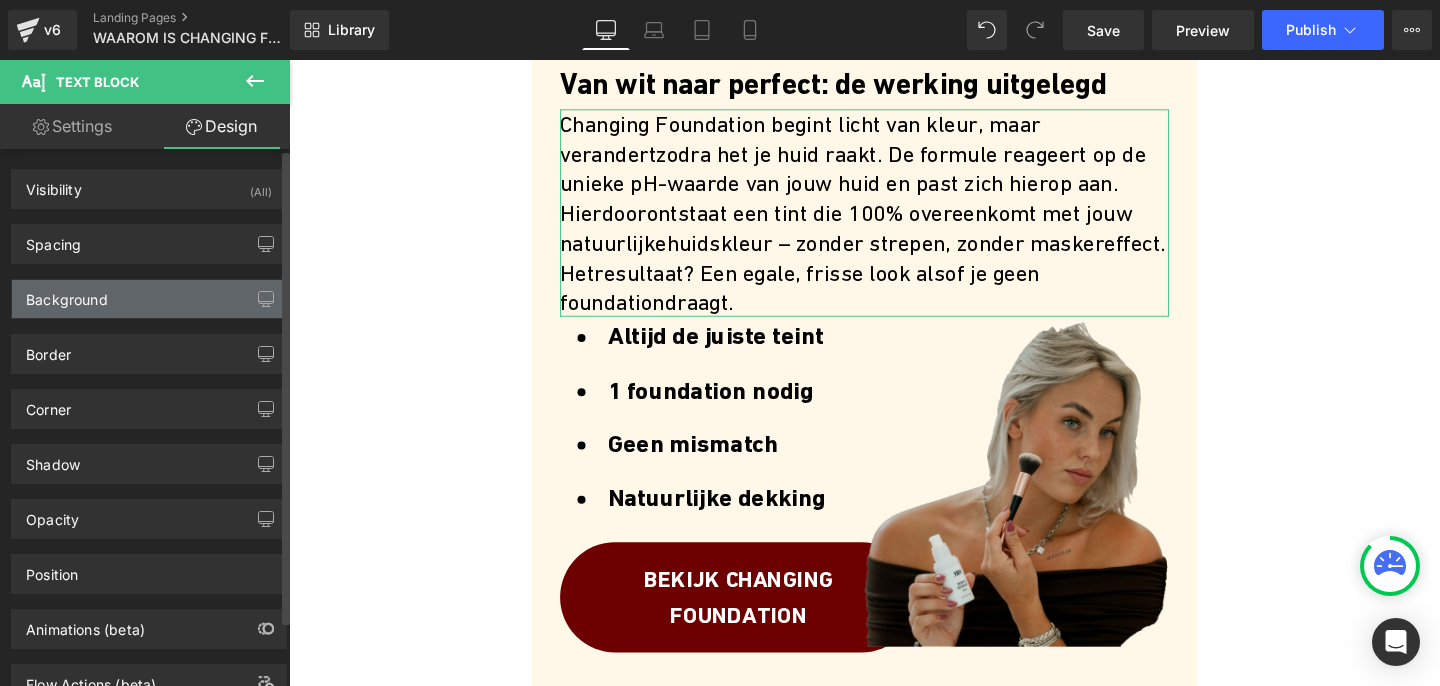 click on "Background" at bounding box center (67, 294) 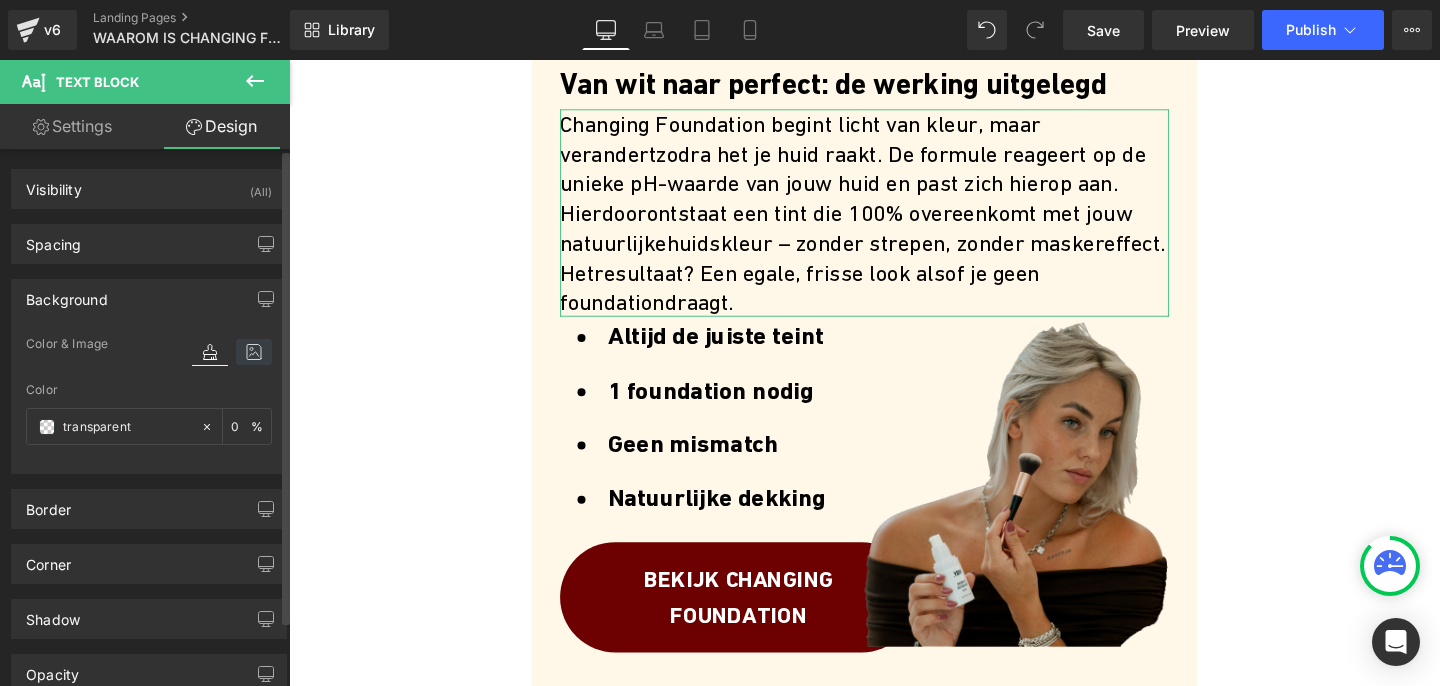click at bounding box center [254, 352] 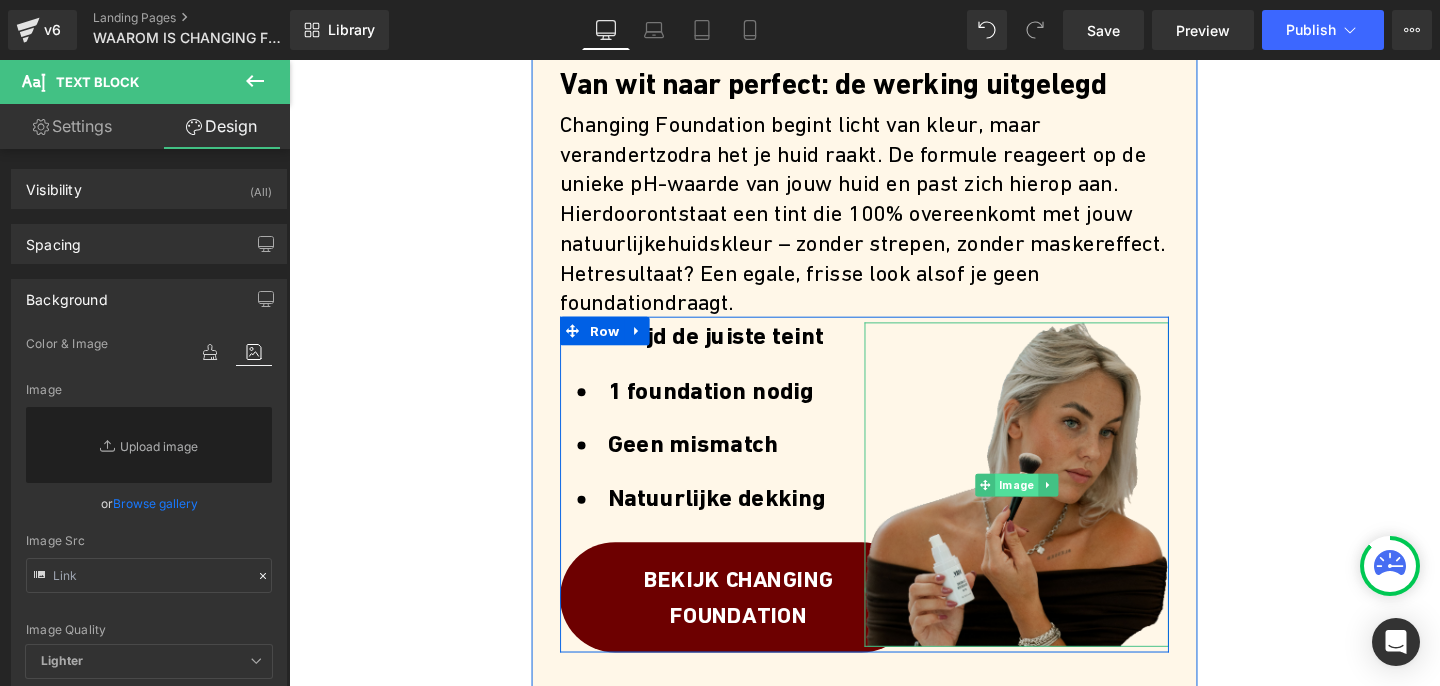 click on "Image" at bounding box center (1053, 507) 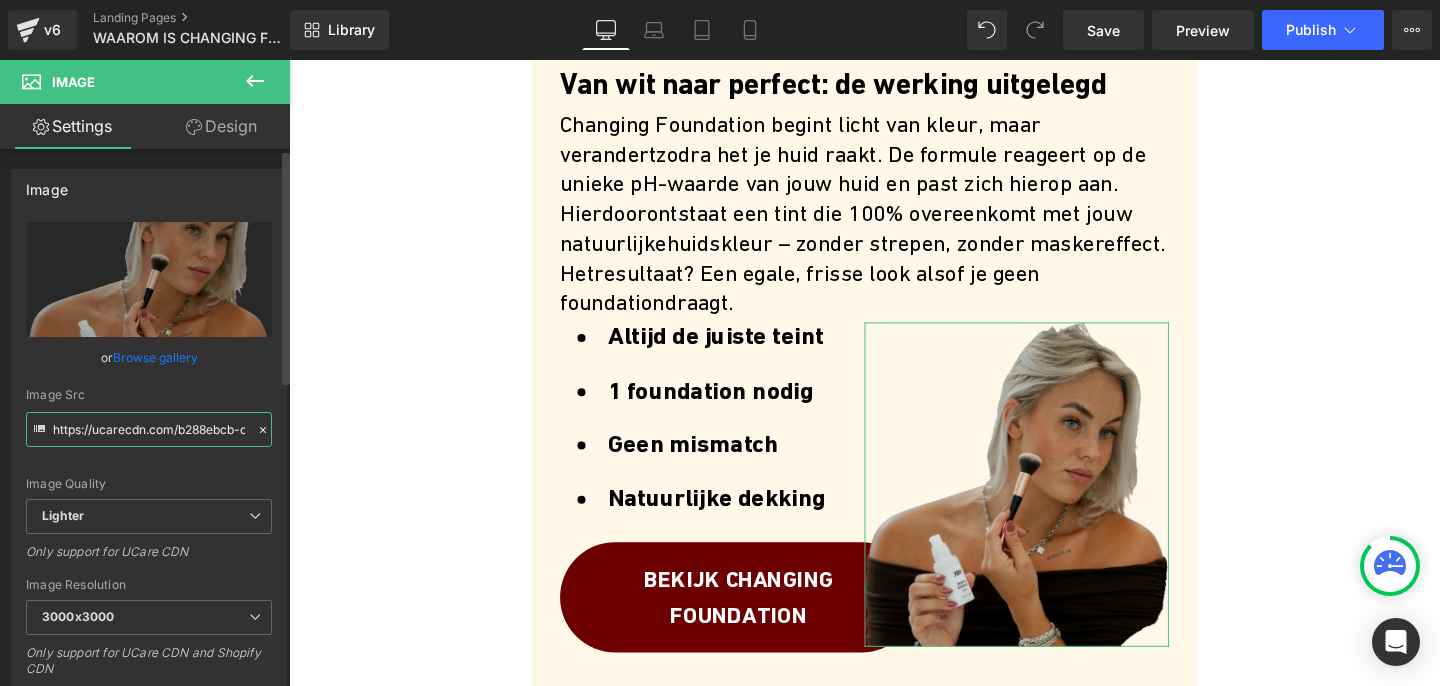 click on "https://ucarecdn.com/b288ebcb-c709-4844-ae9a-33324f099f97/-/format/auto/-/preview/3000x3000/-/quality/lighter/DE%20BESTE%20FOUNDATION%20VOOR%20DE%20RIJPERE%20HUID...%20WIJ%20HEBBEN%20ZE%20ALLEMAAL%20GETEST!%20_45_.png" at bounding box center [149, 429] 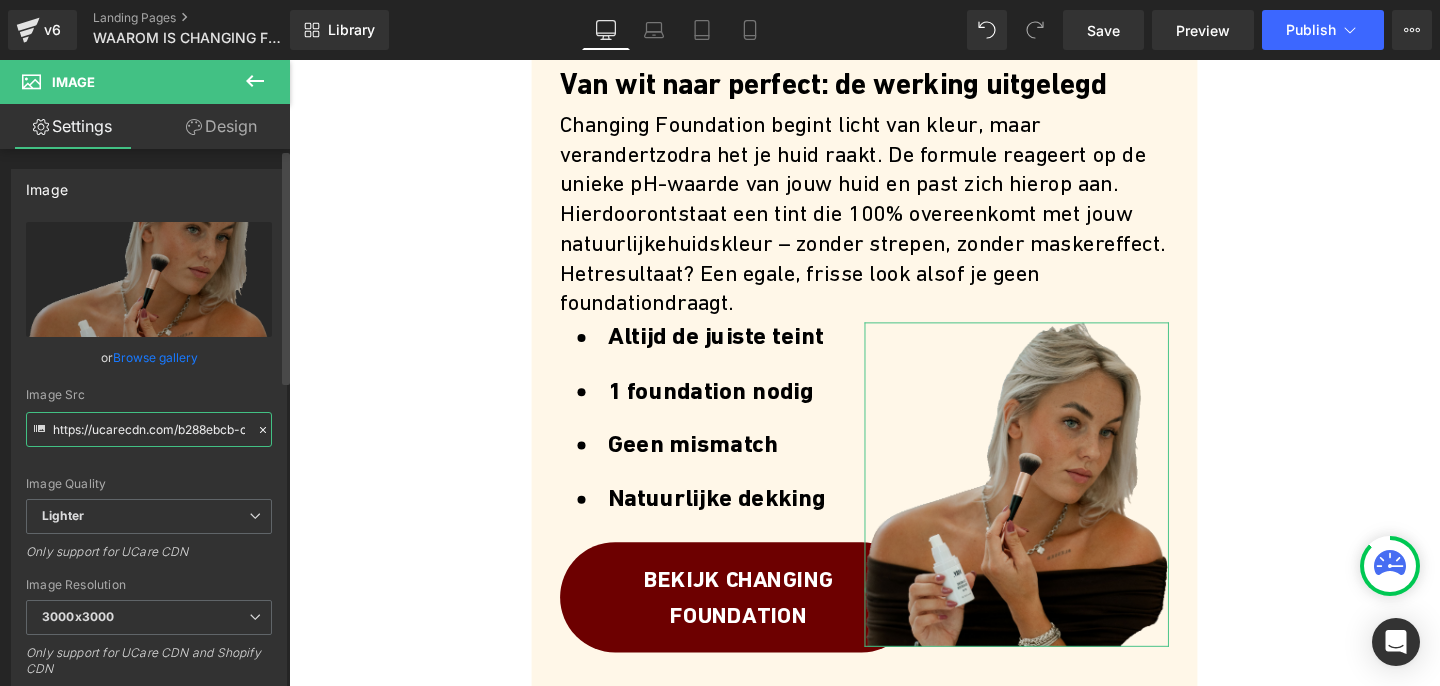 click on "https://ucarecdn.com/b288ebcb-c709-4844-ae9a-33324f099f97/-/format/auto/-/preview/3000x3000/-/quality/lighter/DE%20BESTE%20FOUNDATION%20VOOR%20DE%20RIJPERE%20HUID...%20WIJ%20HEBBEN%20ZE%20ALLEMAAL%20GETEST!%20_45_.png" at bounding box center (149, 429) 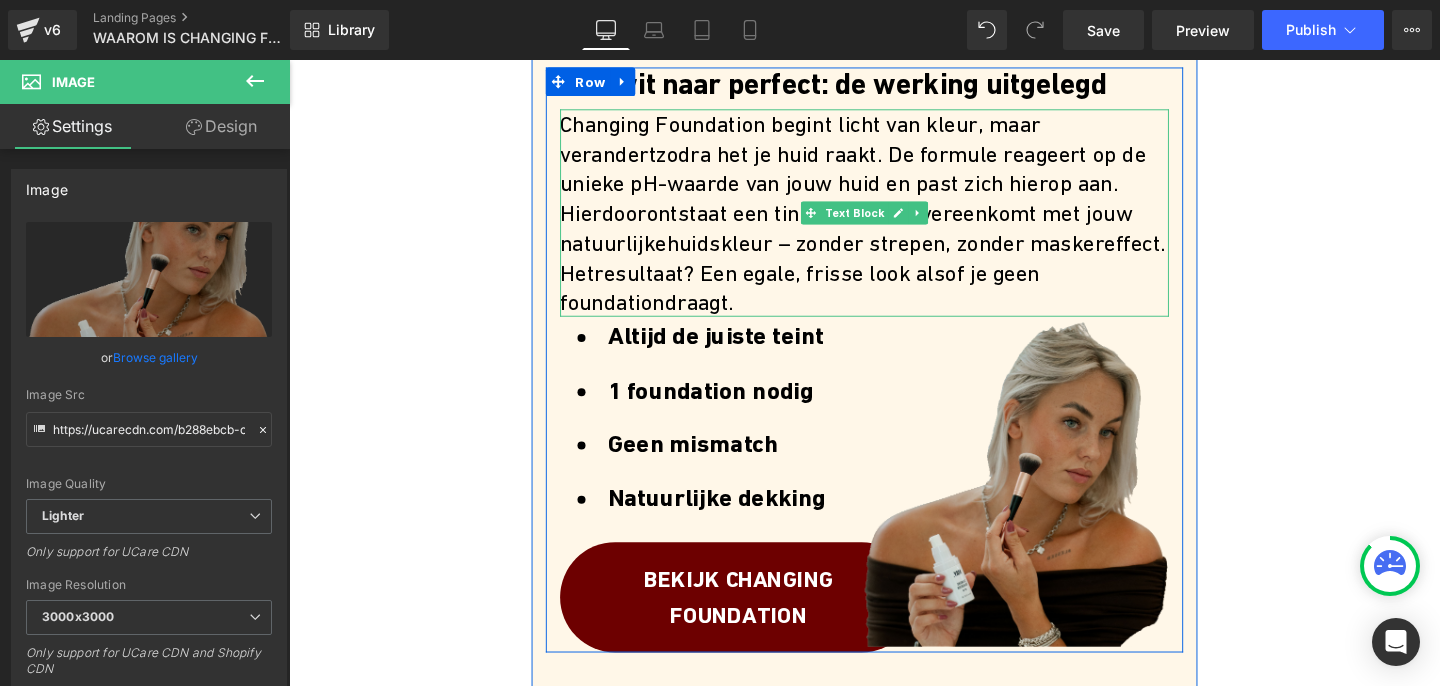 click on "resultaat? Een egale, frisse look alsof je geen foundation" at bounding box center [826, 299] 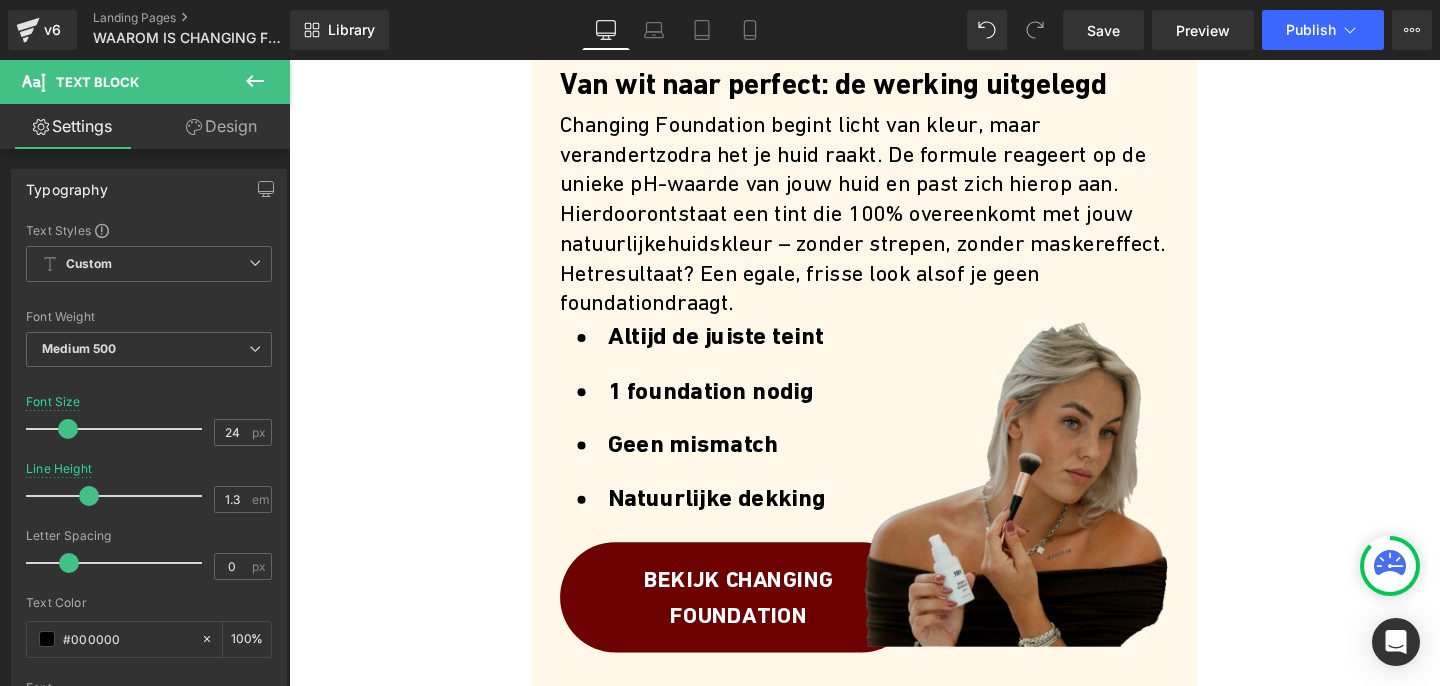 click on "Design" at bounding box center [221, 126] 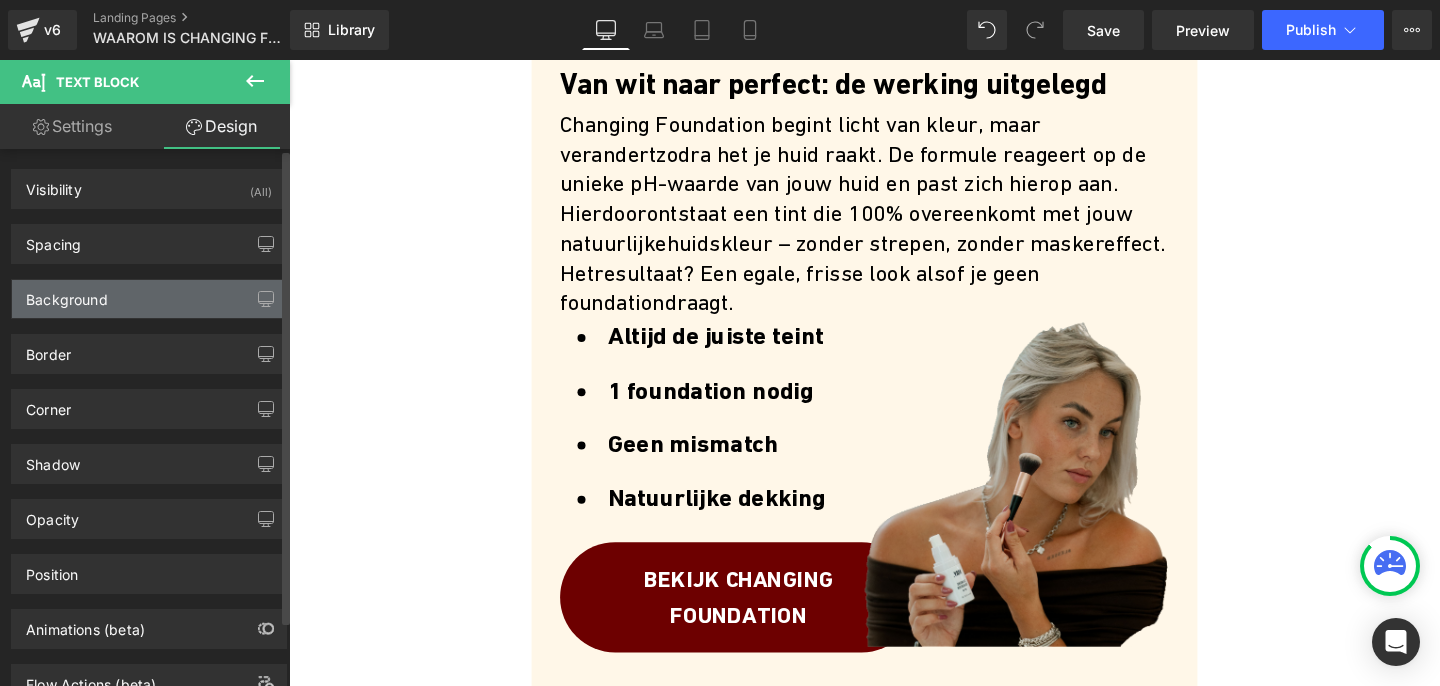 click on "Background" at bounding box center [149, 299] 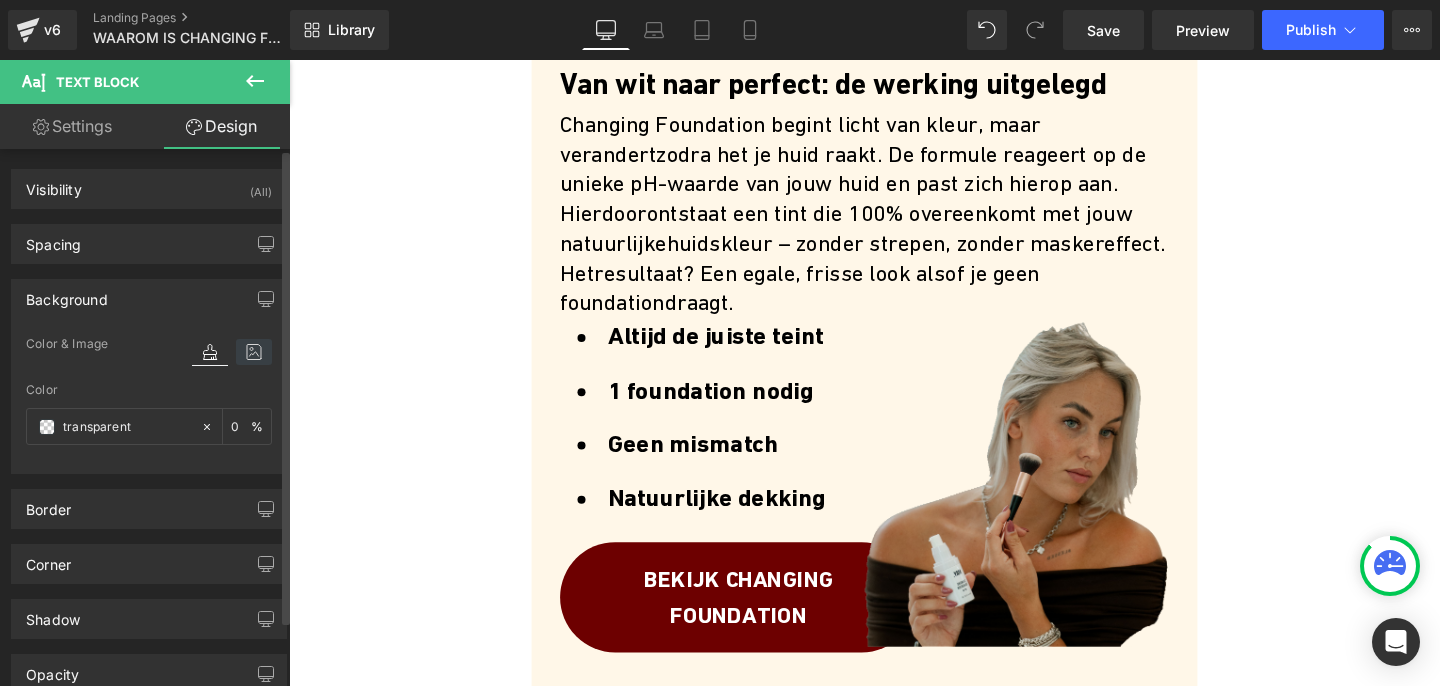 click at bounding box center (254, 352) 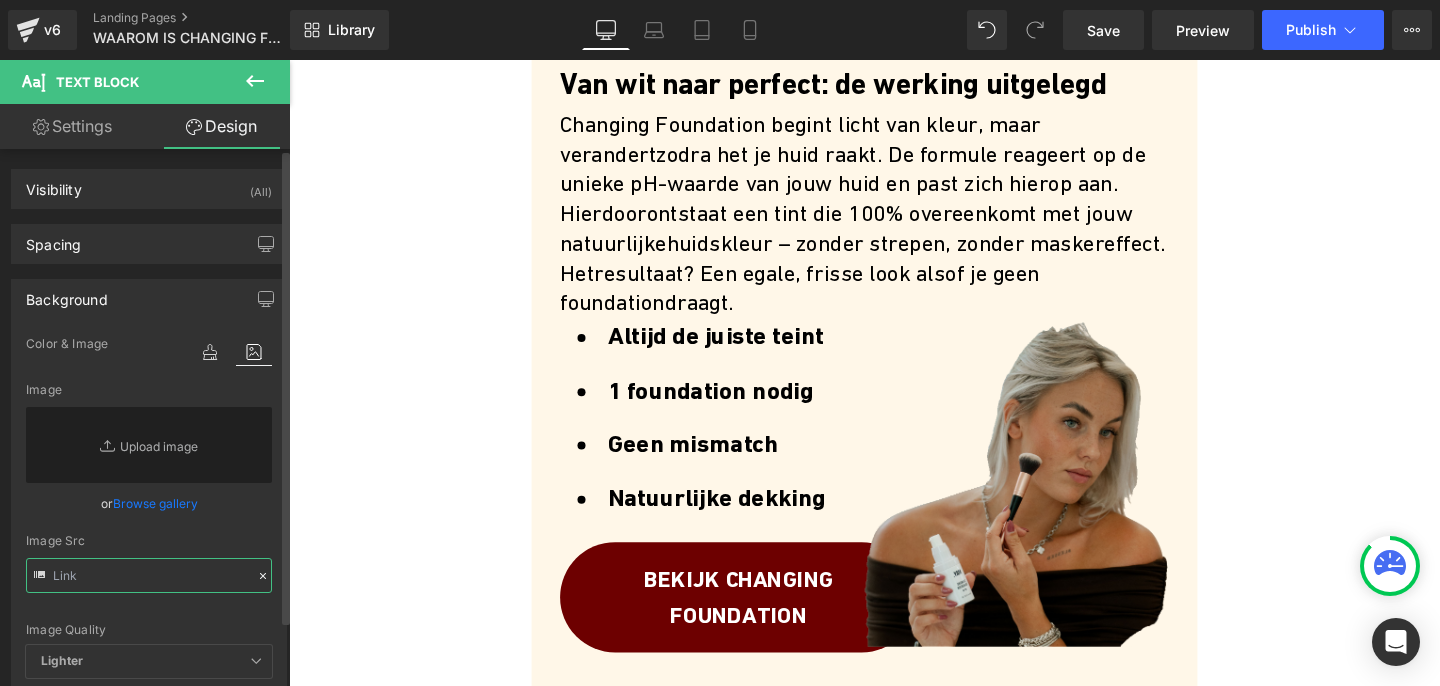 click at bounding box center [149, 575] 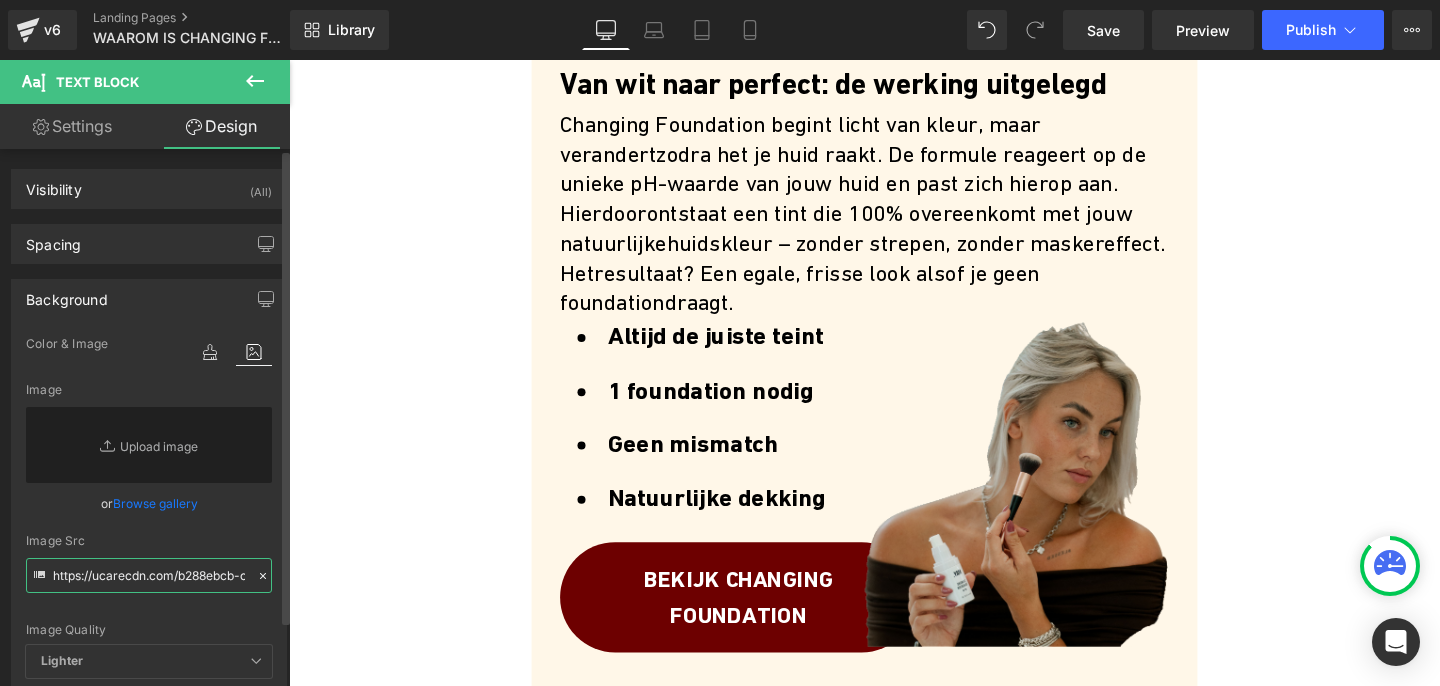 scroll, scrollTop: 0, scrollLeft: 1339, axis: horizontal 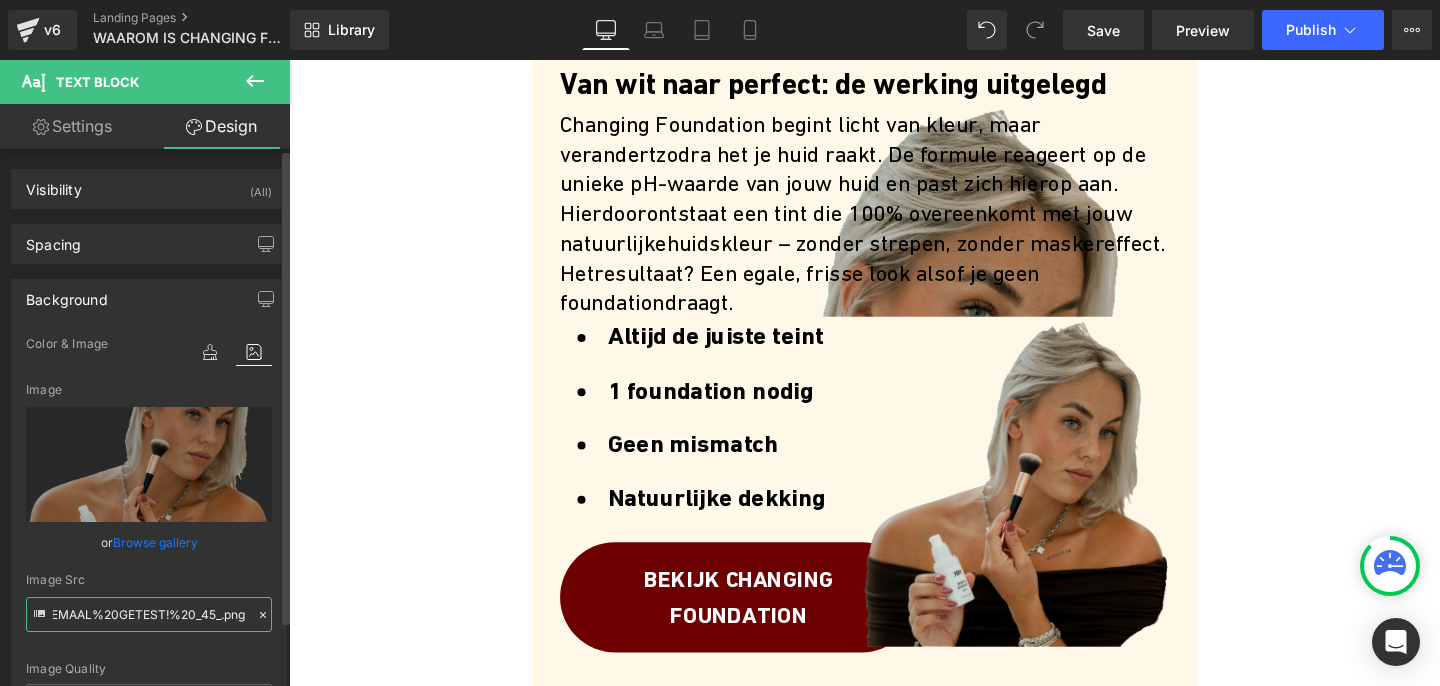 type on "https://ucarecdn.com/b288ebcb-c709-4844-ae9a-33324f099f97/-/format/auto/-/preview/3000x3000/-/quality/lighter/DE%20BESTE%20FOUNDATION%20VOOR%20DE%20RIJPERE%20HUID...%20WIJ%20HEBBEN%20ZE%20ALLEMAAL%20GETEST!%20_45_.png" 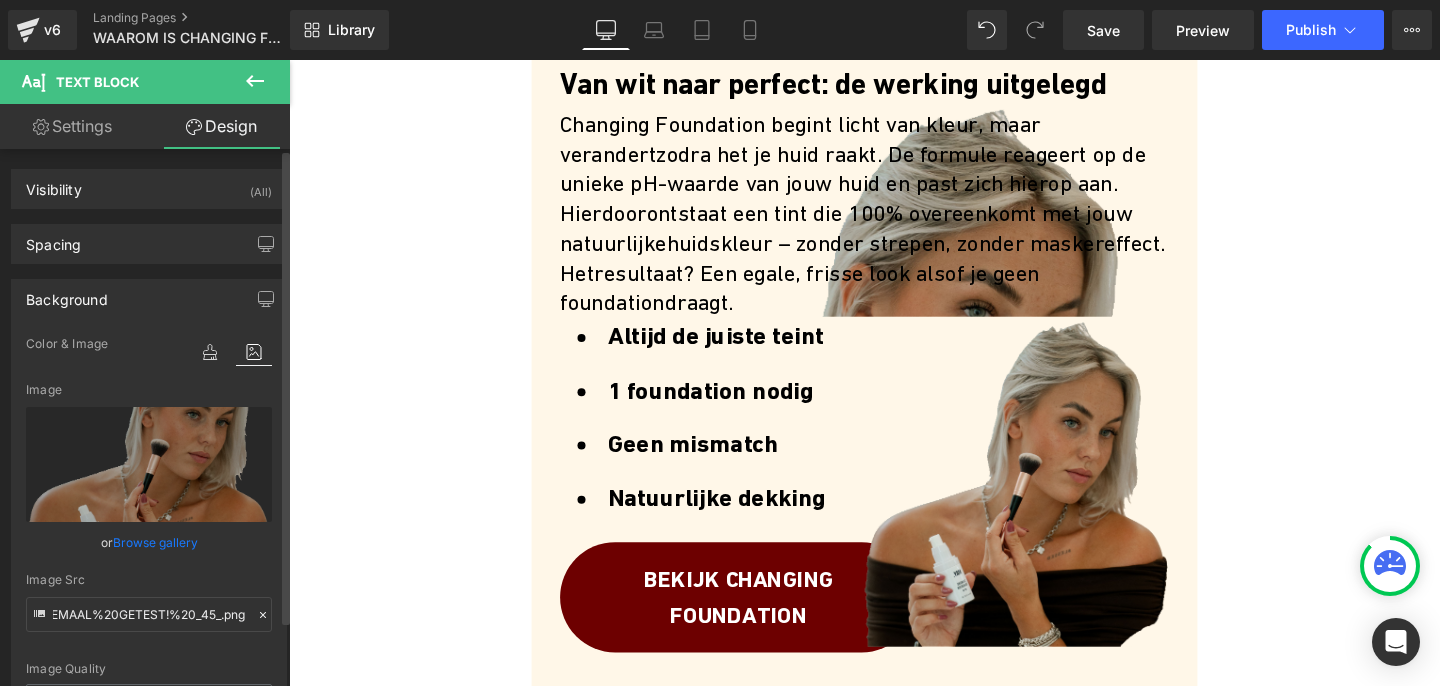 scroll, scrollTop: 0, scrollLeft: 0, axis: both 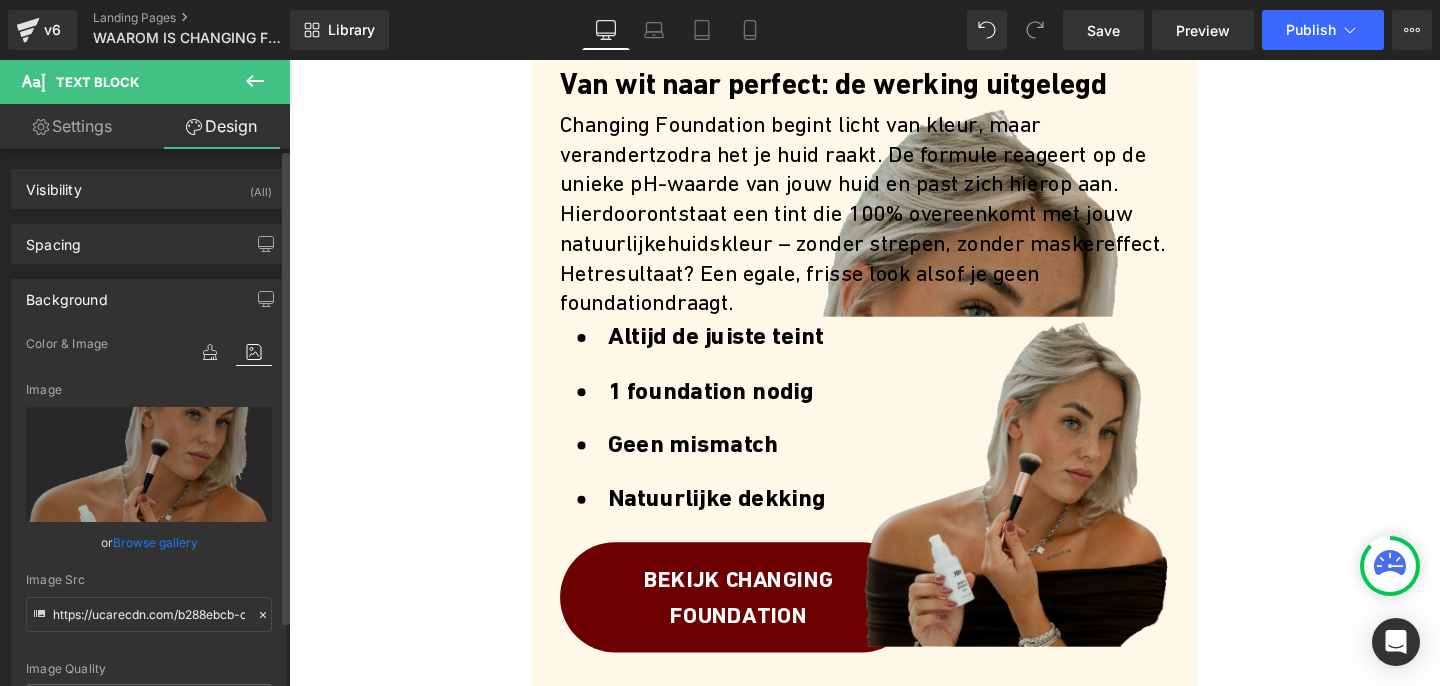 click 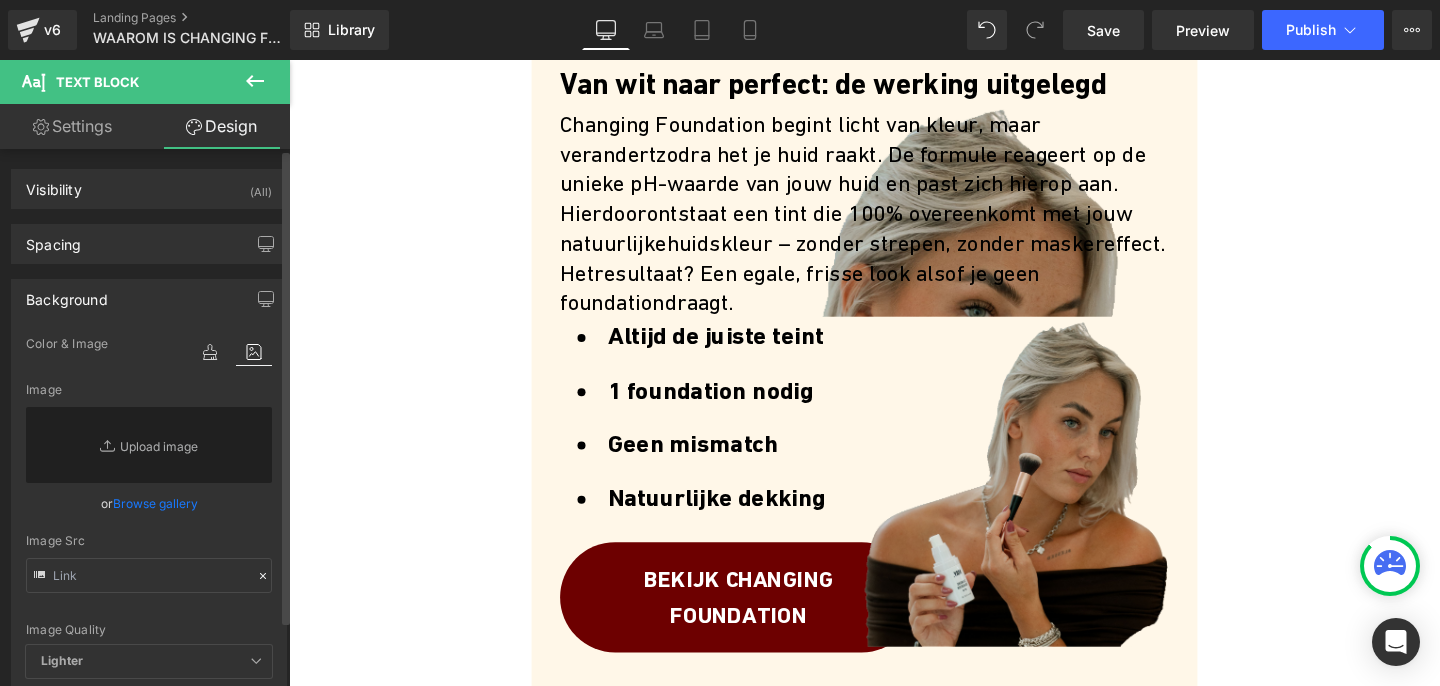 type on "https://ucarecdn.com/b288ebcb-c709-4844-ae9a-33324f099f97/-/format/auto/-/preview/3000x3000/-/quality/lighter/DE%20BESTE%20FOUNDATION%20VOOR%20DE%20RIJPERE%20HUID...%20WIJ%20HEBBEN%20ZE%20ALLEMAAL%20GETEST!%20_45_.png" 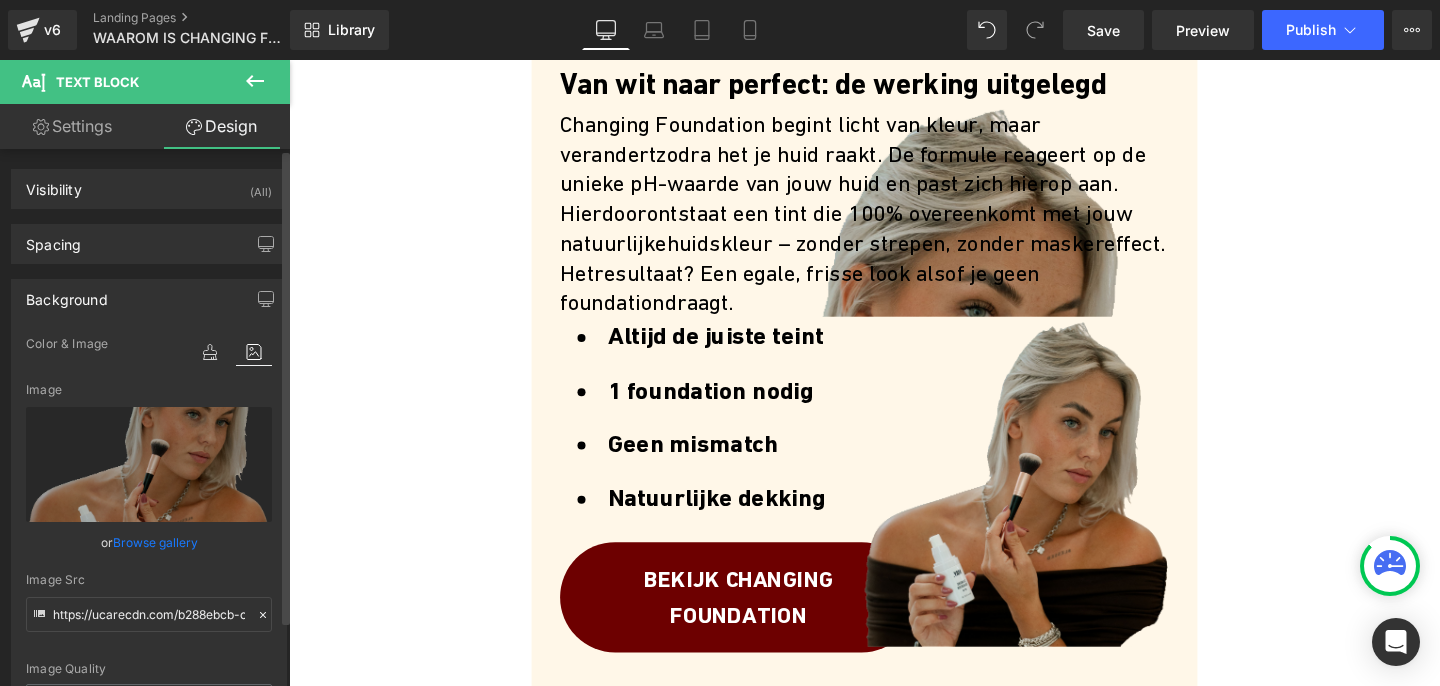 click 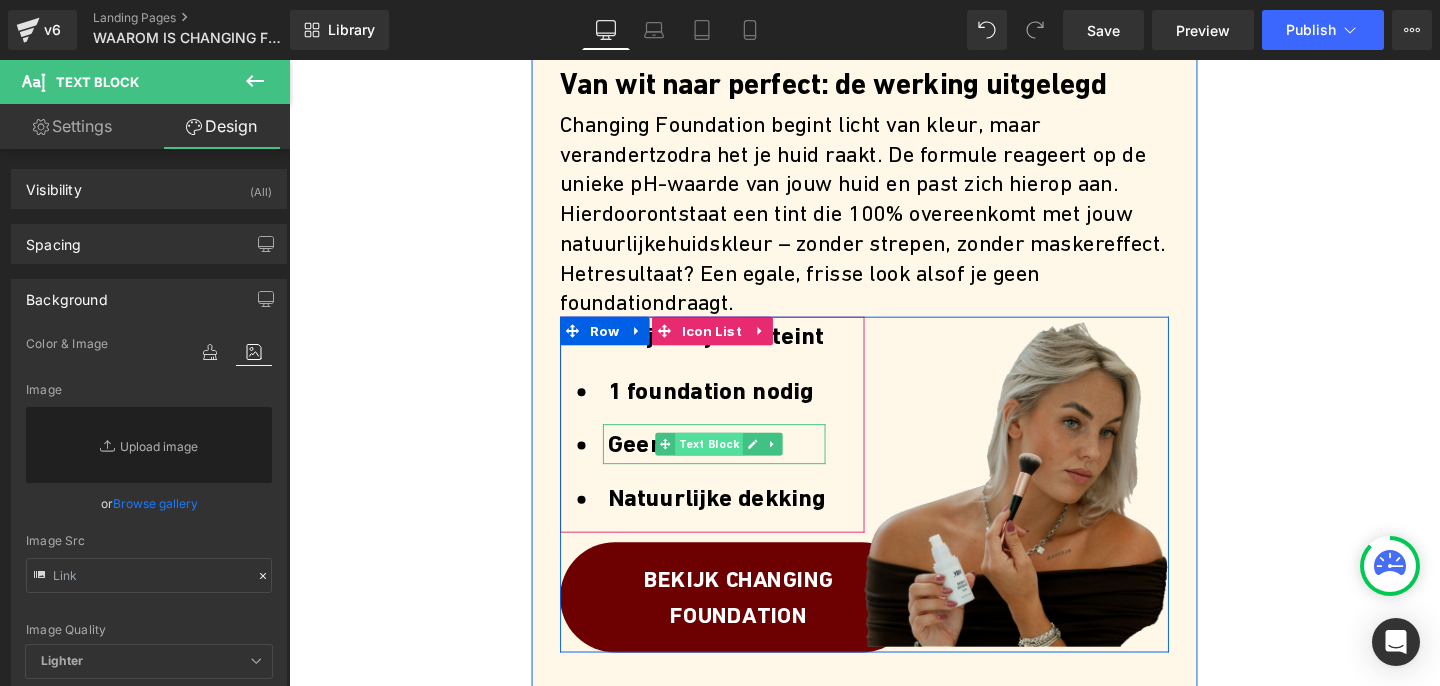 click on "Text Block" at bounding box center (730, 464) 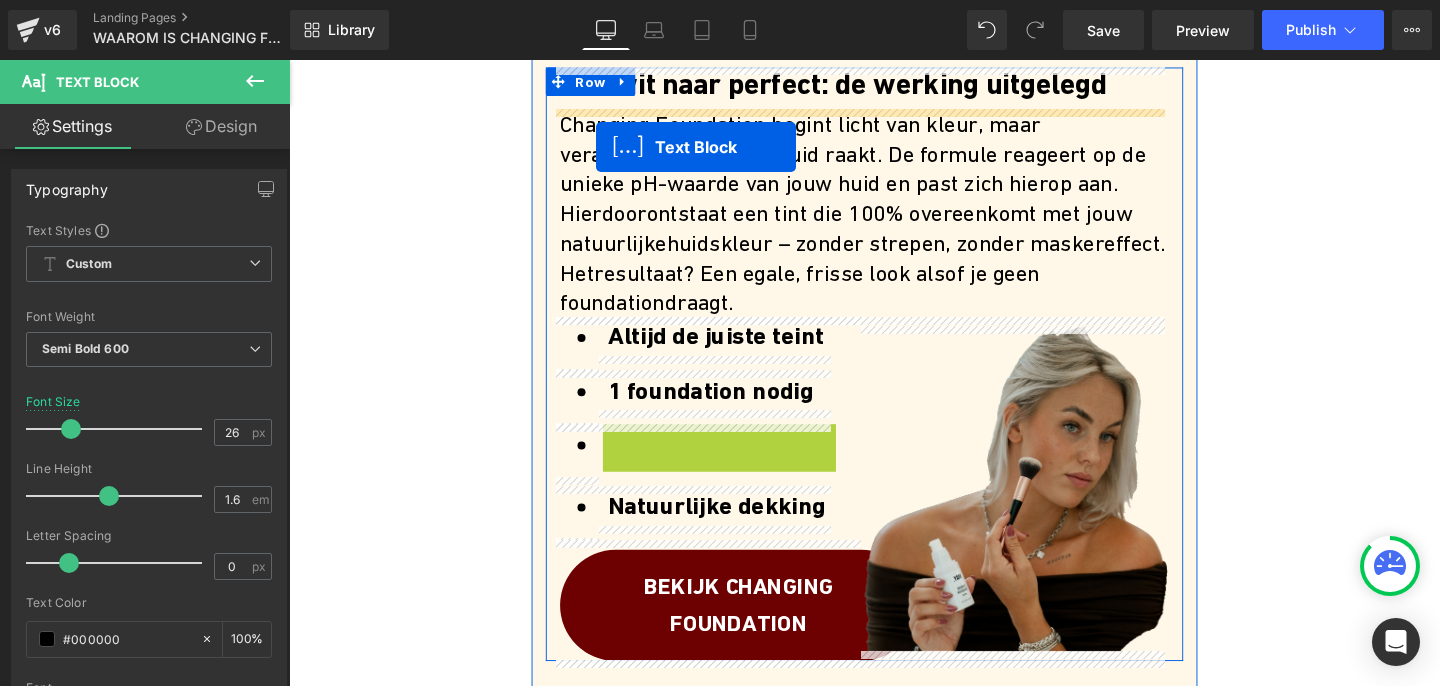 drag, startPoint x: 683, startPoint y: 463, endPoint x: 612, endPoint y: 151, distance: 319.97656 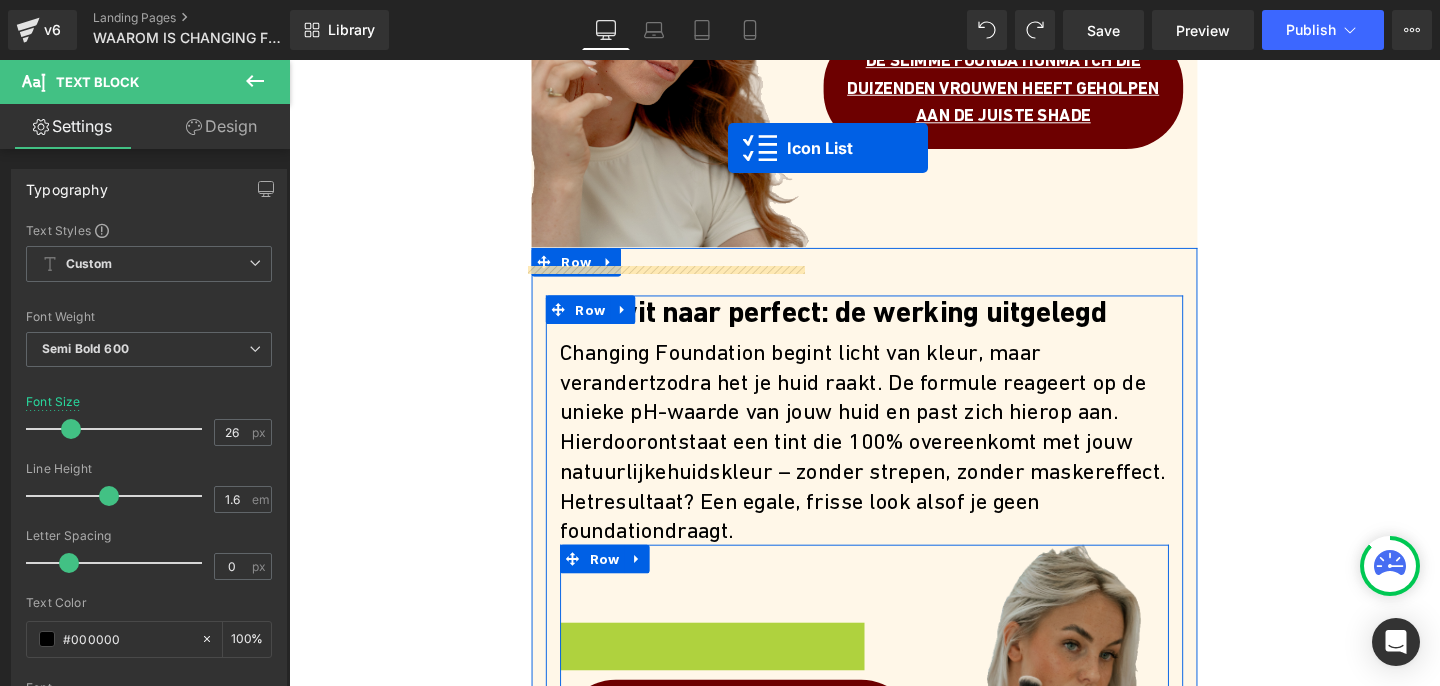 scroll, scrollTop: 237, scrollLeft: 0, axis: vertical 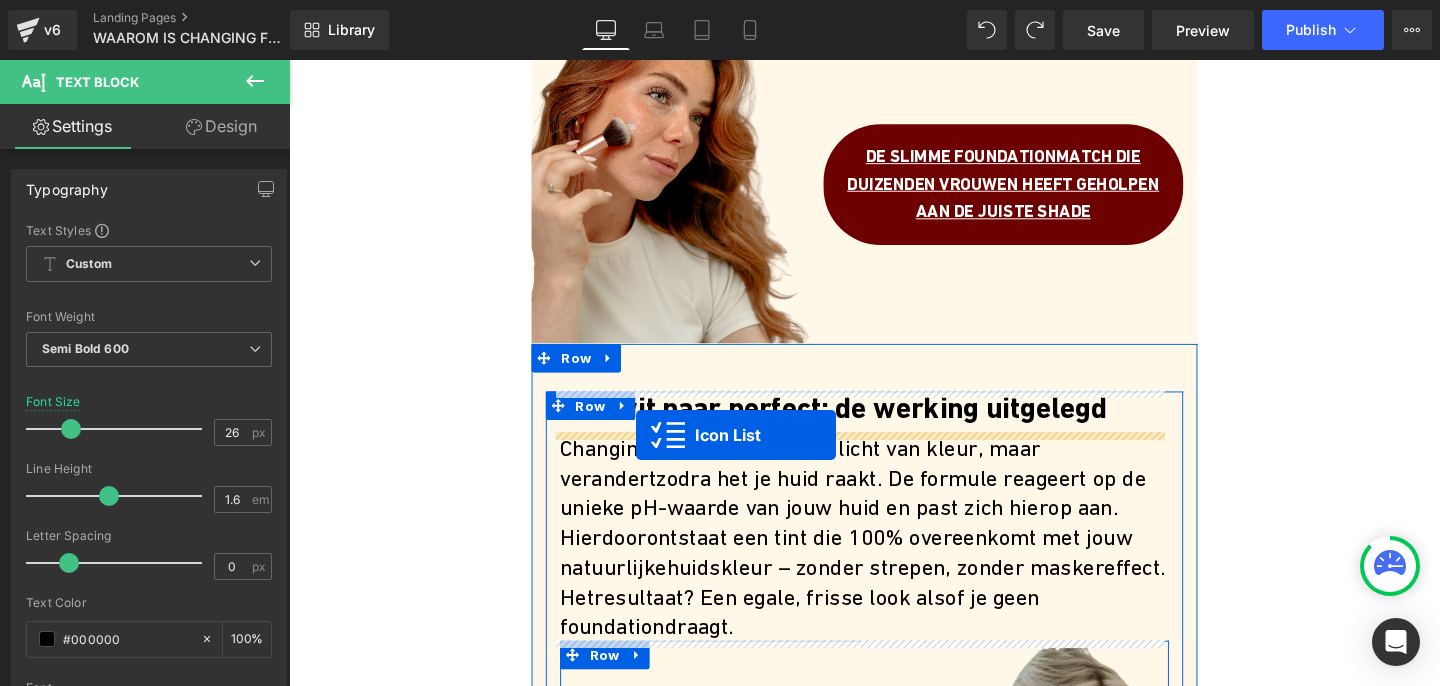 drag, startPoint x: 683, startPoint y: 346, endPoint x: 654, endPoint y: 454, distance: 111.82576 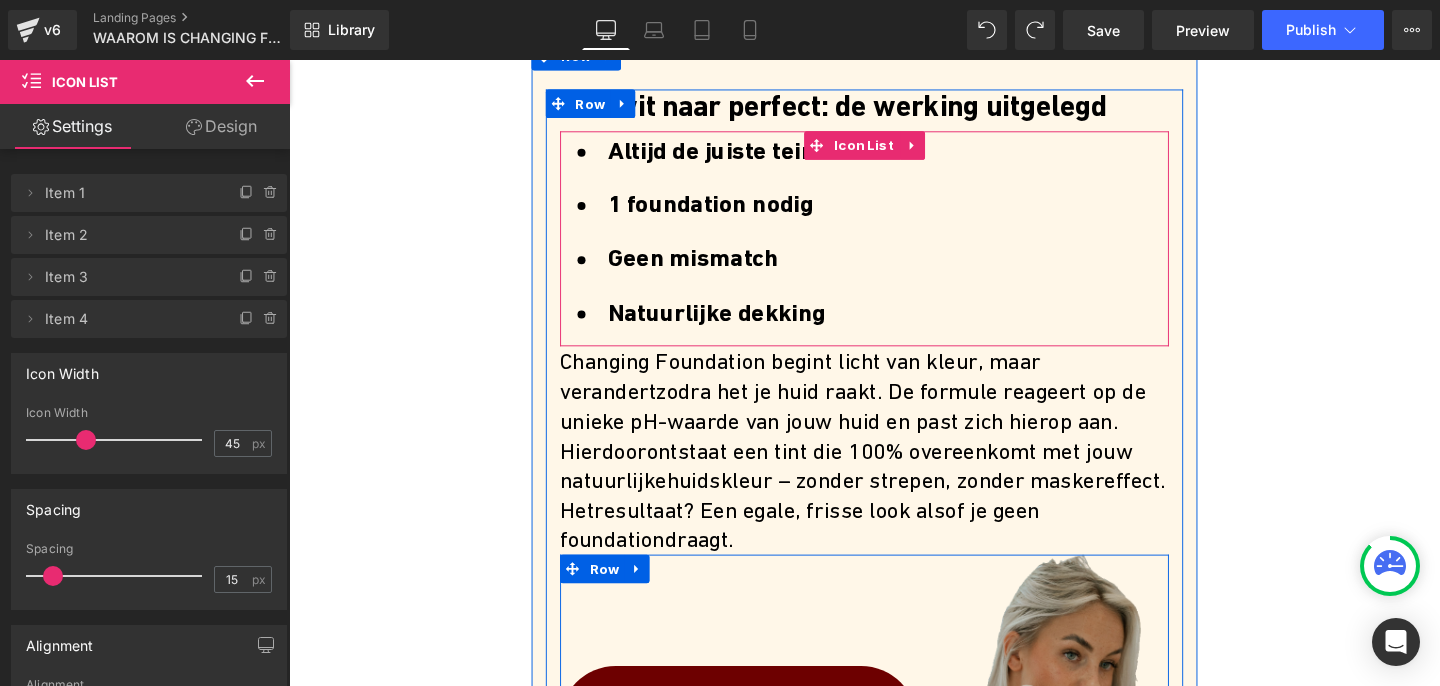 scroll, scrollTop: 579, scrollLeft: 0, axis: vertical 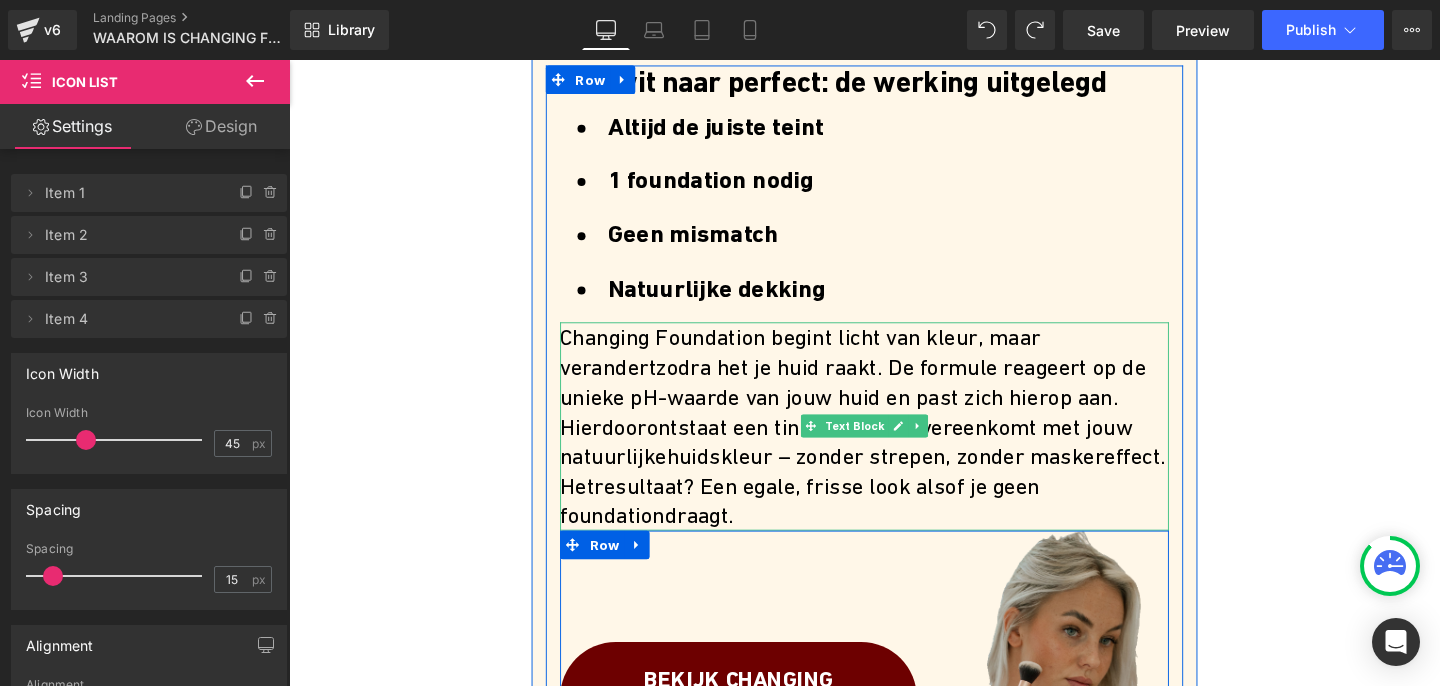 click on "ontstaat een tint die 100% overeenkomt met jouw natuurlijke" at bounding box center (875, 461) 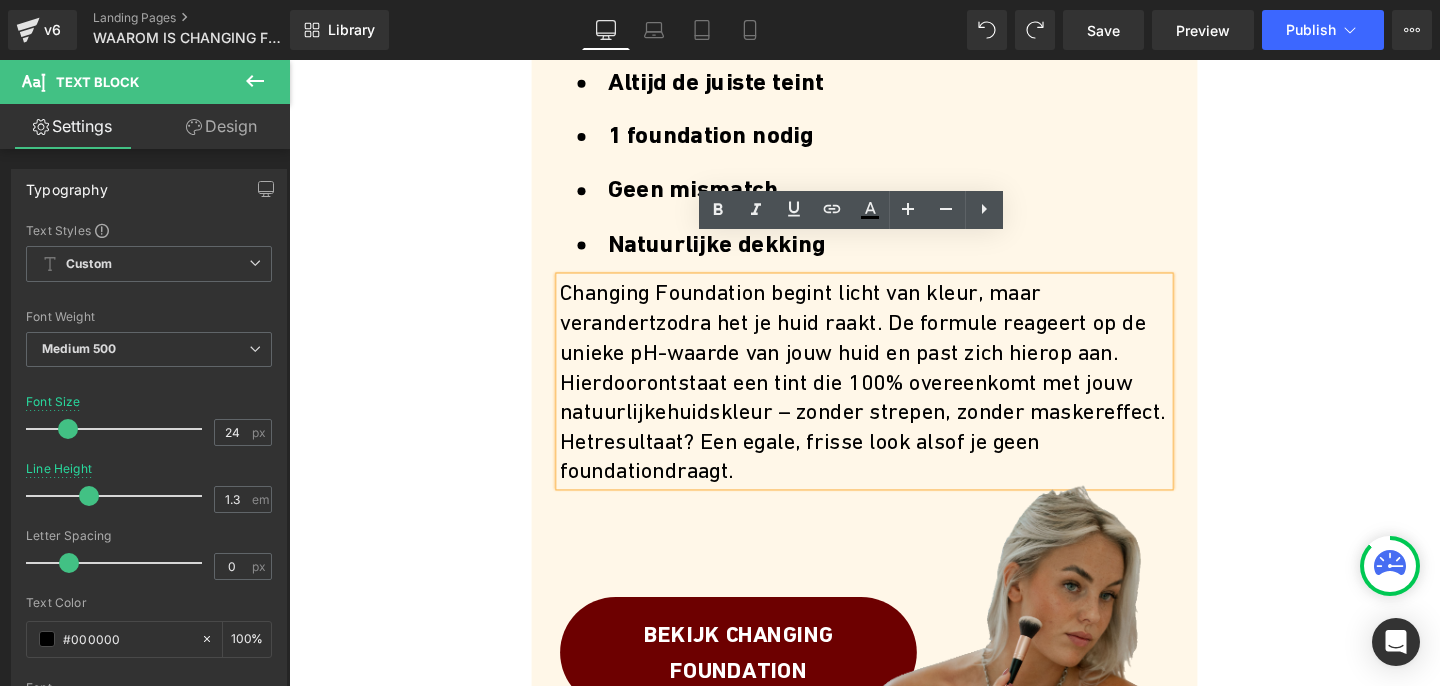 scroll, scrollTop: 598, scrollLeft: 0, axis: vertical 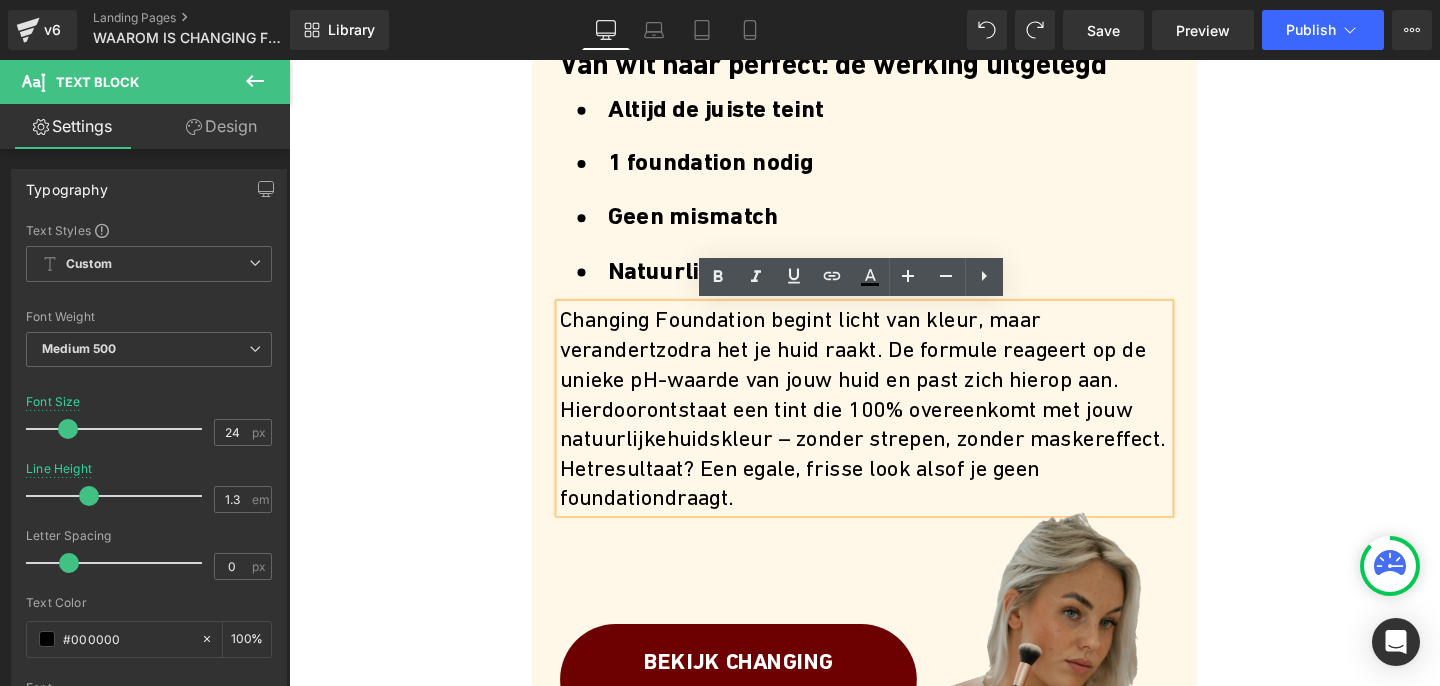click on "1 foundation nodig" at bounding box center (738, 168) 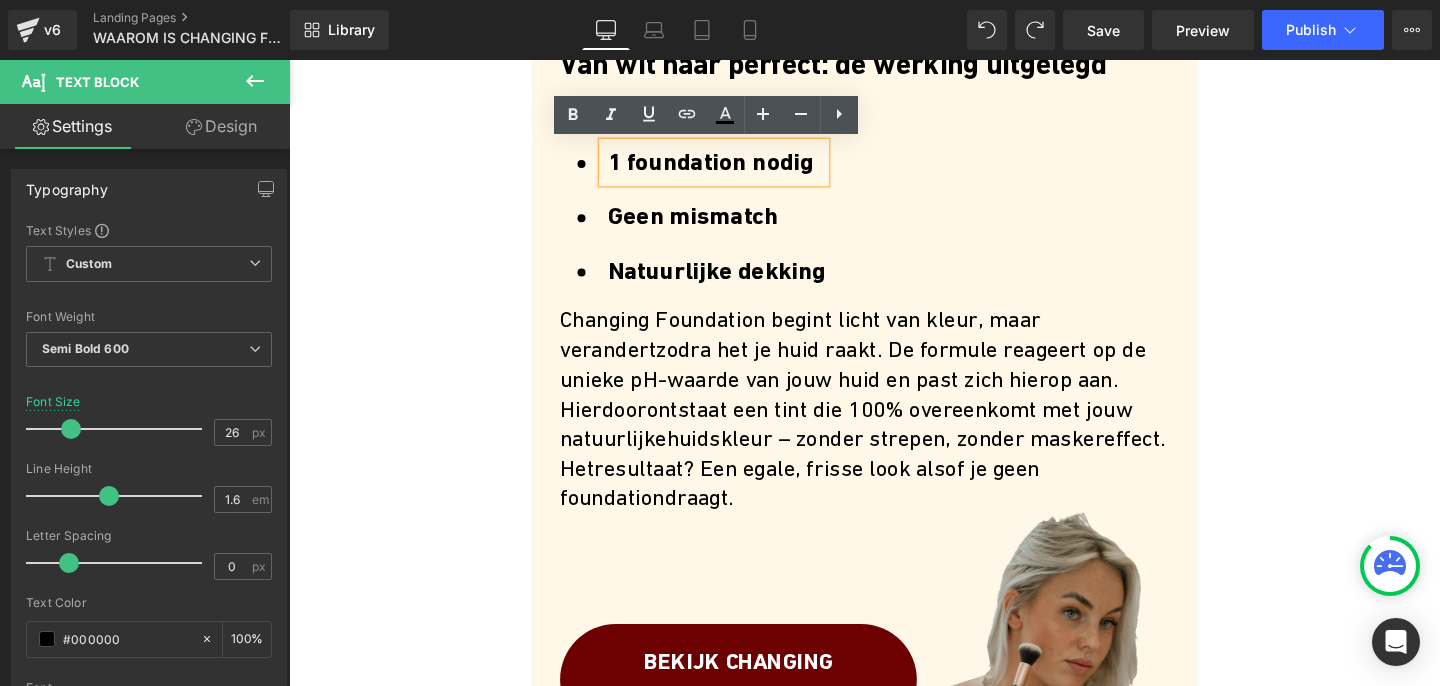 click on "Icon
Altijd de juiste teint
Text Block
Icon
1 foundation nodig
Text Block
Icon
Geen mismatch
Text Block" at bounding box center [894, 204] 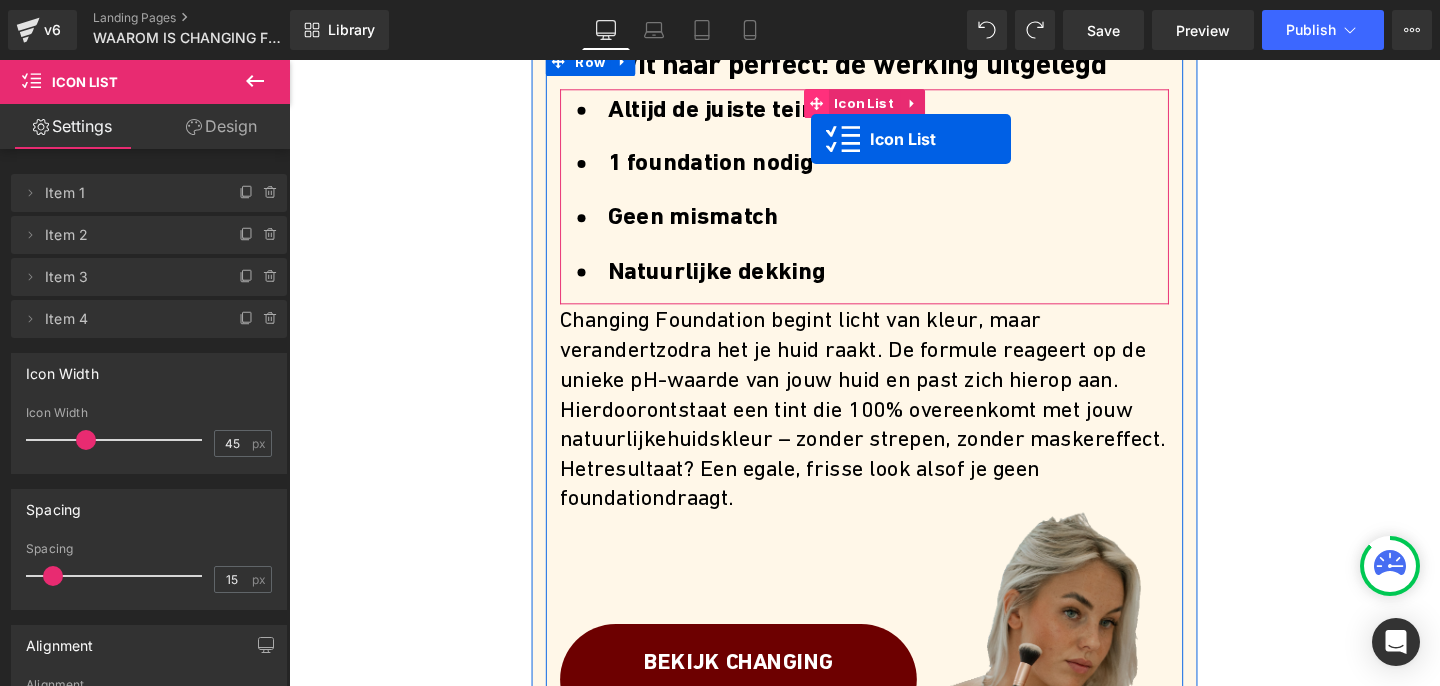 scroll, scrollTop: 538, scrollLeft: 0, axis: vertical 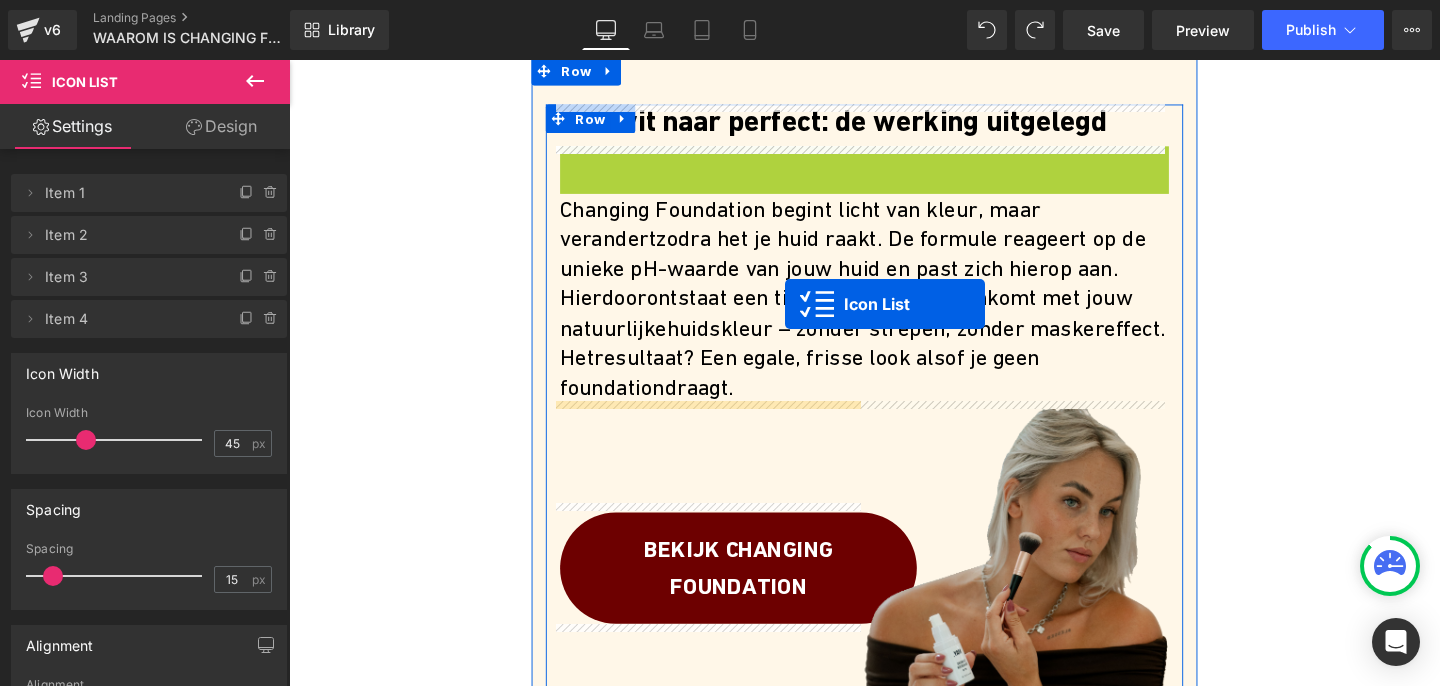 drag, startPoint x: 838, startPoint y: 100, endPoint x: 810, endPoint y: 316, distance: 217.80725 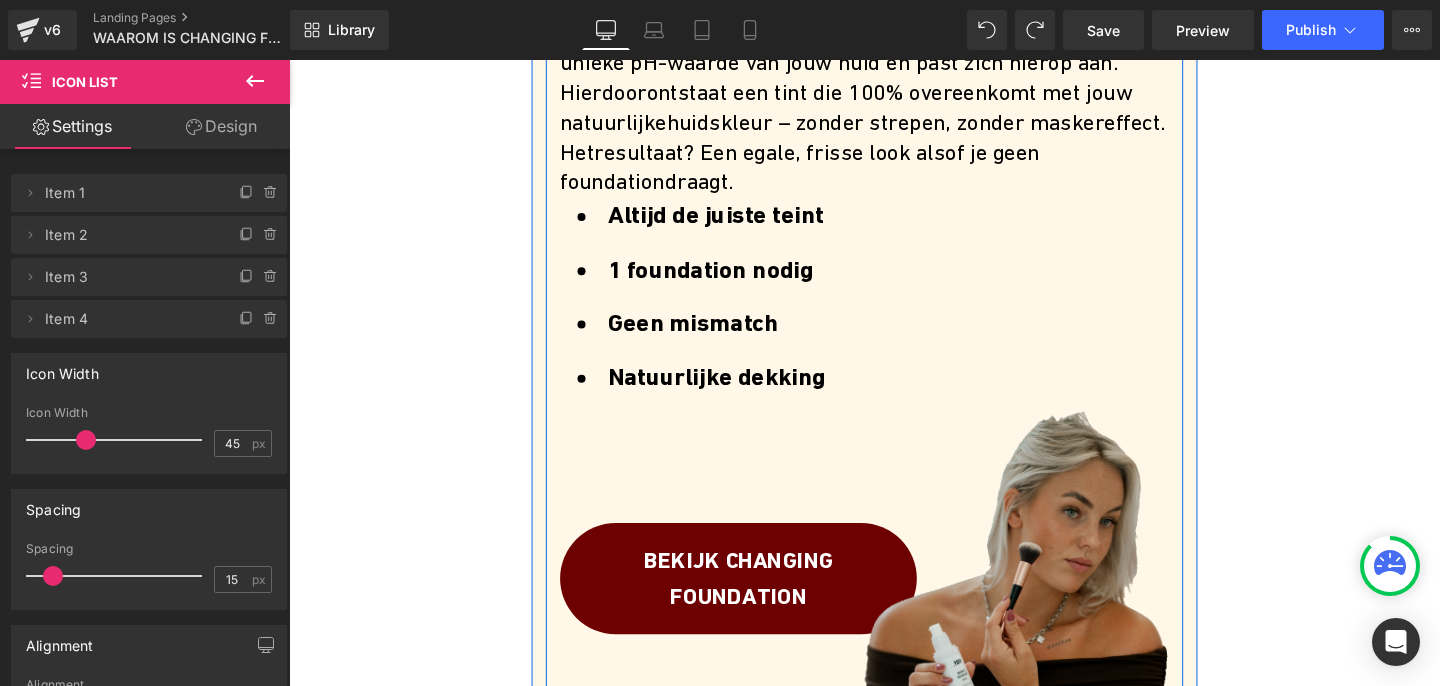 scroll, scrollTop: 697, scrollLeft: 0, axis: vertical 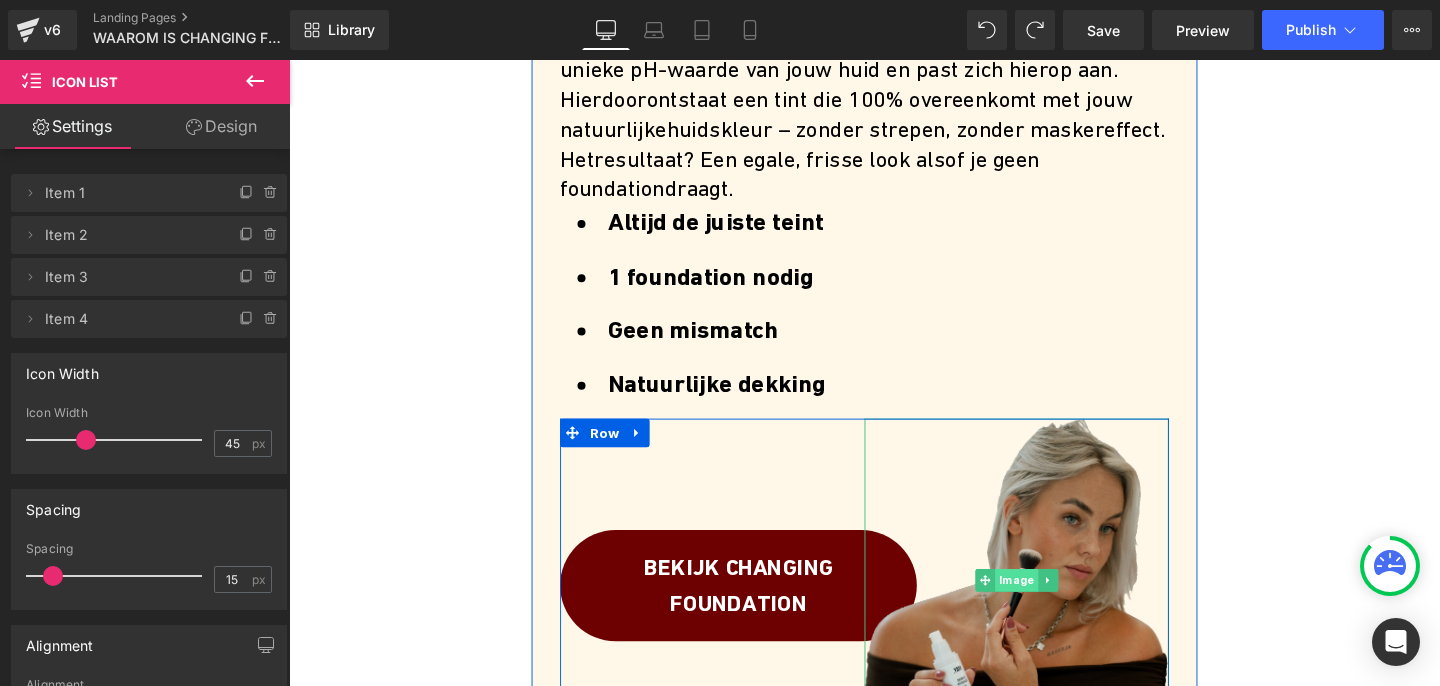 click on "Image" at bounding box center (1053, 607) 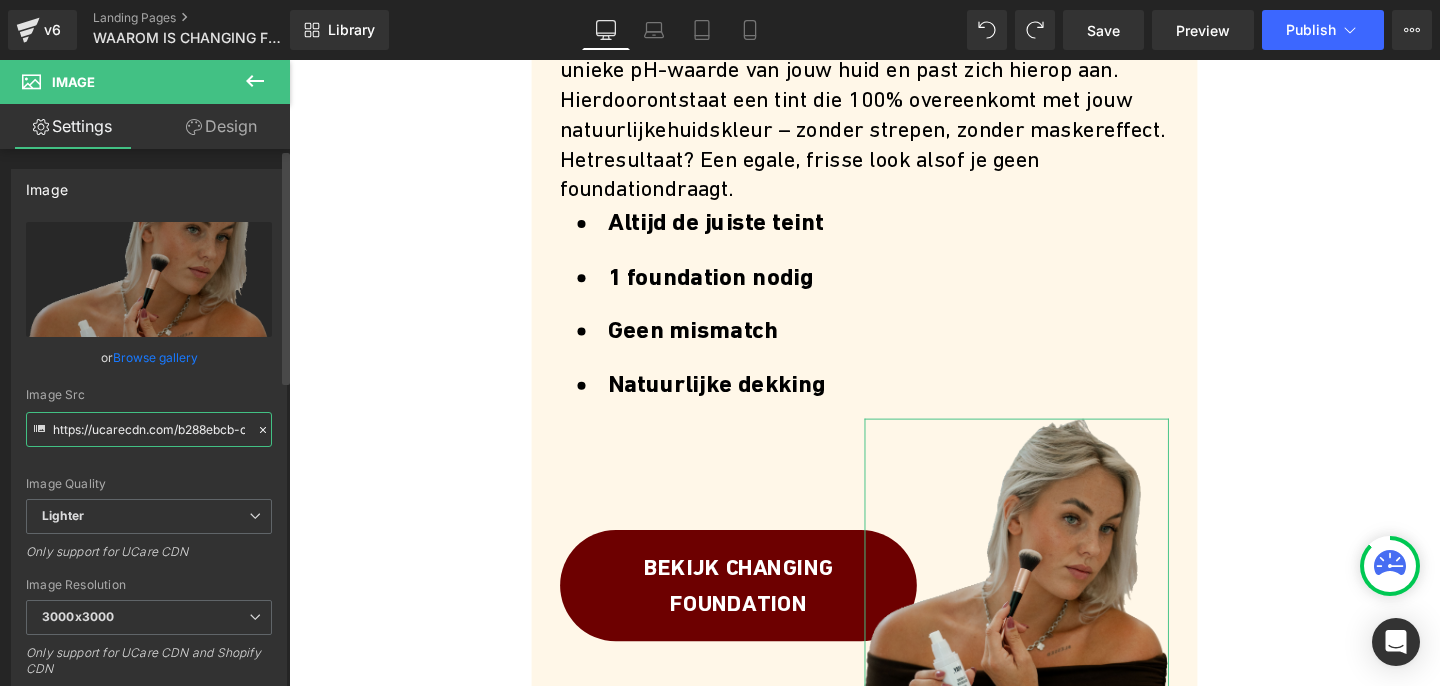 click on "https://ucarecdn.com/b288ebcb-c709-4844-ae9a-33324f099f97/-/format/auto/-/preview/3000x3000/-/quality/lighter/DE%20BESTE%20FOUNDATION%20VOOR%20DE%20RIJPERE%20HUID...%20WIJ%20HEBBEN%20ZE%20ALLEMAAL%20GETEST!%20_45_.png" at bounding box center [149, 429] 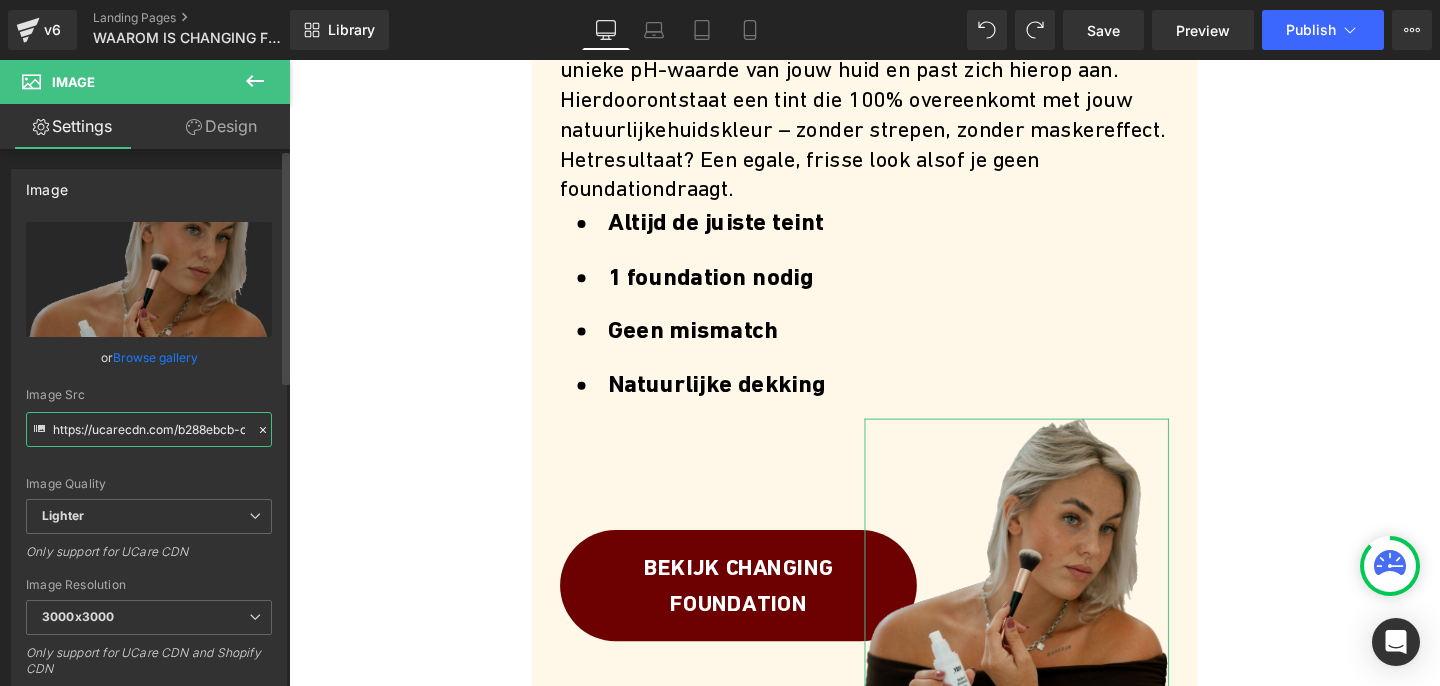 click on "https://ucarecdn.com/b288ebcb-c709-4844-ae9a-33324f099f97/-/format/auto/-/preview/3000x3000/-/quality/lighter/DE%20BESTE%20FOUNDATION%20VOOR%20DE%20RIJPERE%20HUID...%20WIJ%20HEBBEN%20ZE%20ALLEMAAL%20GETEST!%20_45_.png" at bounding box center [149, 429] 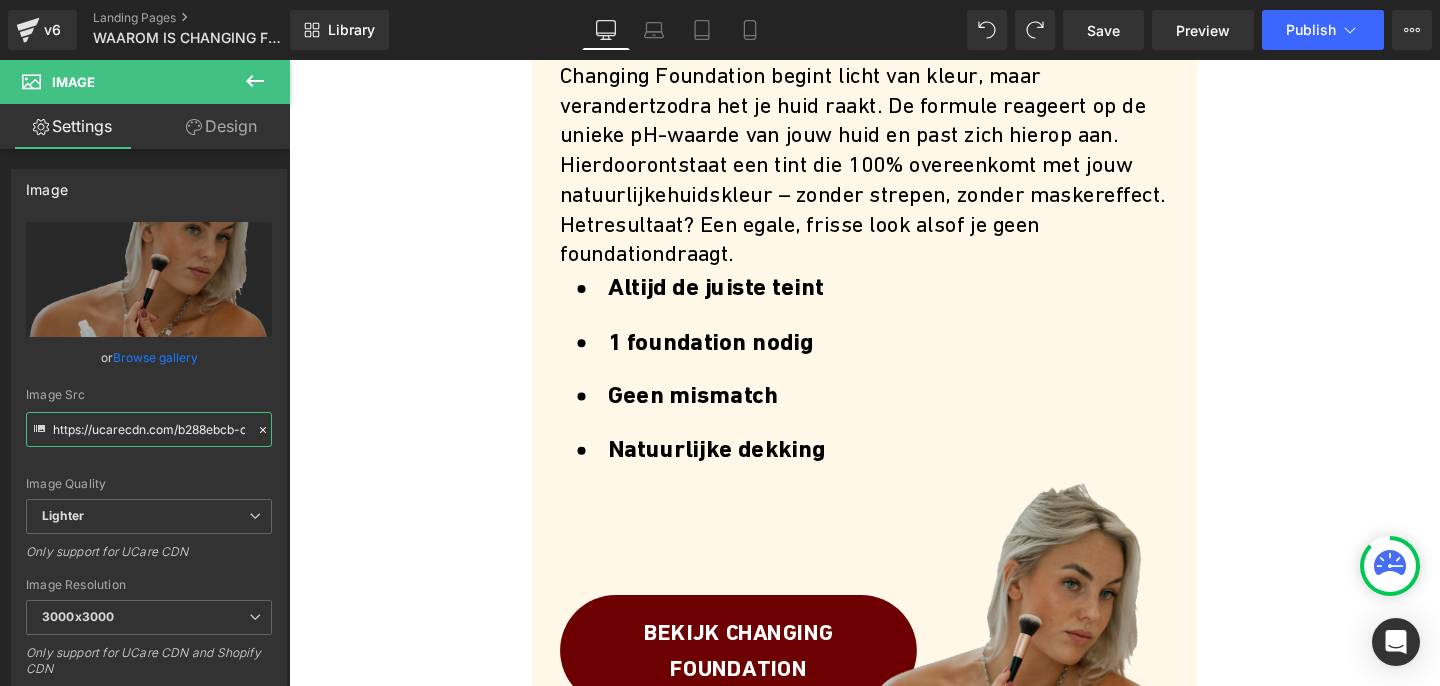 scroll, scrollTop: 524, scrollLeft: 0, axis: vertical 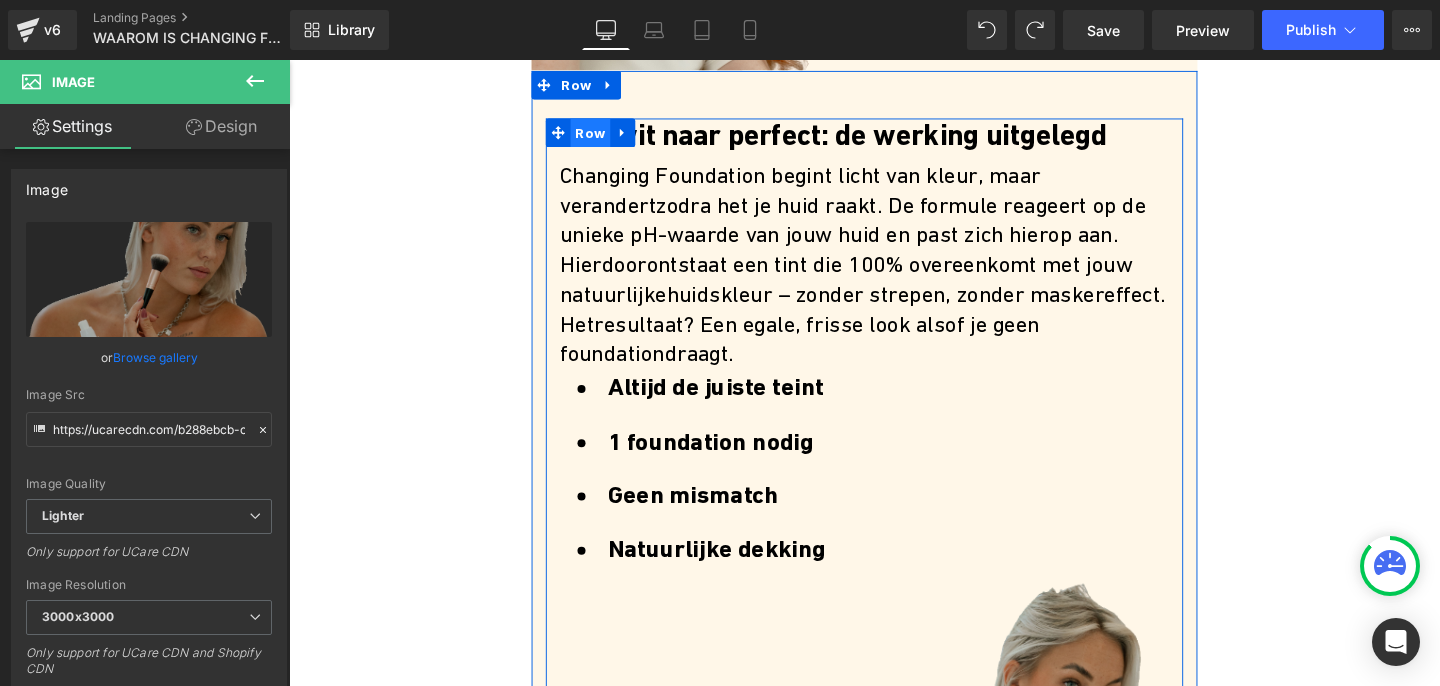 click on "Row" at bounding box center [606, 136] 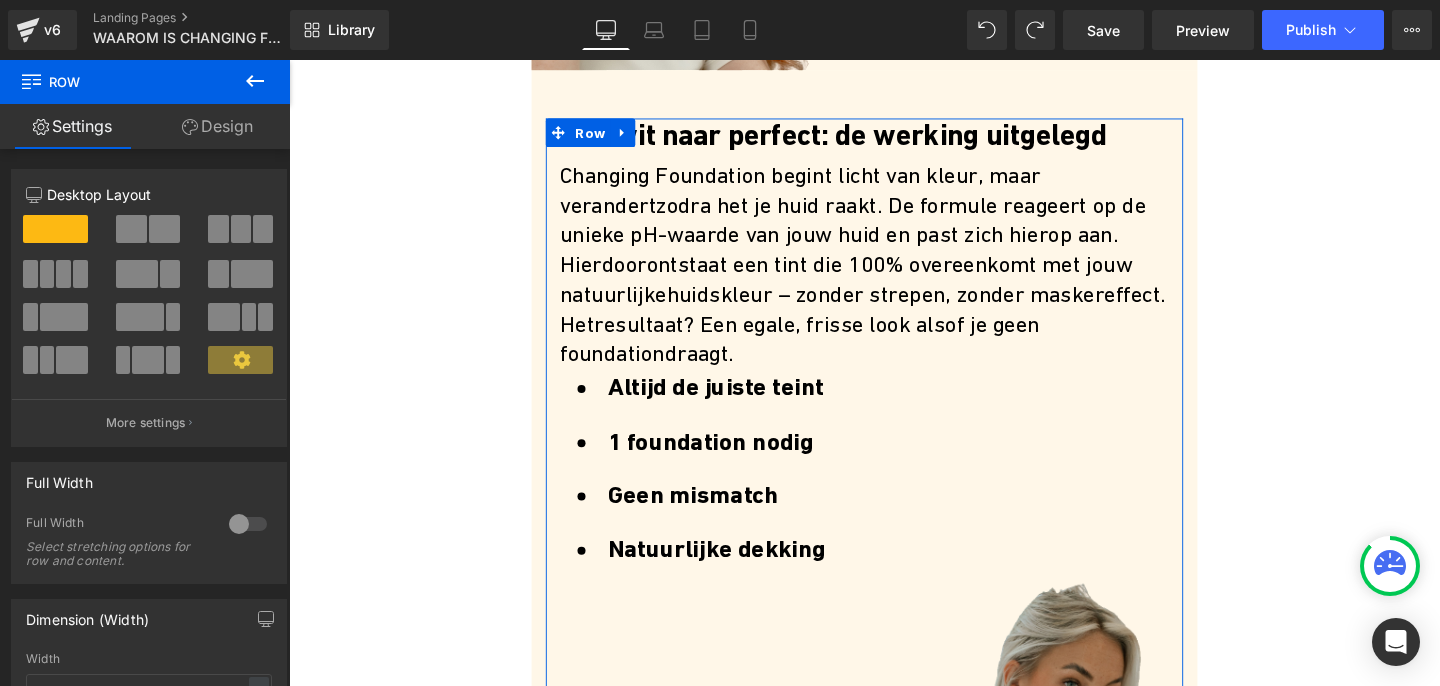 click on "Design" at bounding box center [217, 126] 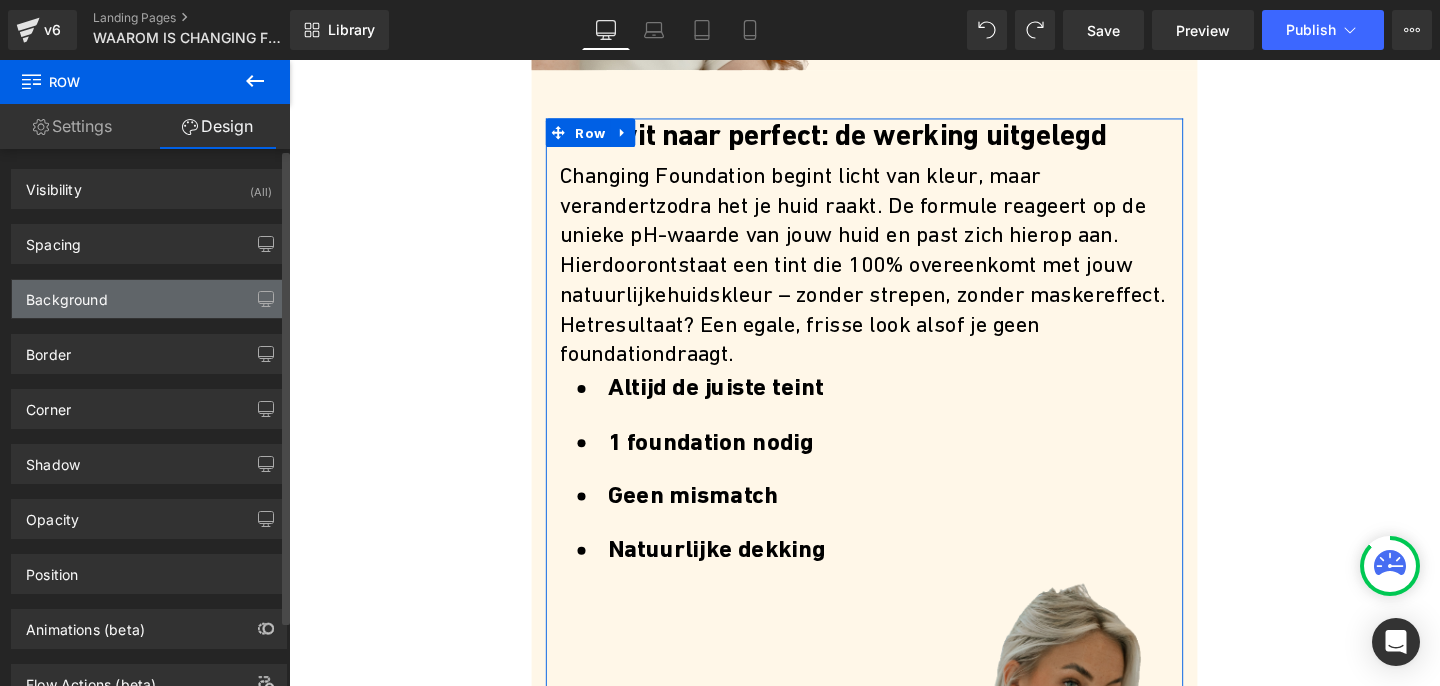 click on "Background" at bounding box center [149, 299] 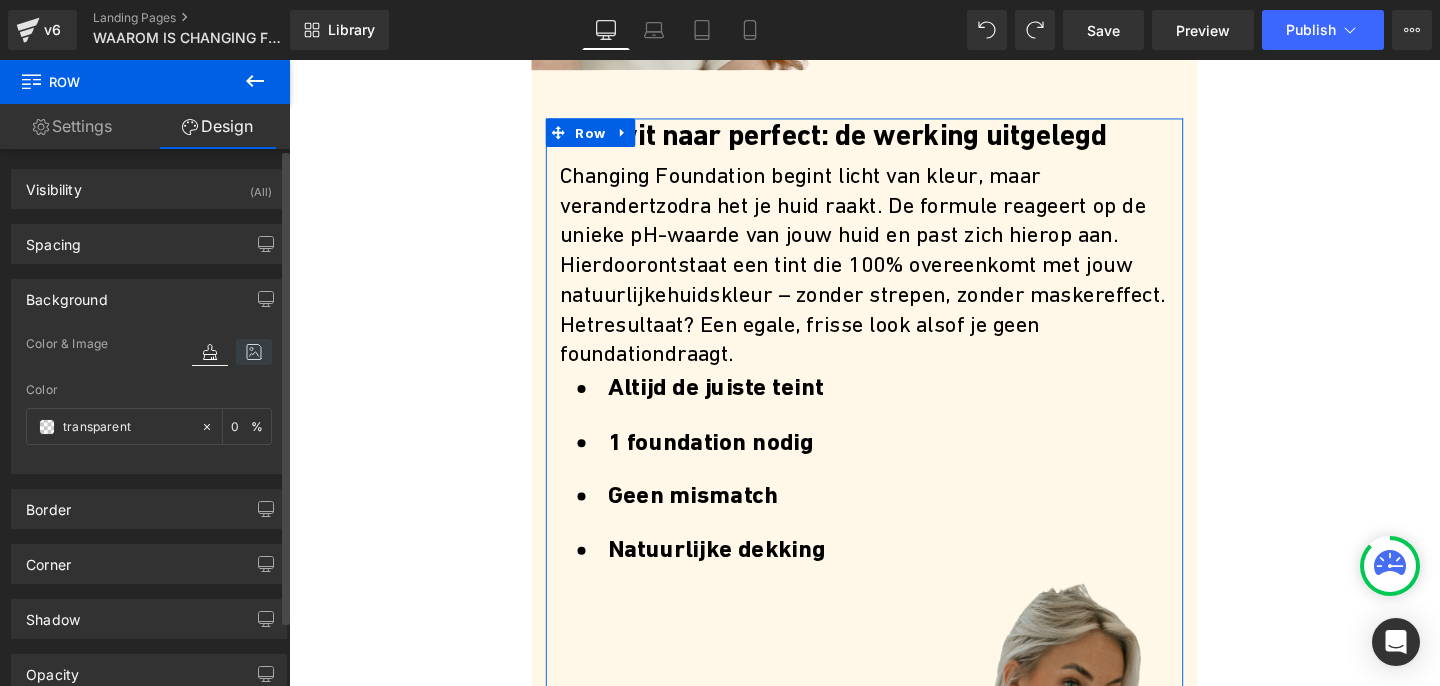 click at bounding box center (254, 352) 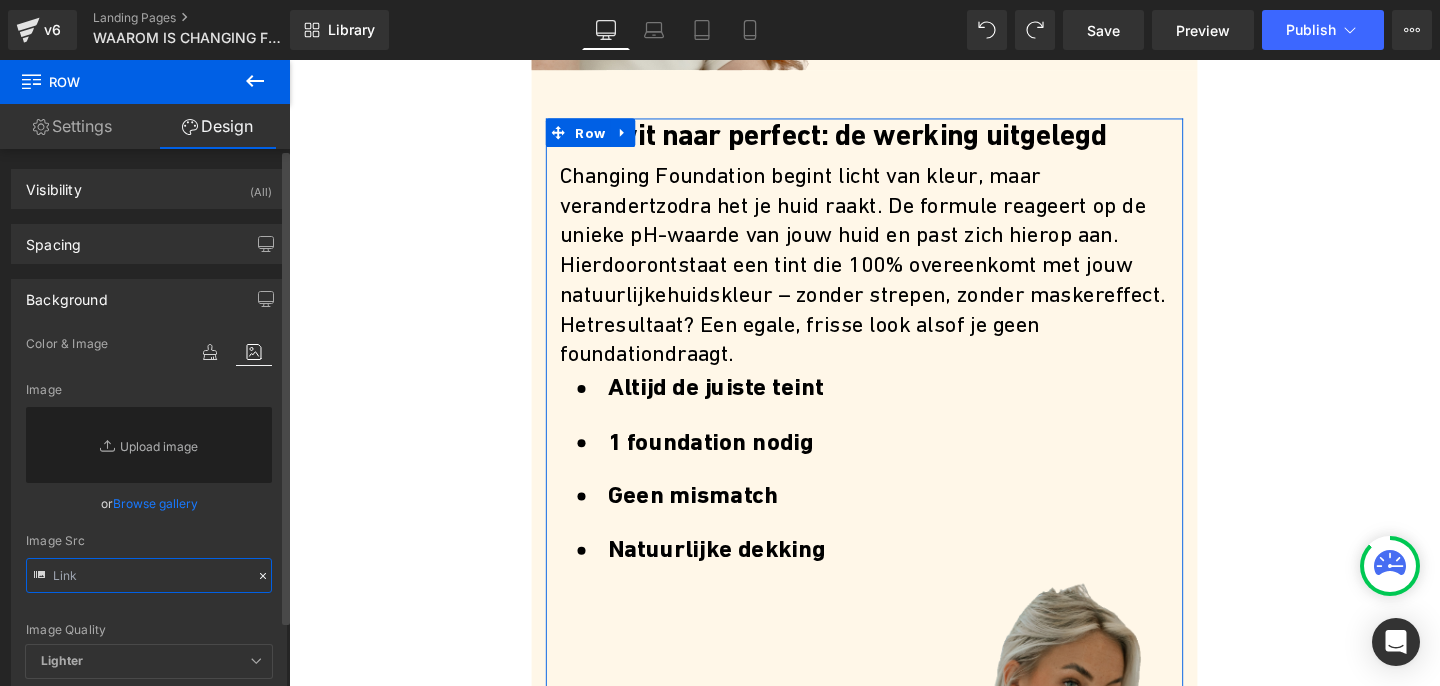 click at bounding box center (149, 575) 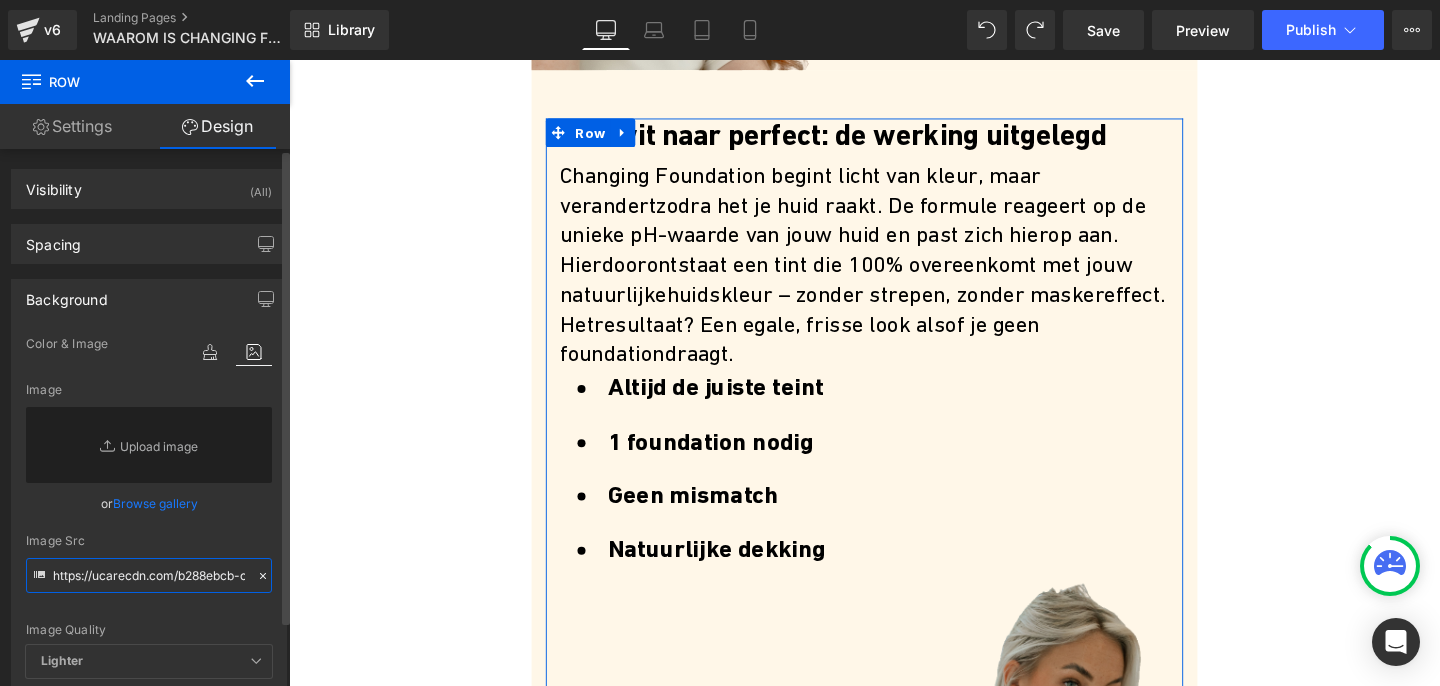scroll, scrollTop: 0, scrollLeft: 1339, axis: horizontal 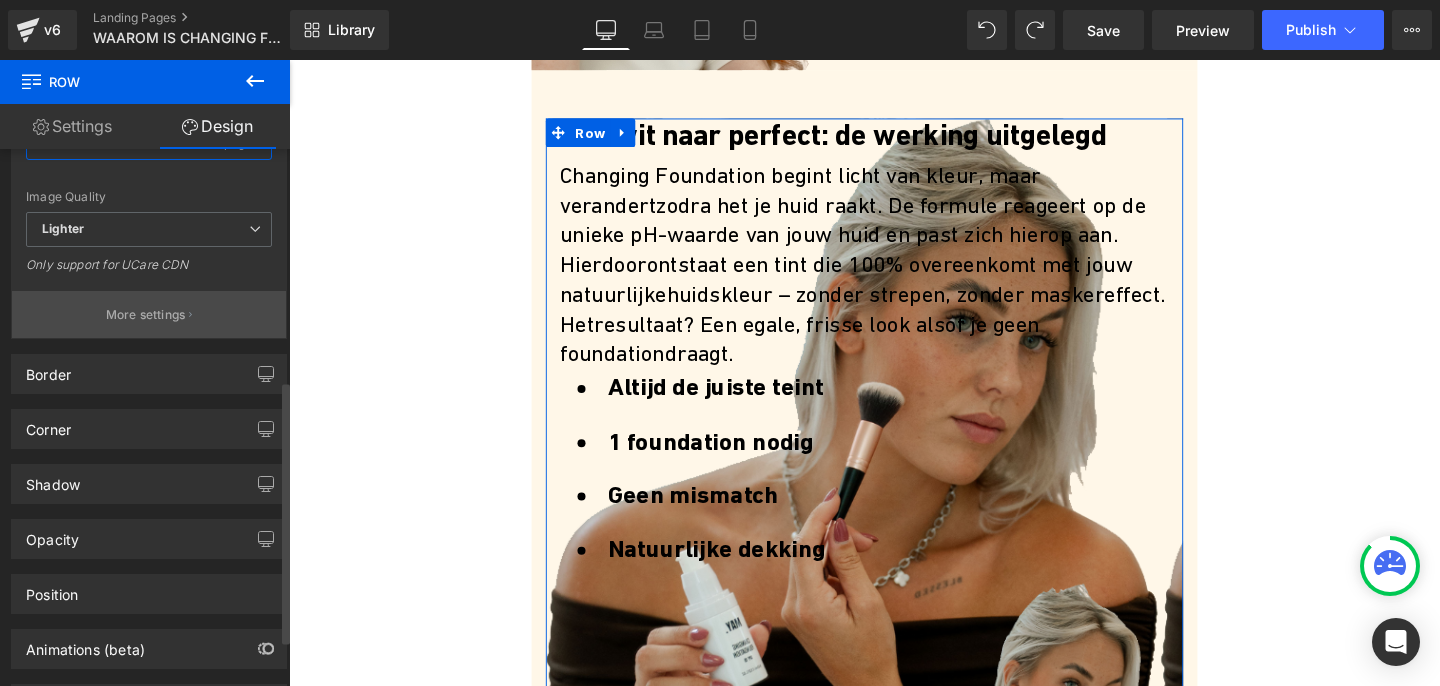 type on "https://ucarecdn.com/b288ebcb-c709-4844-ae9a-33324f099f97/-/format/auto/-/preview/3000x3000/-/quality/lighter/DE%20BESTE%20FOUNDATION%20VOOR%20DE%20RIJPERE%20HUID...%20WIJ%20HEBBEN%20ZE%20ALLEMAAL%20GETEST!%20_45_.png" 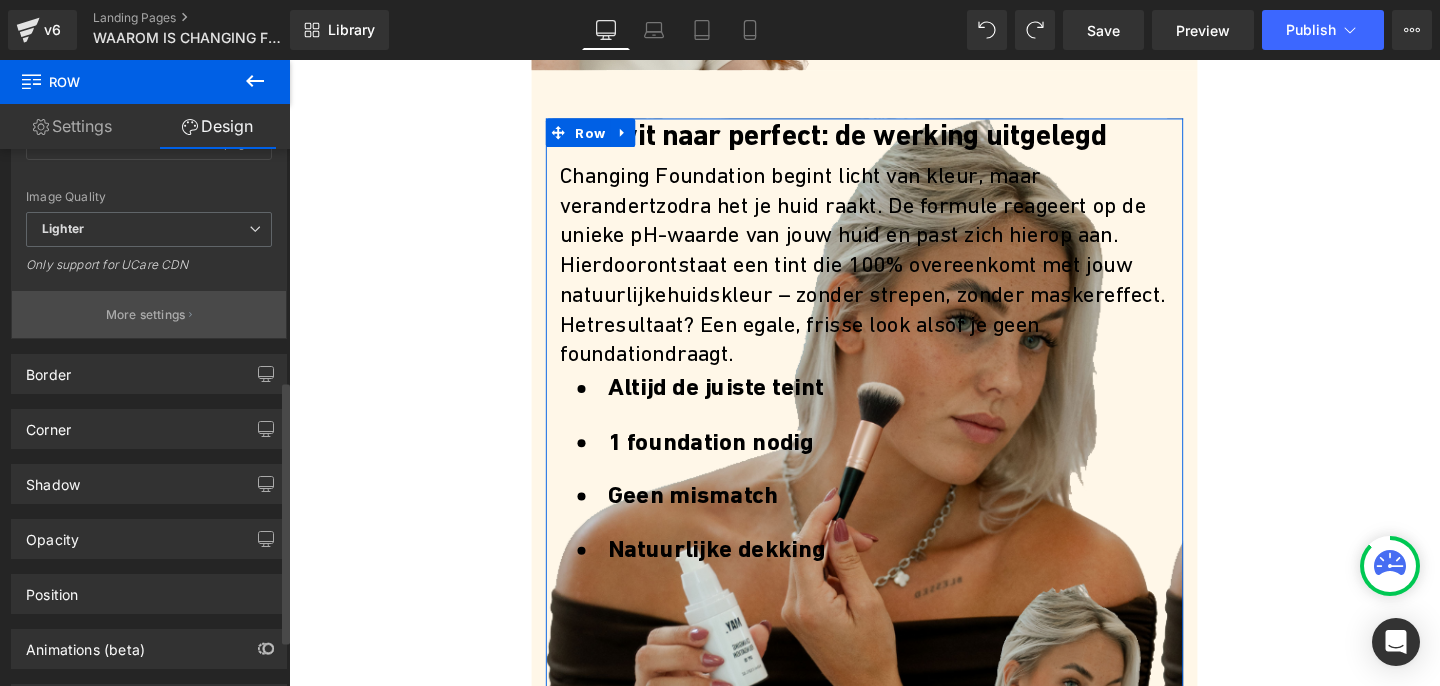 click on "More settings" at bounding box center [146, 315] 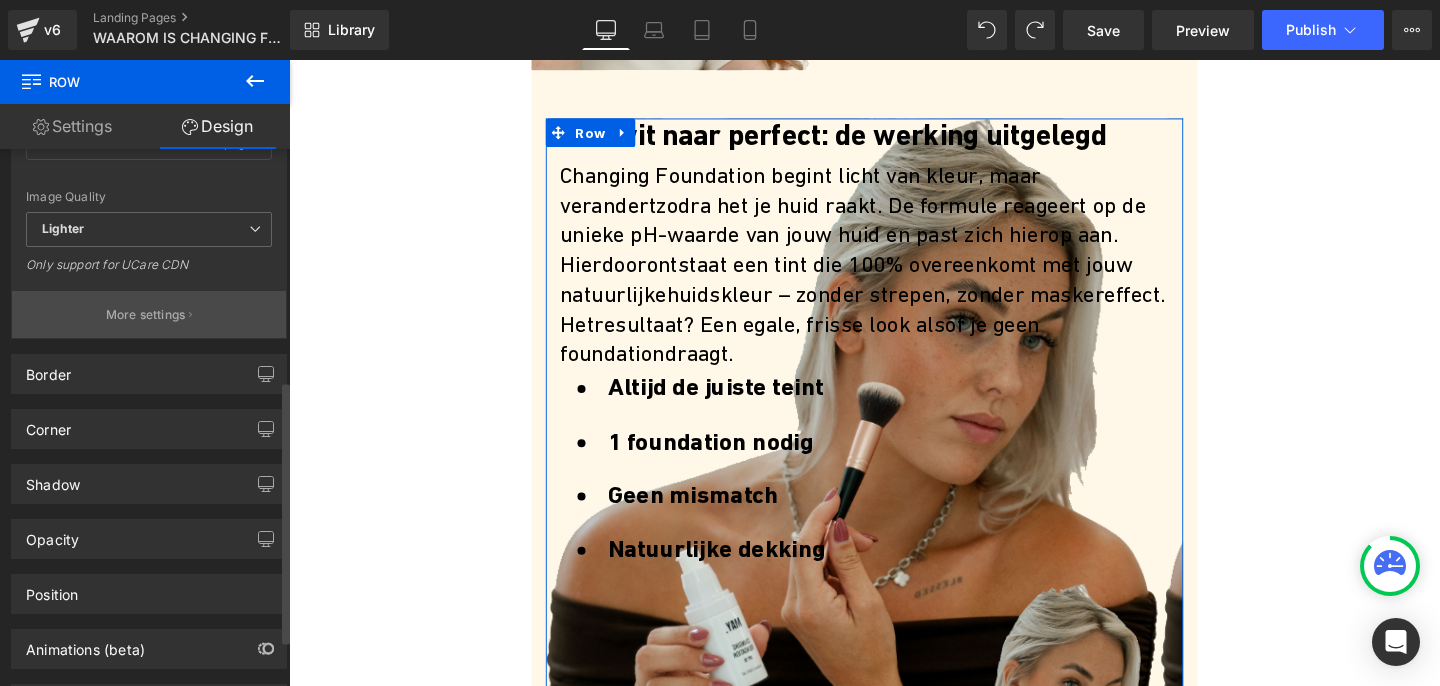 scroll, scrollTop: 0, scrollLeft: 0, axis: both 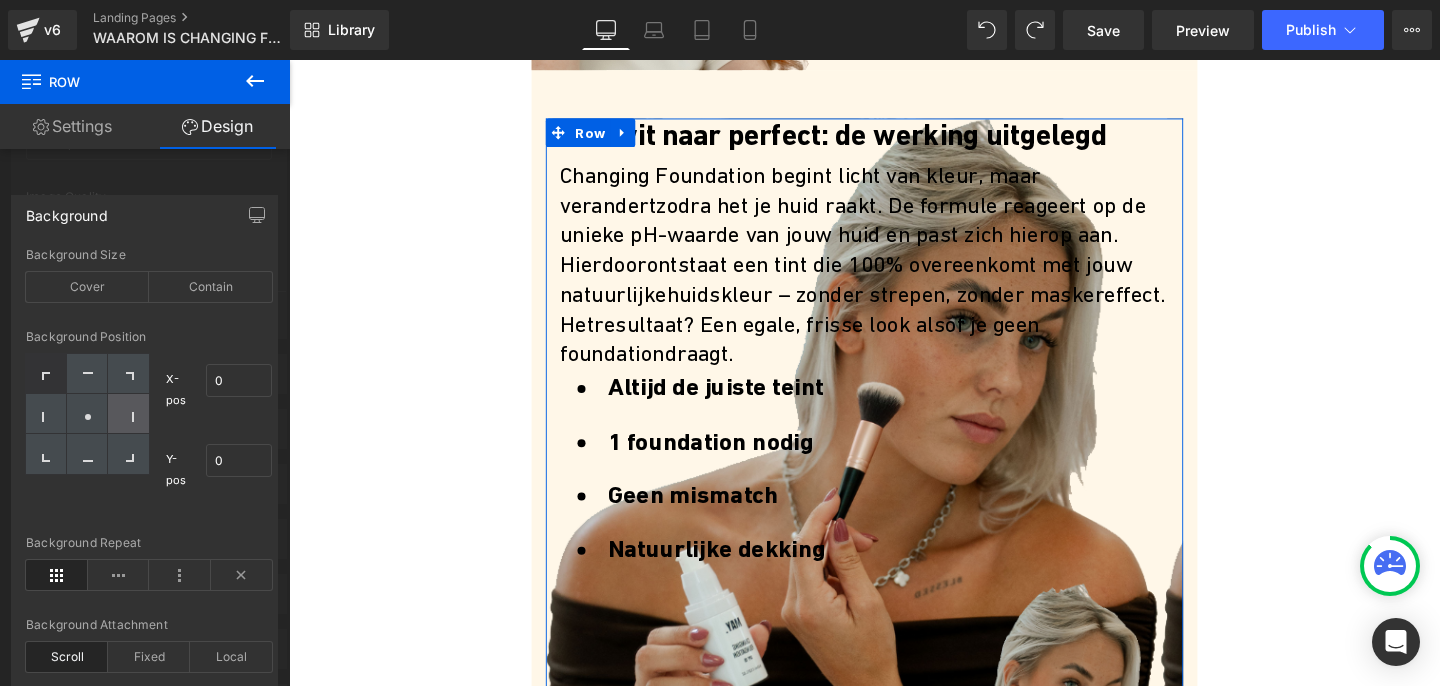 click at bounding box center (128, 414) 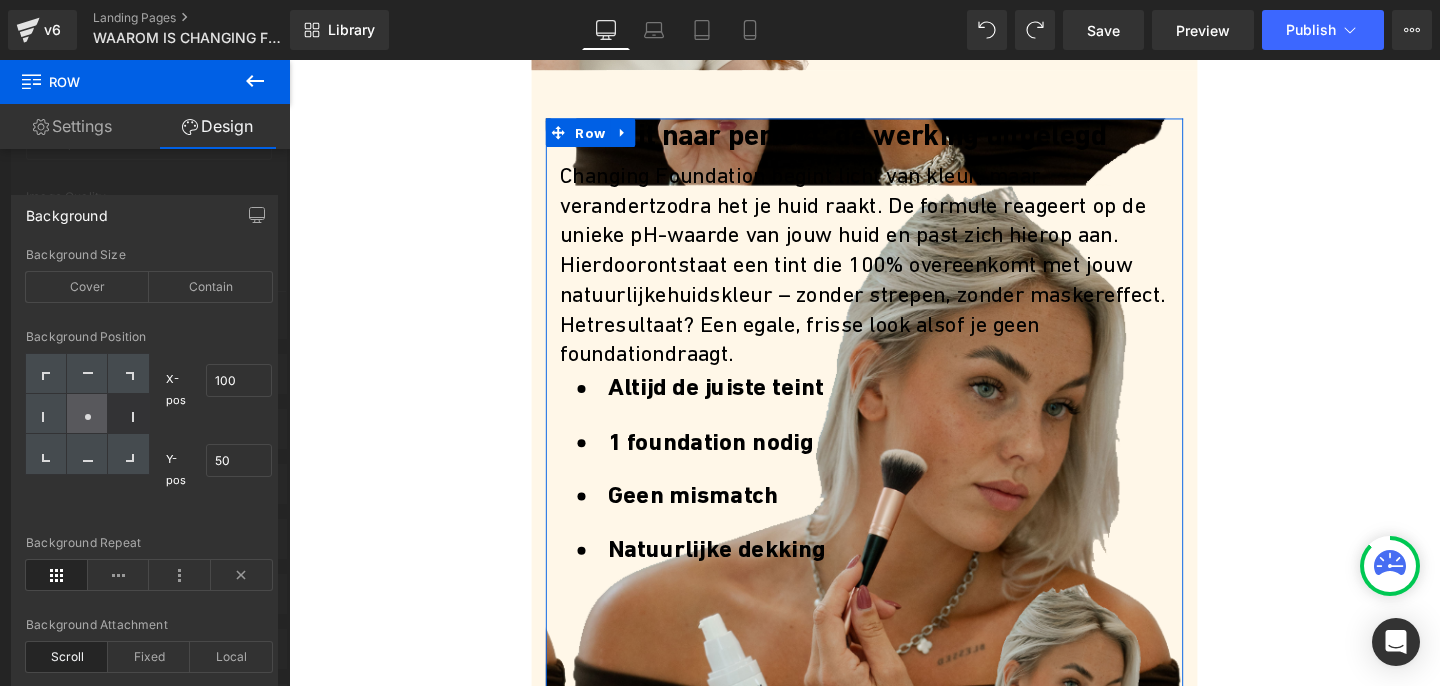 click 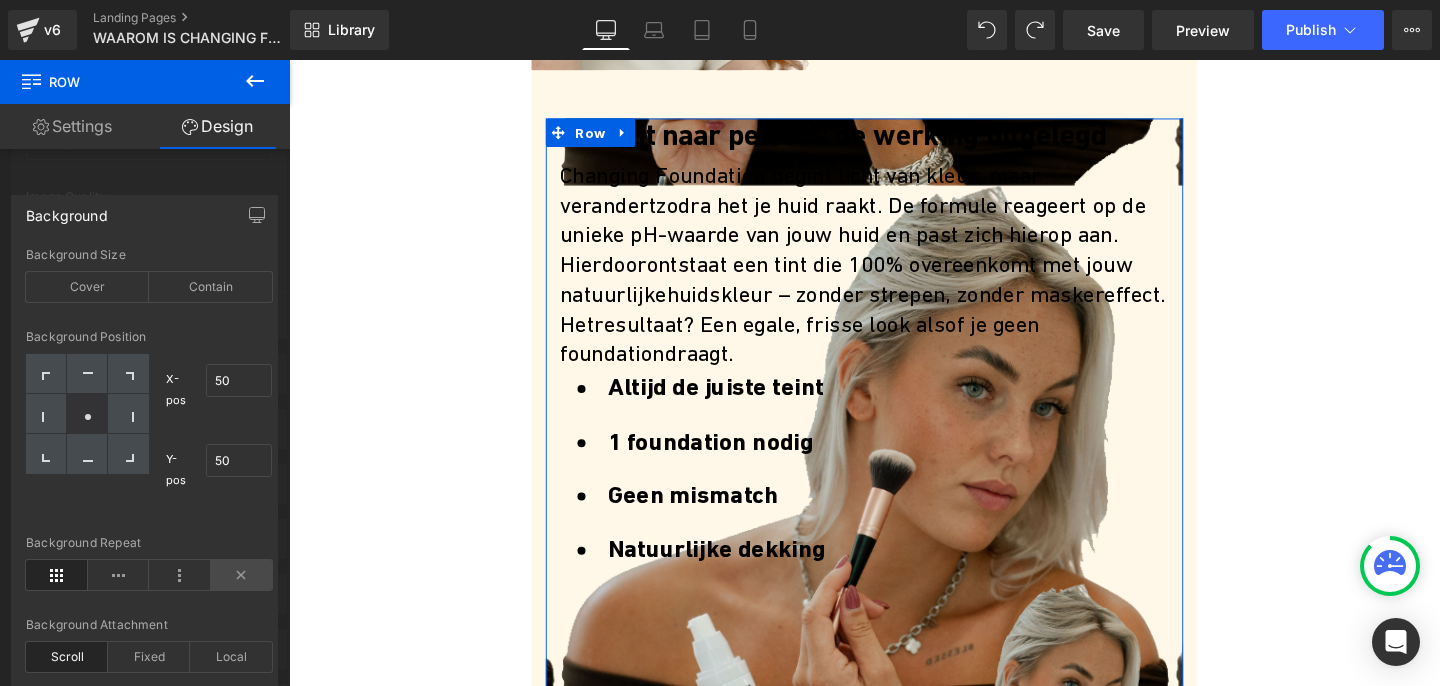 click at bounding box center [242, 575] 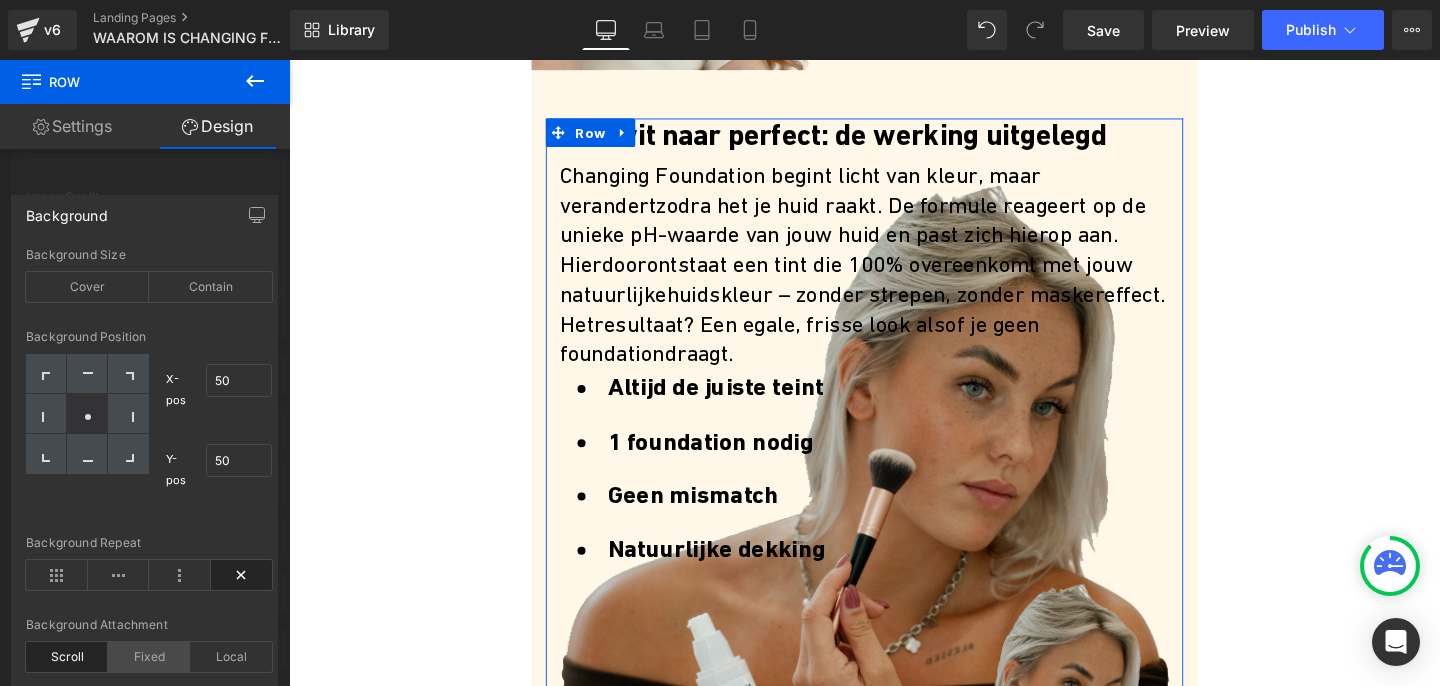 click on "Fixed" at bounding box center (149, 657) 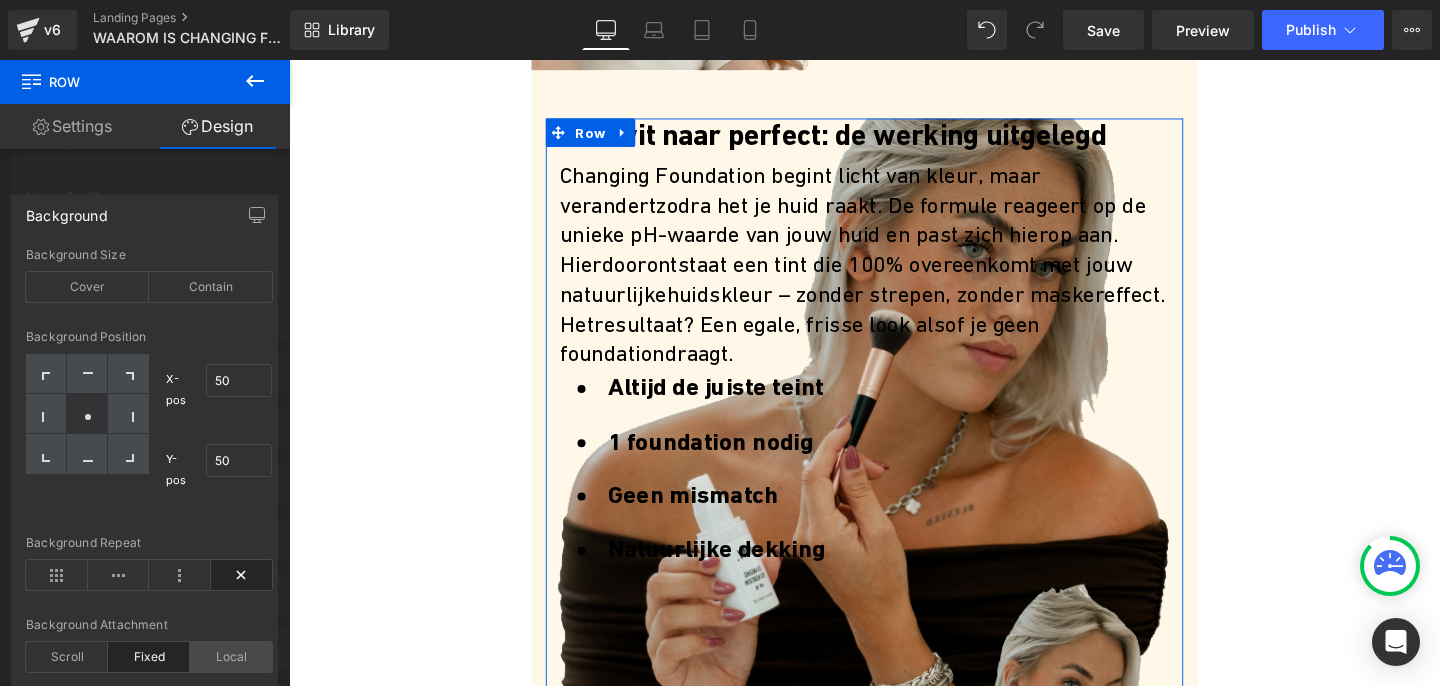 click on "Local" at bounding box center [231, 657] 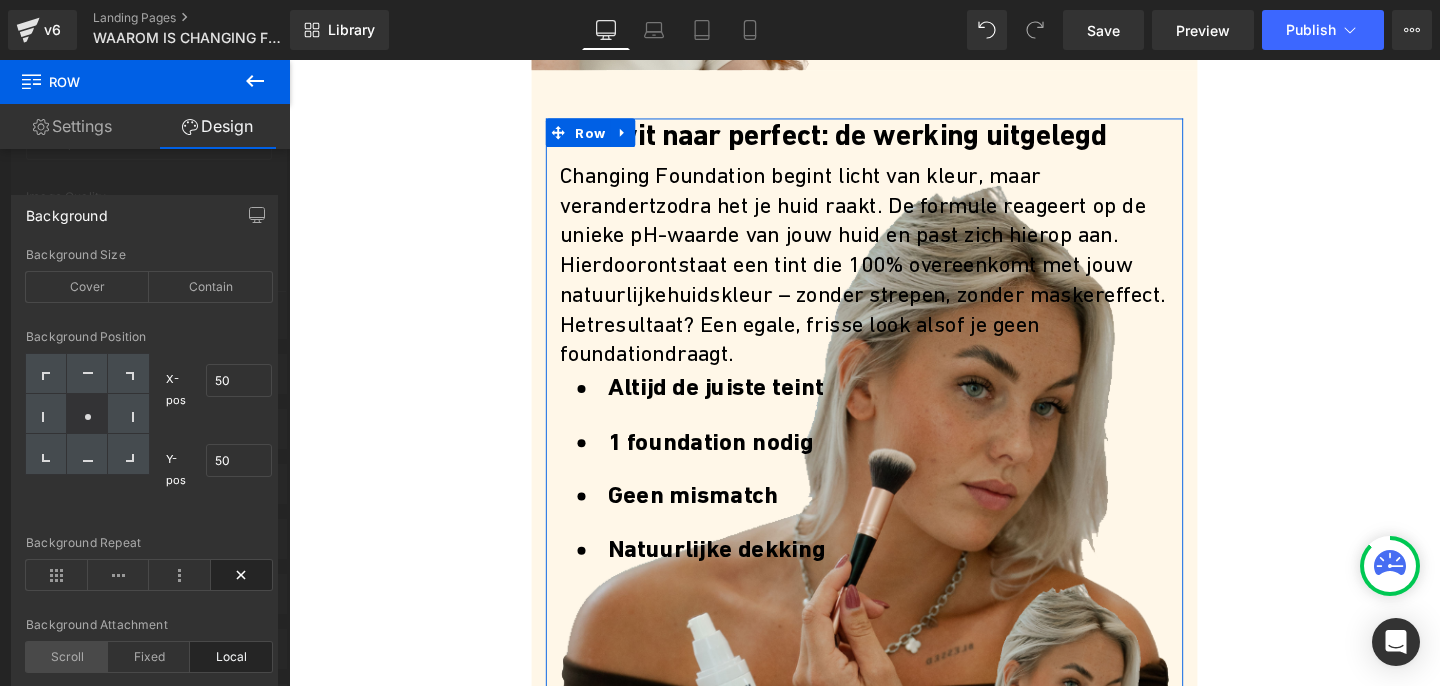 click on "Scroll" at bounding box center [67, 657] 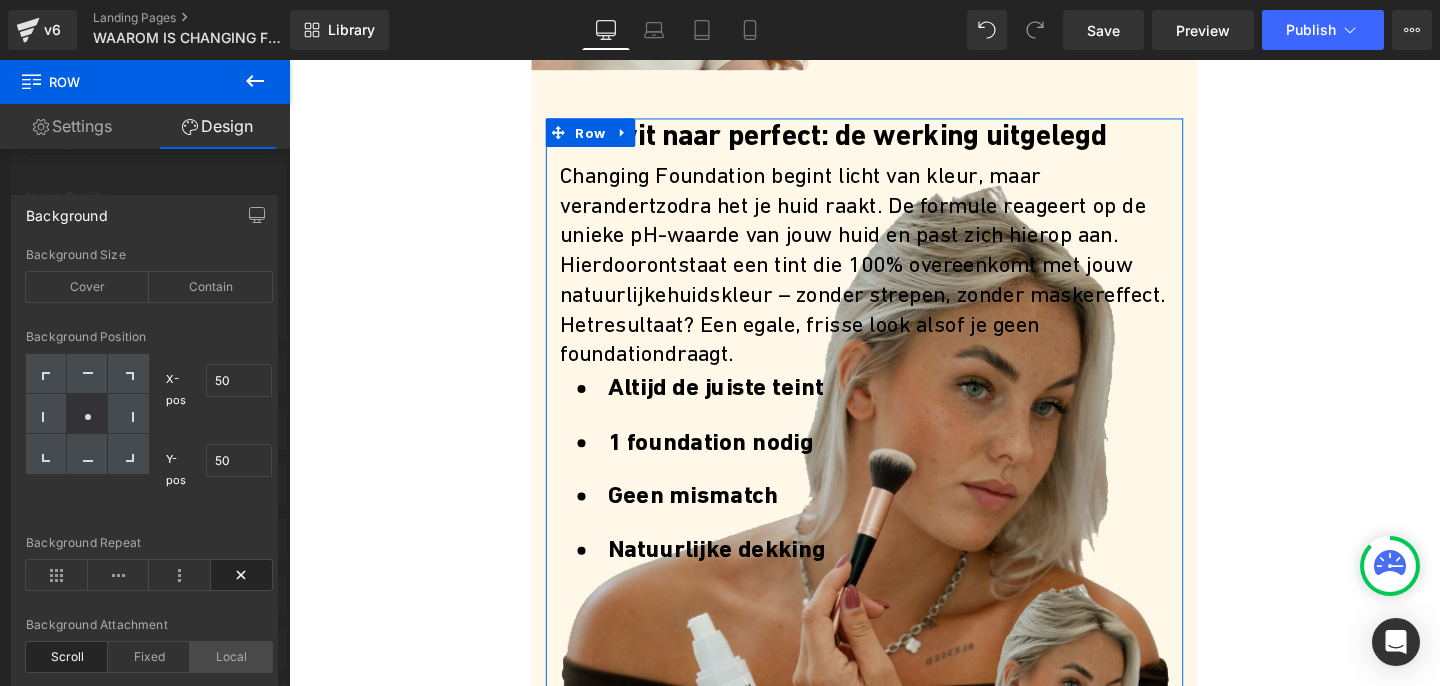click on "Local" at bounding box center (231, 657) 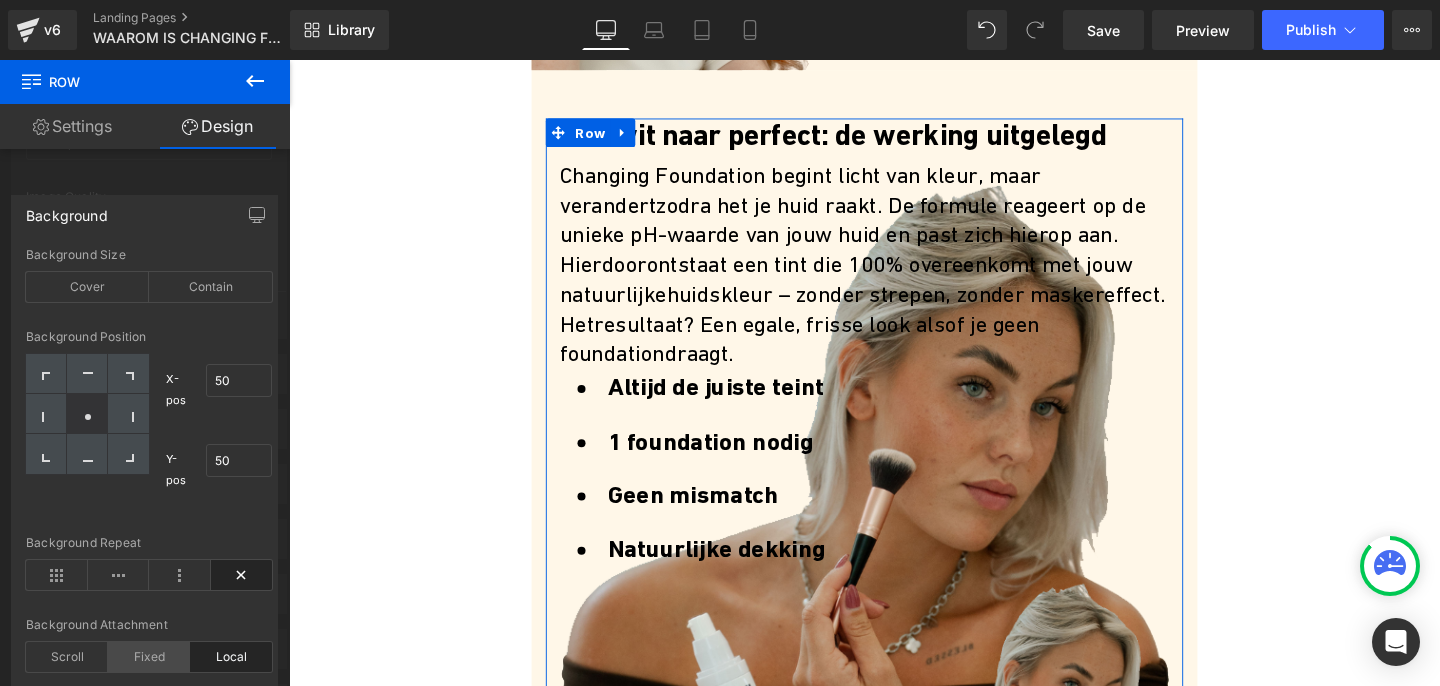 click on "Fixed" at bounding box center [149, 657] 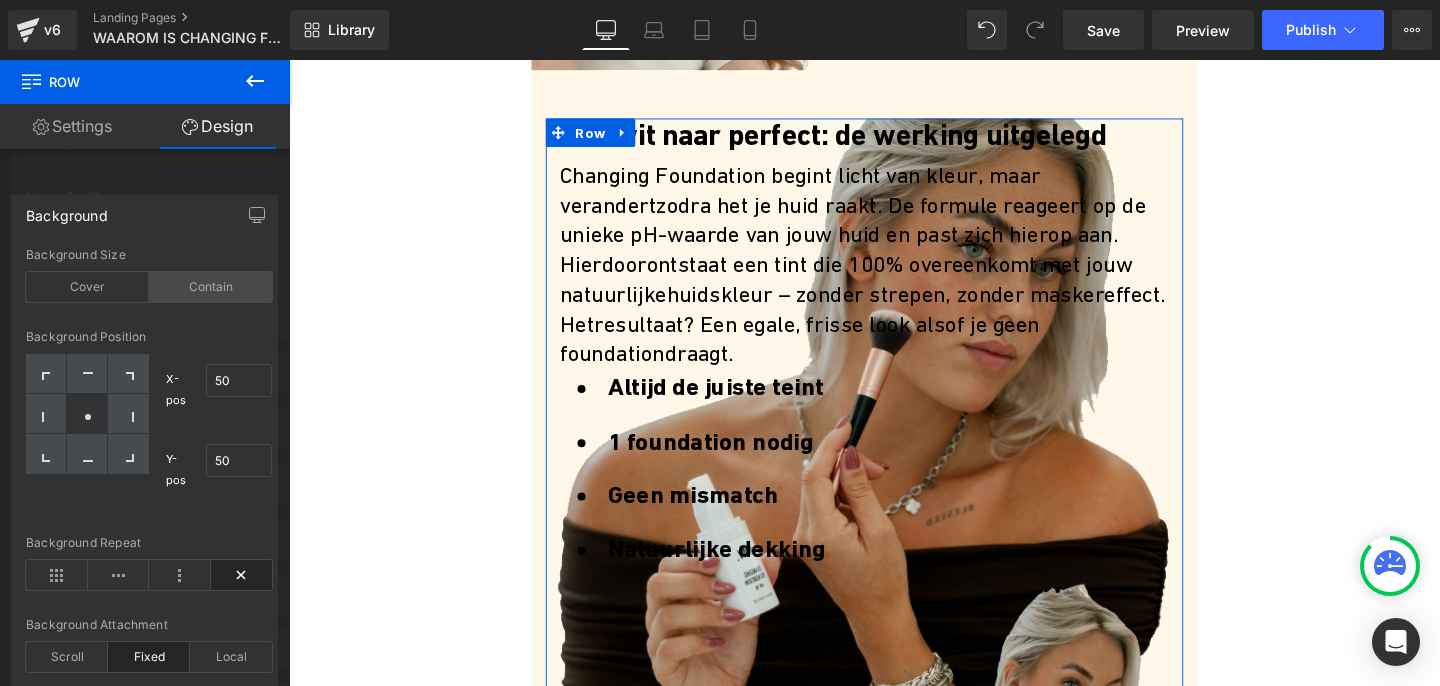 click on "Contain" at bounding box center (210, 287) 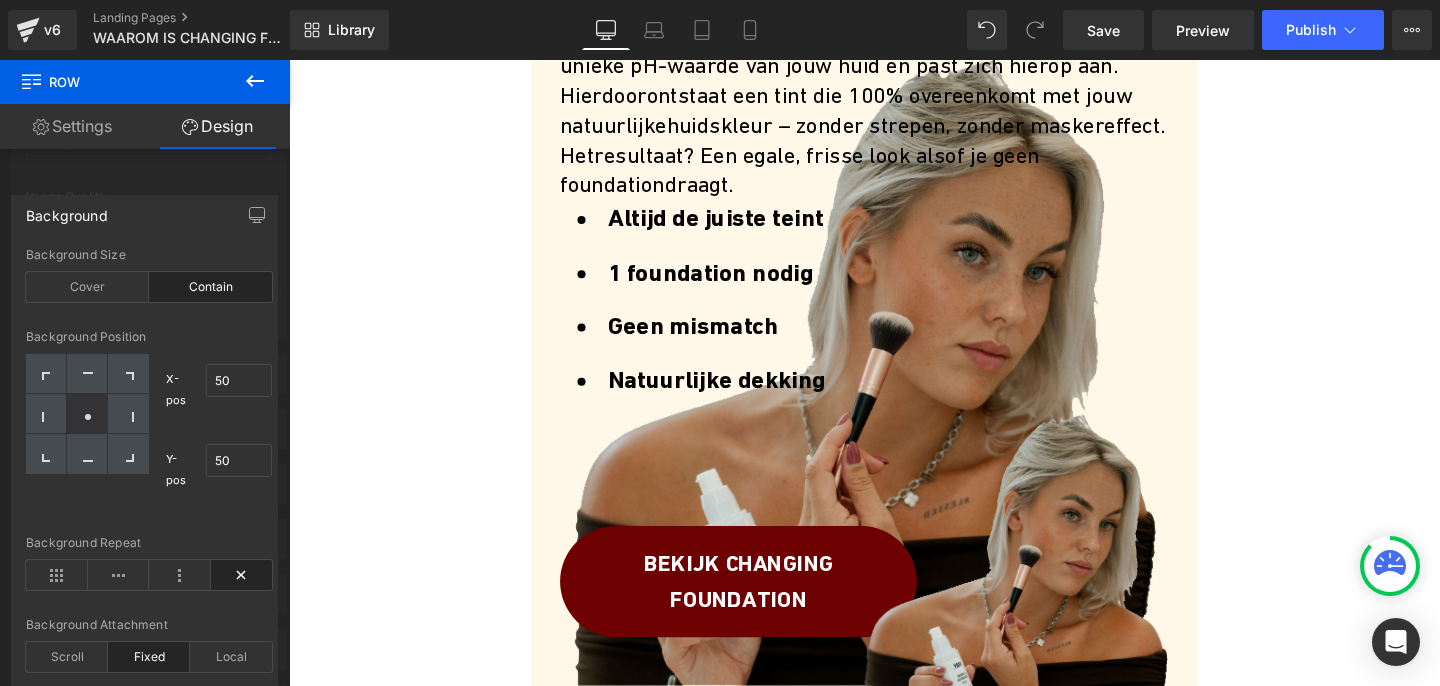 scroll, scrollTop: 707, scrollLeft: 0, axis: vertical 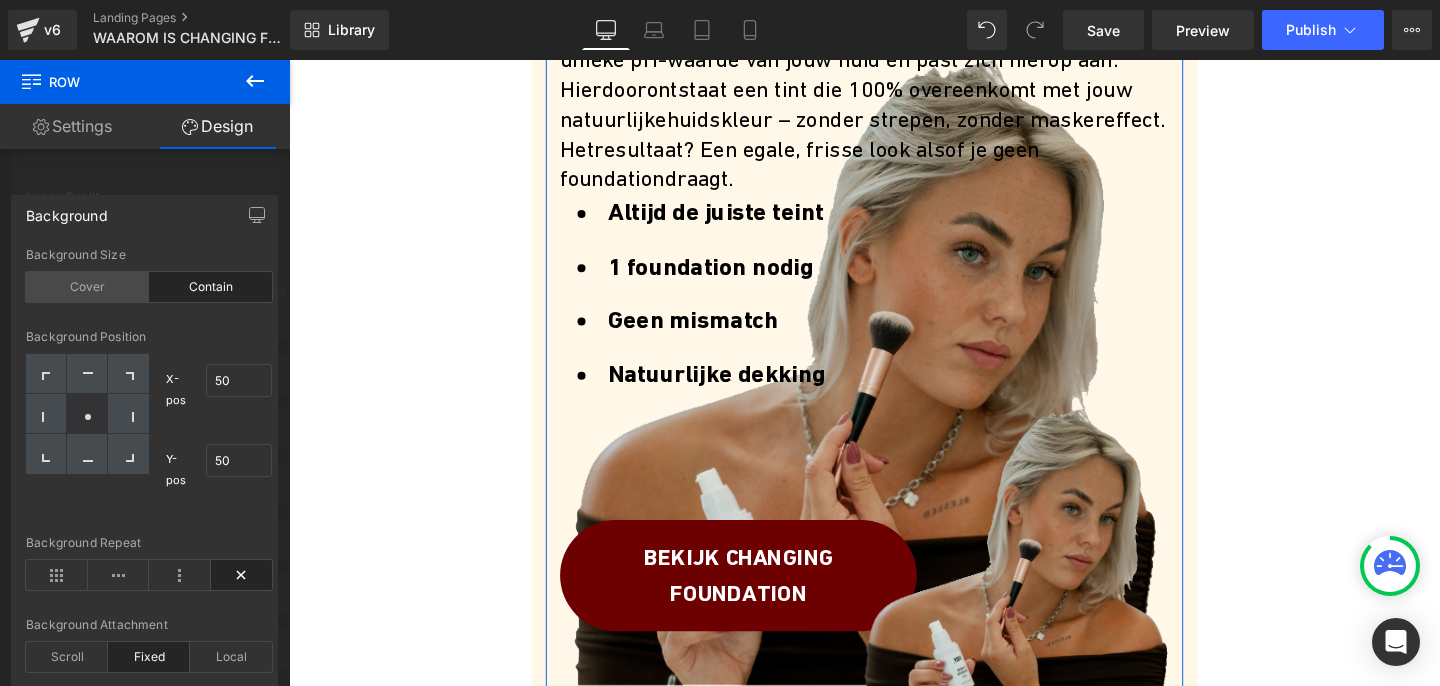 click on "Cover" at bounding box center [87, 287] 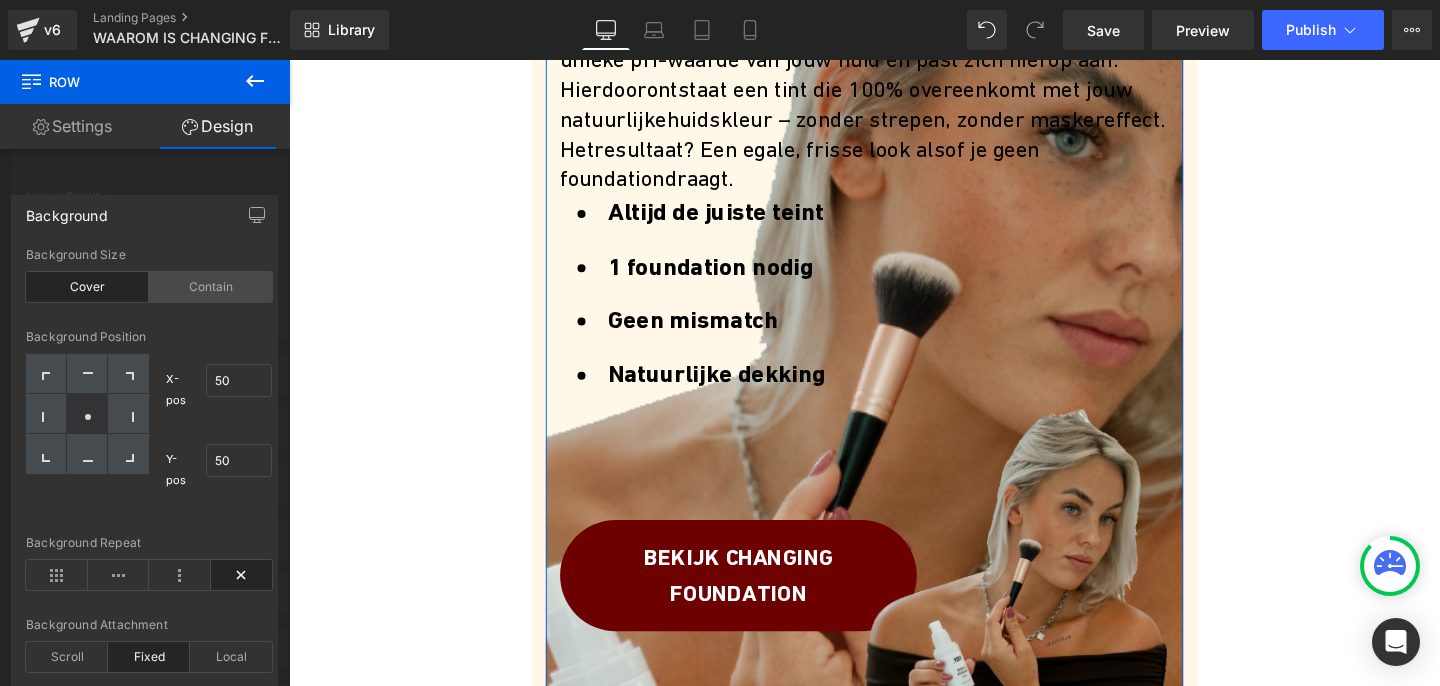 click on "Contain" at bounding box center [210, 287] 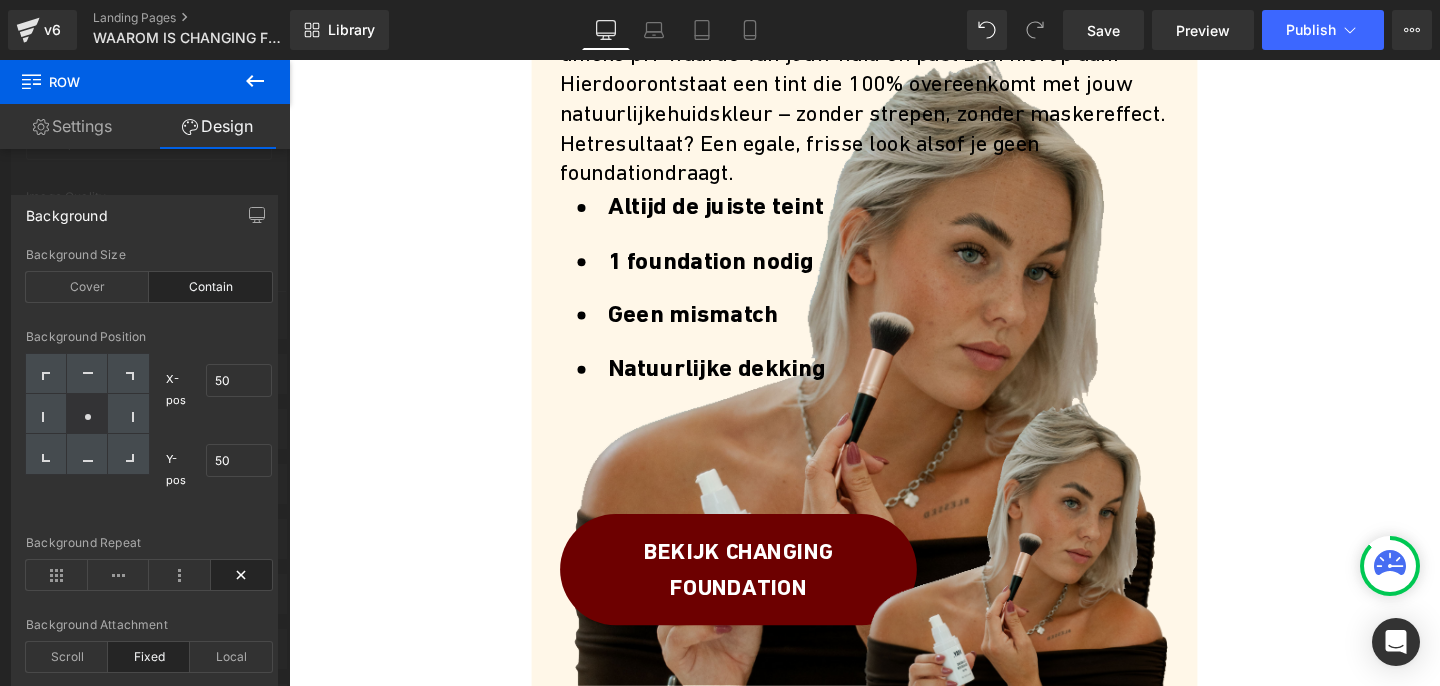 scroll, scrollTop: 676, scrollLeft: 0, axis: vertical 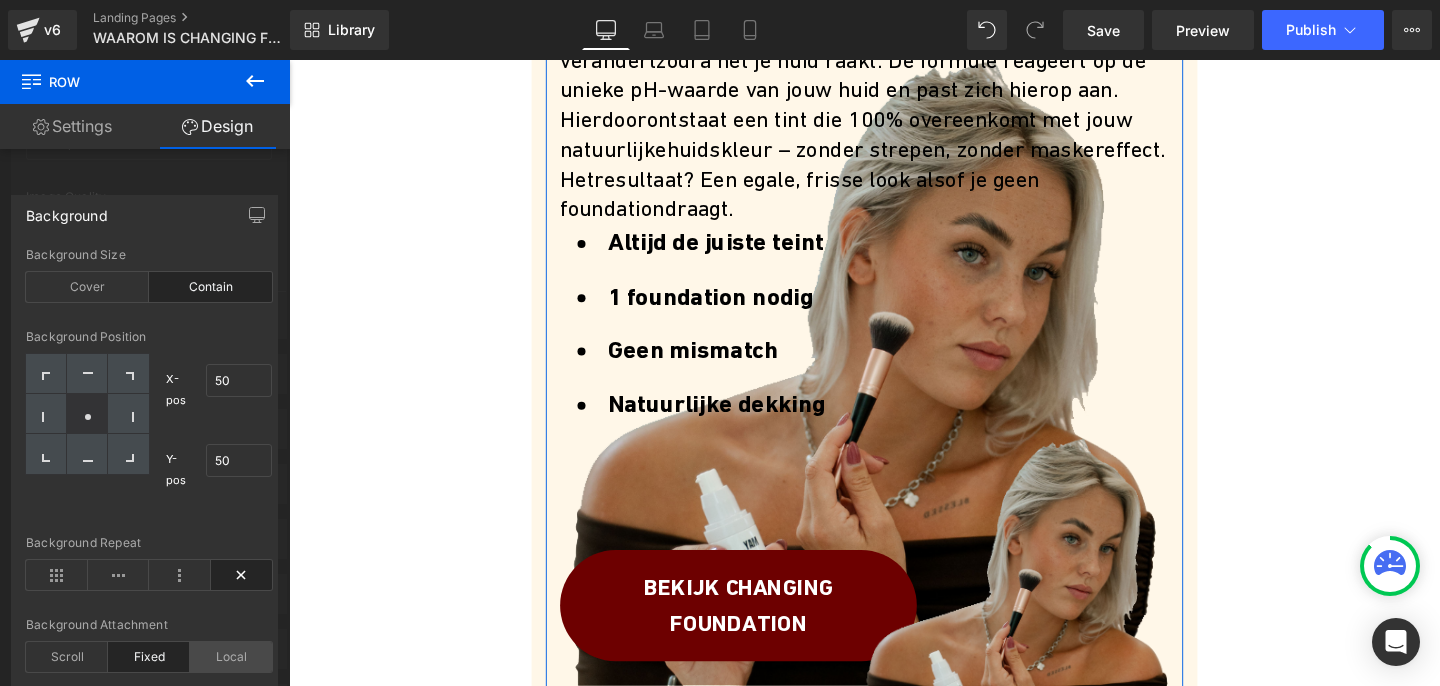 click on "Local" at bounding box center [231, 657] 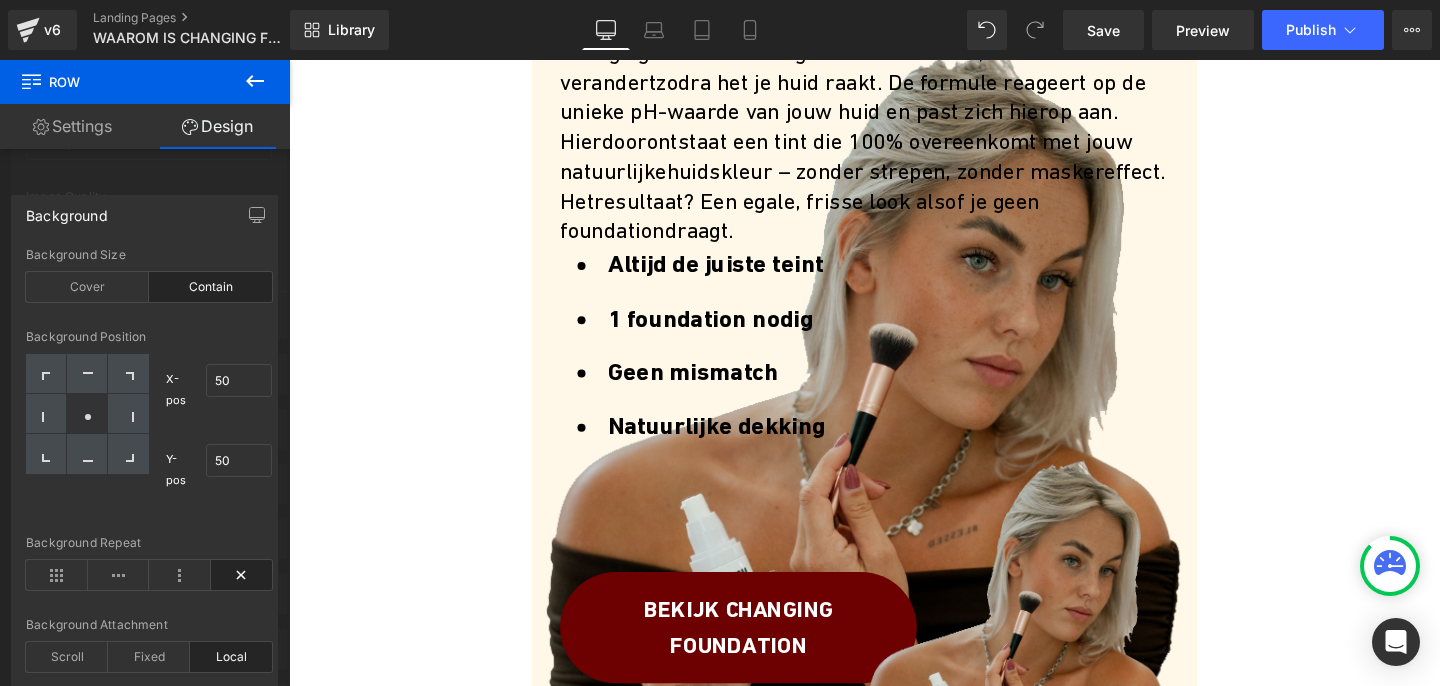 scroll, scrollTop: 621, scrollLeft: 0, axis: vertical 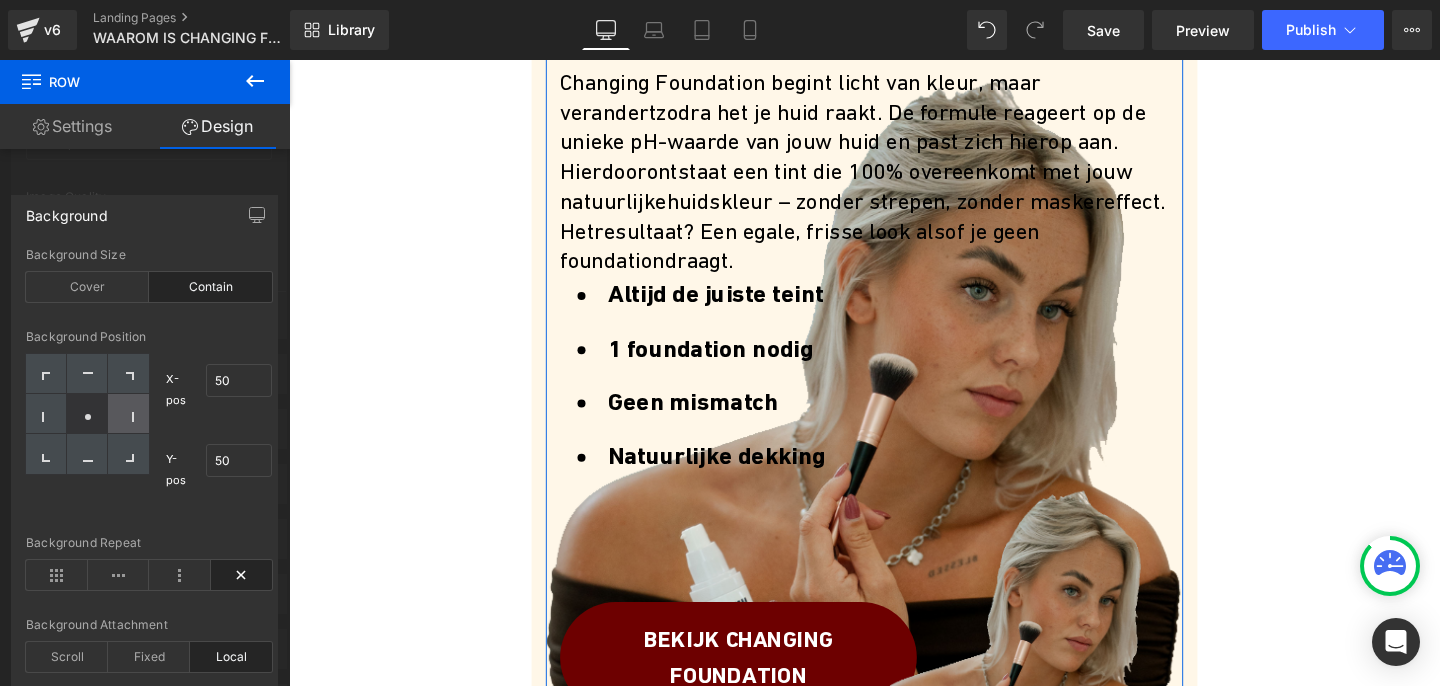click at bounding box center [128, 414] 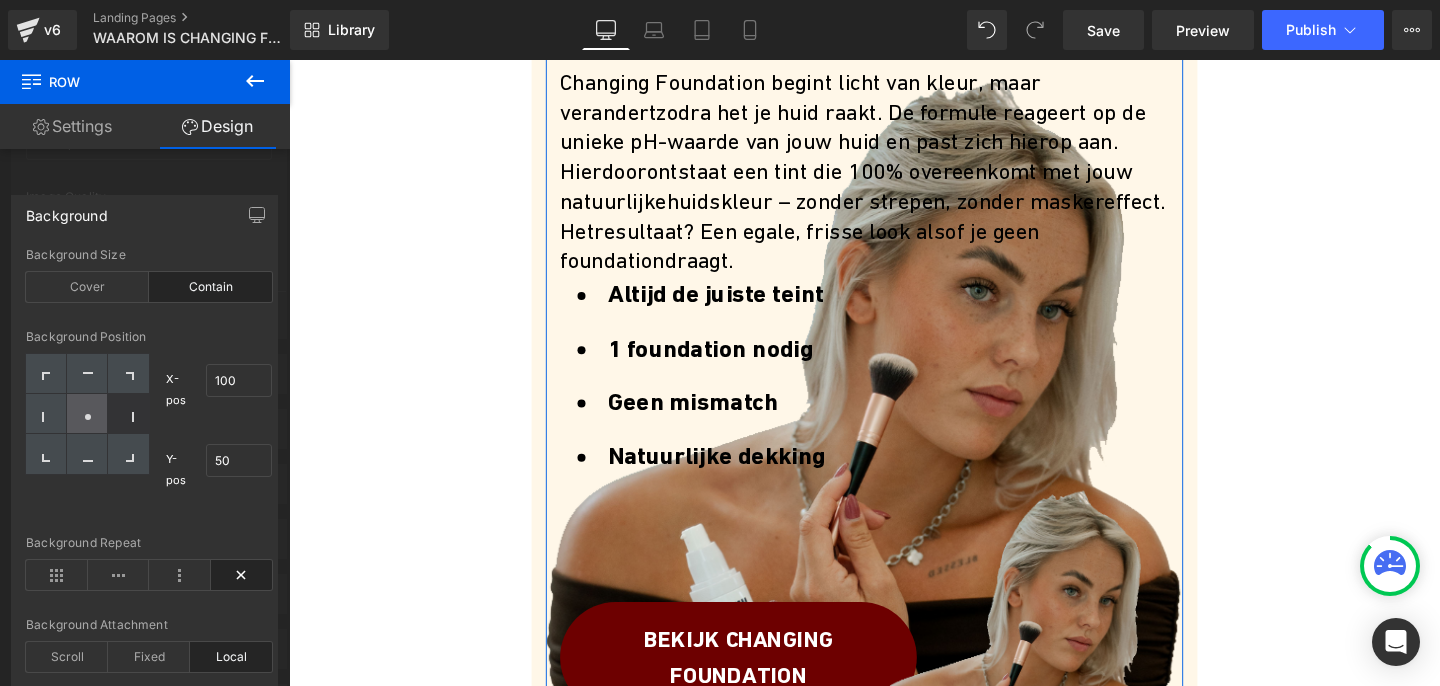 click at bounding box center (87, 414) 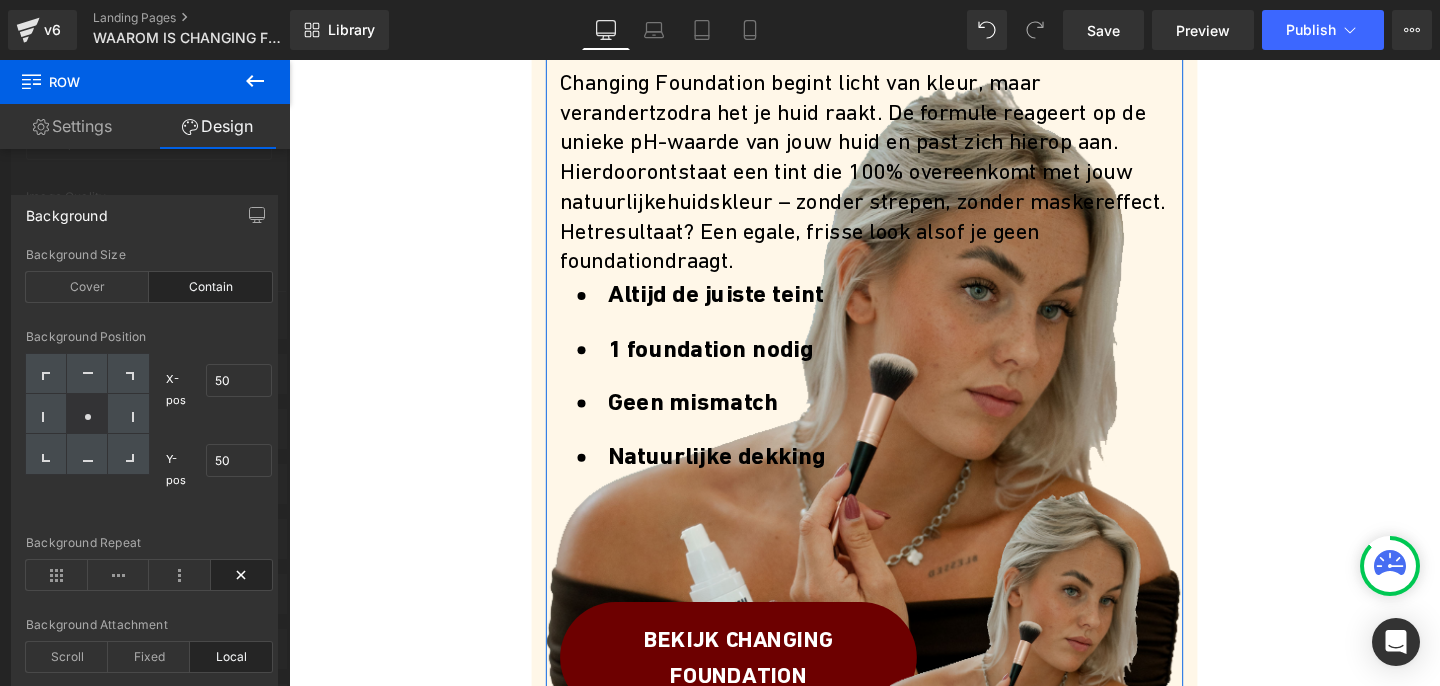 click on "Background" at bounding box center (67, 210) 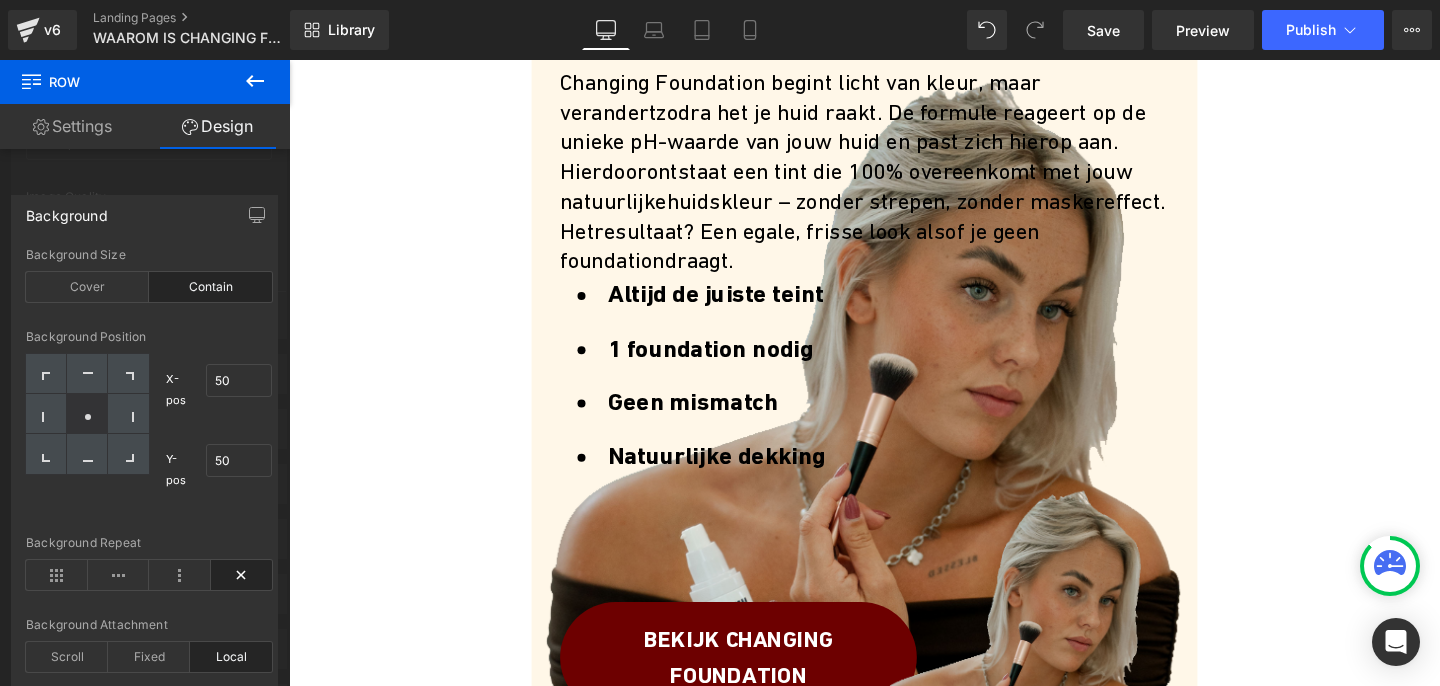 click at bounding box center [894, 389] 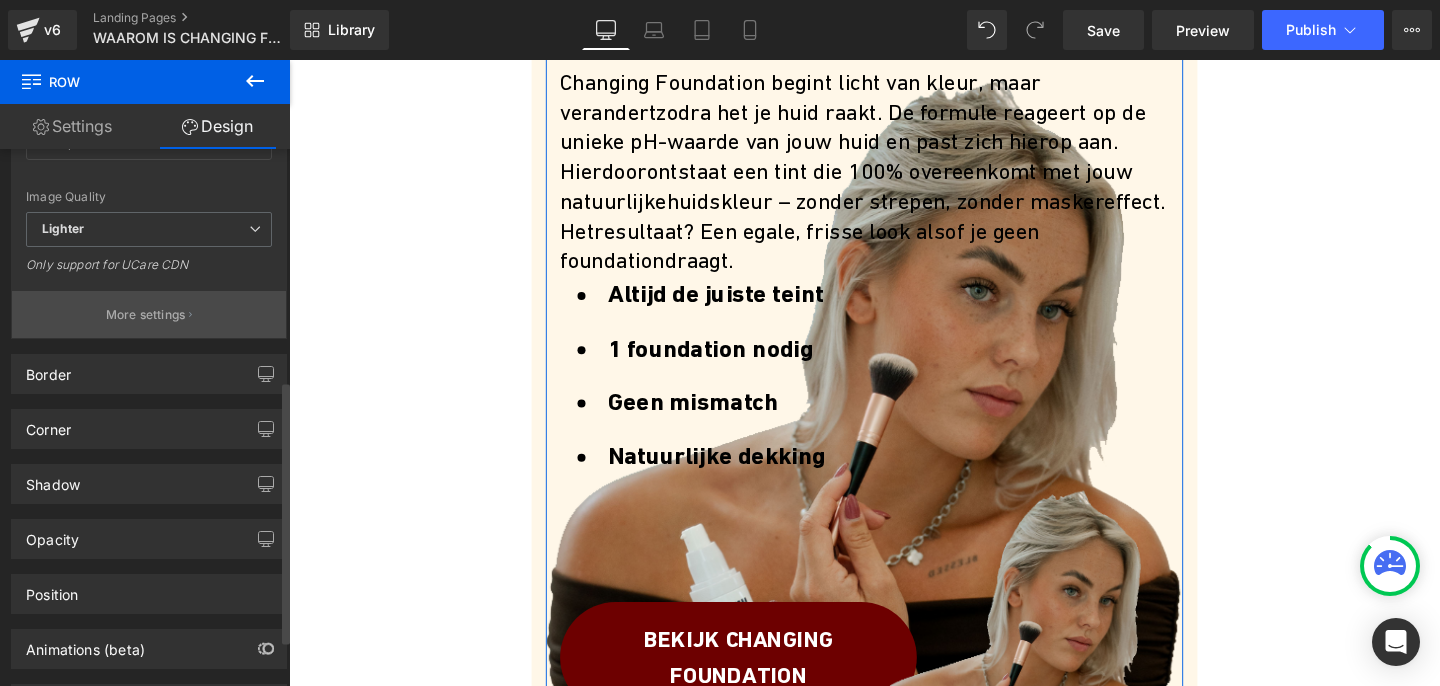click on "More settings" at bounding box center [146, 315] 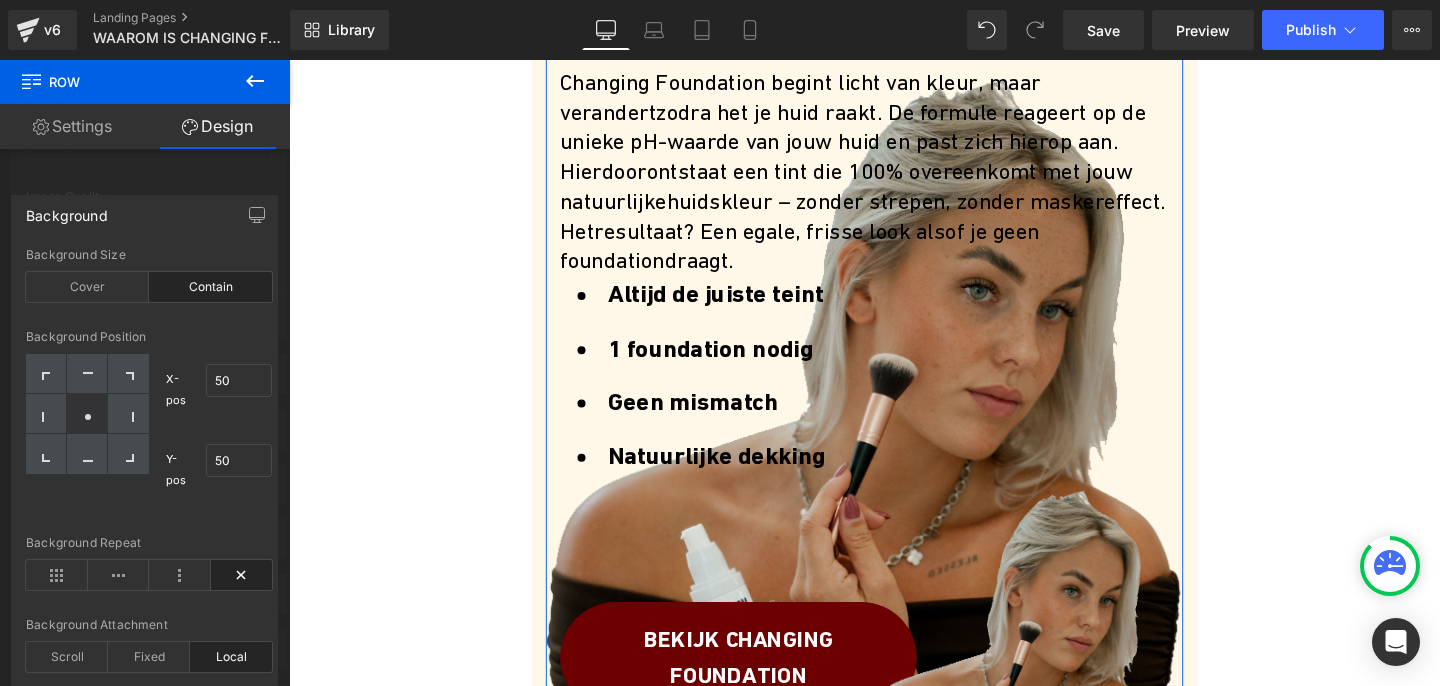 type 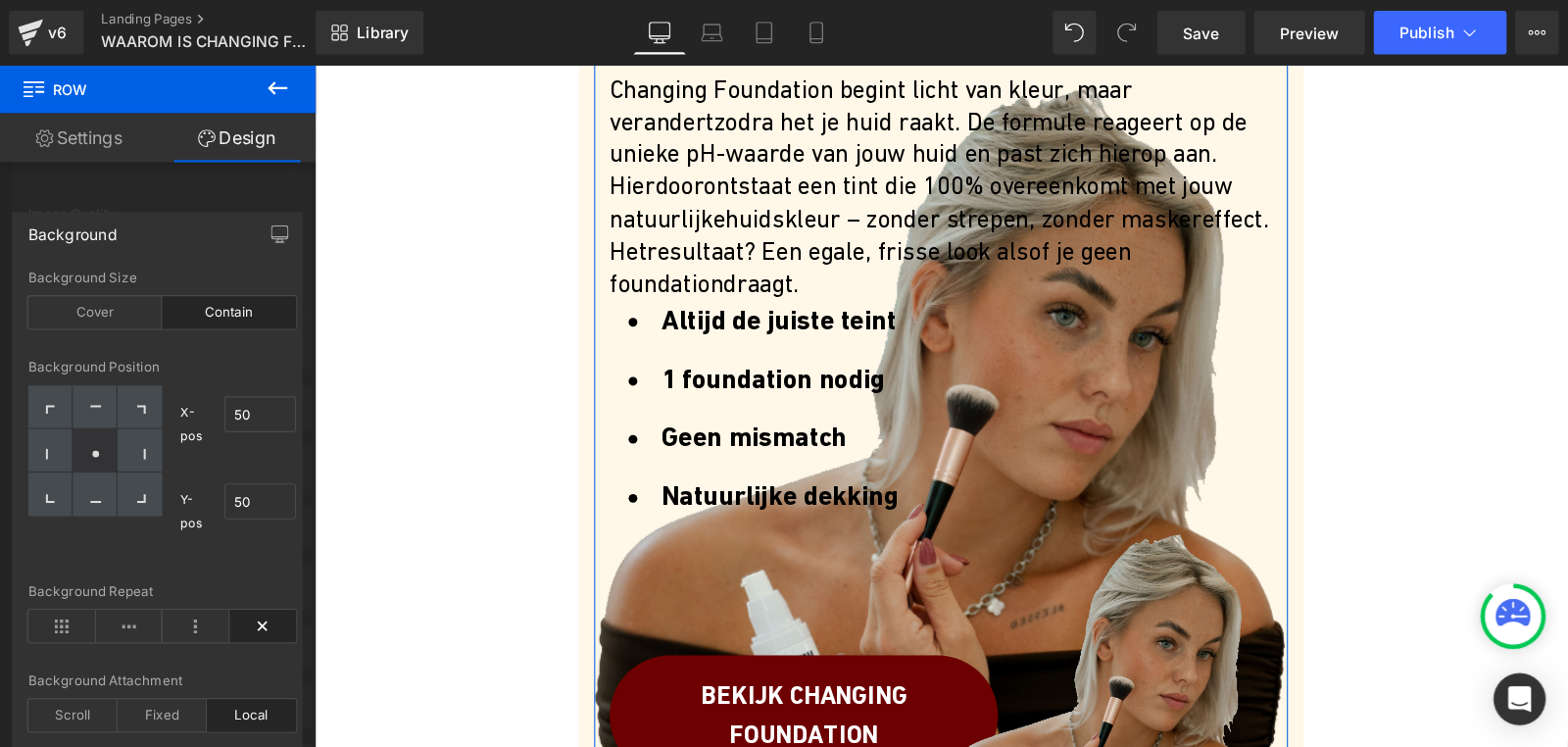 scroll, scrollTop: 609, scrollLeft: 0, axis: vertical 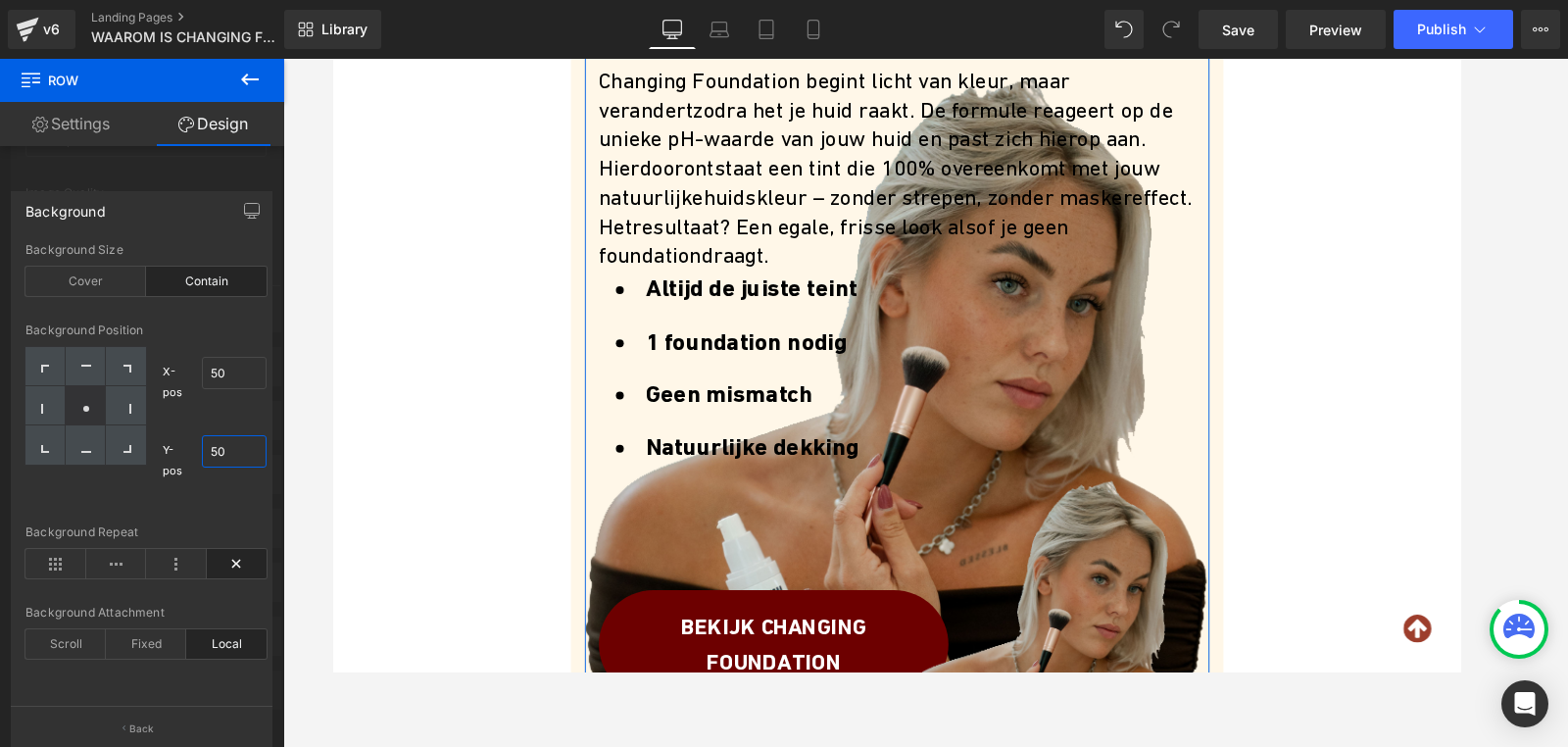click on "50" at bounding box center [234, 451] 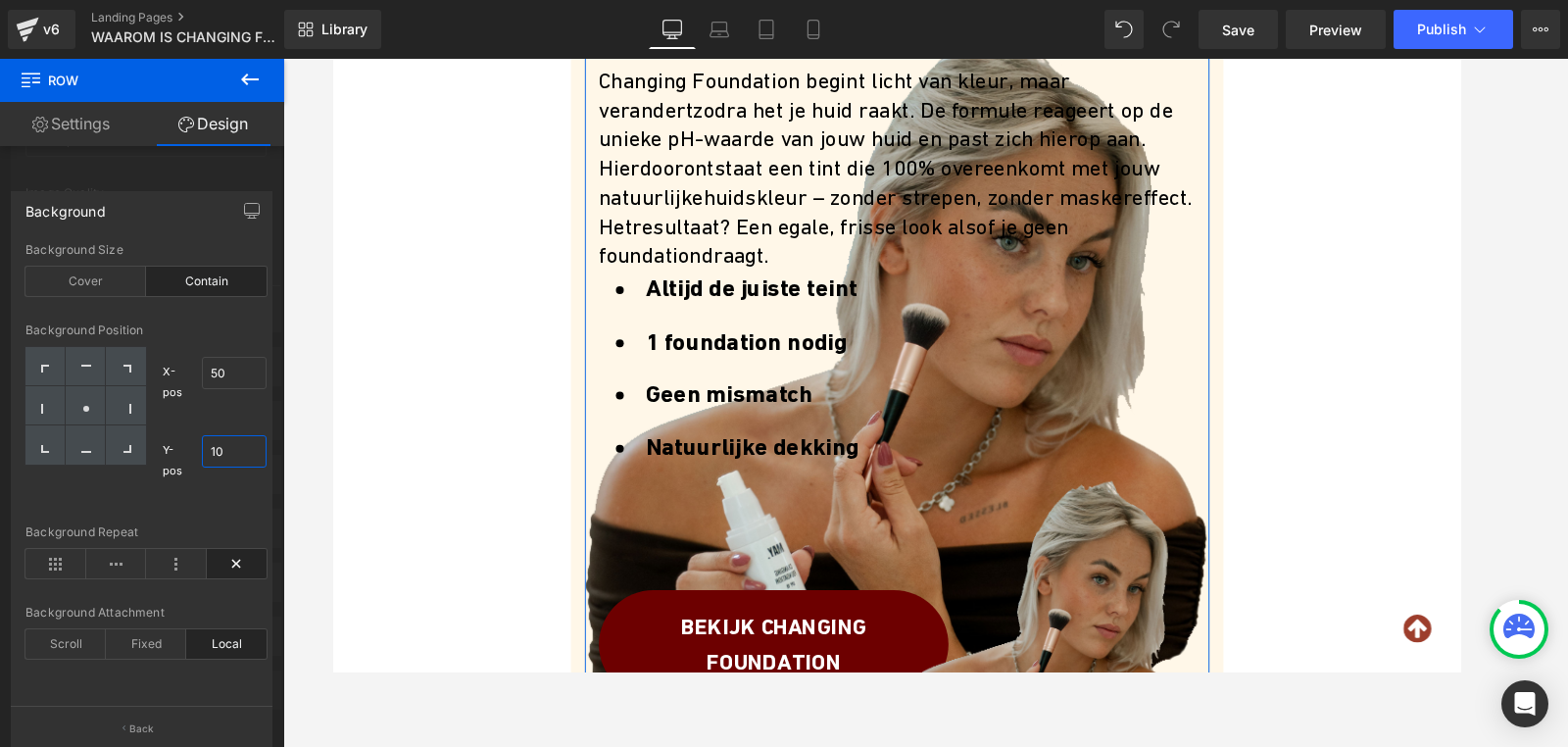 type on "1" 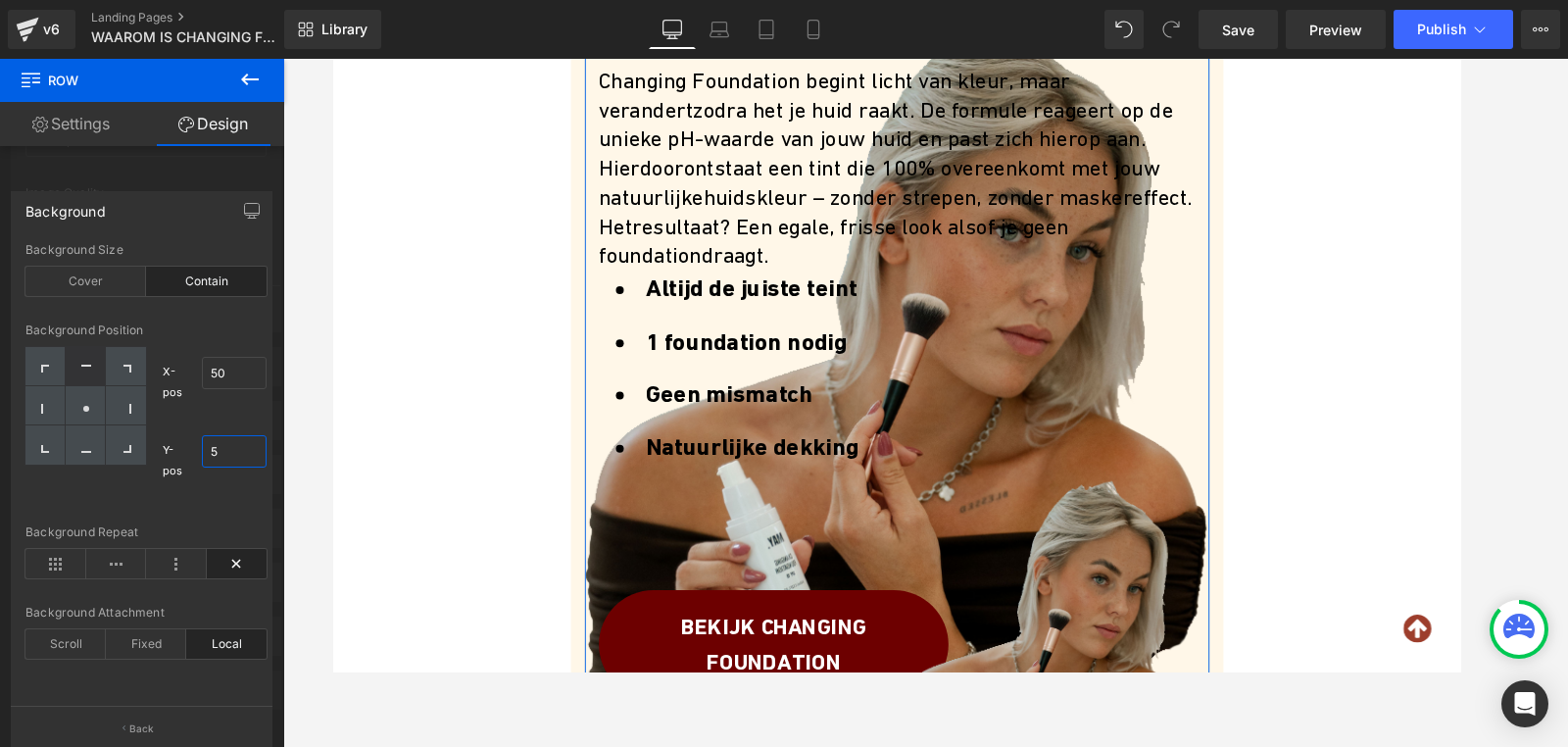 type on "50" 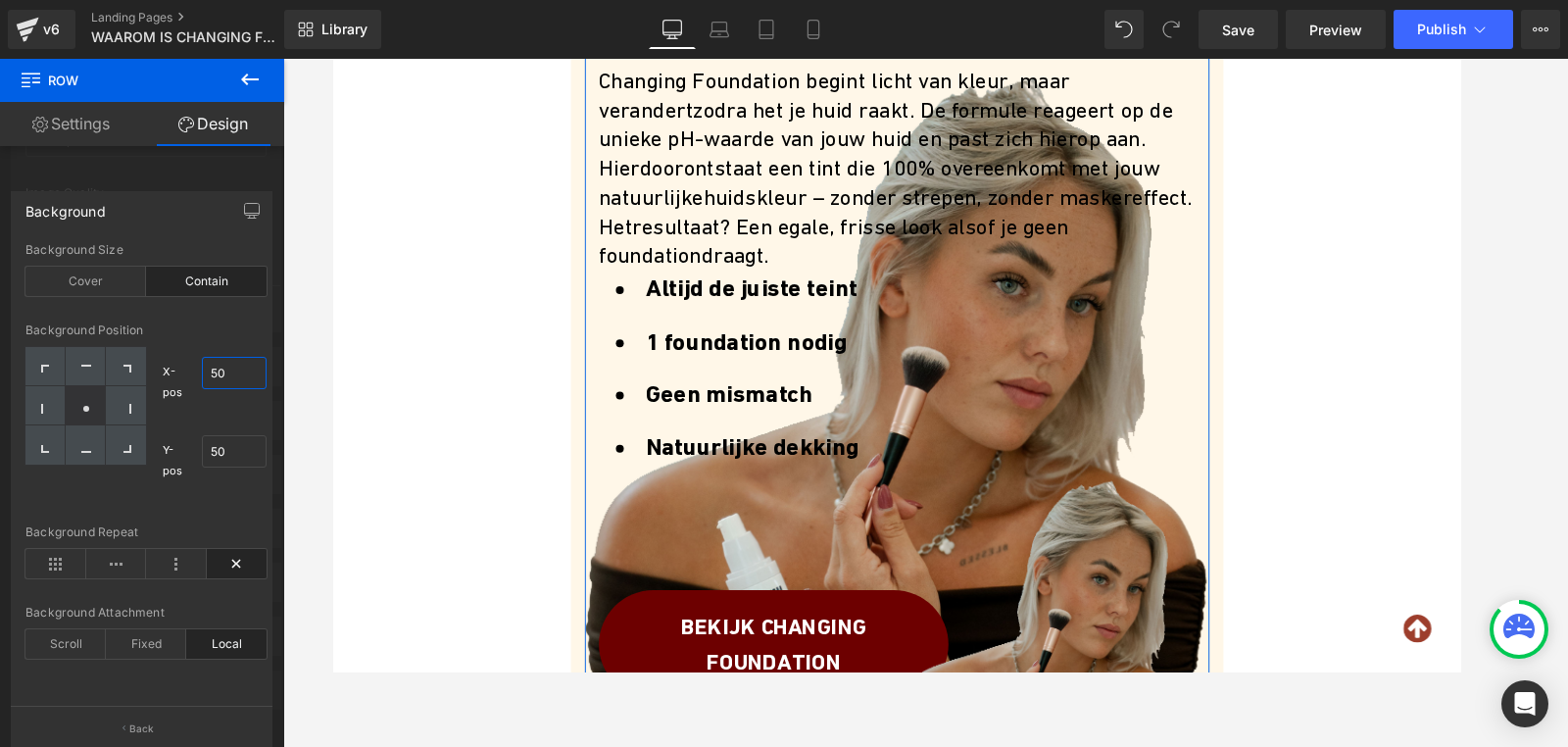 click on "50" at bounding box center [234, 373] 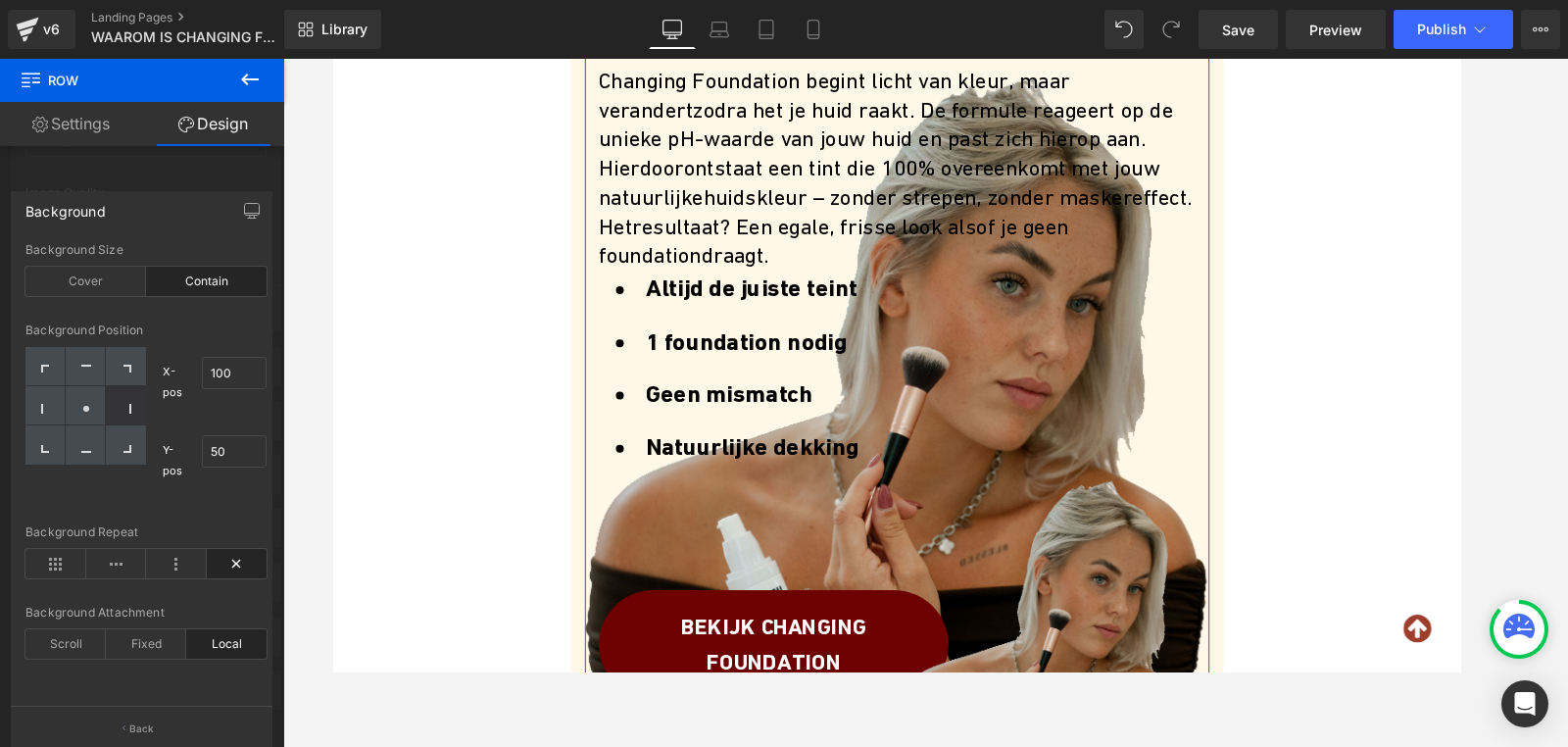 click at bounding box center [234, 405] 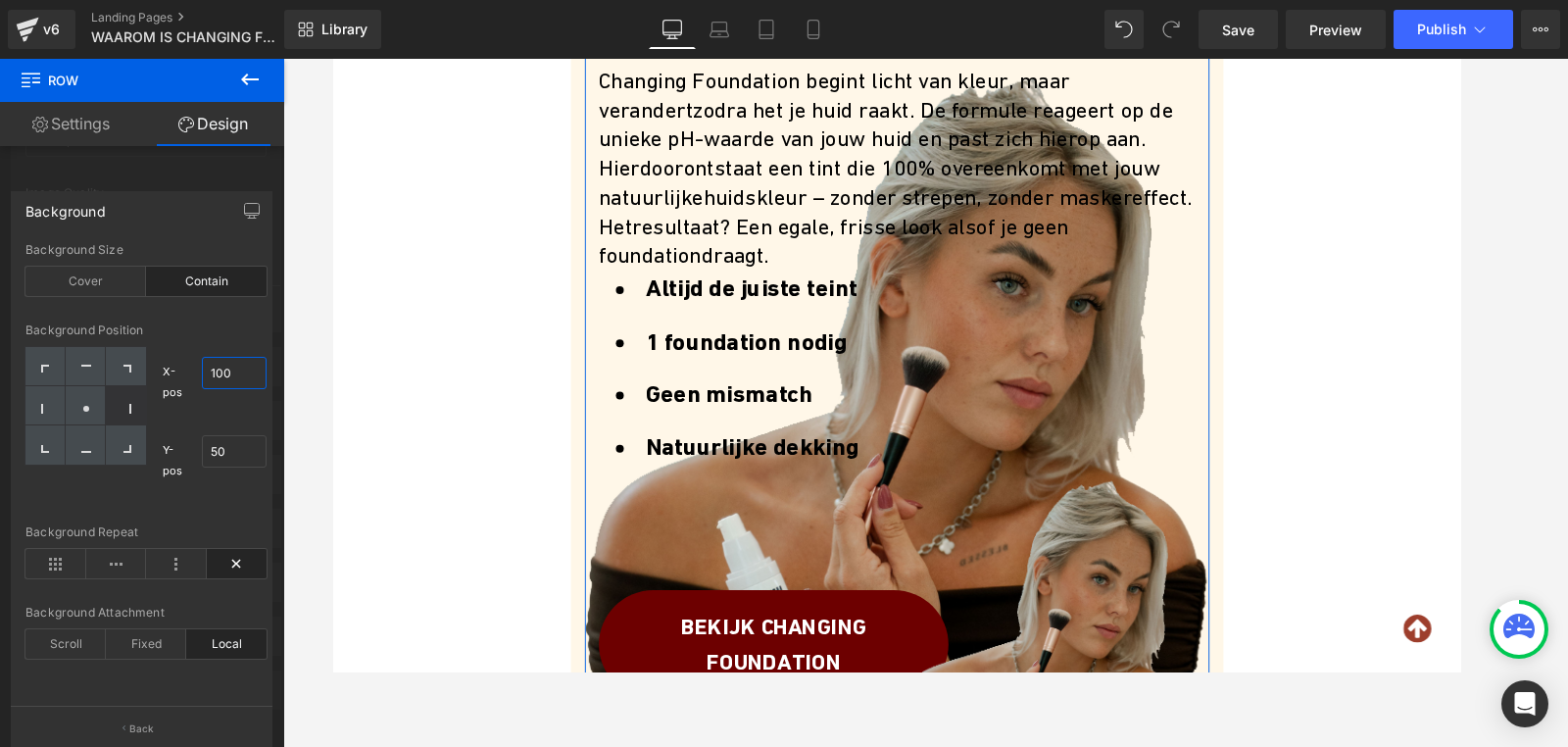 click on "100" at bounding box center (234, 373) 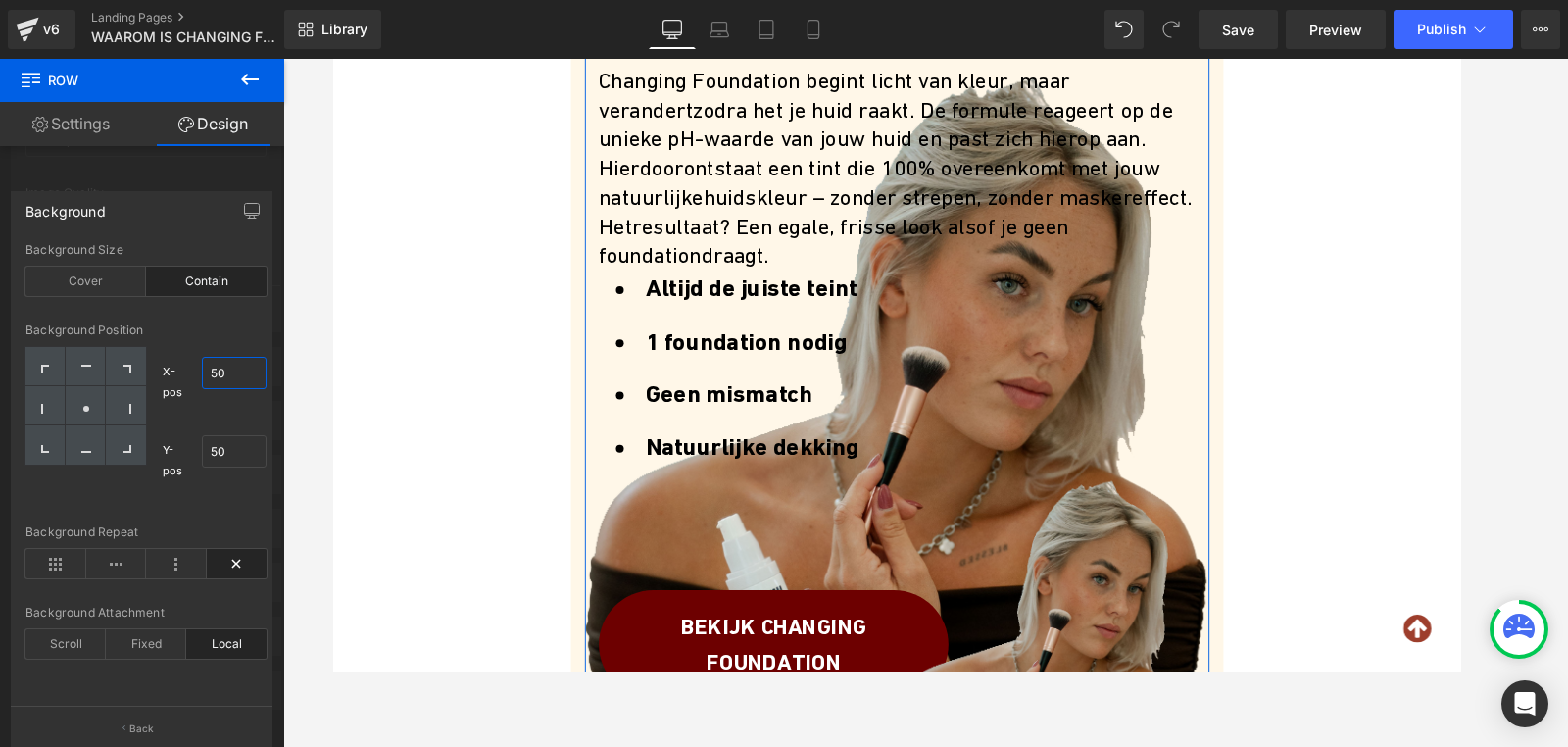 type on "5" 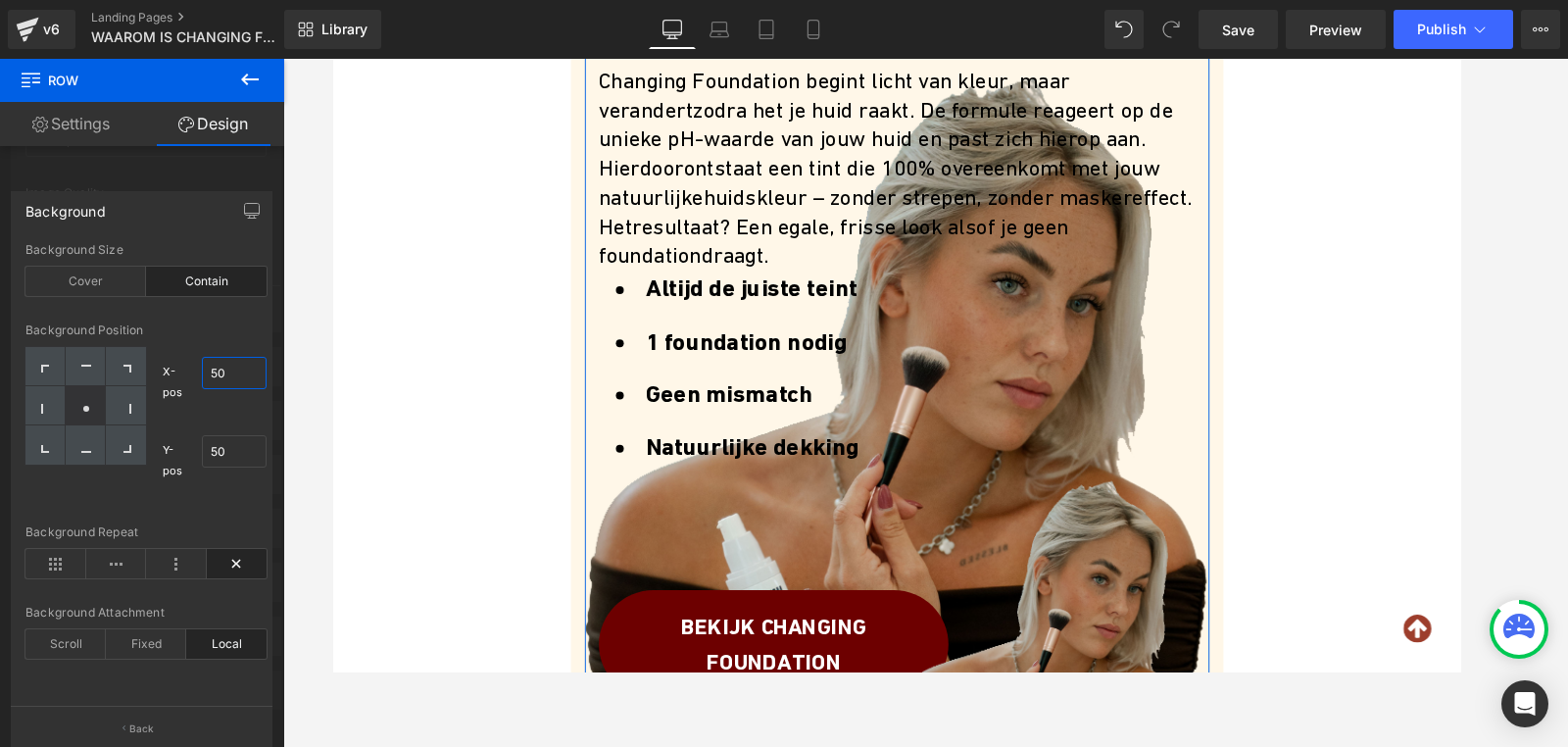 type on "50" 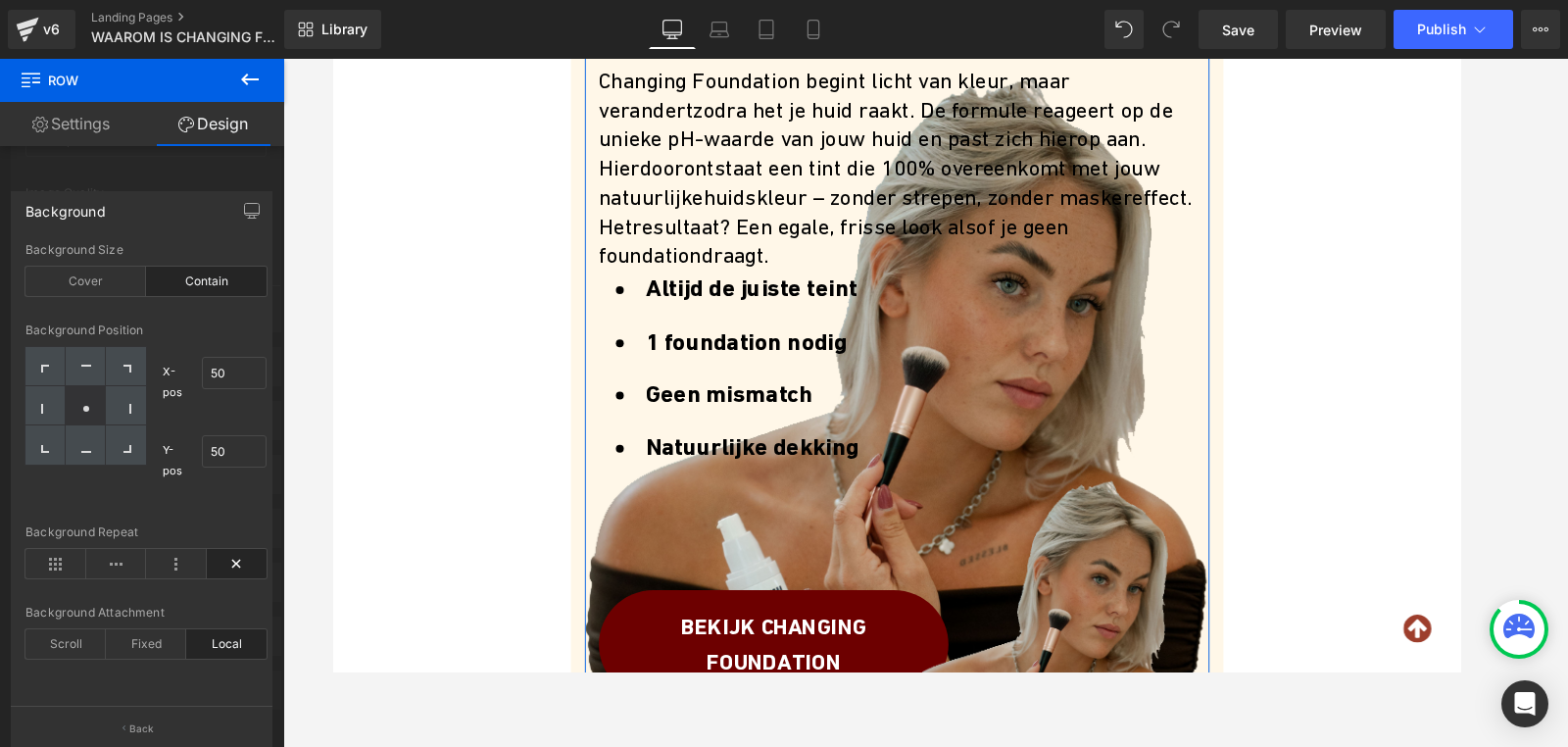 click on "Background Position                                                                                                     X-pos   [PERCENT] [NUMBER]       Y-pos   [PERCENT] [NUMBER]" at bounding box center (146, 424) 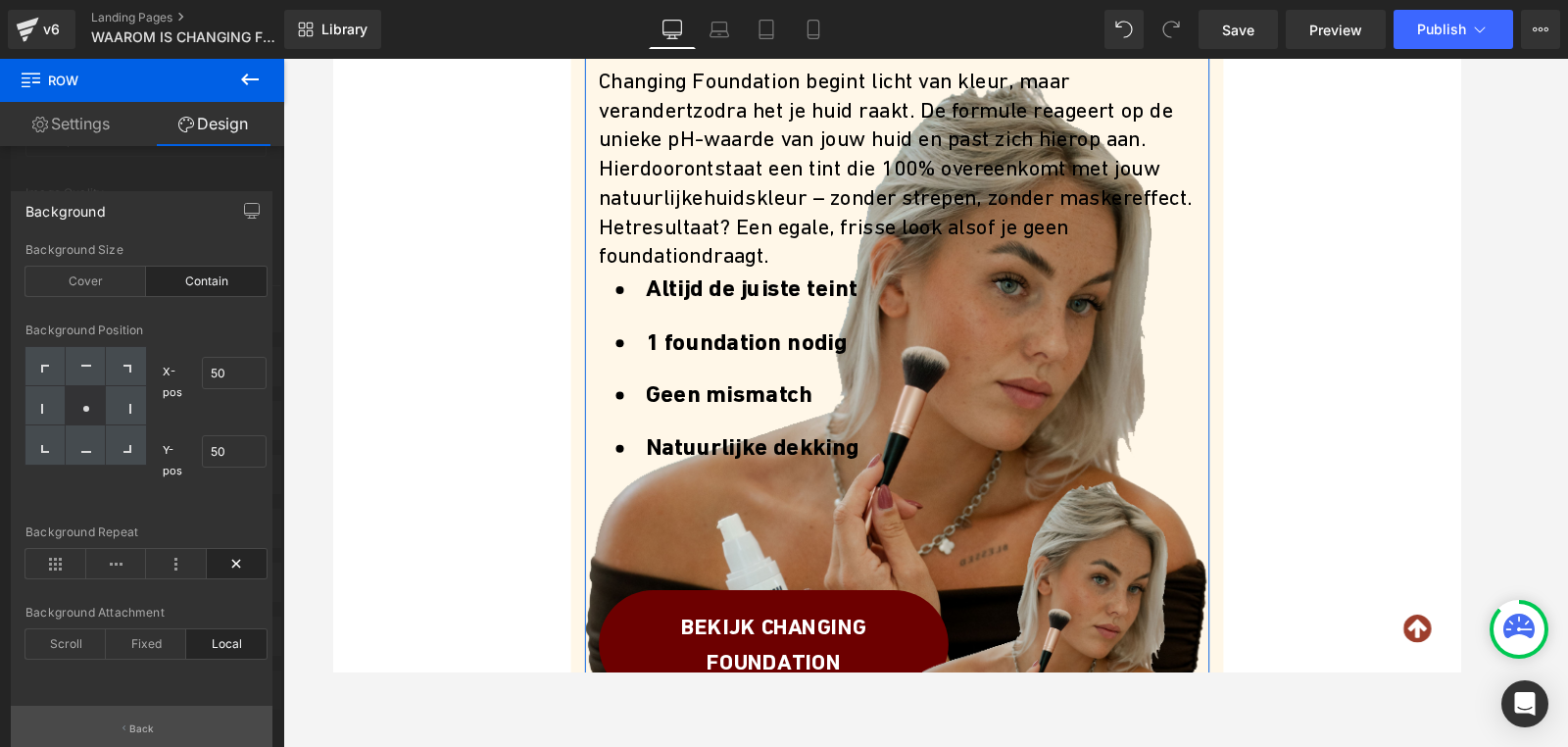 click on "Back" at bounding box center (141, 727) 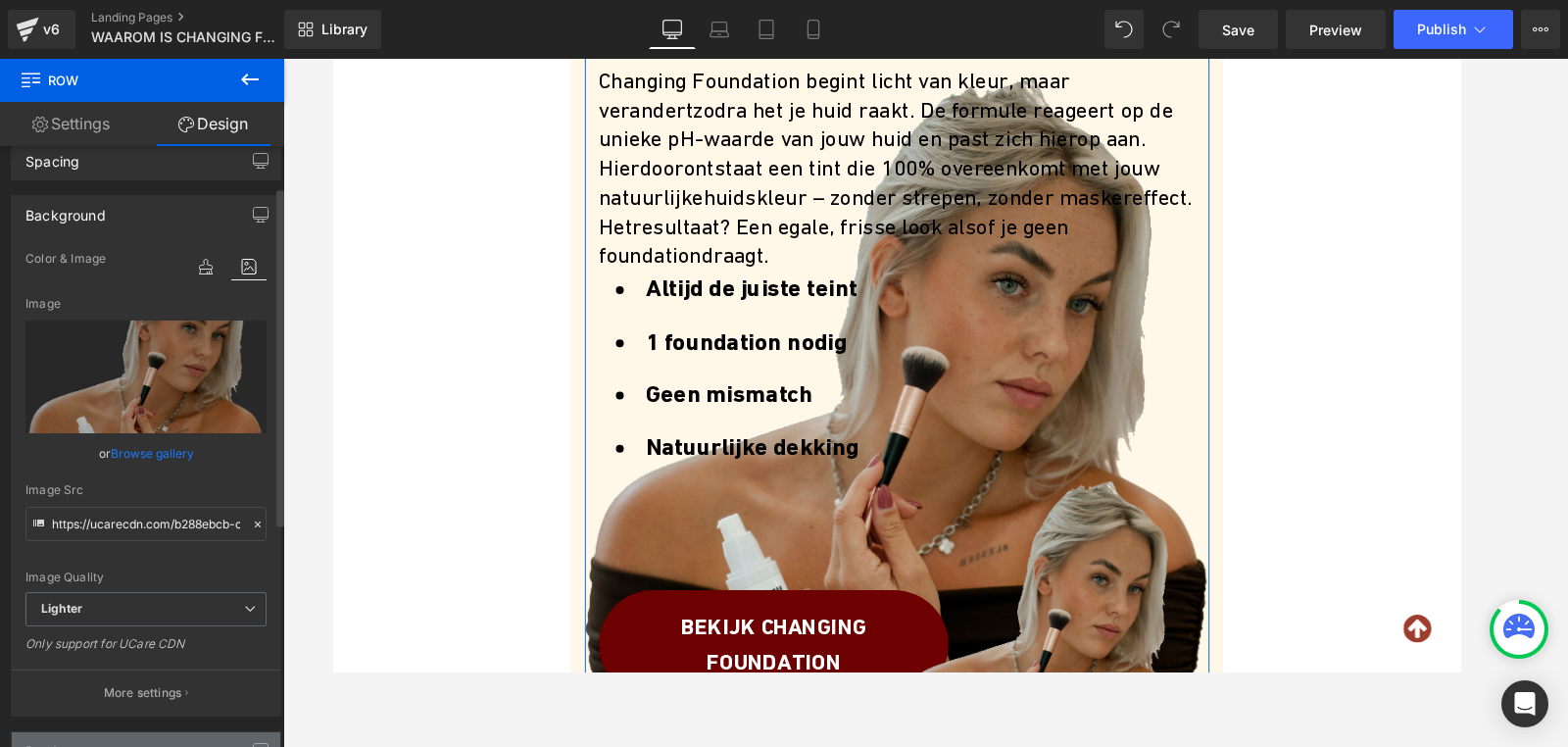 scroll, scrollTop: 72, scrollLeft: 0, axis: vertical 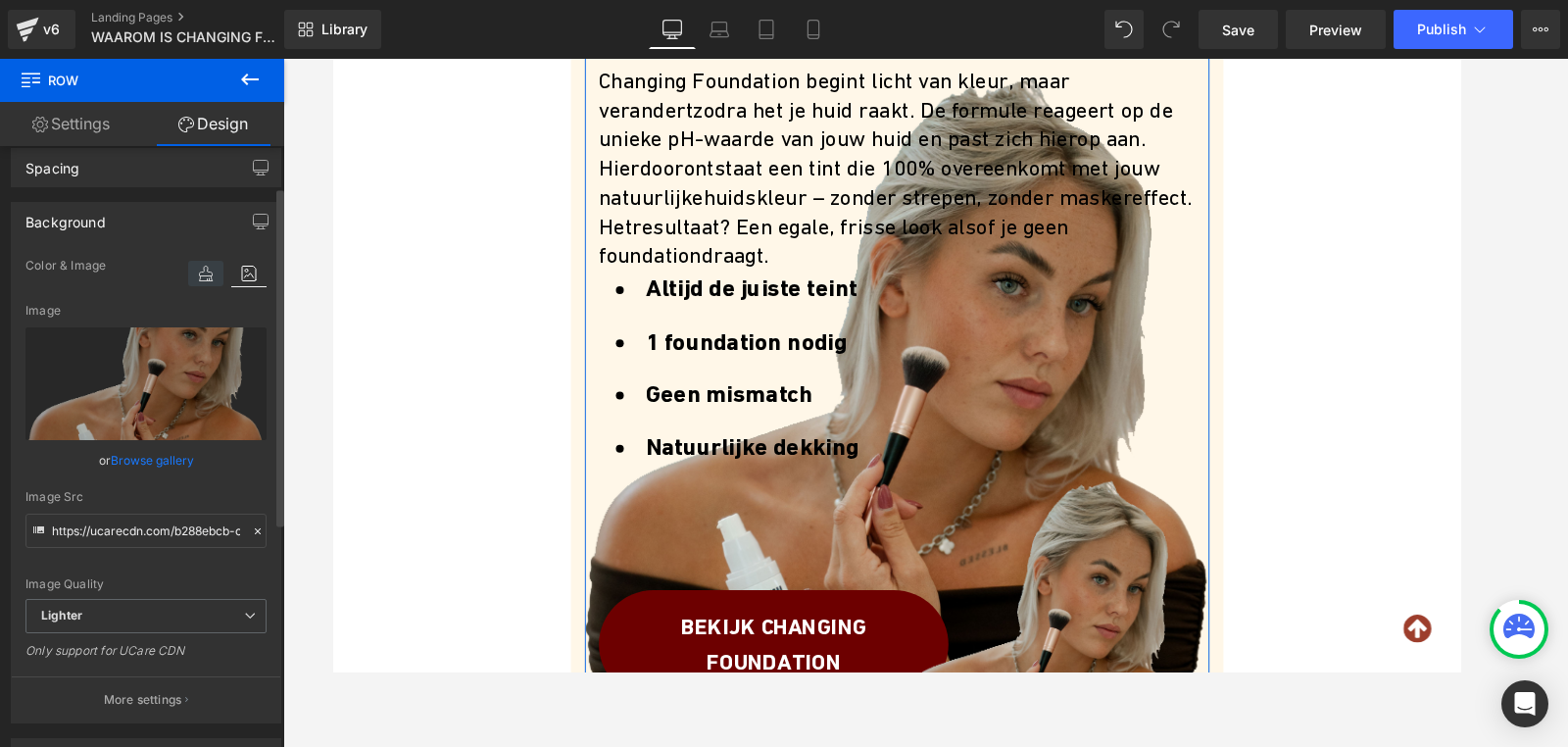 click at bounding box center (206, 274) 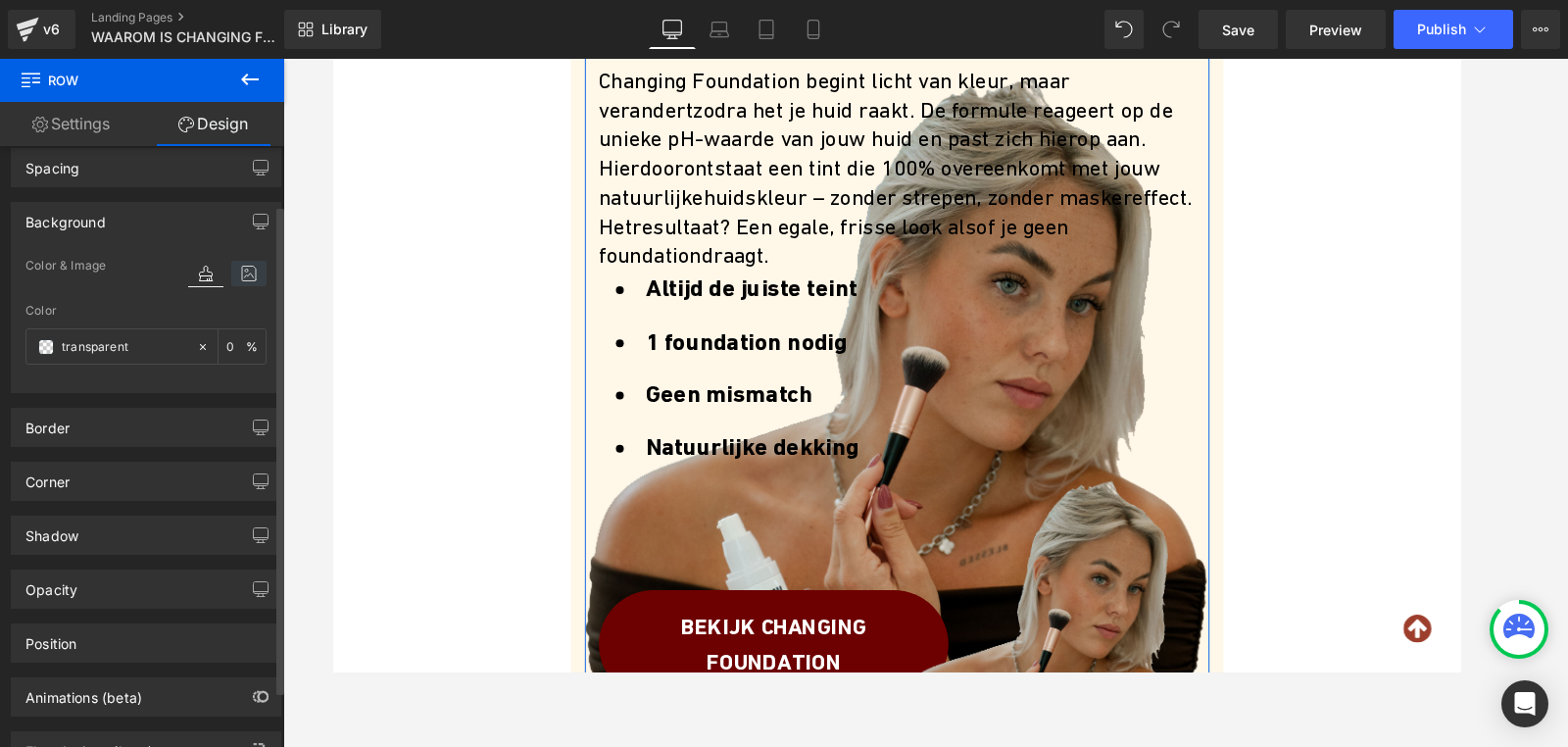 click at bounding box center [249, 274] 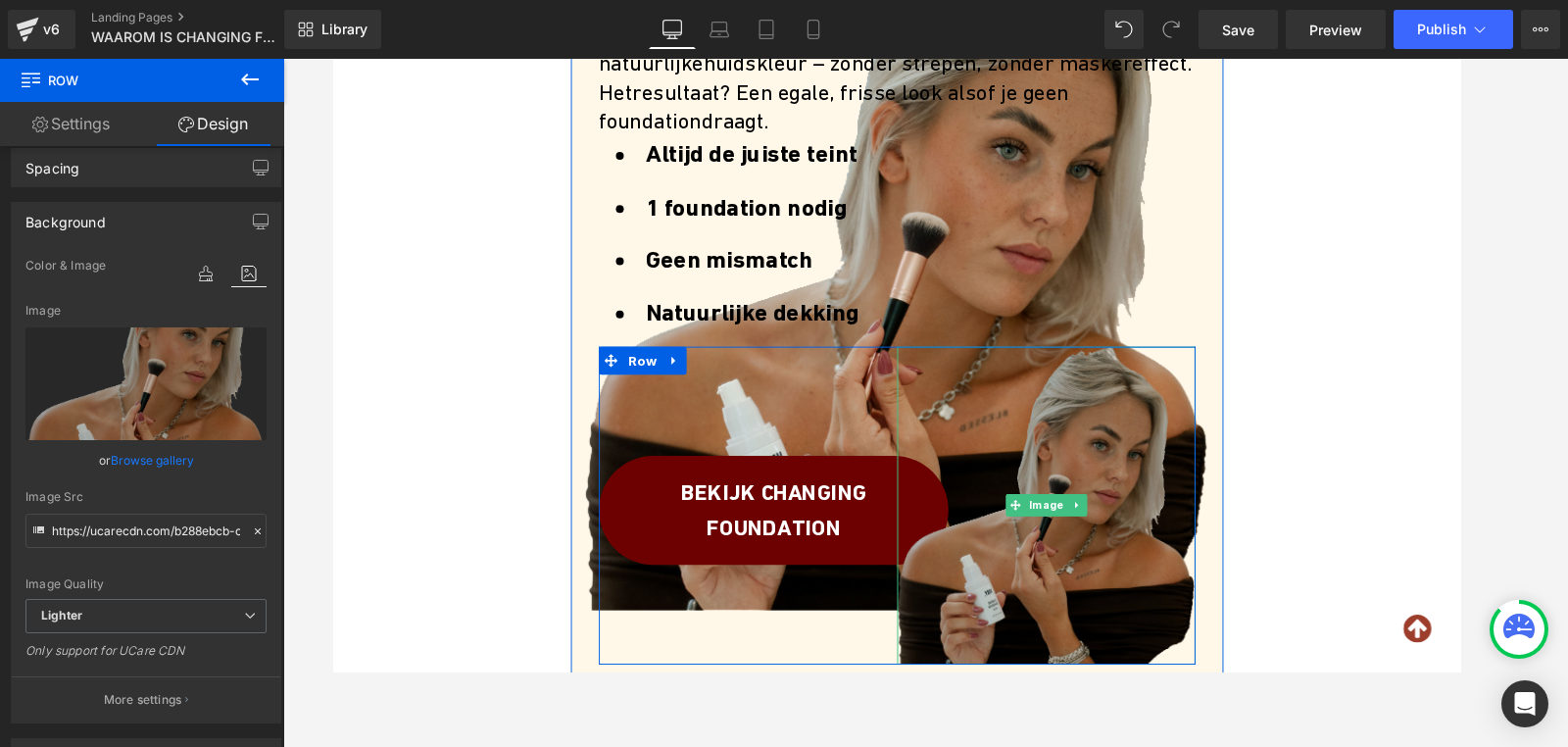 scroll, scrollTop: 772, scrollLeft: 0, axis: vertical 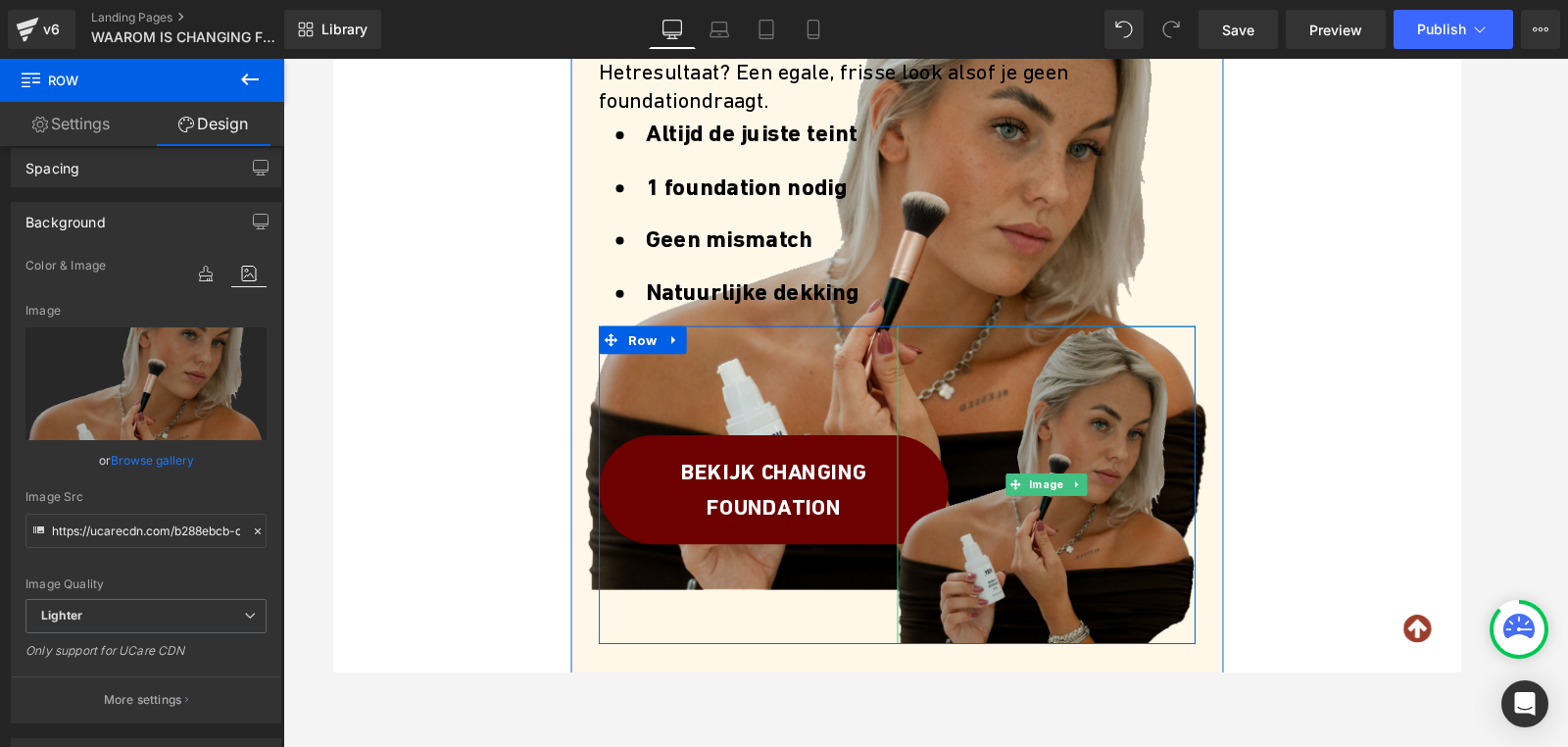 click at bounding box center (1082, 507) 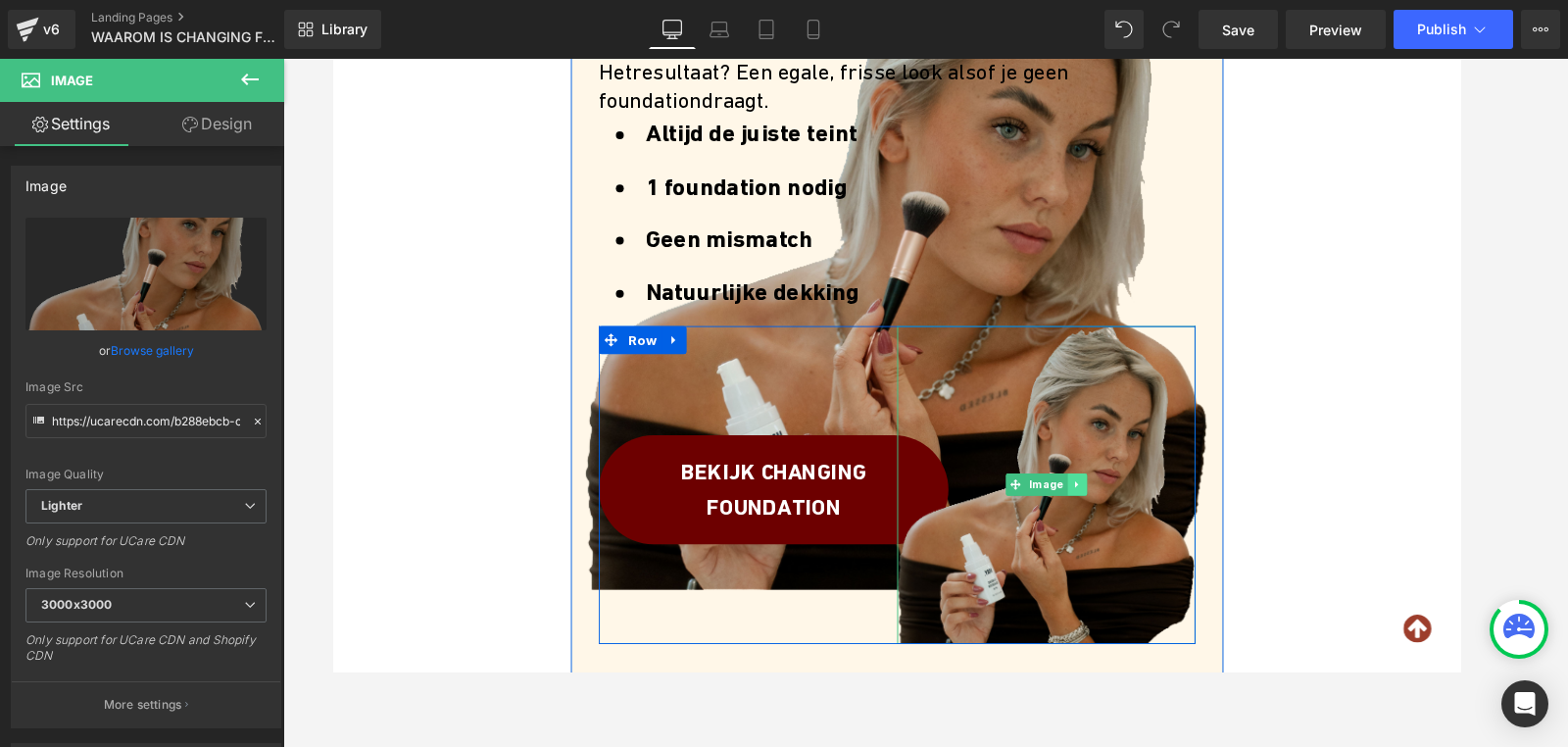 click 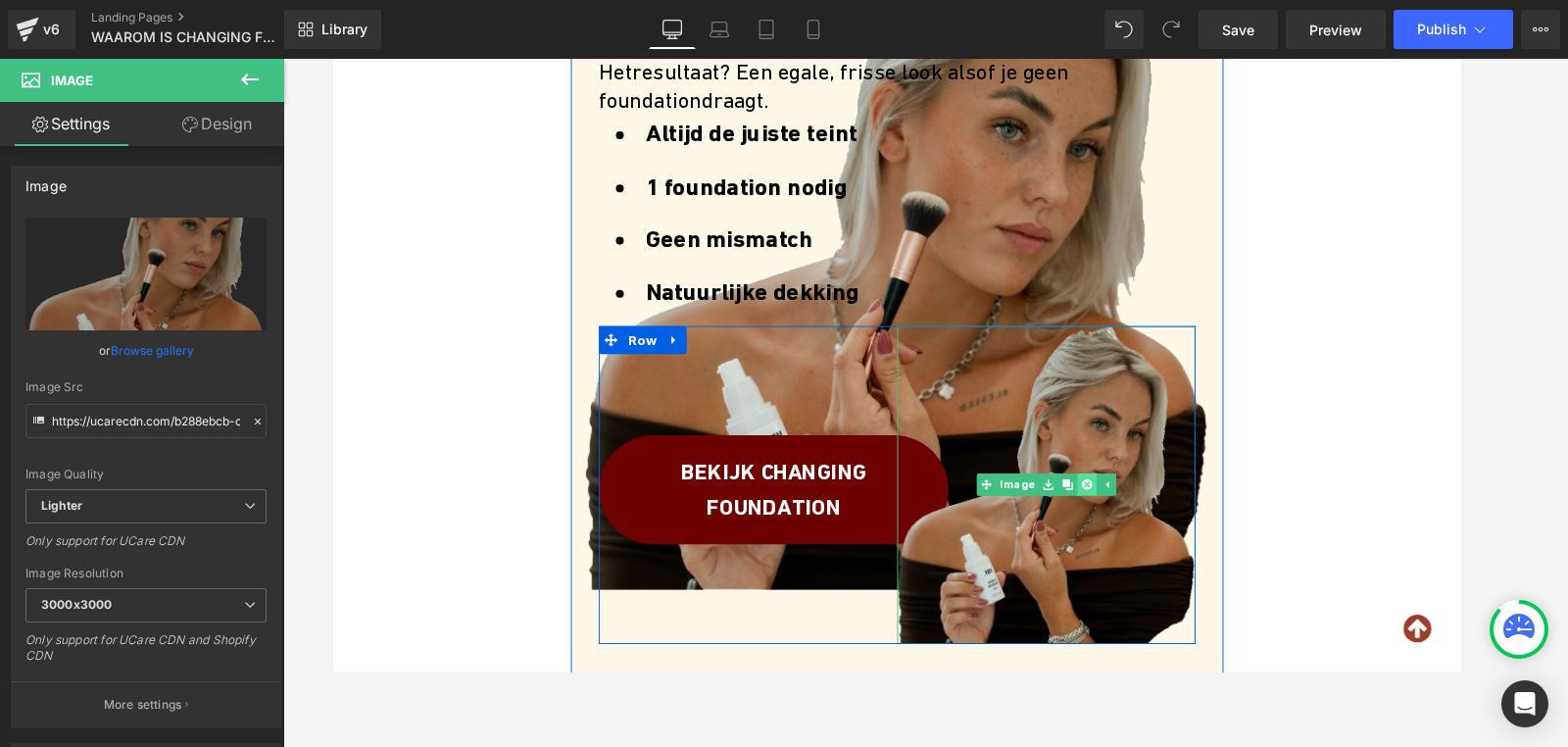 click 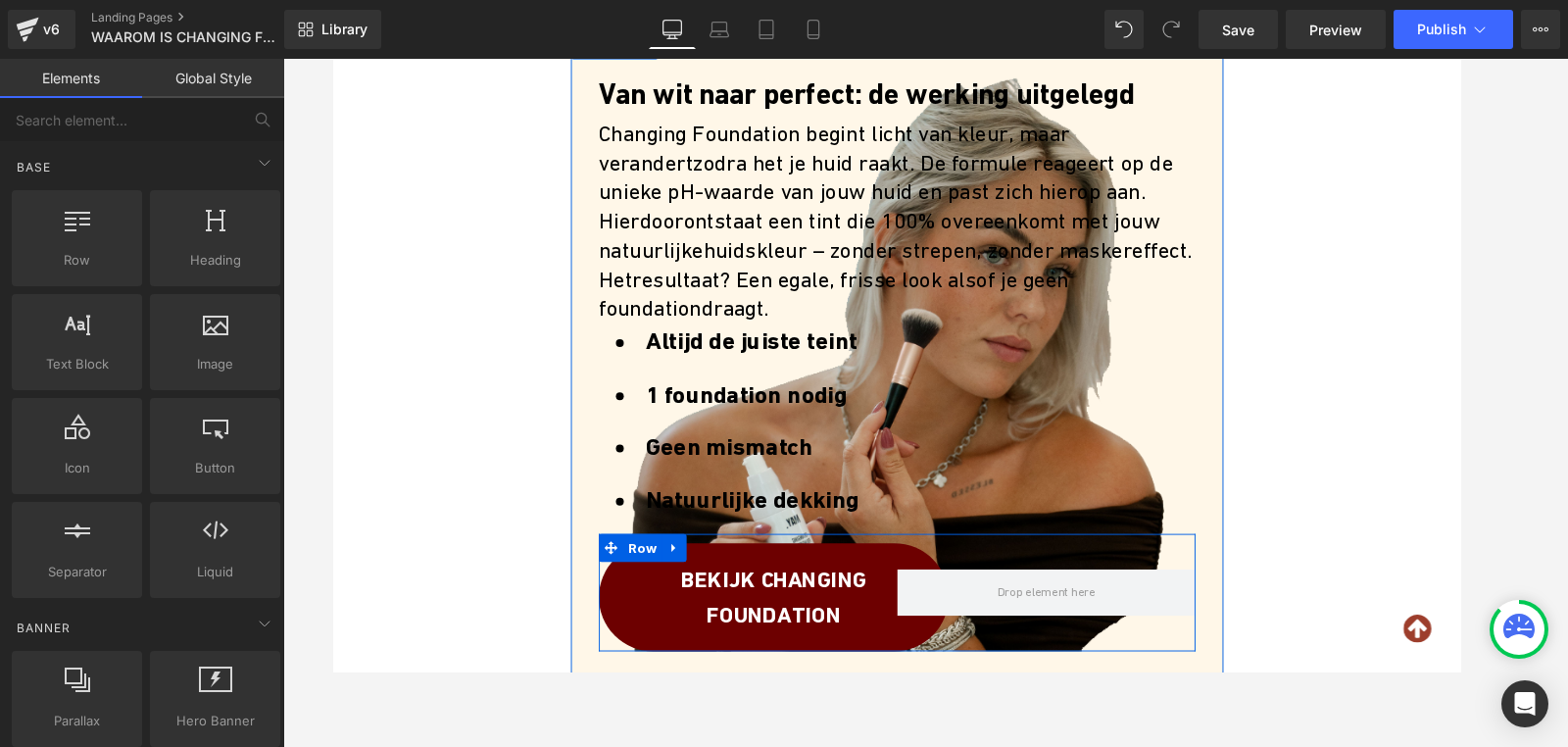 scroll, scrollTop: 533, scrollLeft: 0, axis: vertical 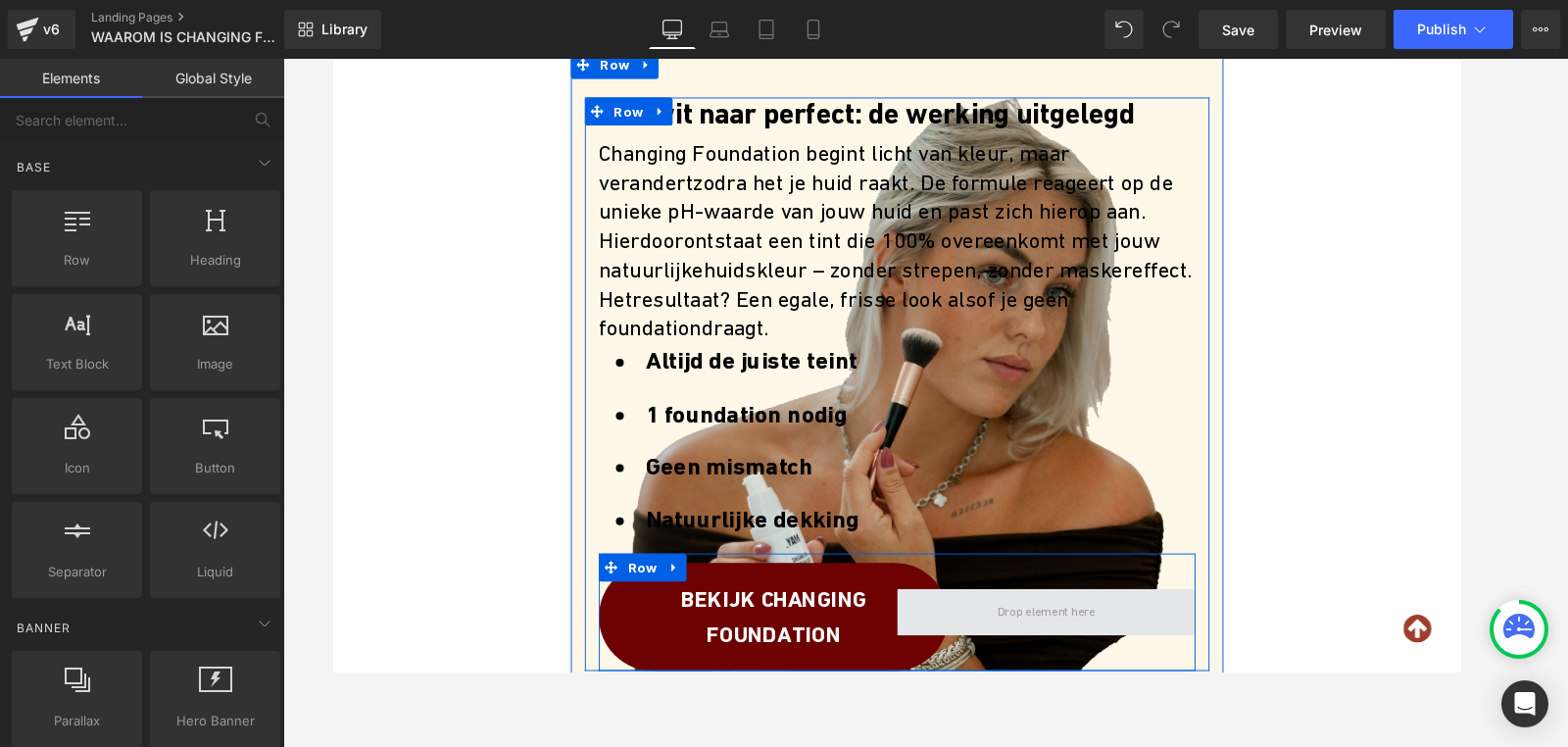 click at bounding box center (1082, 640) 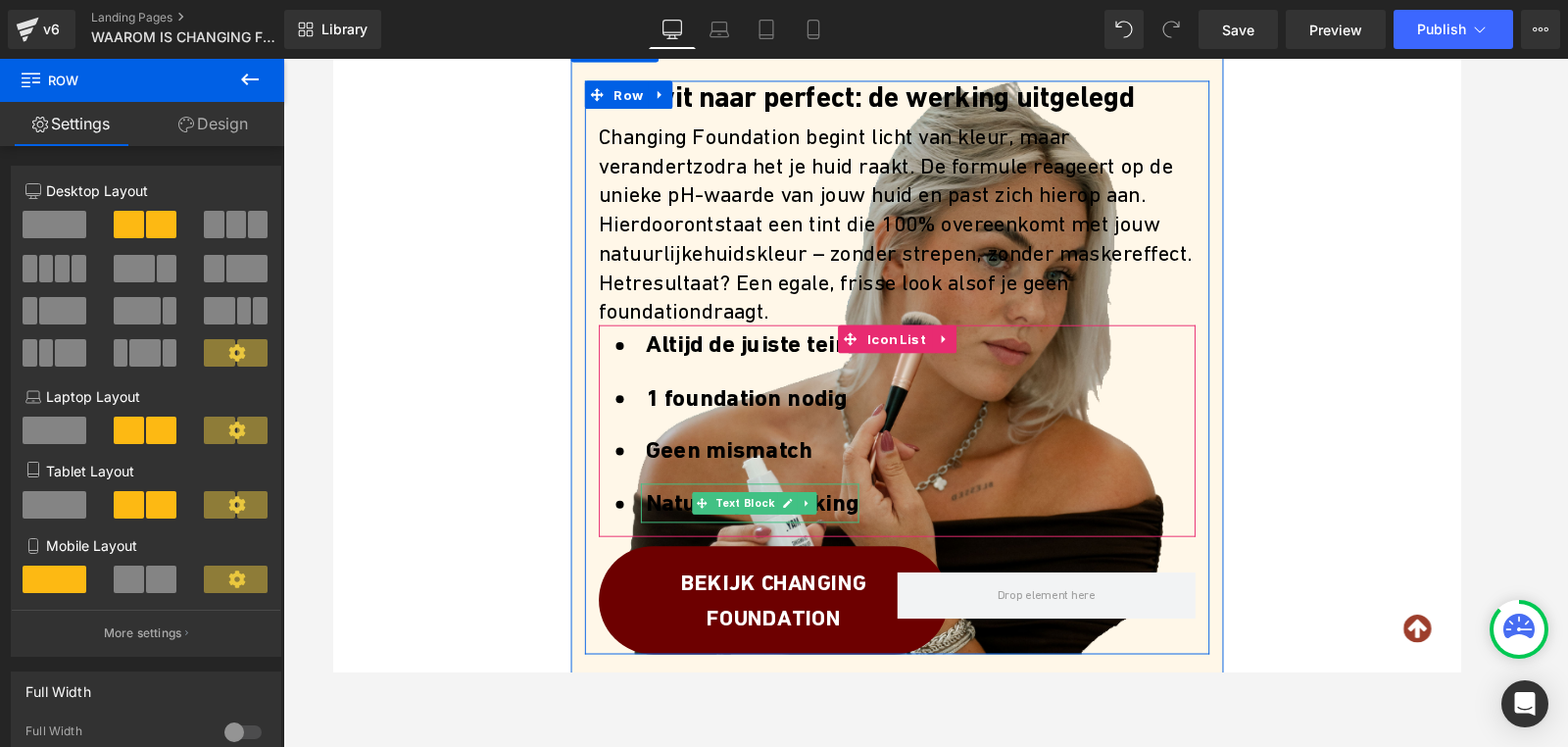 scroll, scrollTop: 573, scrollLeft: 0, axis: vertical 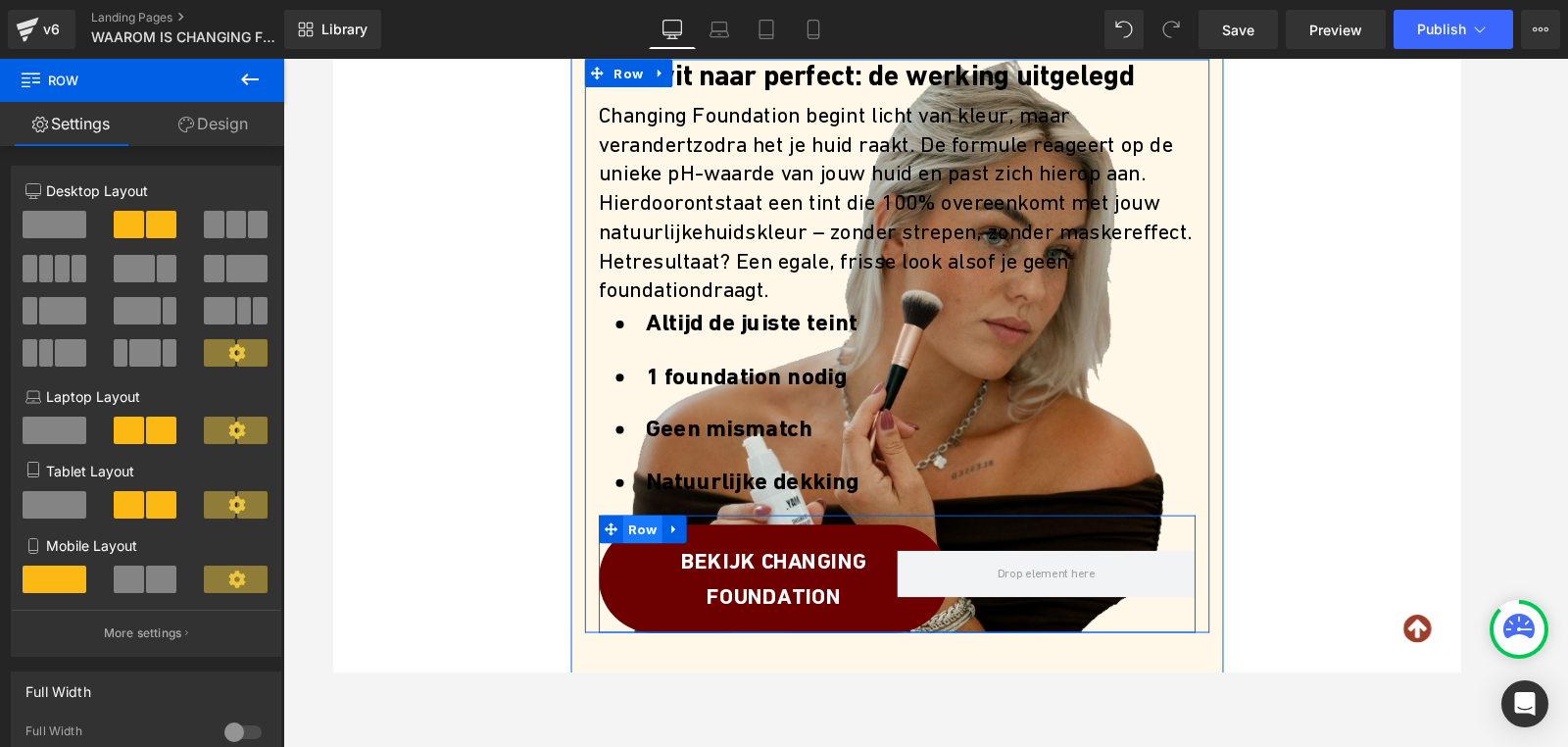 click on "Row" at bounding box center (658, 554) 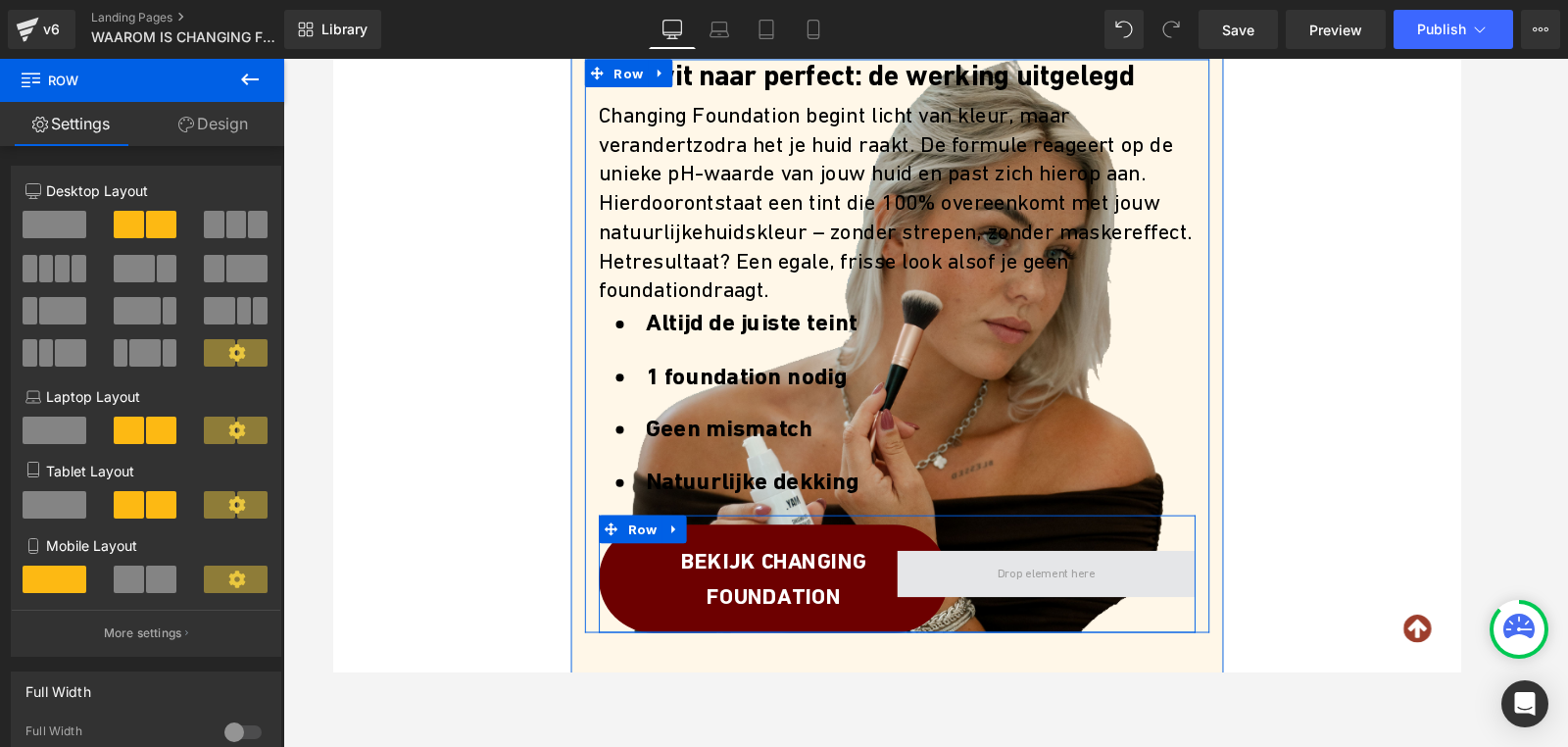 click at bounding box center (1082, 601) 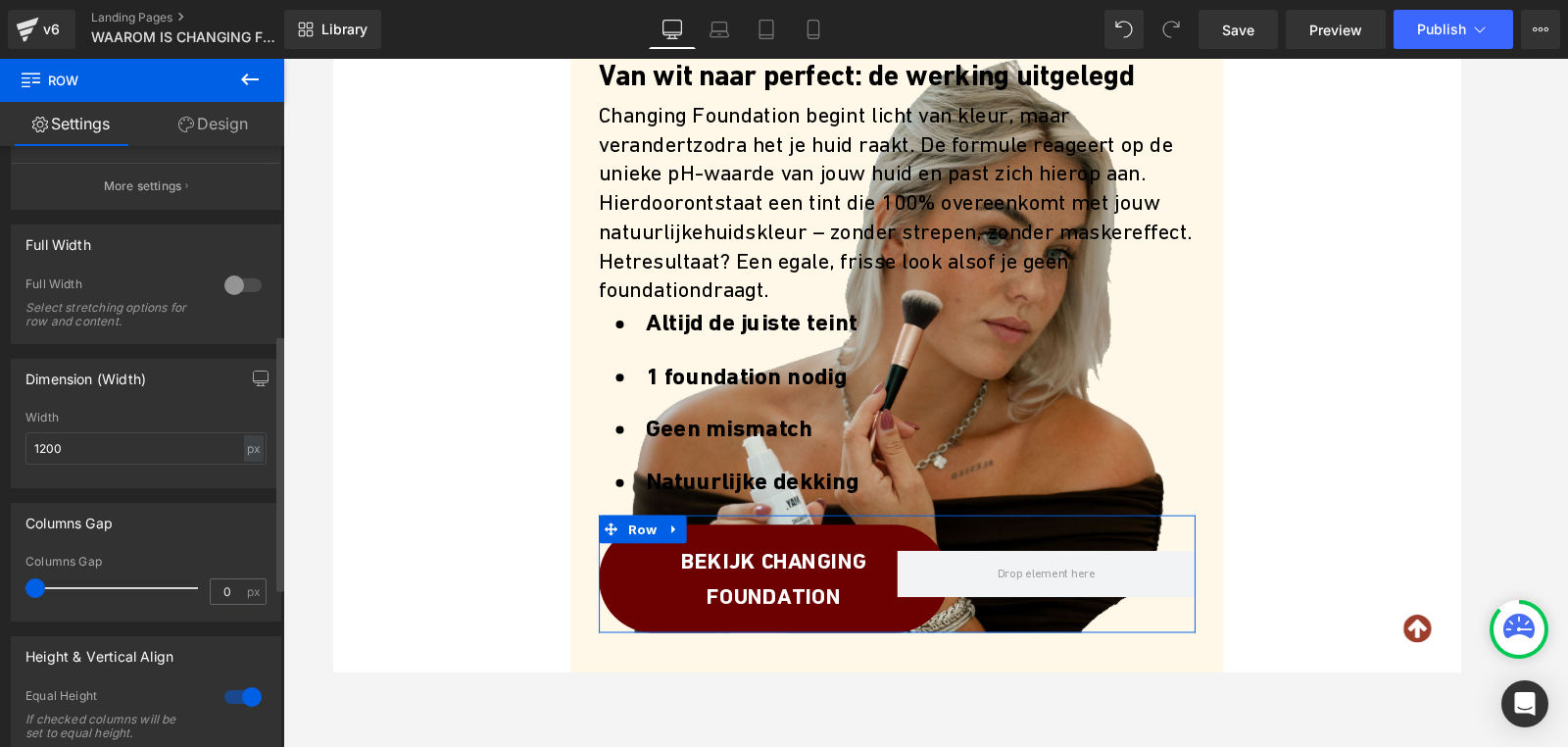 scroll, scrollTop: 452, scrollLeft: 0, axis: vertical 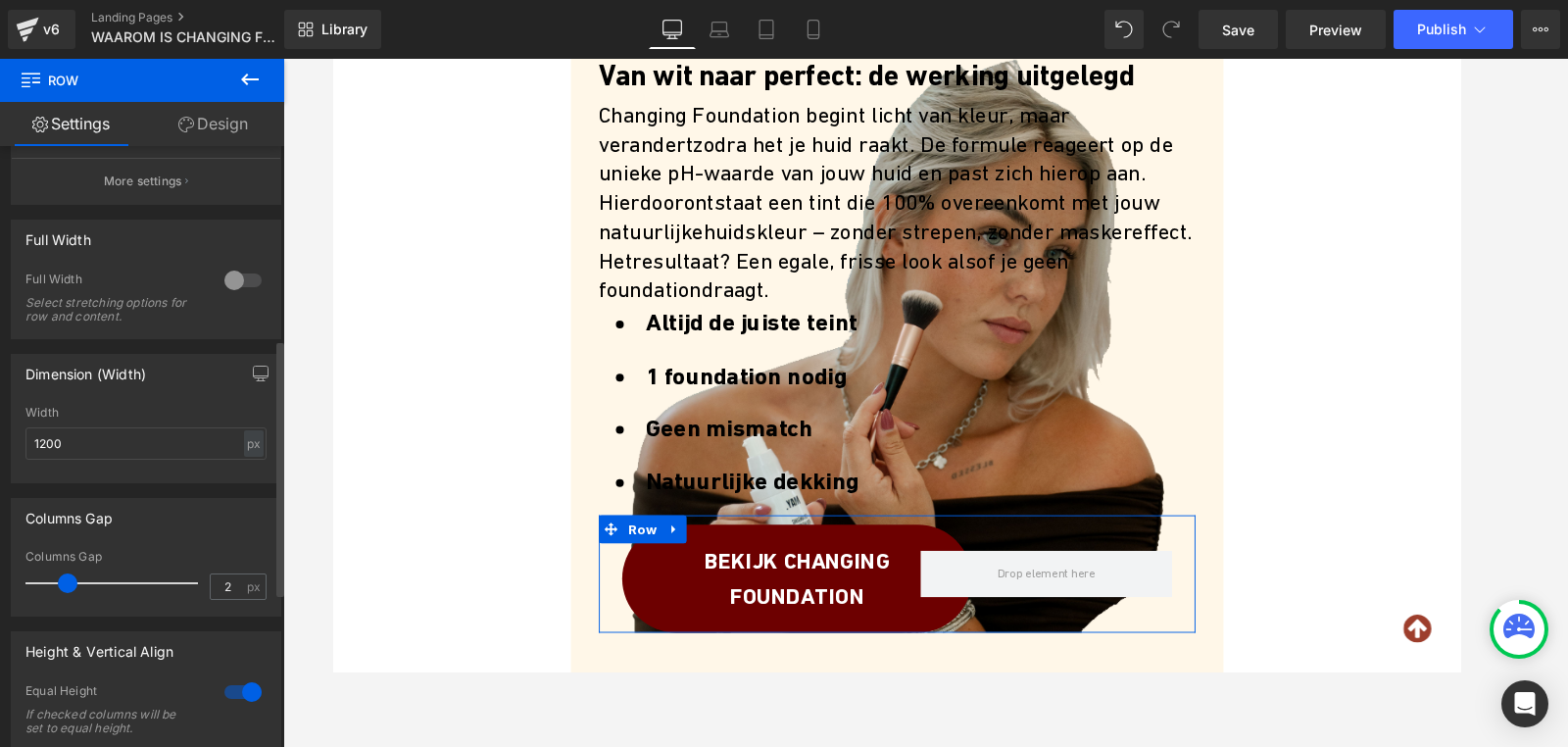 type on "0" 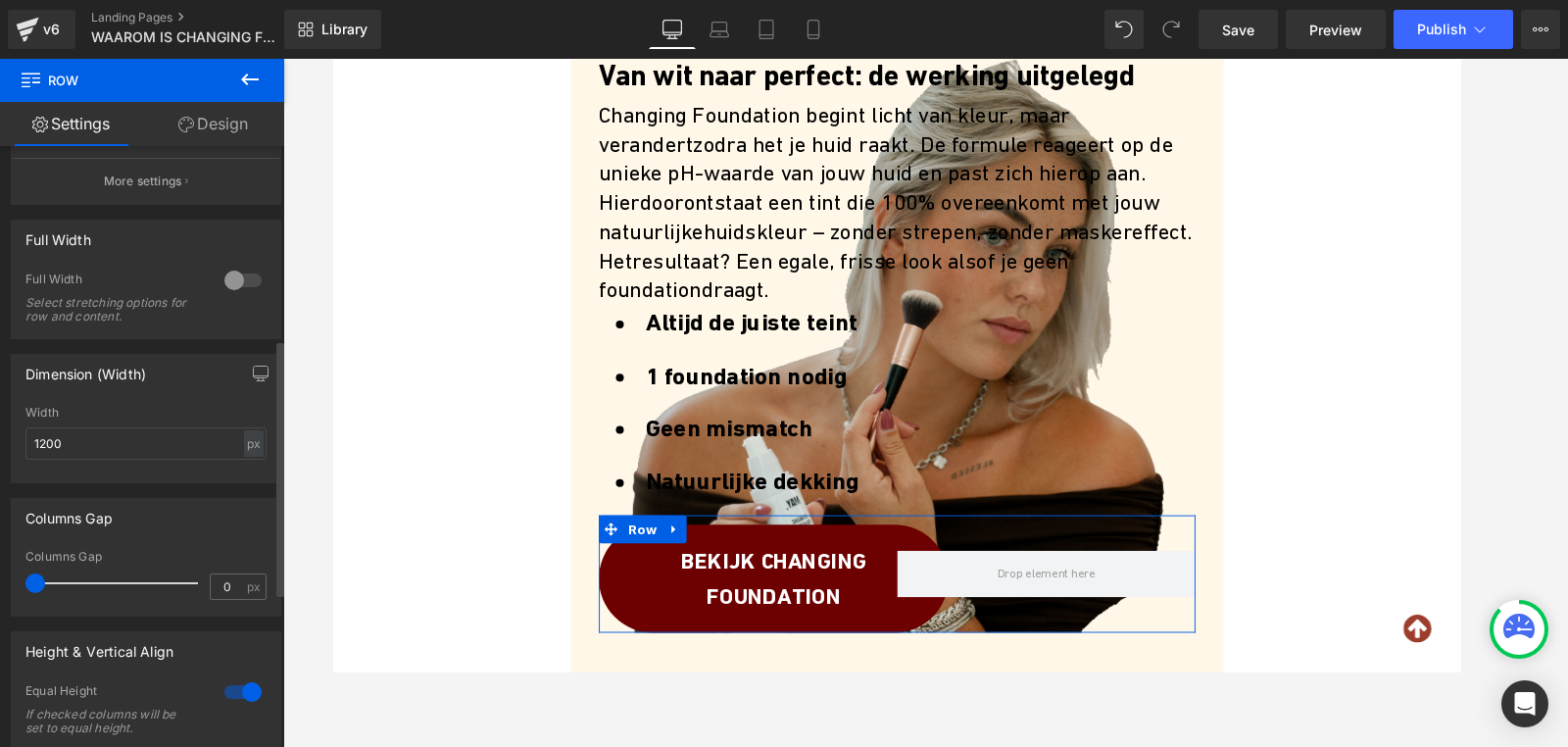 drag, startPoint x: 32, startPoint y: 586, endPoint x: 0, endPoint y: 583, distance: 32.14032 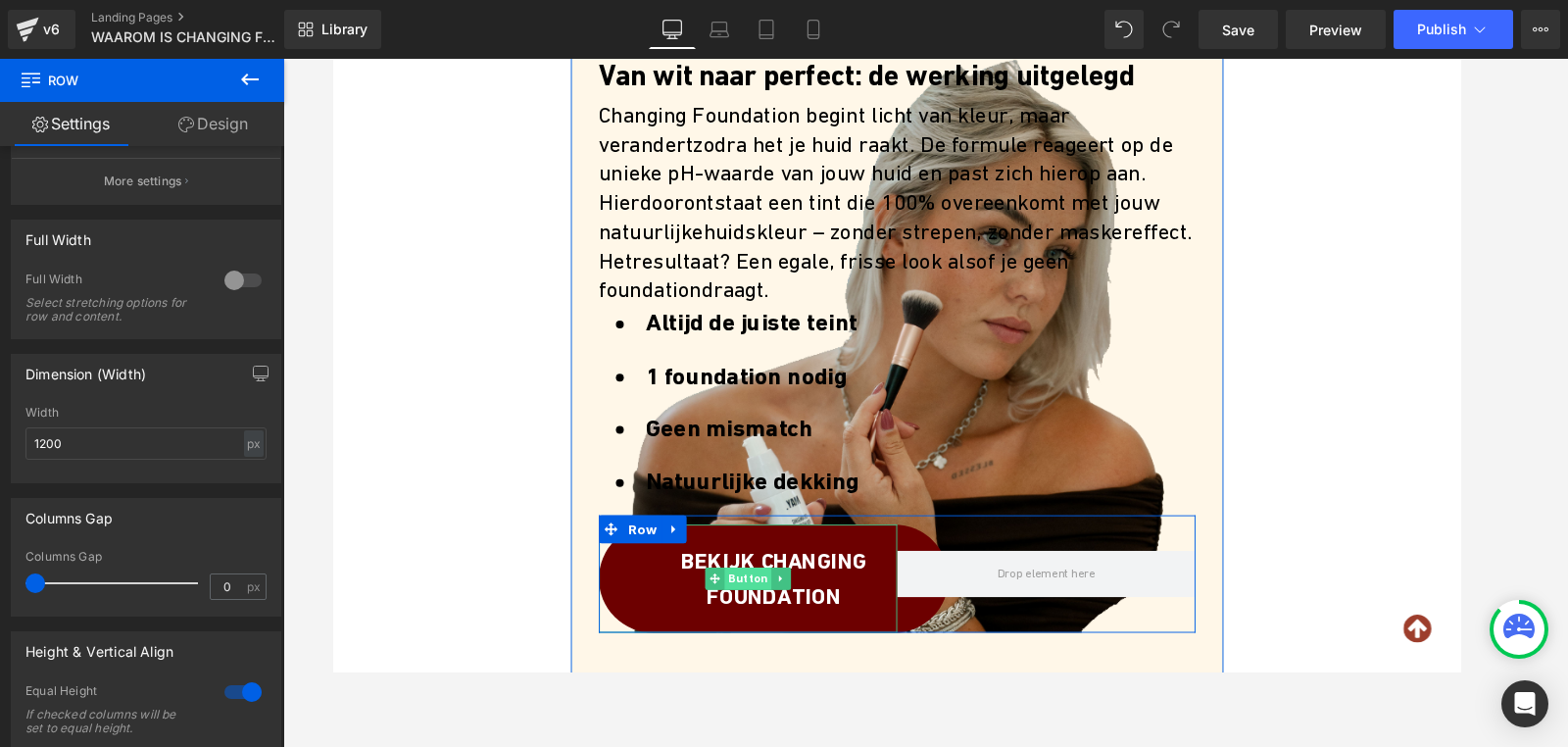 click on "Button" at bounding box center [768, 606] 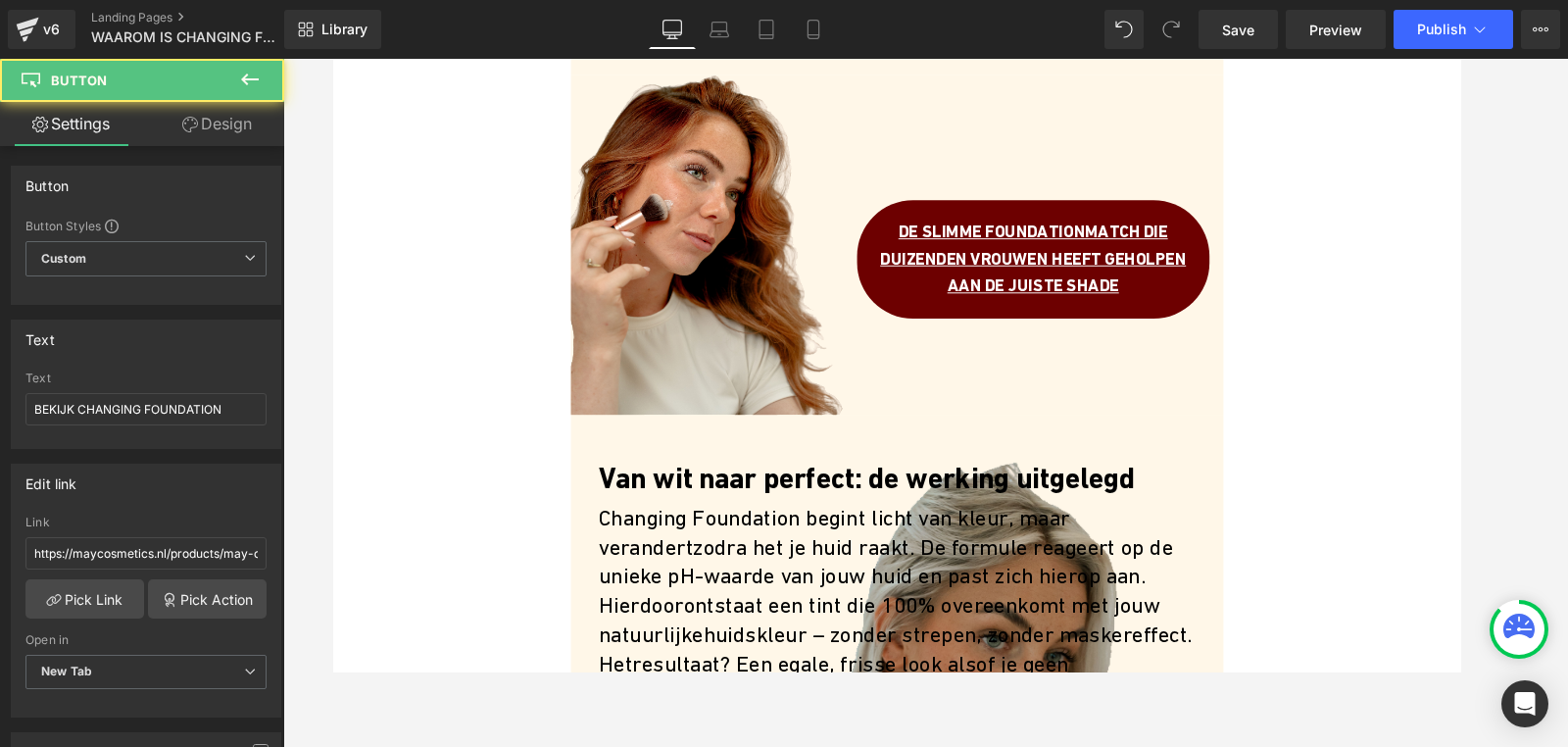 scroll, scrollTop: 0, scrollLeft: 0, axis: both 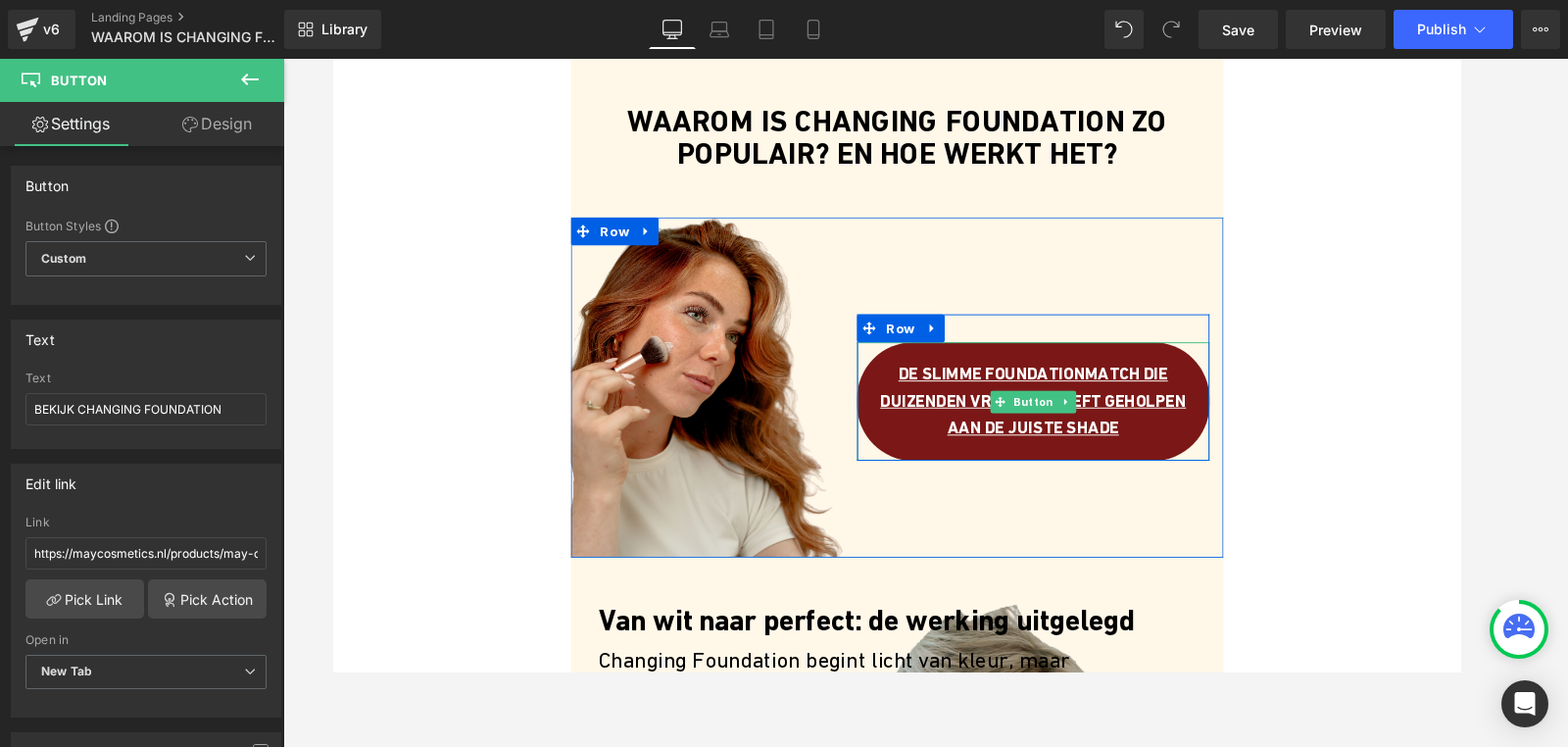 click on "De slimme foundationmatch die duizenden vrouwen heeft geholpen aan de juiste shade" at bounding box center (1068, 419) 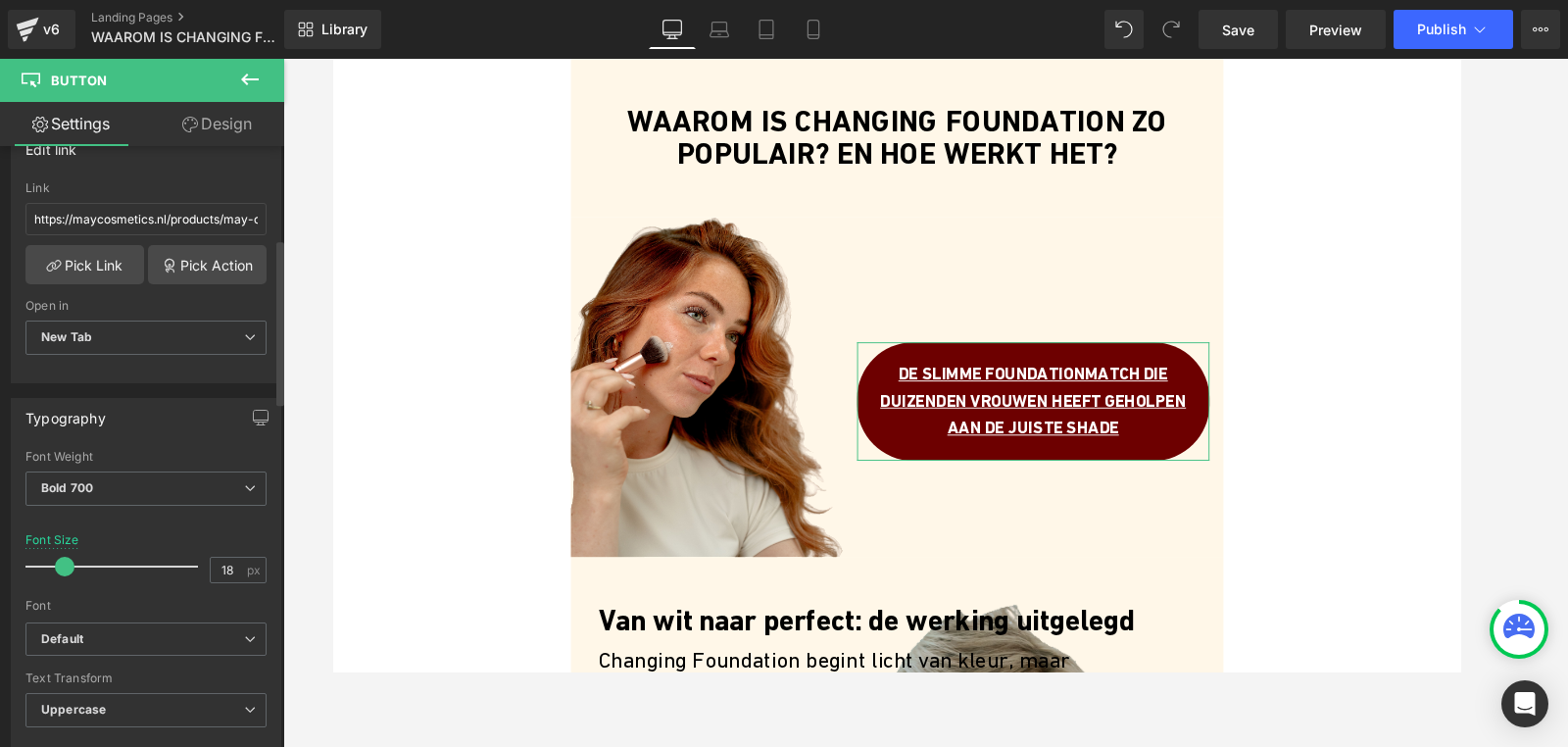 scroll, scrollTop: 338, scrollLeft: 0, axis: vertical 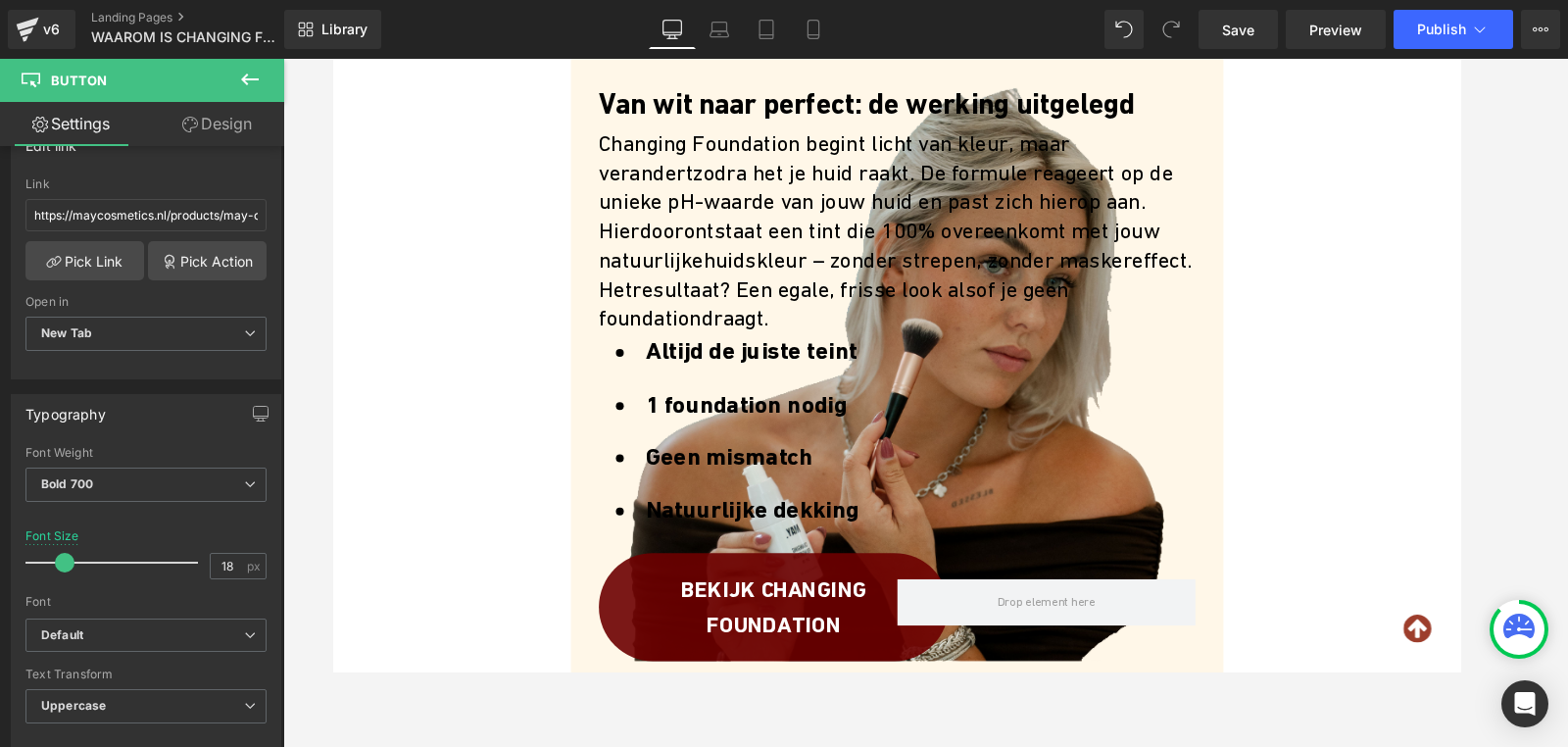 click on "BEKIJK CHANGING FOUNDATION Button" at bounding box center [768, 635] 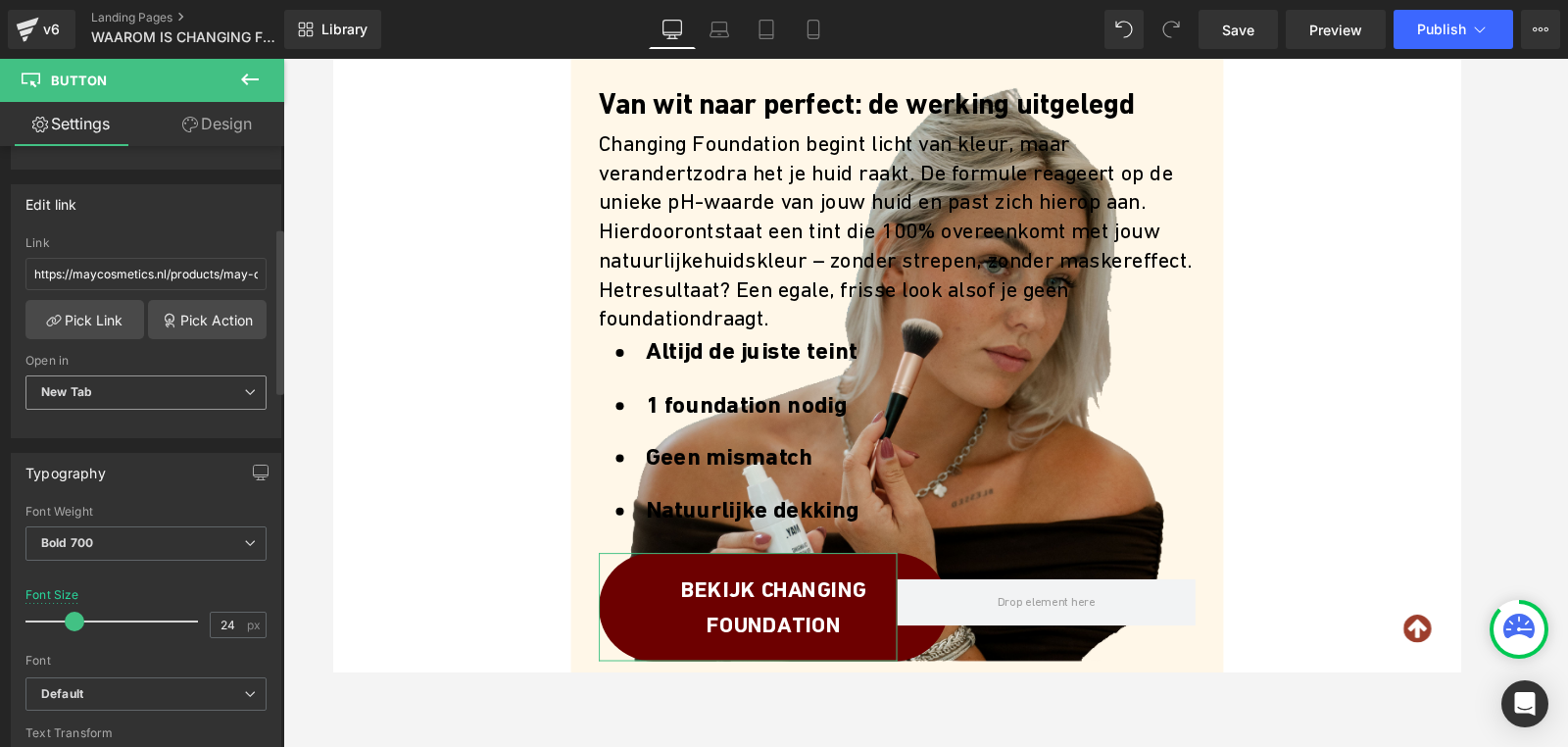 scroll, scrollTop: 295, scrollLeft: 0, axis: vertical 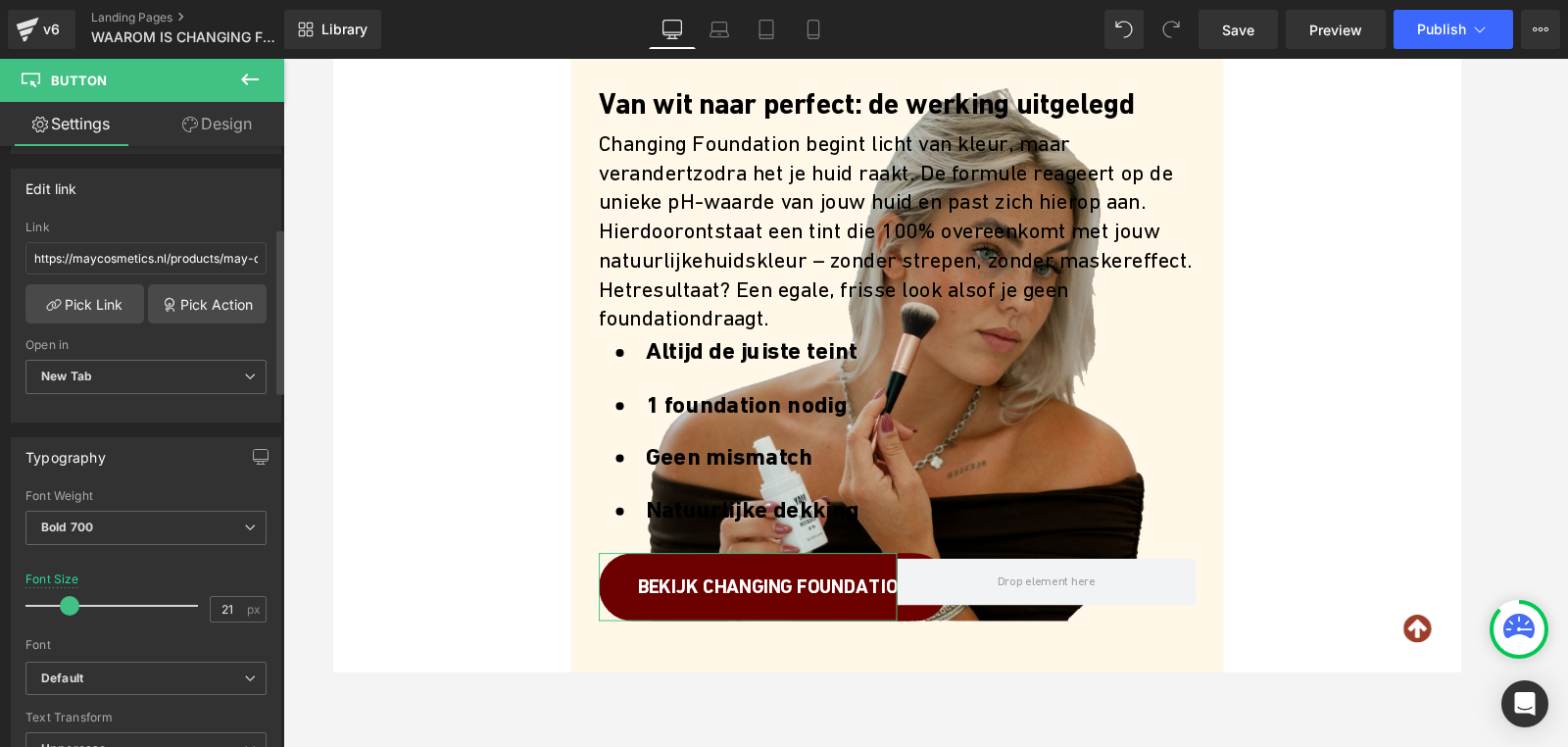 type on "20" 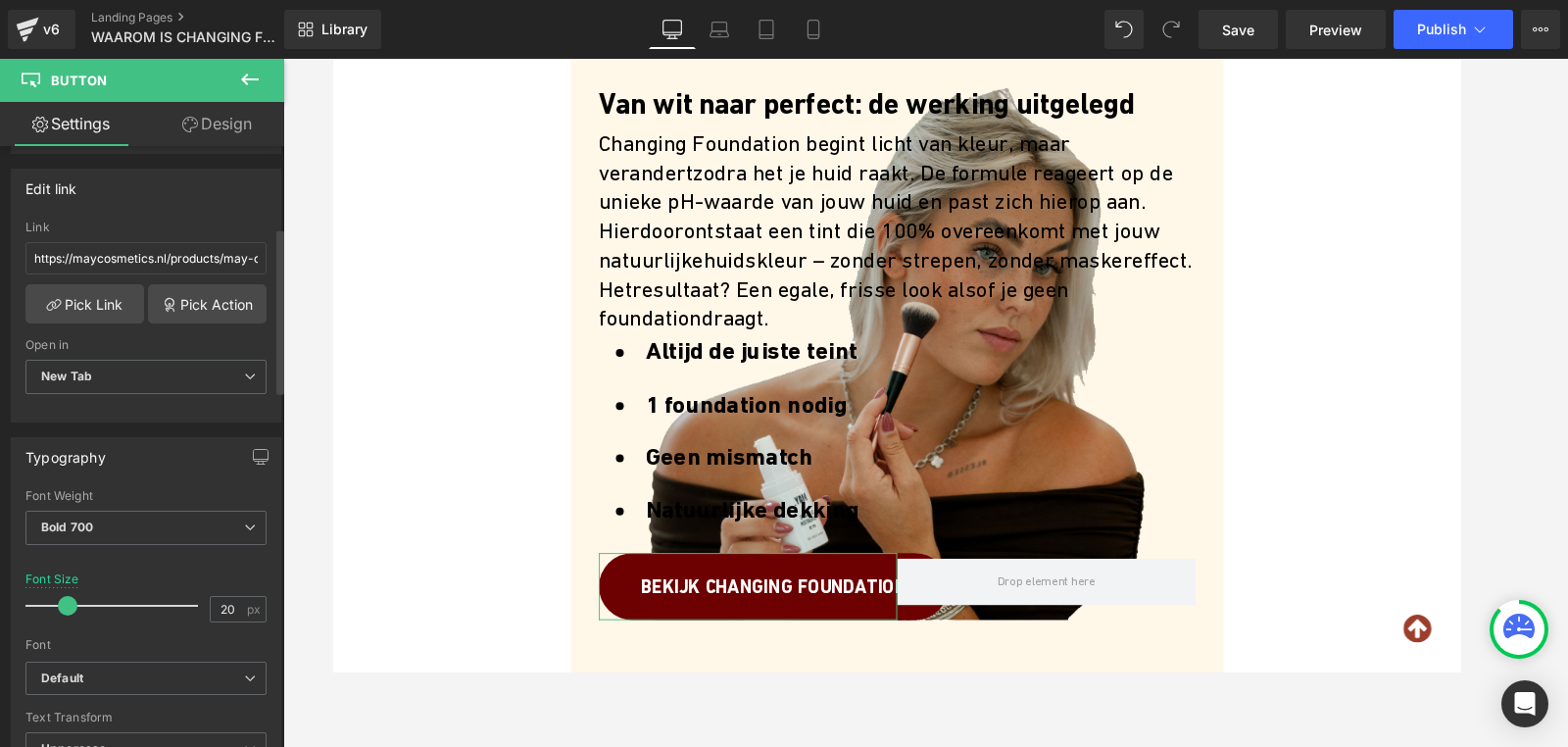 click at bounding box center (68, 606) 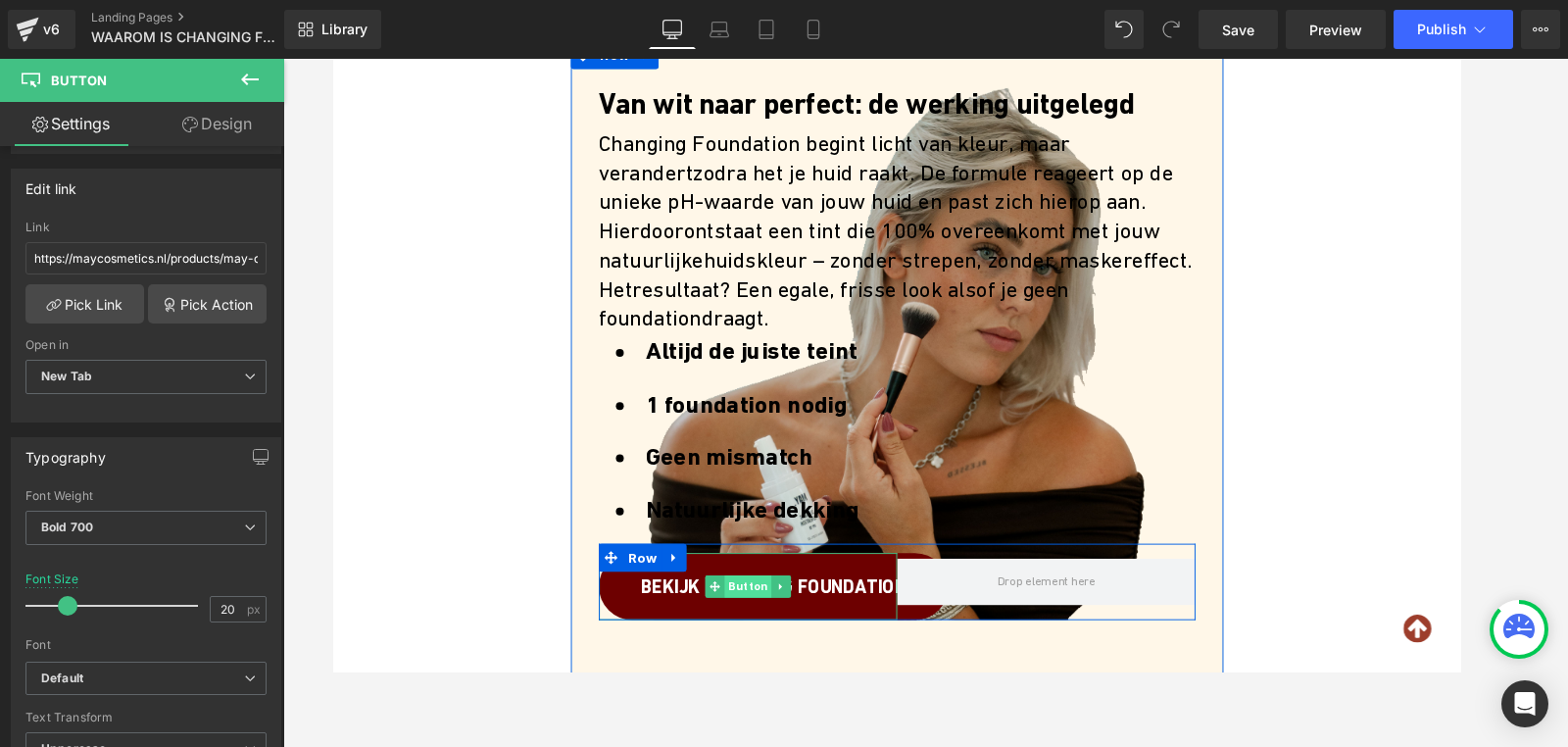 click on "Button" at bounding box center (768, 614) 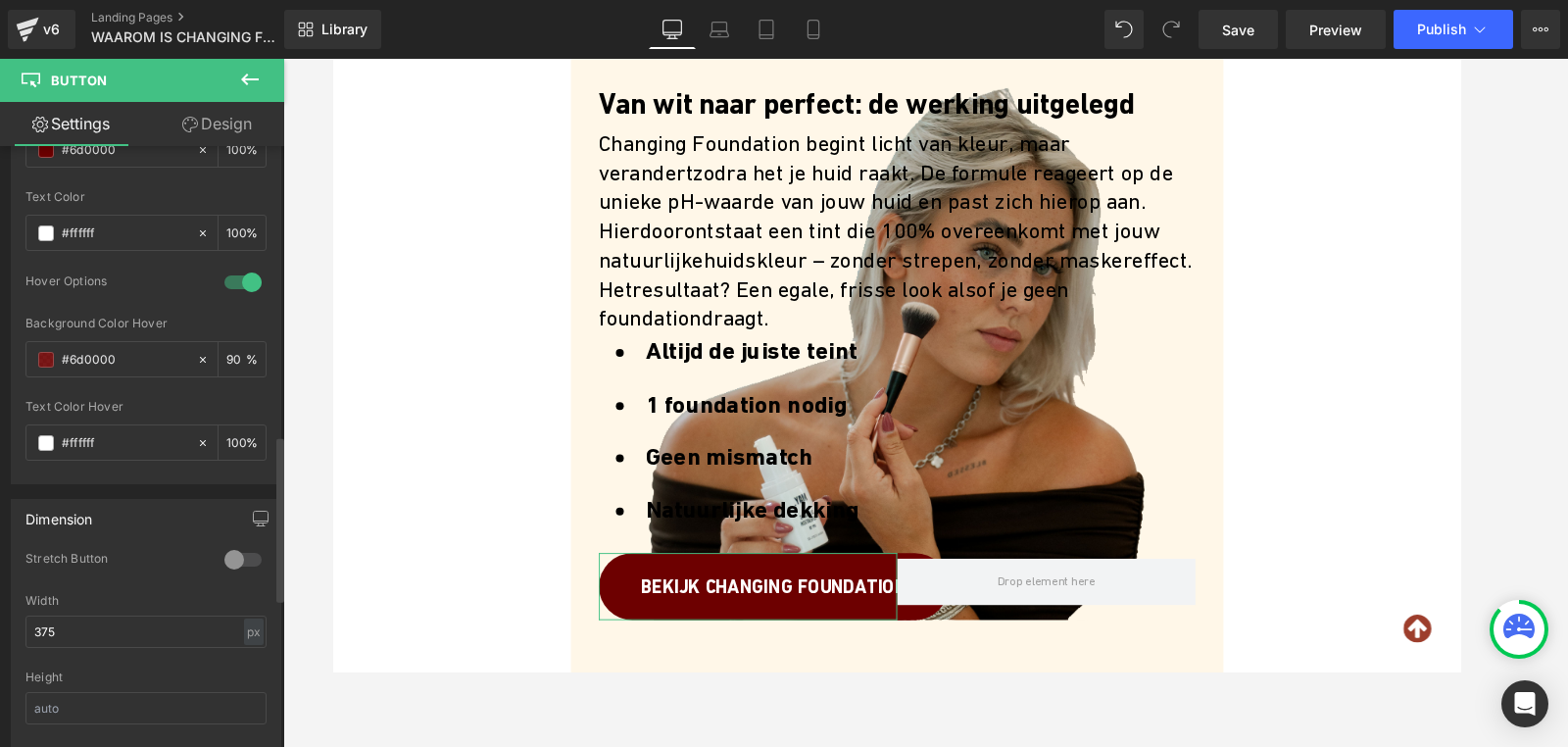 scroll, scrollTop: 1055, scrollLeft: 0, axis: vertical 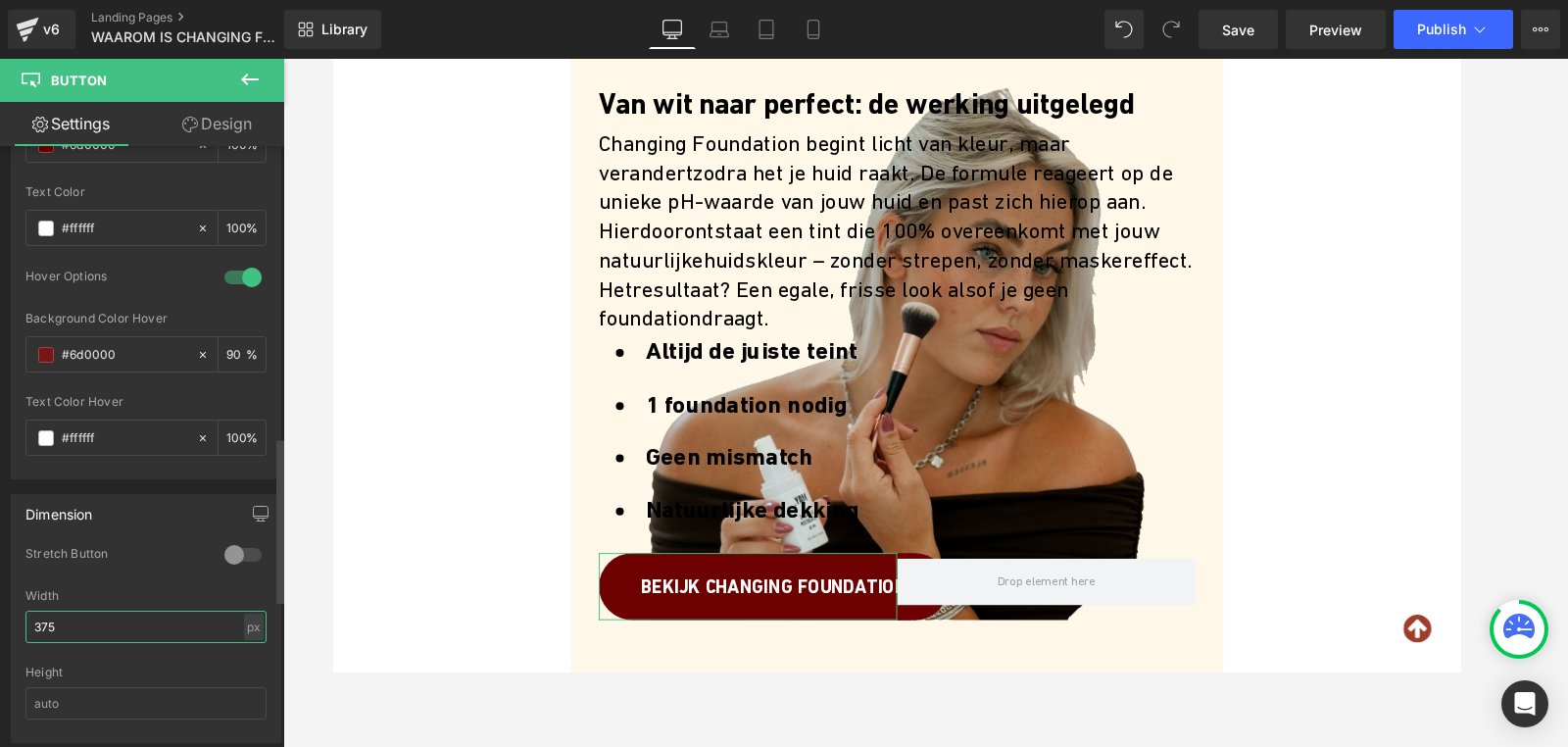 click on "375" at bounding box center (146, 626) 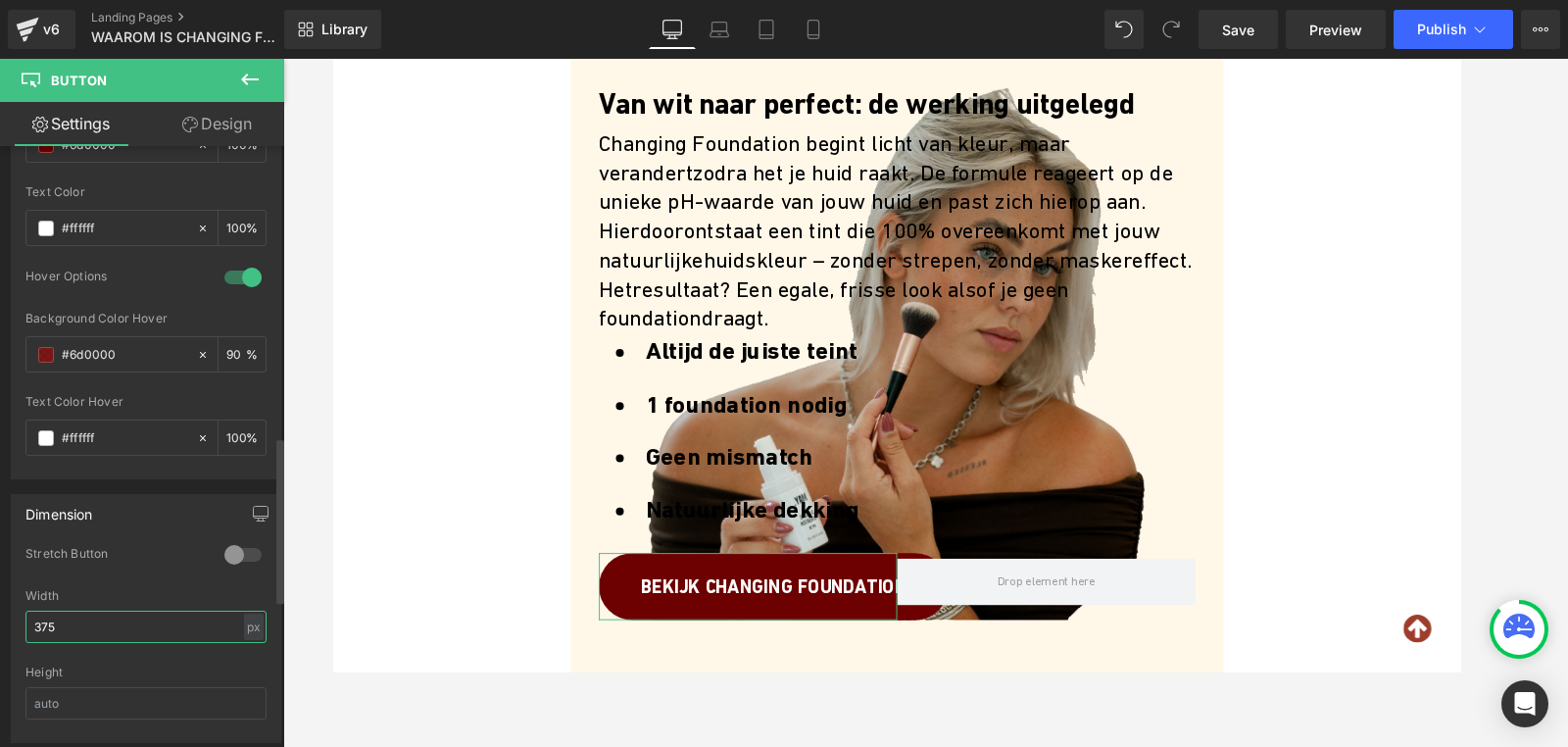 click on "375" at bounding box center [146, 626] 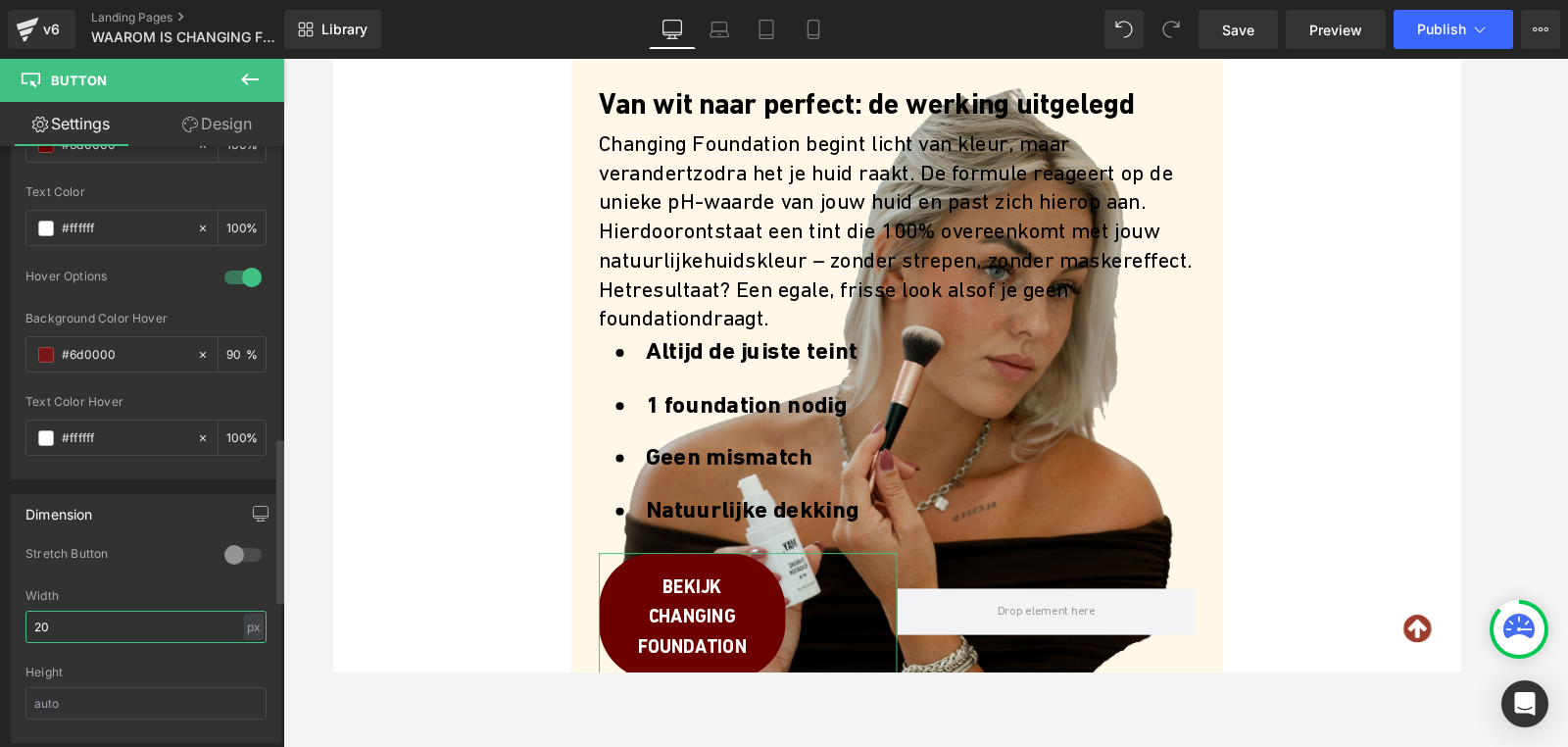 type on "2" 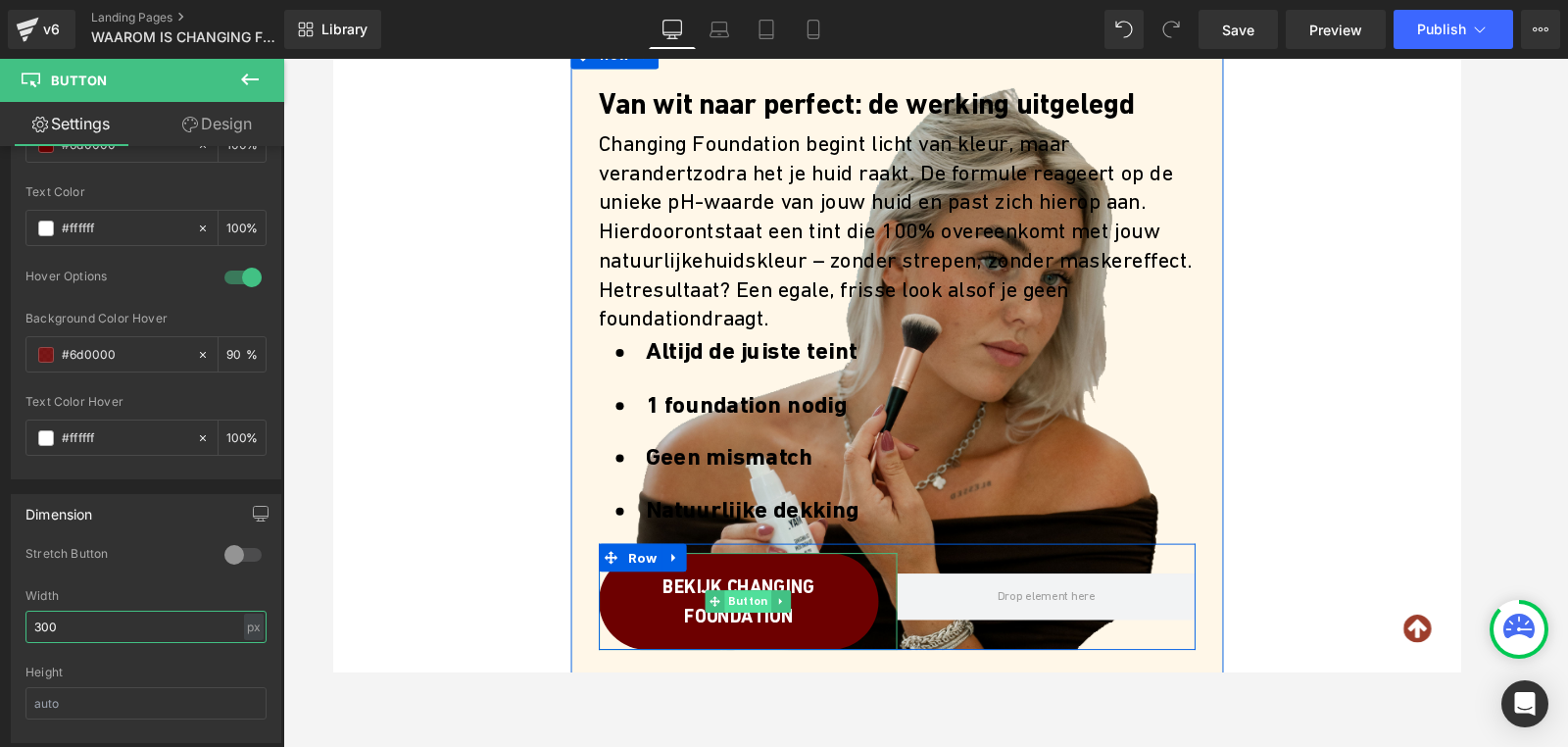 click on "Button" at bounding box center (768, 629) 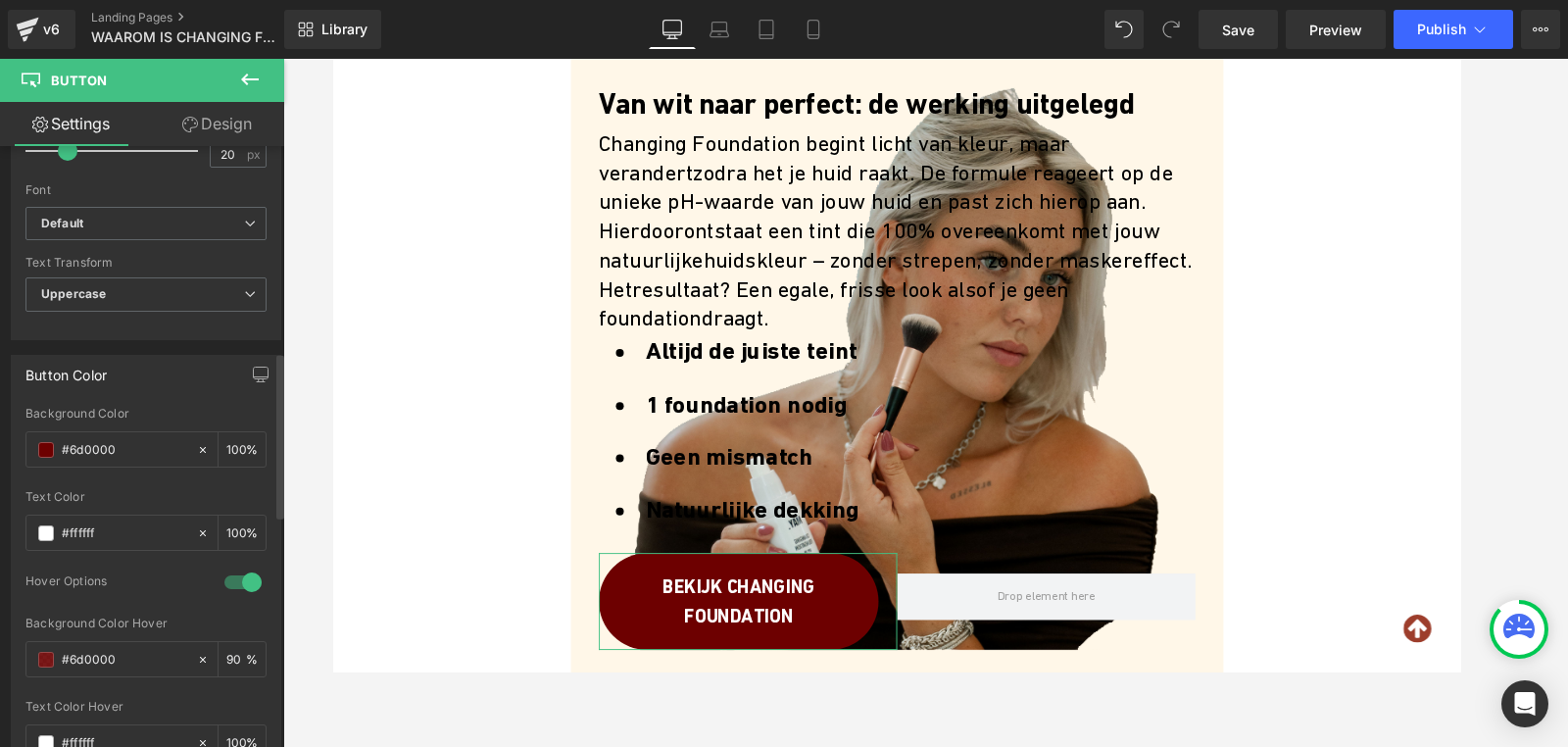 scroll, scrollTop: 752, scrollLeft: 0, axis: vertical 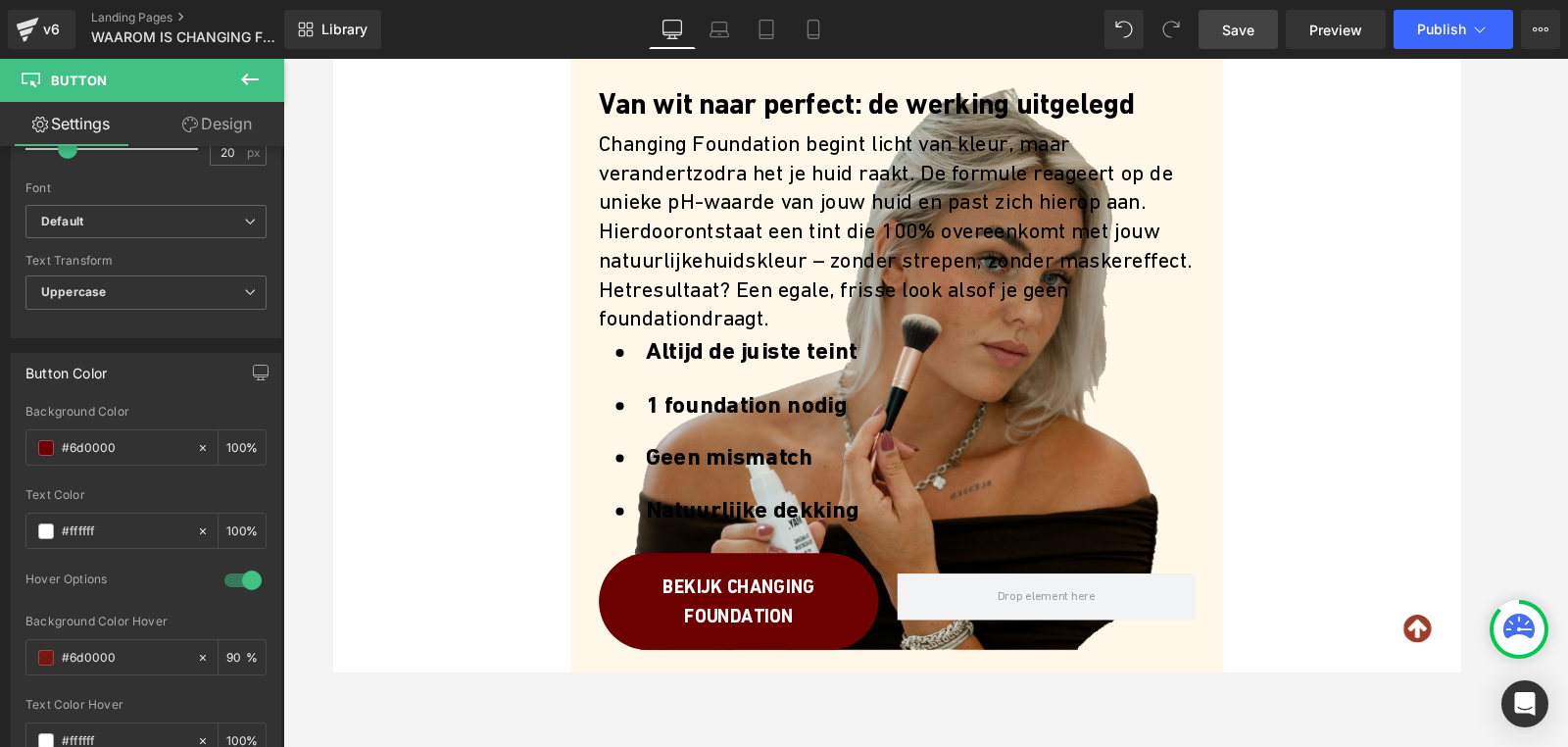 type on "300" 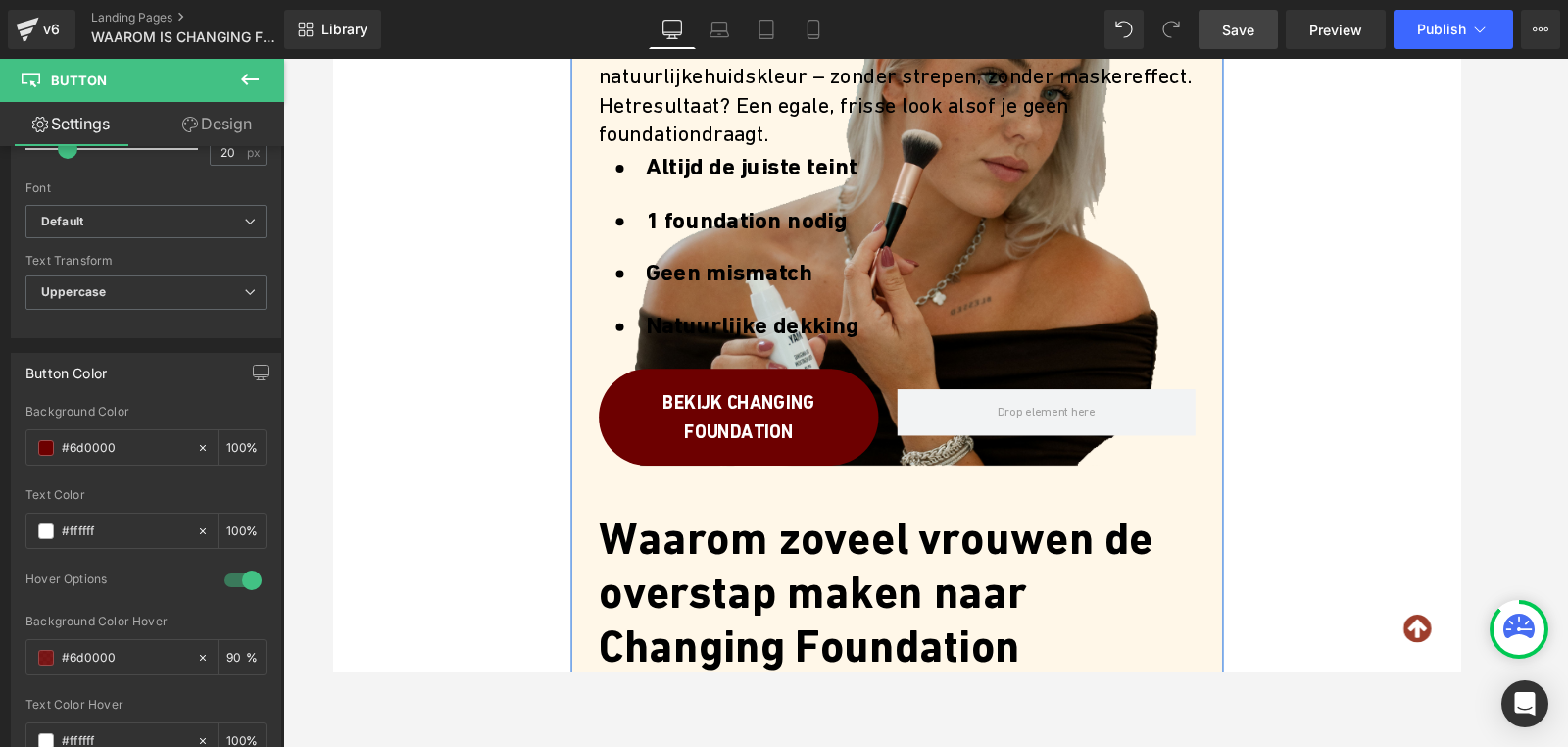 scroll, scrollTop: 691, scrollLeft: 0, axis: vertical 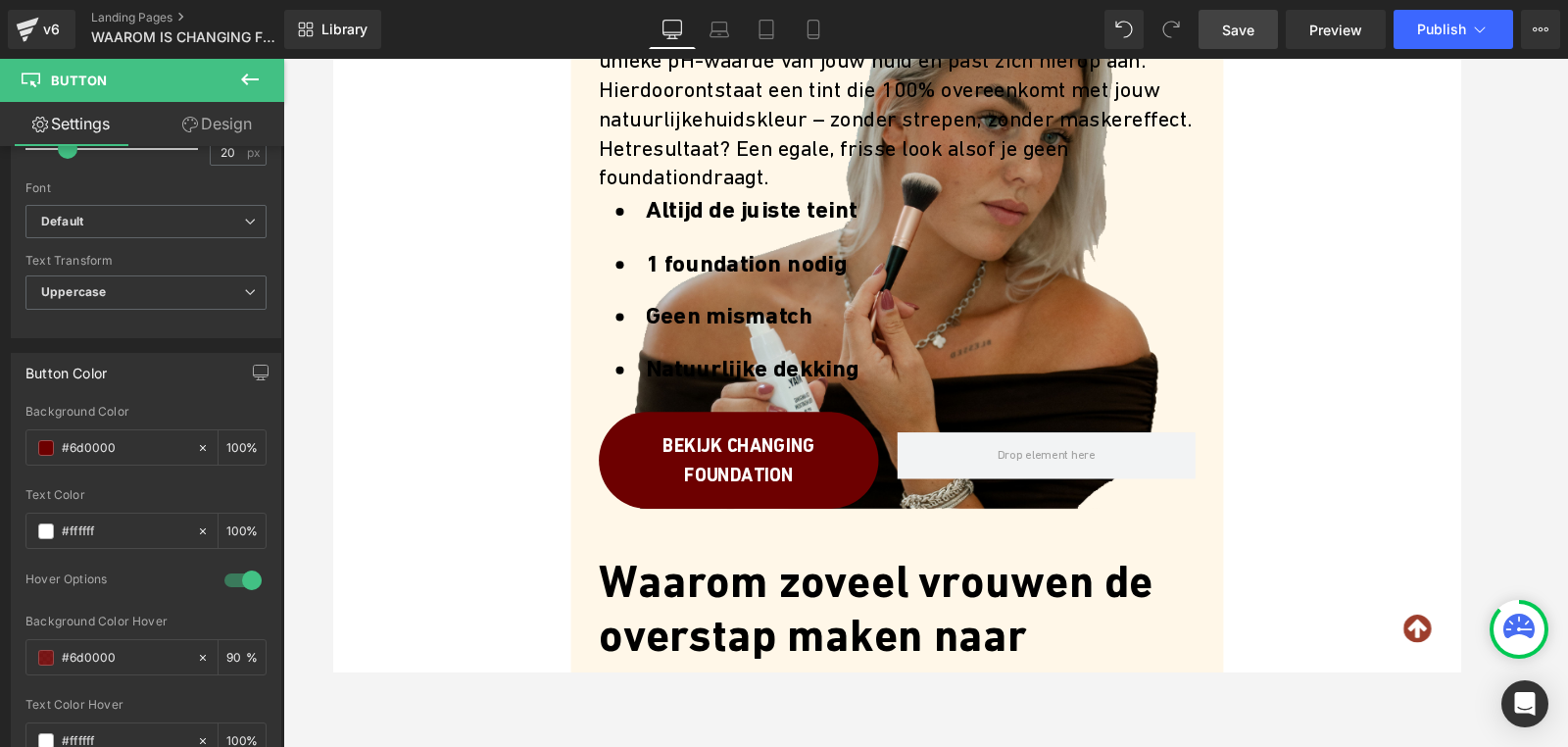 click on "Save" at bounding box center [1238, 29] 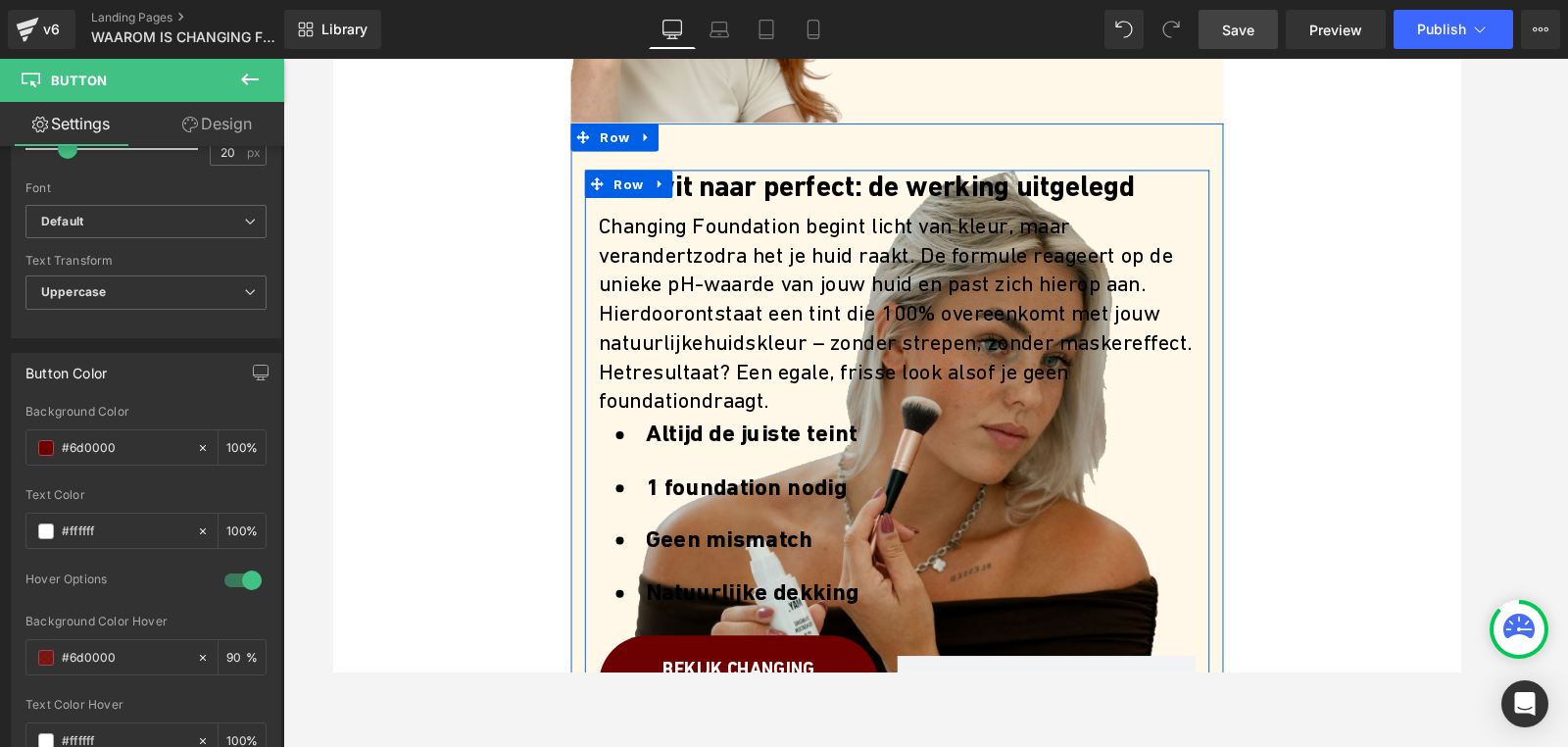 scroll, scrollTop: 394, scrollLeft: 0, axis: vertical 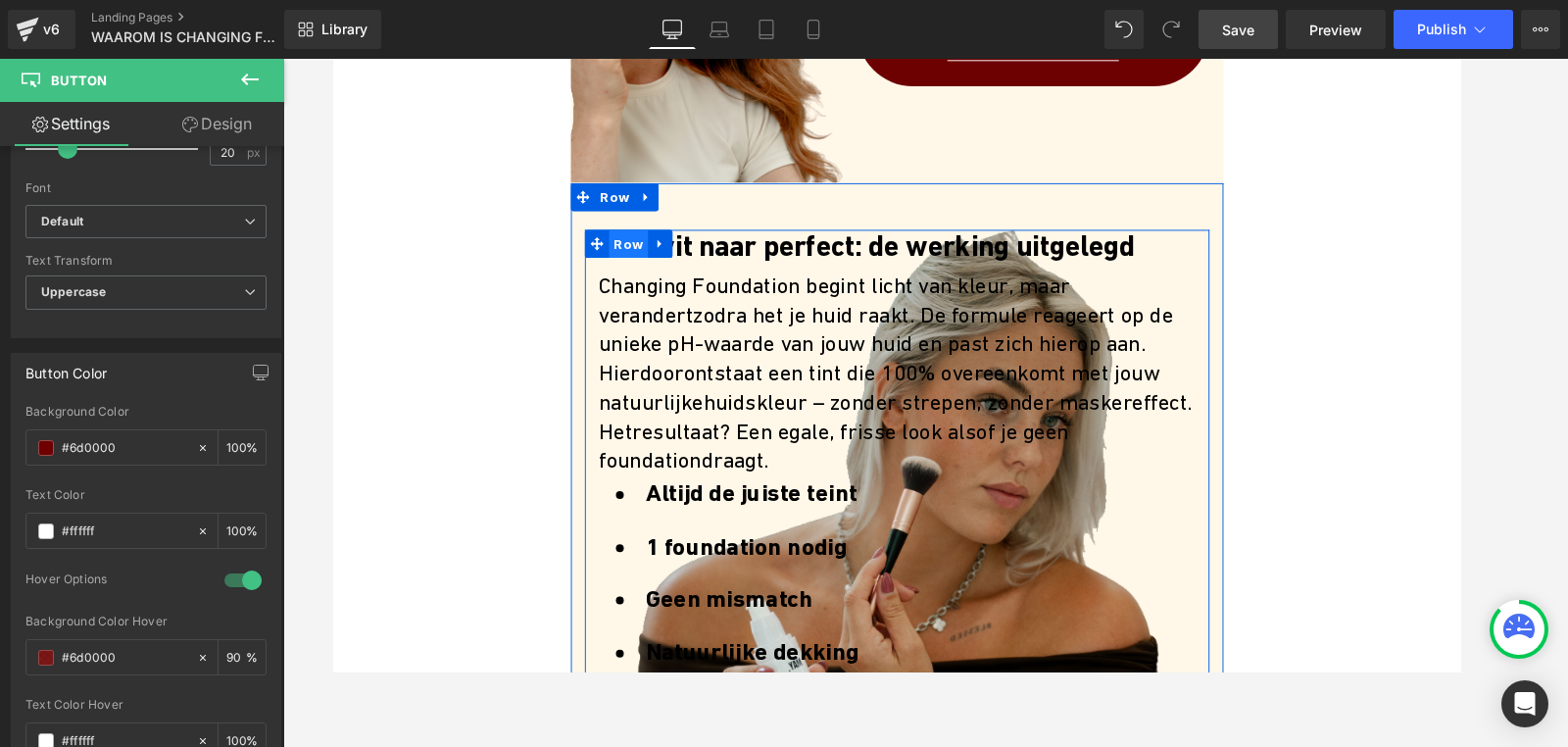 click on "Row" at bounding box center (643, 253) 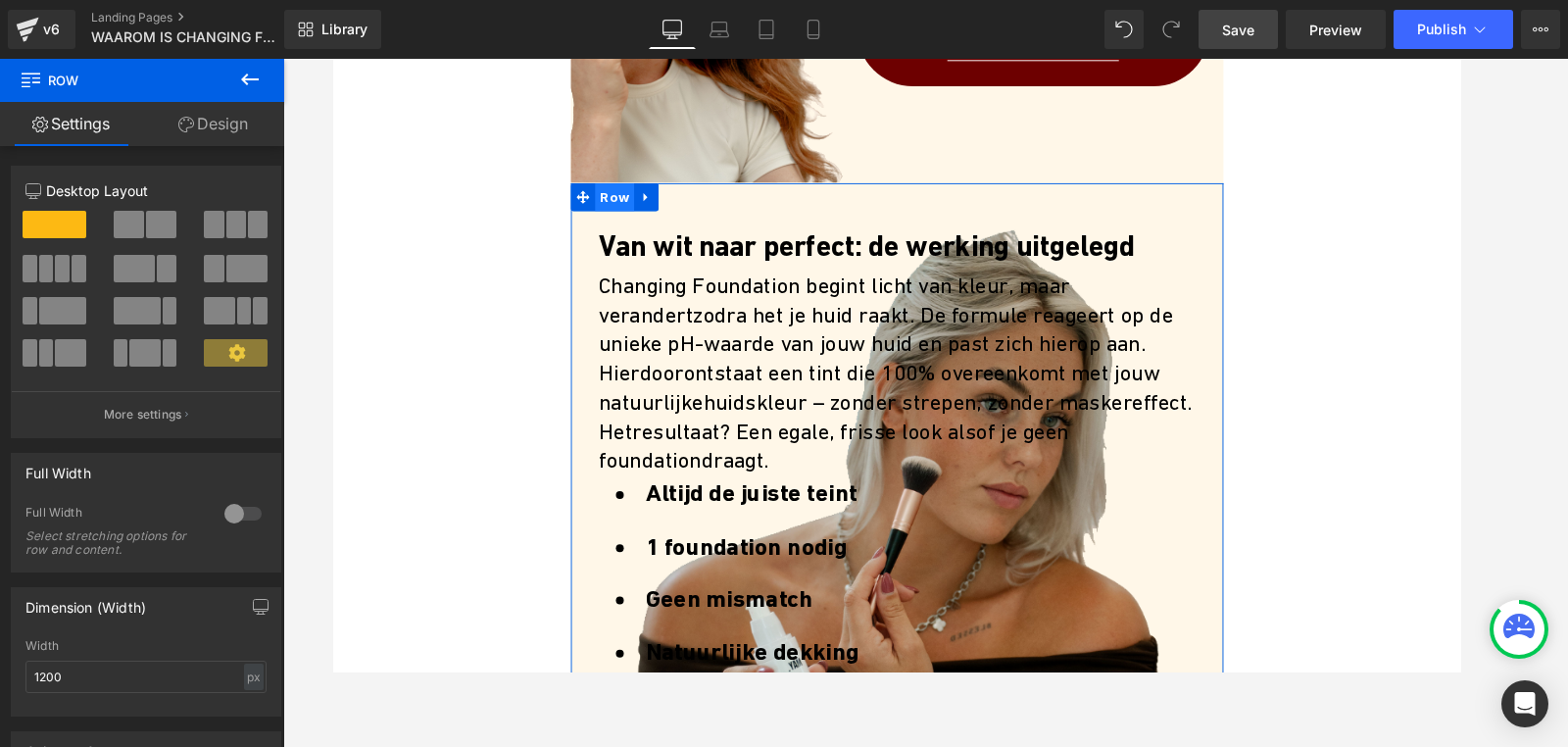 click on "Row" at bounding box center (628, 204) 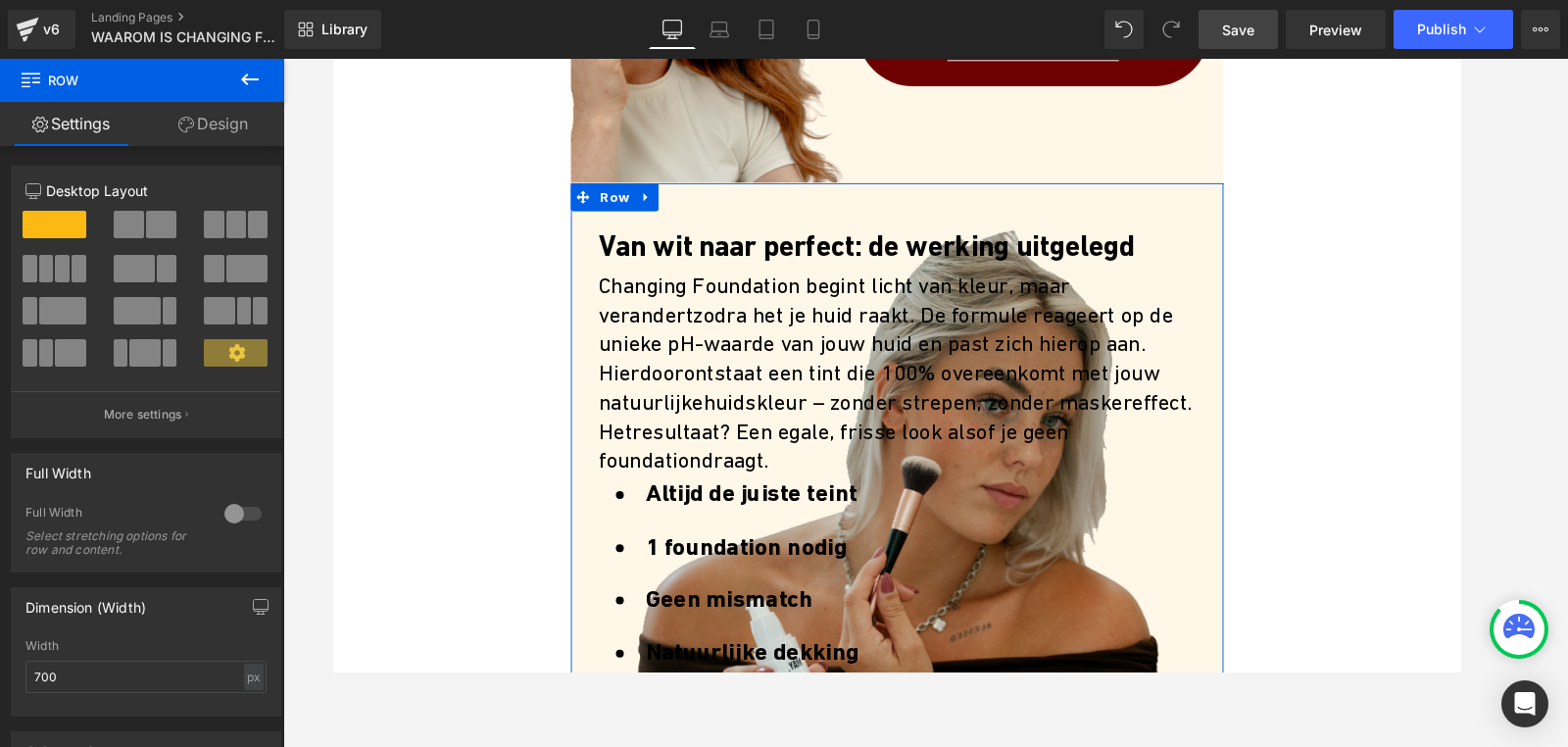click on "Design" at bounding box center (213, 124) 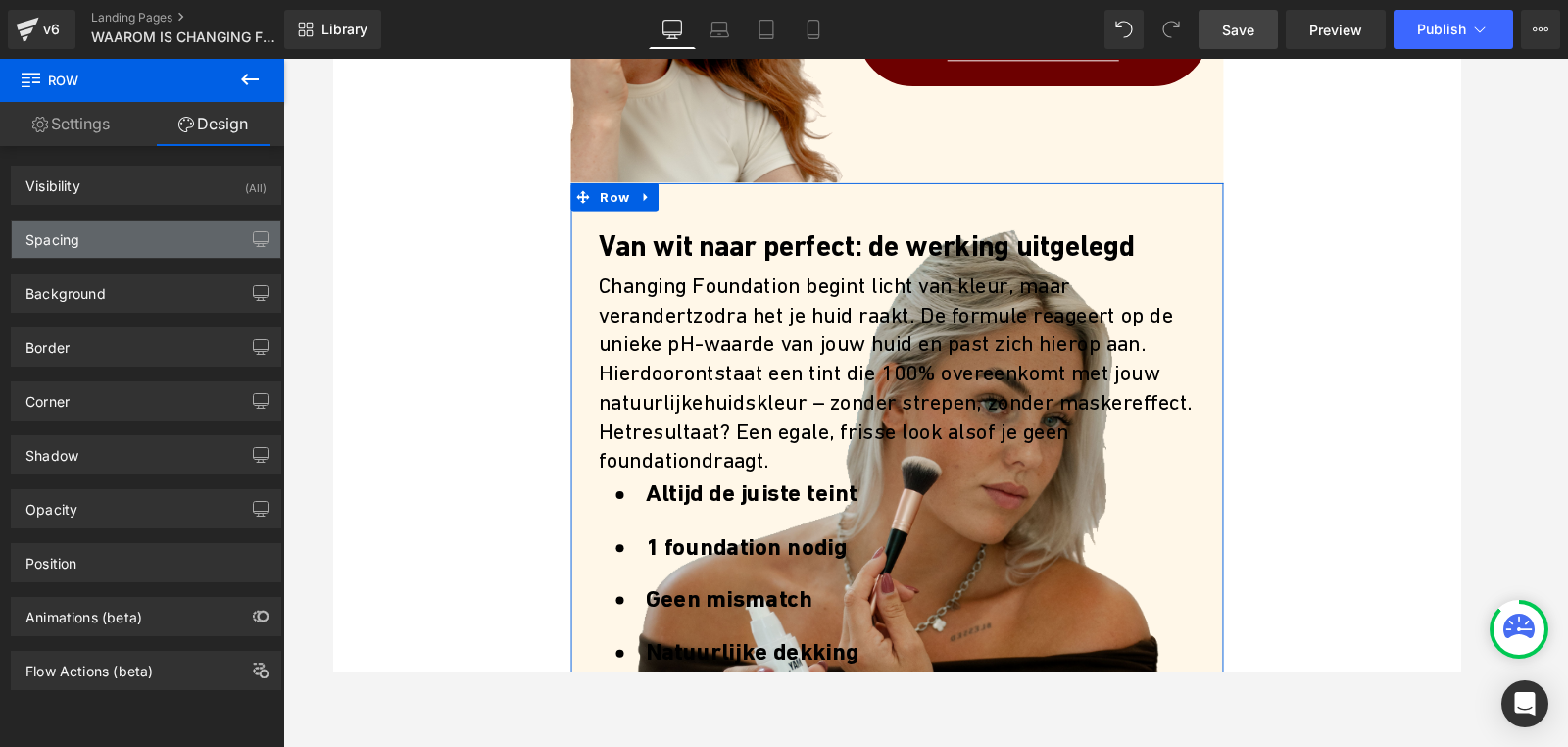 click on "Spacing" at bounding box center [146, 239] 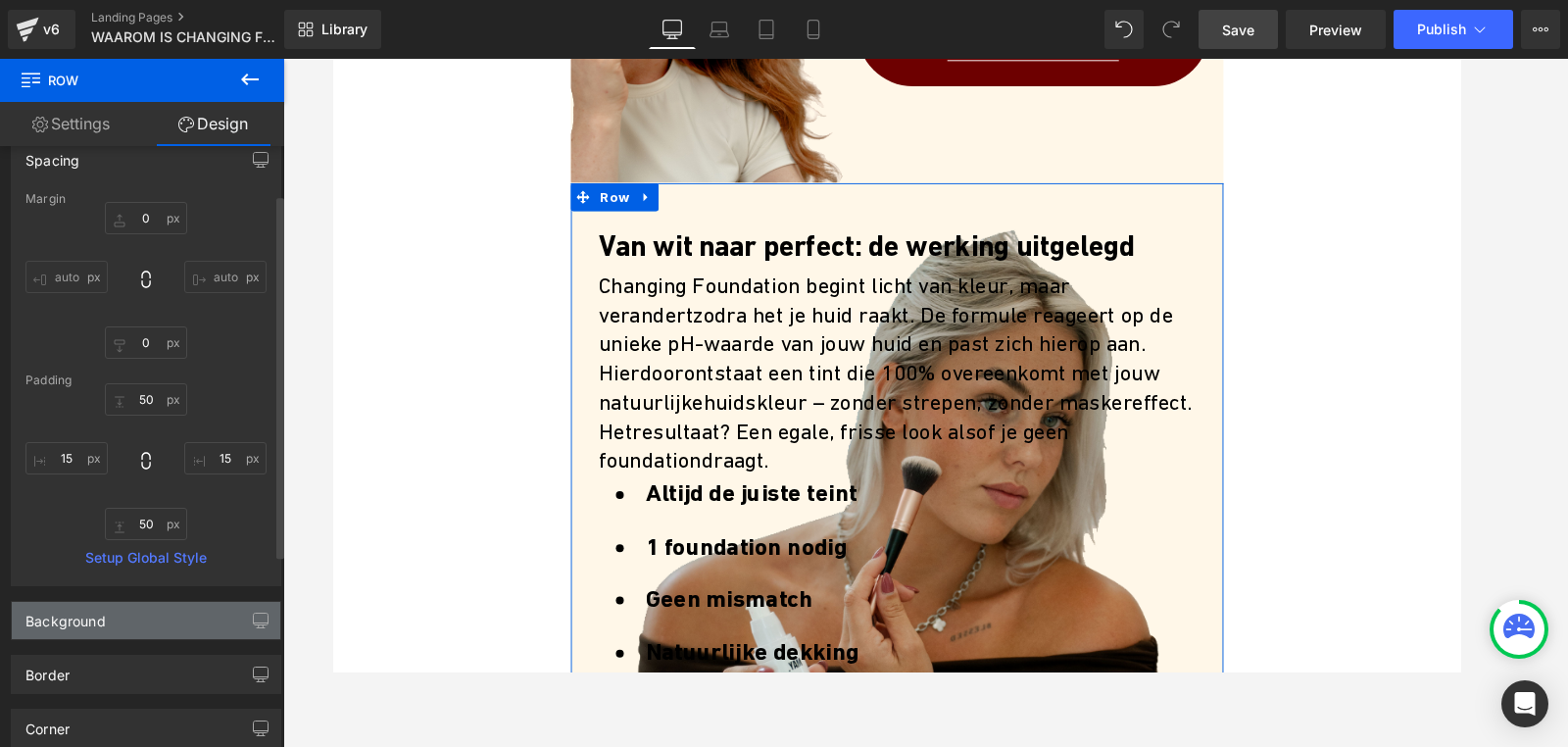 scroll, scrollTop: 75, scrollLeft: 0, axis: vertical 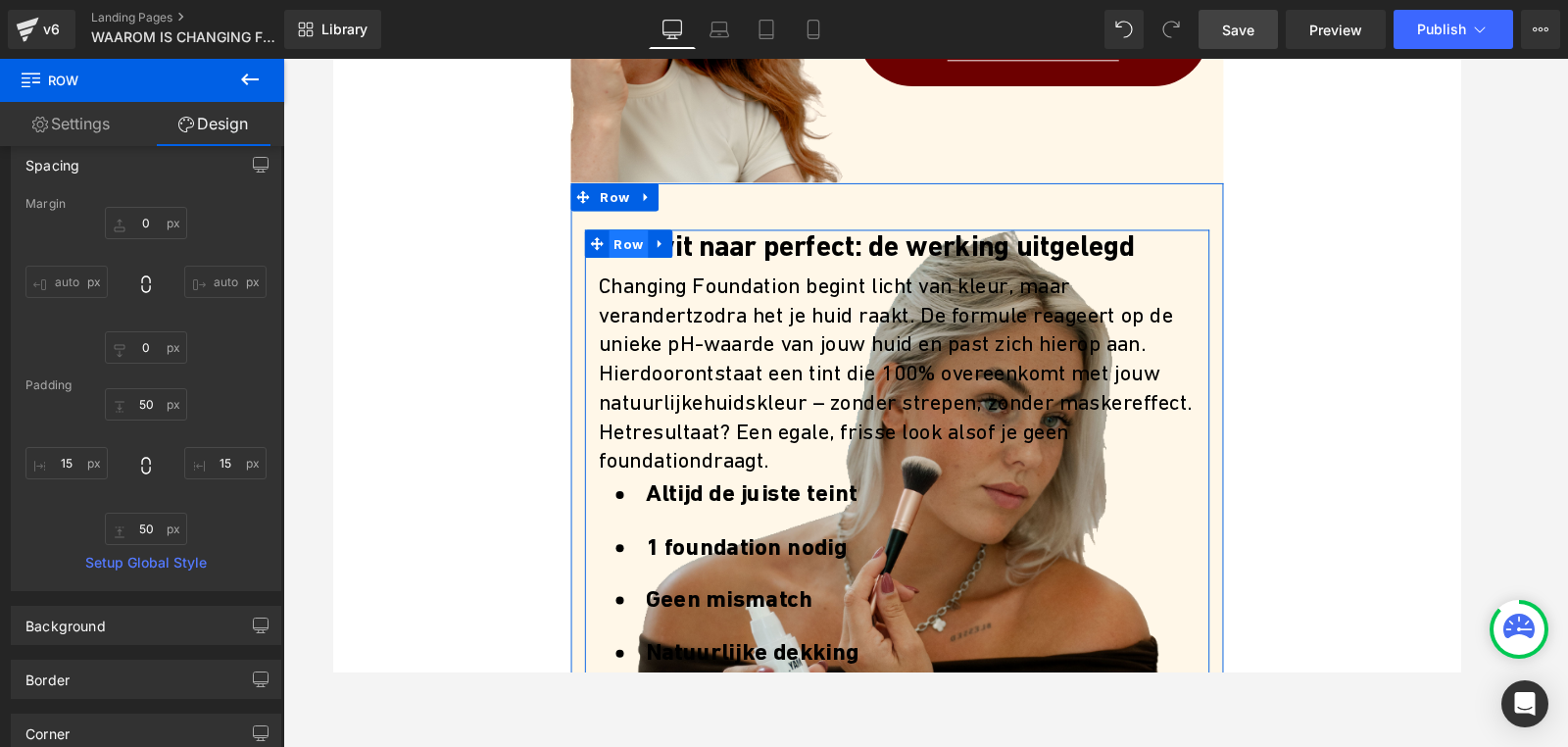 click on "Row" at bounding box center (643, 253) 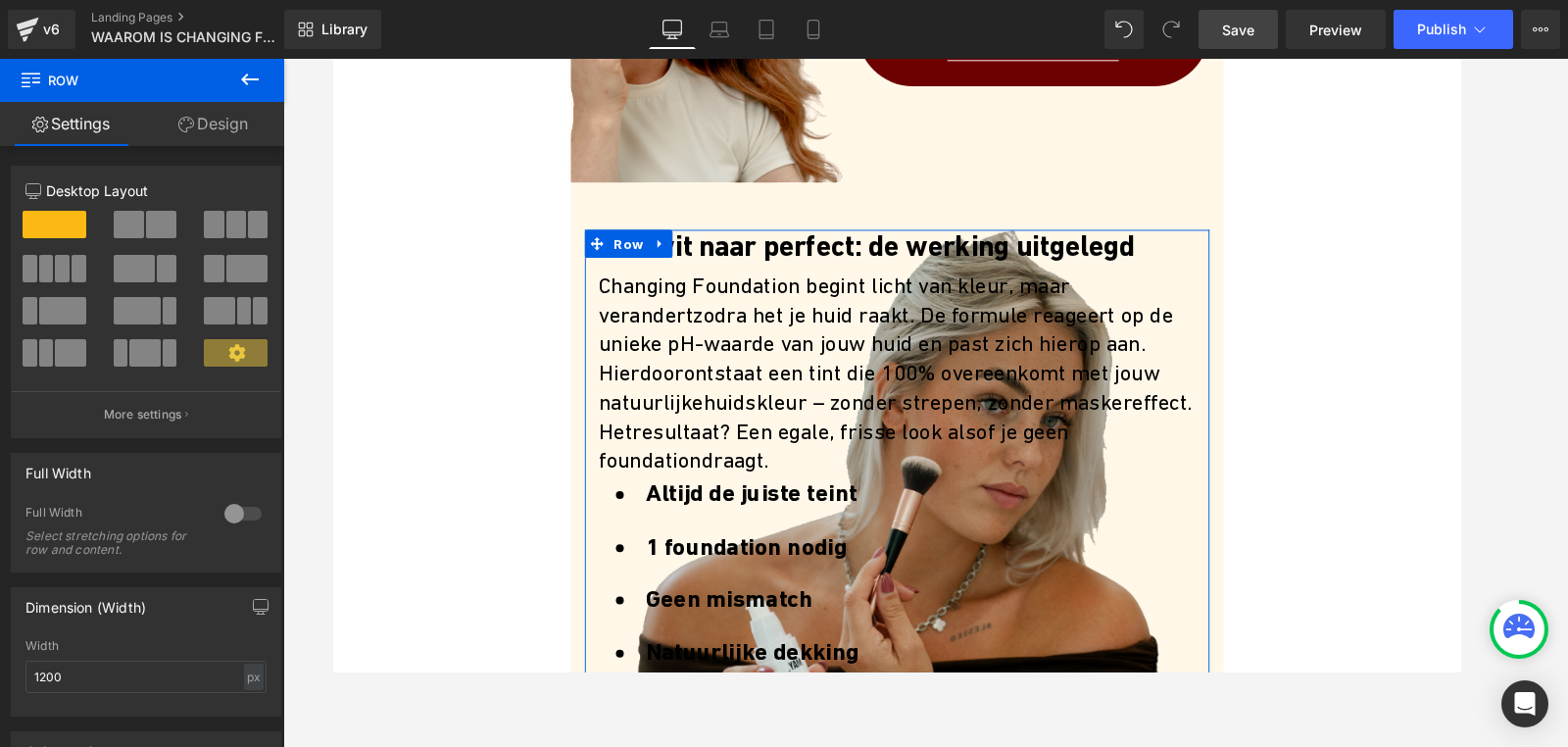 click on "Design" at bounding box center (213, 124) 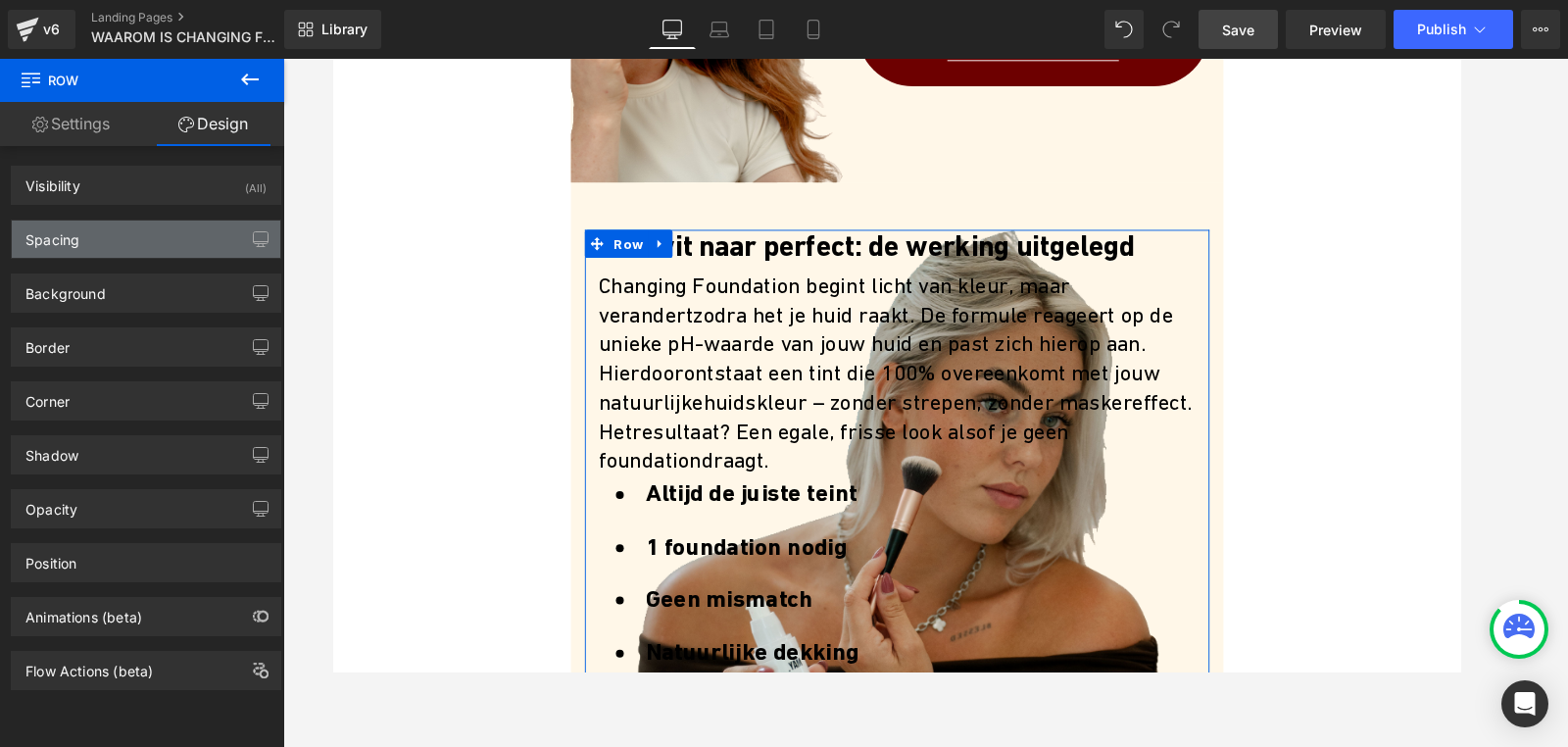 click on "Spacing" at bounding box center (52, 234) 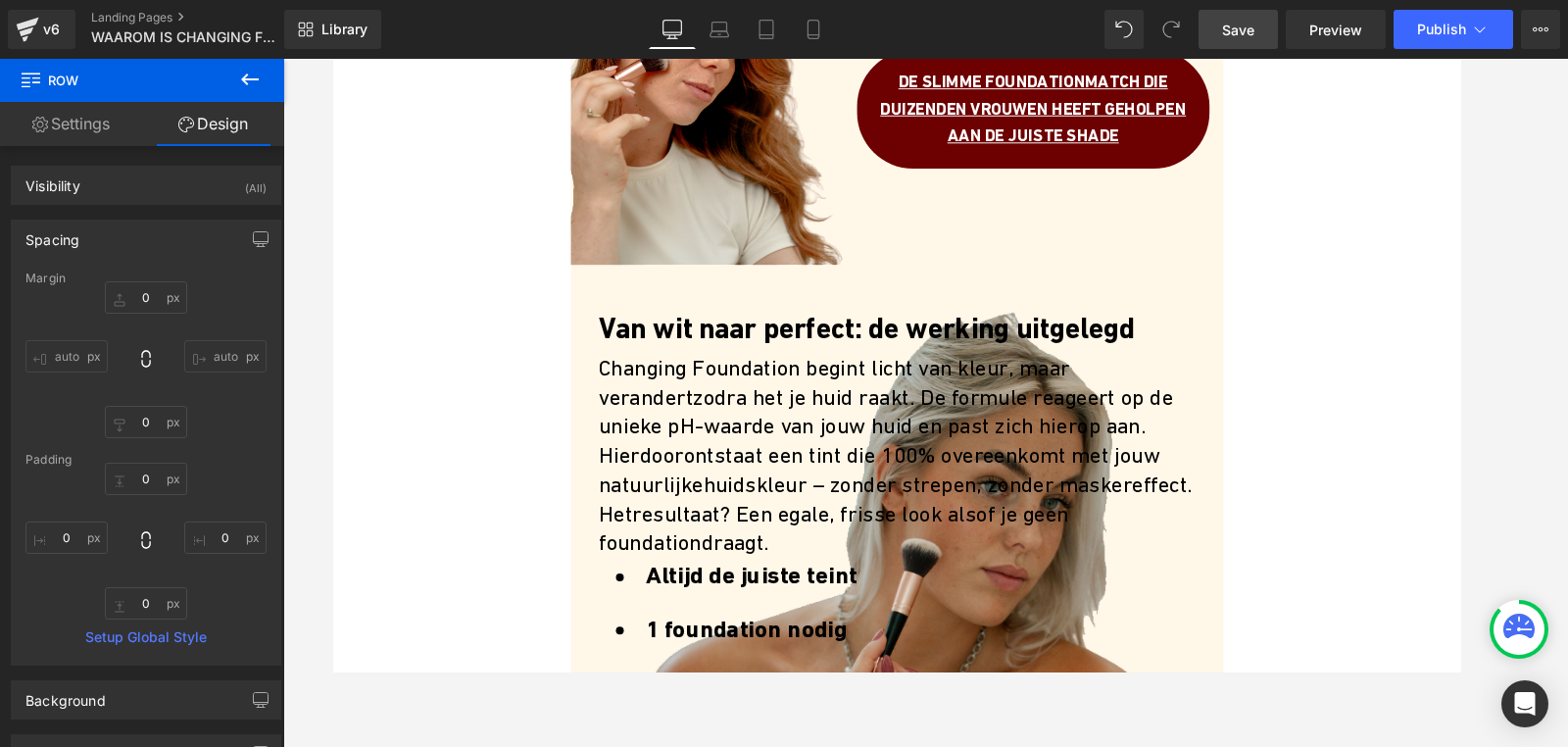 scroll, scrollTop: 245, scrollLeft: 0, axis: vertical 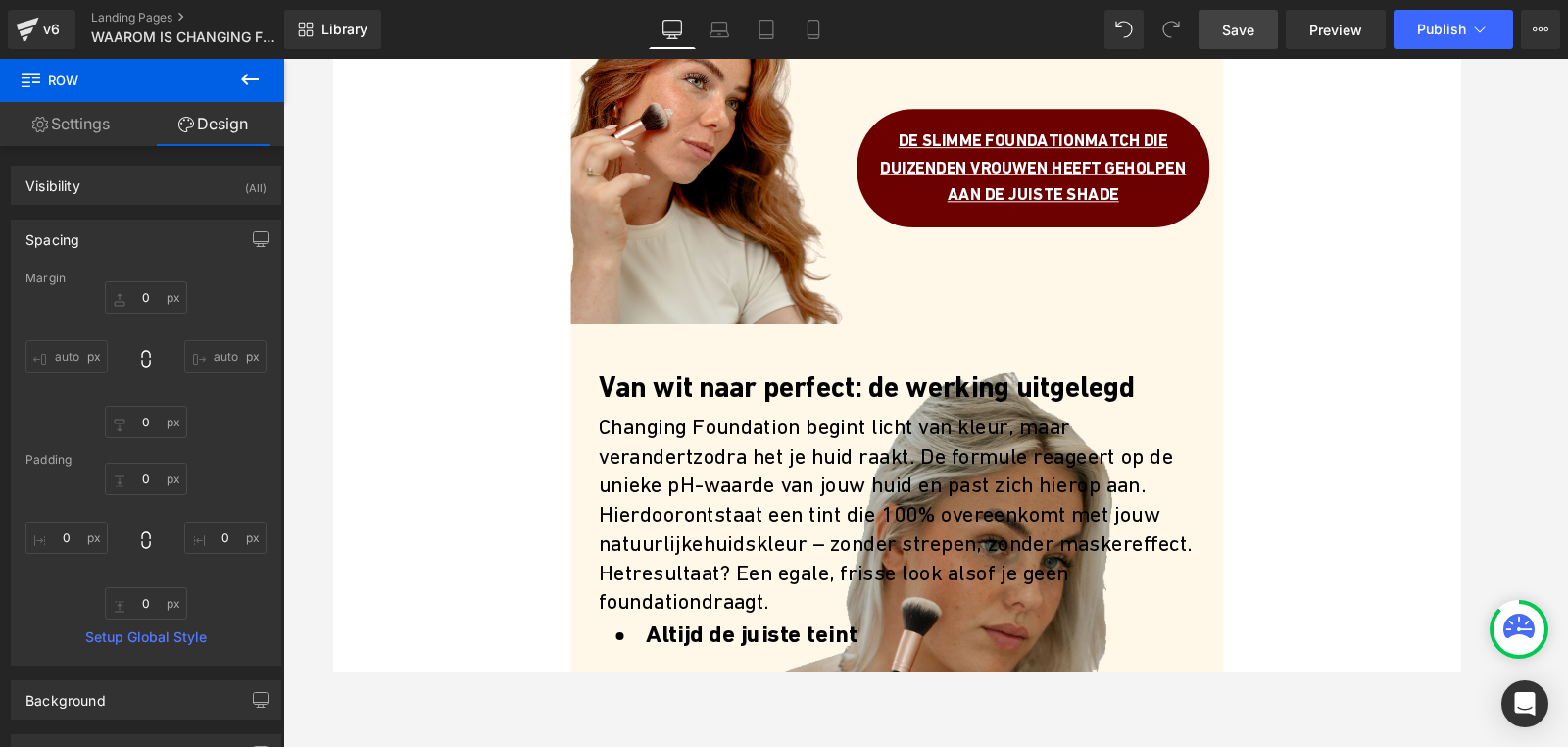 click on "zodra het je huid raakt. De formule reageert op de unieke pH-" at bounding box center (913, 491) 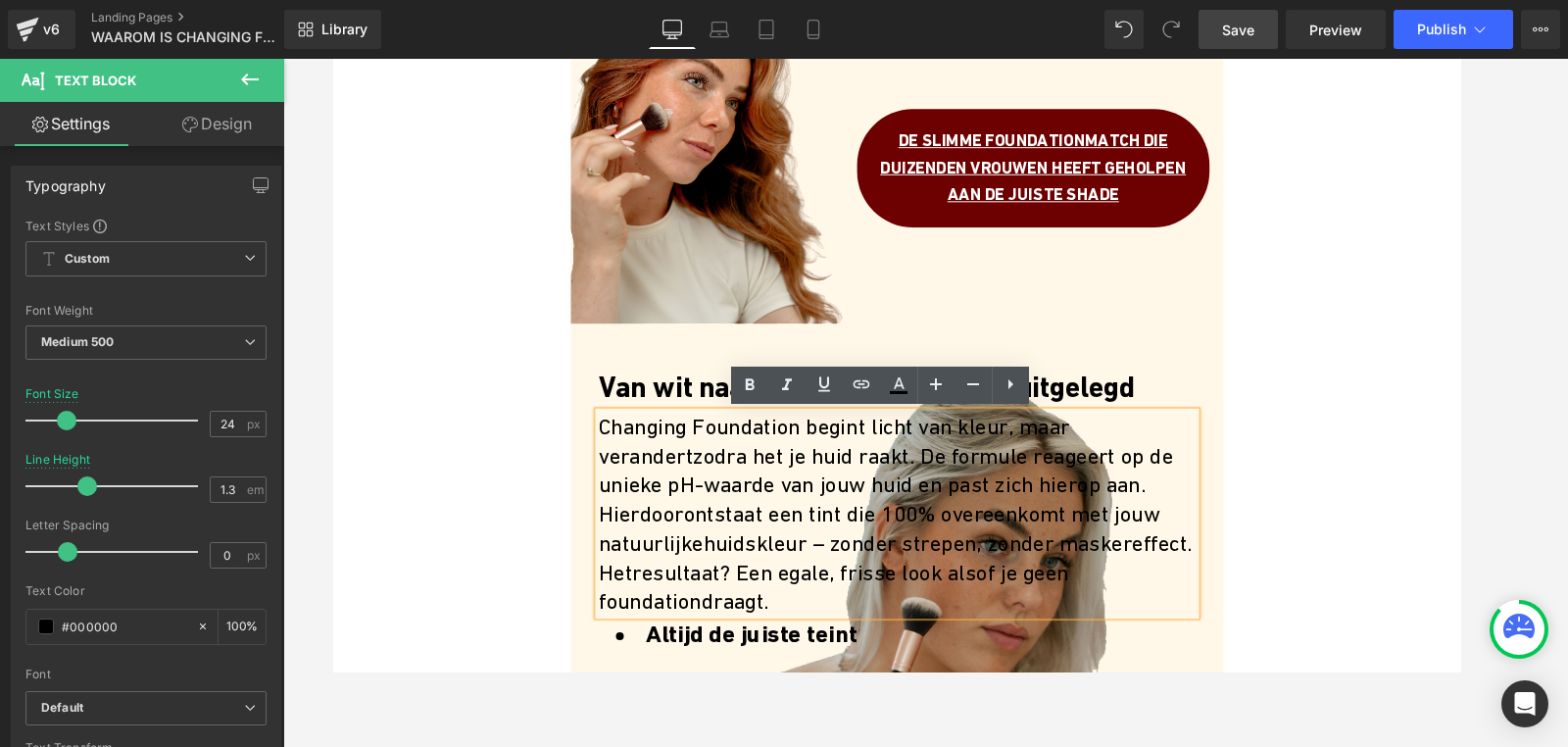 click on "Van wit naar perfect: de werking uitgelegd Heading         Changing Foundation begint licht van kleur, maar verandert  zodra het je huid raakt. De formule reageert op de unieke pH-  waarde van jouw huid en past zich hierop aan. Hierdoor  ontstaat een tint die [PERCENT] overeenkomt met jouw natuurlijke  huidskleur – zonder strepen, zonder maskereffect. Het  resultaat? Een egale, frisse look alsof je geen foundation  draagt. Text Block
Icon
Altijd de juiste teint
Text Block
Icon" at bounding box center (925, 1113) 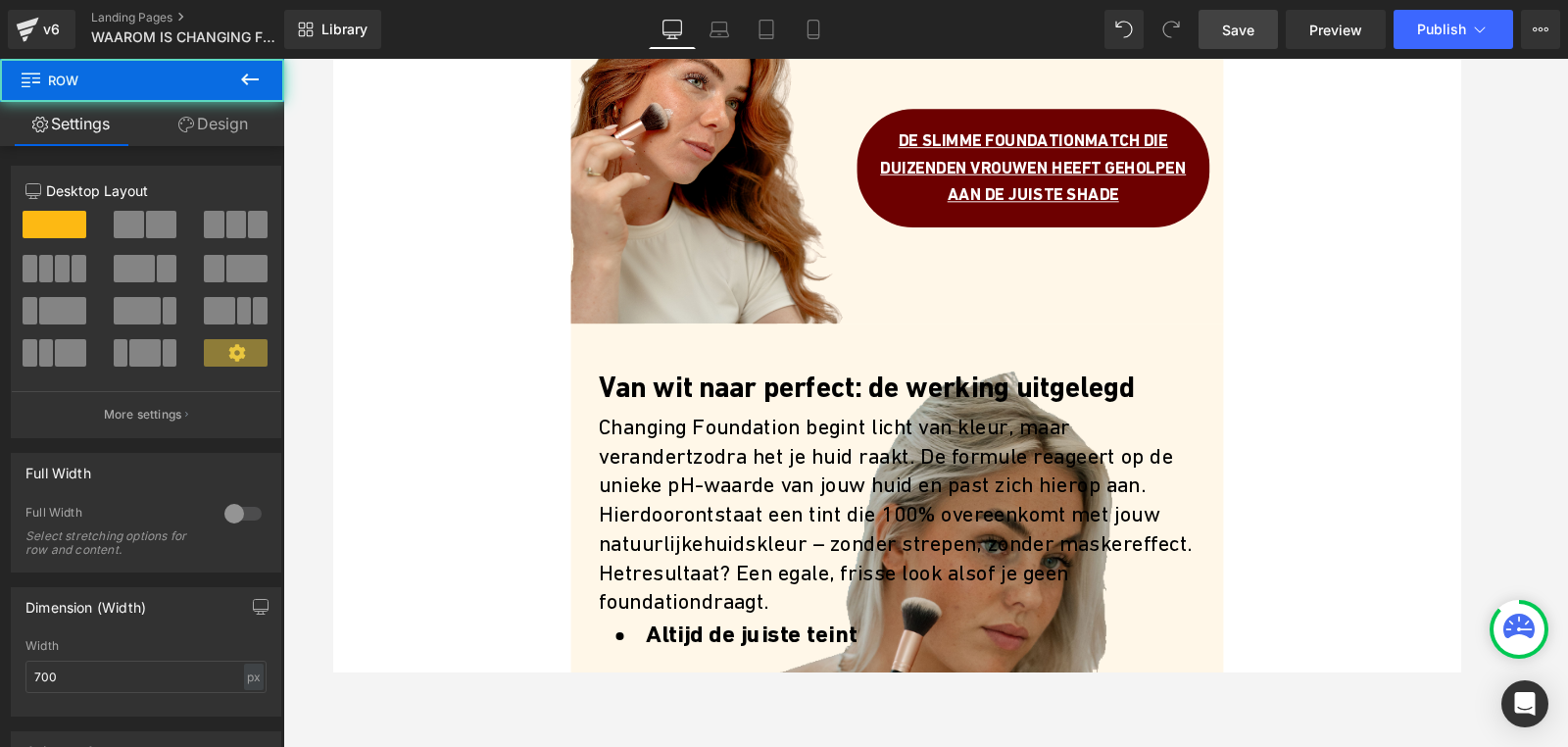 click on "Van wit naar perfect: de werking uitgelegd Heading         Changing Foundation begint licht van kleur, maar verandert  zodra het je huid raakt. De formule reageert op de unieke pH-  waarde van jouw huid en past zich hierop aan. Hierdoor  ontstaat een tint die [PERCENT] overeenkomt met jouw natuurlijke  huidskleur – zonder strepen, zonder maskereffect. Het  resultaat? Een egale, frisse look alsof je geen foundation  draagt. Text Block
Icon
Altijd de juiste teint
Text Block
Icon" at bounding box center [925, 1113] 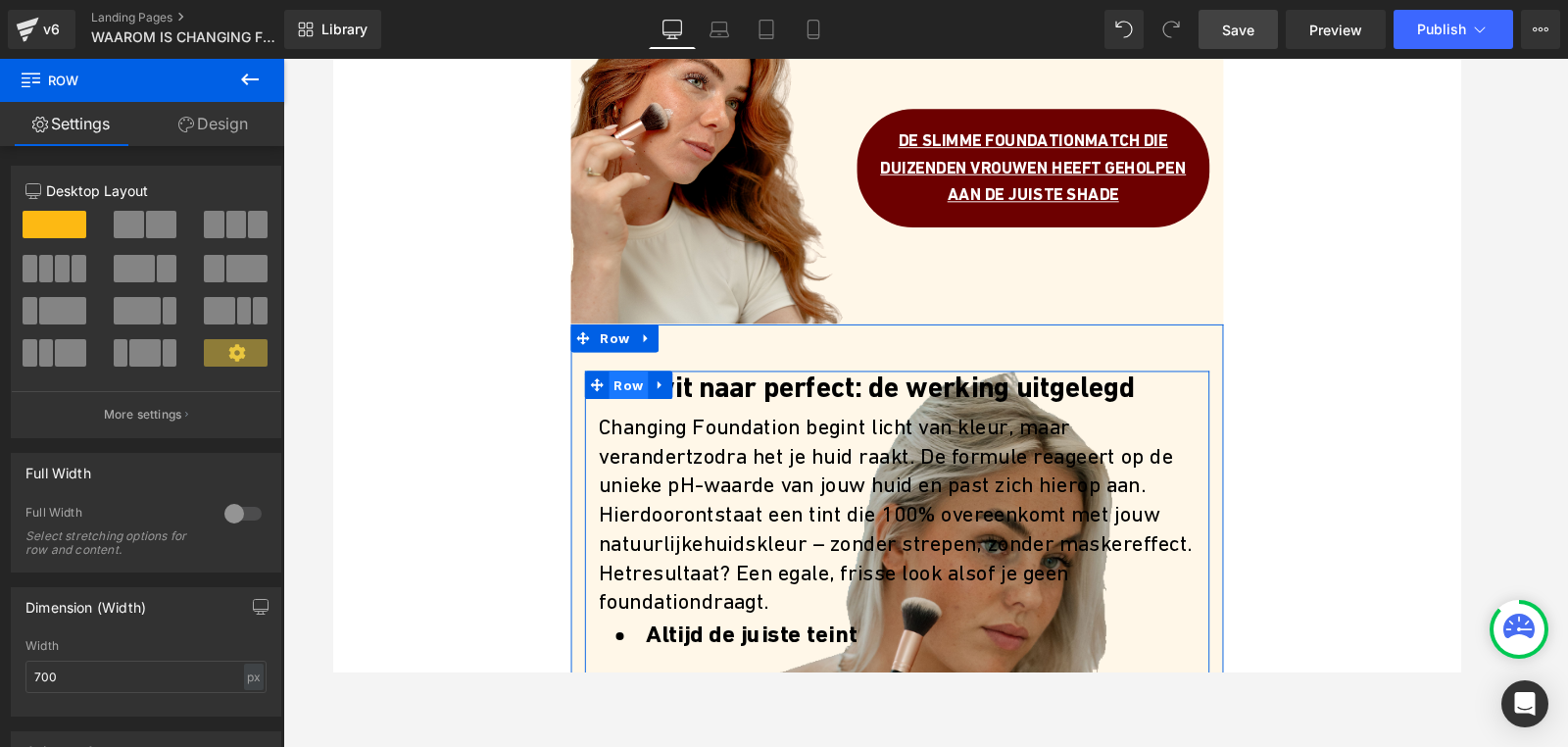 click on "Row" at bounding box center (643, 402) 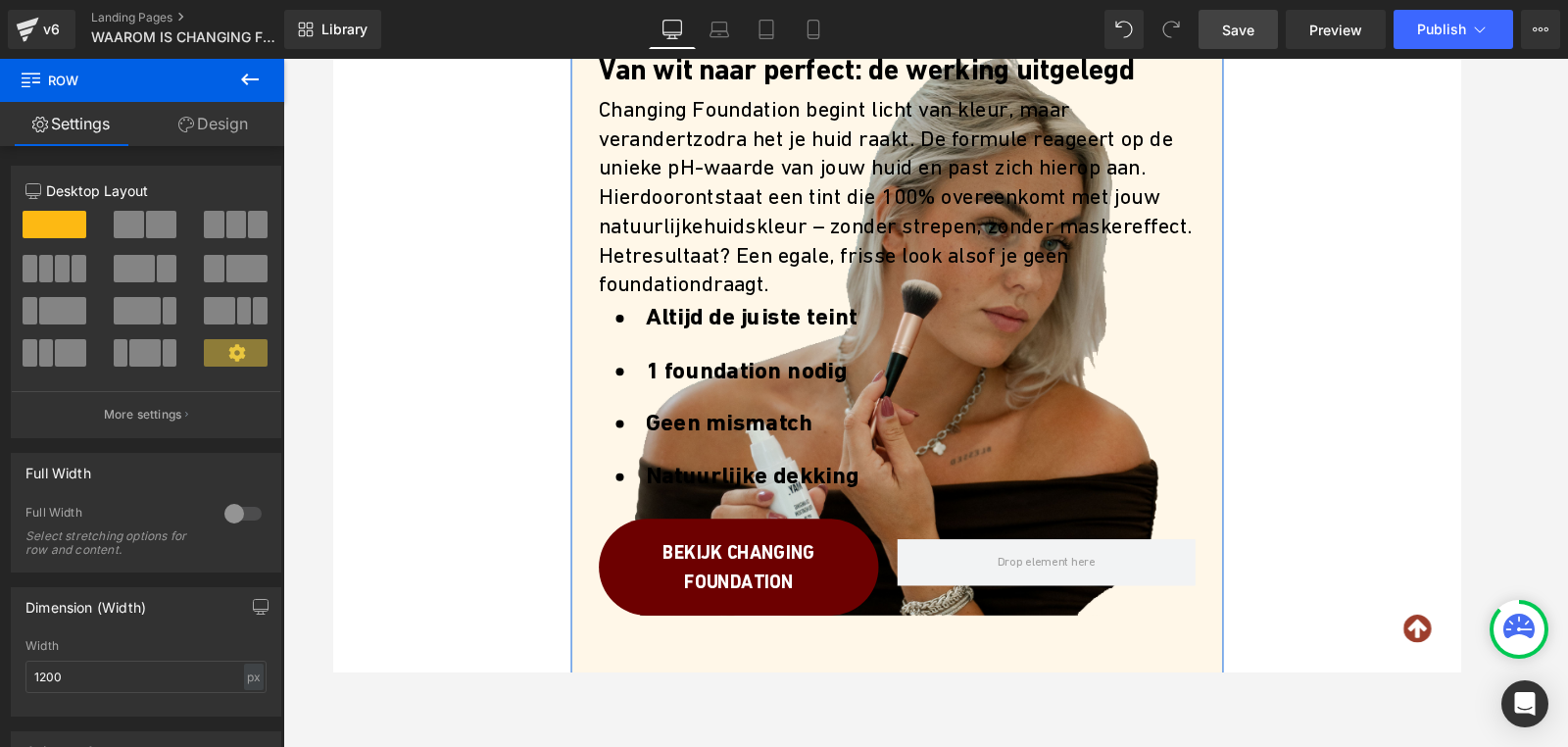 scroll, scrollTop: 572, scrollLeft: 0, axis: vertical 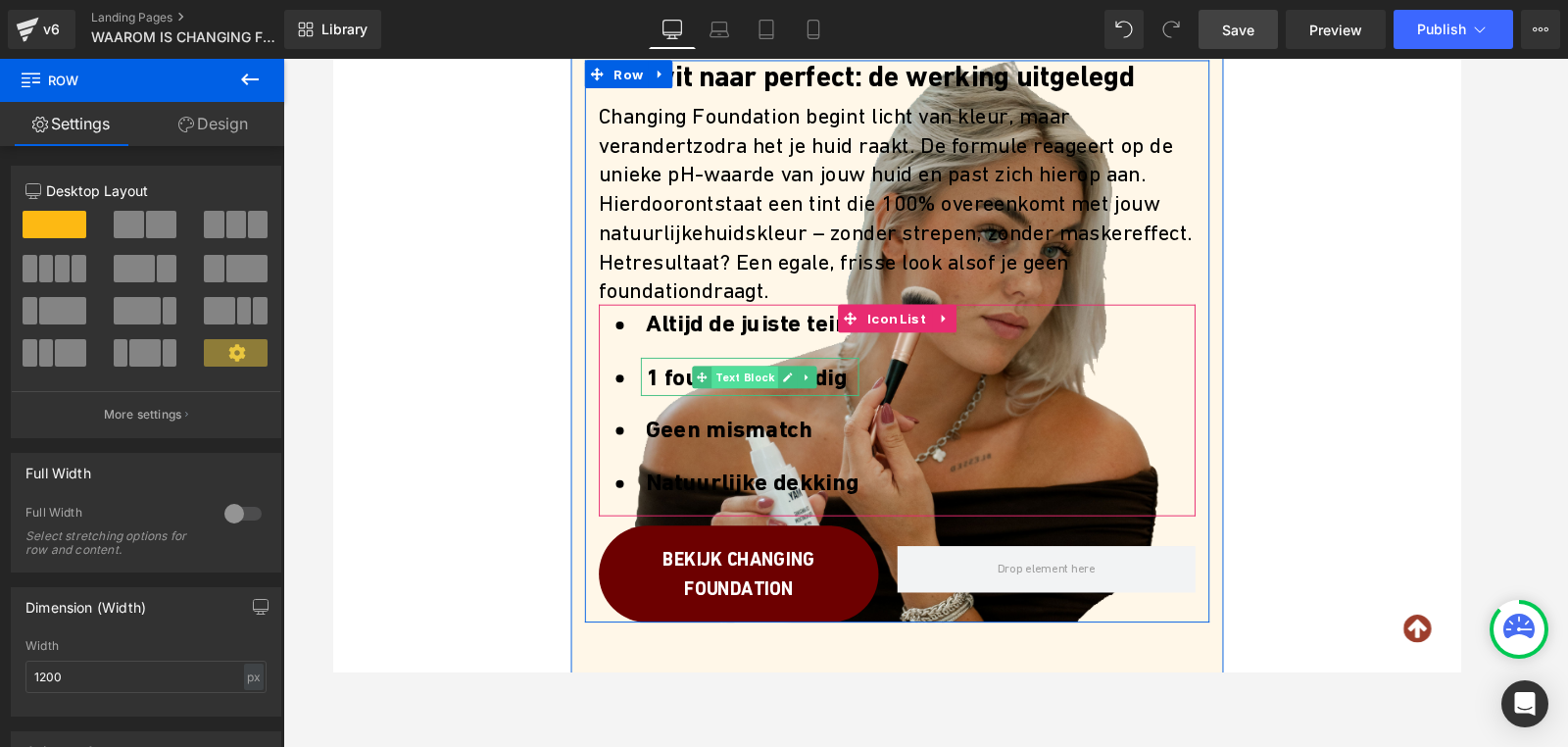 click on "Text Block" at bounding box center [764, 394] 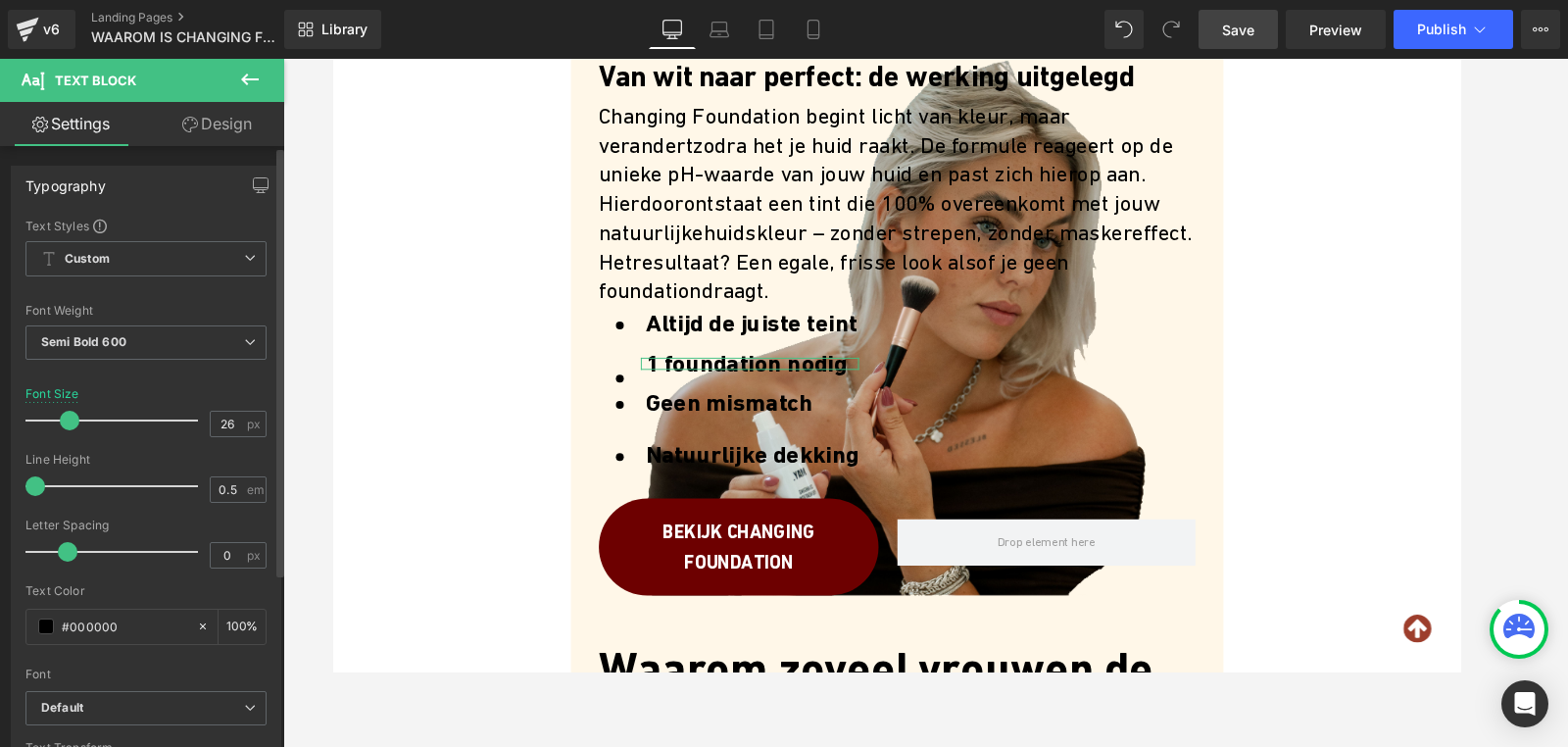 drag, startPoint x: 103, startPoint y: 485, endPoint x: 0, endPoint y: 487, distance: 103.01942 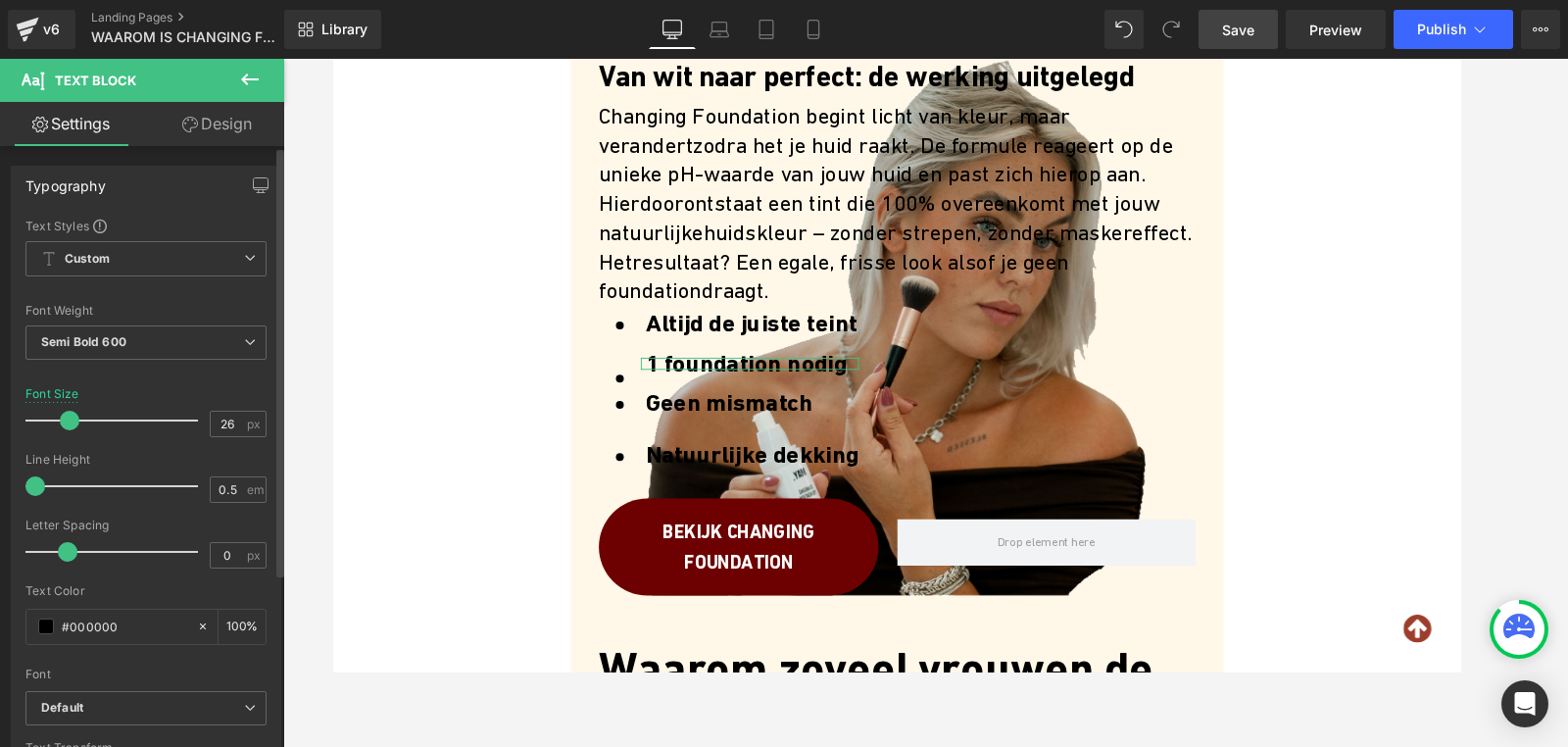click on "Typography Text Styles Custom
Custom
Setup Global Style
Custom
Setup Global Style
Thin 100 Semi Thin 200 Light 300 Regular 400 Medium 500 Semi Bold 600 Super Bold 800 Boldest 900 Bold 700 Lighter Bolder Font Weight
Semi Bold 600
Thin 100 Semi Thin 200 Light 300 Regular 400 Medium 500 Semi Bold 600 Super Bold 800 Boldest 900 Bold 700 Lighter Bolder 26px Font Size 26 px 0.5em Line Height 0.5 em 0px Letter Spacing 0 px rgb(0, 0, 0) Text Color #000000 100 % inherit
Font
Default
Open Sans
Default" at bounding box center (146, 487) 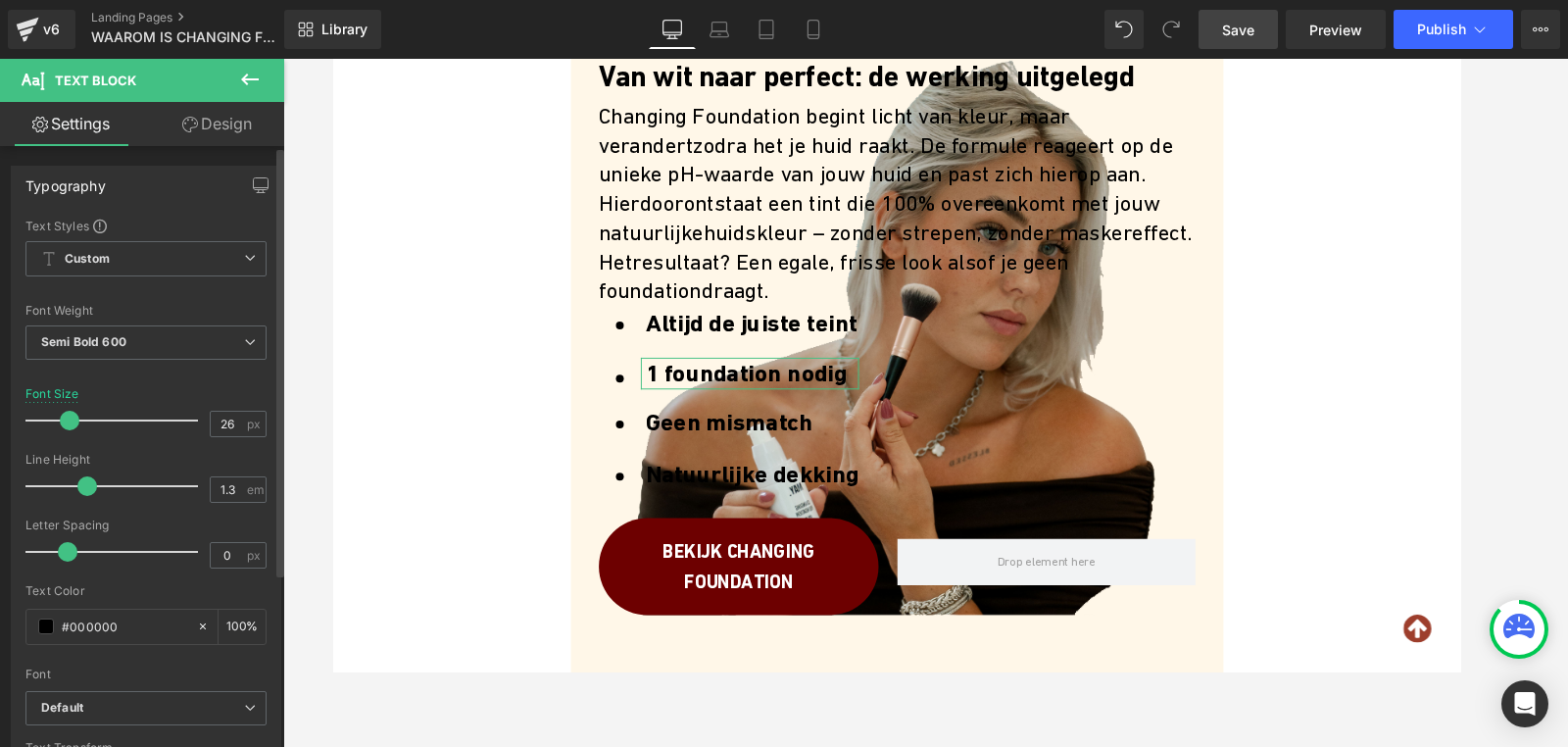 drag, startPoint x: 36, startPoint y: 483, endPoint x: 84, endPoint y: 490, distance: 48.507731 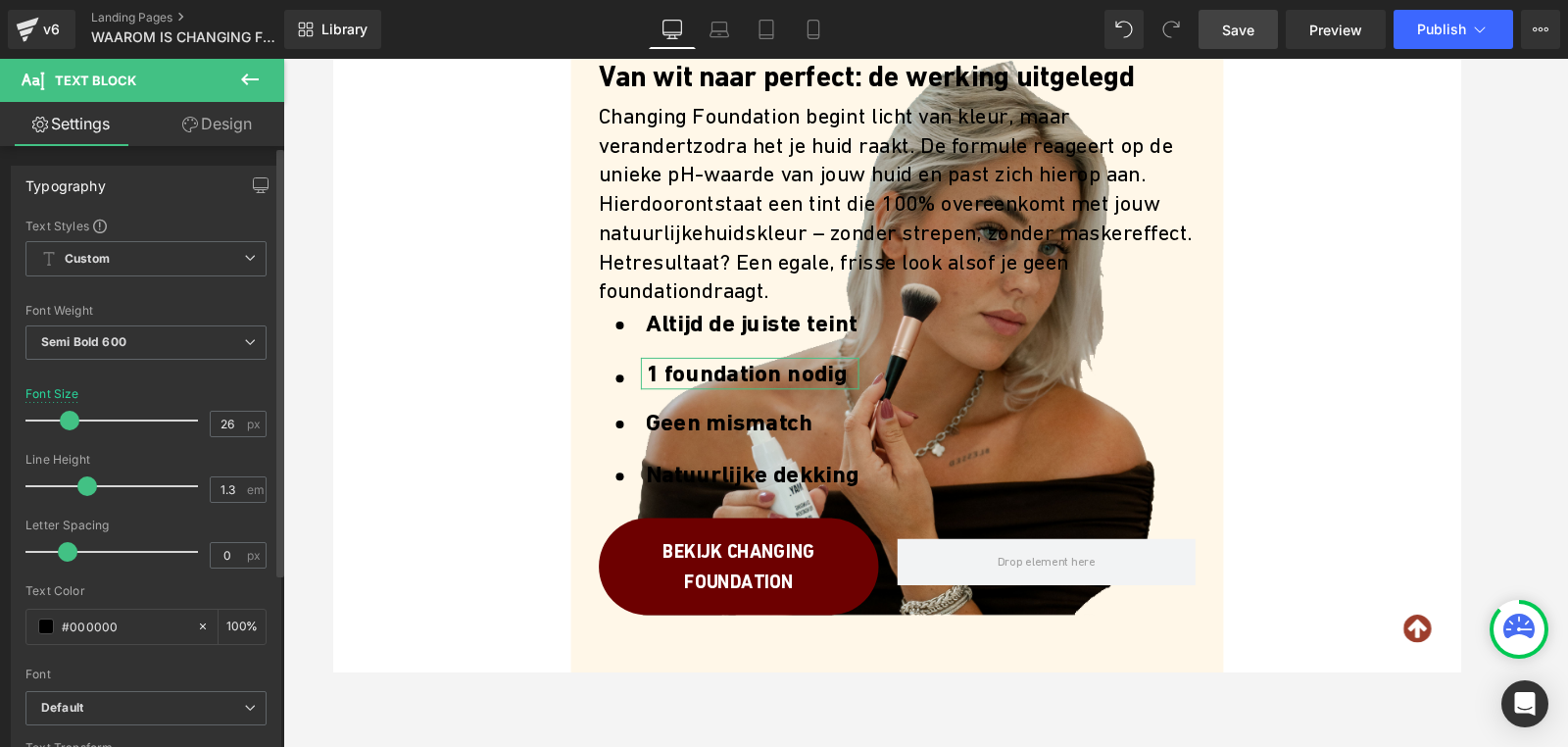 click at bounding box center (87, 486) 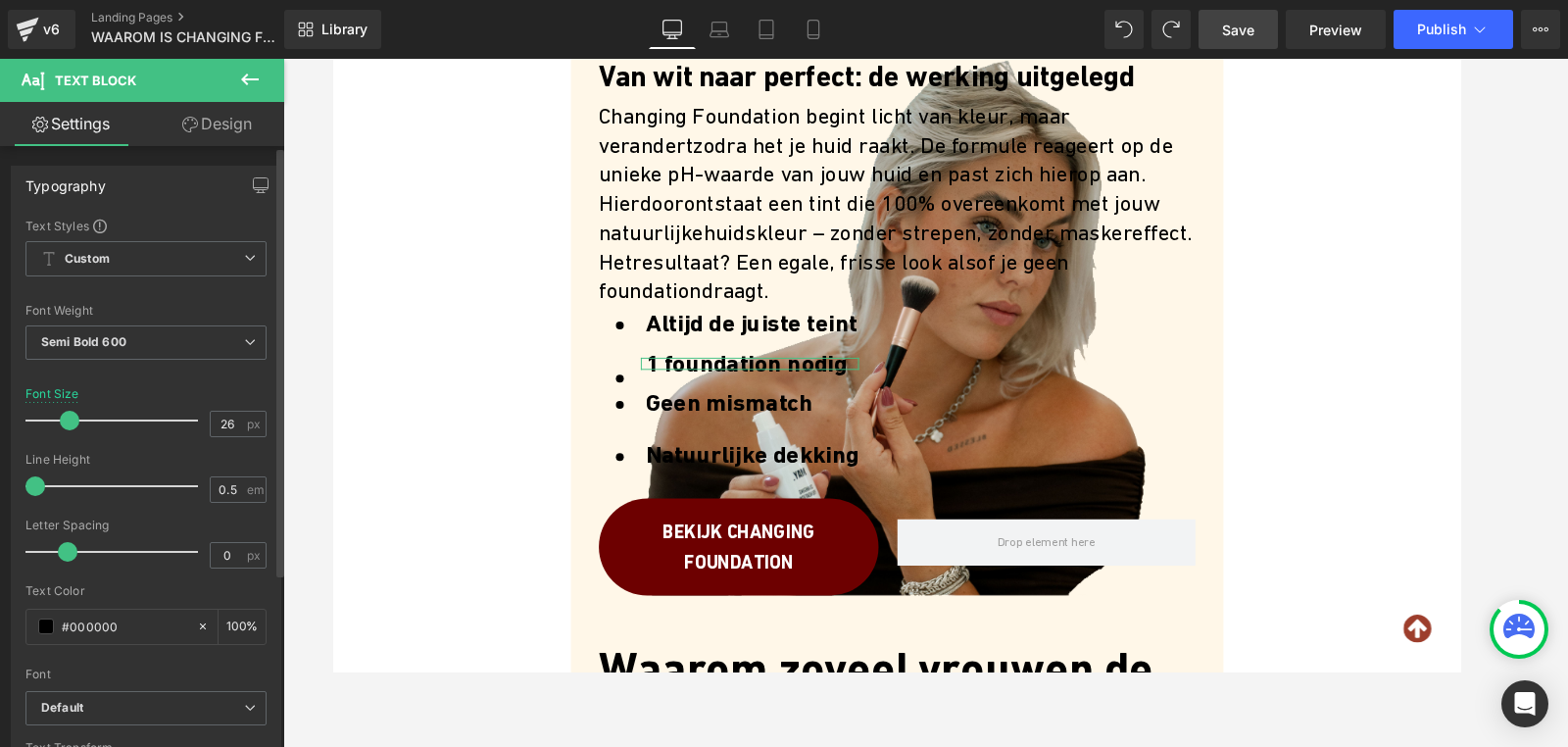 type on "1.6" 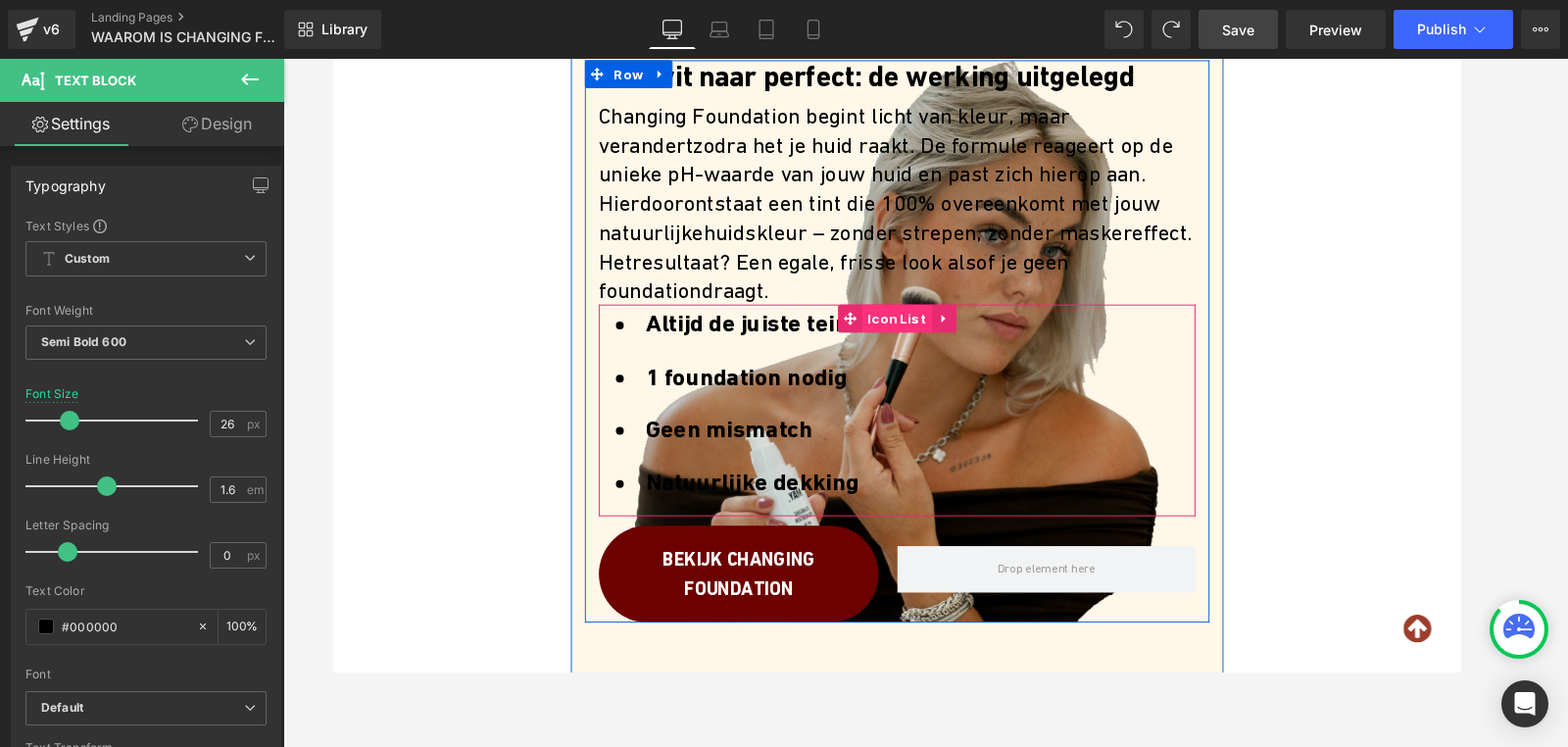 click on "Icon List" at bounding box center (925, 332) 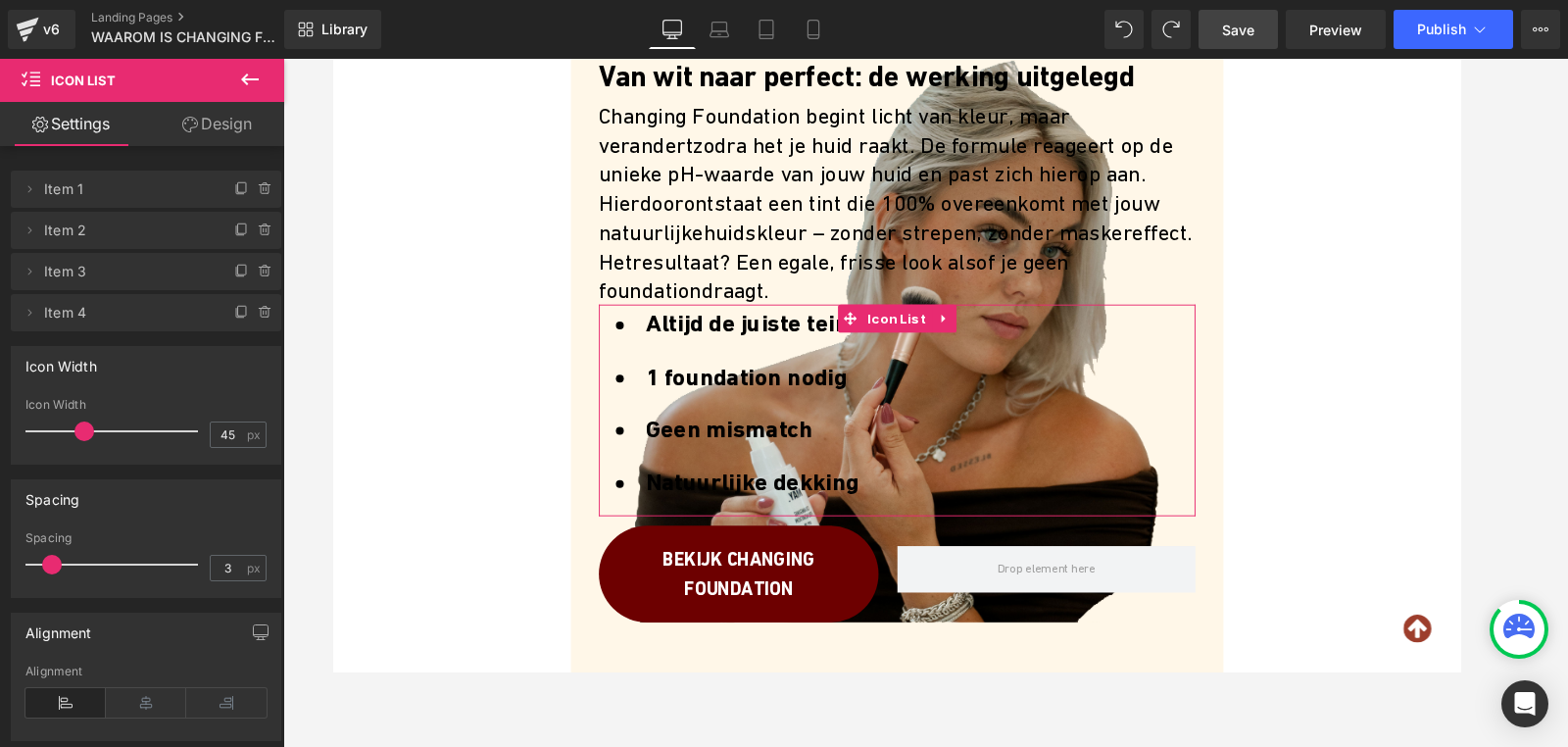 type on "0" 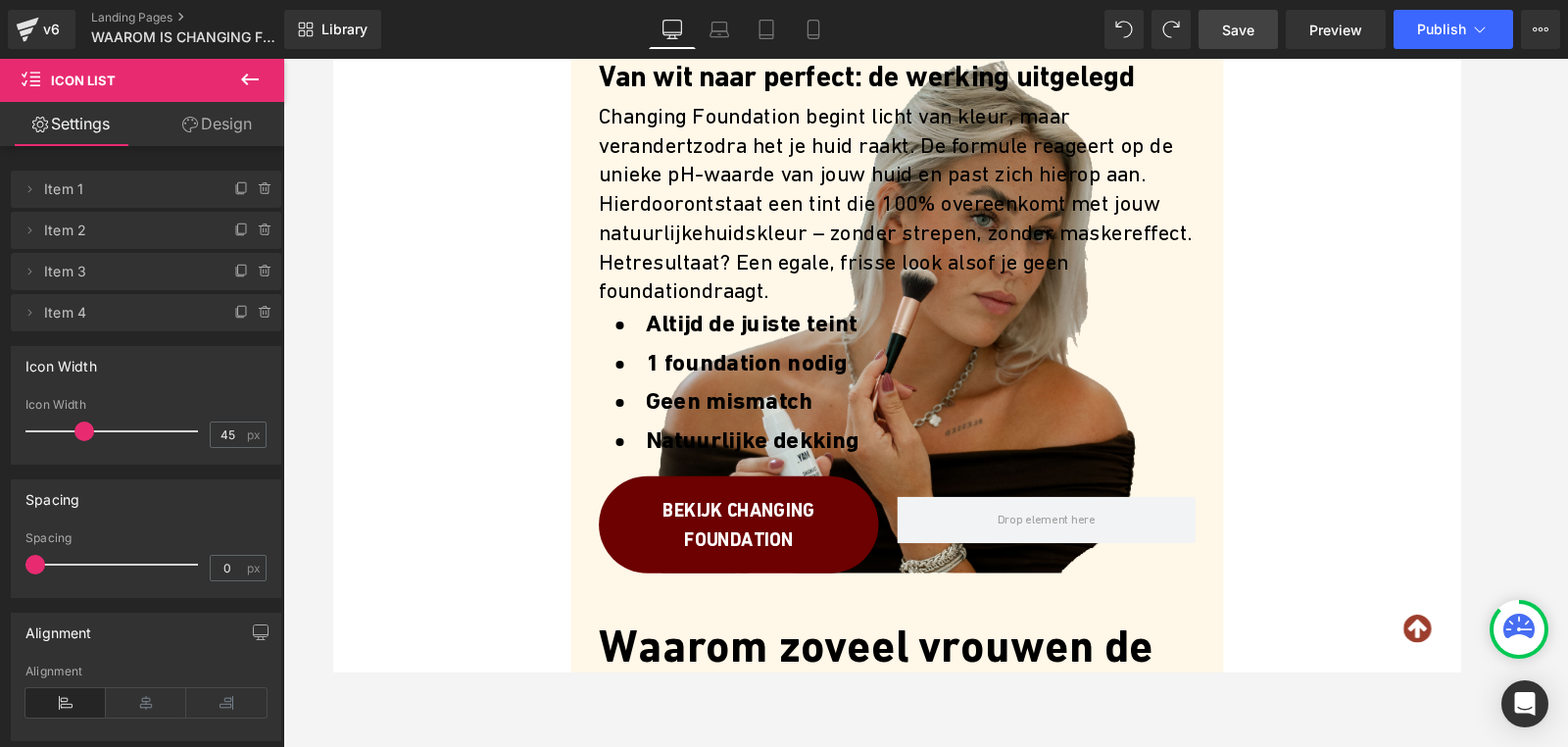 drag, startPoint x: 51, startPoint y: 567, endPoint x: 0, endPoint y: 547, distance: 54.781384 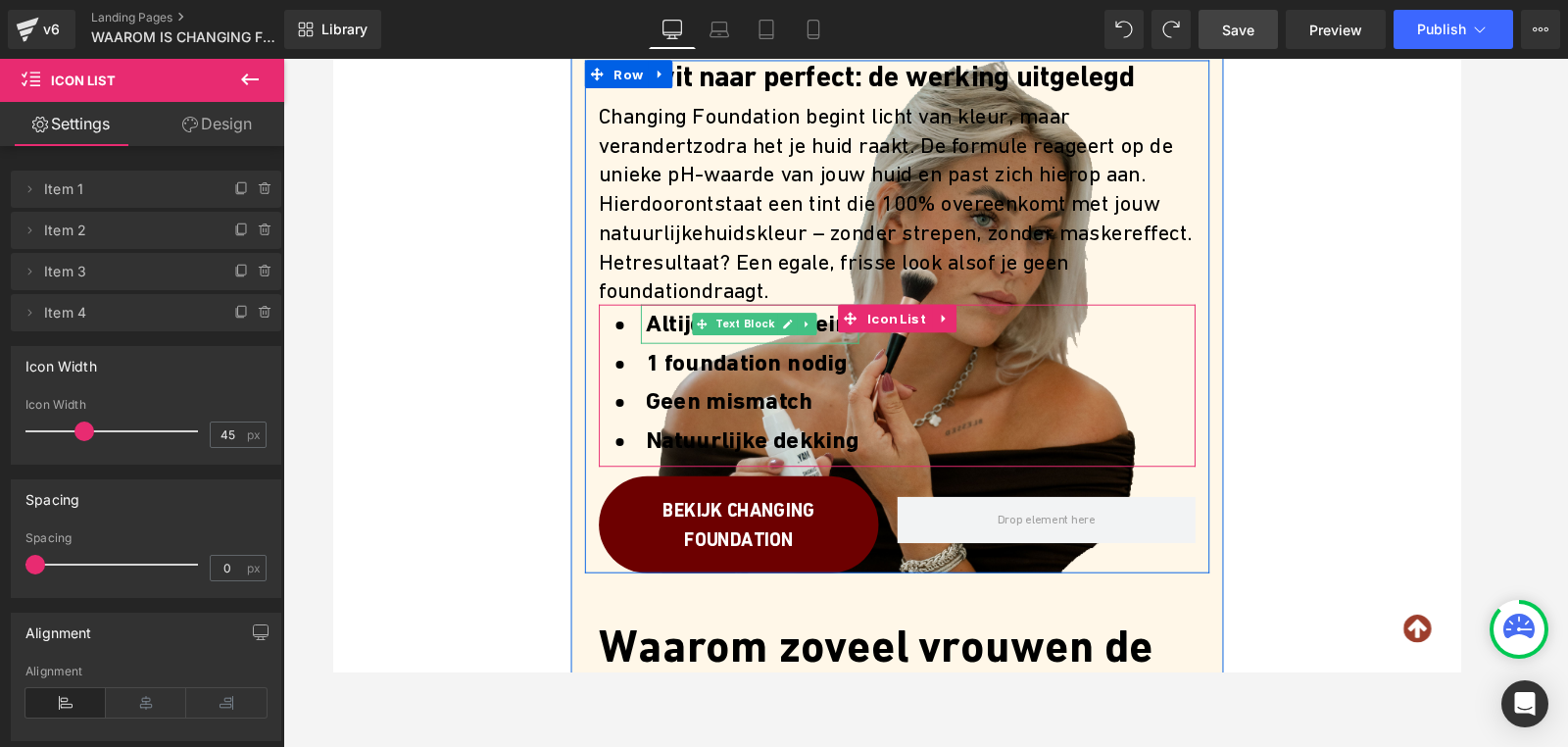 click on "Altijd de juiste teint" at bounding box center (772, 338) 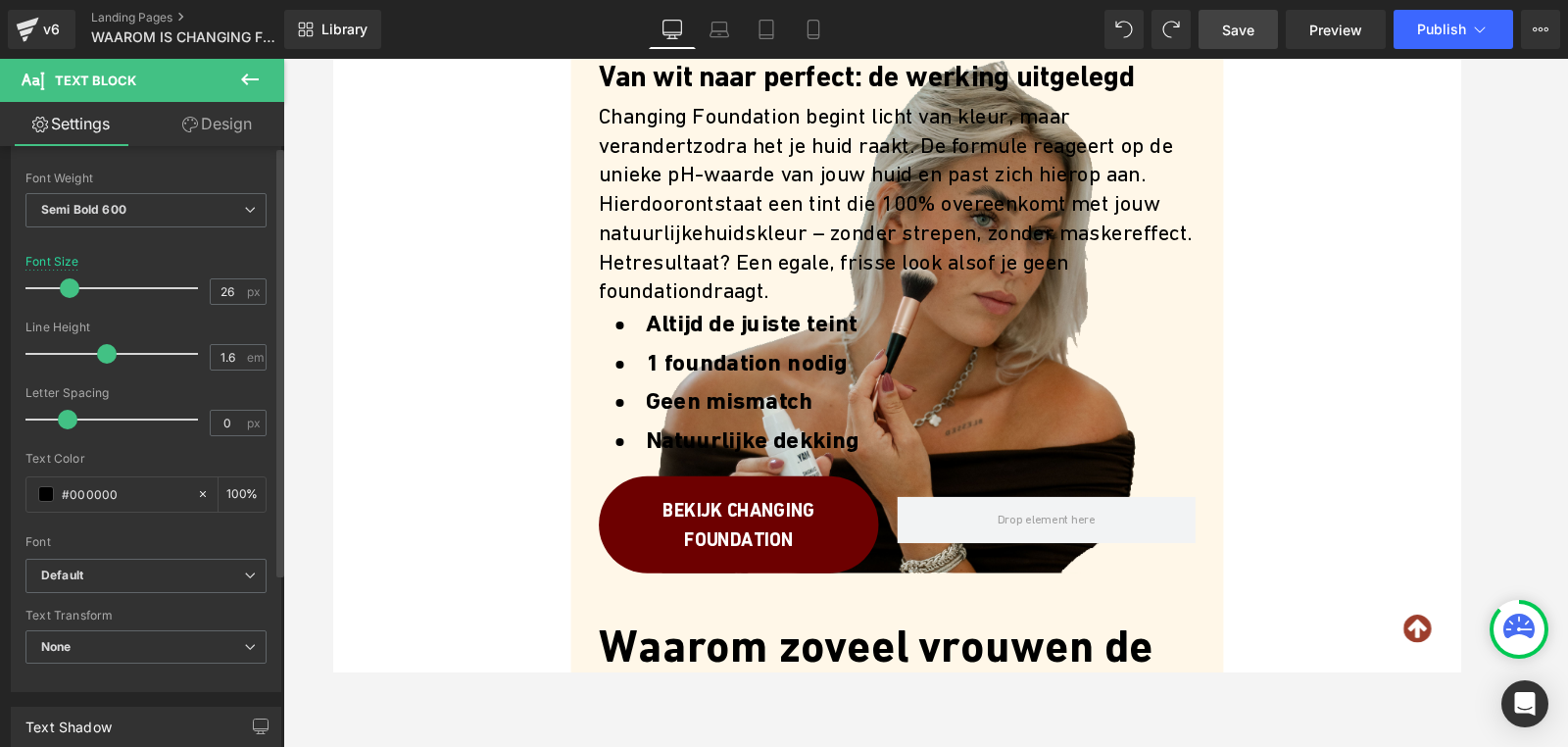scroll, scrollTop: 0, scrollLeft: 0, axis: both 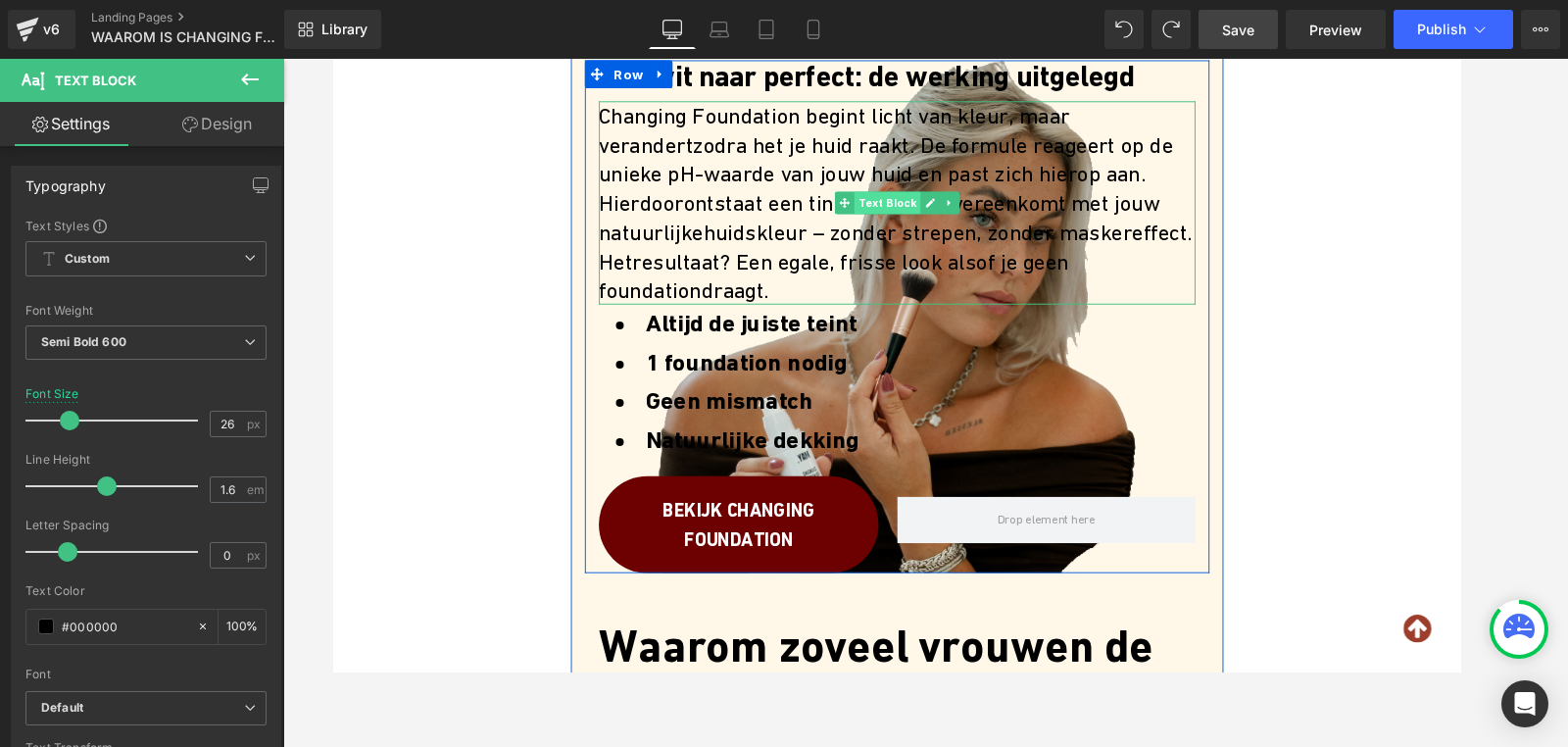 click on "Text Block" at bounding box center (914, 211) 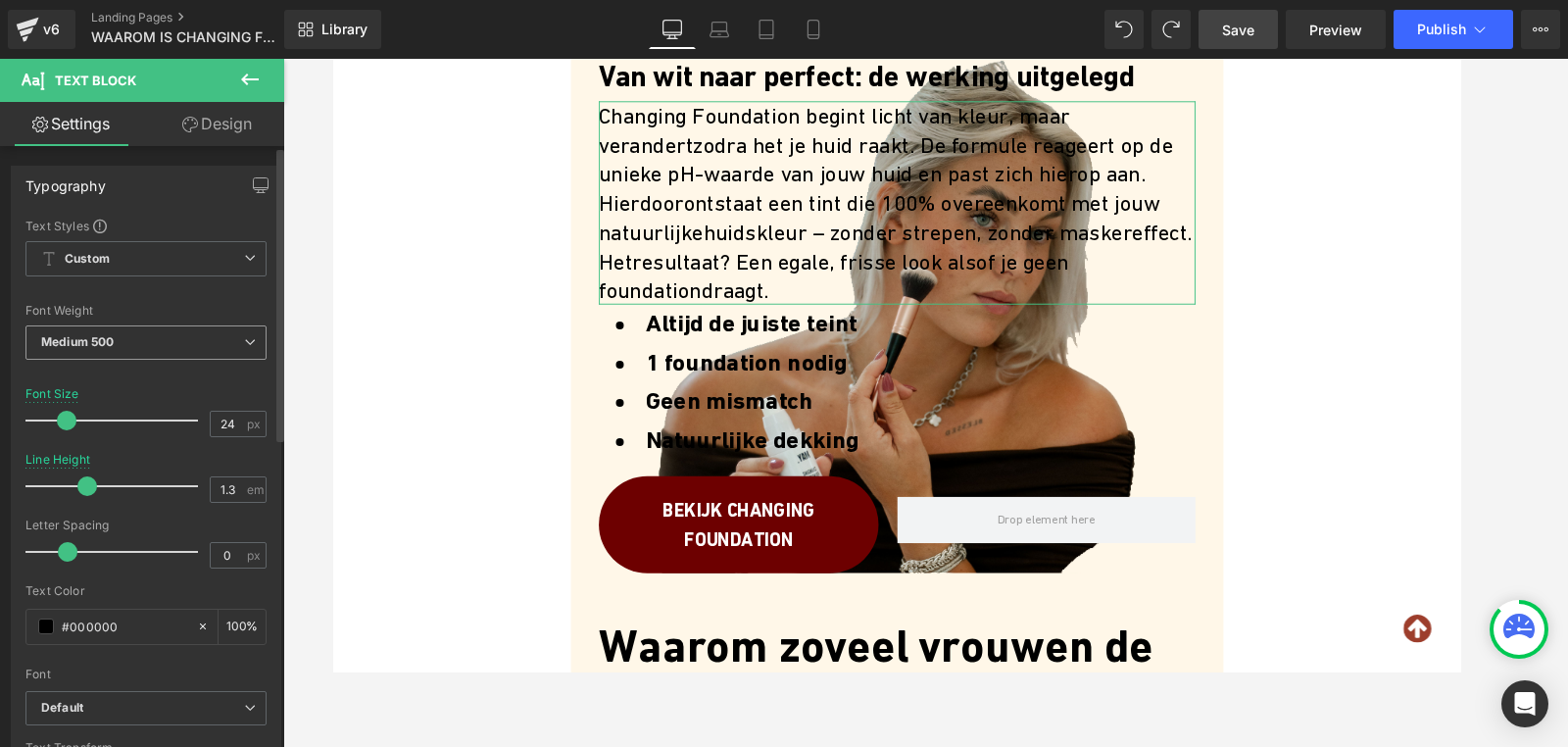 click on "Medium 500" at bounding box center [146, 342] 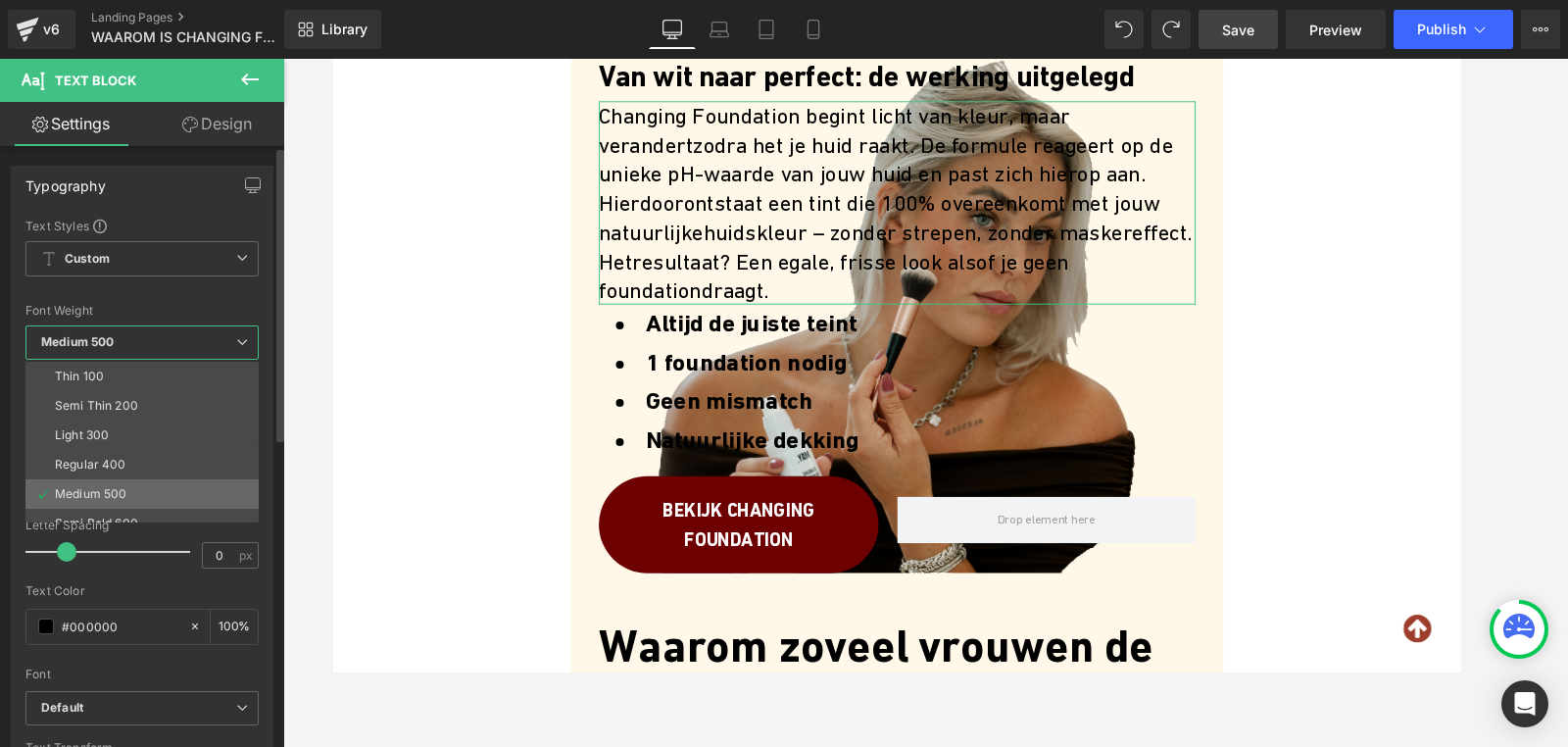 scroll, scrollTop: 36, scrollLeft: 0, axis: vertical 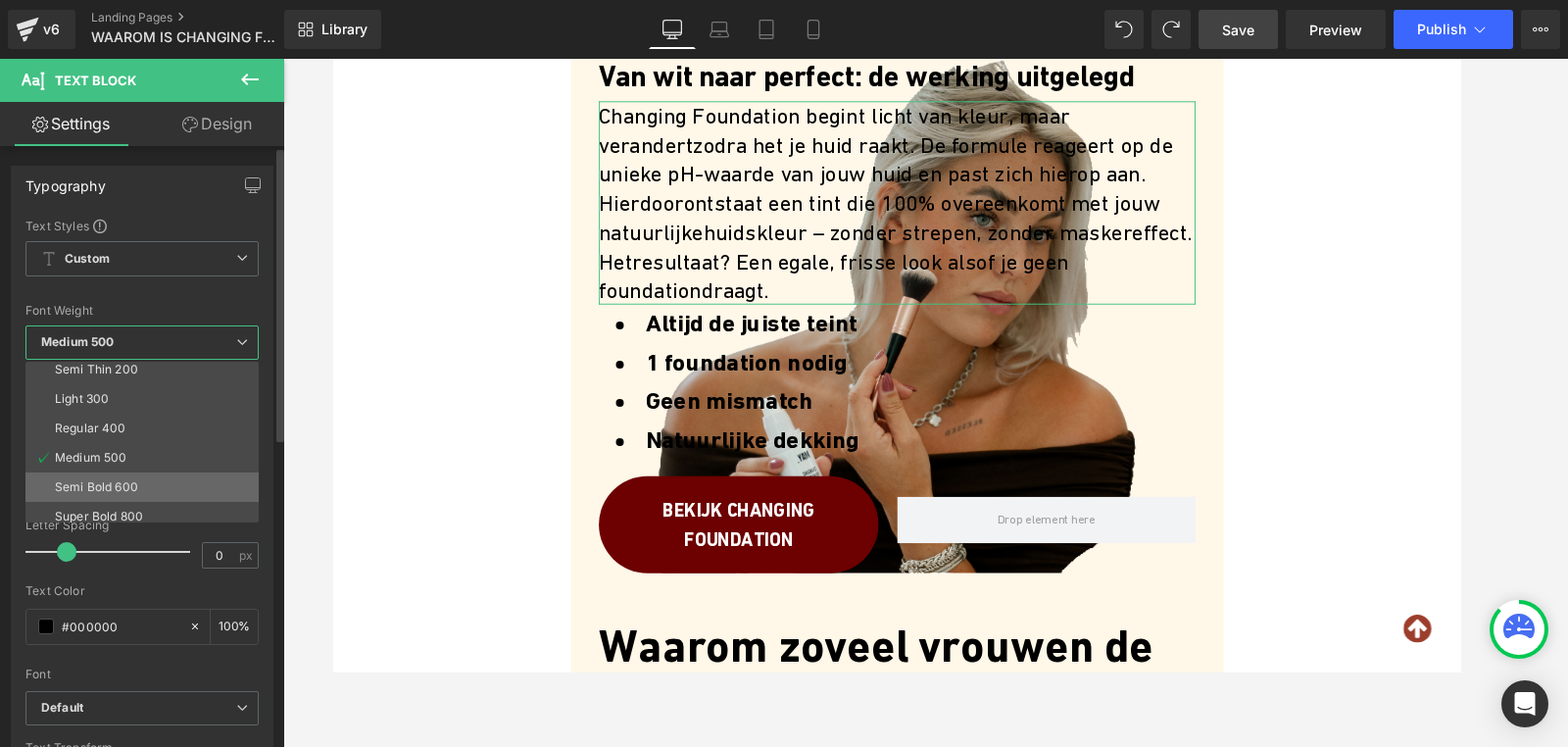 click on "Semi Bold 600" at bounding box center [96, 487] 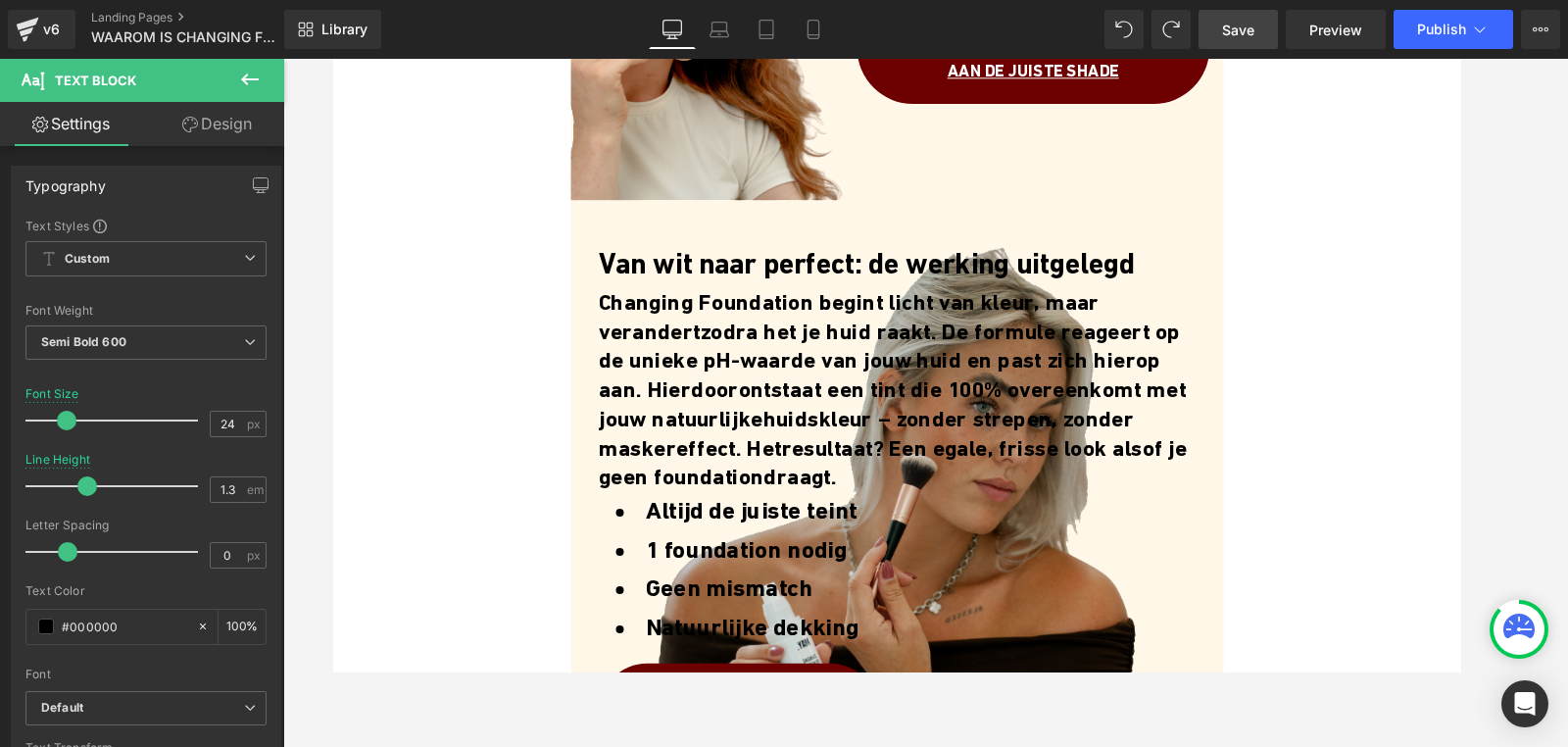 scroll, scrollTop: 310, scrollLeft: 0, axis: vertical 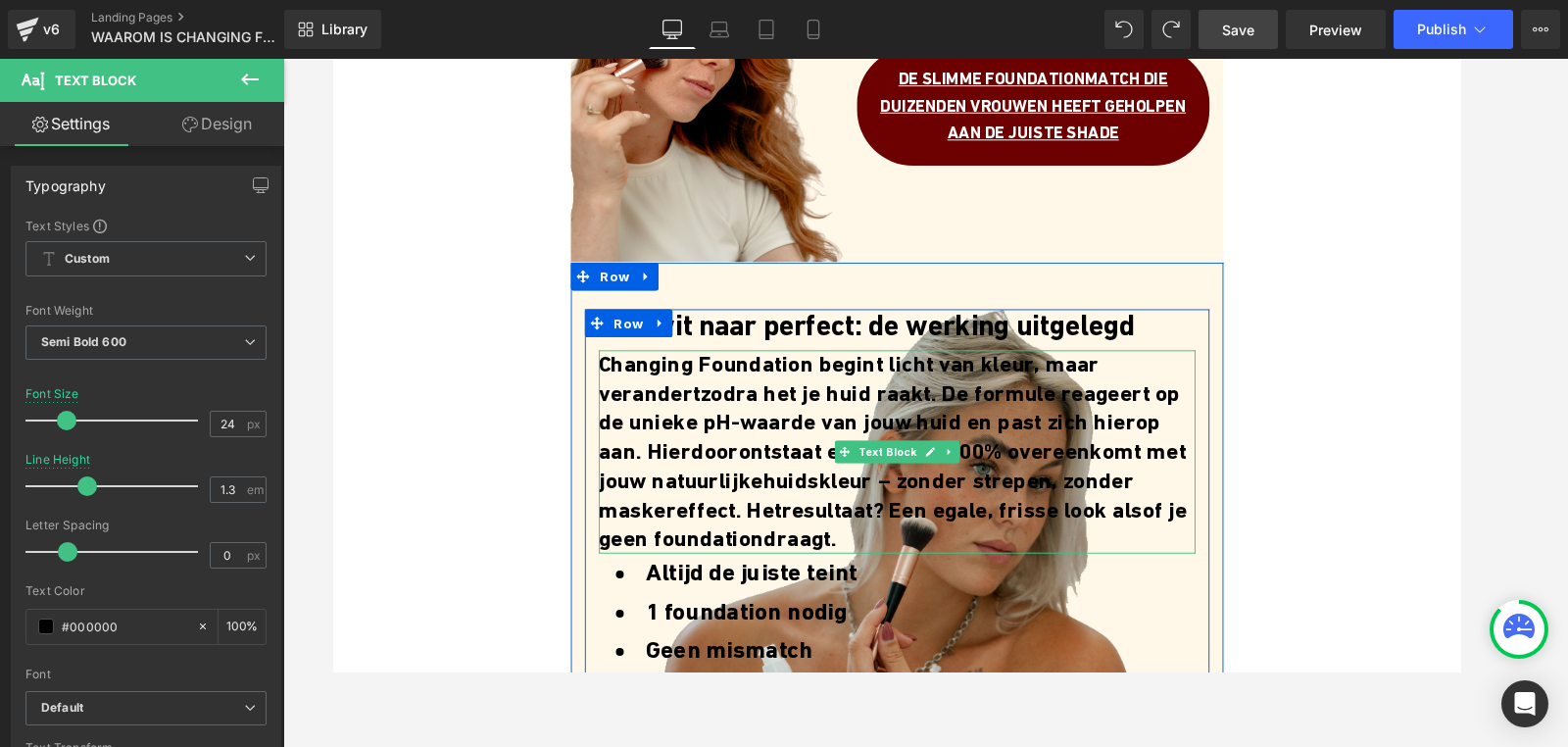 click on "Changing Foundation begint licht van kleur, maar verandert  zodra het je huid raakt. De formule reageert op de unieke pH-  waarde van jouw huid en past zich hierop aan. Hierdoor  ontstaat een tint die 100% overeenkomt met jouw natuurlijke  huidskleur – zonder strepen, zonder maskereffect. Het  resultaat? Een egale, frisse look alsof je geen foundation  draagt." at bounding box center [925, 473] 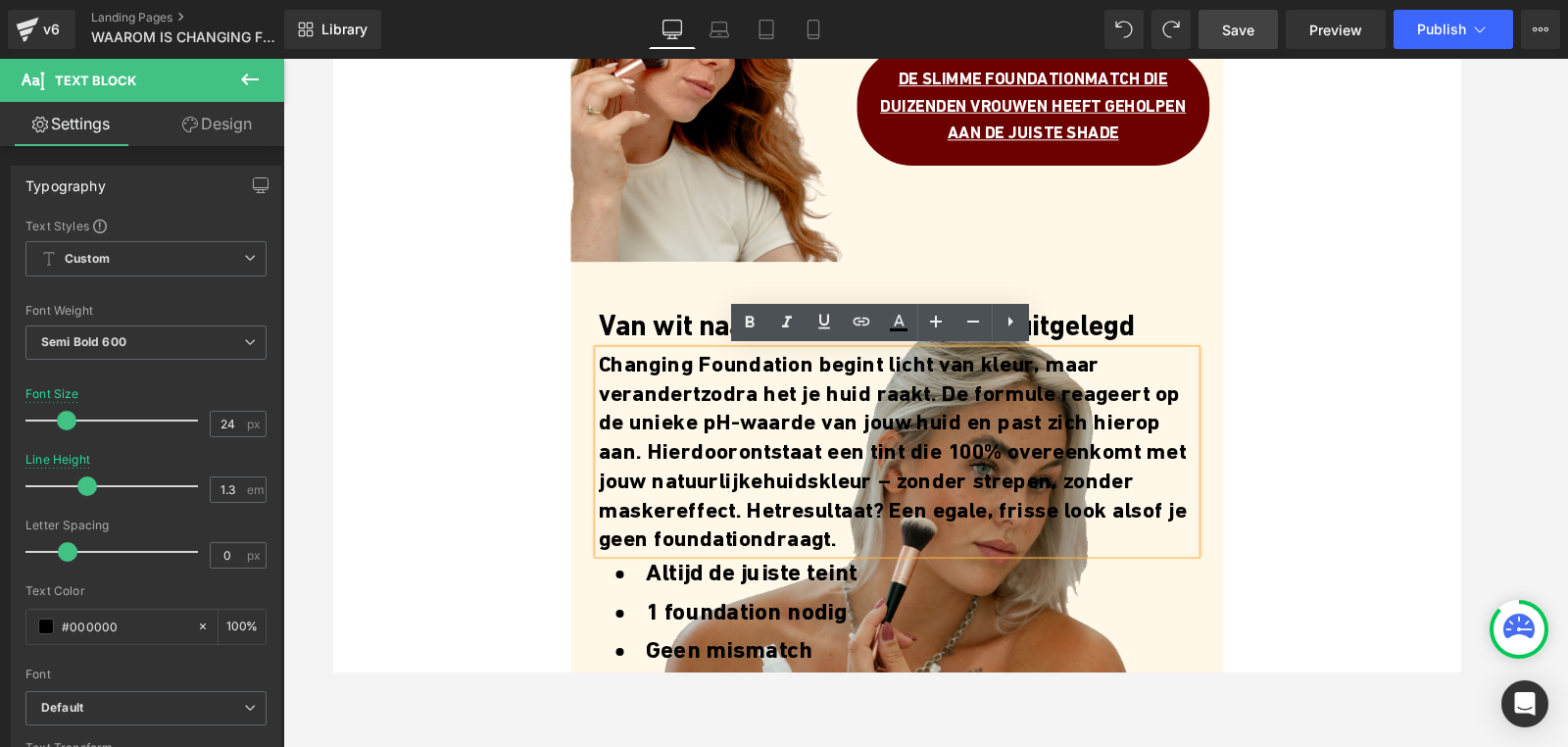 click on "Van wit naar perfect: de werking uitgelegd Heading         Changing Foundation begint licht van kleur, maar verandert  zodra het je huid raakt. De formule reageert op de unieke pH-  waarde van jouw huid en past zich hierop aan. Hierdoor  ontstaat een tint die [PERCENT] overeenkomt met jouw natuurlijke  huidskleur – zonder strepen, zonder maskereffect. Het  resultaat? Een egale, frisse look alsof je geen foundation  draagt. Text Block
Icon
Altijd de juiste teint
Text Block
Icon" at bounding box center (925, 1022) 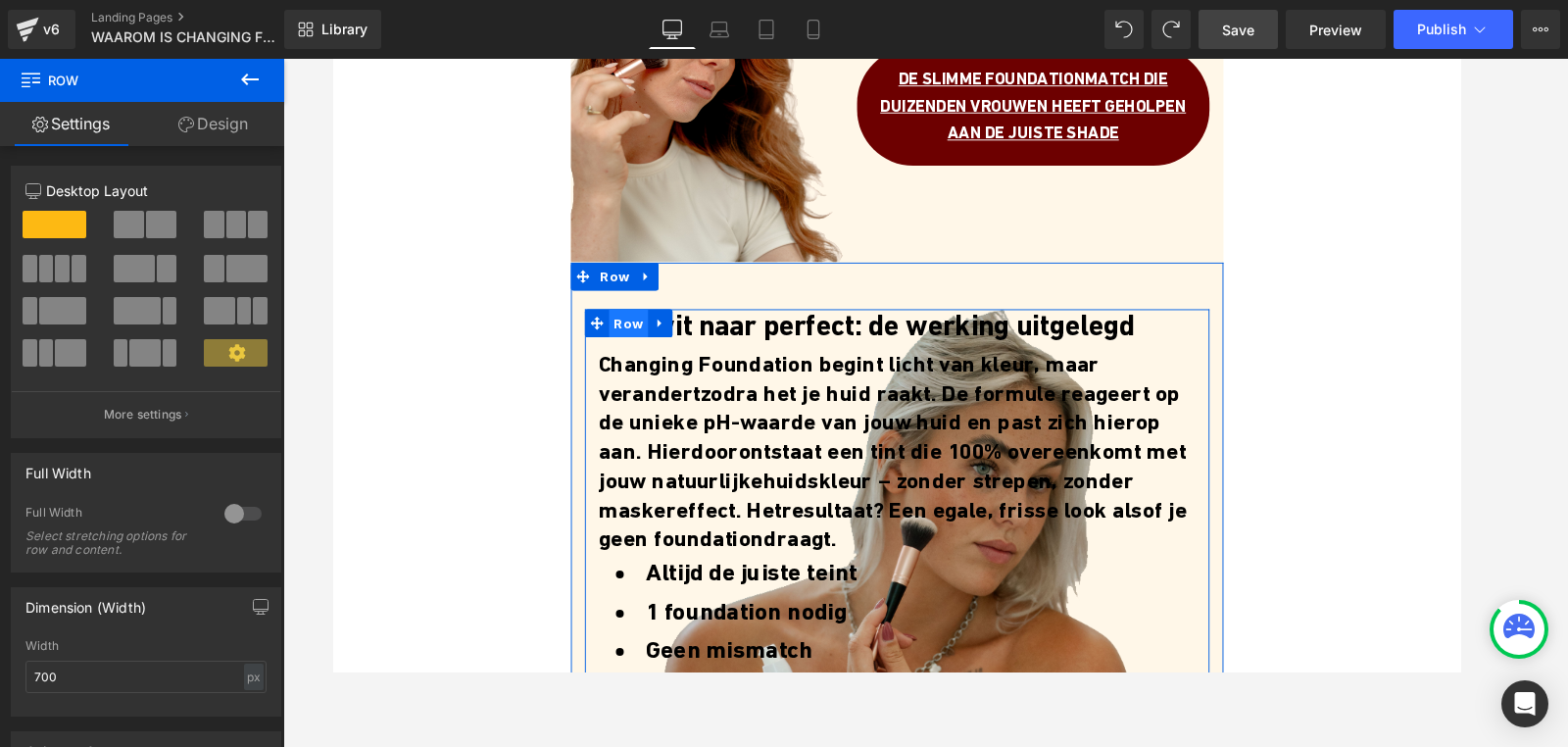 click on "Row" at bounding box center [643, 337] 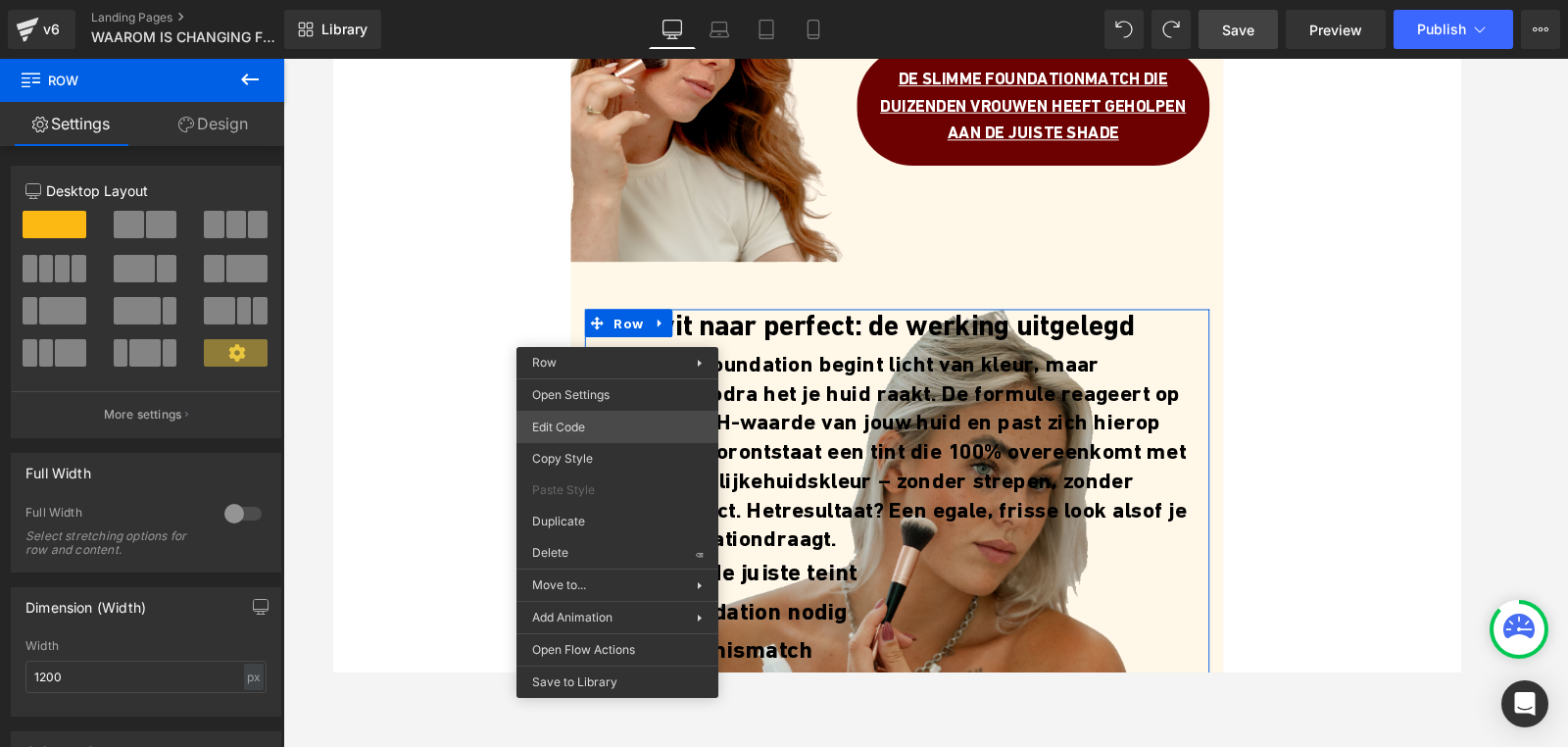 click on "Row  You are previewing how the   will restyle your page. You can not edit Elements in Preset Preview Mode.  v6 Landing Pages WAAROM IS CHANGING FOUNDATION ZO POPULAIR Library Desktop Desktop Laptop Tablet Mobile Save Preview Publish Scheduled Upgrade Plan View Live Page View with current Template Save Template to Library Schedule Publish  Optimize  Publish Settings Shortcuts  Your page can’t be published   You've reached the maximum number of published pages on your plan  (1/1).  You need to upgrade your plan or unpublish all your pages to get 1 publish slot.   Unpublish pages   Upgrade plan  Elements Global Style Base Row  rows, columns, layouts, div Heading  headings, titles, h1,h2,h3,h4,h5,h6 Text Block  texts, paragraphs, contents, blocks Image  images, photos, alts, uploads Icon  icons, symbols Button  button, call to action, cta Separator  separators, dividers, horizontal lines Liquid  liquid, custom code, html, javascript, css, reviews, apps, applications, embeded, iframe Banner Parallax  Stack app" at bounding box center [784, 0] 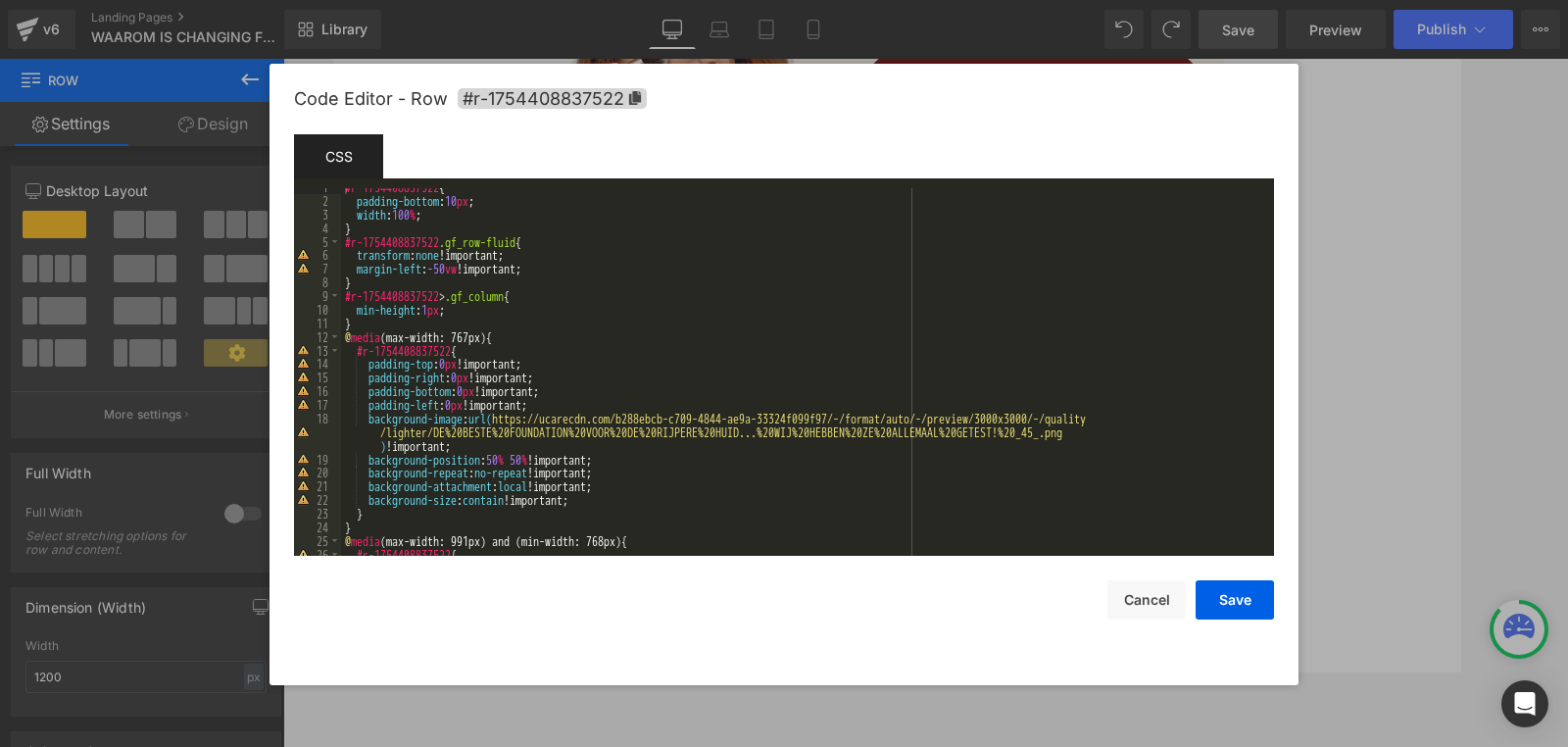 scroll, scrollTop: 7, scrollLeft: 0, axis: vertical 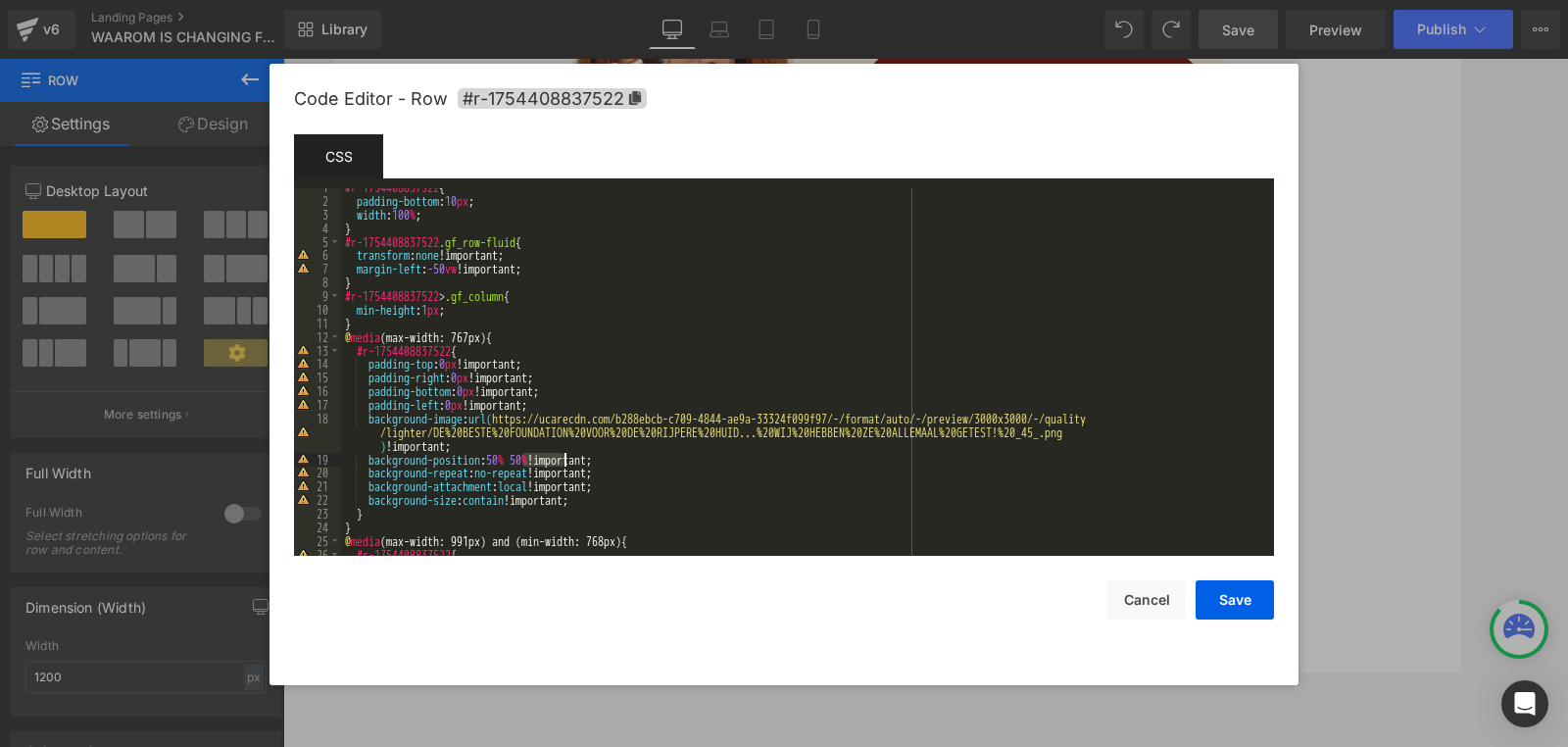 drag, startPoint x: 521, startPoint y: 464, endPoint x: 565, endPoint y: 460, distance: 44.18144 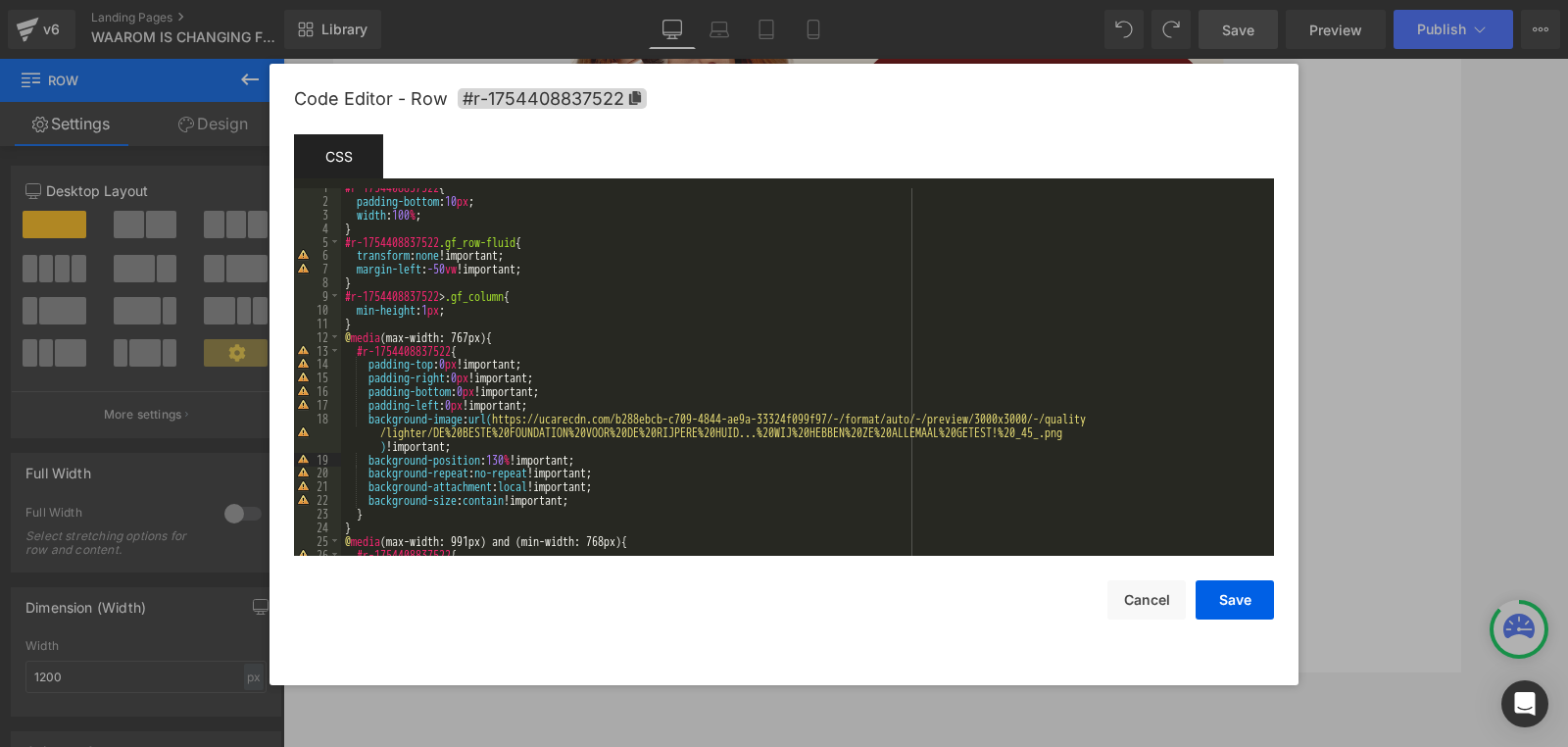 click on "#r-1754408837522 {    padding-bottom :  10 px ;    width :  100 % ; } #r-1754408837522 .gf_row-fluid {    transform :  none  !important;    margin-left :  -50 vw  !important; } #r-1754408837522  >  .gf_column {    min-height :  1 px ; } @ media  (max-width: 767px) {    #r-1754408837522 {       padding-top :  0 px !important;       padding-right :  0 px !important;       padding-bottom :  0 px !important;       padding-left :  0 px !important;       background-image :  url( https://ucarecdn.com/b288ebcb-c709-4844-ae9a-33324f099f97/-/format/auto/-/preview/3000x3000/-/quality        /lighter/DE%20BESTE%20FOUNDATION%20VOOR%20DE%20RIJPERE%20HUID...%20WIJ%20HEBBEN%20ZE%20ALLEMAAL%20GETEST!%20_45_.png        ) !important;       background-position :  130 % !important;       background-repeat :  no-repeat !important;       background-attachment :  local !important;       background-size :  contain !important;    } } @ media  (max-width: 991px) and (min-width: 768px) {    #r-1754408837522 {" at bounding box center [804, 377] 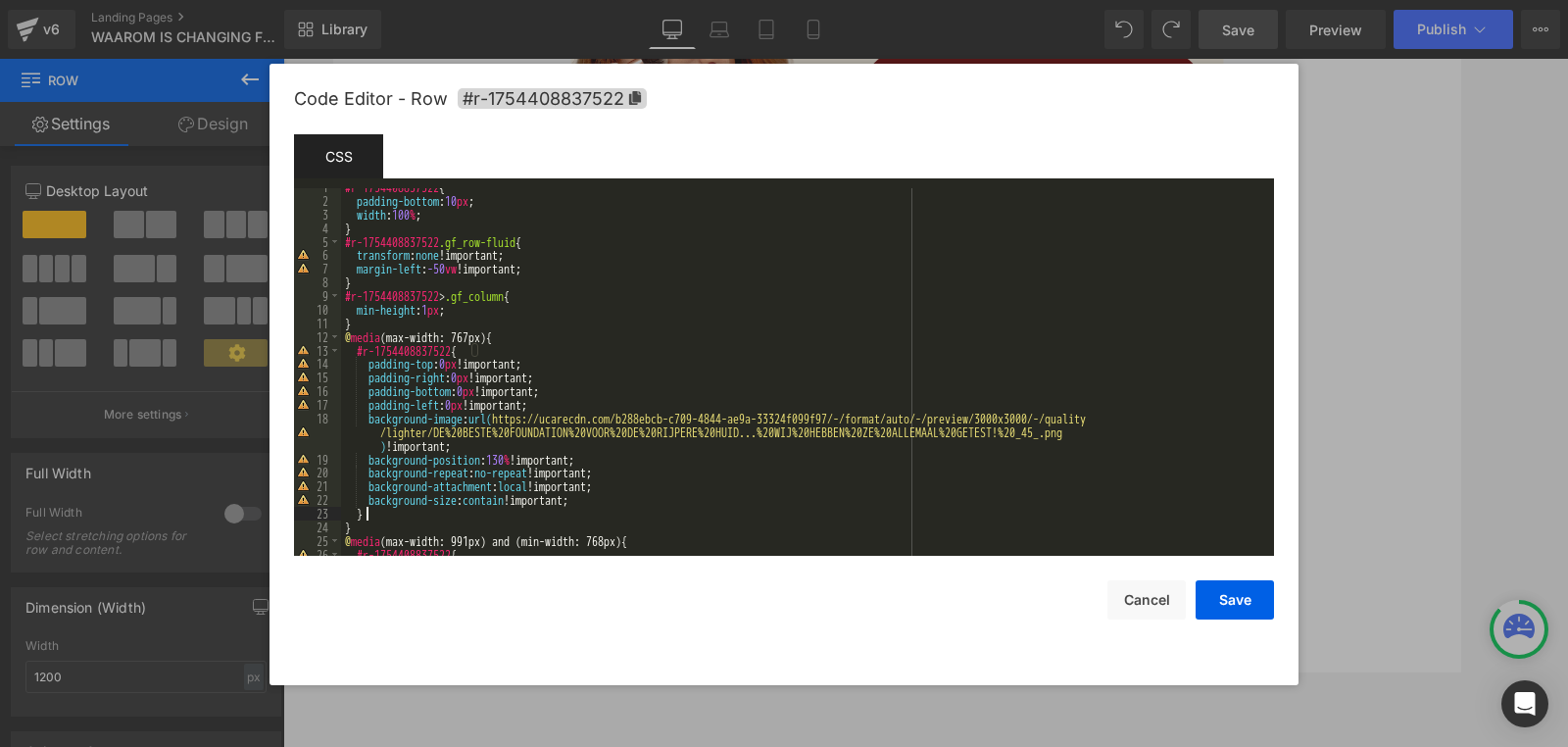 click on "#r-1754408837522 {    padding-bottom :  10 px ;    width :  100 % ; } #r-1754408837522 .gf_row-fluid {    transform :  none  !important;    margin-left :  -50 vw  !important; } #r-1754408837522  >  .gf_column {    min-height :  1 px ; } @ media  (max-width: 767px) {    #r-1754408837522 {       padding-top :  0 px !important;       padding-right :  0 px !important;       padding-bottom :  0 px !important;       padding-left :  0 px !important;       background-image :  url( https://ucarecdn.com/b288ebcb-c709-4844-ae9a-33324f099f97/-/format/auto/-/preview/3000x3000/-/quality        /lighter/DE%20BESTE%20FOUNDATION%20VOOR%20DE%20RIJPERE%20HUID...%20WIJ%20HEBBEN%20ZE%20ALLEMAAL%20GETEST!%20_45_.png        ) !important;       background-position :  130 % !important;       background-repeat :  no-repeat !important;       background-attachment :  local !important;       background-size :  contain !important;    } } @ media  (max-width: 991px) and (min-width: 768px) {    #r-1754408837522 {" at bounding box center (804, 377) 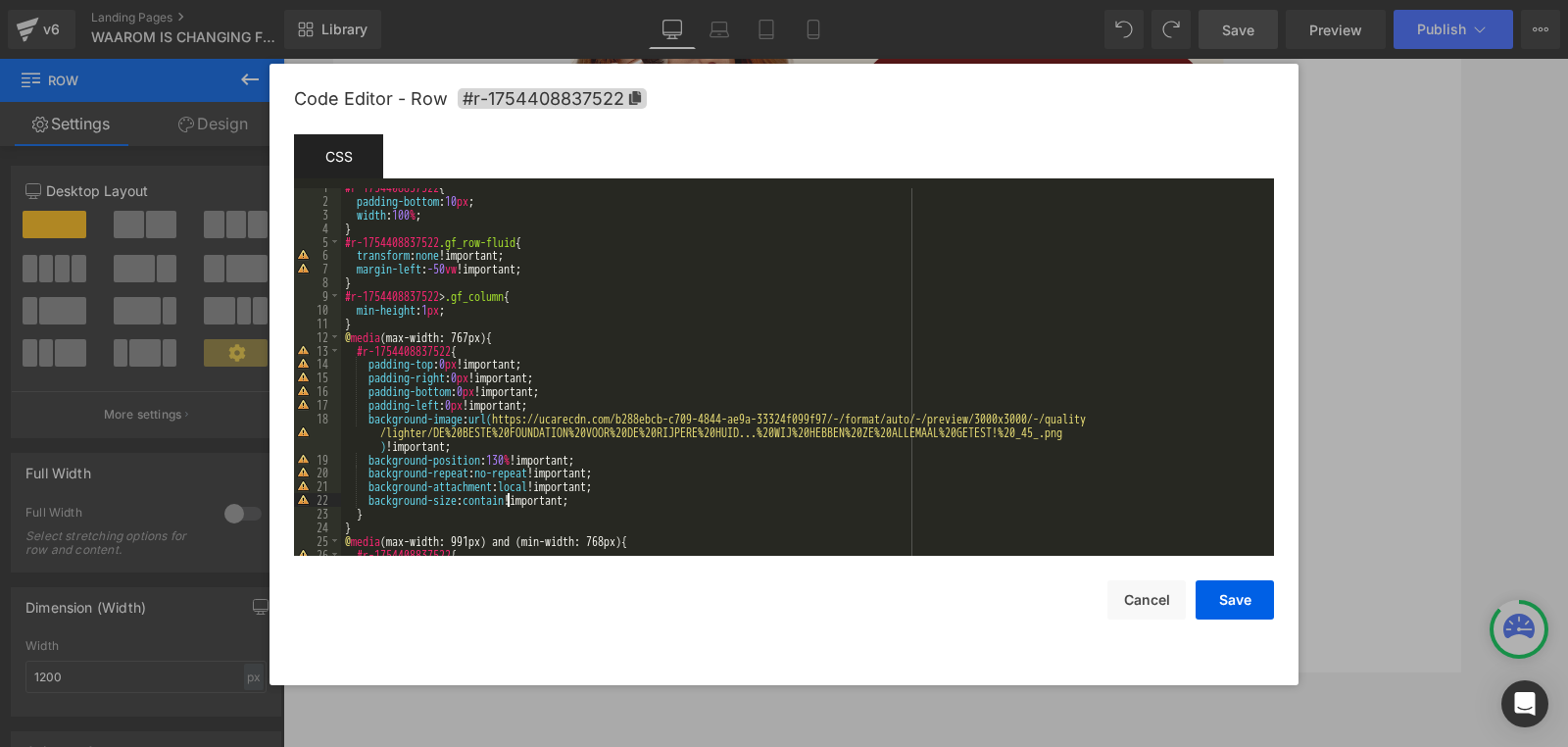 click on "#r-1754408837522 {    padding-bottom :  10 px ;    width :  100 % ; } #r-1754408837522 .gf_row-fluid {    transform :  none  !important;    margin-left :  -50 vw  !important; } #r-1754408837522  >  .gf_column {    min-height :  1 px ; } @ media  (max-width: 767px) {    #r-1754408837522 {       padding-top :  0 px !important;       padding-right :  0 px !important;       padding-bottom :  0 px !important;       padding-left :  0 px !important;       background-image :  url( https://ucarecdn.com/b288ebcb-c709-4844-ae9a-33324f099f97/-/format/auto/-/preview/3000x3000/-/quality        /lighter/DE%20BESTE%20FOUNDATION%20VOOR%20DE%20RIJPERE%20HUID...%20WIJ%20HEBBEN%20ZE%20ALLEMAAL%20GETEST!%20_45_.png        ) !important;       background-position :  130 % !important;       background-repeat :  no-repeat !important;       background-attachment :  local !important;       background-size :  contain !important;    } } @ media  (max-width: 991px) and (min-width: 768px) {    #r-1754408837522 {" at bounding box center [804, 377] 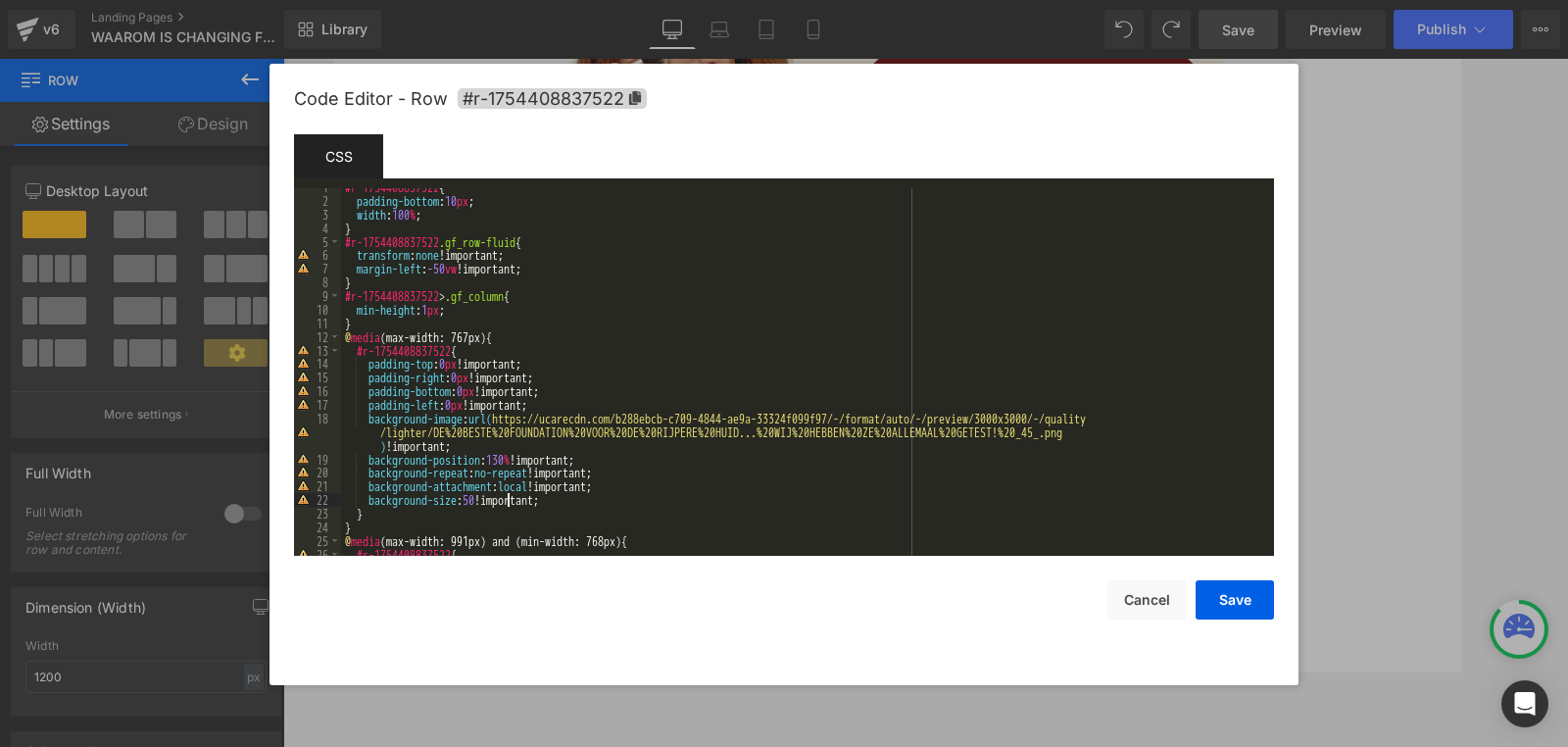 type 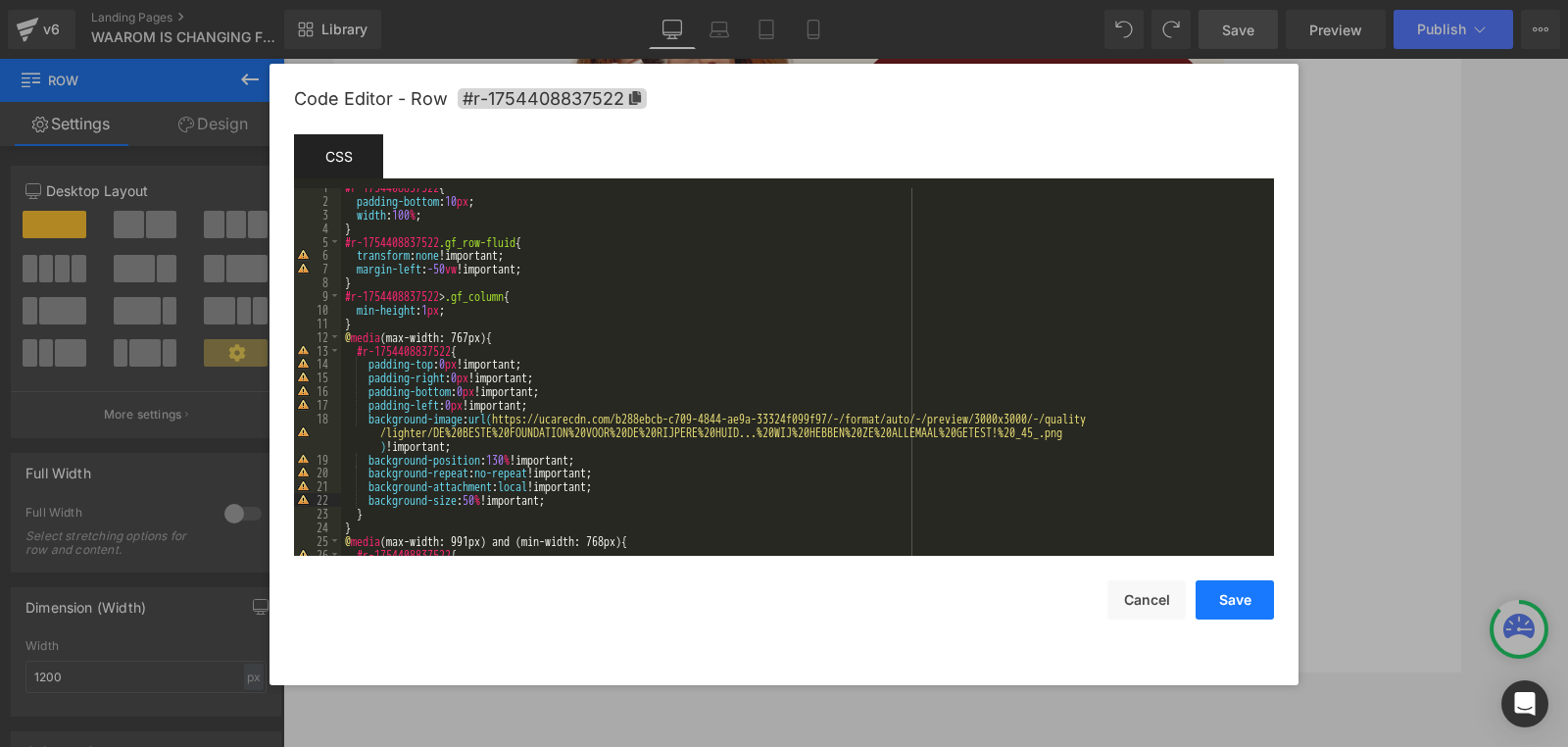 click on "Save" at bounding box center [1235, 600] 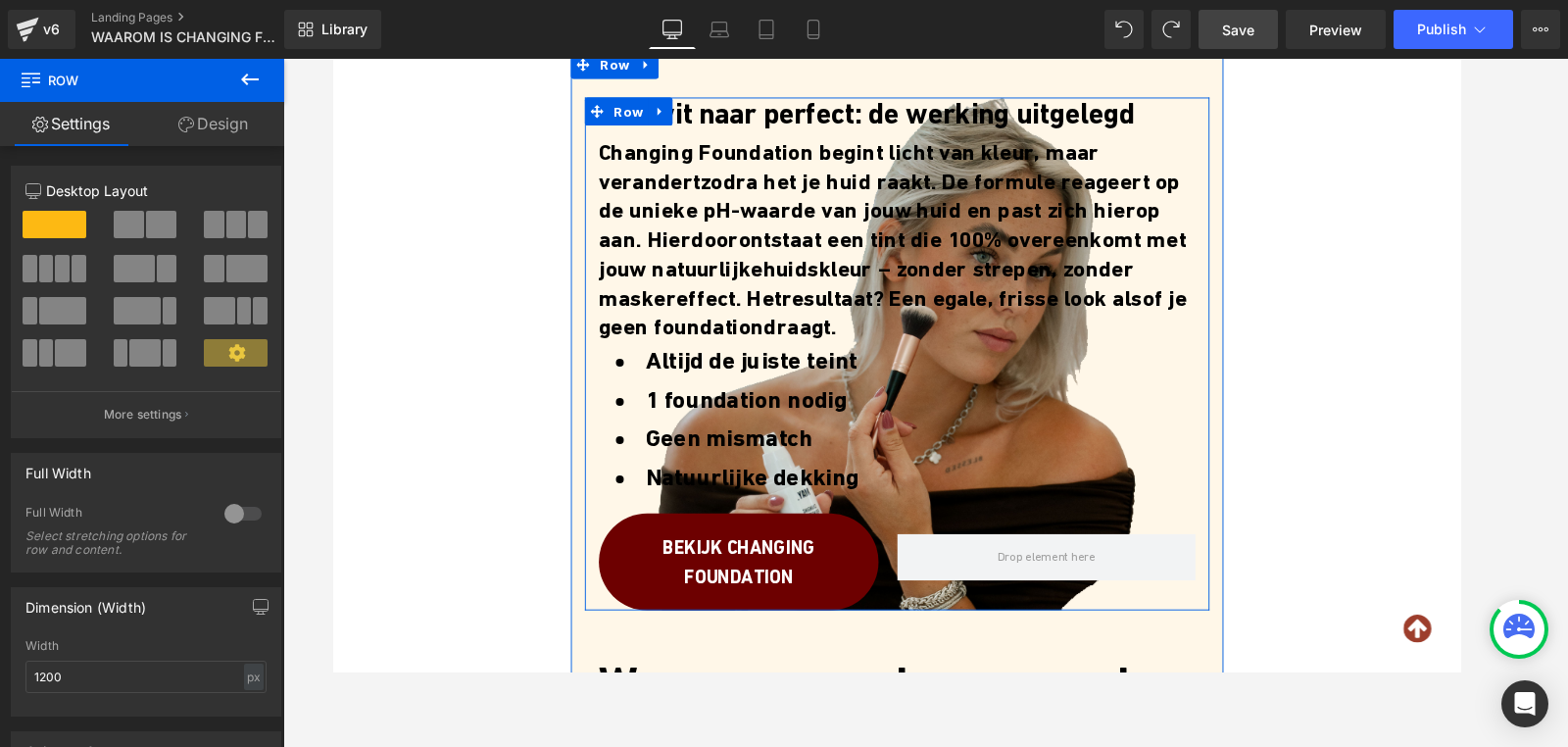 scroll, scrollTop: 537, scrollLeft: 0, axis: vertical 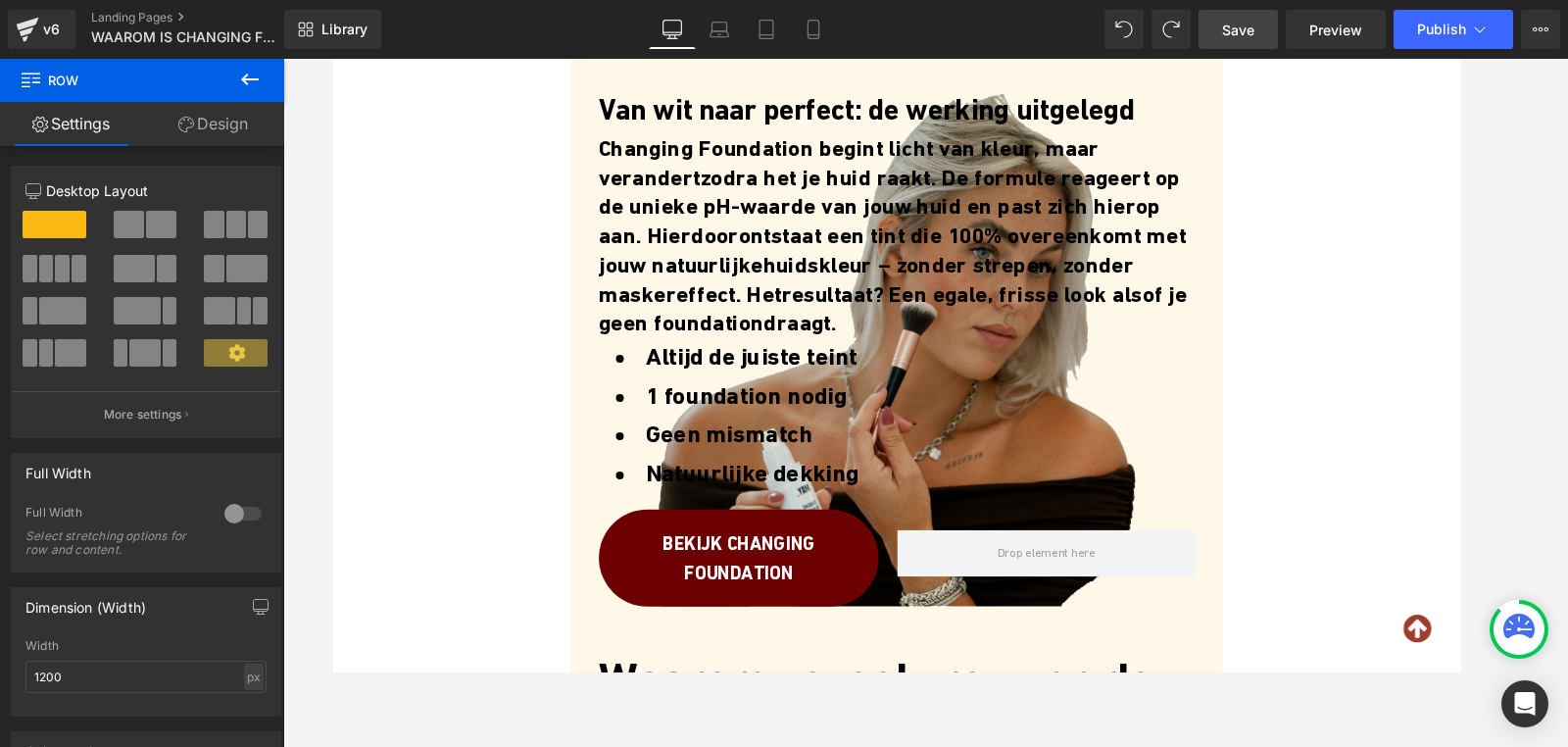 click on "Save" at bounding box center (1238, 29) 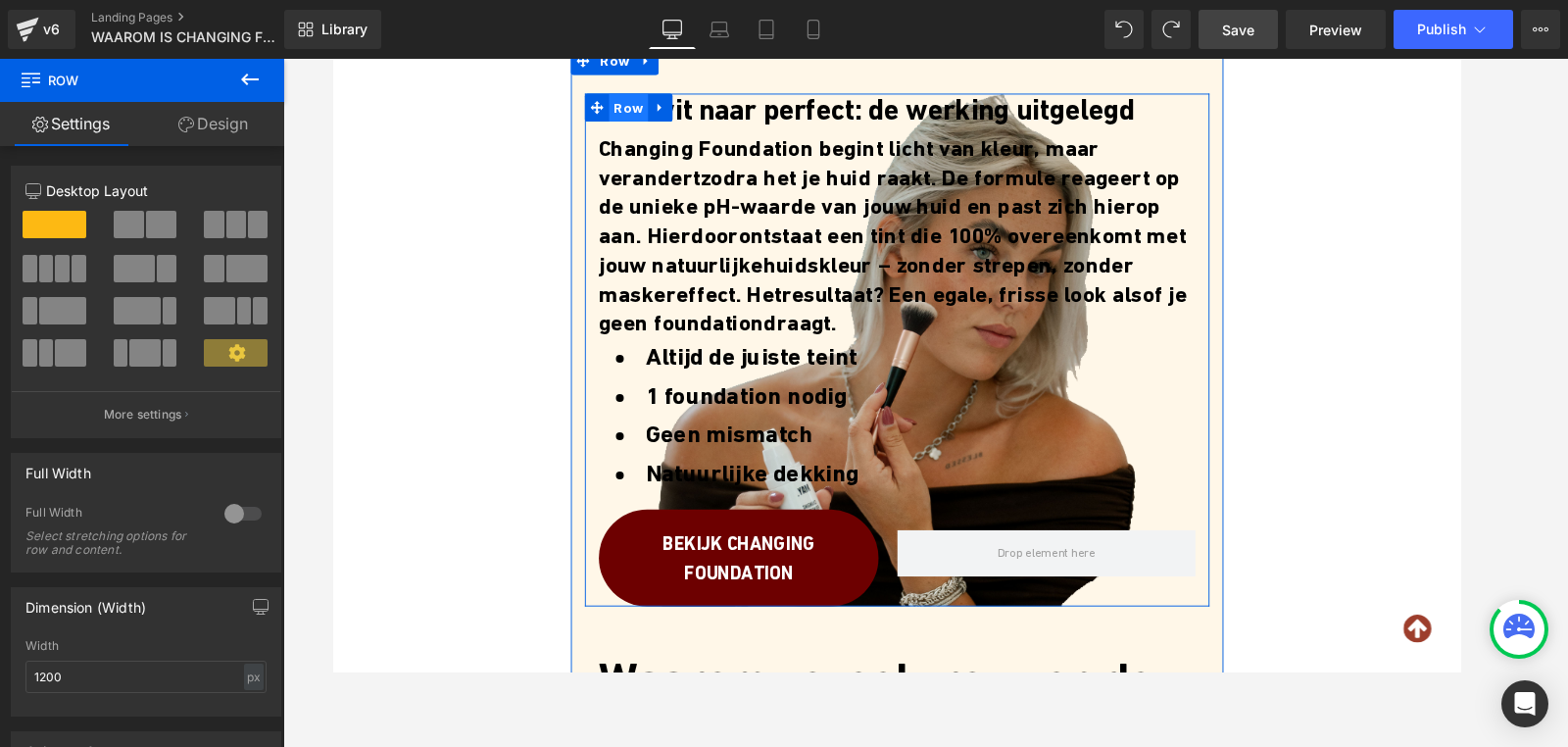 click on "Row" at bounding box center (643, 110) 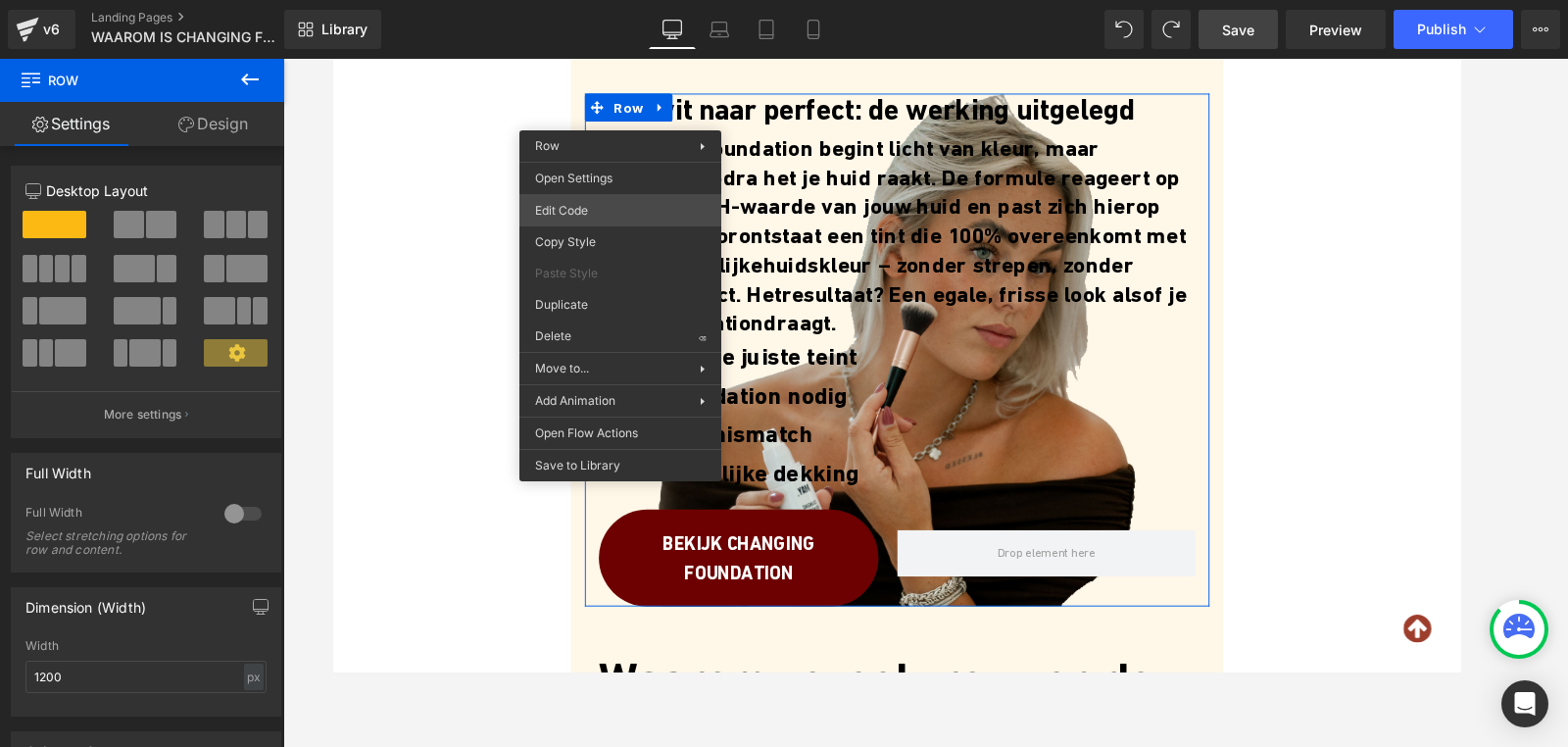 click on "Row  You are previewing how the   will restyle your page. You can not edit Elements in Preset Preview Mode.  v6 Landing Pages WAAROM IS CHANGING FOUNDATION ZO POPULAIR Library Desktop Desktop Laptop Tablet Mobile Save Preview Publish Scheduled Upgrade Plan View Live Page View with current Template Save Template to Library Schedule Publish  Optimize  Publish Settings Shortcuts  Your page can’t be published   You've reached the maximum number of published pages on your plan  (1/1).  You need to upgrade your plan or unpublish all your pages to get 1 publish slot.   Unpublish pages   Upgrade plan  Elements Global Style Base Row  rows, columns, layouts, div Heading  headings, titles, h1,h2,h3,h4,h5,h6 Text Block  texts, paragraphs, contents, blocks Image  images, photos, alts, uploads Icon  icons, symbols Button  button, call to action, cta Separator  separators, dividers, horizontal lines Liquid  liquid, custom code, html, javascript, css, reviews, apps, applications, embeded, iframe Banner Parallax  Stack app" at bounding box center (784, 0) 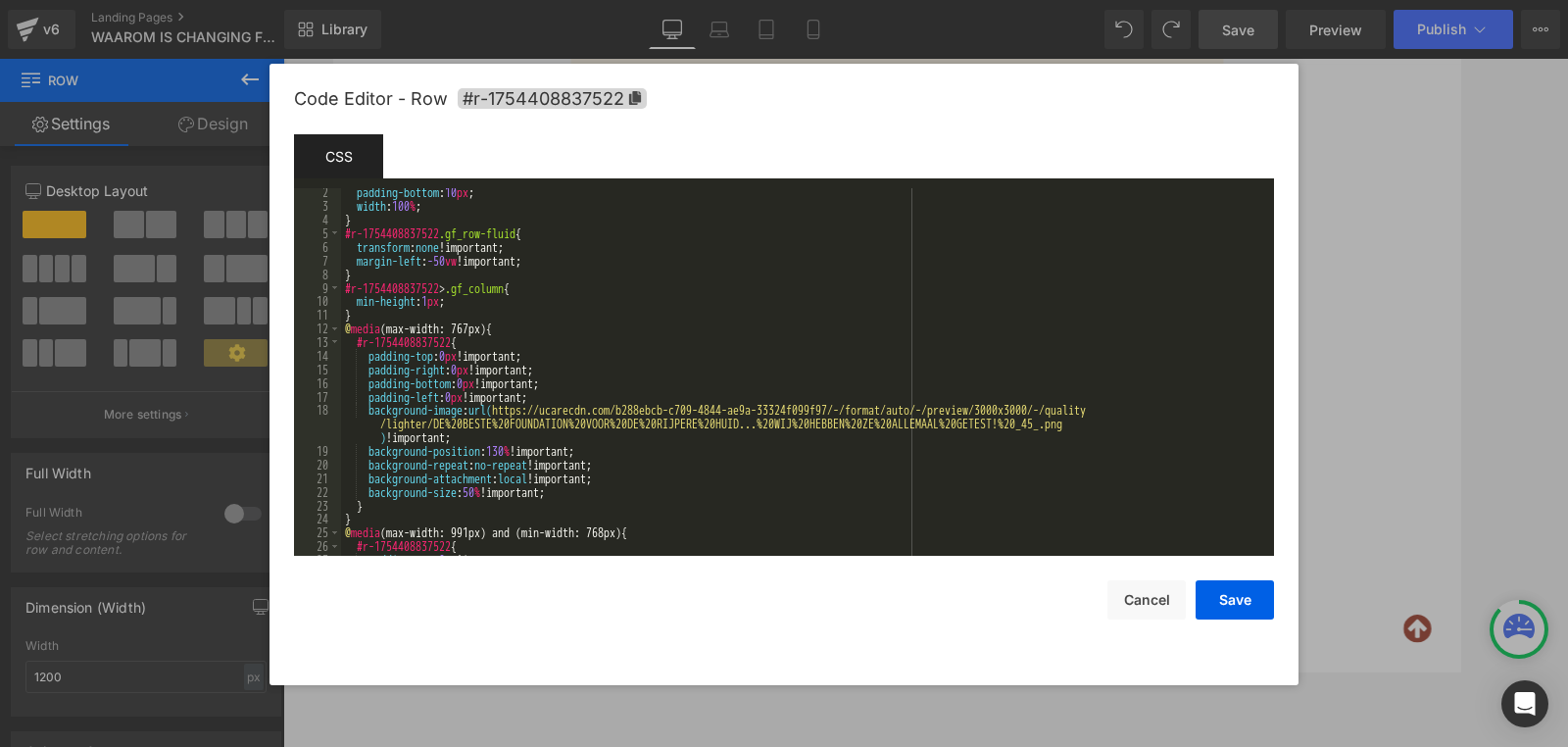 scroll, scrollTop: 46, scrollLeft: 0, axis: vertical 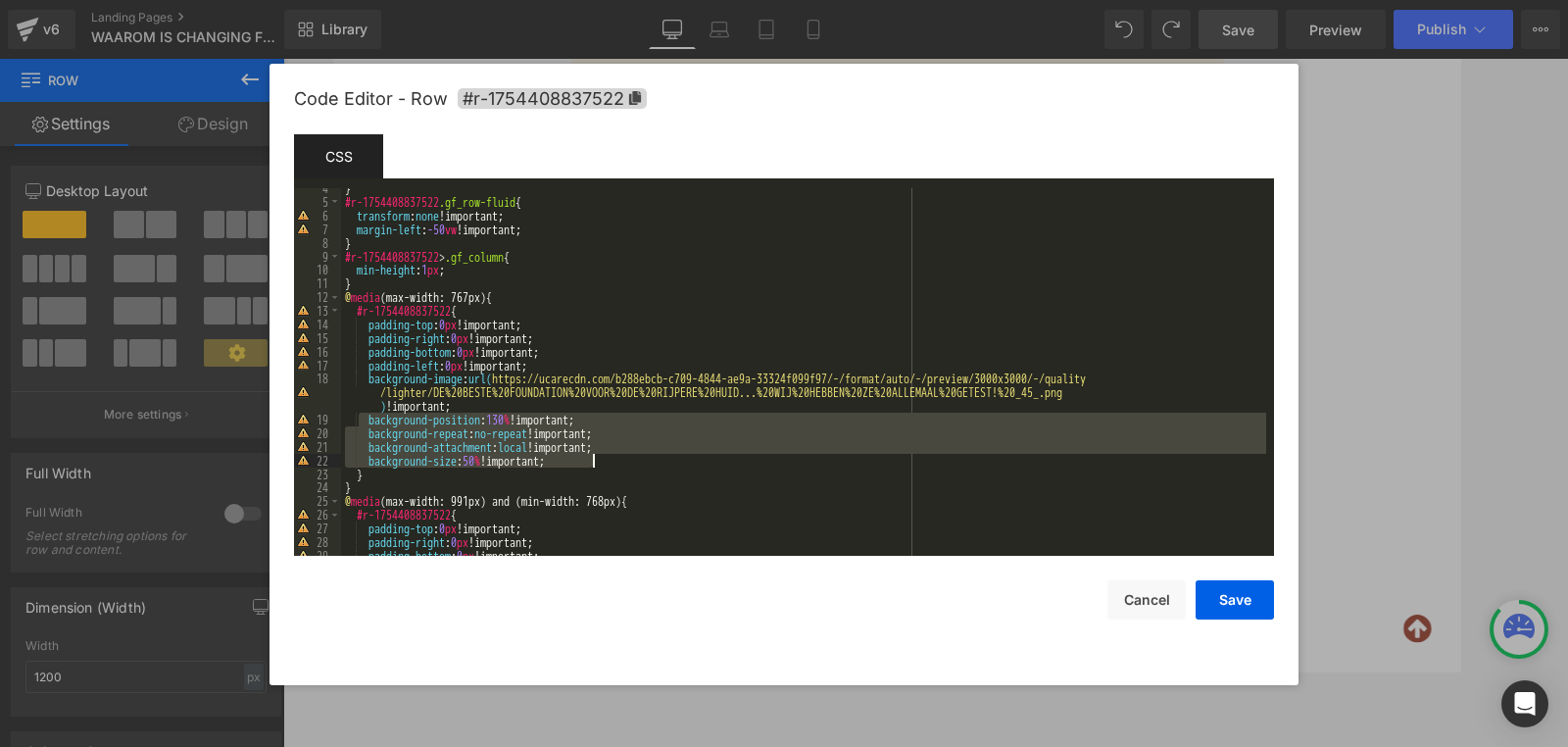 drag, startPoint x: 368, startPoint y: 423, endPoint x: 623, endPoint y: 464, distance: 258.27505 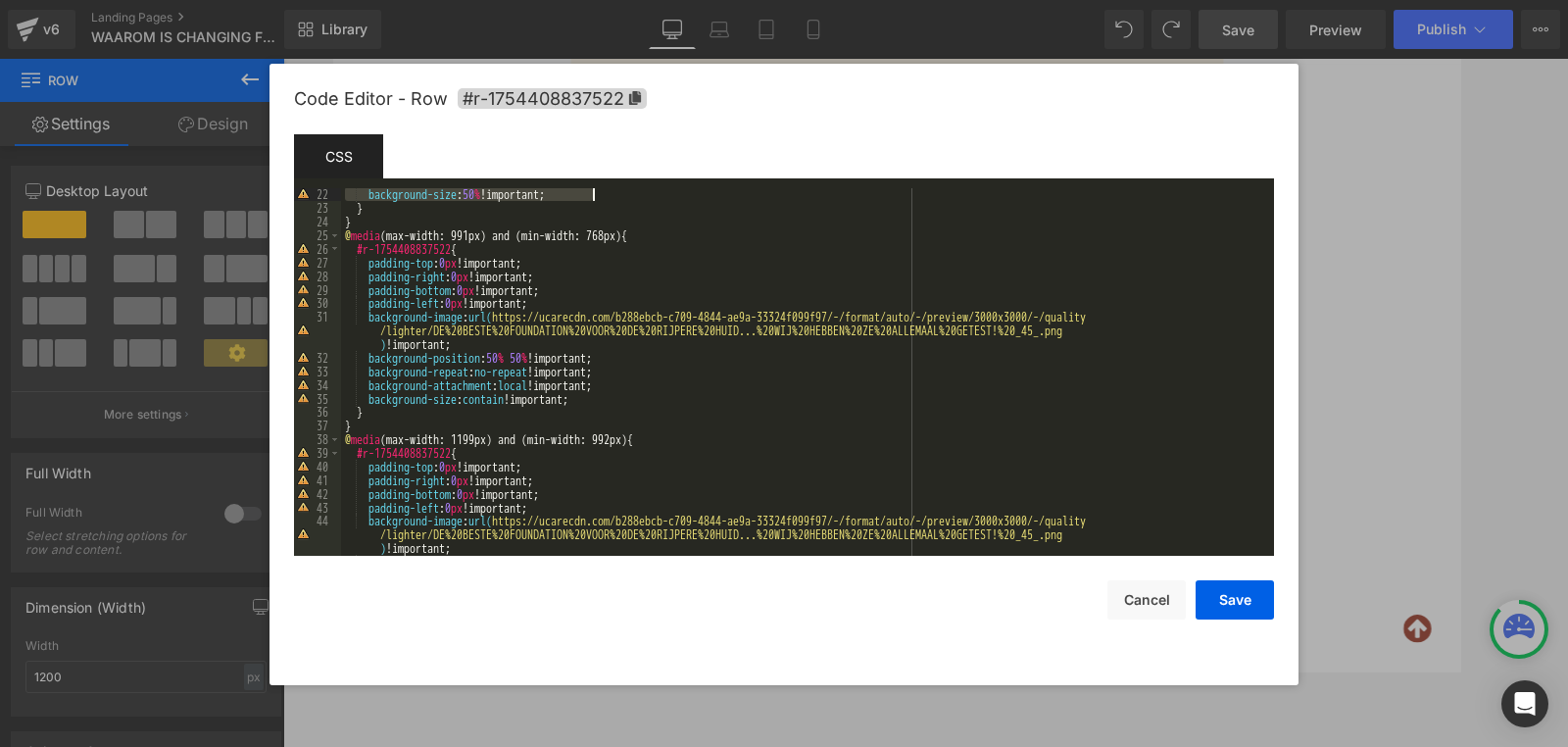 scroll, scrollTop: 346, scrollLeft: 0, axis: vertical 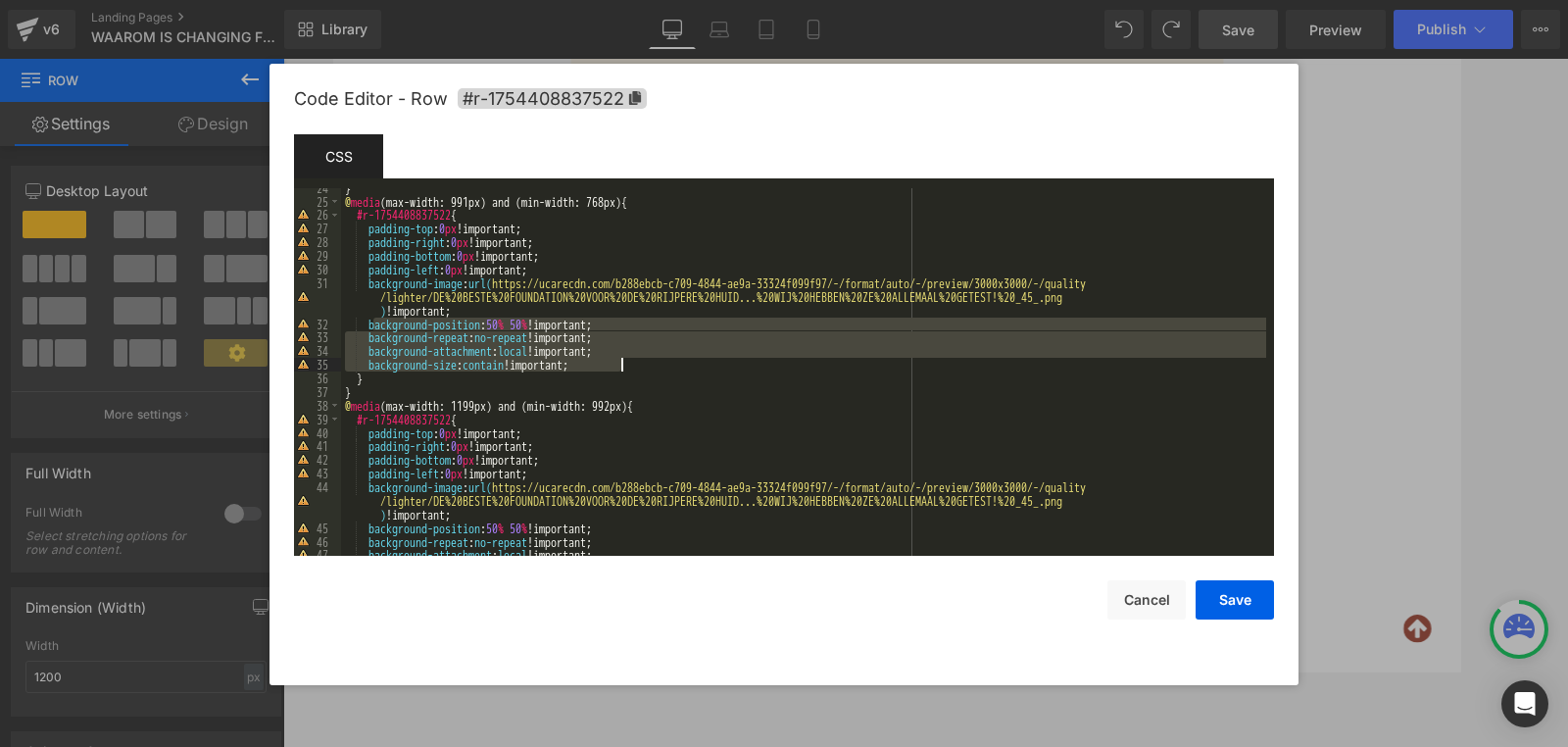 drag, startPoint x: 370, startPoint y: 327, endPoint x: 645, endPoint y: 362, distance: 277.21833 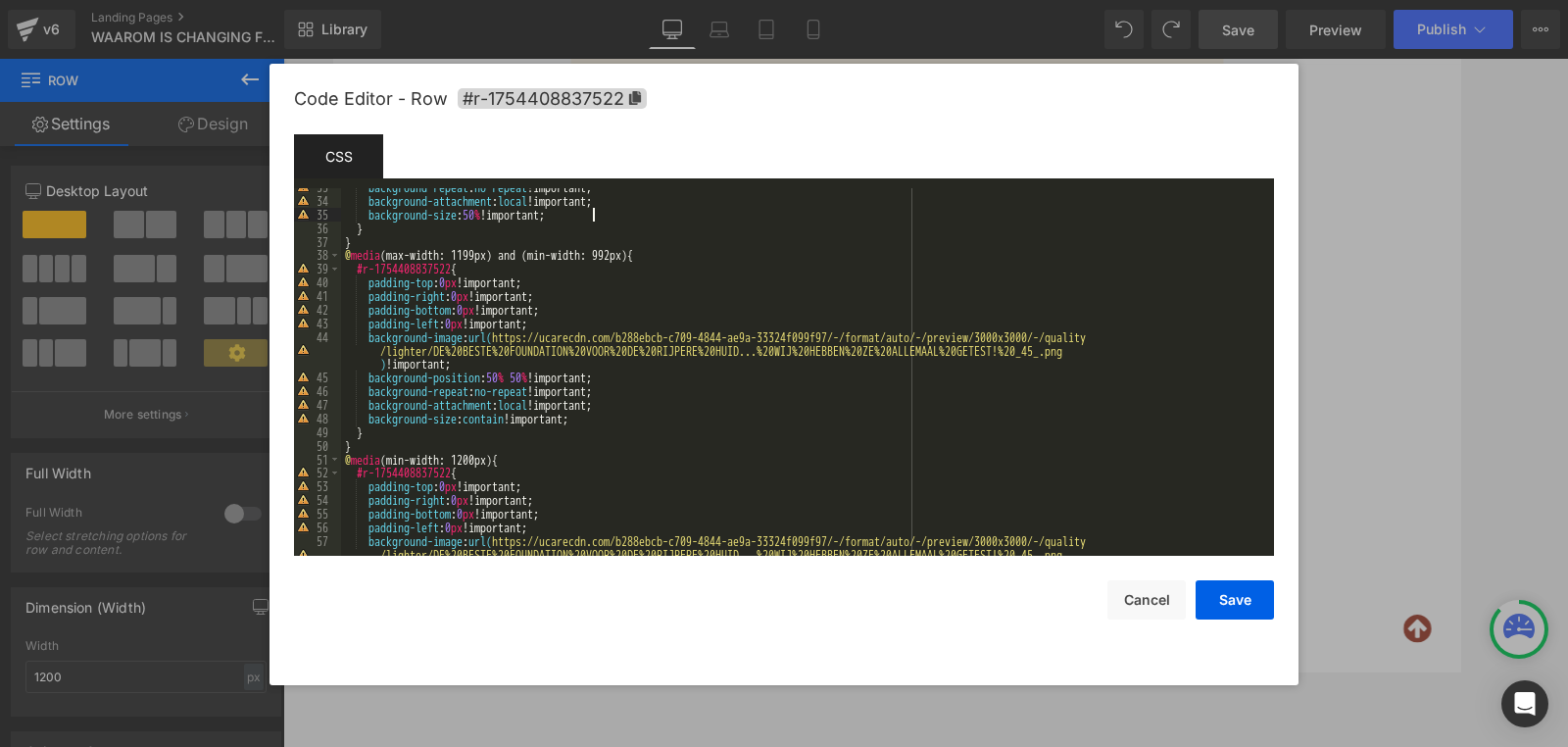 scroll, scrollTop: 500, scrollLeft: 0, axis: vertical 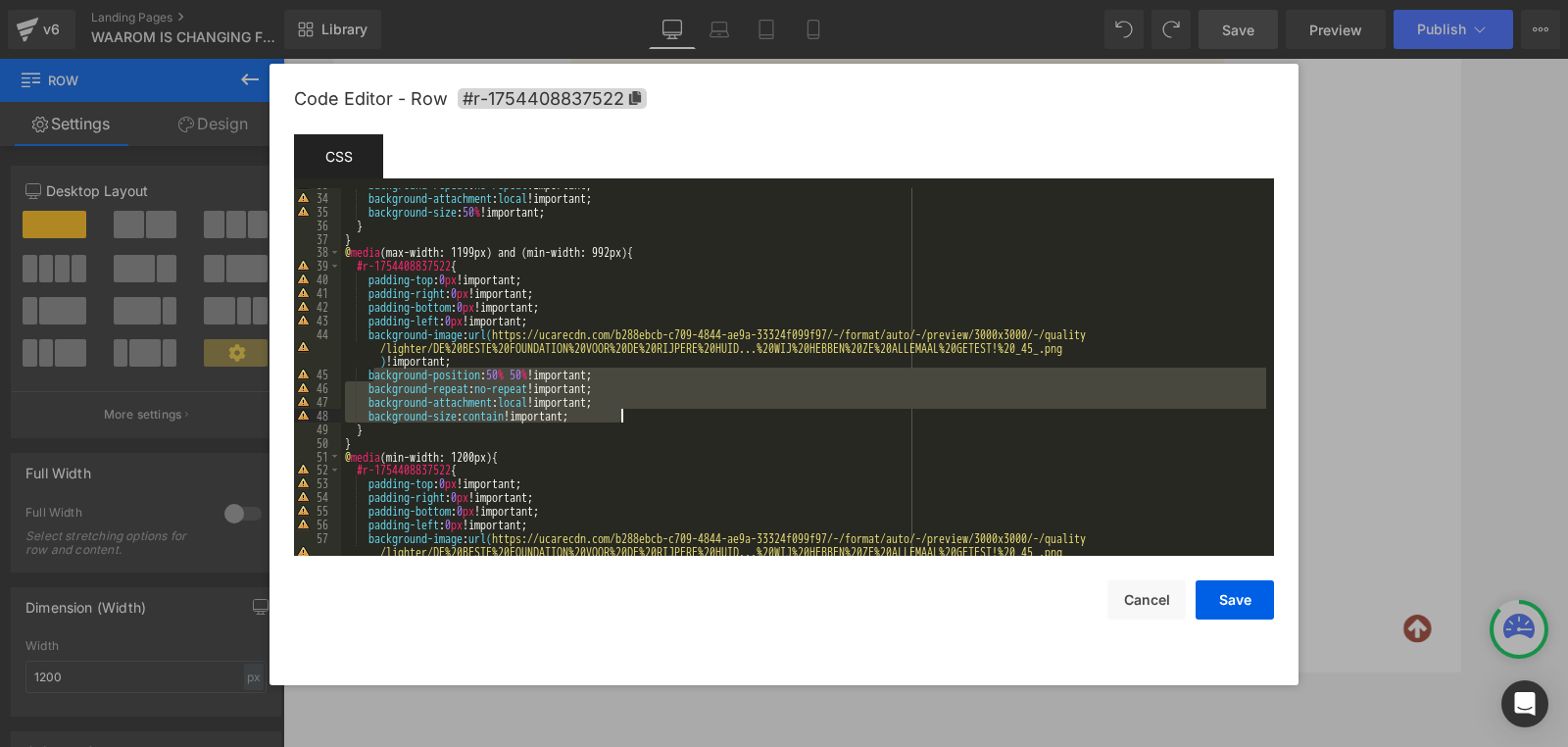 drag, startPoint x: 371, startPoint y: 379, endPoint x: 626, endPoint y: 416, distance: 257.6703 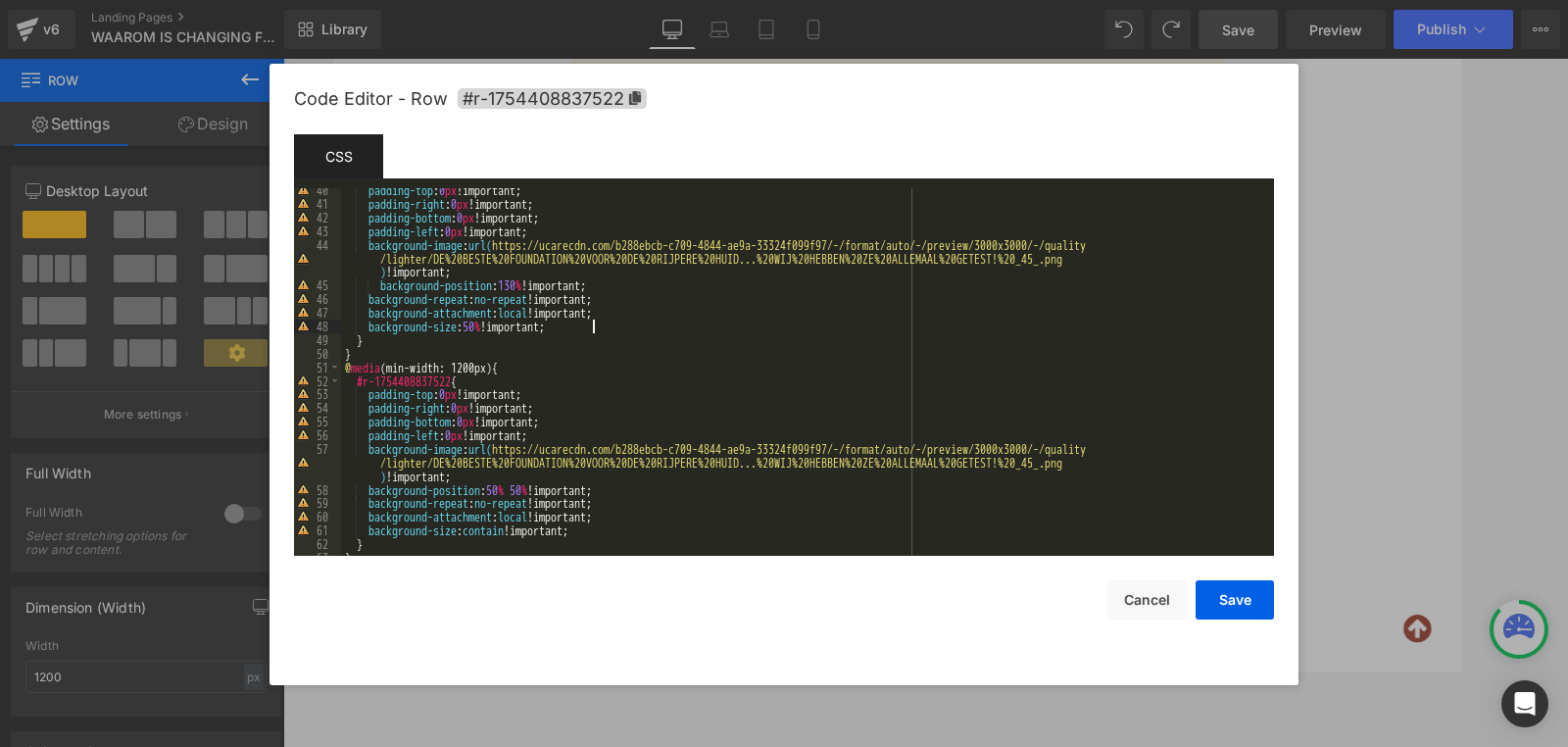scroll, scrollTop: 634, scrollLeft: 0, axis: vertical 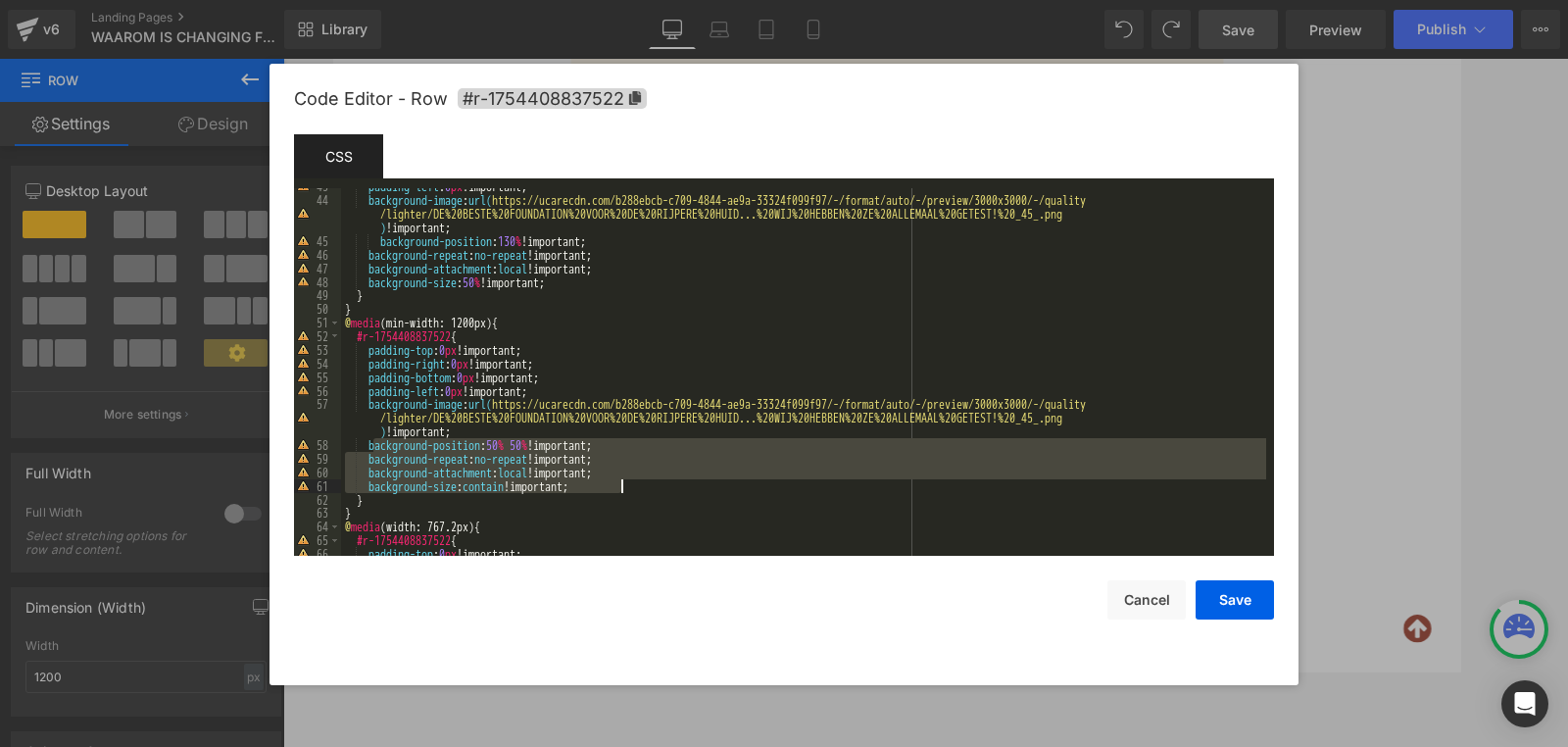 drag, startPoint x: 370, startPoint y: 447, endPoint x: 657, endPoint y: 483, distance: 289.24903 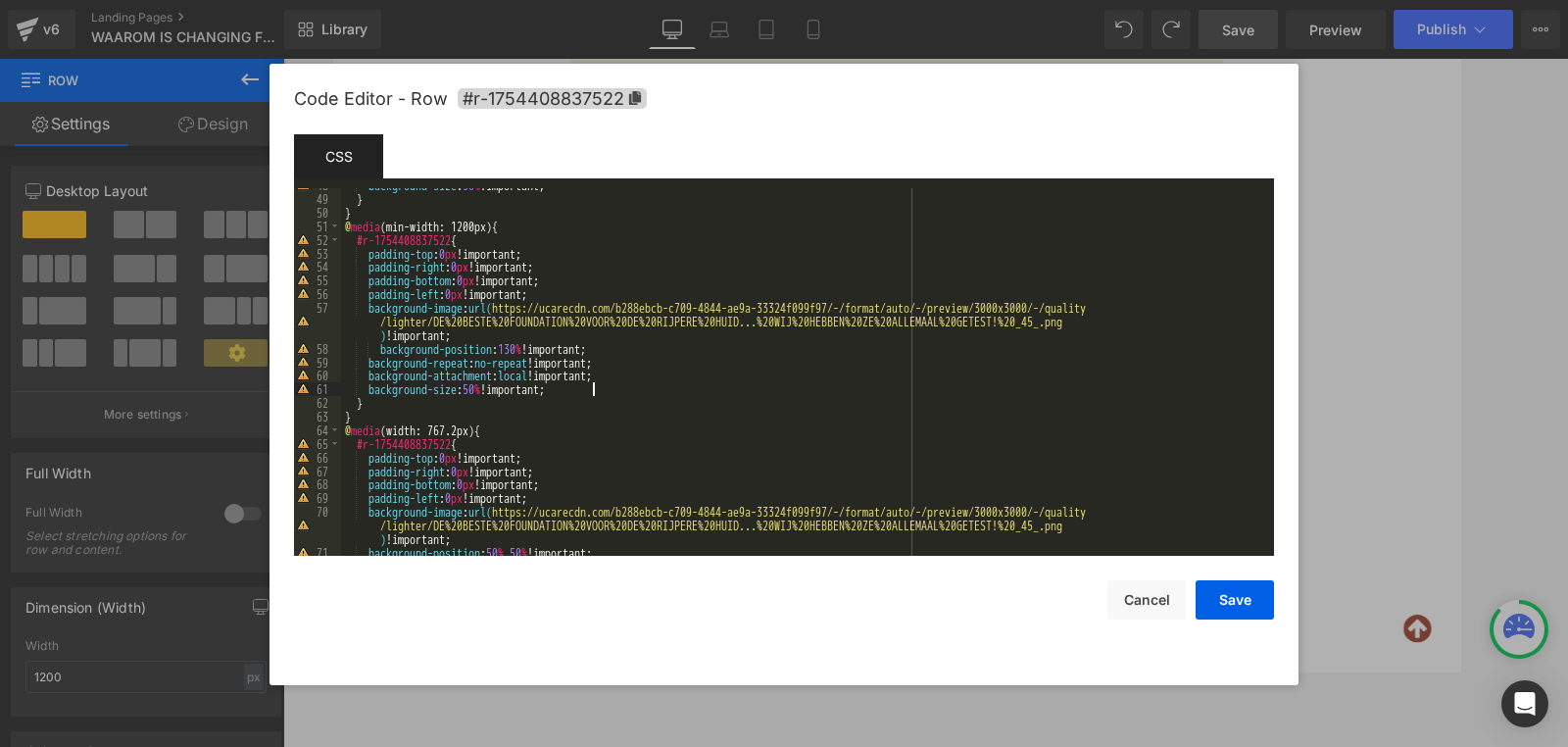 scroll, scrollTop: 817, scrollLeft: 0, axis: vertical 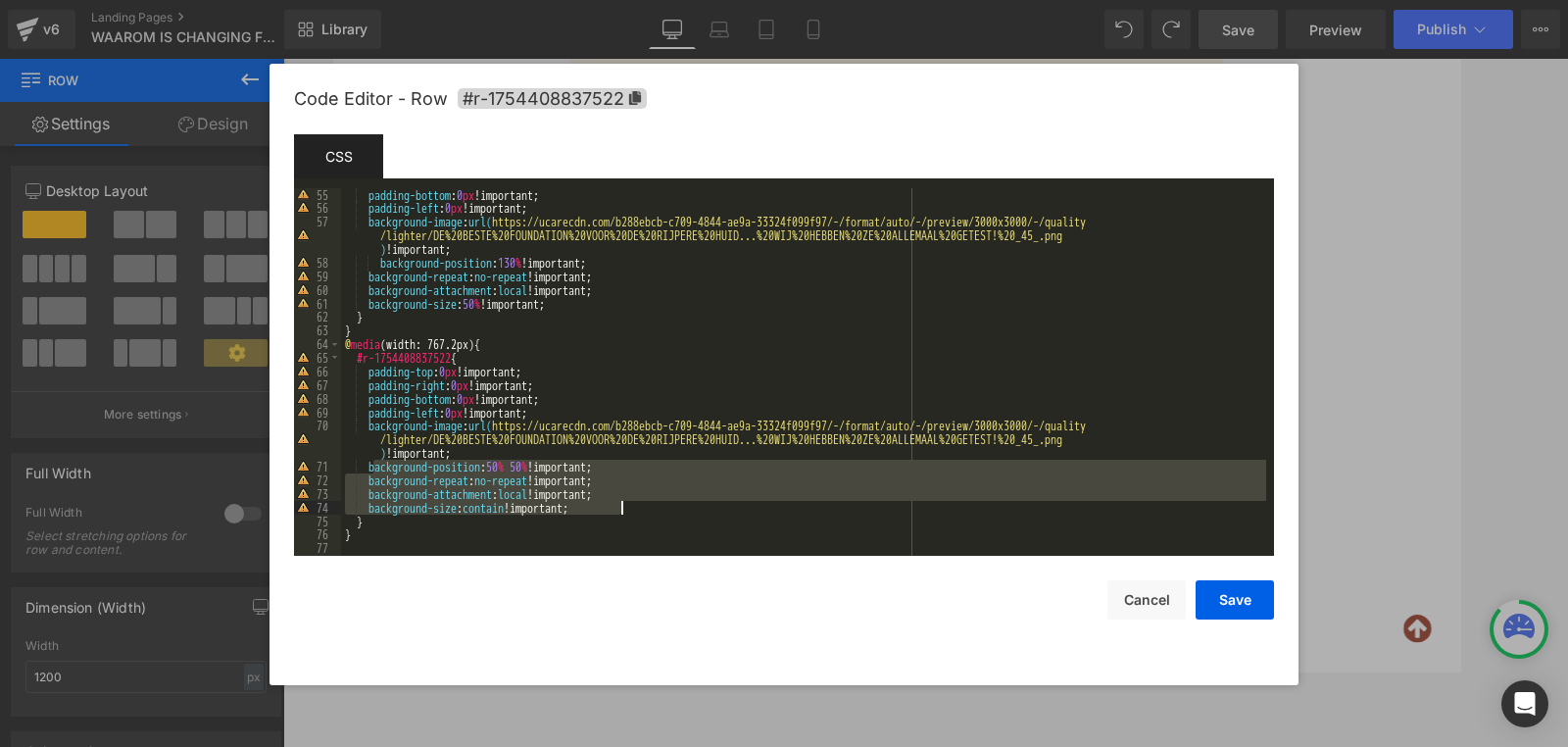 drag, startPoint x: 370, startPoint y: 468, endPoint x: 676, endPoint y: 511, distance: 309.00647 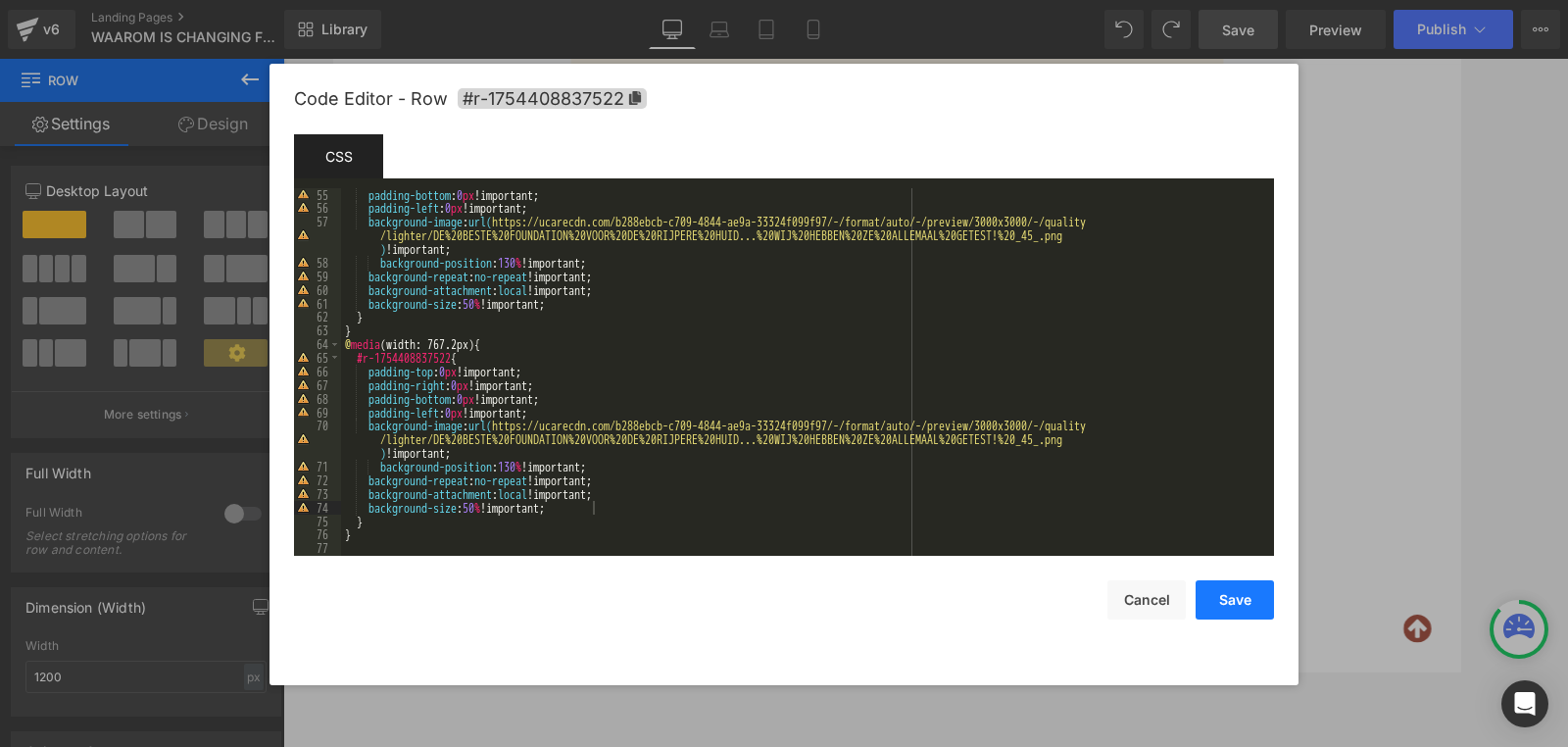 click on "Save" at bounding box center [1235, 600] 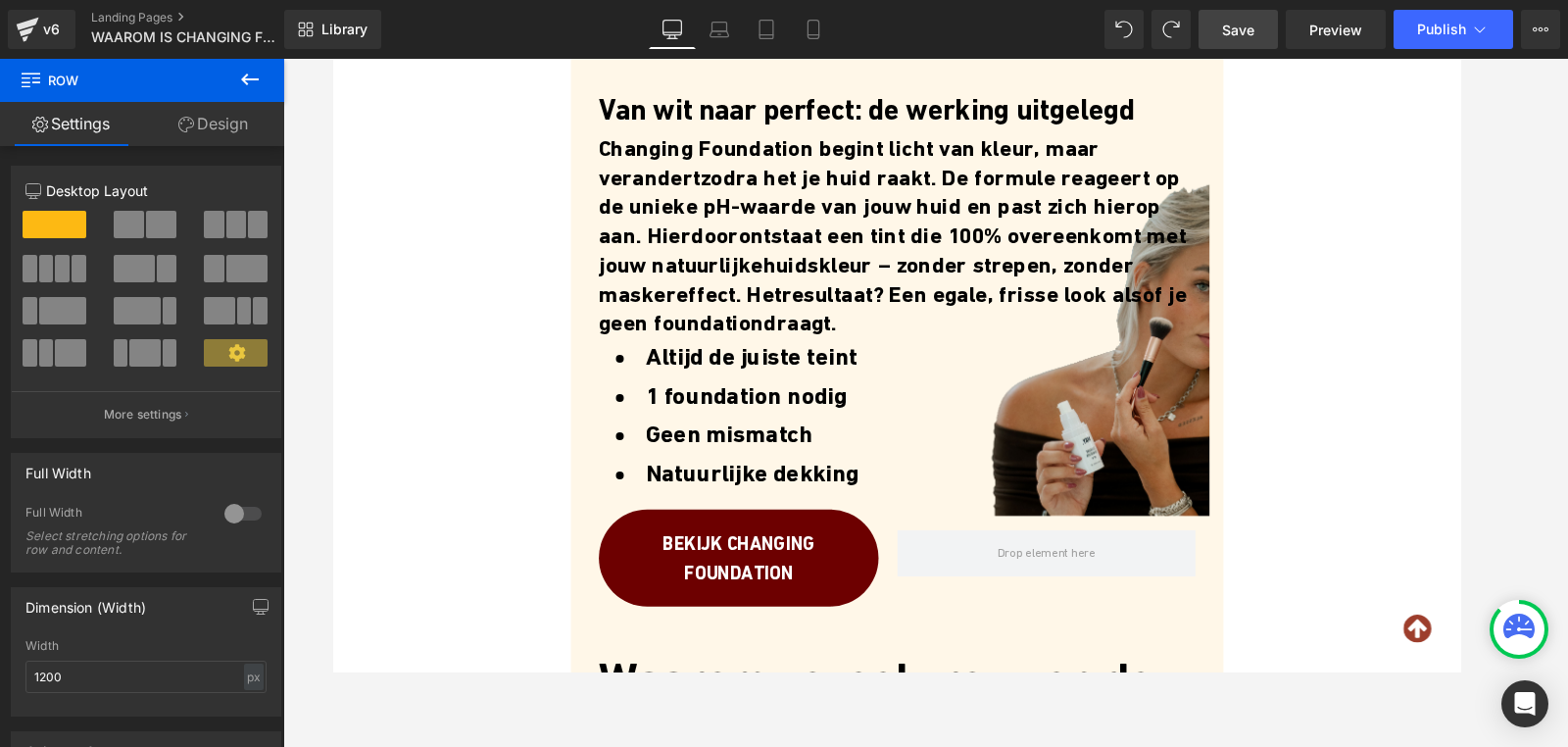 click on "Save" at bounding box center [1238, 29] 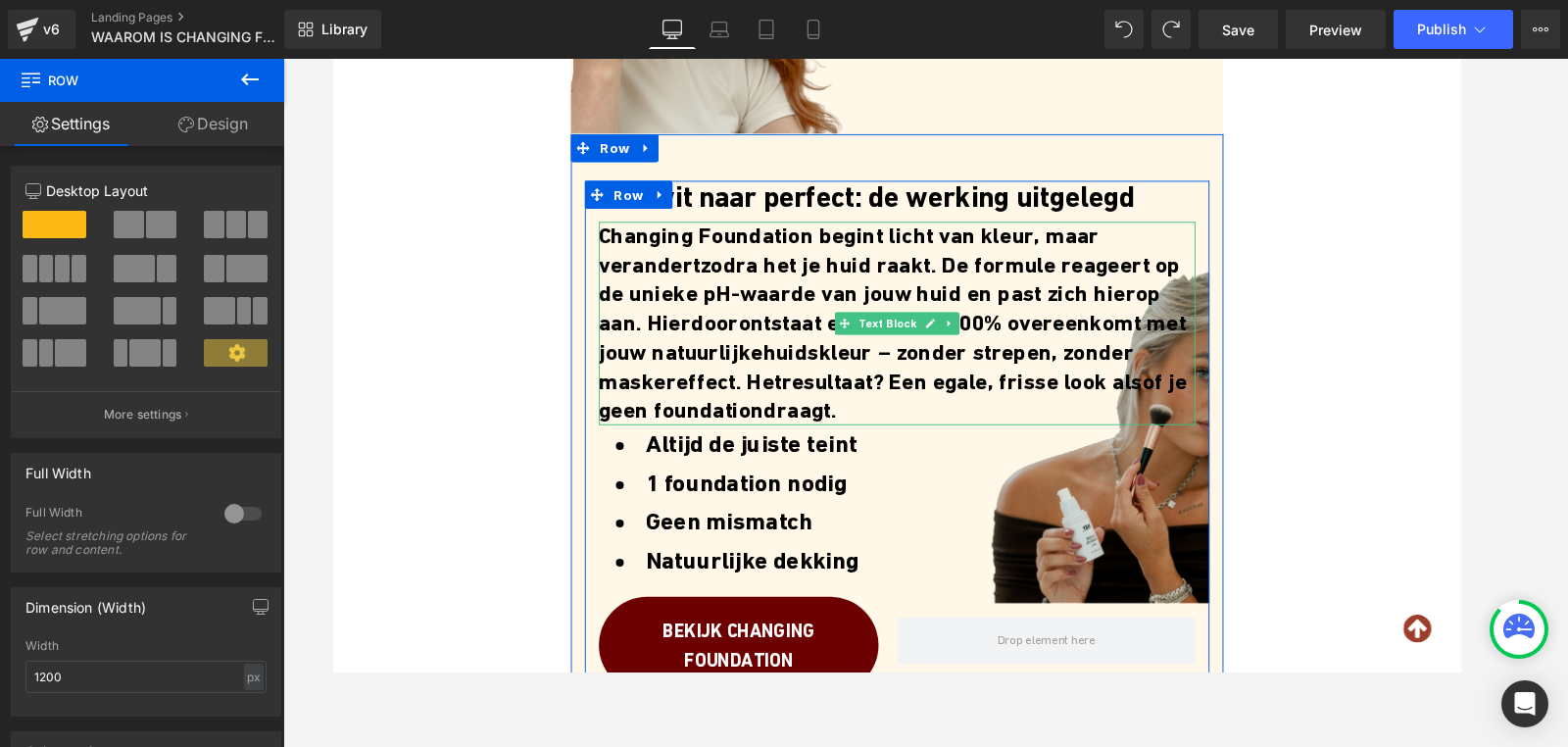scroll, scrollTop: 424, scrollLeft: 0, axis: vertical 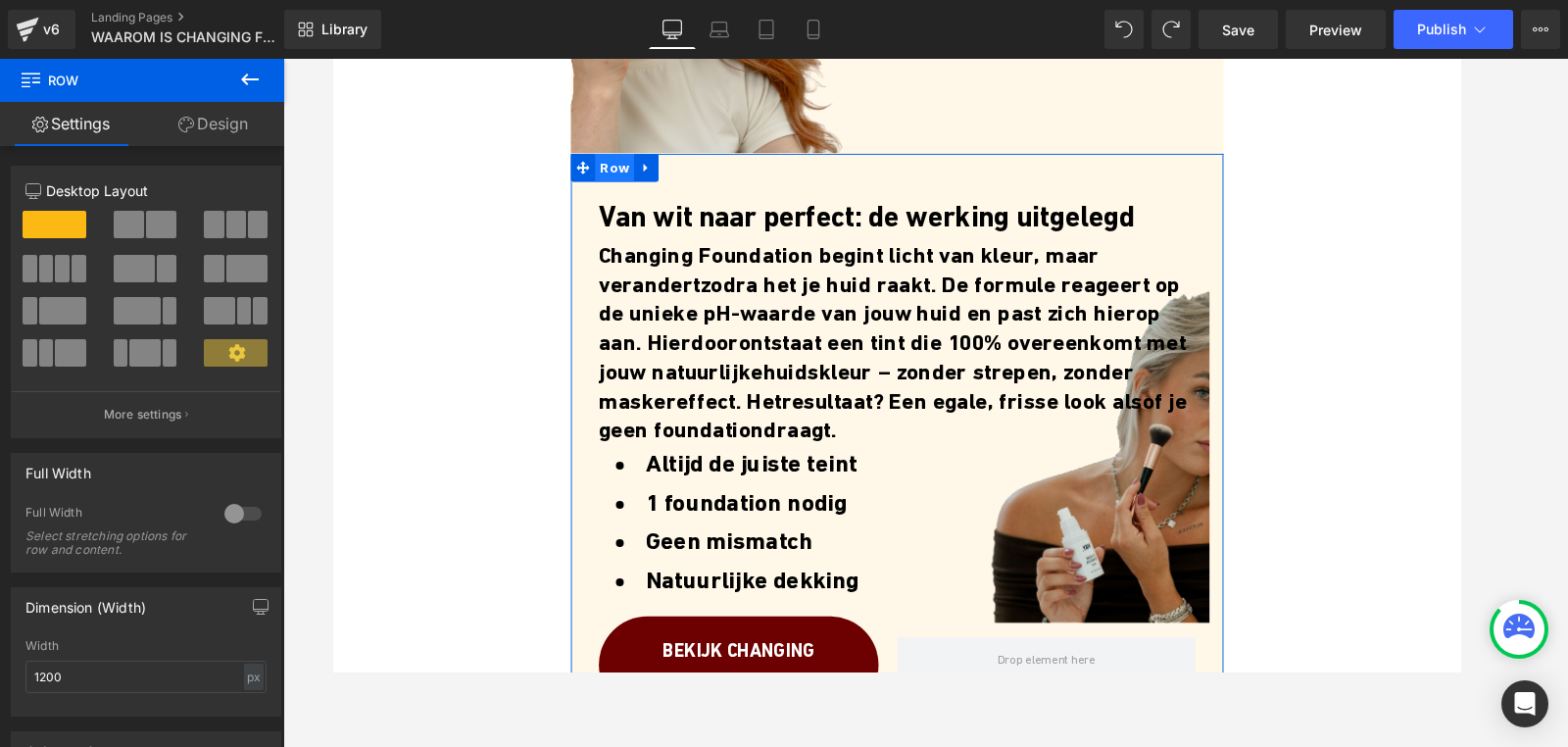 click on "Row" at bounding box center (628, 174) 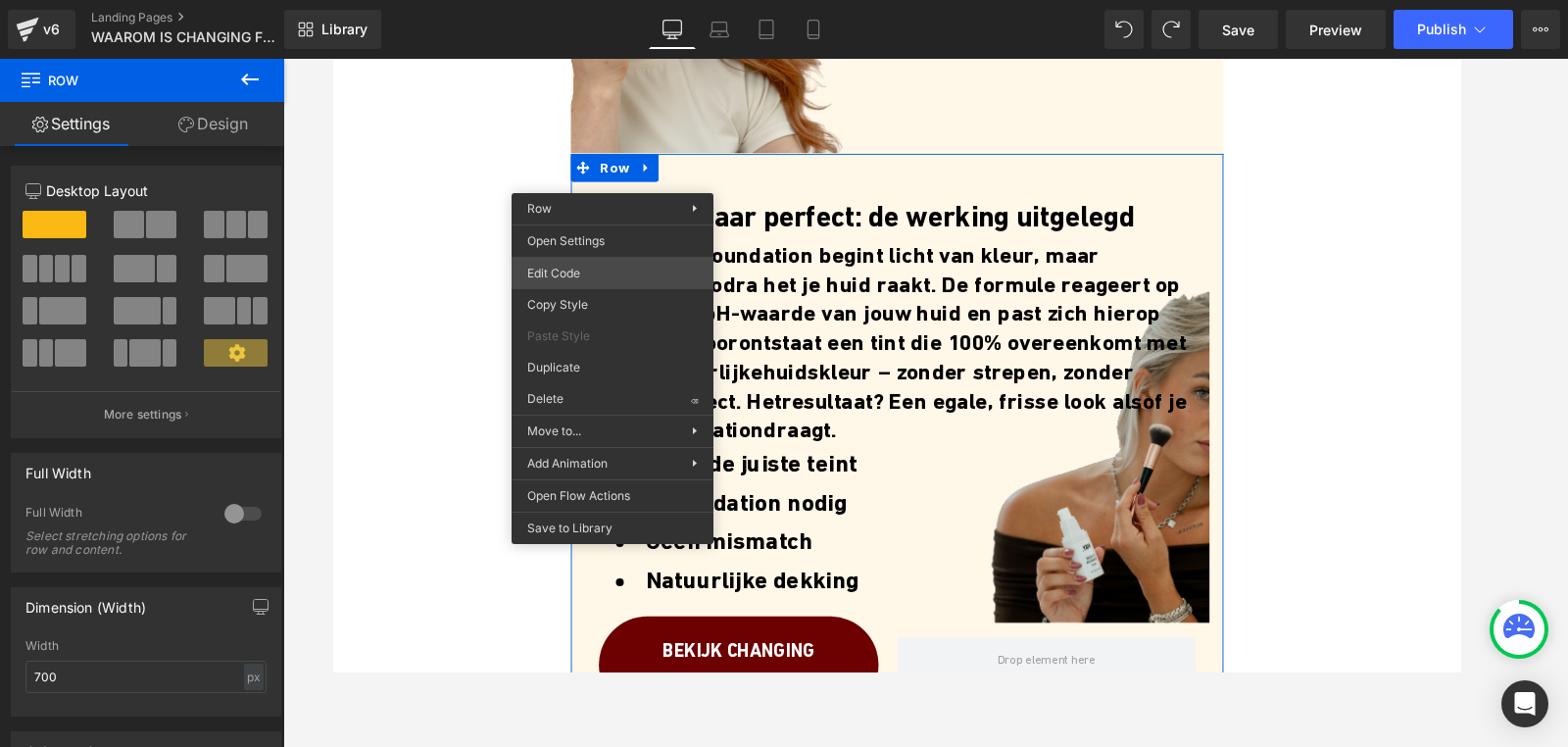 click on "Row  You are previewing how the   will restyle your page. You can not edit Elements in Preset Preview Mode.  v6 Landing Pages WAAROM IS CHANGING FOUNDATION ZO POPULAIR Library Desktop Desktop Laptop Tablet Mobile Save Preview Publish Scheduled Upgrade Plan View Live Page View with current Template Save Template to Library Schedule Publish  Optimize  Publish Settings Shortcuts  Your page can’t be published   You've reached the maximum number of published pages on your plan  (1/1).  You need to upgrade your plan or unpublish all your pages to get 1 publish slot.   Unpublish pages   Upgrade plan  Elements Global Style Base Row  rows, columns, layouts, div Heading  headings, titles, h1,h2,h3,h4,h5,h6 Text Block  texts, paragraphs, contents, blocks Image  images, photos, alts, uploads Icon  icons, symbols Button  button, call to action, cta Separator  separators, dividers, horizontal lines Liquid  liquid, custom code, html, javascript, css, reviews, apps, applications, embeded, iframe Banner Parallax  Stack app" at bounding box center [784, 0] 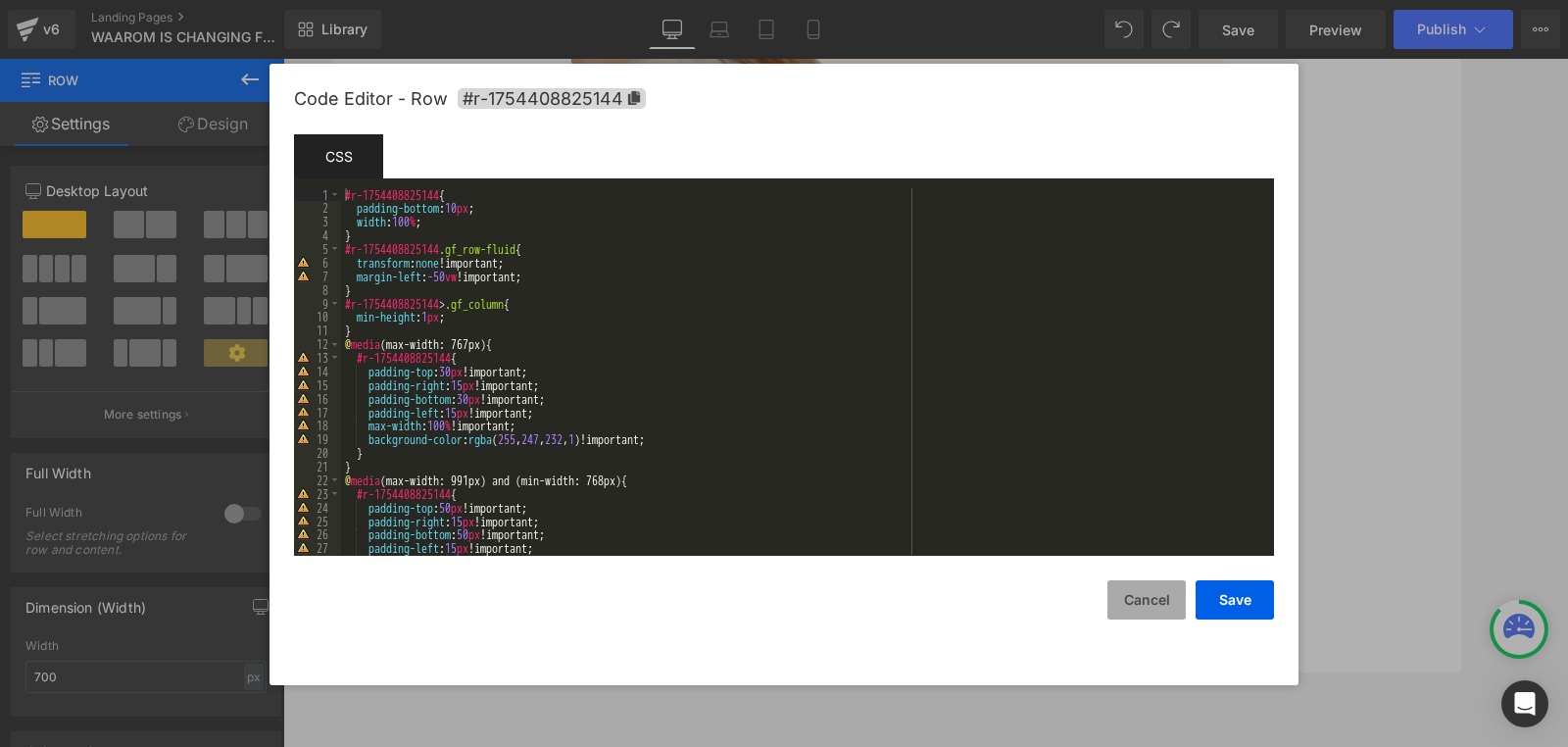 click on "Cancel" at bounding box center (1147, 600) 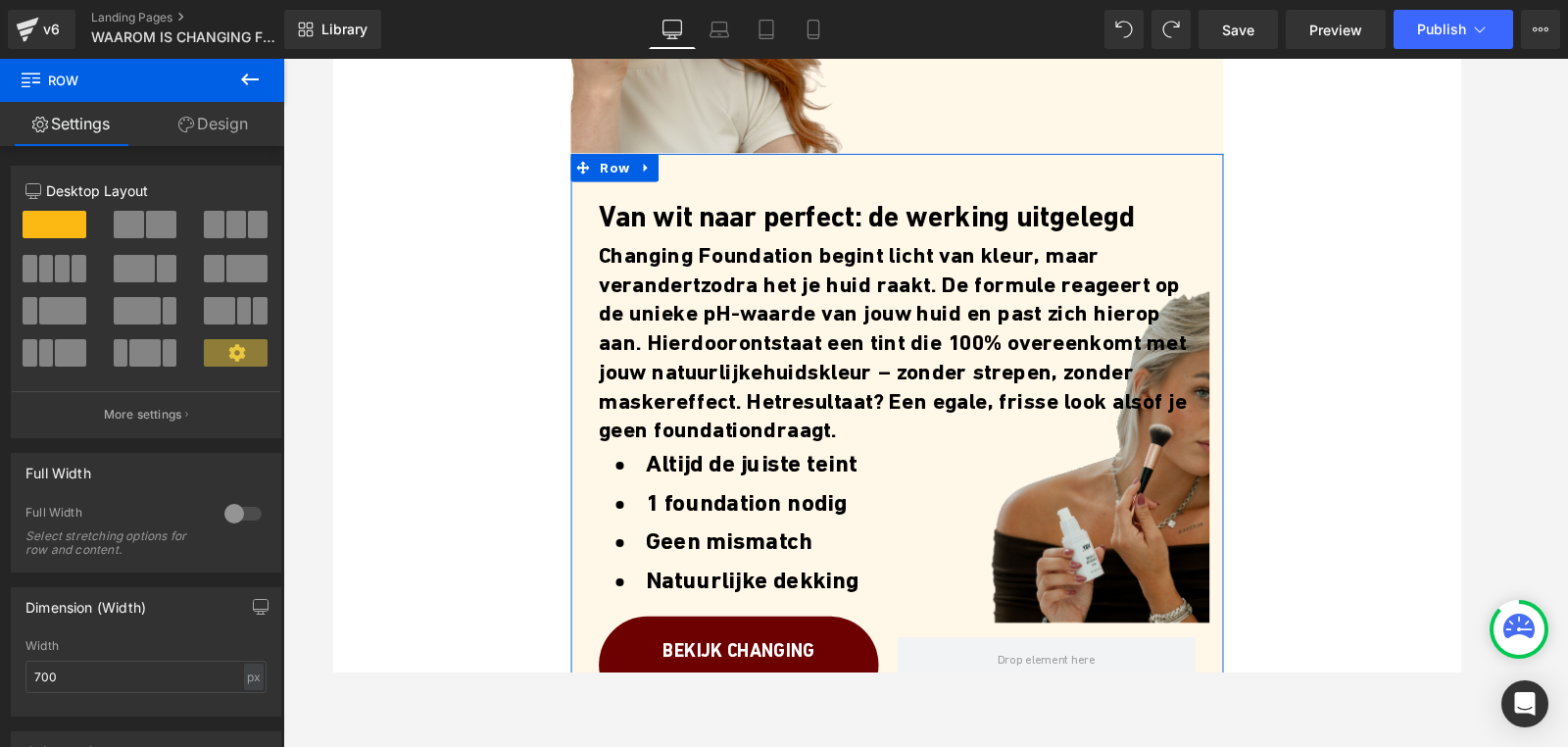 click on "Design" at bounding box center [213, 124] 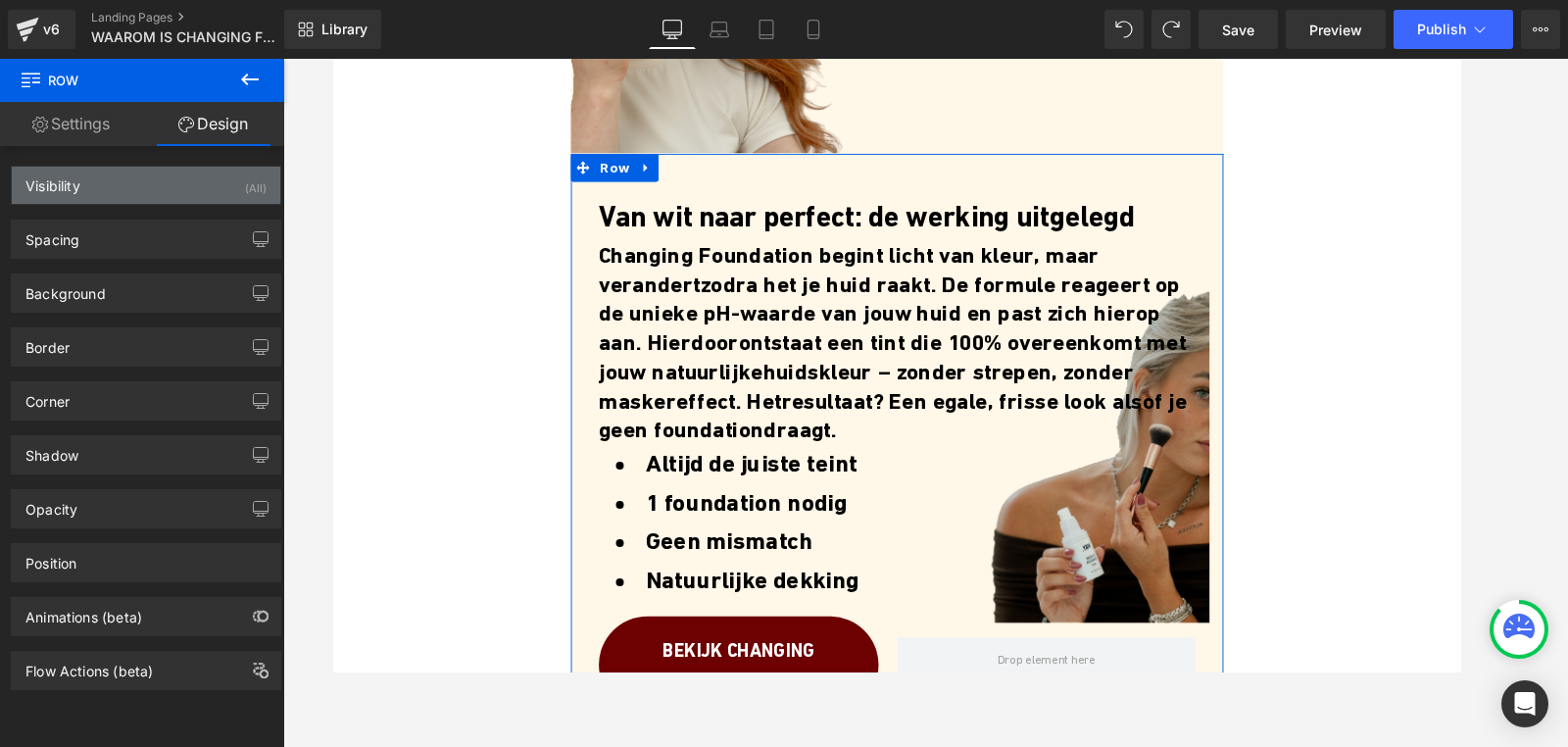 type on "0" 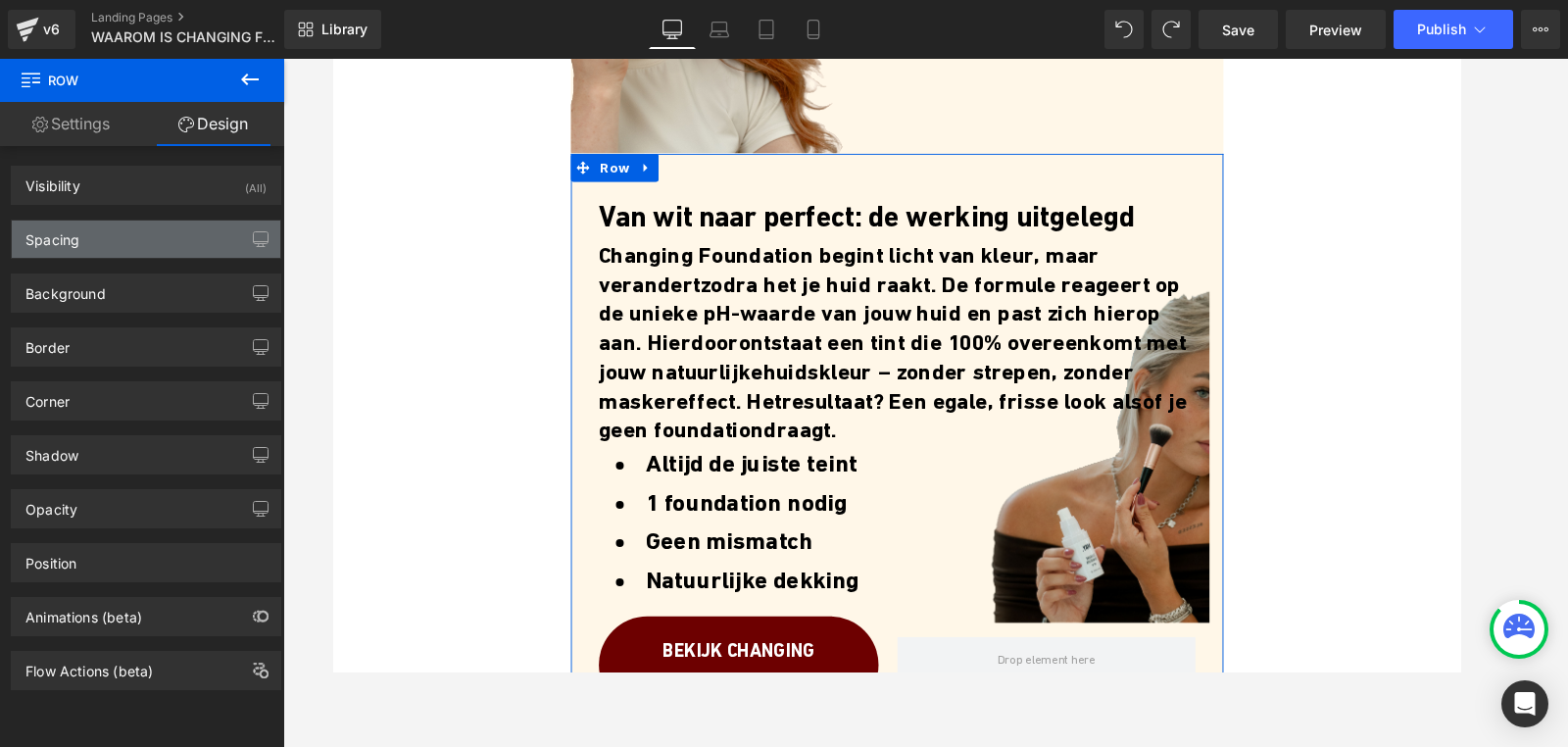 click on "Spacing" at bounding box center (146, 239) 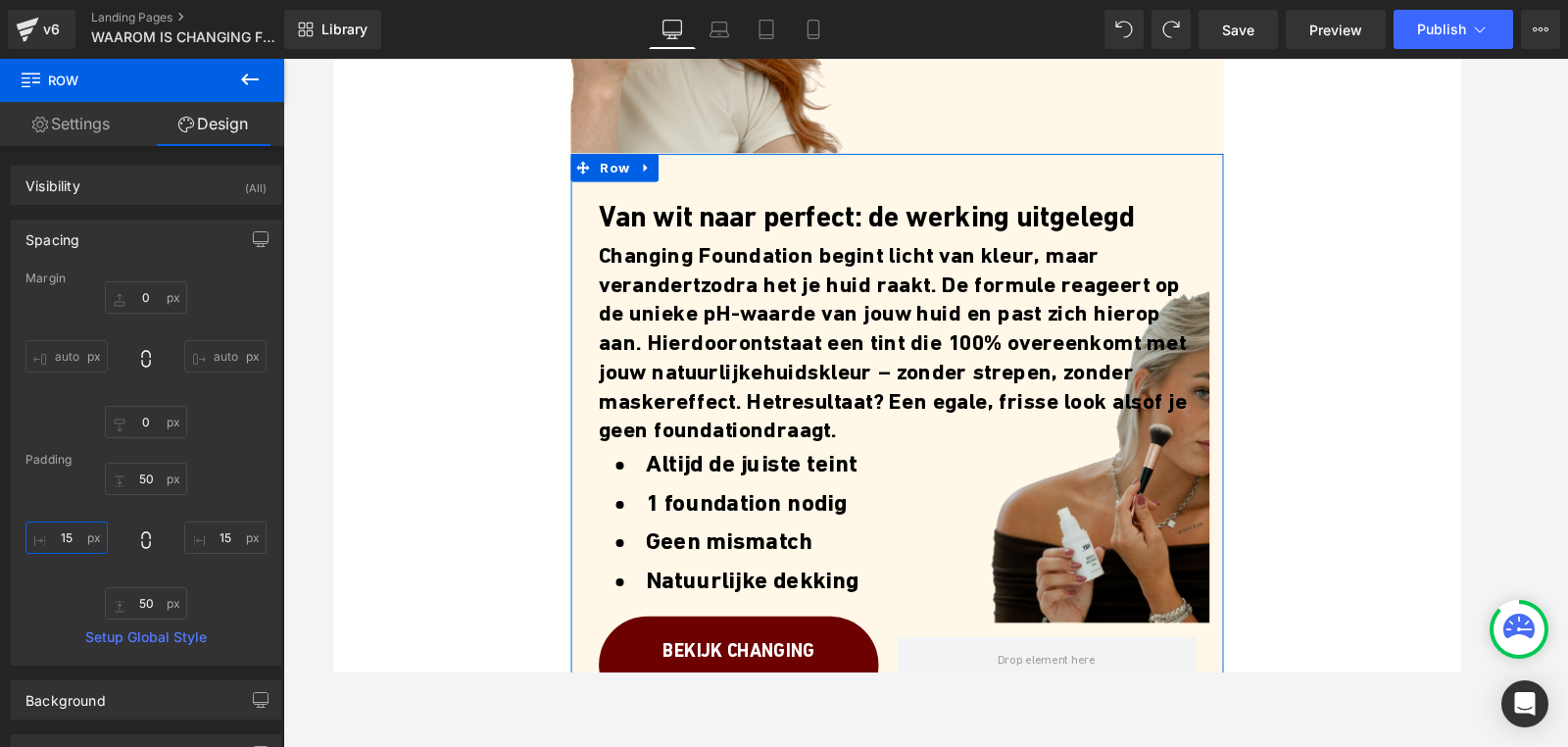 click on "15" at bounding box center [67, 537] 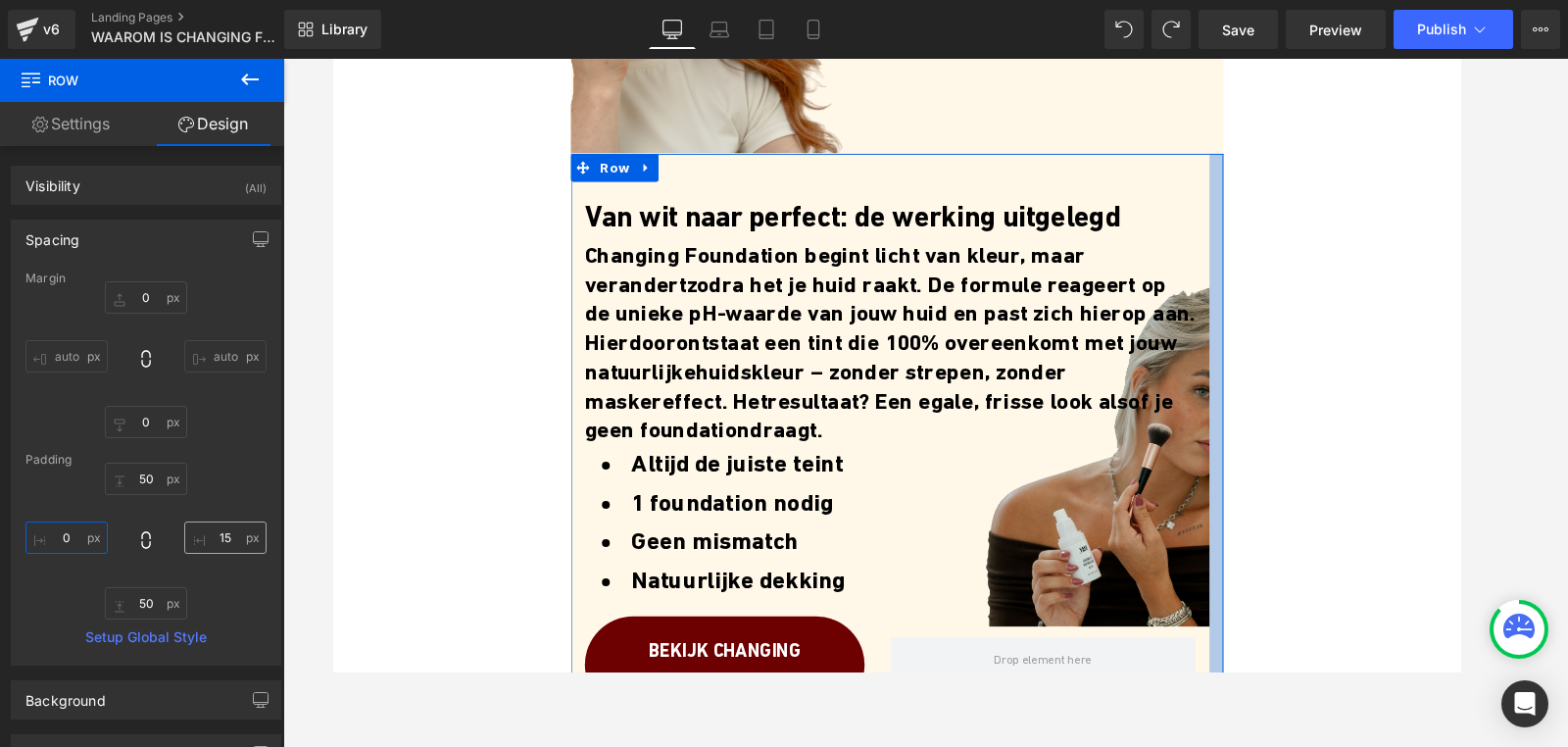 type on "0" 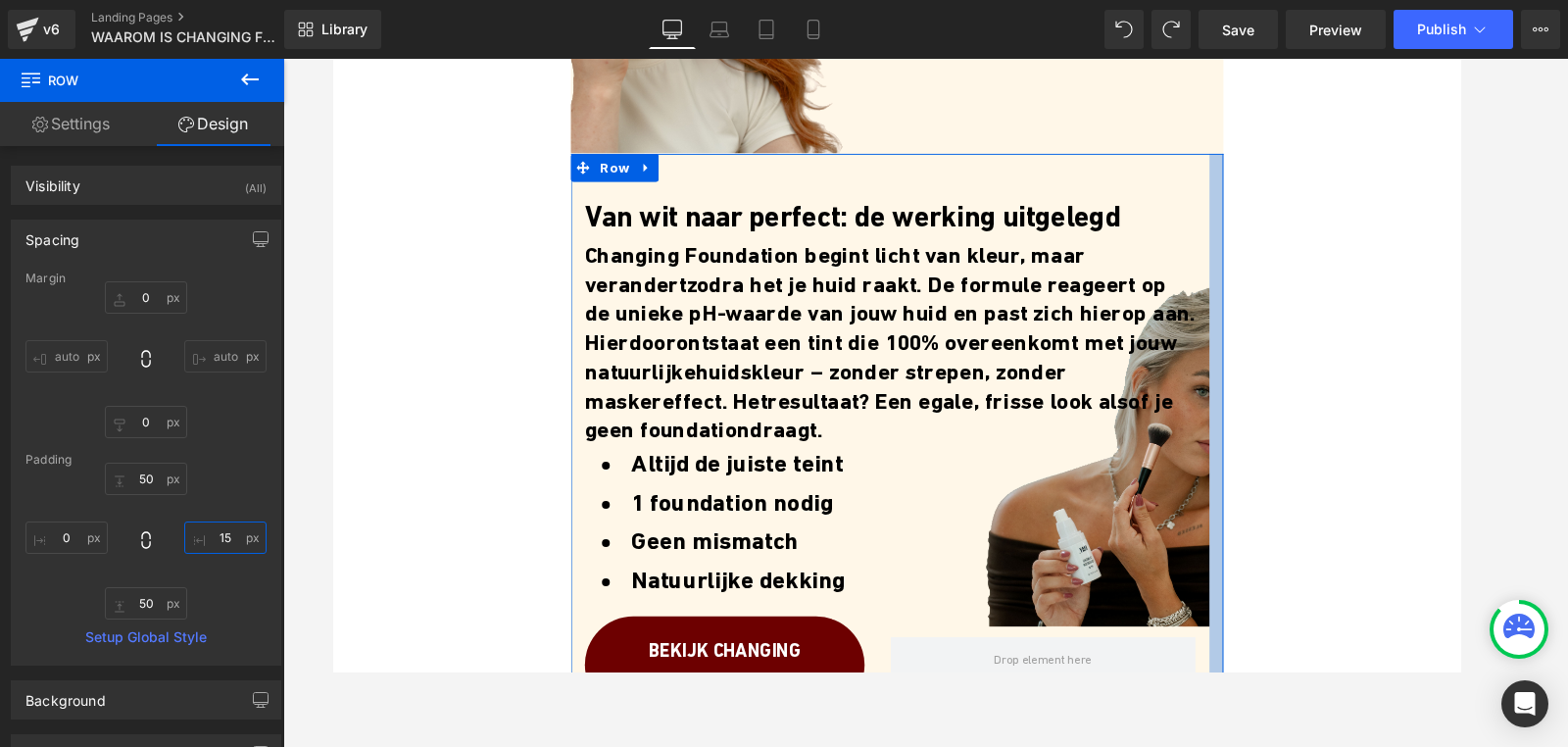 click on "15" at bounding box center (225, 537) 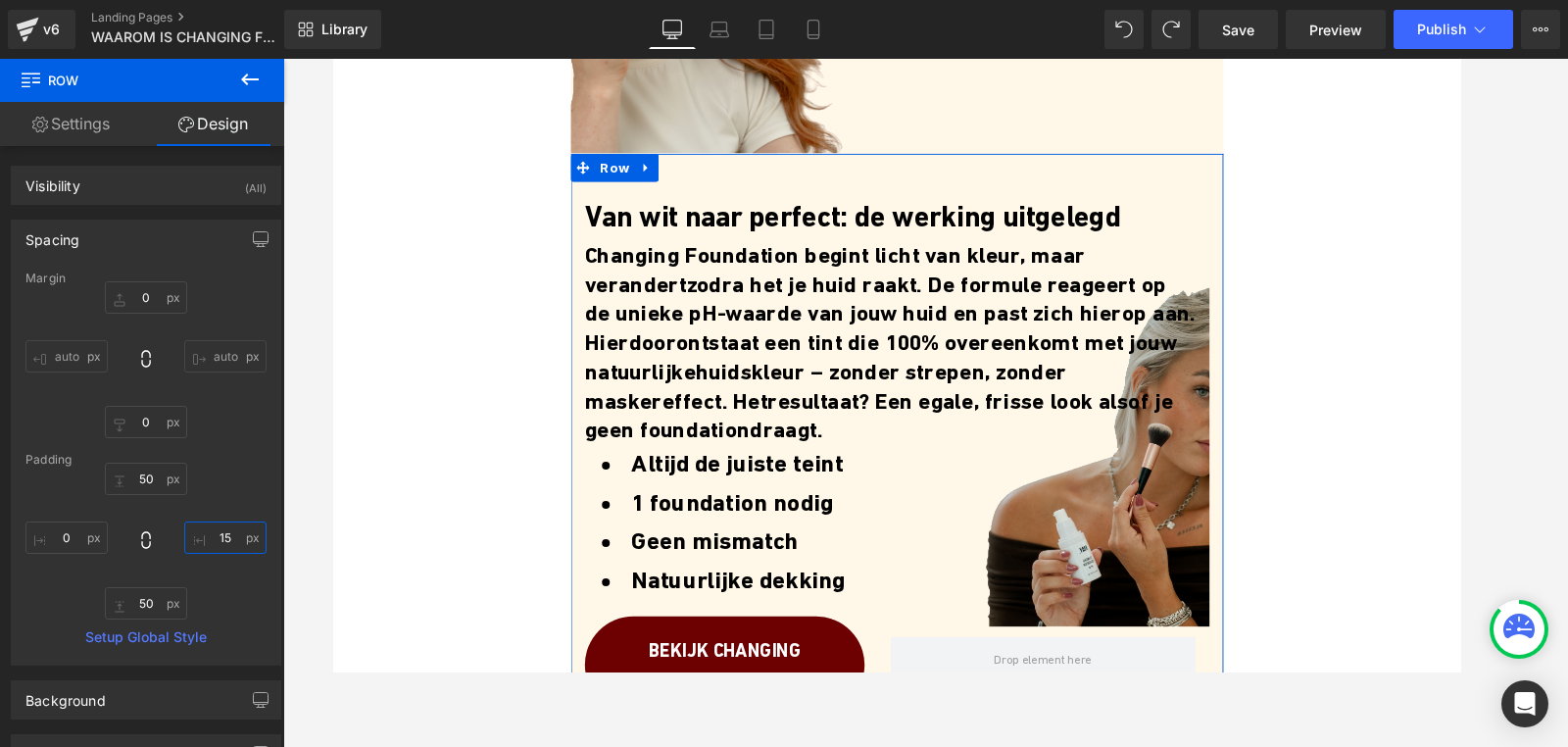 type on "0" 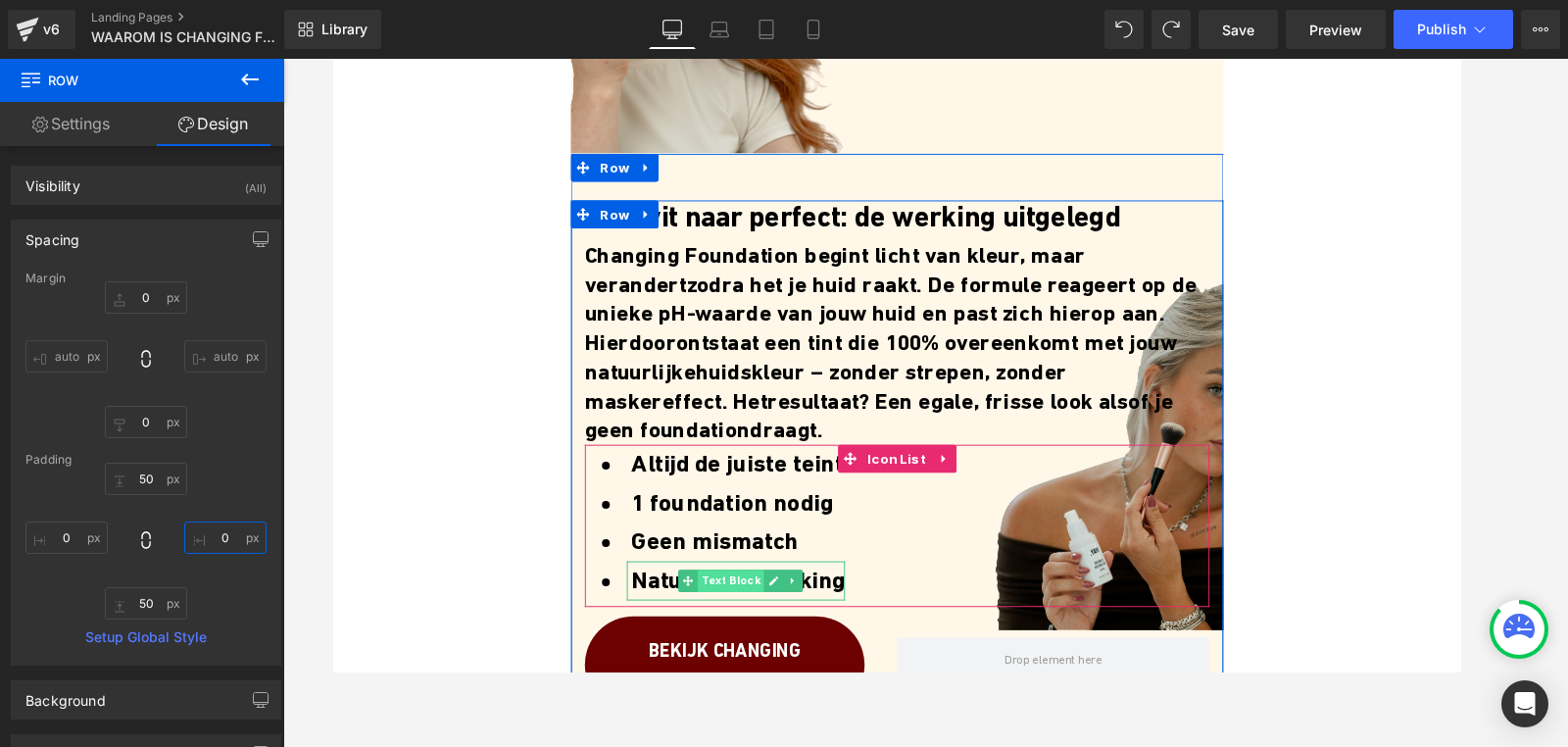 scroll, scrollTop: 446, scrollLeft: 0, axis: vertical 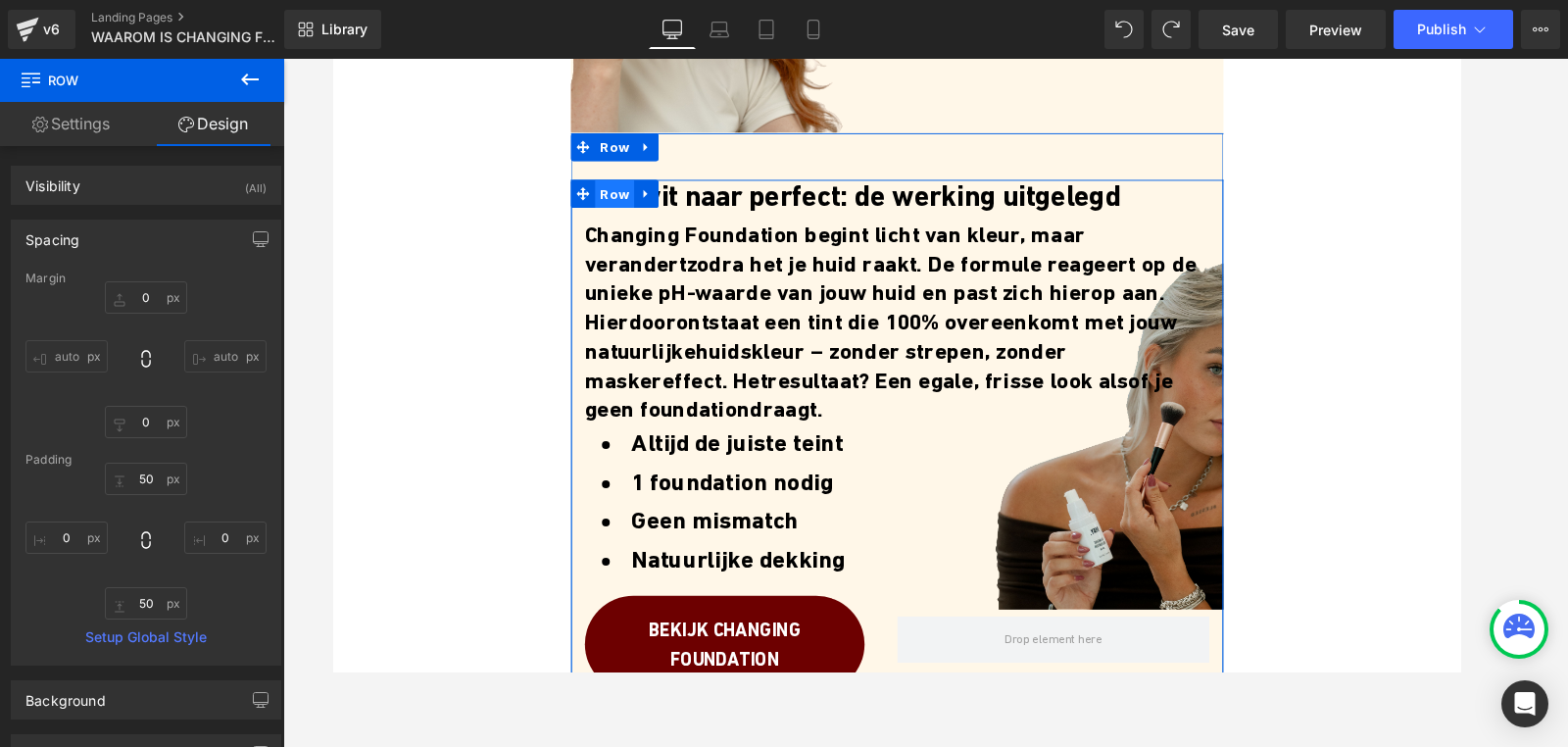 click on "Row" at bounding box center [628, 201] 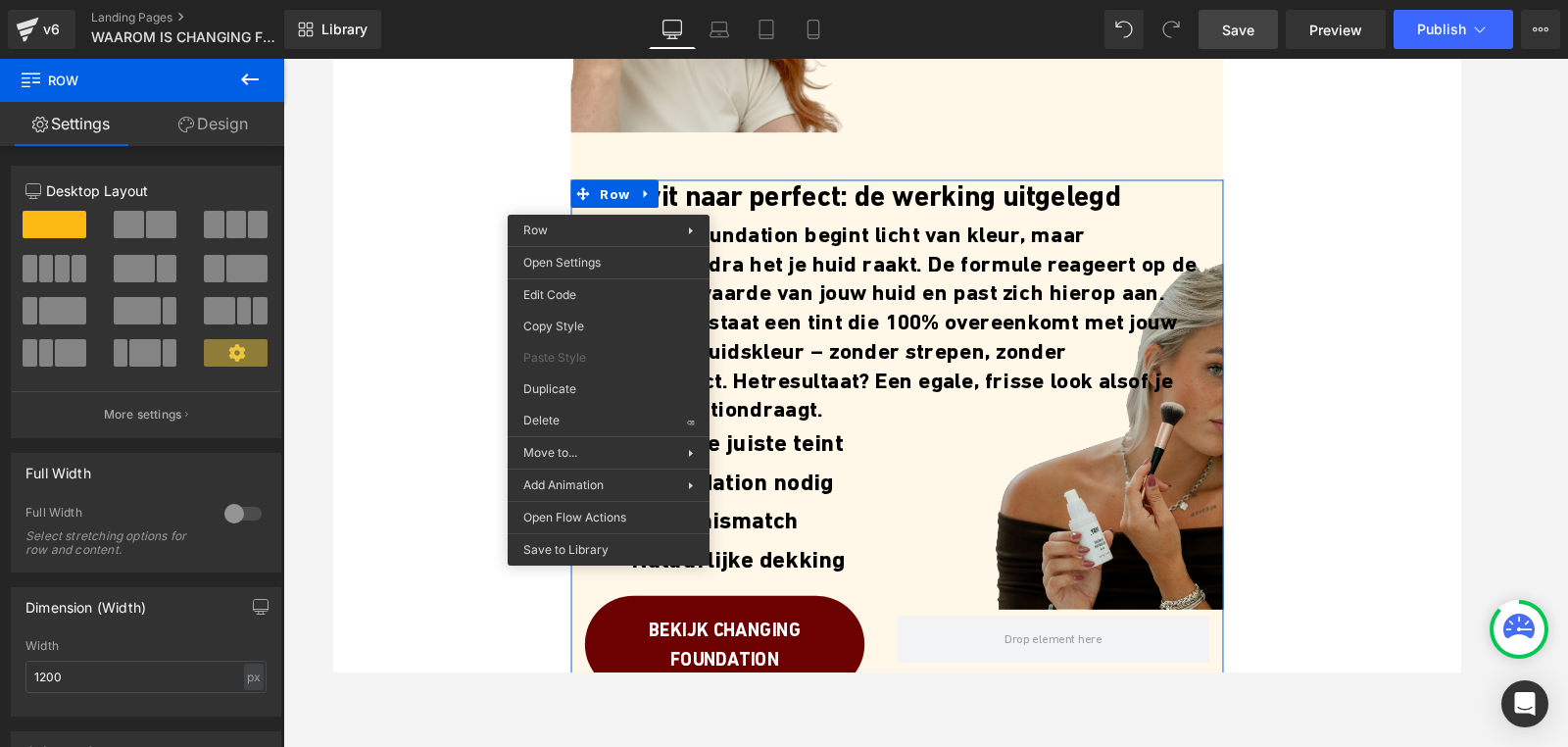 click on "Save" at bounding box center [1238, 29] 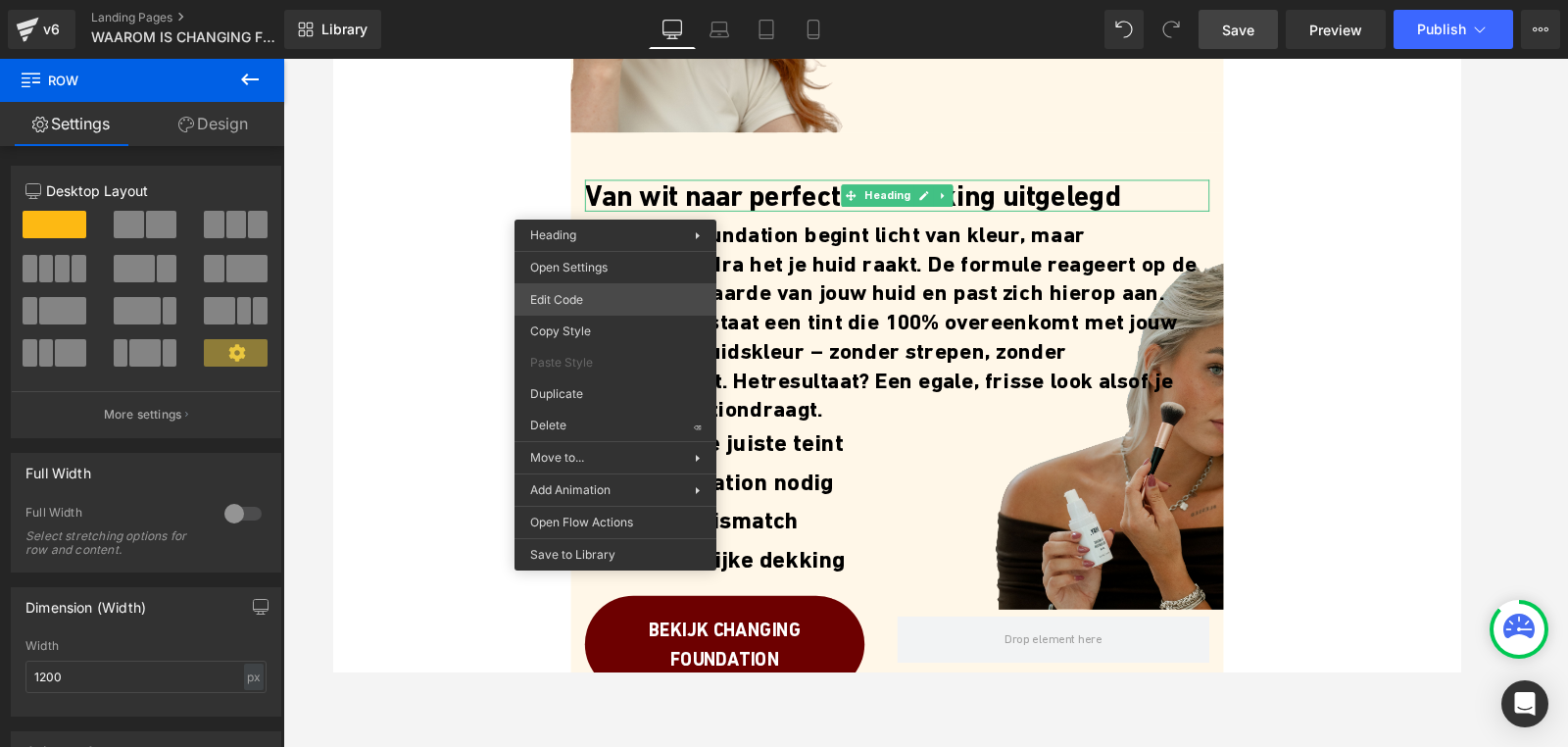 click on "Row  You are previewing how the   will restyle your page. You can not edit Elements in Preset Preview Mode.  v6 Landing Pages WAAROM IS CHANGING FOUNDATION ZO POPULAIR Library Desktop Desktop Laptop Tablet Mobile Save Preview Publish Scheduled Upgrade Plan View Live Page View with current Template Save Template to Library Schedule Publish  Optimize  Publish Settings Shortcuts  Your page can’t be published   You've reached the maximum number of published pages on your plan  (1/1).  You need to upgrade your plan or unpublish all your pages to get 1 publish slot.   Unpublish pages   Upgrade plan  Elements Global Style Base Row  rows, columns, layouts, div Heading  headings, titles, h1,h2,h3,h4,h5,h6 Text Block  texts, paragraphs, contents, blocks Image  images, photos, alts, uploads Icon  icons, symbols Button  button, call to action, cta Separator  separators, dividers, horizontal lines Liquid  liquid, custom code, html, javascript, css, reviews, apps, applications, embeded, iframe Banner Parallax  Stack app" at bounding box center (784, 0) 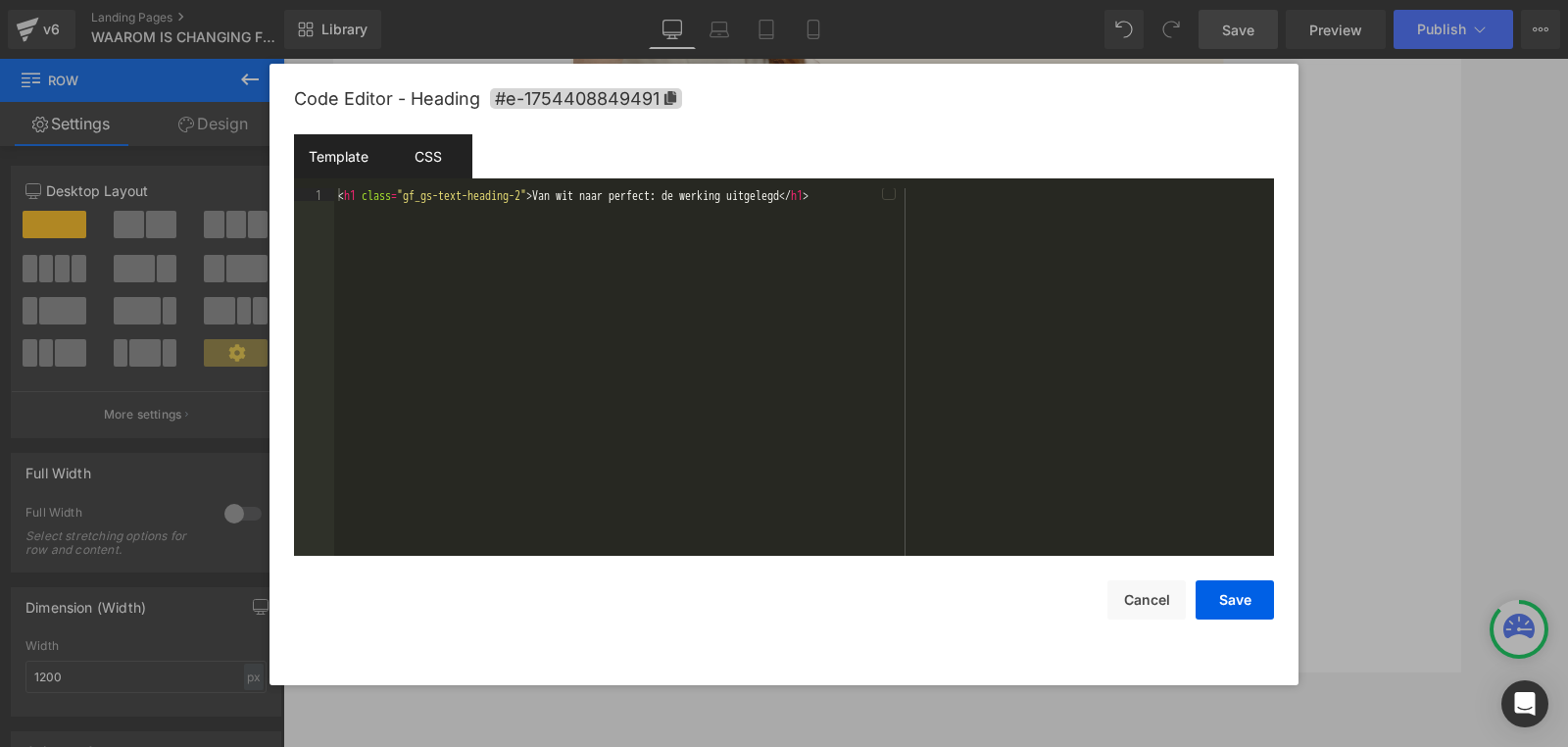 click on "CSS" at bounding box center [427, 156] 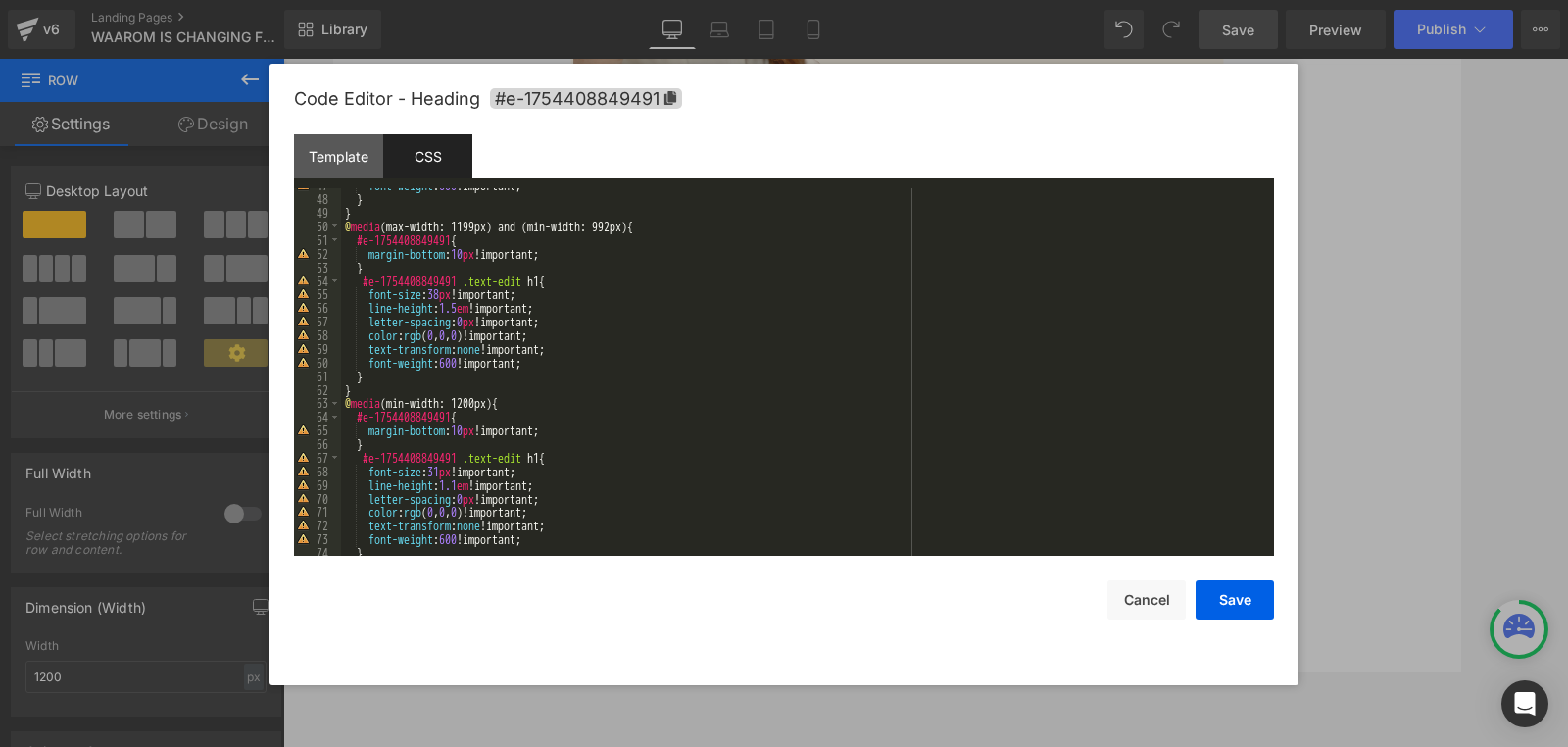 scroll, scrollTop: 634, scrollLeft: 0, axis: vertical 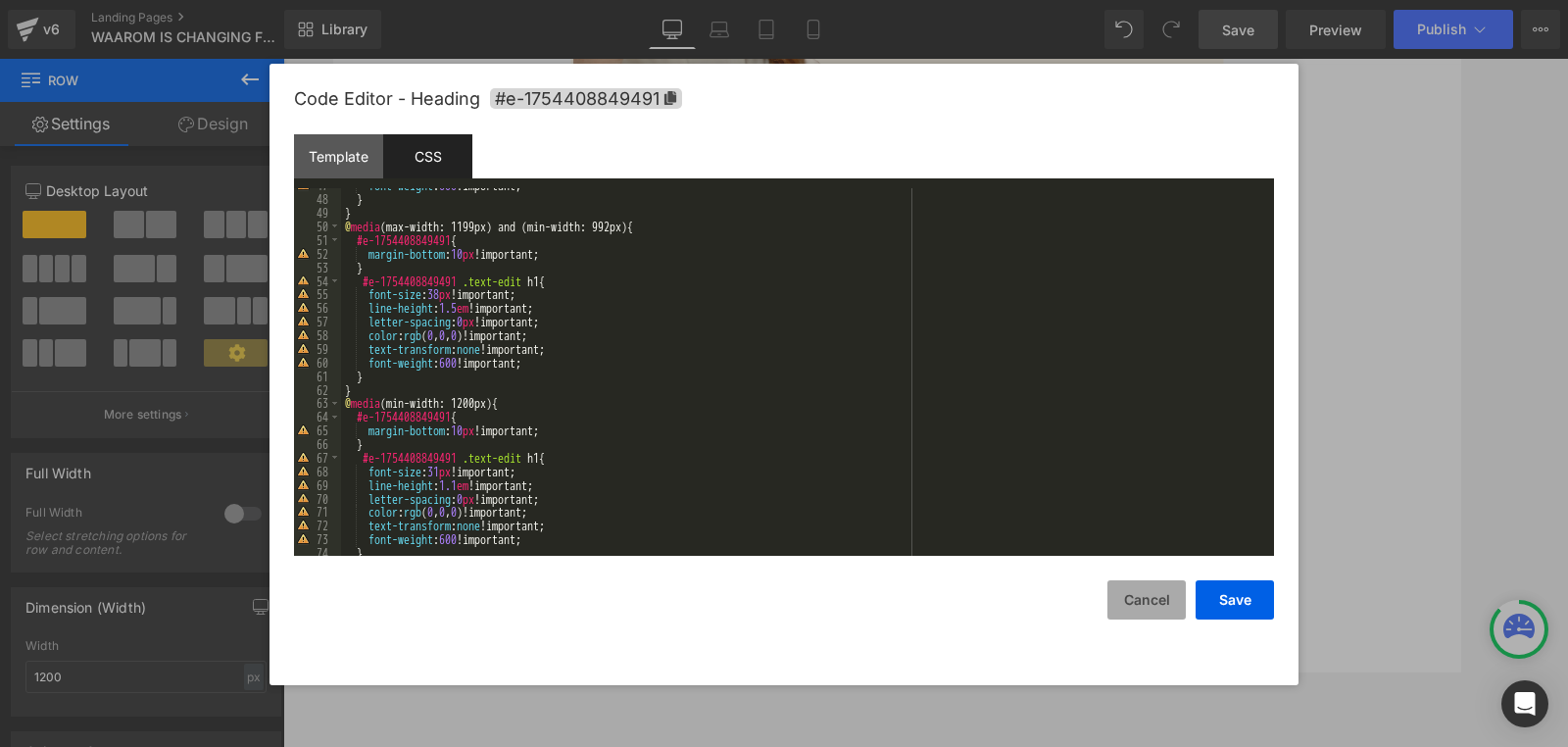 click on "Cancel" at bounding box center [1147, 600] 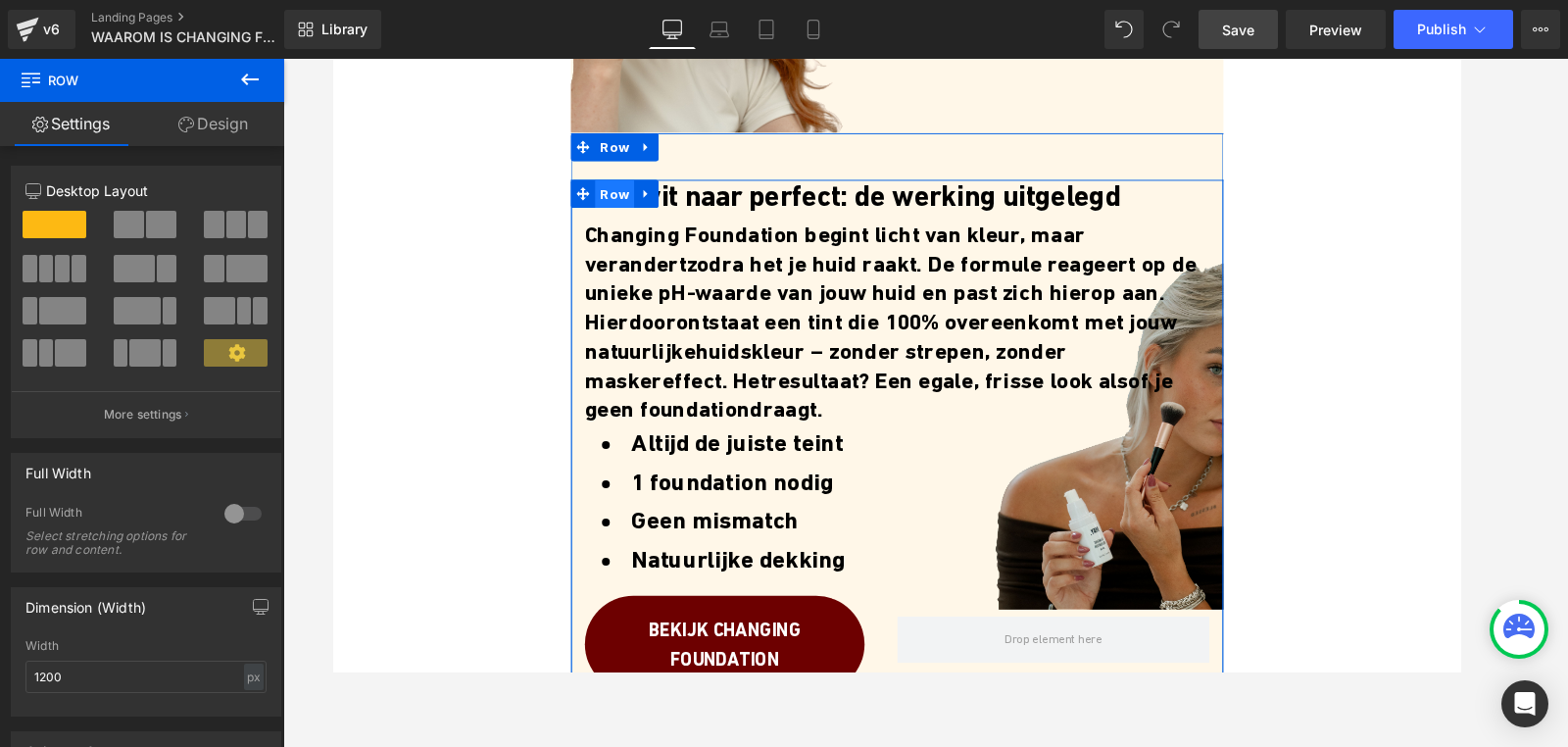 click on "Row" at bounding box center (628, 201) 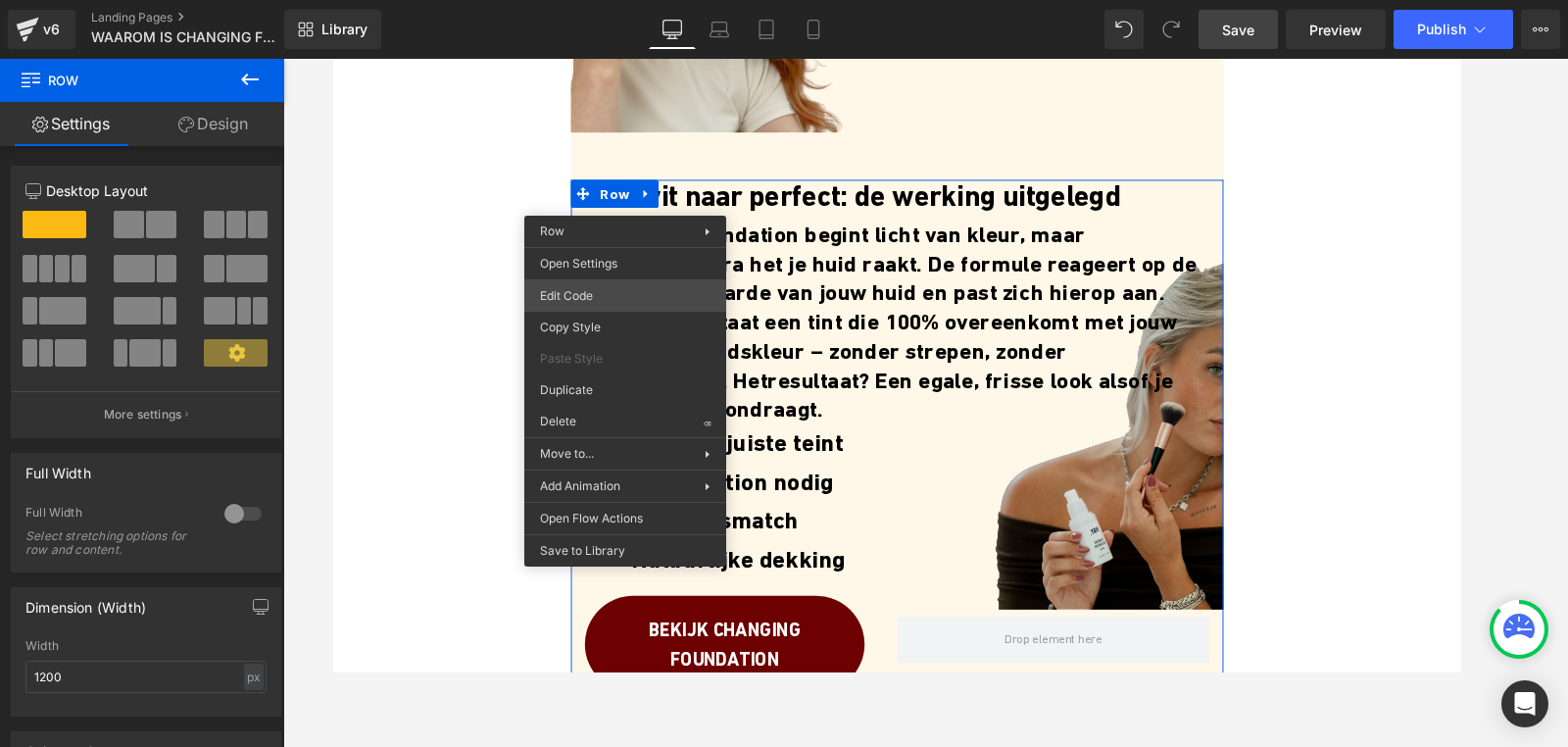 click on "Row  You are previewing how the   will restyle your page. You can not edit Elements in Preset Preview Mode.  v6 Landing Pages WAAROM IS CHANGING FOUNDATION ZO POPULAIR Library Desktop Desktop Laptop Tablet Mobile Save Preview Publish Scheduled Upgrade Plan View Live Page View with current Template Save Template to Library Schedule Publish  Optimize  Publish Settings Shortcuts  Your page can’t be published   You've reached the maximum number of published pages on your plan  (1/1).  You need to upgrade your plan or unpublish all your pages to get 1 publish slot.   Unpublish pages   Upgrade plan  Elements Global Style Base Row  rows, columns, layouts, div Heading  headings, titles, h1,h2,h3,h4,h5,h6 Text Block  texts, paragraphs, contents, blocks Image  images, photos, alts, uploads Icon  icons, symbols Button  button, call to action, cta Separator  separators, dividers, horizontal lines Liquid  liquid, custom code, html, javascript, css, reviews, apps, applications, embeded, iframe Banner Parallax  Stack app" at bounding box center (784, 0) 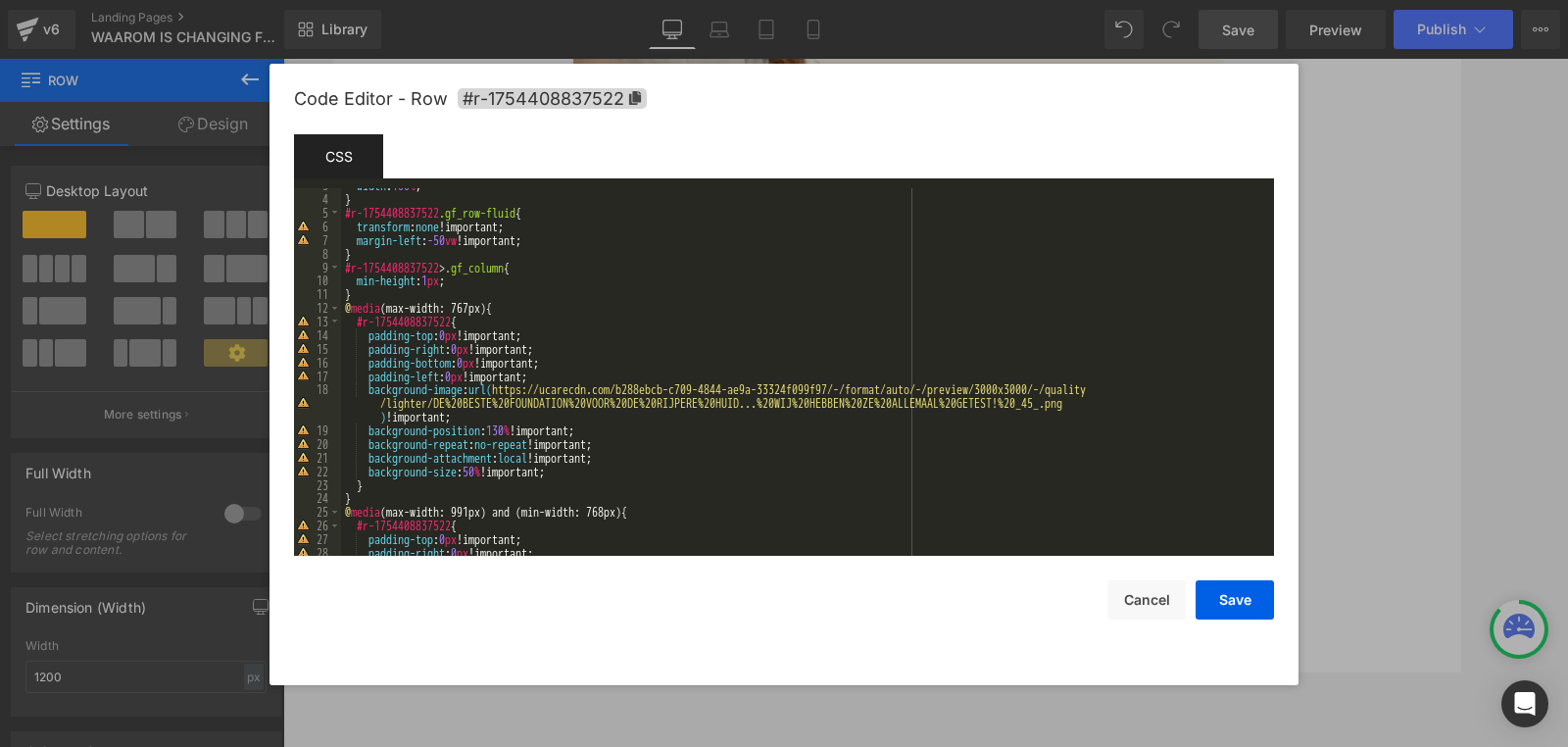 scroll, scrollTop: 36, scrollLeft: 0, axis: vertical 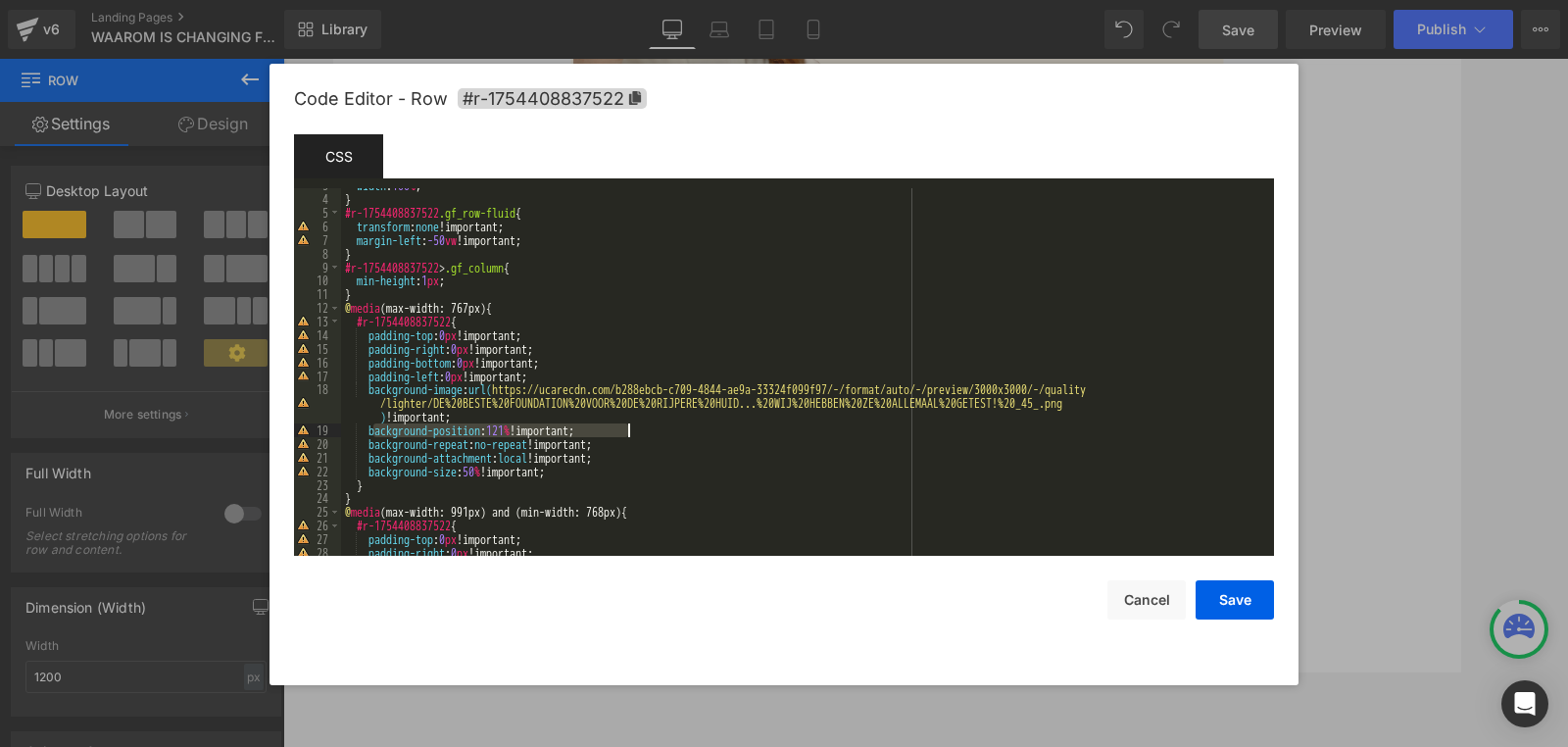 drag, startPoint x: 371, startPoint y: 432, endPoint x: 652, endPoint y: 433, distance: 281.00178 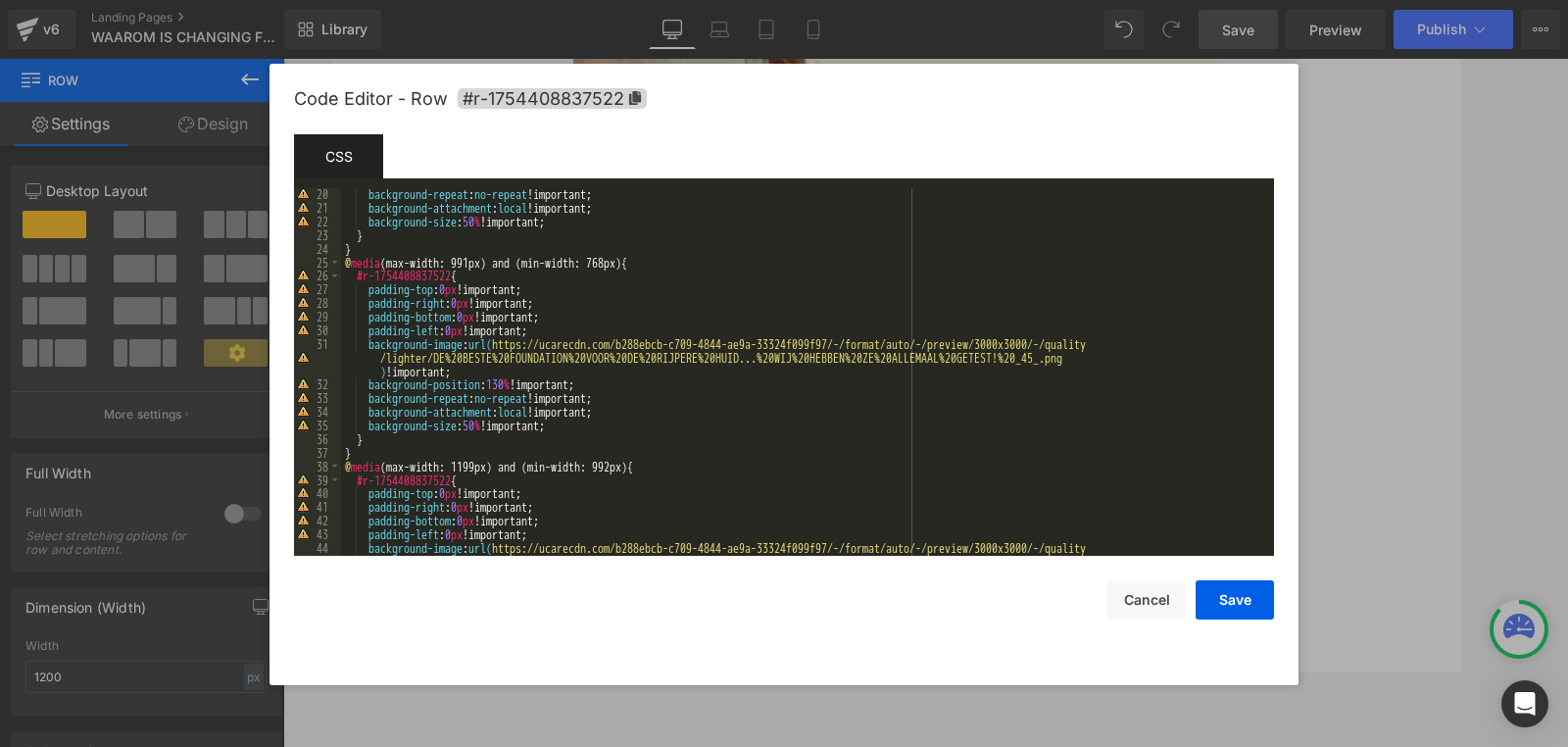 scroll, scrollTop: 286, scrollLeft: 0, axis: vertical 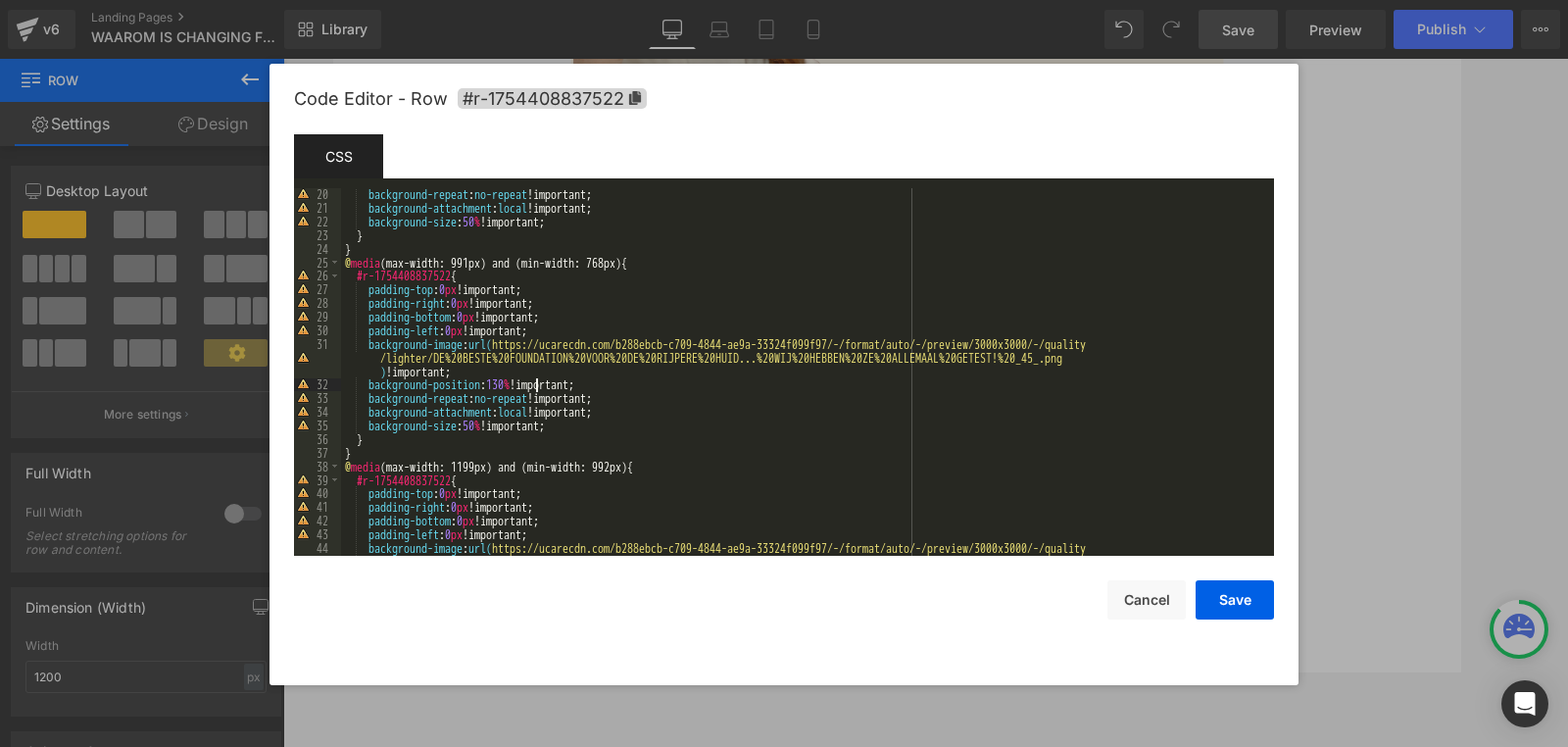 click on "background-repeat :  no-repeat !important;       background-attachment :  local !important;       background-size :  50 % !important;    } } @ media  (max-width: 991px) and (min-width: 768px) {    #r-1754408837522 {       padding-top :  0 px !important;       padding-right :  0 px !important;       padding-bottom :  0 px !important;       padding-left :  0 px !important;       background-image :  url( https://ucarecdn.com/b288ebcb-c709-4844-ae9a-33324f099f97/-/format/auto/-/preview/3000x3000/-/quality        /lighter/DE%20BESTE%20FOUNDATION%20VOOR%20DE%20RIJPERE%20HUID...%20WIJ%20HEBBEN%20ZE%20ALLEMAAL%20GETEST!%20_45_.png        ) !important;       background-position :  130 % !important;       background-repeat :  no-repeat !important;       background-attachment :  local !important;       background-size :  50 % !important;    } } @ media  (max-width: 1199px) and (min-width: 992px) {    #r-1754408837522 {       padding-top :  0 px !important;       padding-right :  0 px !important;" at bounding box center (804, 398) 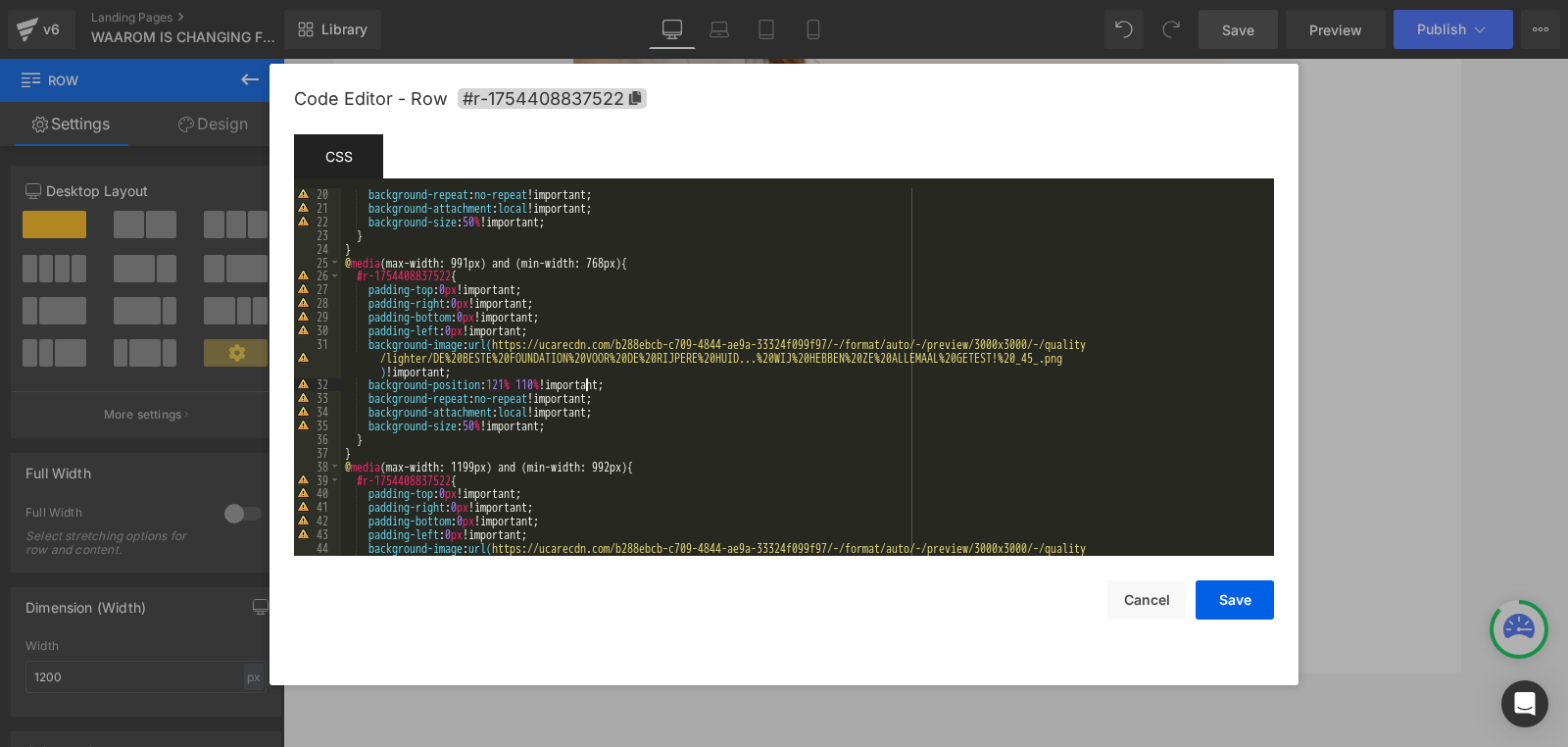 type 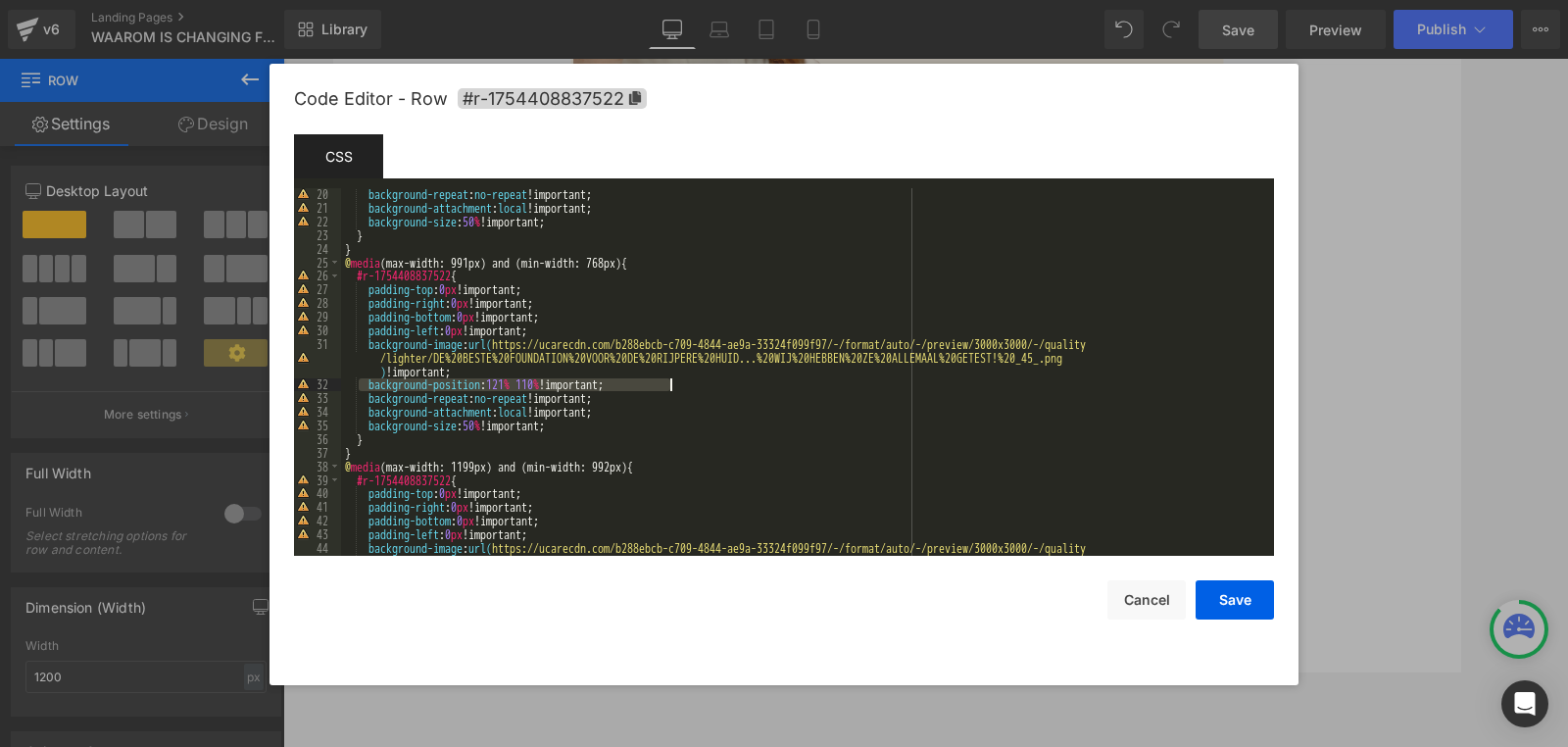 drag, startPoint x: 368, startPoint y: 389, endPoint x: 691, endPoint y: 392, distance: 323.01393 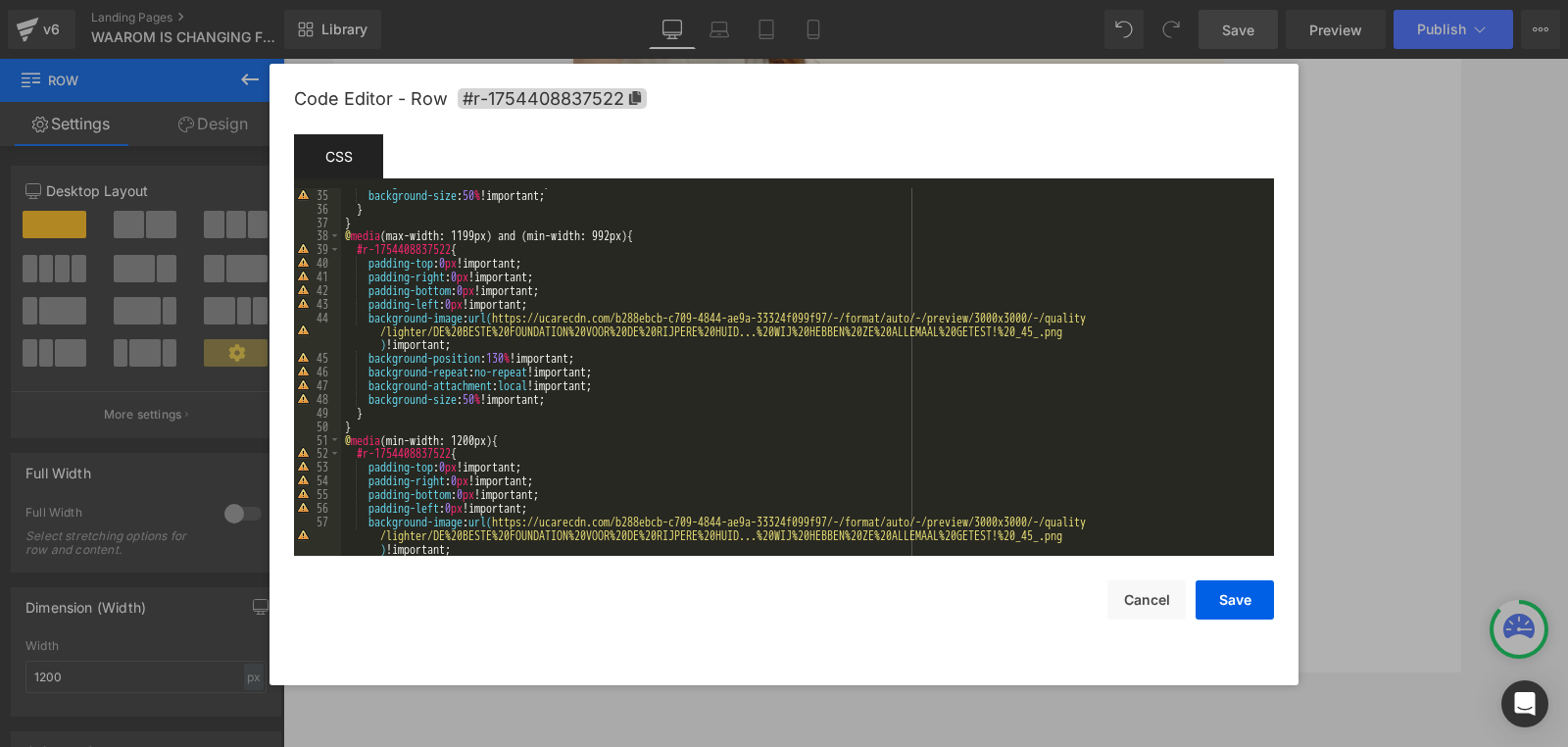 scroll, scrollTop: 517, scrollLeft: 0, axis: vertical 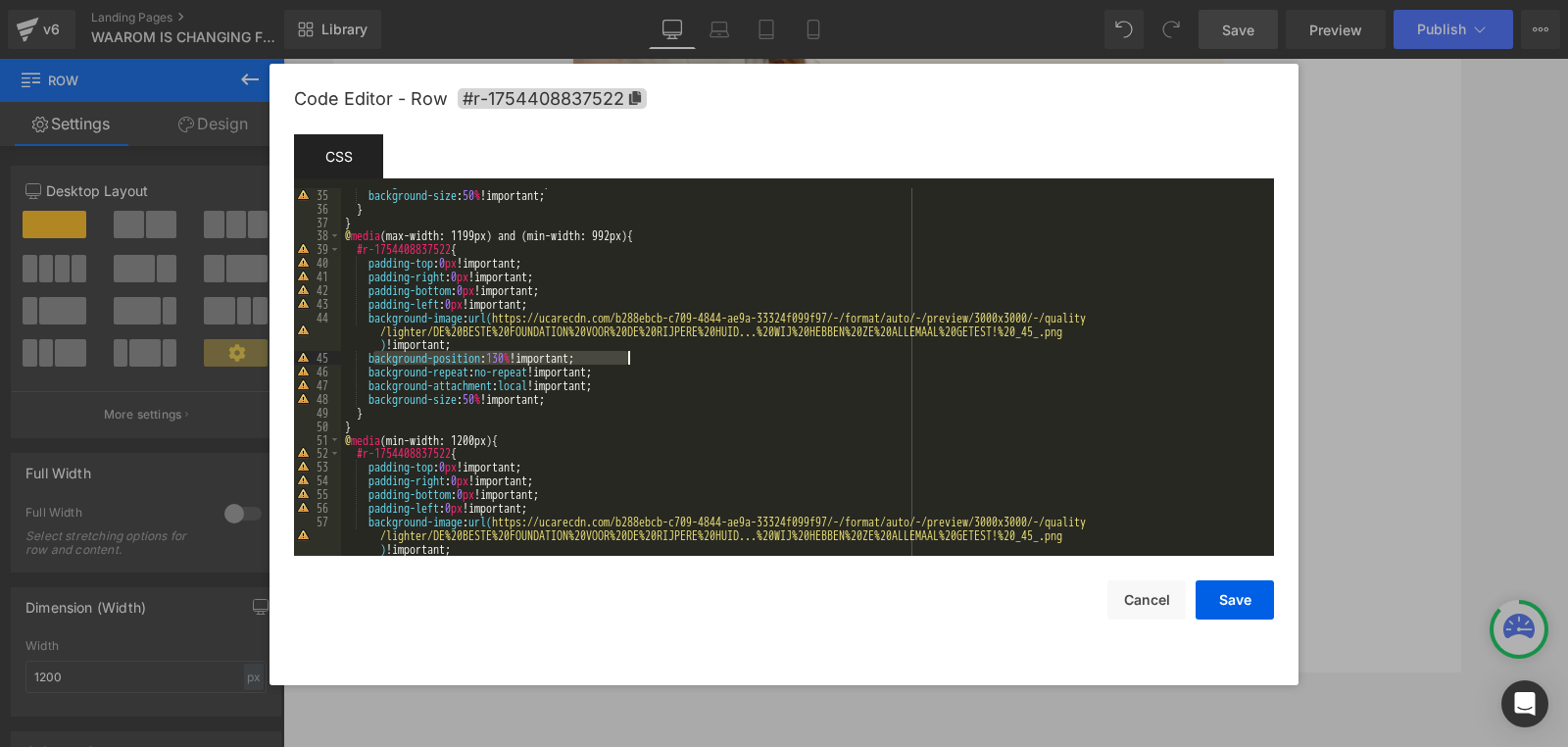 drag, startPoint x: 373, startPoint y: 360, endPoint x: 662, endPoint y: 362, distance: 289.0069 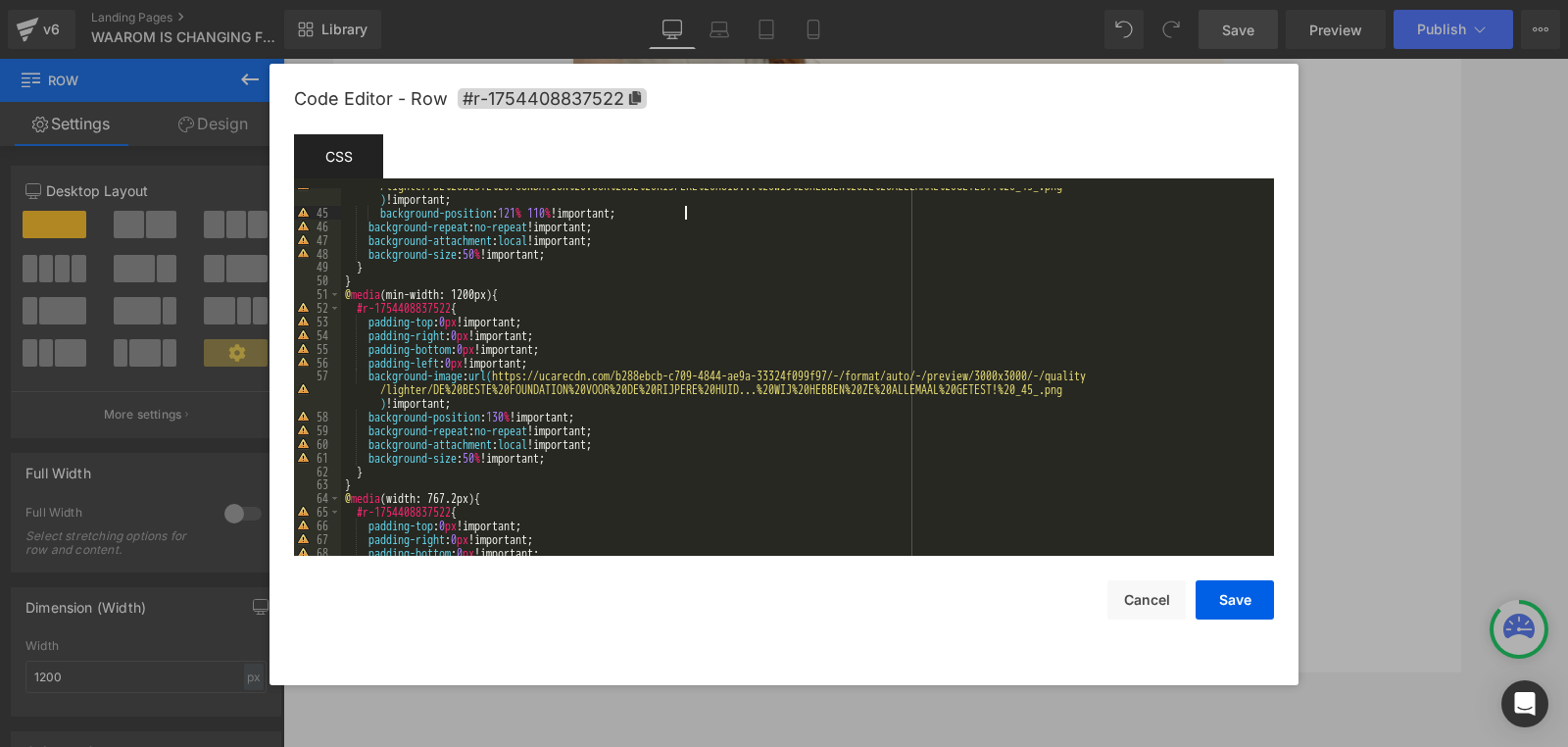 scroll, scrollTop: 571, scrollLeft: 0, axis: vertical 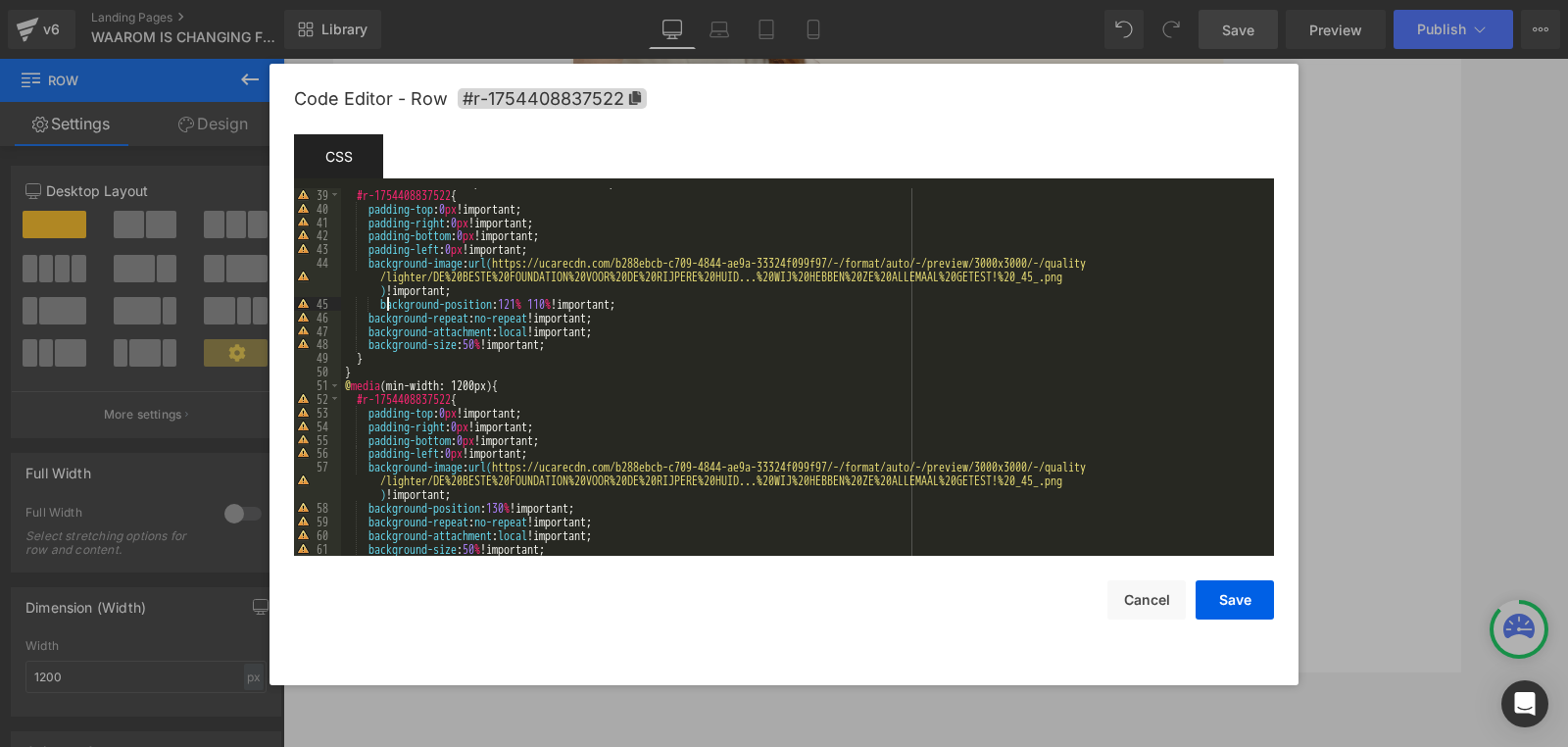 click on "@ media  (max-width: 1199px) and (min-width: 992px) {    #r-1754408837522 {       padding-top :  0 px !important;       padding-right :  0 px !important;       padding-bottom :  0 px !important;       padding-left :  0 px !important;       background-image :  url( https://ucarecdn.com/b288ebcb-c709-4844-ae9a-33324f099f97/-/format/auto/-/preview/3000x3000/-/quality        /lighter/DE%20BESTE%20FOUNDATION%20VOOR%20DE%20RIJPERE%20HUID...%20WIJ%20HEBBEN%20ZE%20ALLEMAAL%20GETEST!%20_45_.png        ) !important;          background-position :  121 %   110 %  !important;       background-repeat :  no-repeat !important;       background-attachment :  local !important;       background-size :  50 % !important;    } } @ media  (min-width: 1200px) {    #r-1754408837522 {       padding-top :  0 px !important;       padding-right :  0 px !important;       padding-bottom :  0 px !important;       padding-left :  0 px !important;       background-image :  url(               ) !important;       :  130" at bounding box center [804, 372] 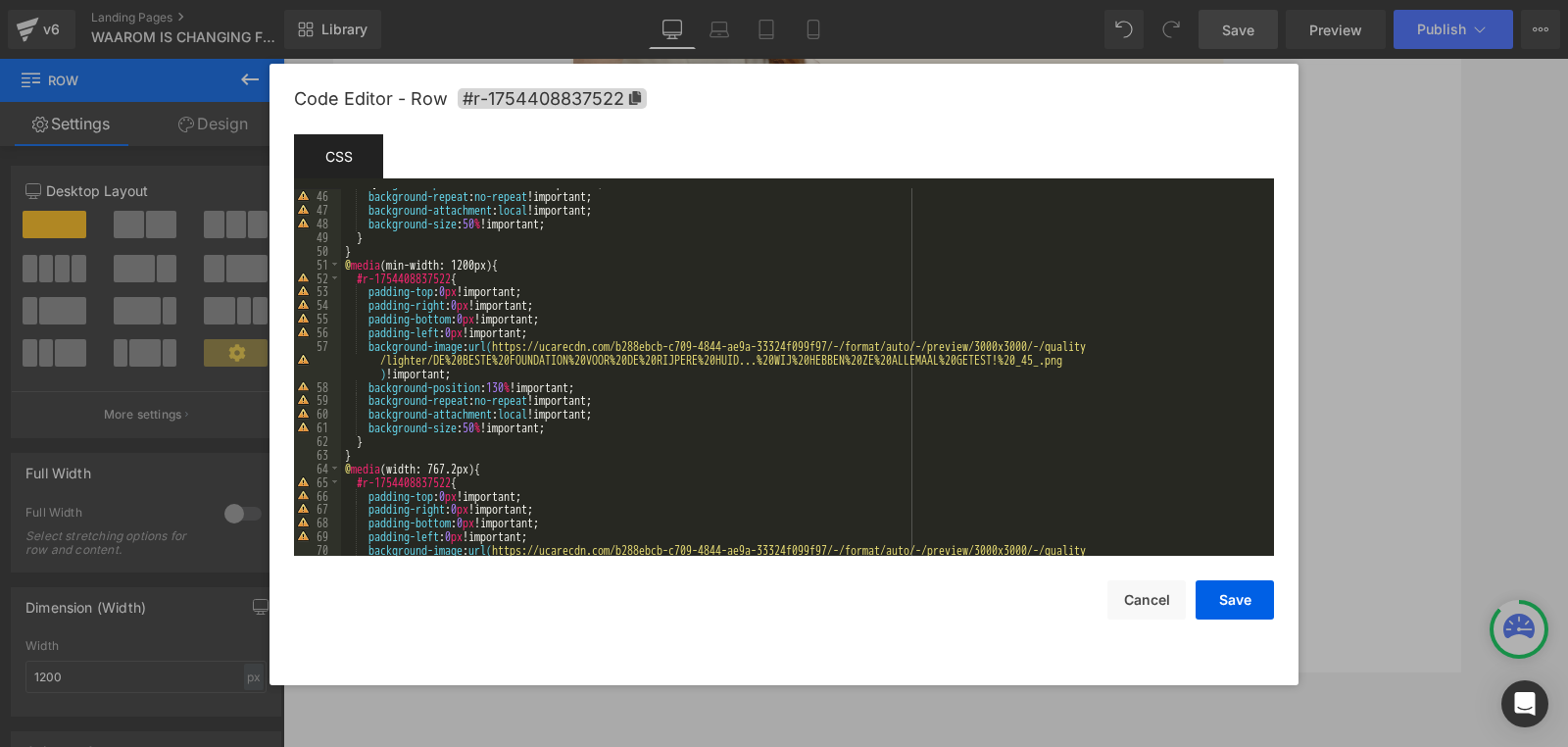 scroll, scrollTop: 692, scrollLeft: 0, axis: vertical 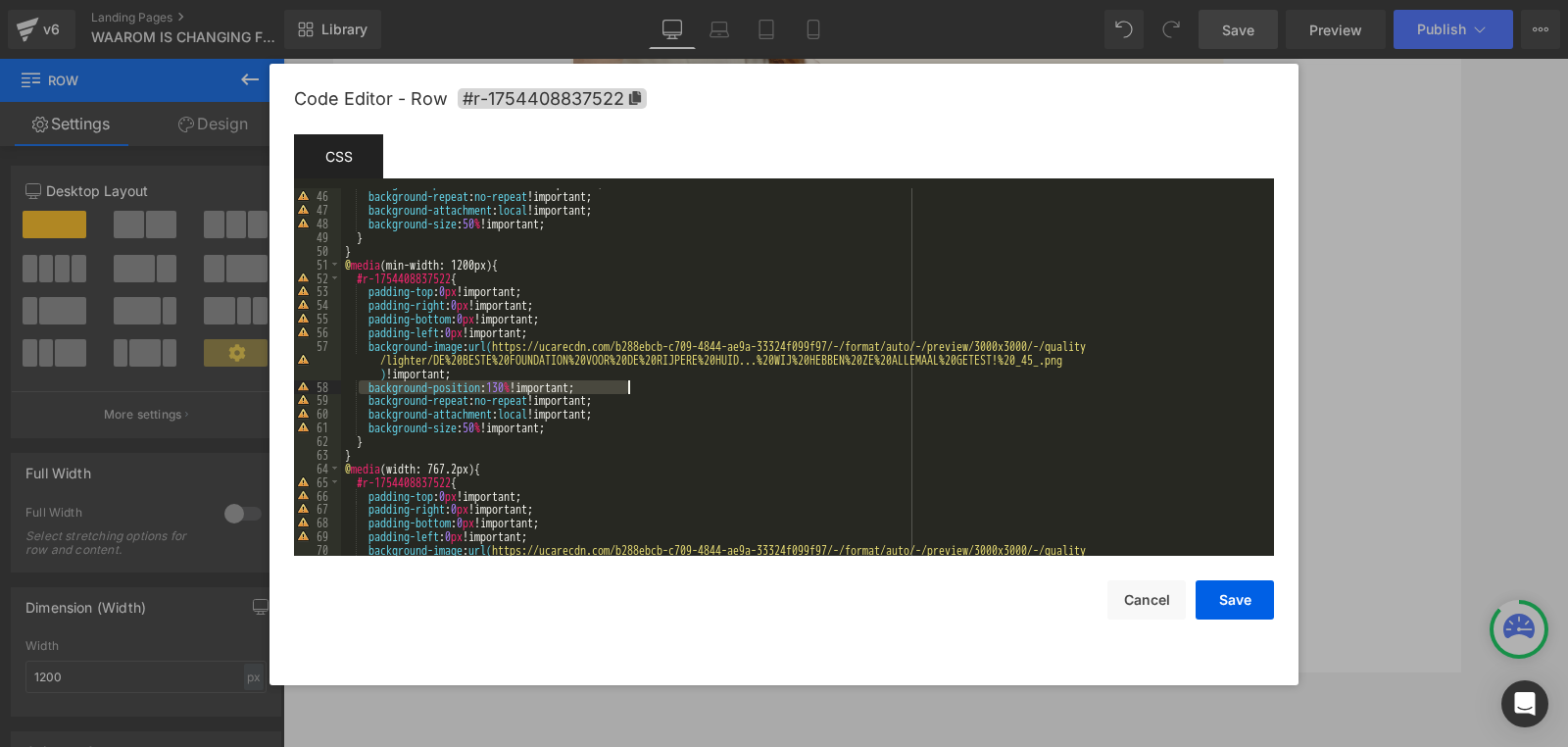 drag, startPoint x: 359, startPoint y: 389, endPoint x: 662, endPoint y: 388, distance: 303.00165 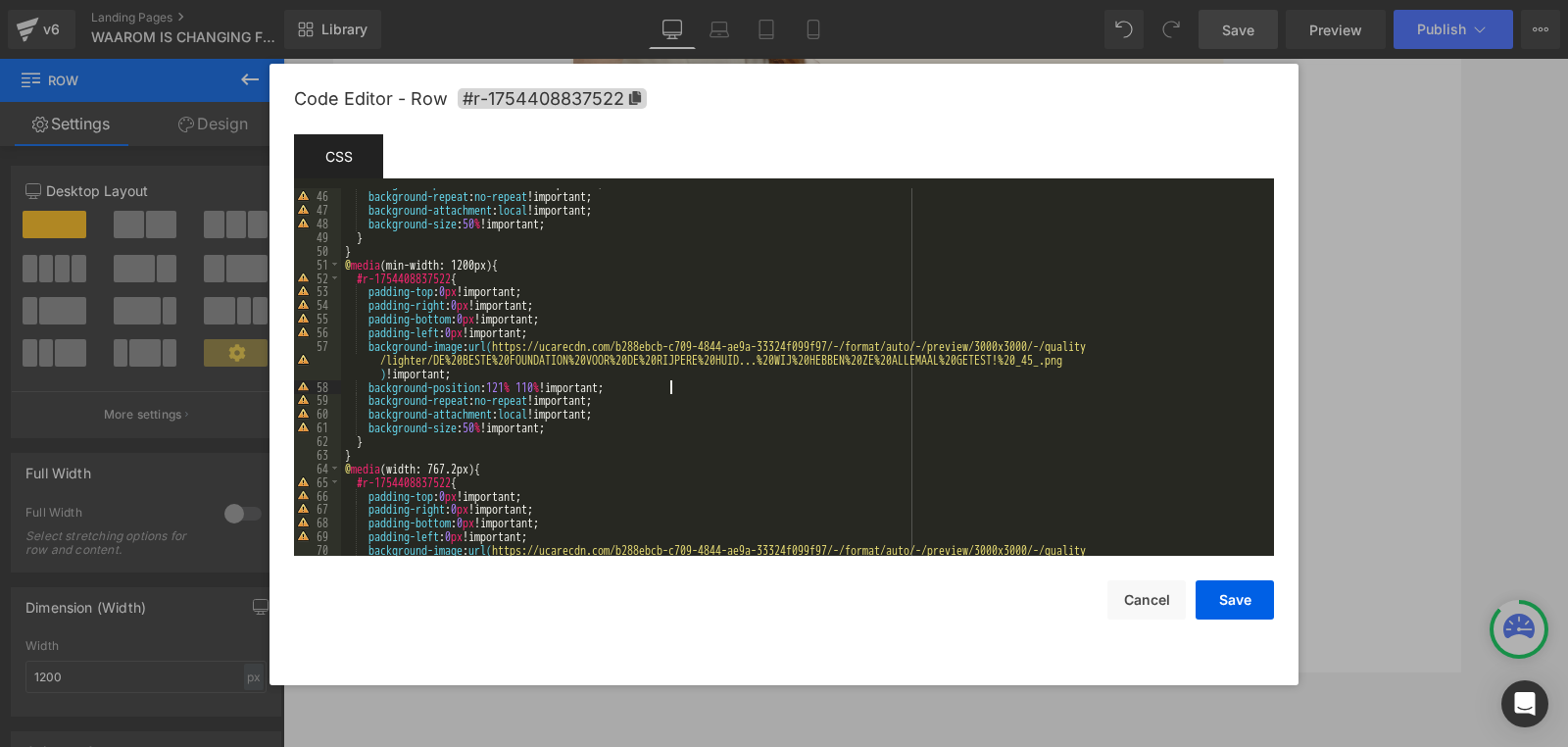 scroll, scrollTop: 817, scrollLeft: 0, axis: vertical 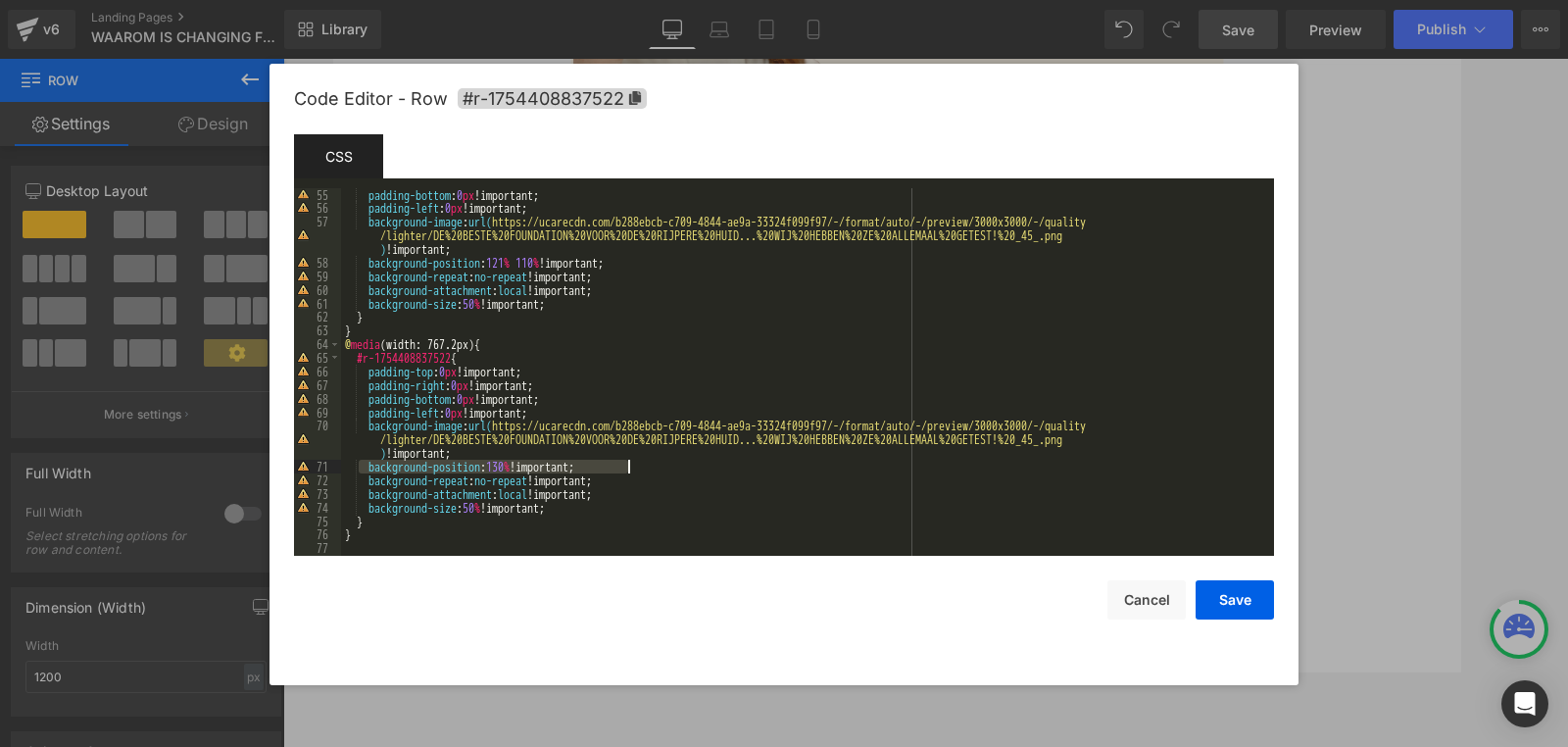 drag, startPoint x: 358, startPoint y: 469, endPoint x: 725, endPoint y: 470, distance: 367.00136 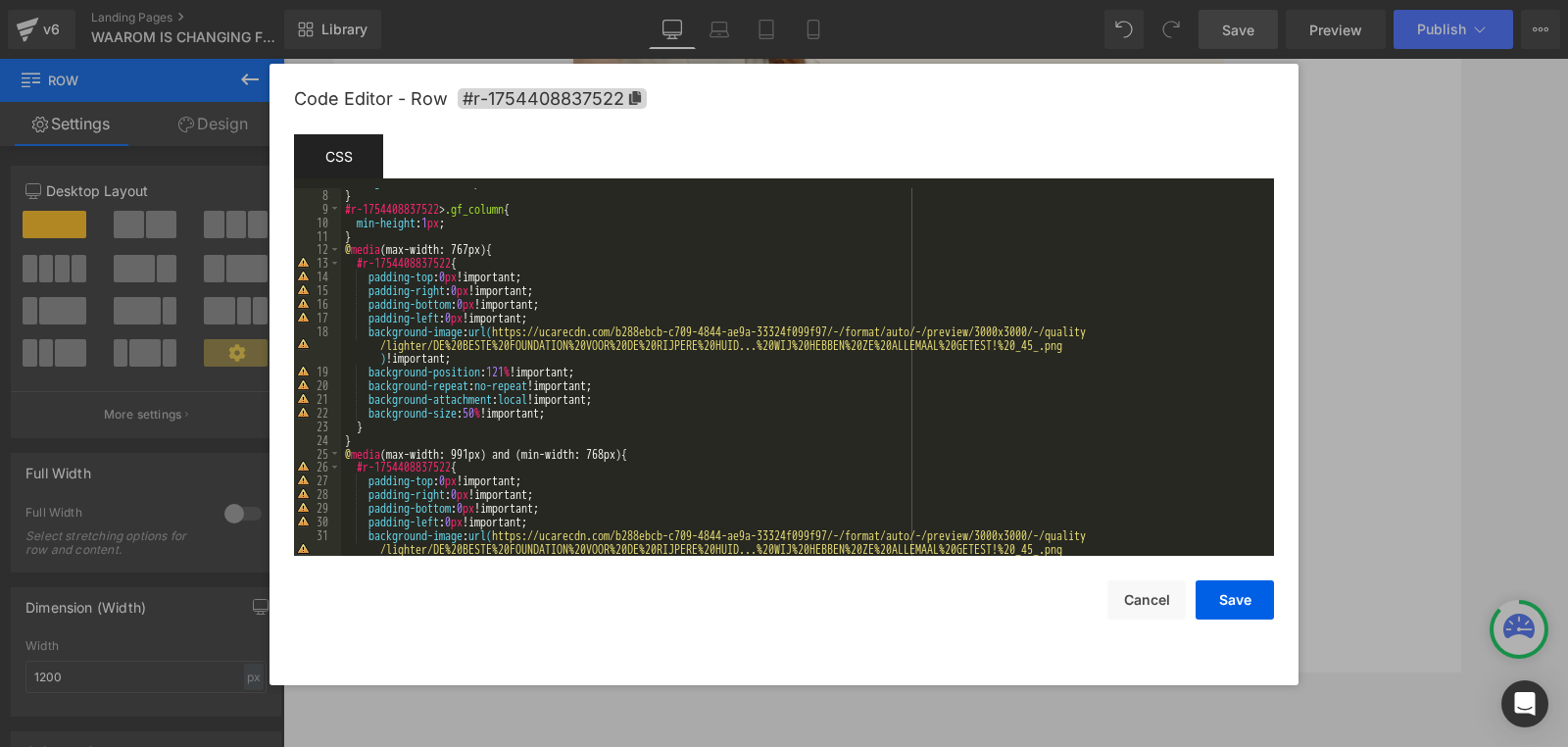 scroll, scrollTop: 94, scrollLeft: 0, axis: vertical 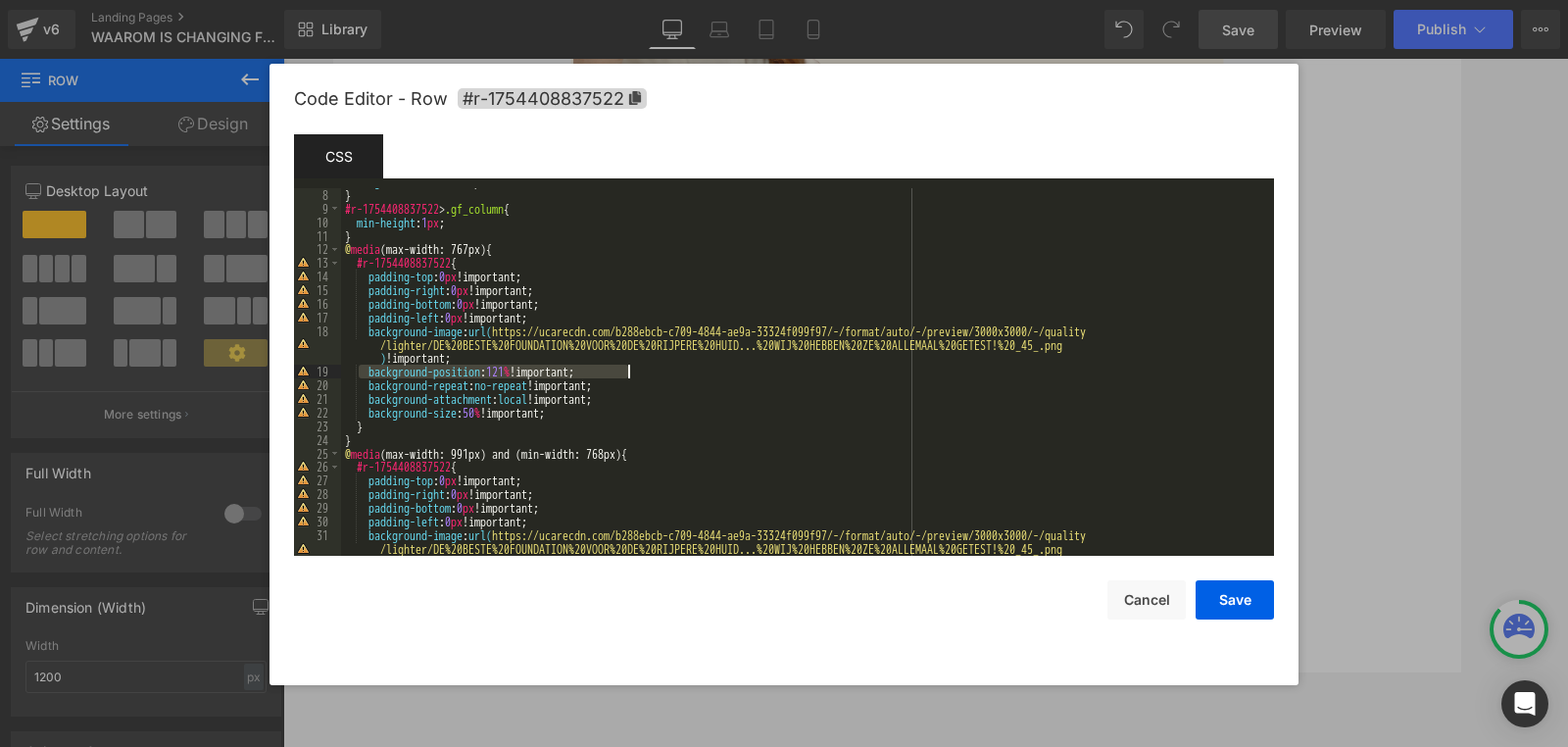 drag, startPoint x: 358, startPoint y: 372, endPoint x: 724, endPoint y: 372, distance: 366 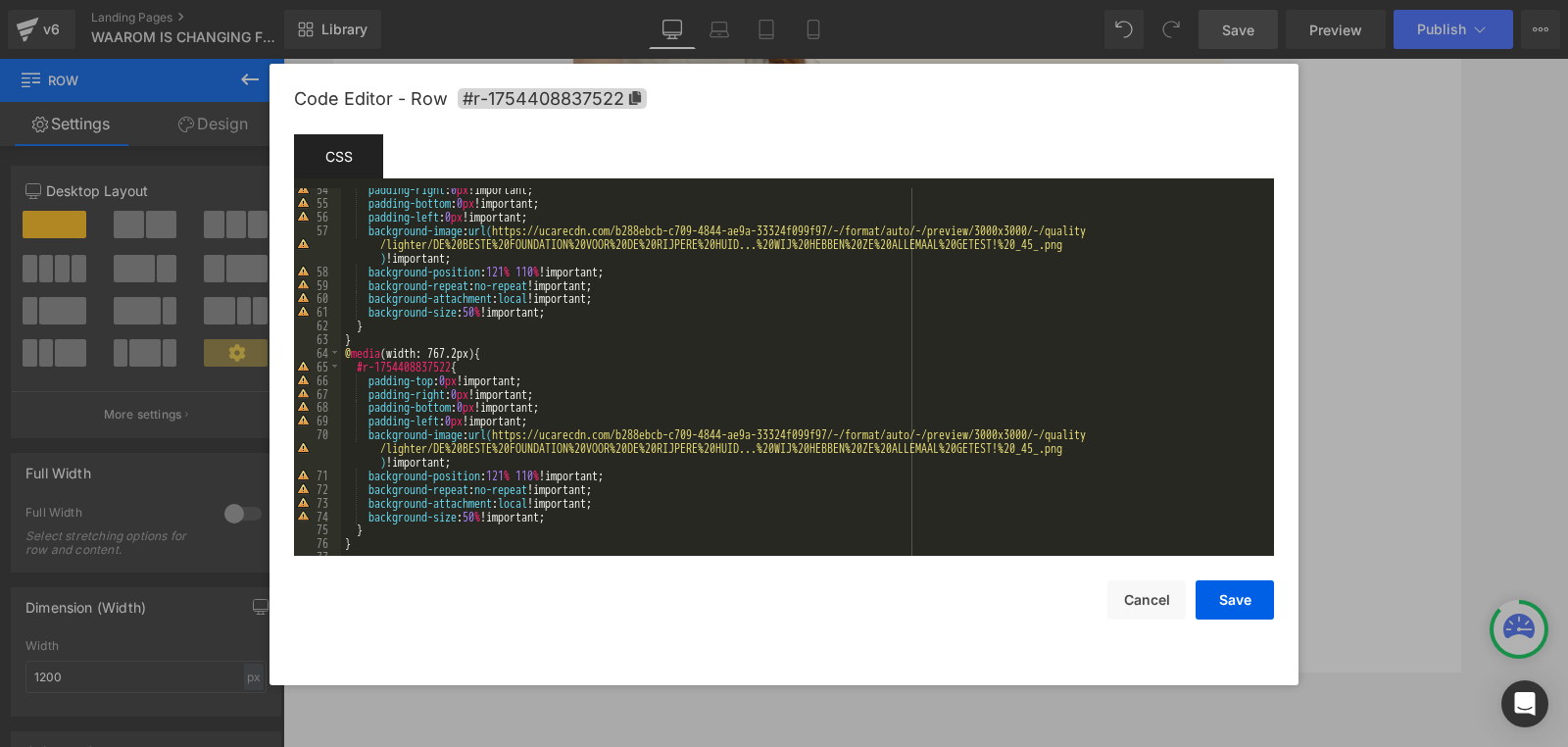 scroll, scrollTop: 817, scrollLeft: 0, axis: vertical 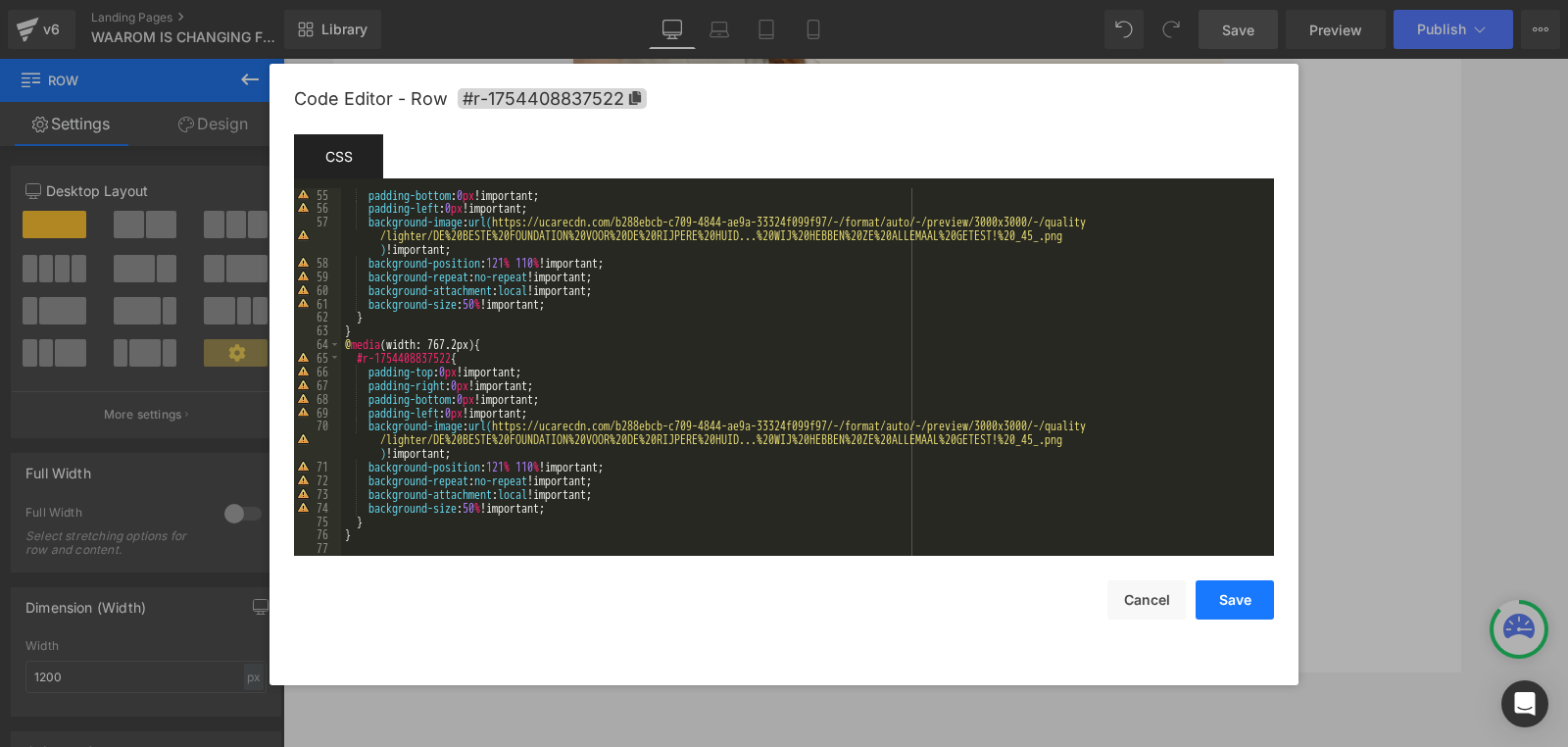 click on "Save" at bounding box center [1235, 600] 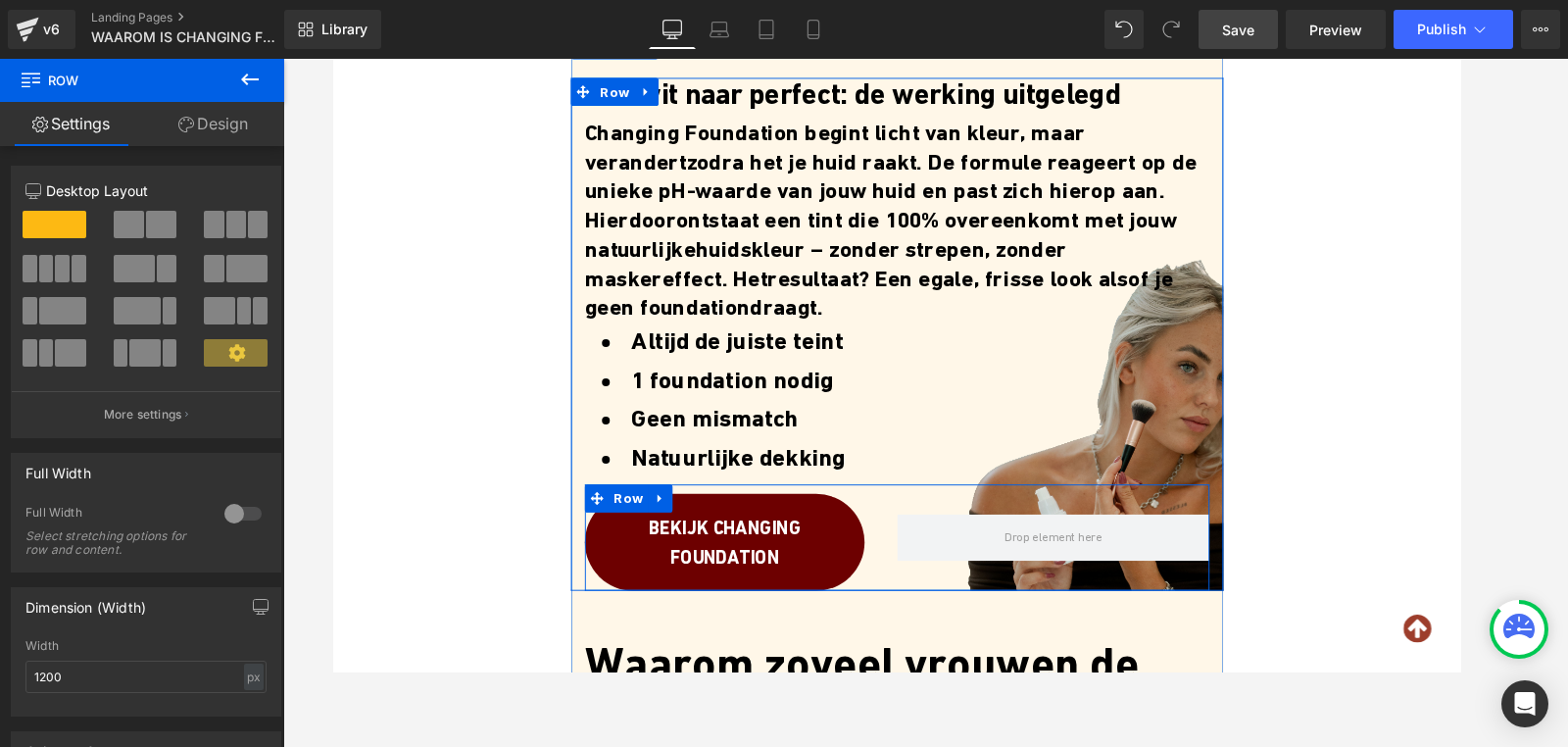 scroll, scrollTop: 557, scrollLeft: 0, axis: vertical 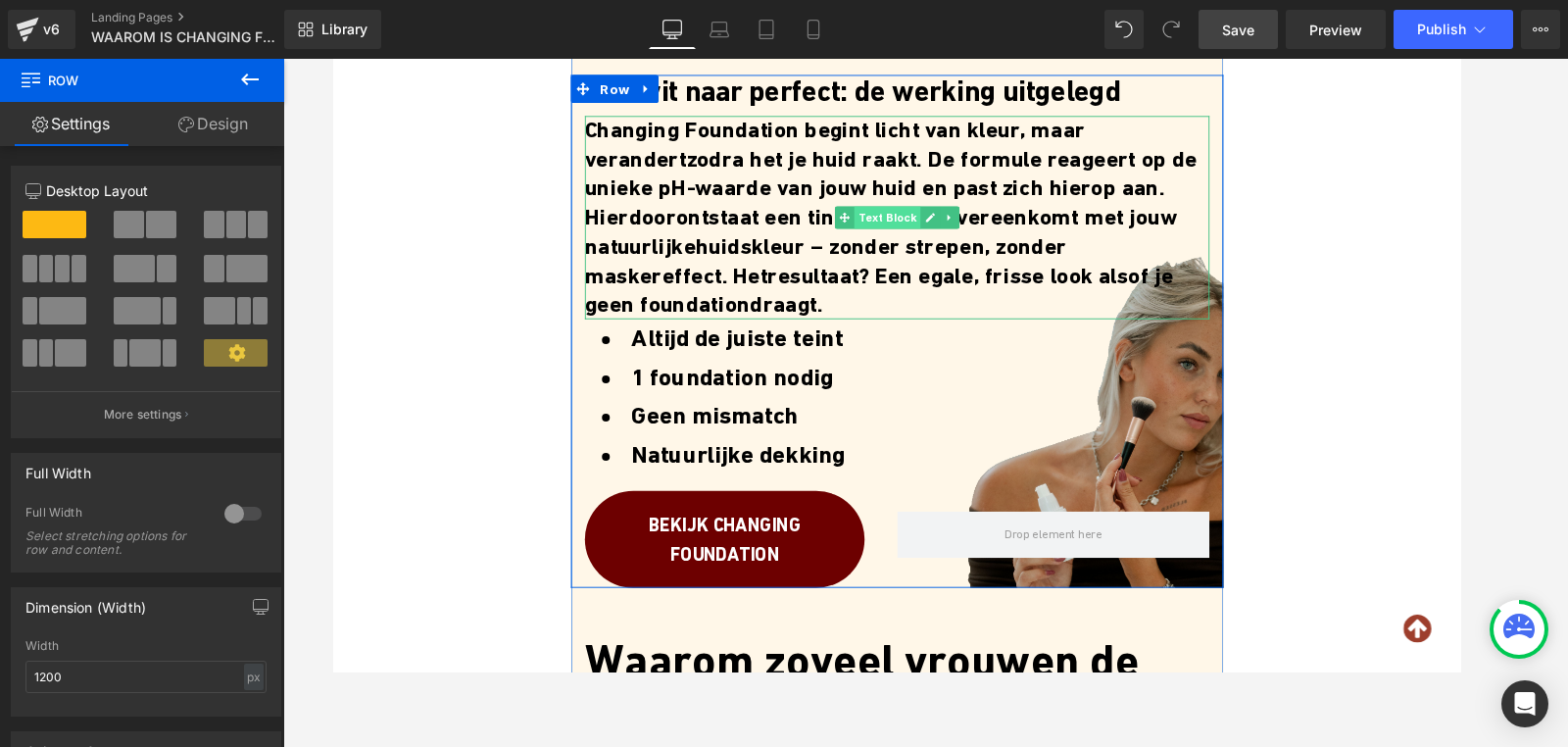 click on "Text Block" at bounding box center (914, 225) 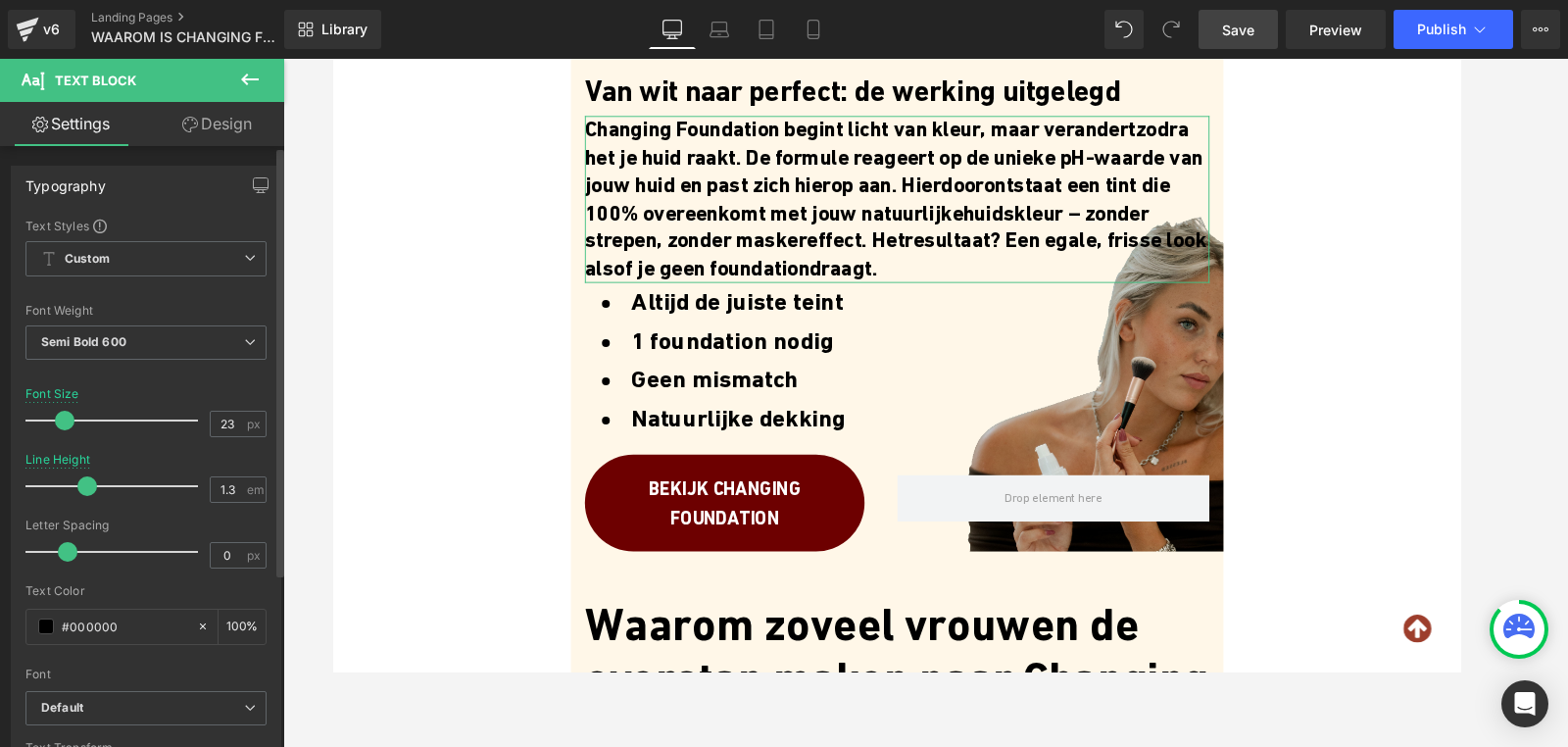 type on "22" 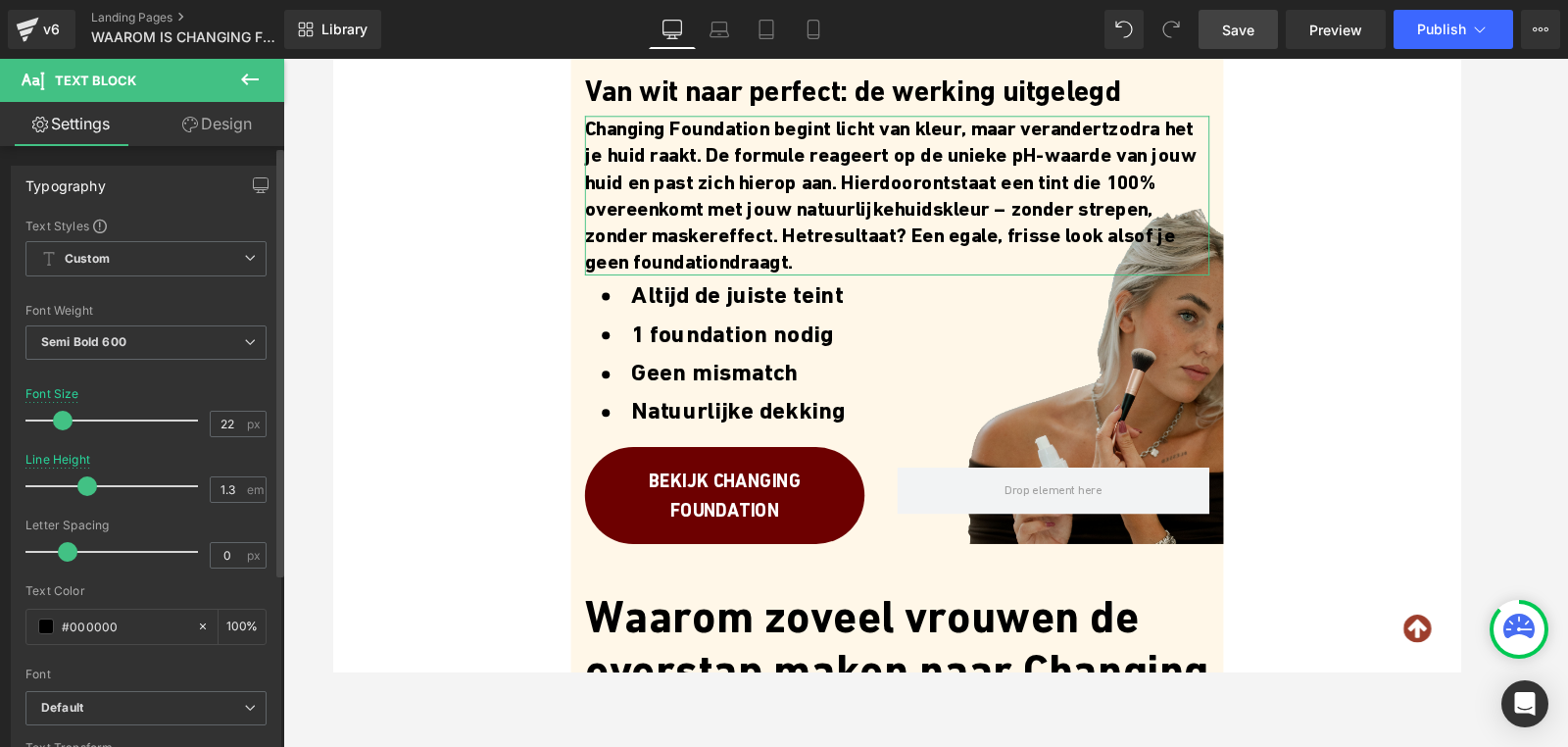 click at bounding box center [63, 421] 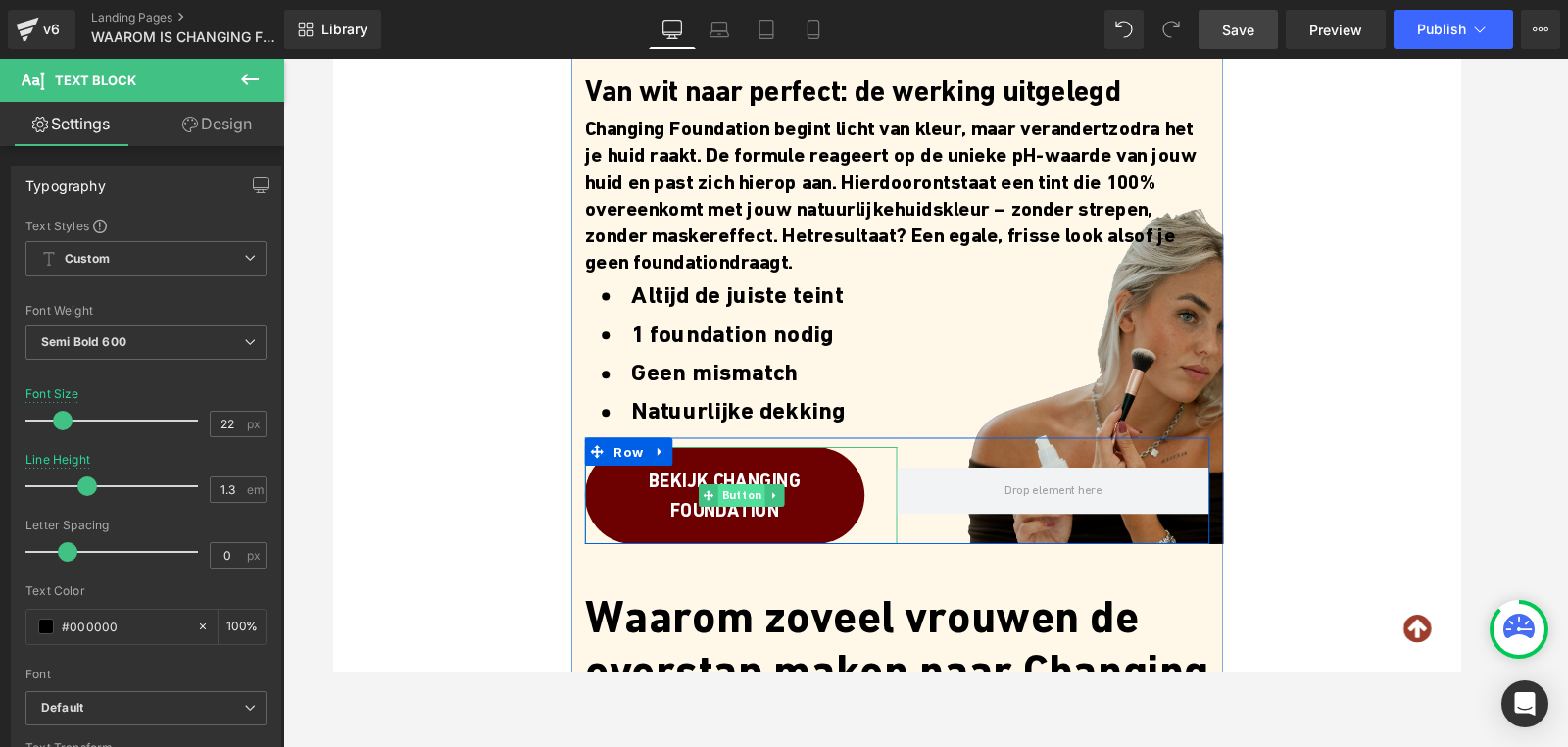 click on "Button" at bounding box center [760, 518] 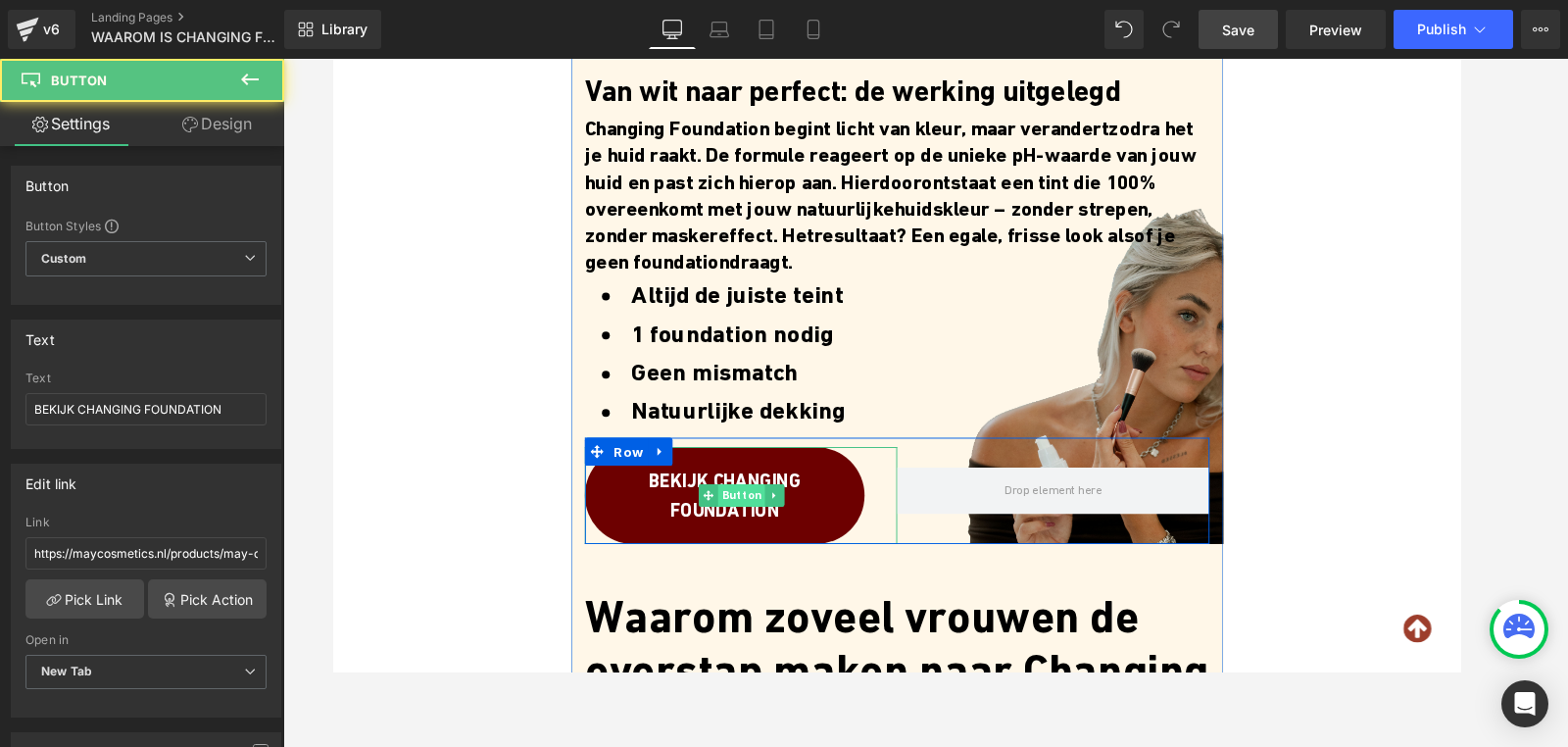 click on "Button" at bounding box center [760, 518] 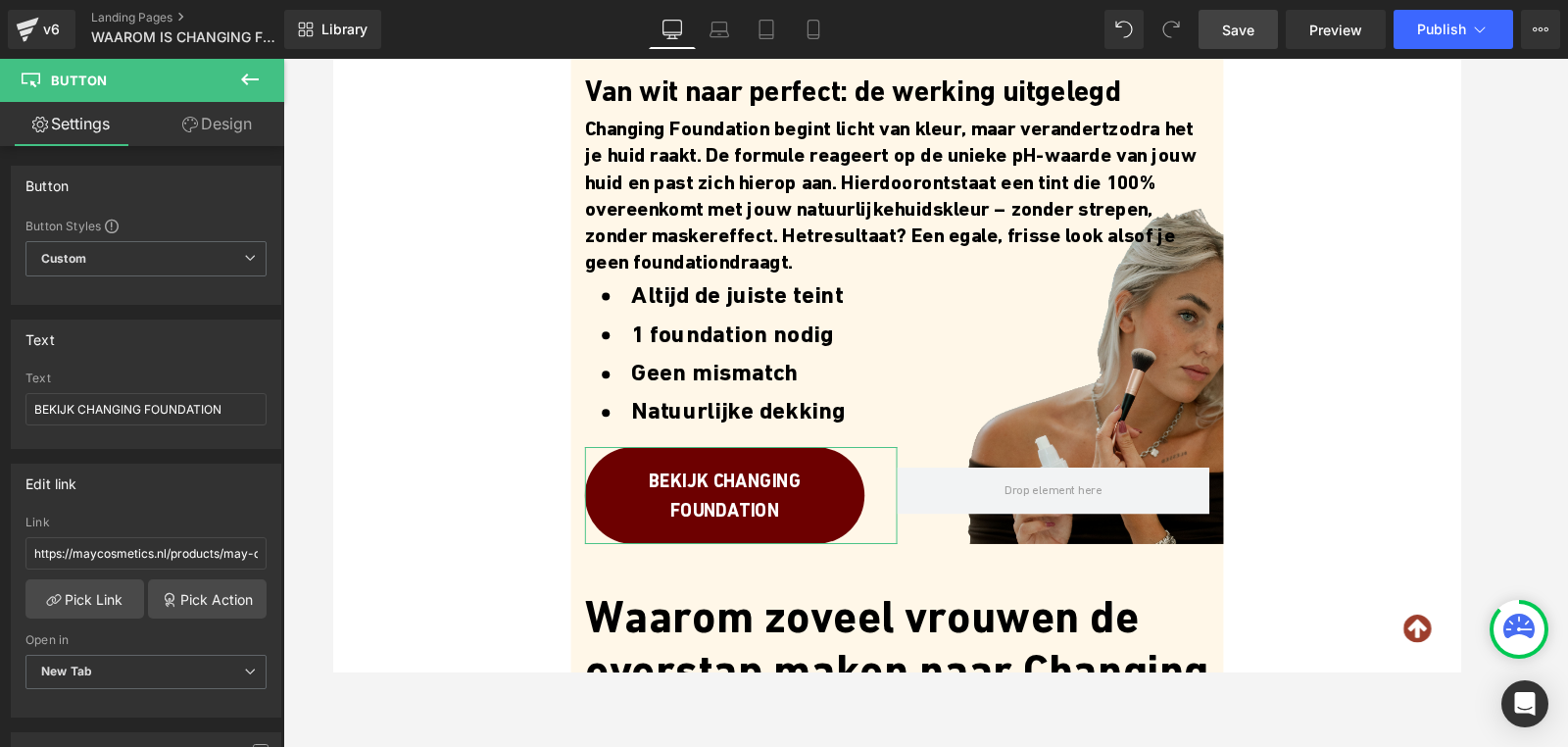 click on "Design" at bounding box center [217, 124] 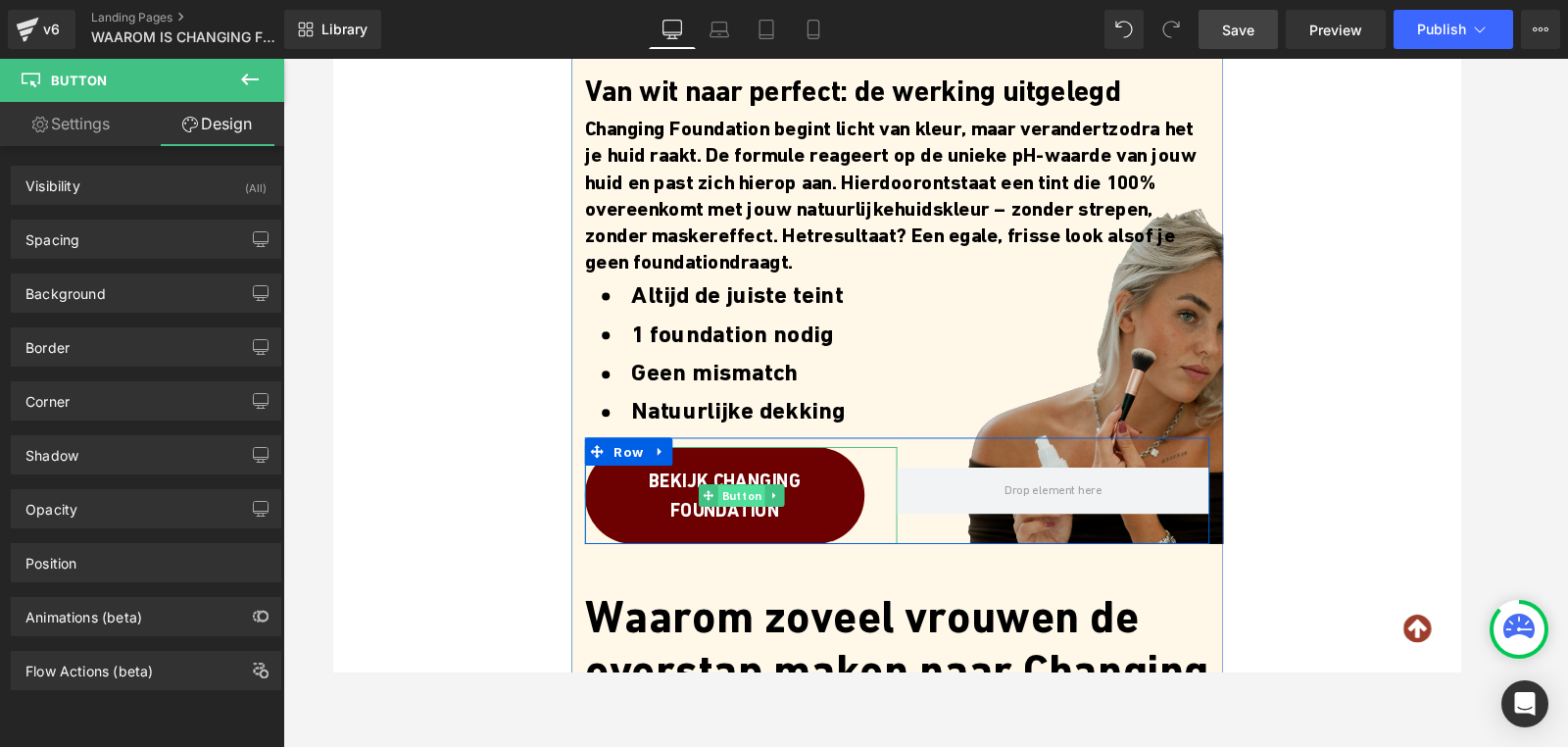 click on "Button" at bounding box center [760, 519] 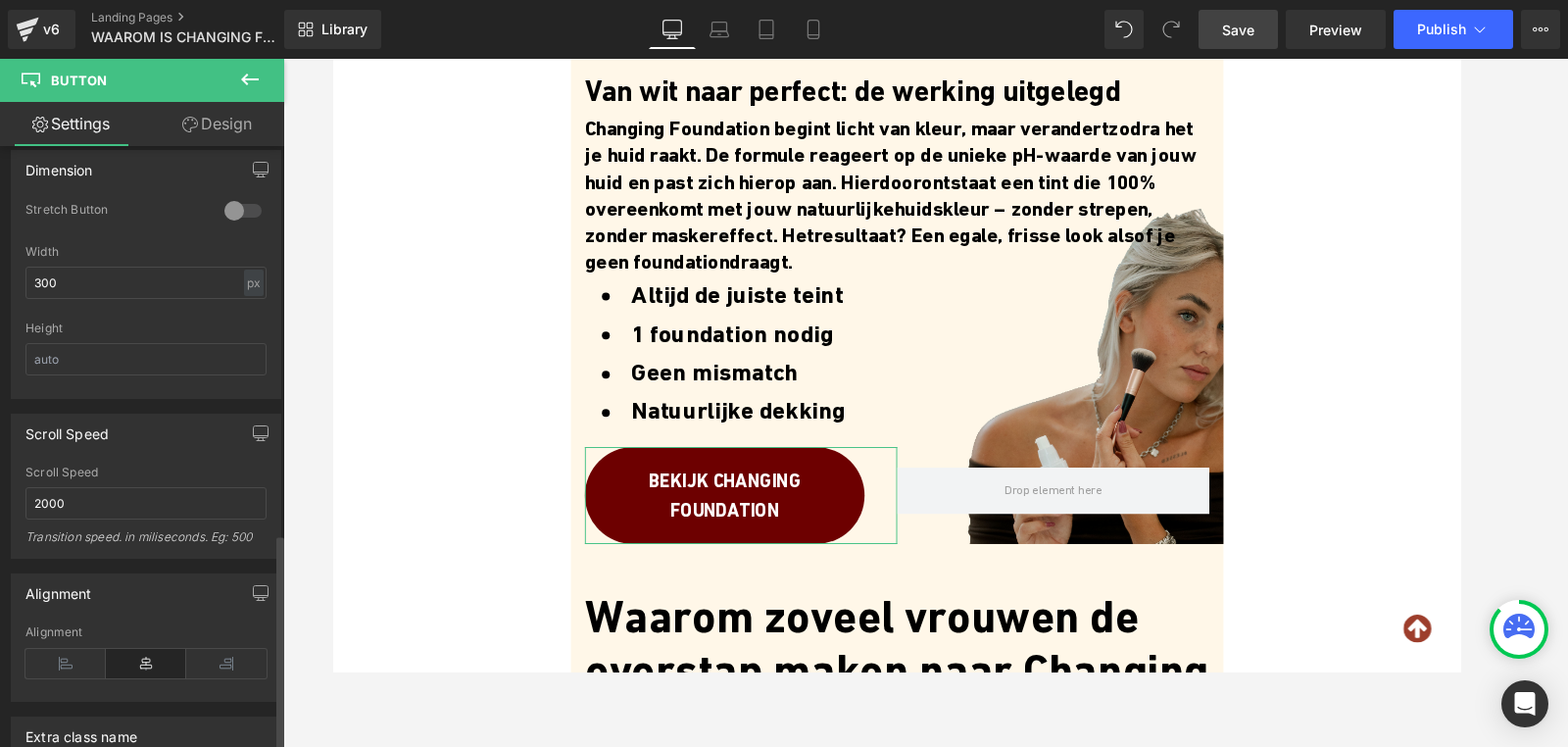 scroll, scrollTop: 1402, scrollLeft: 0, axis: vertical 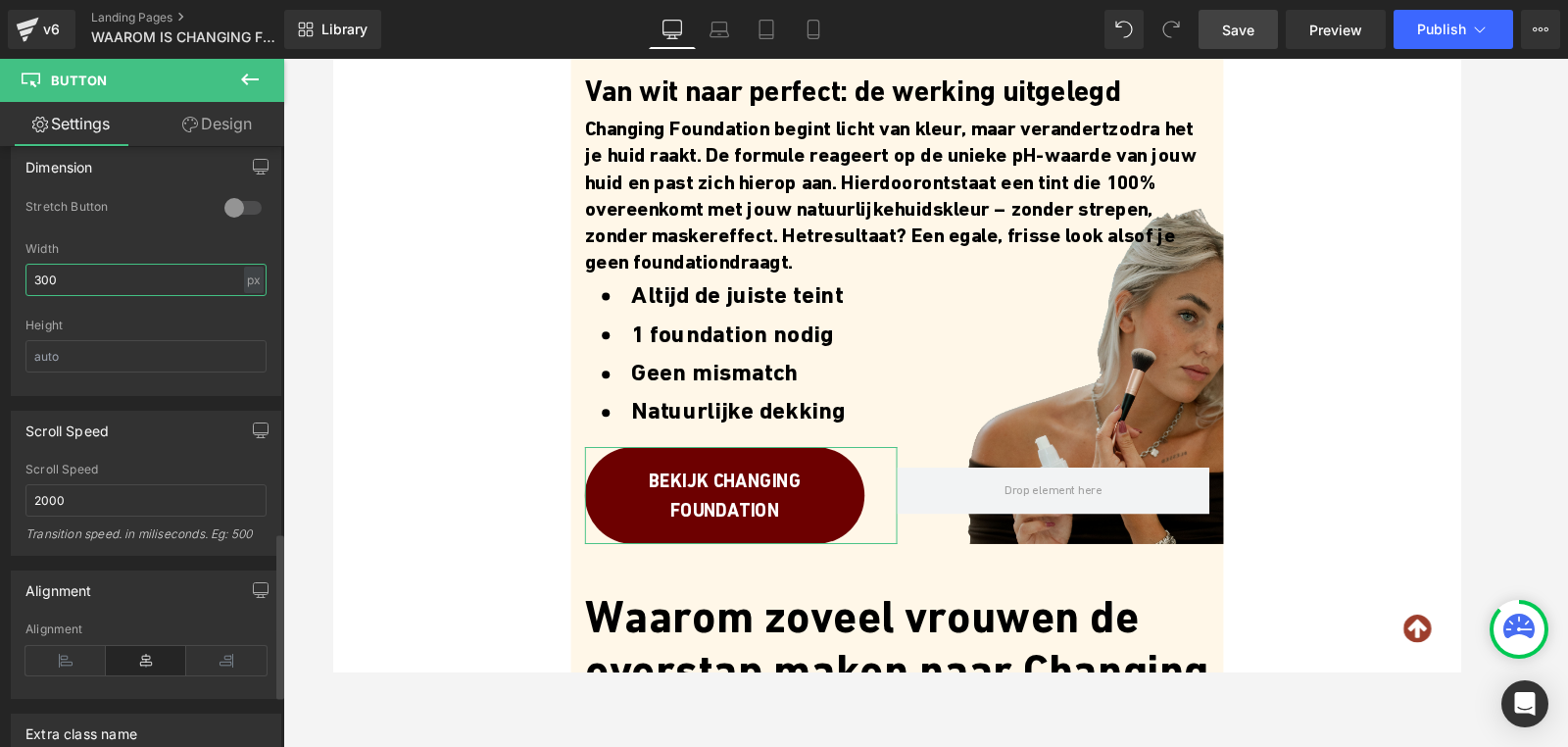 click on "300" at bounding box center (146, 279) 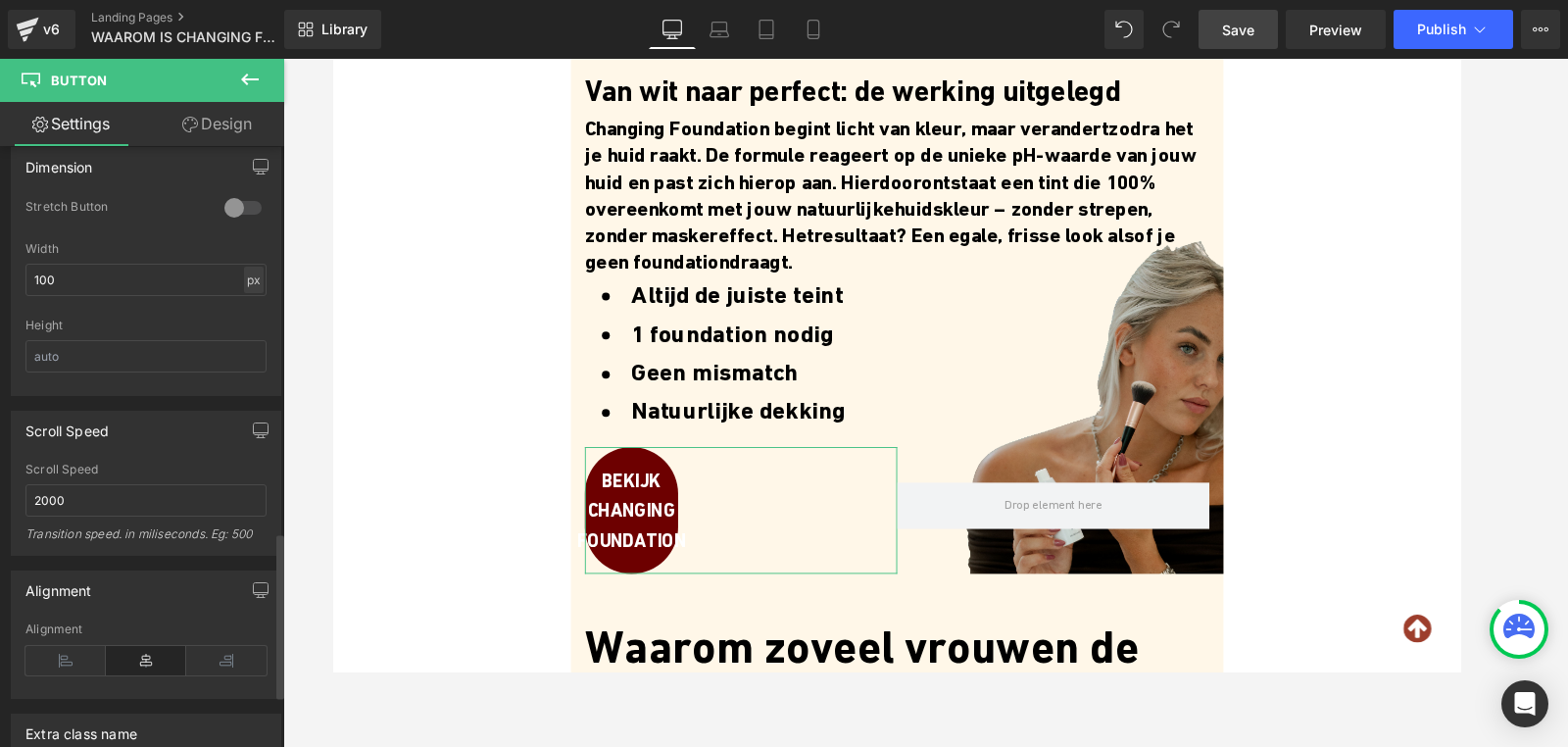 click on "px" at bounding box center [254, 279] 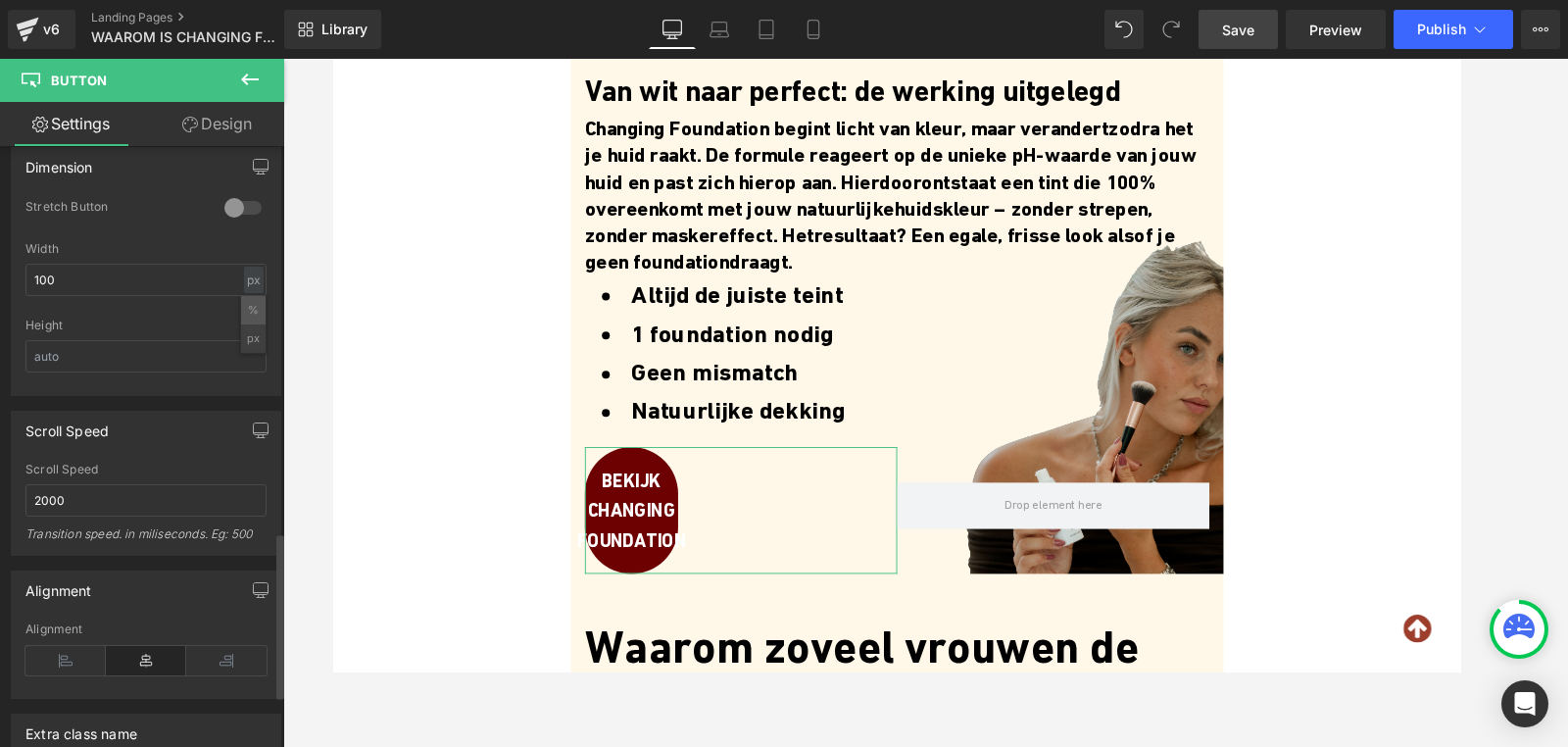 click on "%" at bounding box center [253, 310] 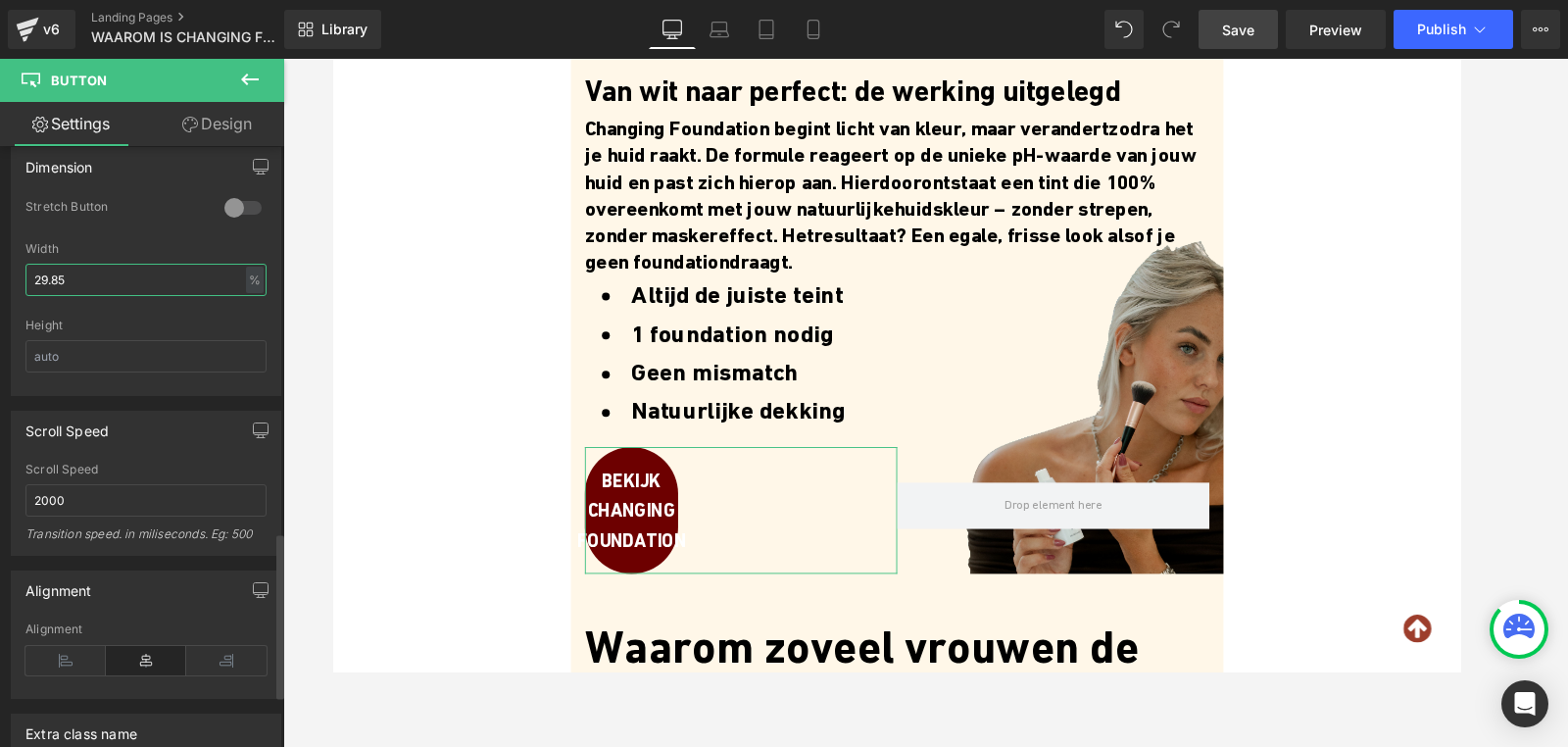 click on "29.85" at bounding box center [146, 279] 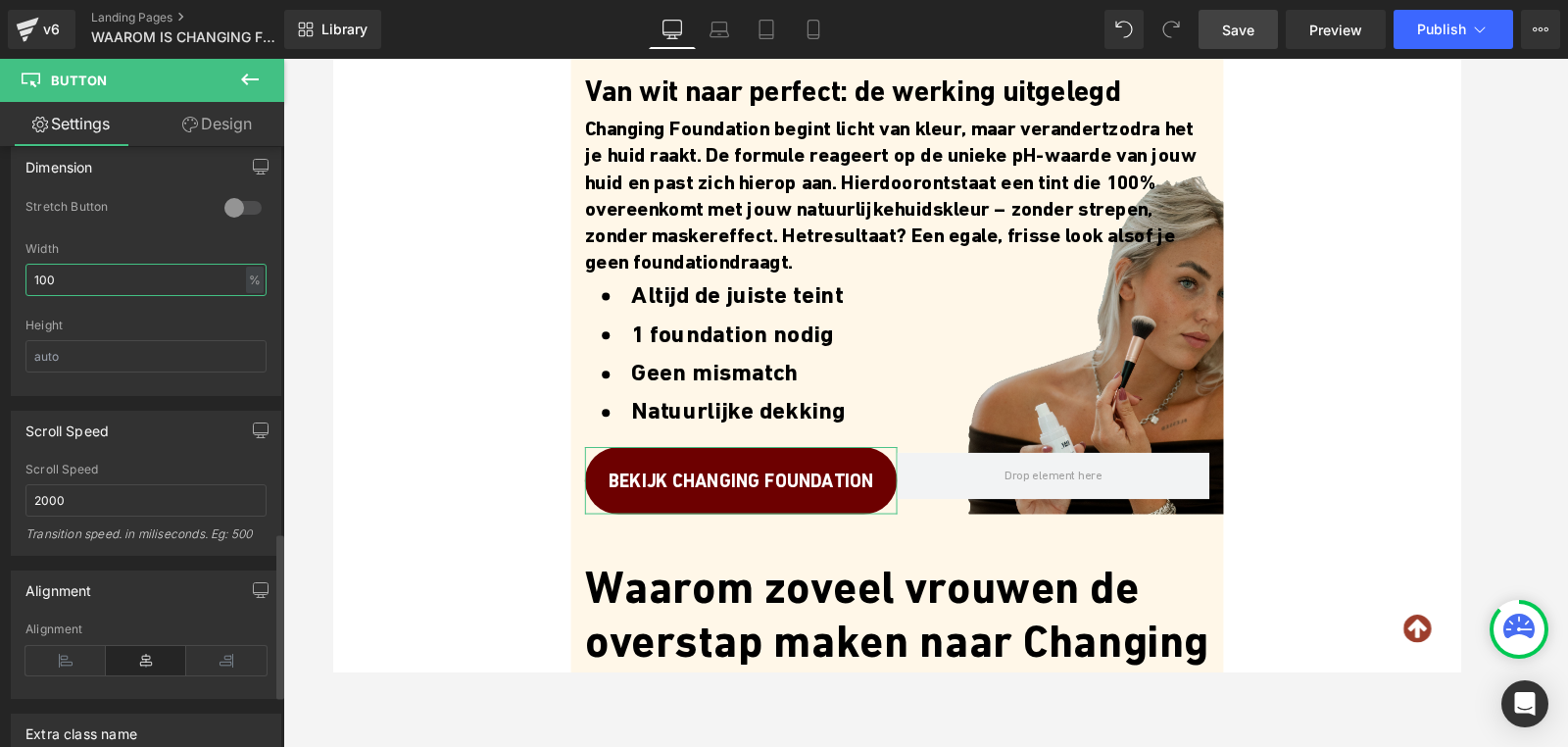 type on "100" 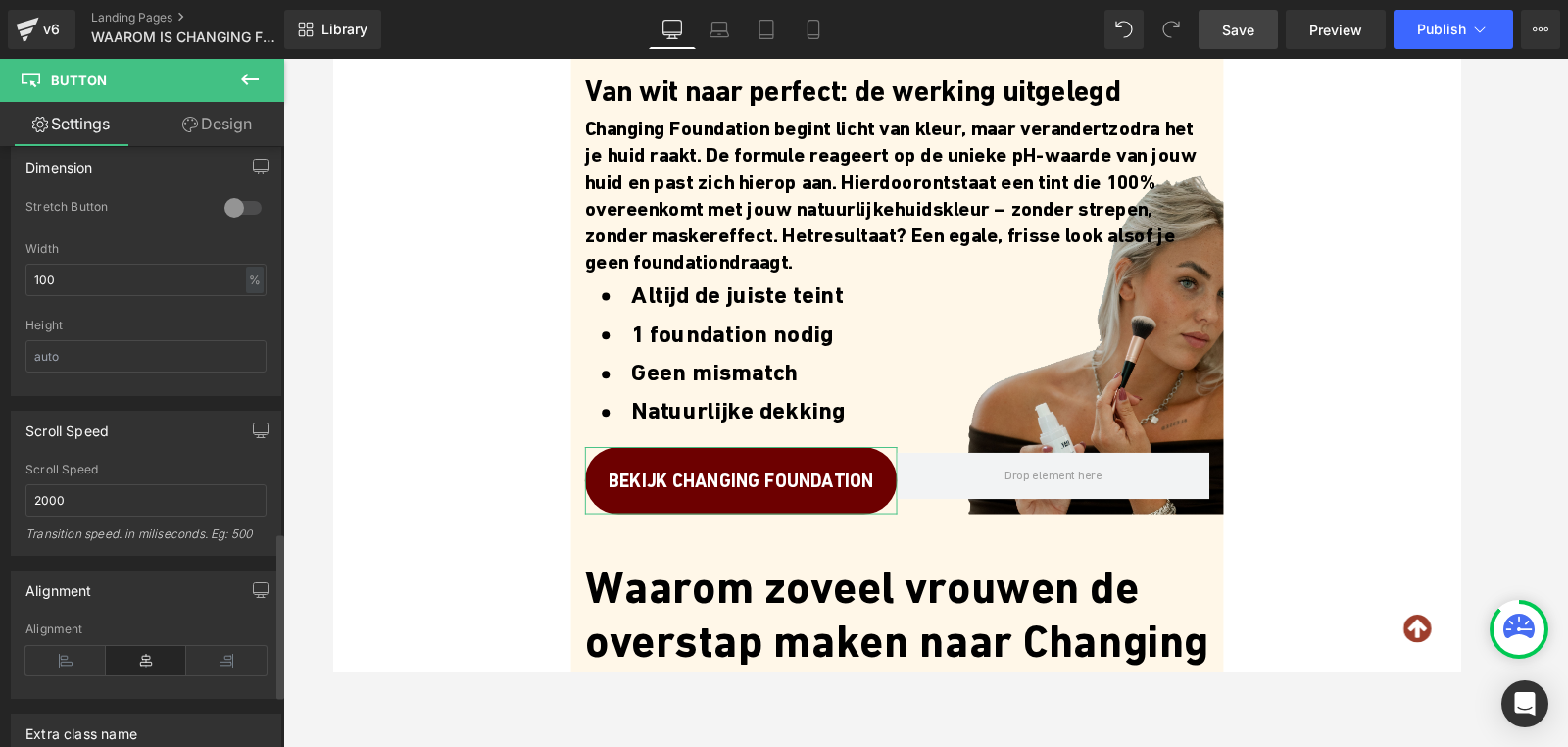 click at bounding box center [146, 312] 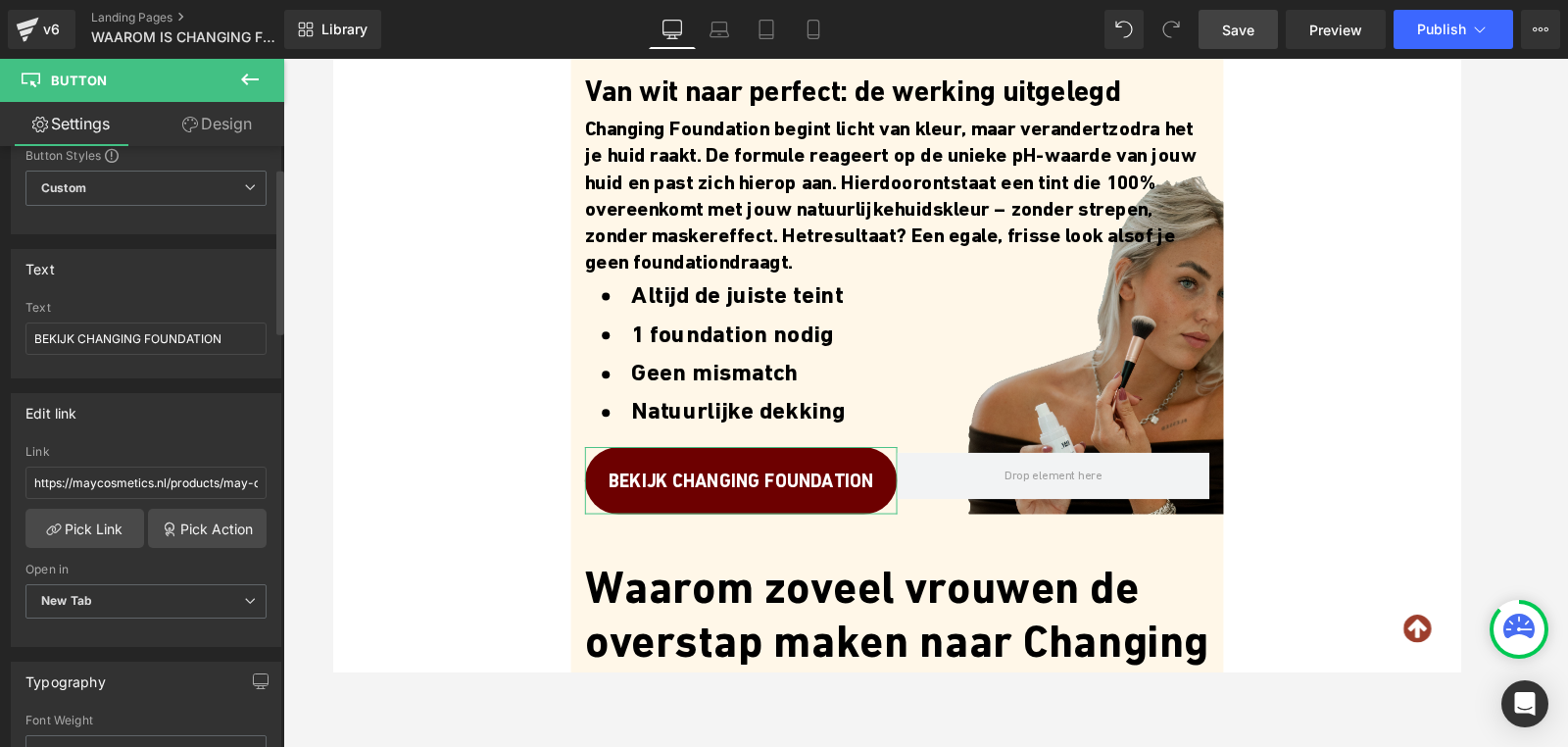 scroll, scrollTop: 76, scrollLeft: 0, axis: vertical 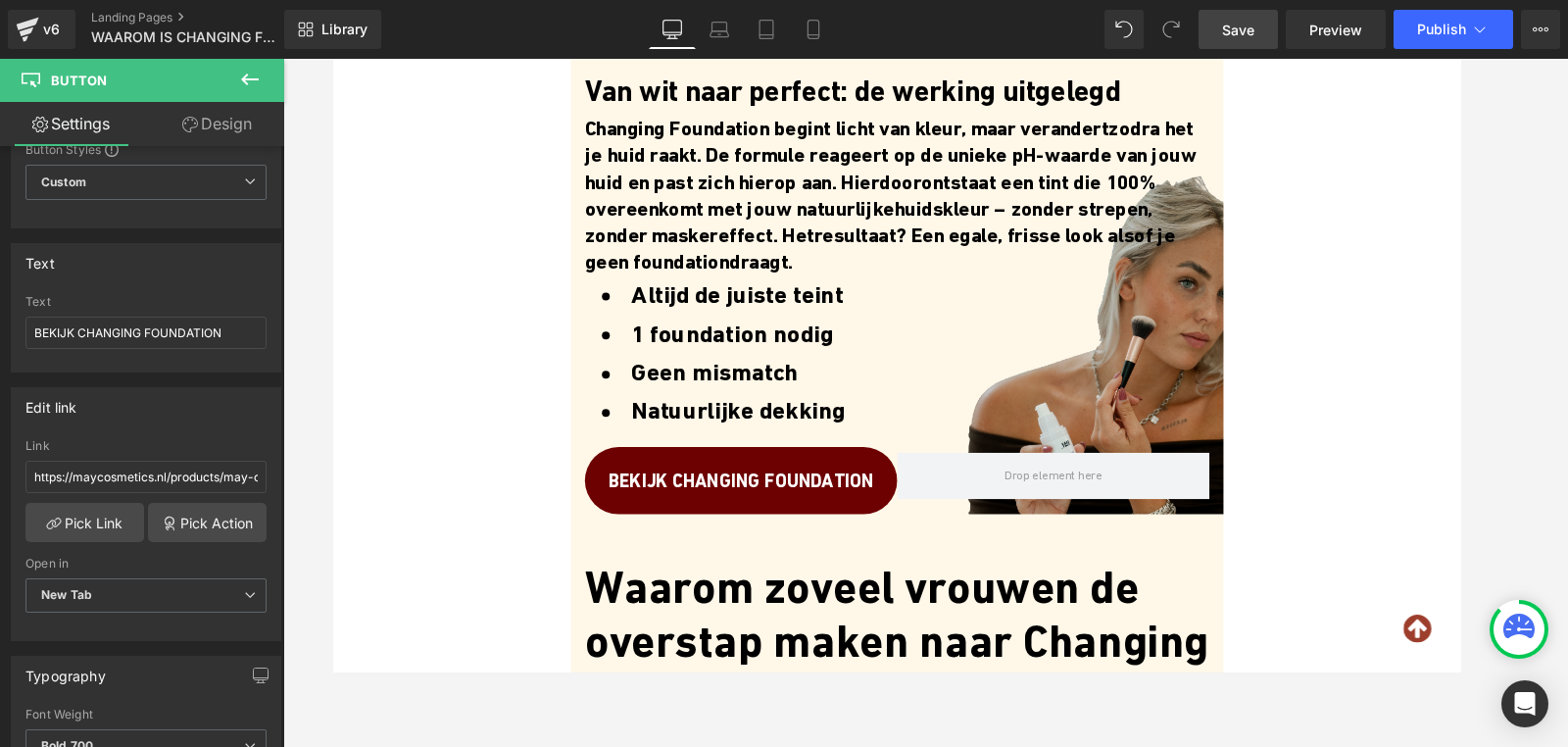 click on "Save" at bounding box center (1238, 29) 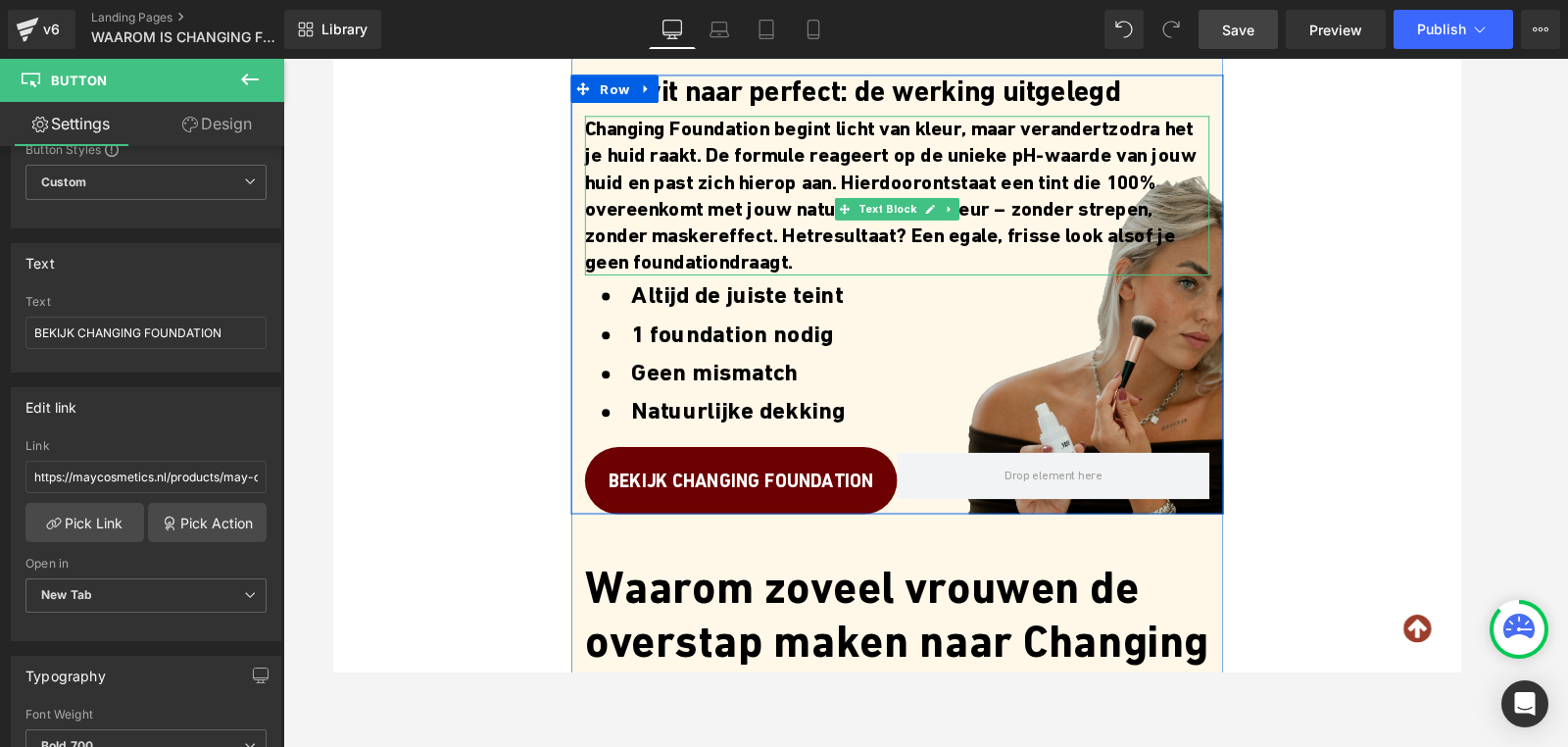 click on "resultaat? Een egale, frisse look alsof je geen foundation" at bounding box center [906, 258] 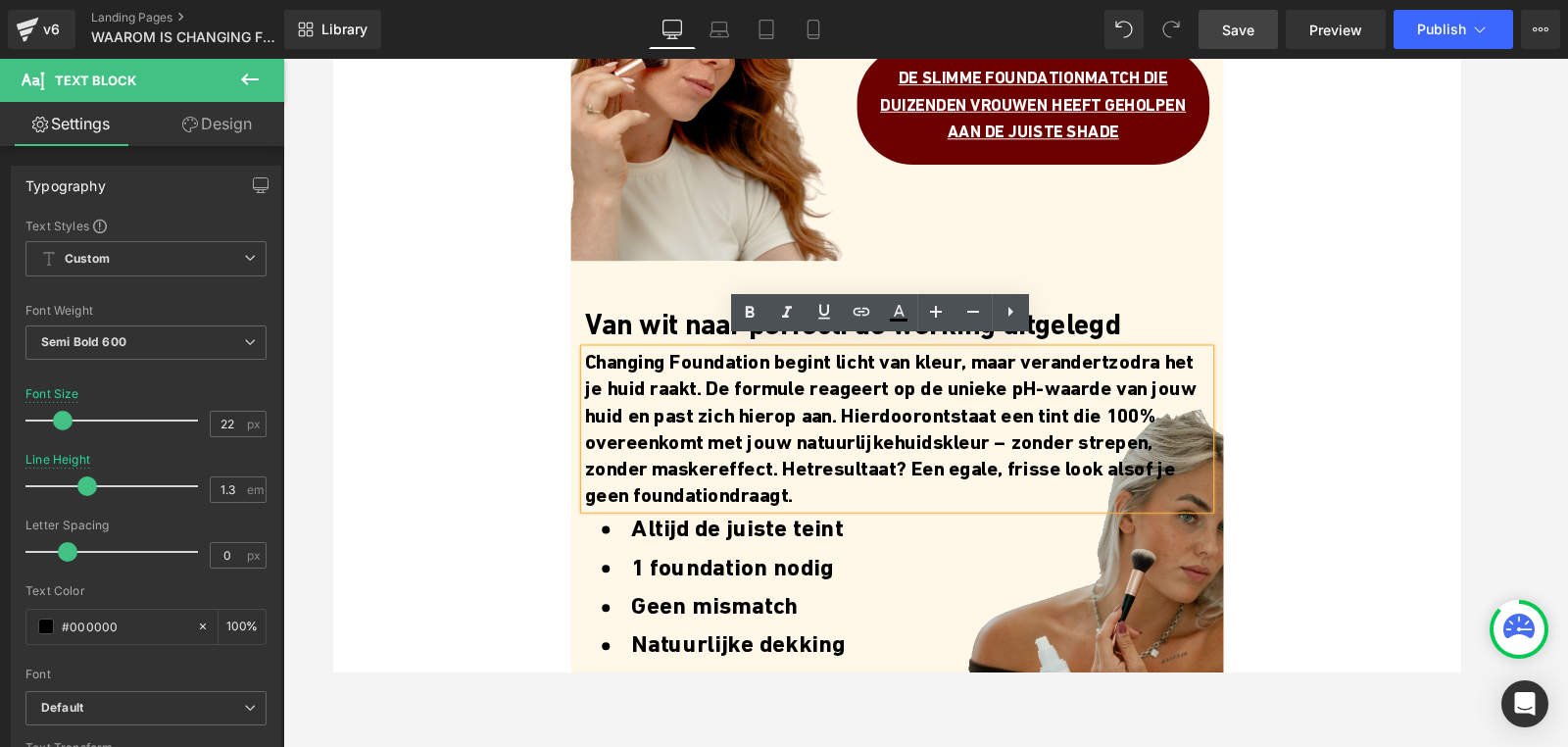 scroll, scrollTop: 301, scrollLeft: 0, axis: vertical 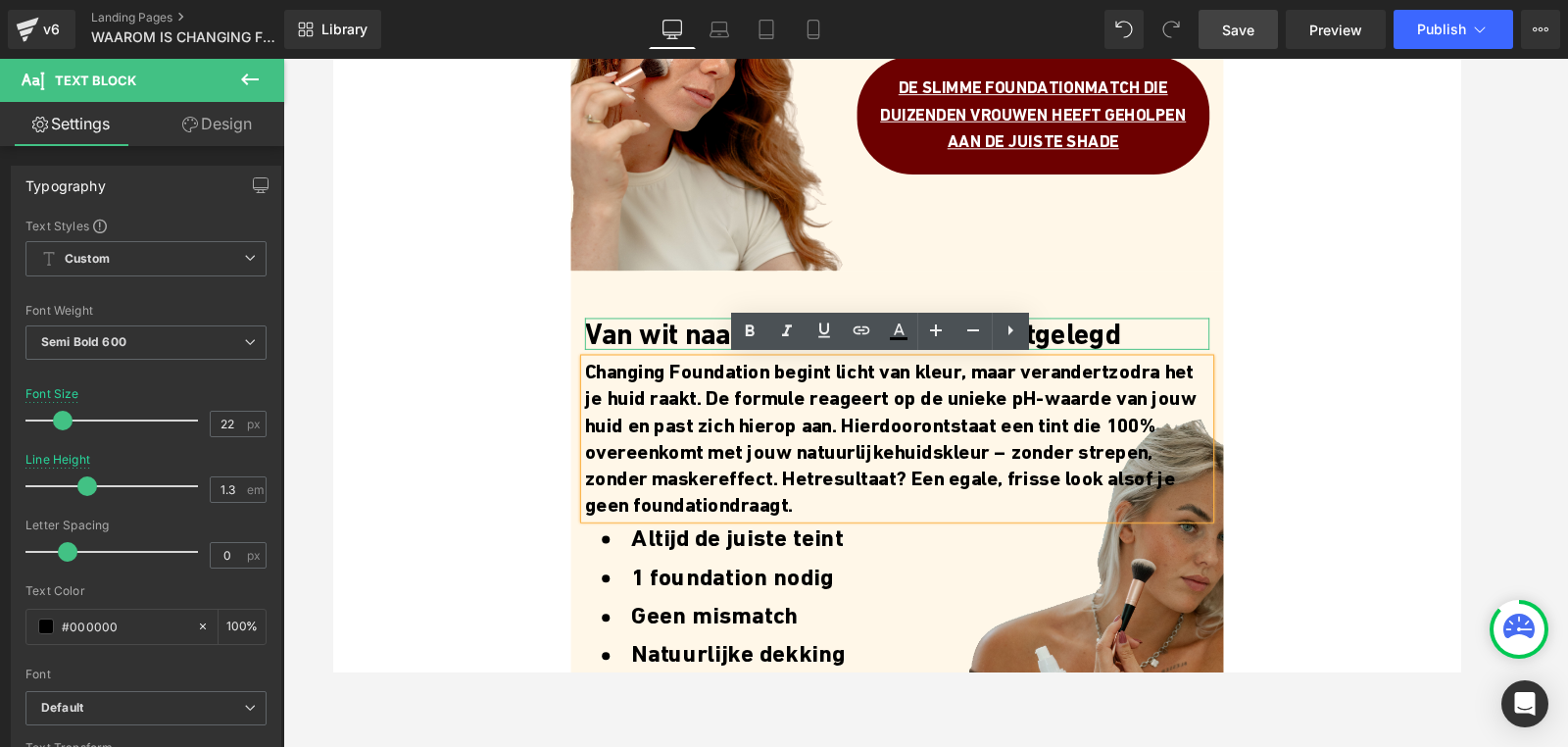 click on "Van wit naar perfect: de werking uitgelegd" at bounding box center (925, 348) 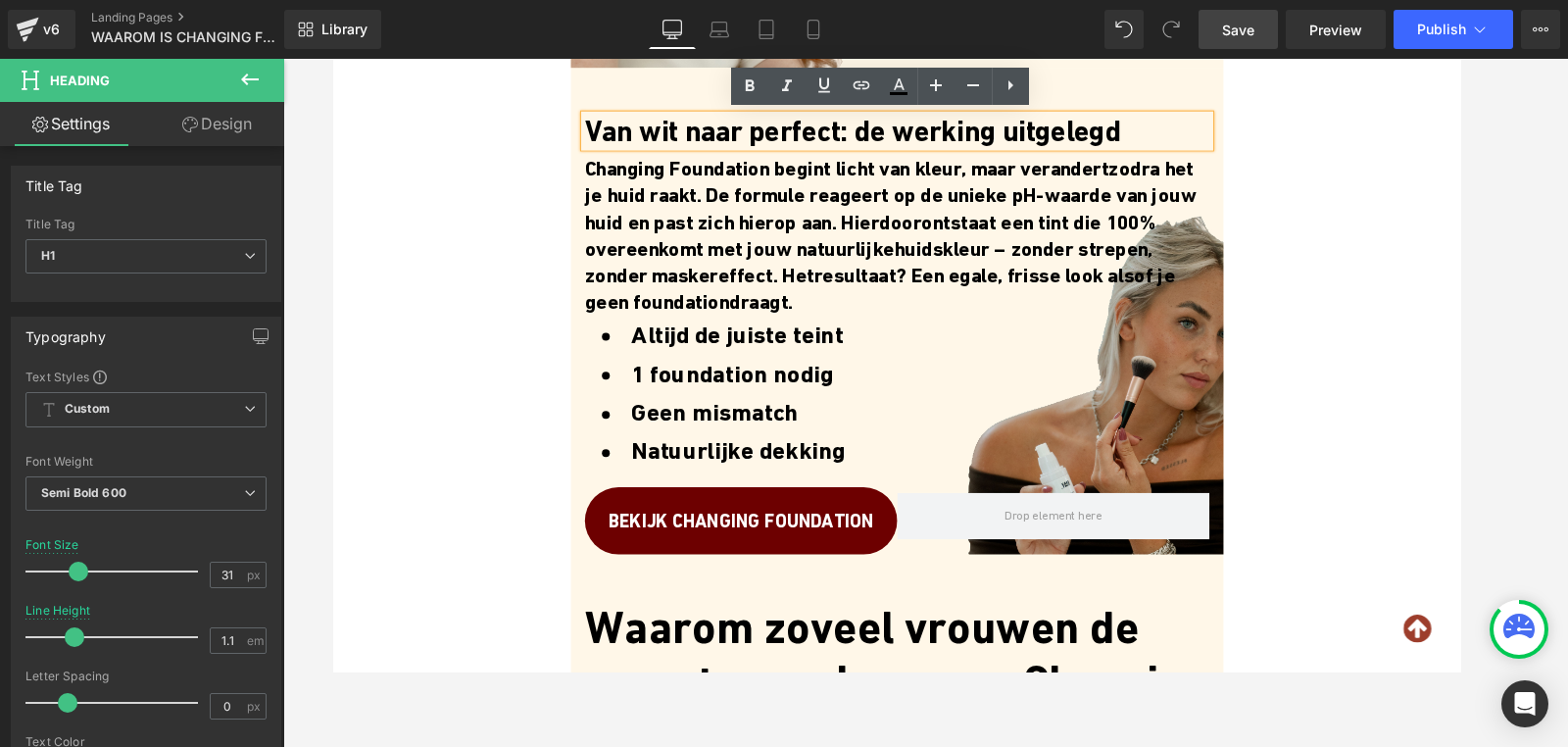scroll, scrollTop: 517, scrollLeft: 0, axis: vertical 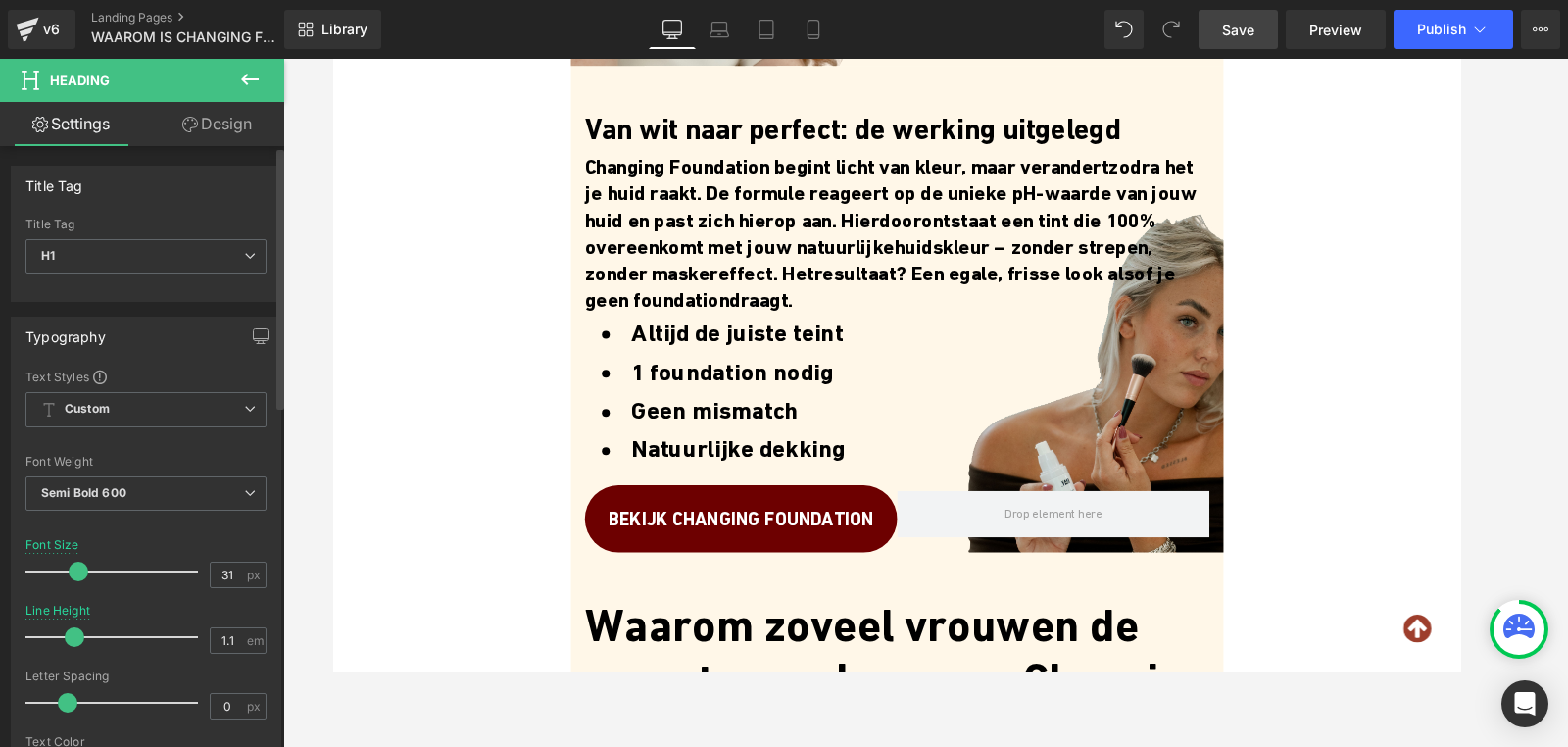 type on "32" 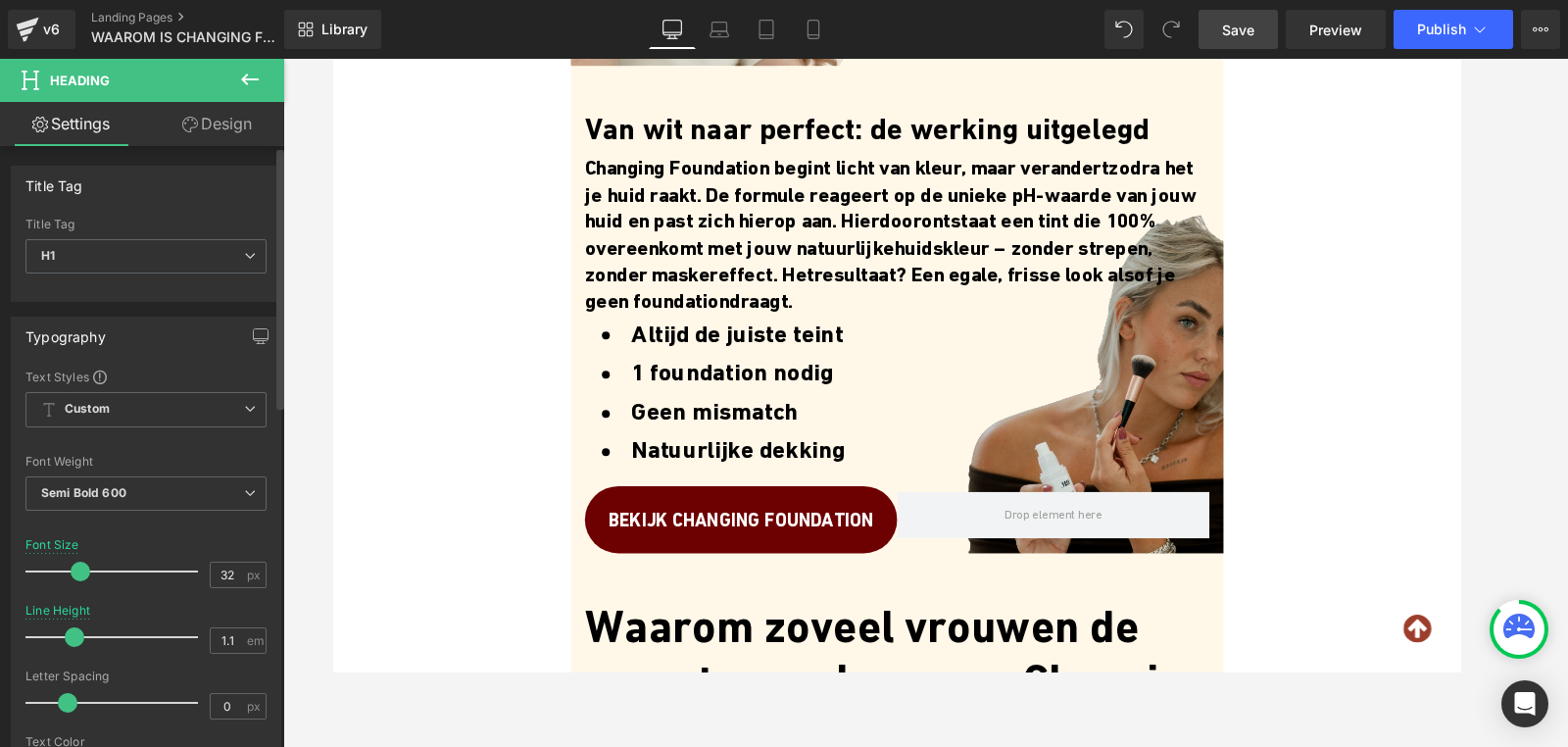 click at bounding box center [80, 572] 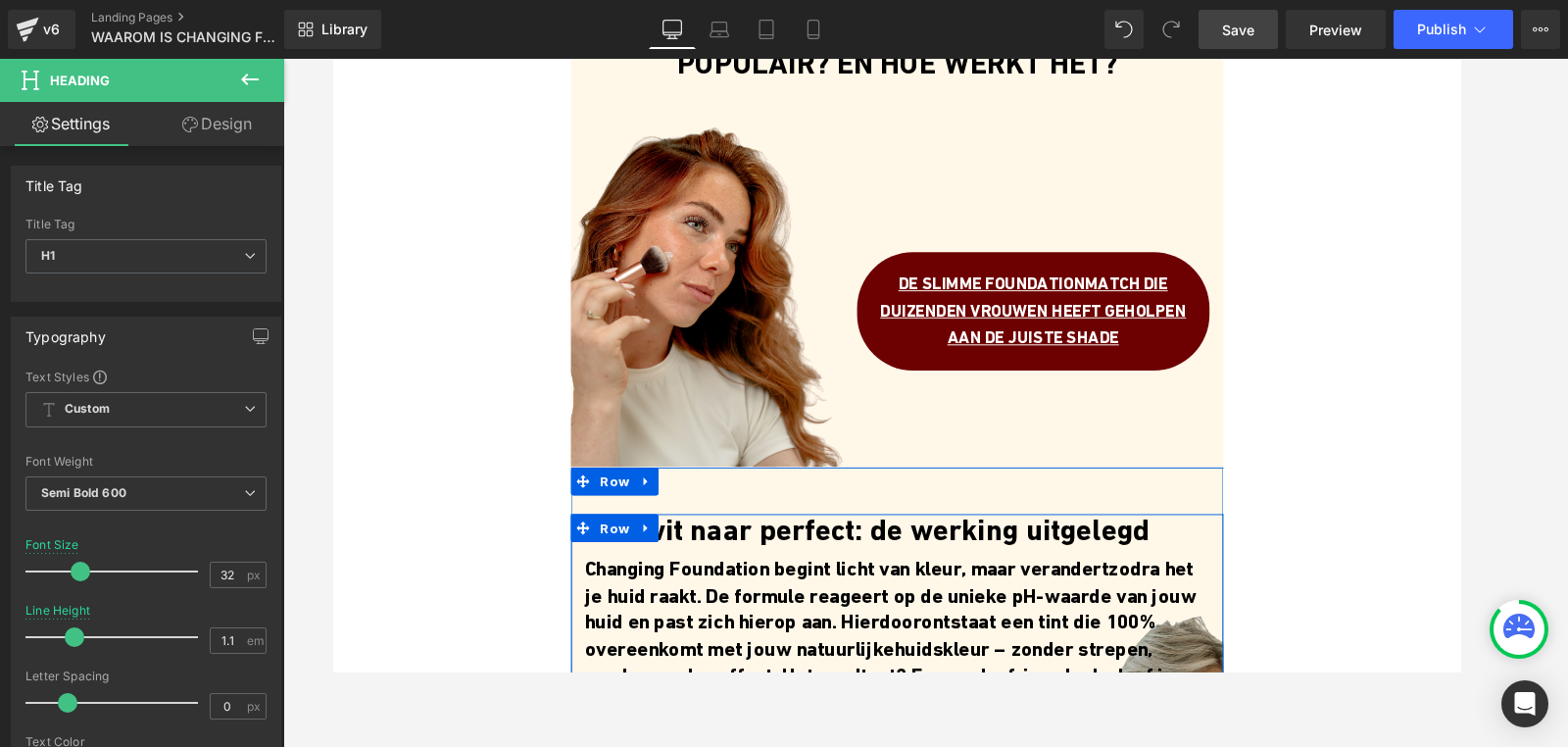 scroll, scrollTop: 0, scrollLeft: 0, axis: both 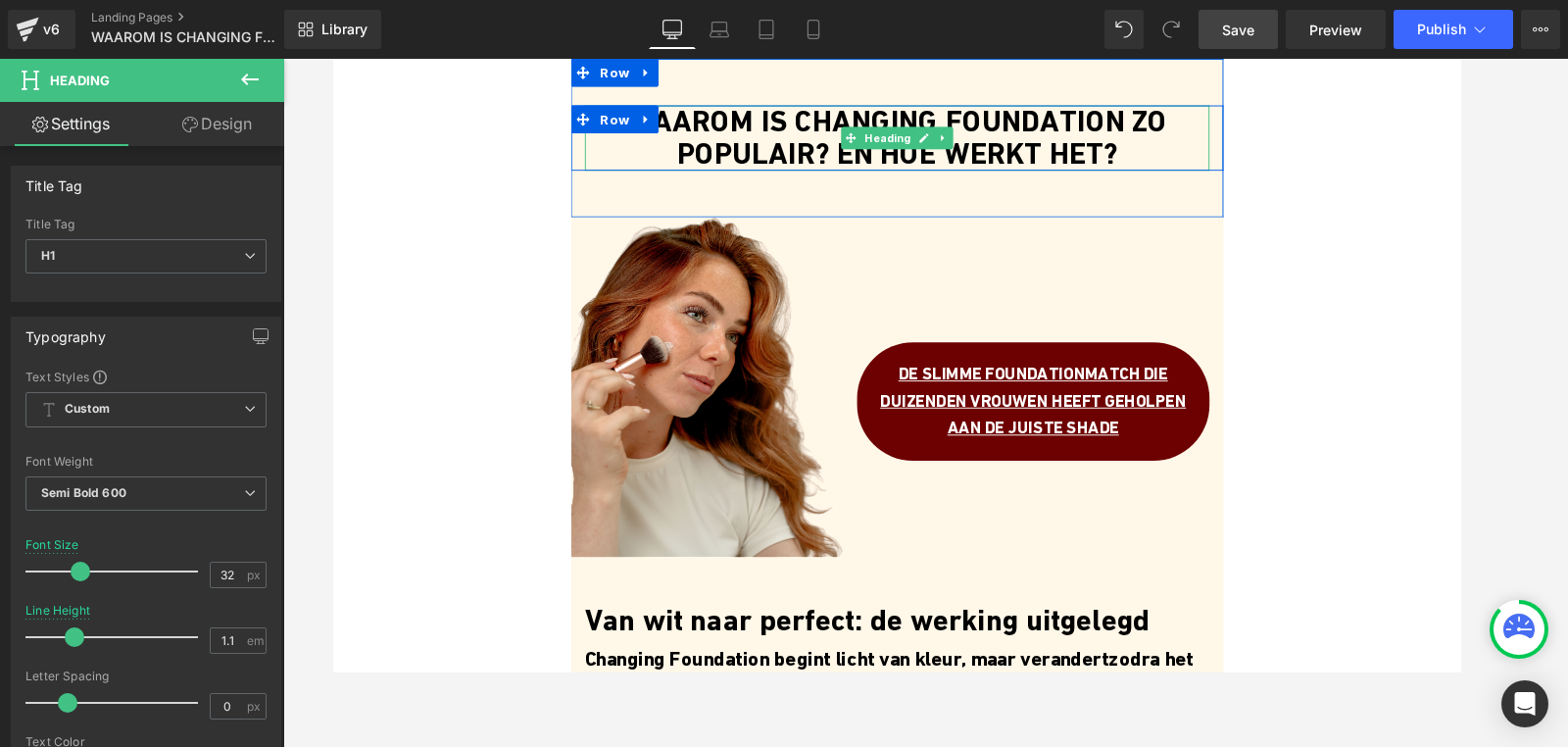 click on "WAAROM IS CHANGING FOUNDATION ZO POPULAIR? EN HOE WERKT HET?" at bounding box center (925, 142) 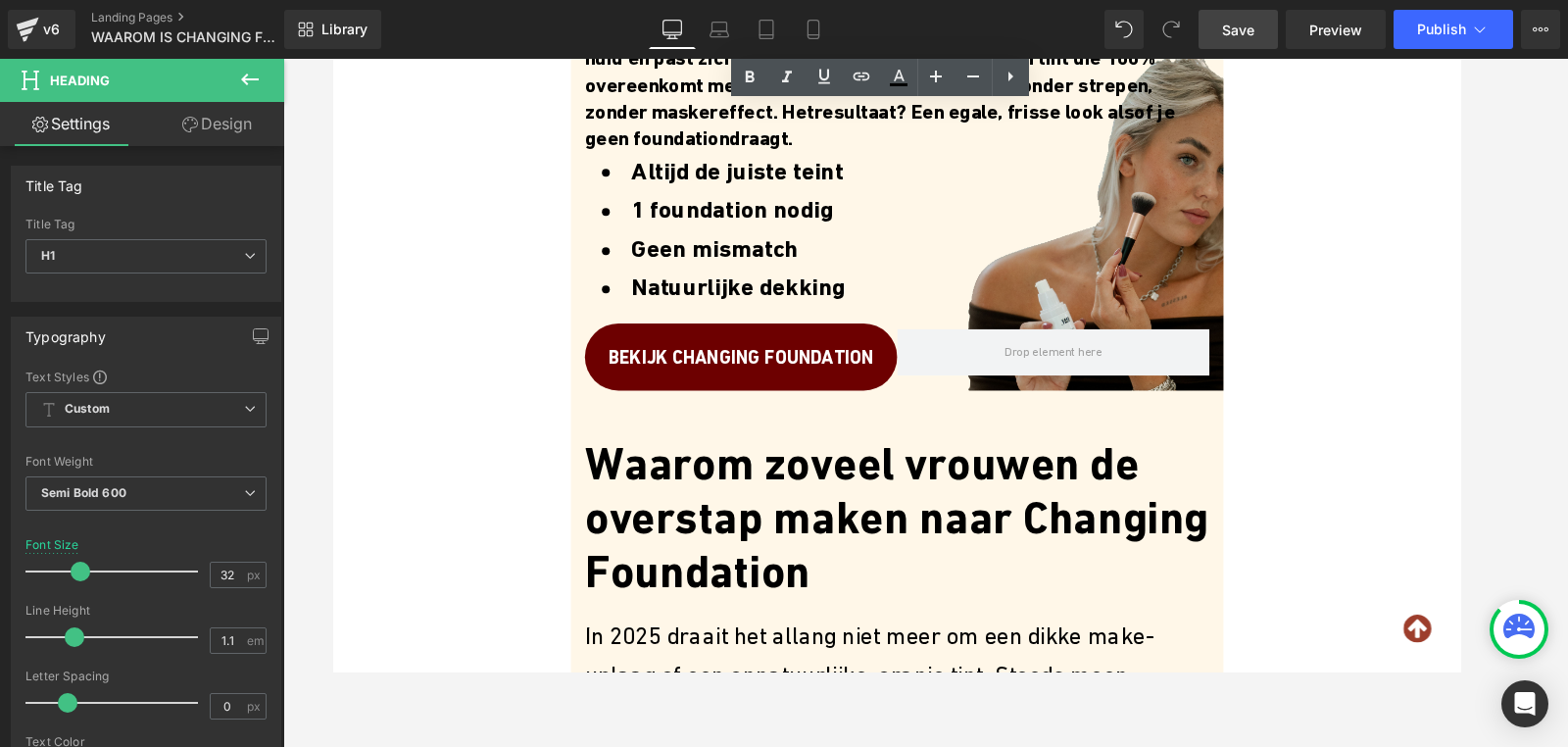 scroll, scrollTop: 706, scrollLeft: 0, axis: vertical 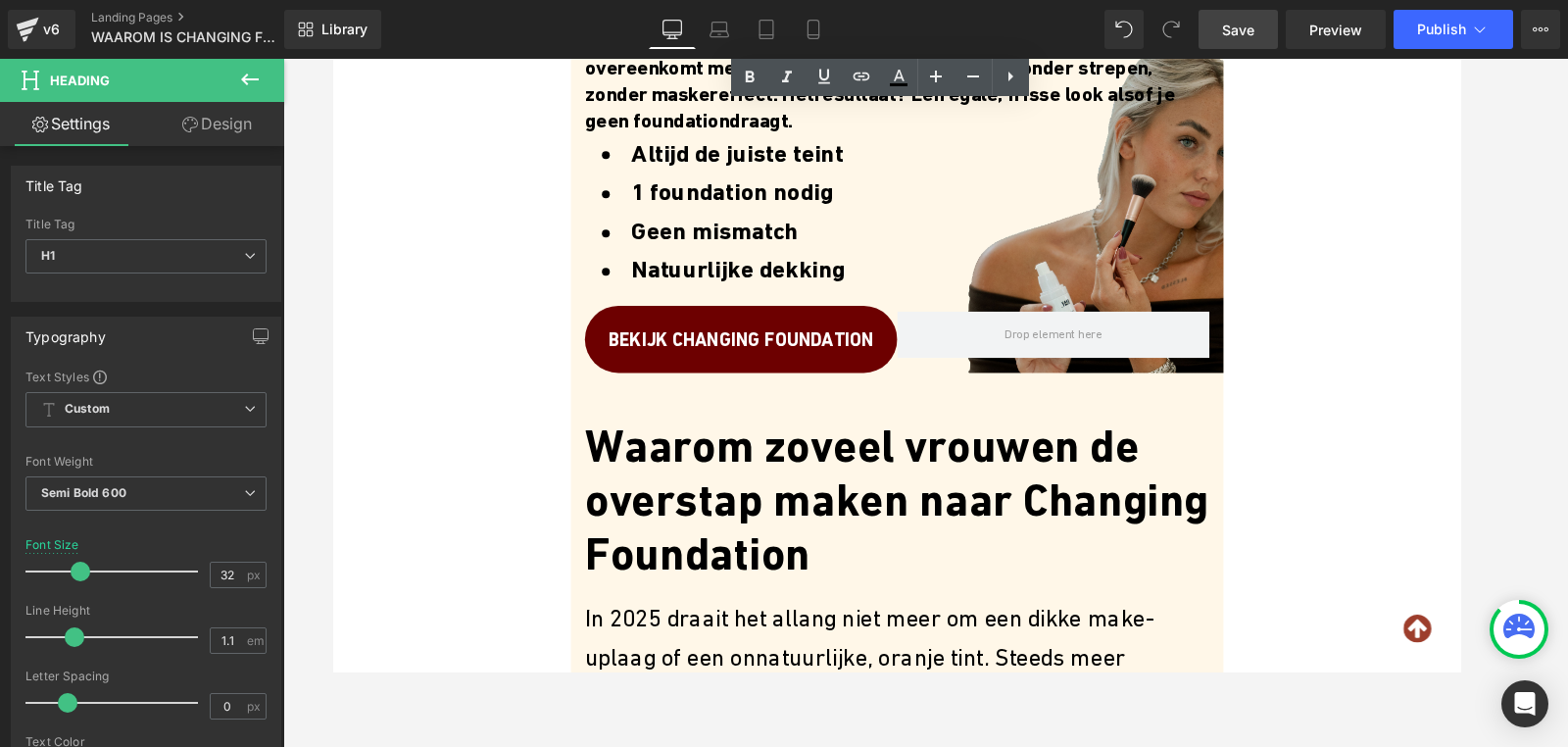 click on "Waarom zoveel vrouwen de overstap maken naar Changing Foundation" at bounding box center (925, 523) 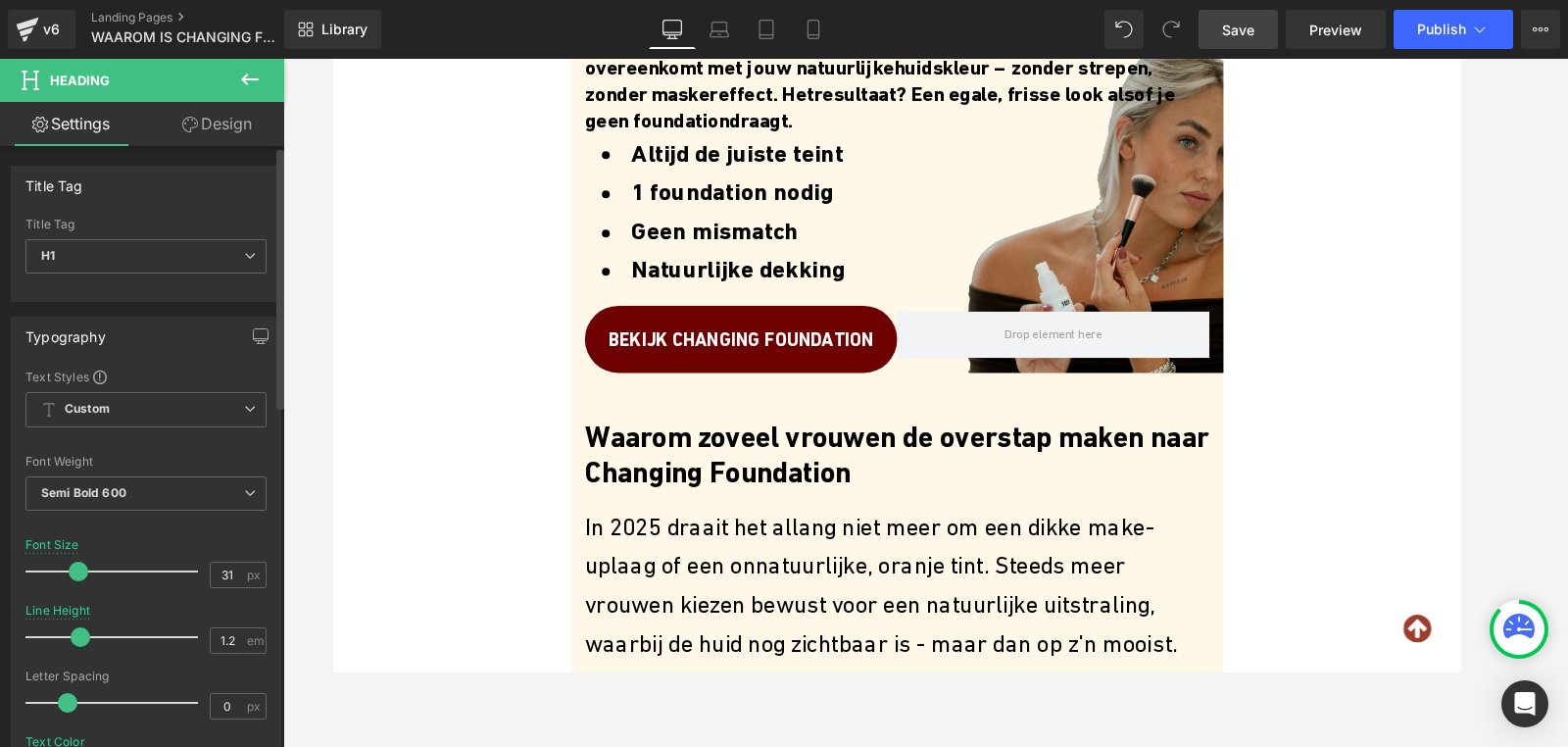 type on "32" 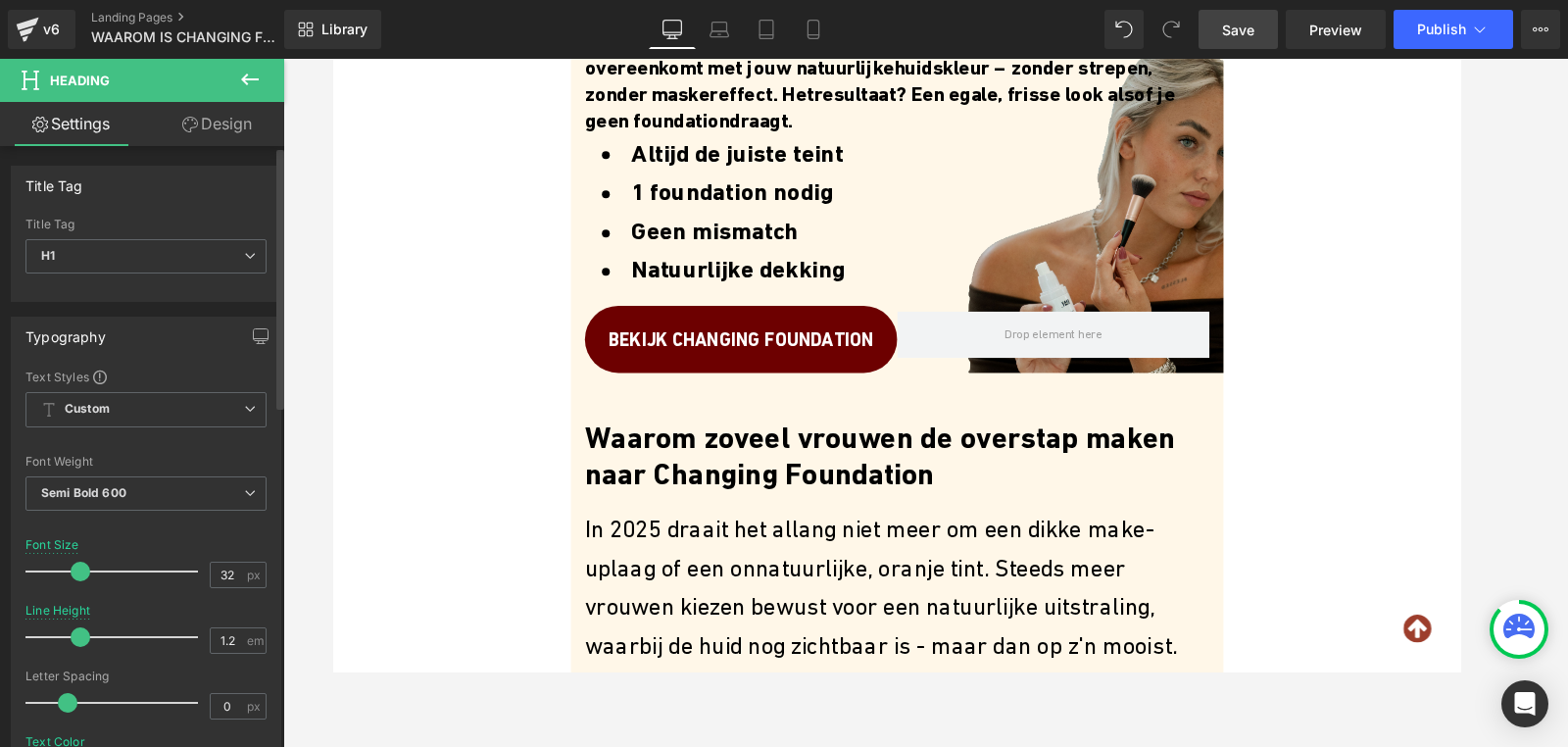 drag, startPoint x: 98, startPoint y: 562, endPoint x: 72, endPoint y: 562, distance: 26 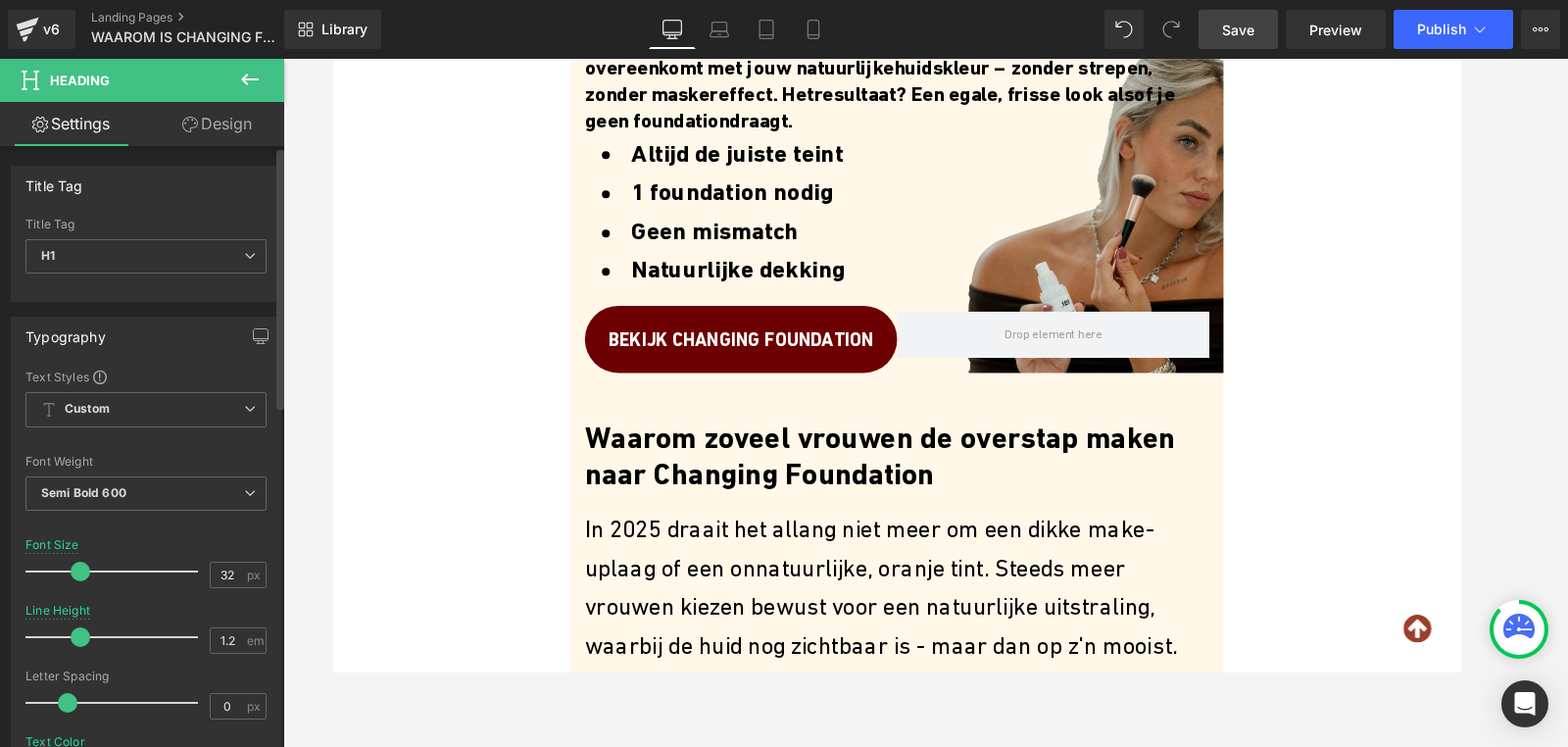 type on "1.1" 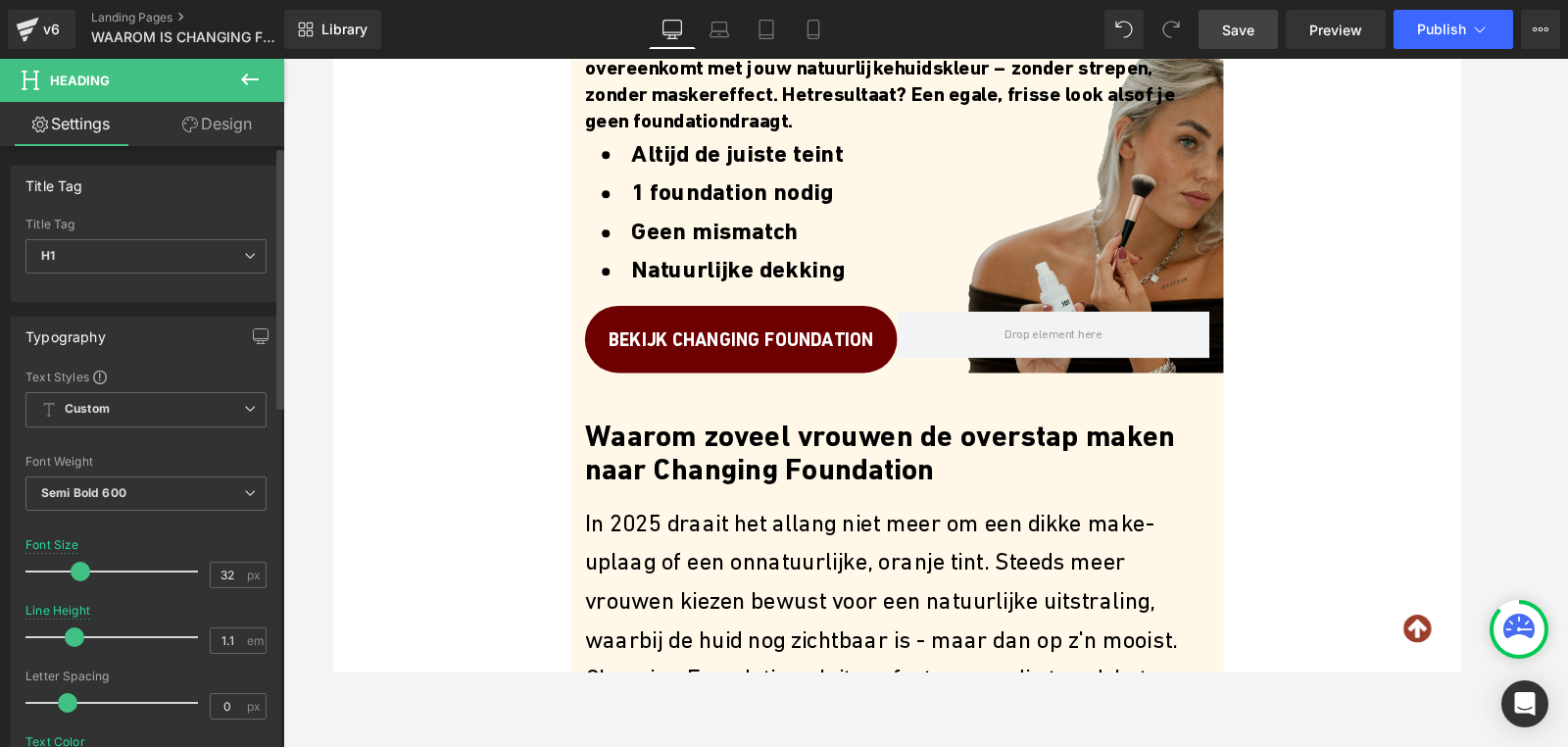 click at bounding box center [74, 637] 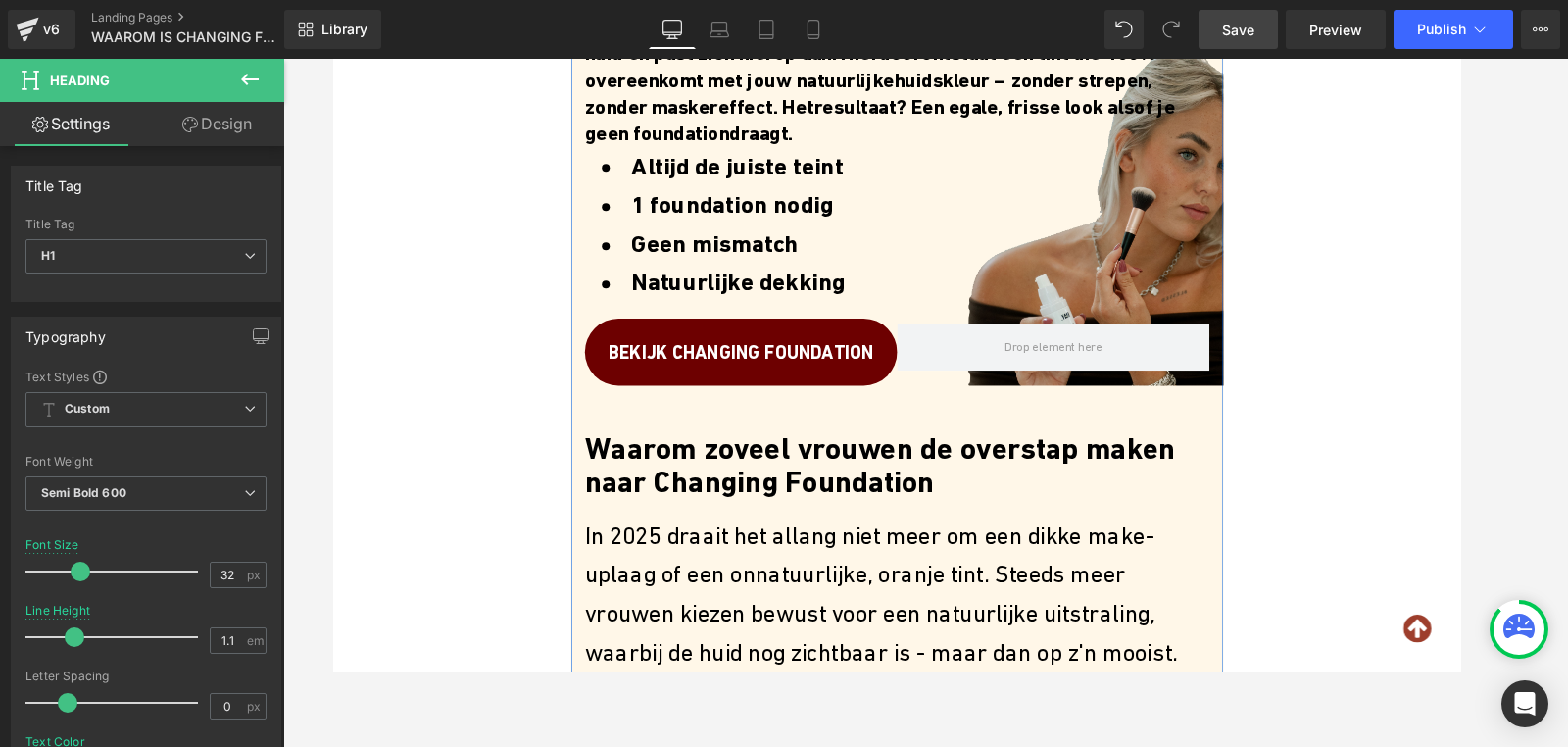 scroll, scrollTop: 672, scrollLeft: 0, axis: vertical 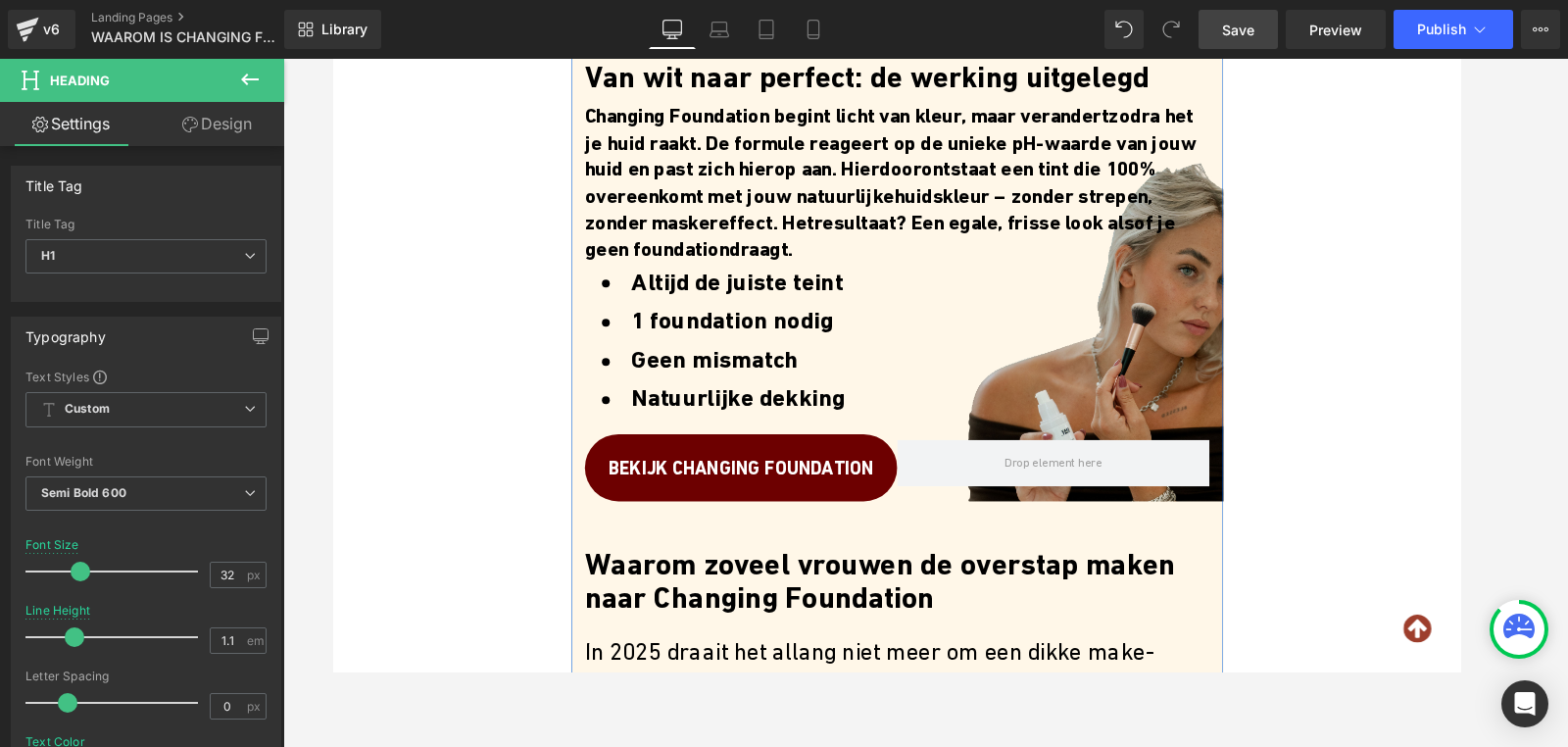 click on "ontstaat een tint die 100% overeenkomt met jouw natuurlijke" at bounding box center (897, 189) 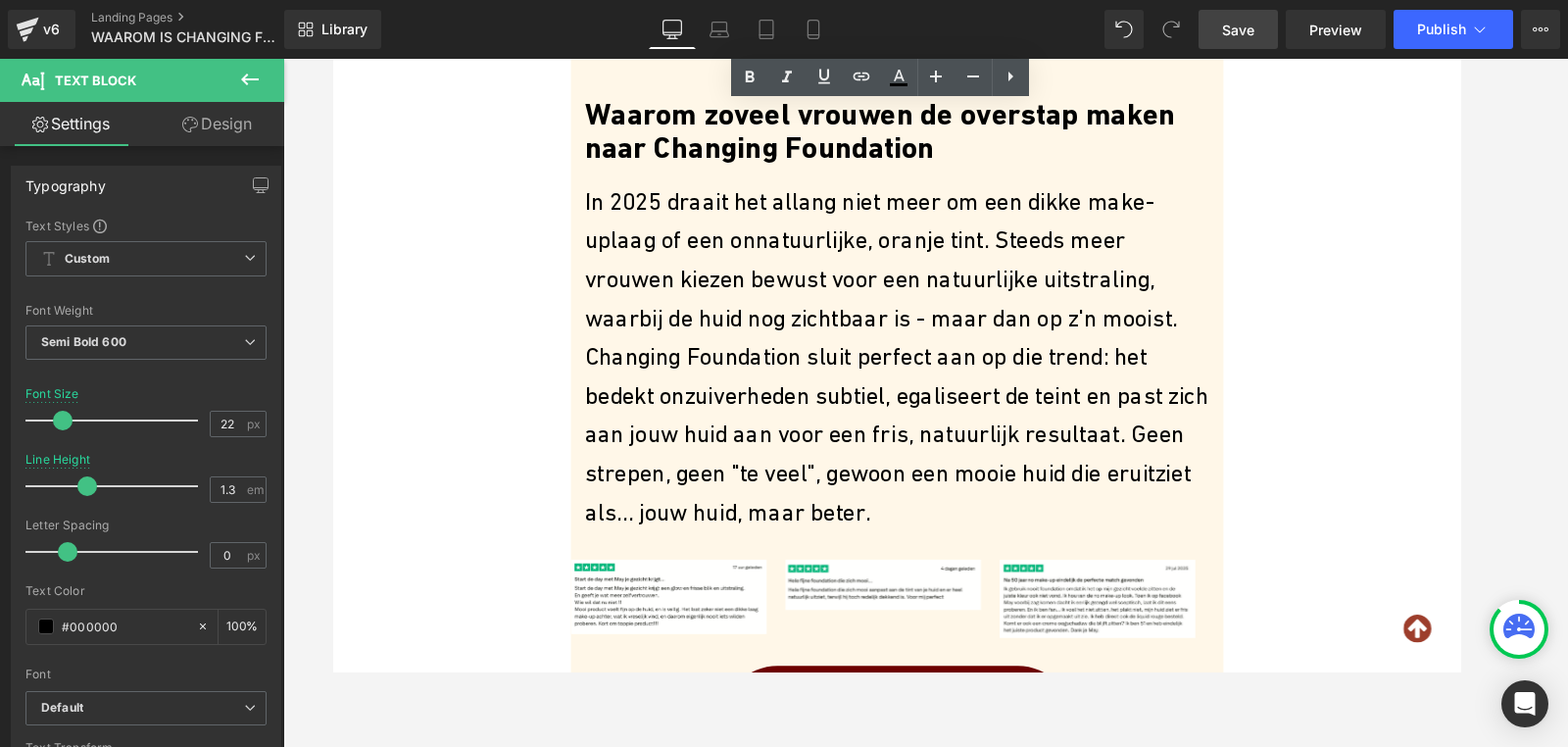 scroll, scrollTop: 1079, scrollLeft: 0, axis: vertical 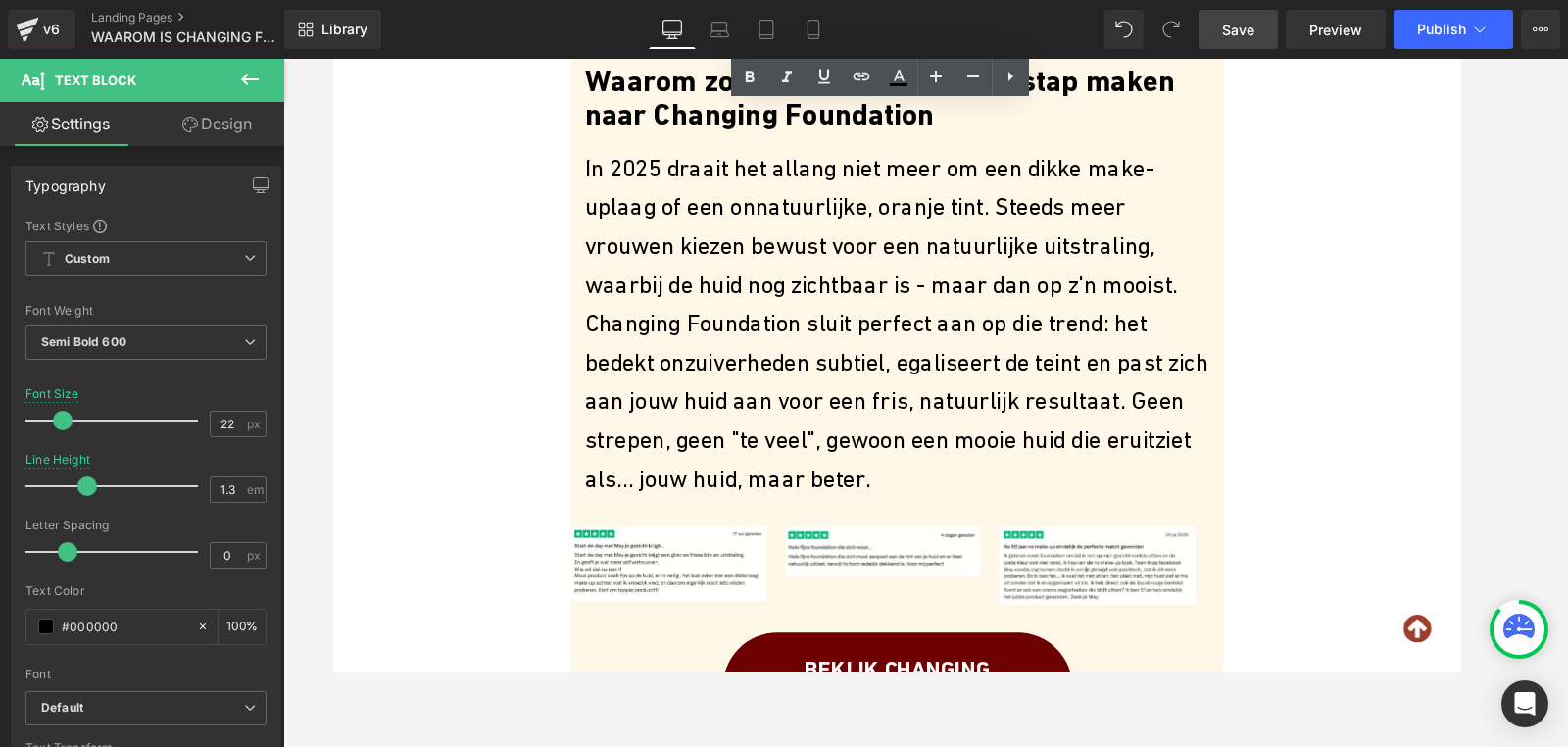 click on "In 2025 draait het allang niet meer om een dikke make-uplaag of een onnatuurlijke, oranje tint. Steeds meer vrouwen kiezen bewust voor een natuurlijke uitstraling, waarbij de huid nog zichtbaar is - maar dan op z'n mooist. Changing Foundation sluit perfect aan op die trend: het bedekt onzuiverheden subtiel, egaliseert de teint en past zich aan jouw huid aan voor een fris, natuurlijk resultaat. Geen strepen, geen "te veel", gewoon een mooie huid die eruitziet als... jouw huid, maar beter." at bounding box center [925, 337] 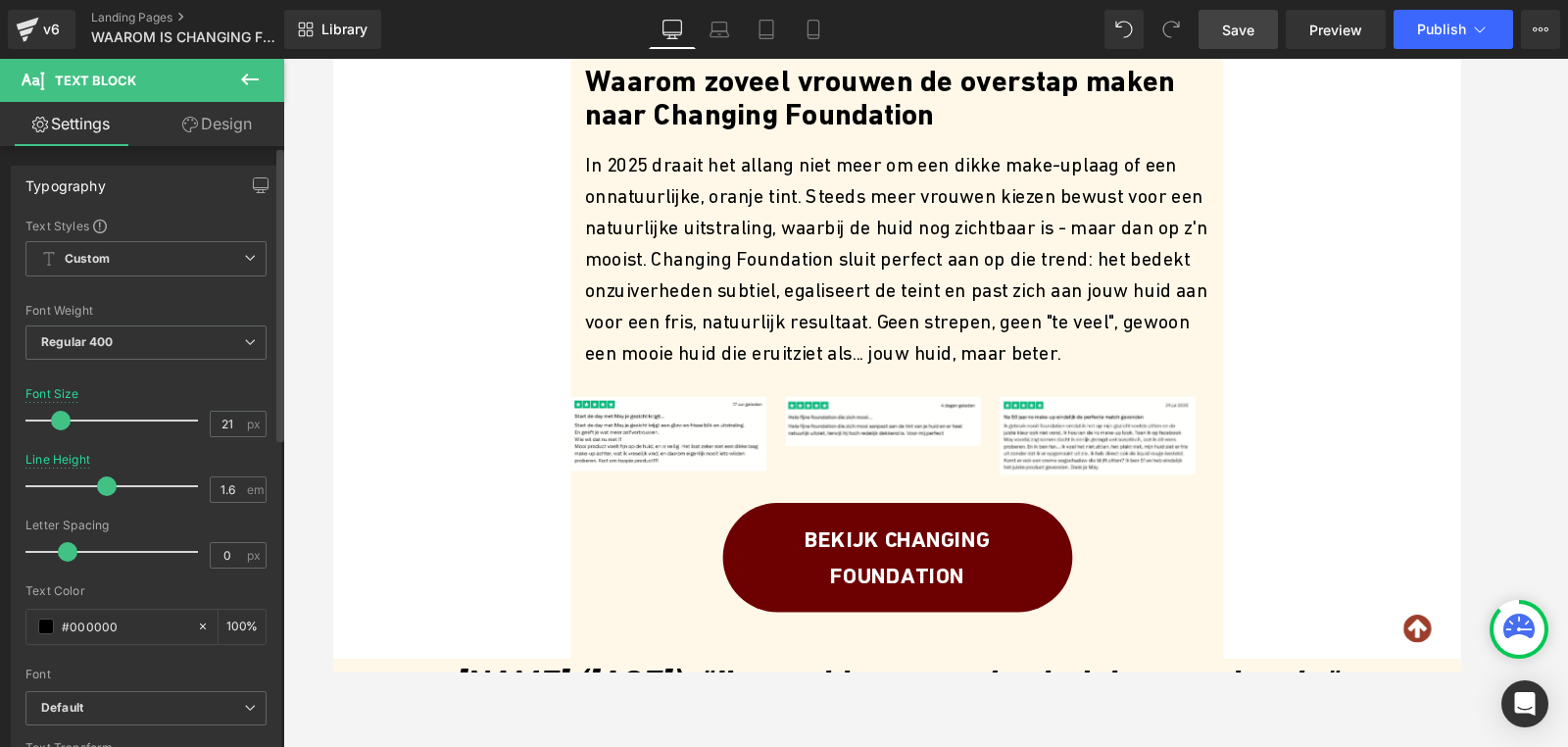 type on "22" 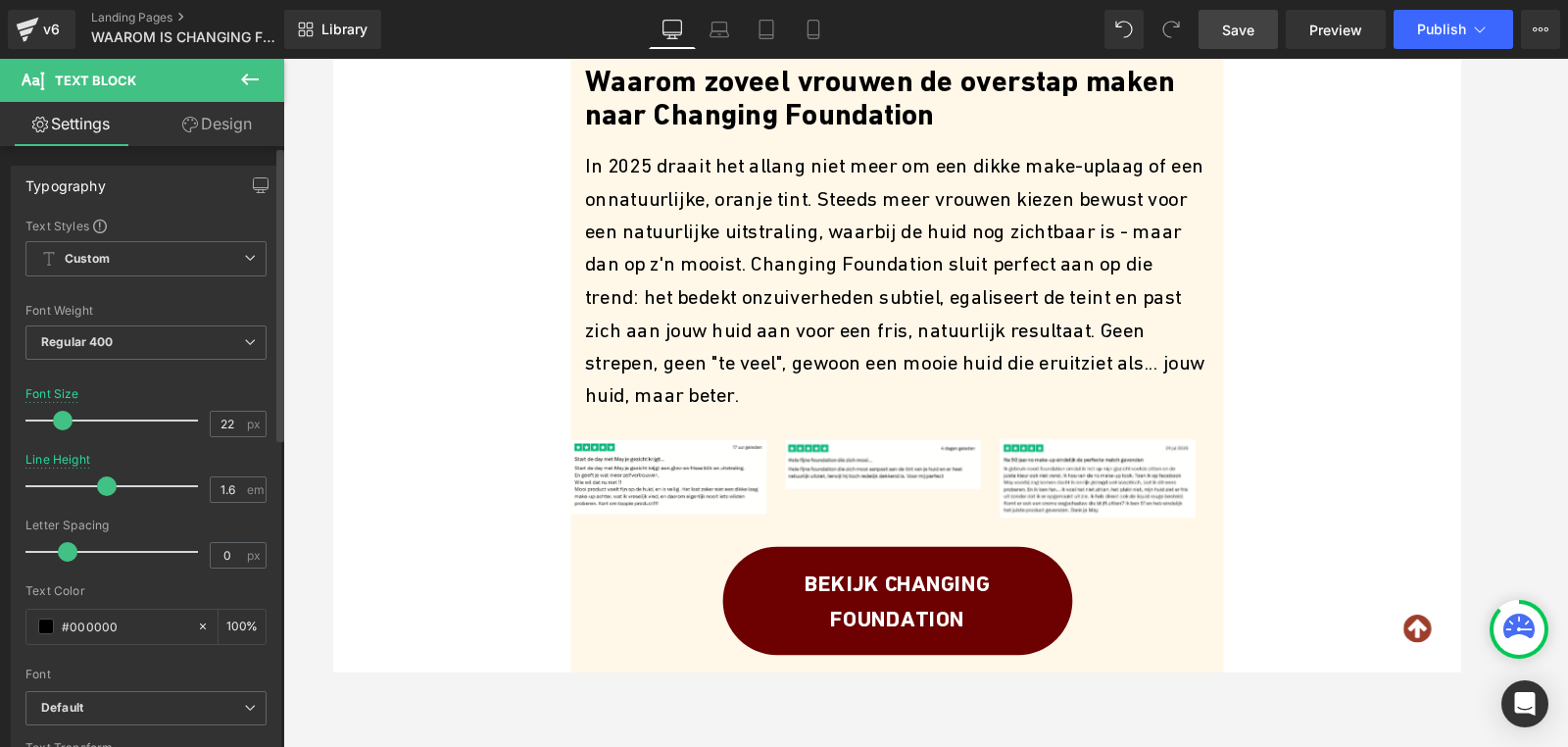 click at bounding box center (63, 421) 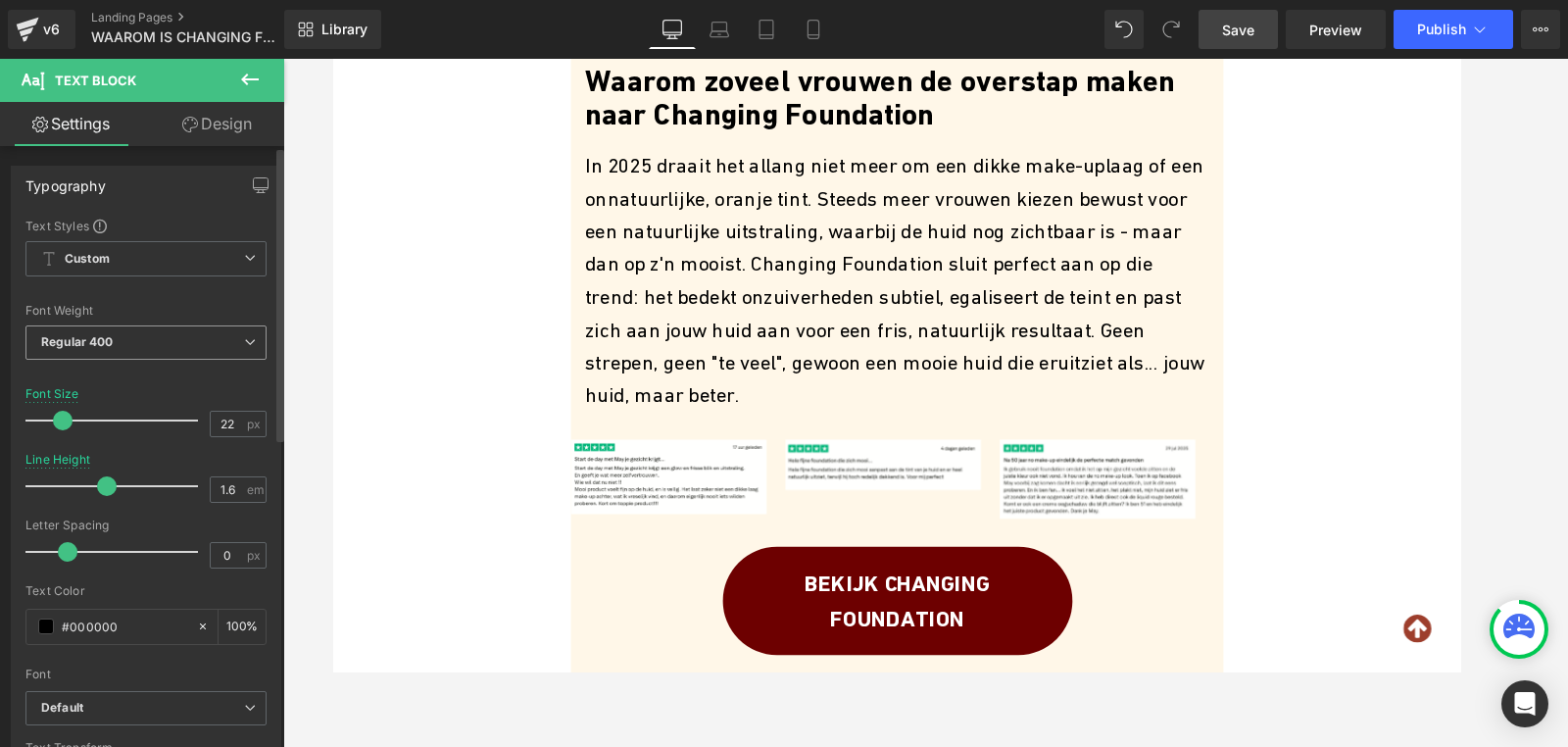 click on "Regular 400" at bounding box center (146, 342) 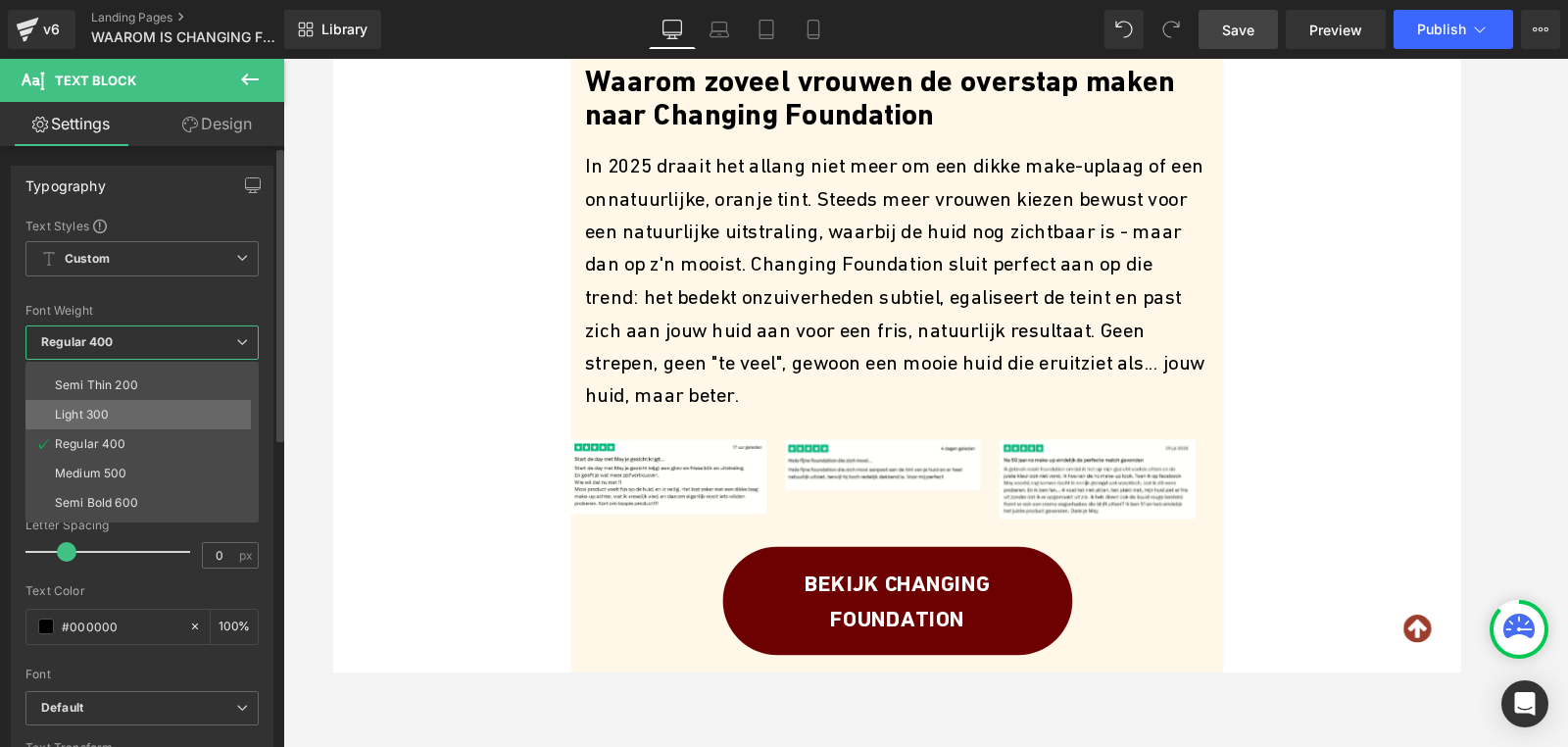 scroll, scrollTop: 23, scrollLeft: 0, axis: vertical 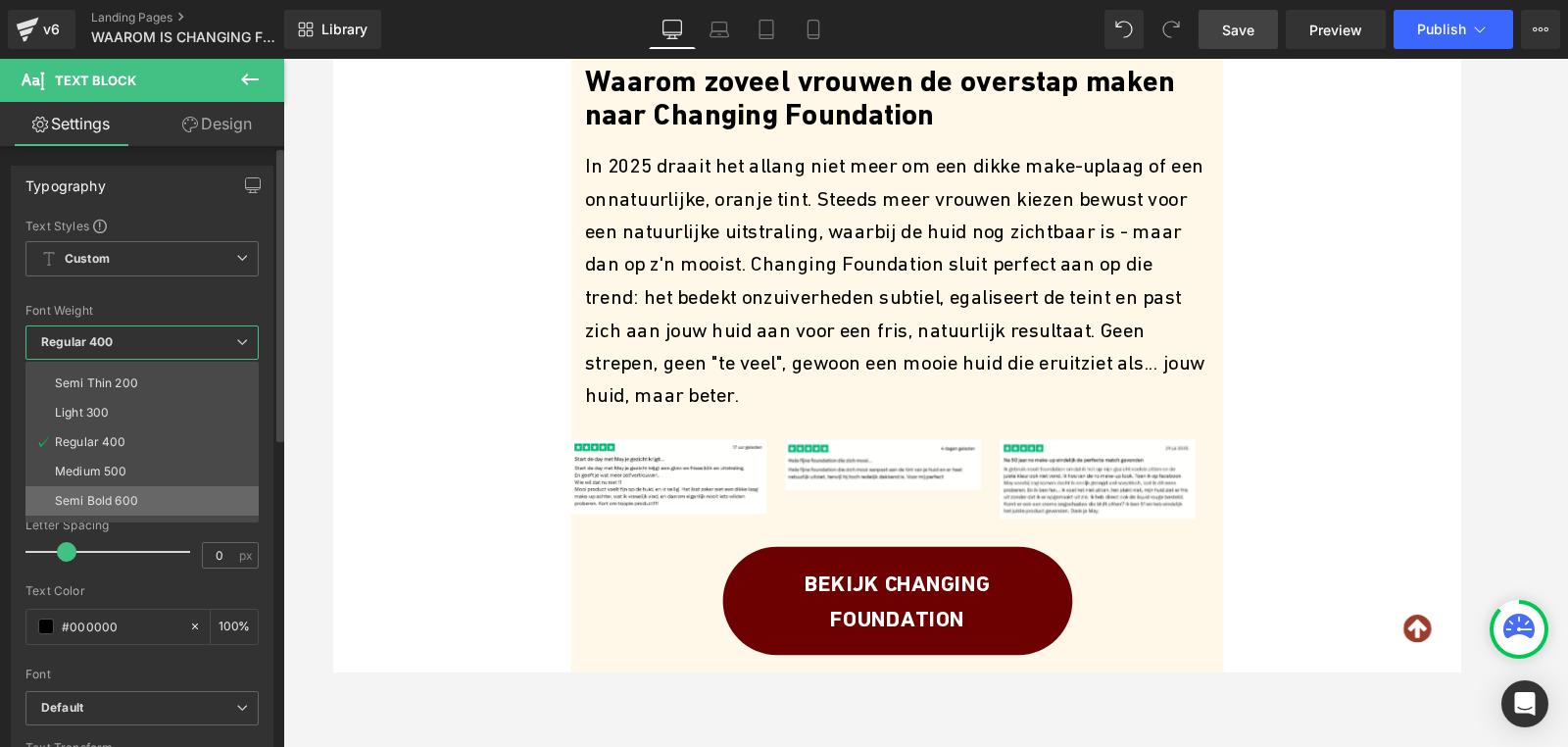 click on "Semi Bold 600" at bounding box center [96, 501] 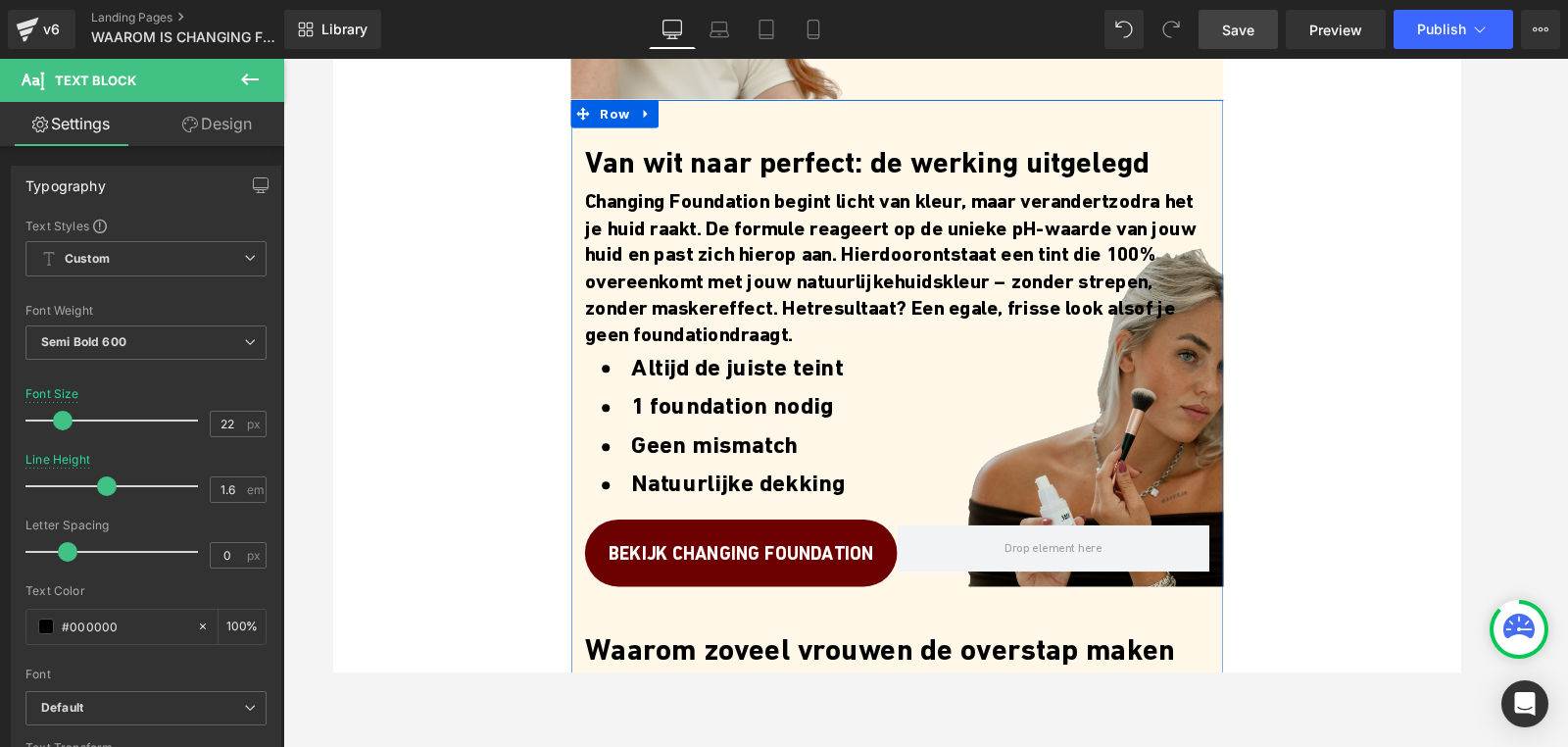scroll, scrollTop: 476, scrollLeft: 0, axis: vertical 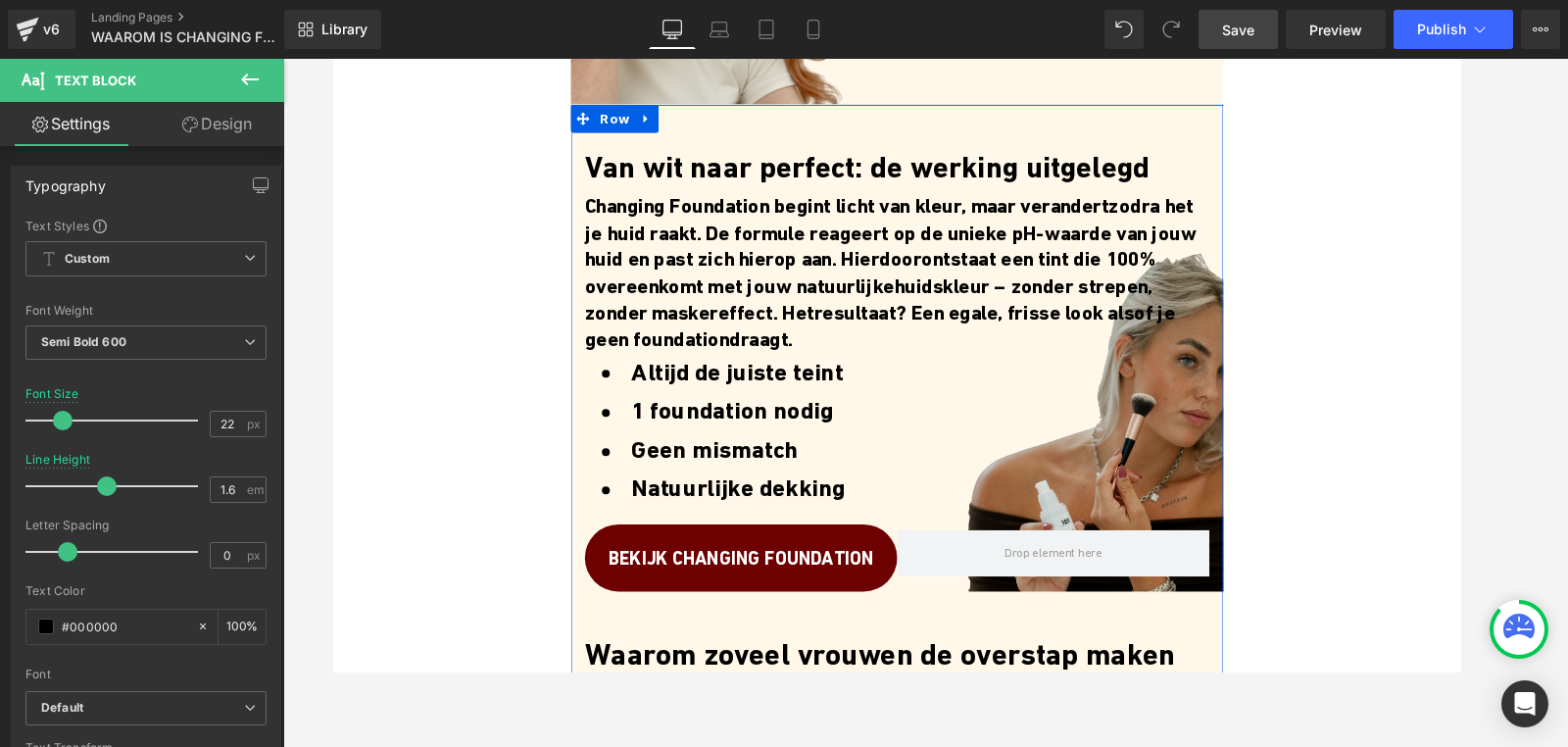 click on "ontstaat een tint die 100% overeenkomt met jouw natuurlijke" at bounding box center [897, 283] 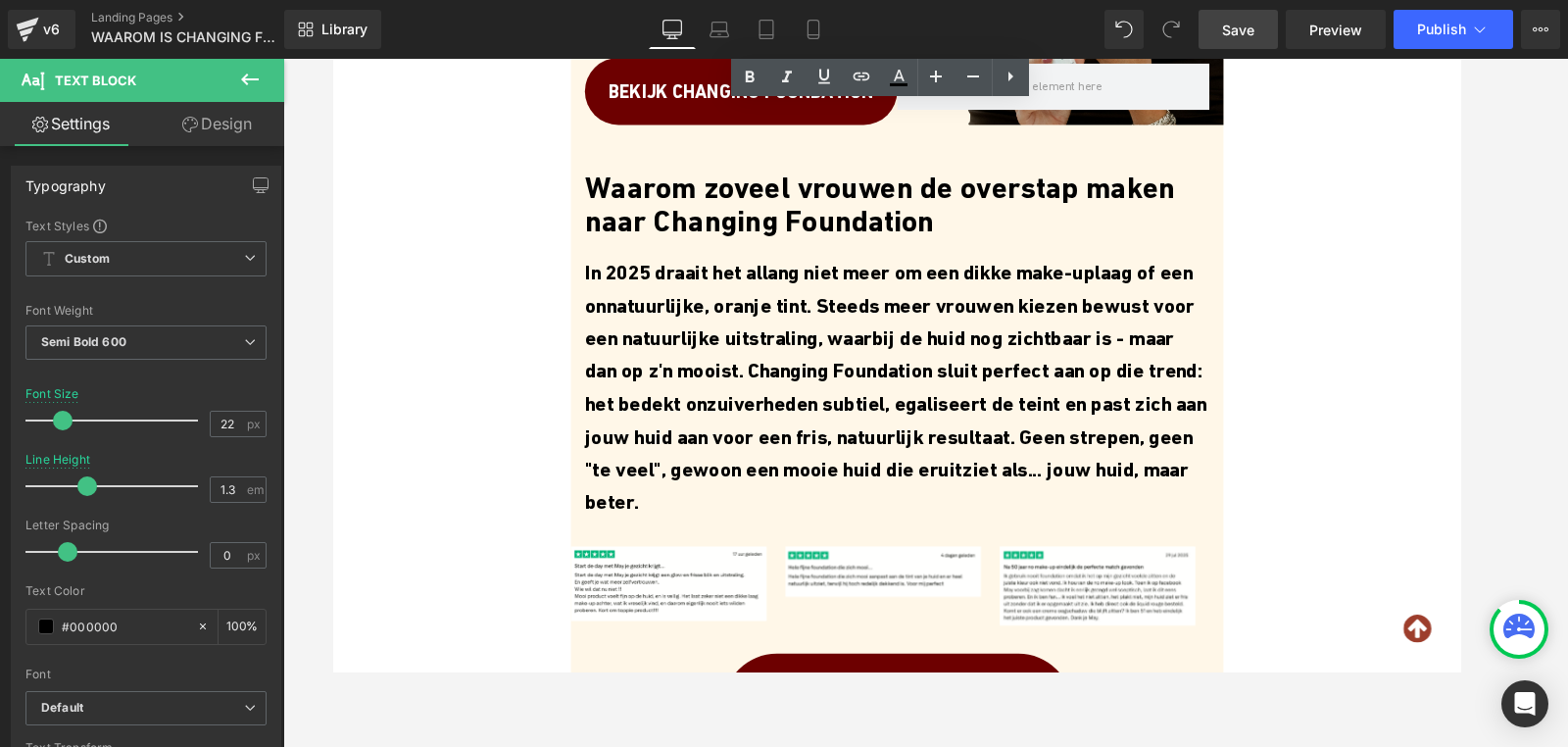 scroll, scrollTop: 974, scrollLeft: 0, axis: vertical 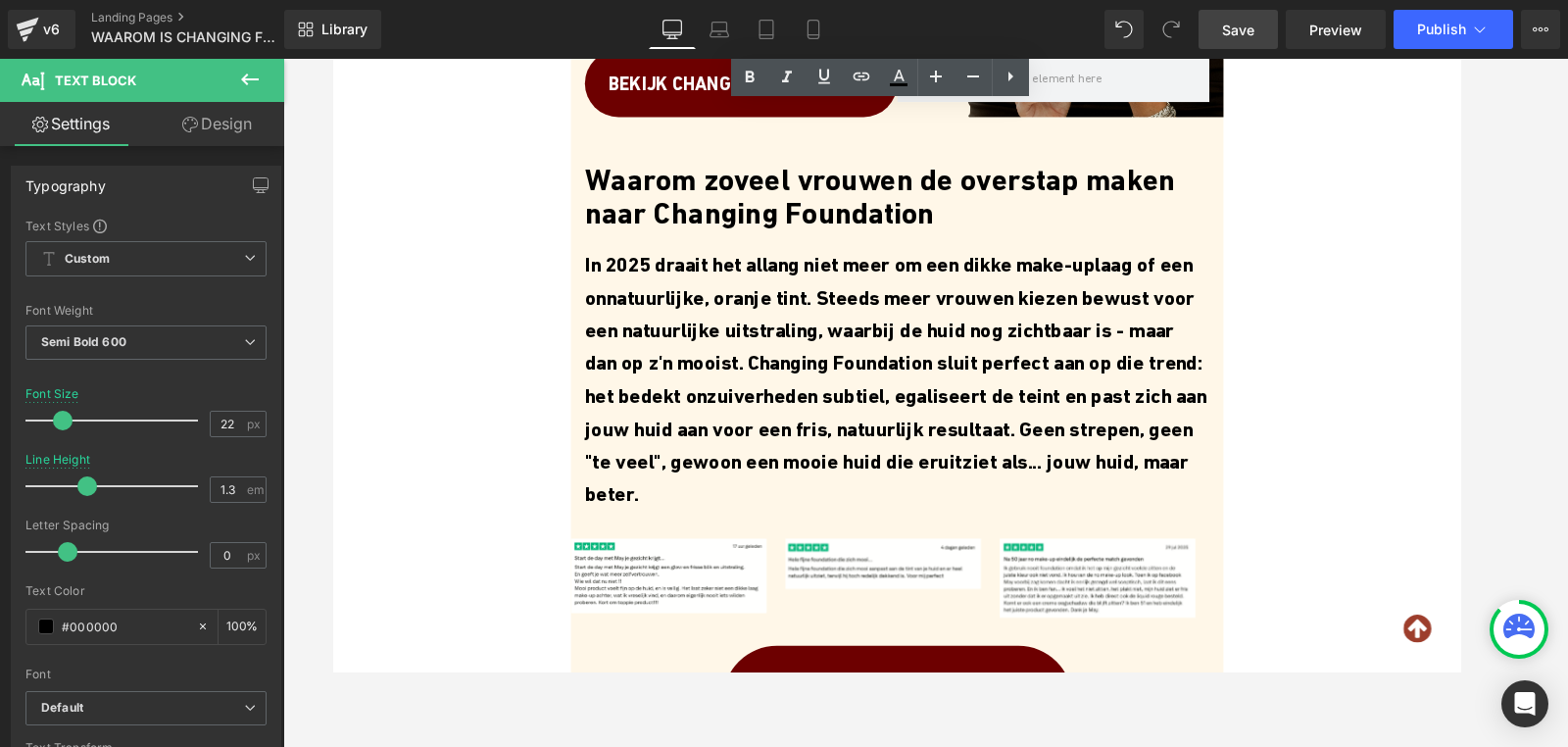 click on "In 2025 draait het allang niet meer om een dikke make-uplaag of een onnatuurlijke, oranje tint. Steeds meer vrouwen kiezen bewust voor een natuurlijke uitstraling, waarbij de huid nog zichtbaar is - maar dan op z'n mooist. Changing Foundation sluit perfect aan op die trend: het bedekt onzuiverheden subtiel, egaliseert de teint en past zich aan jouw huid aan voor een fris, natuurlijk resultaat. Geen strepen, geen "te veel", gewoon een mooie huid die eruitziet als... jouw huid, maar beter." at bounding box center (925, 397) 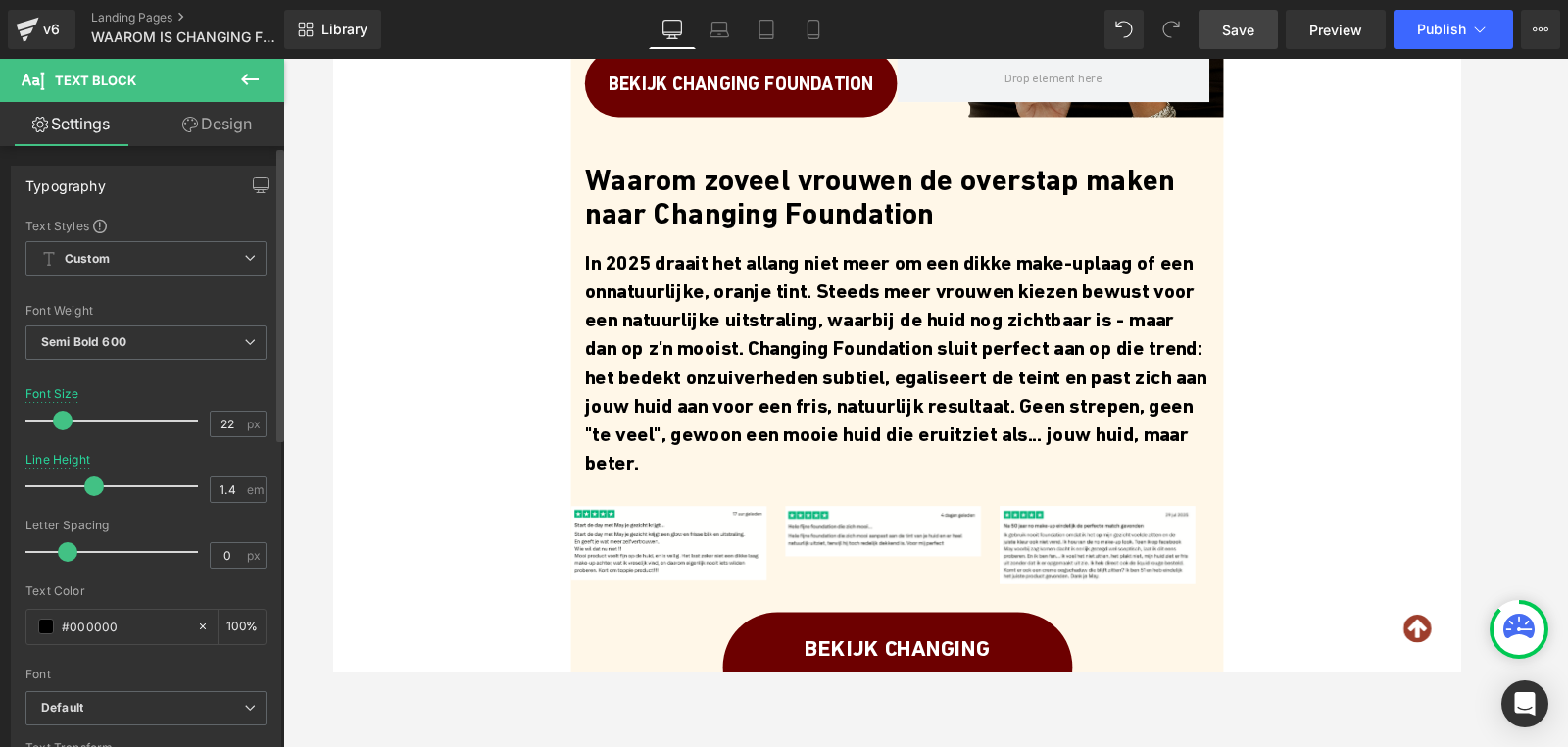 type on "1.3" 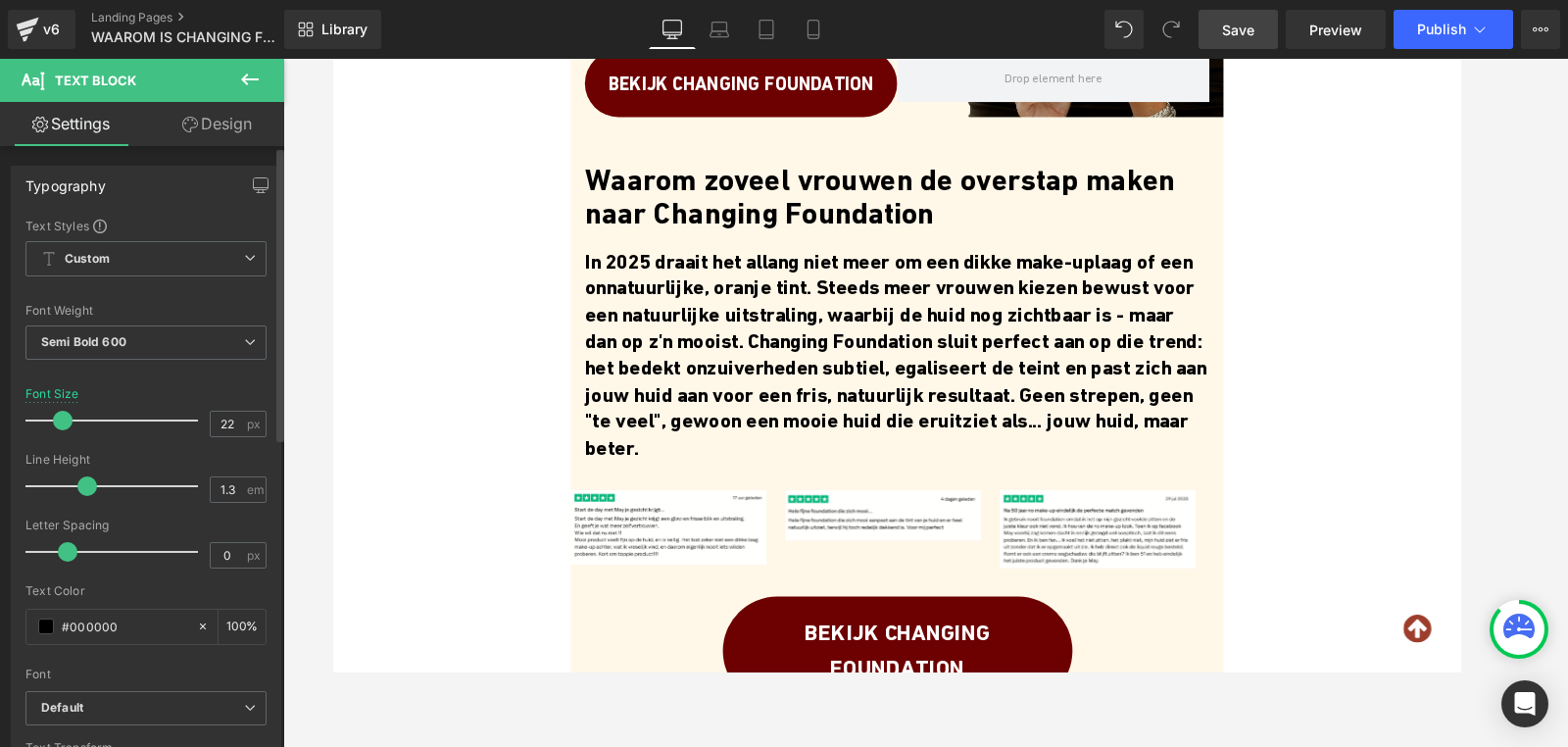 drag, startPoint x: 100, startPoint y: 487, endPoint x: 83, endPoint y: 486, distance: 17.029386 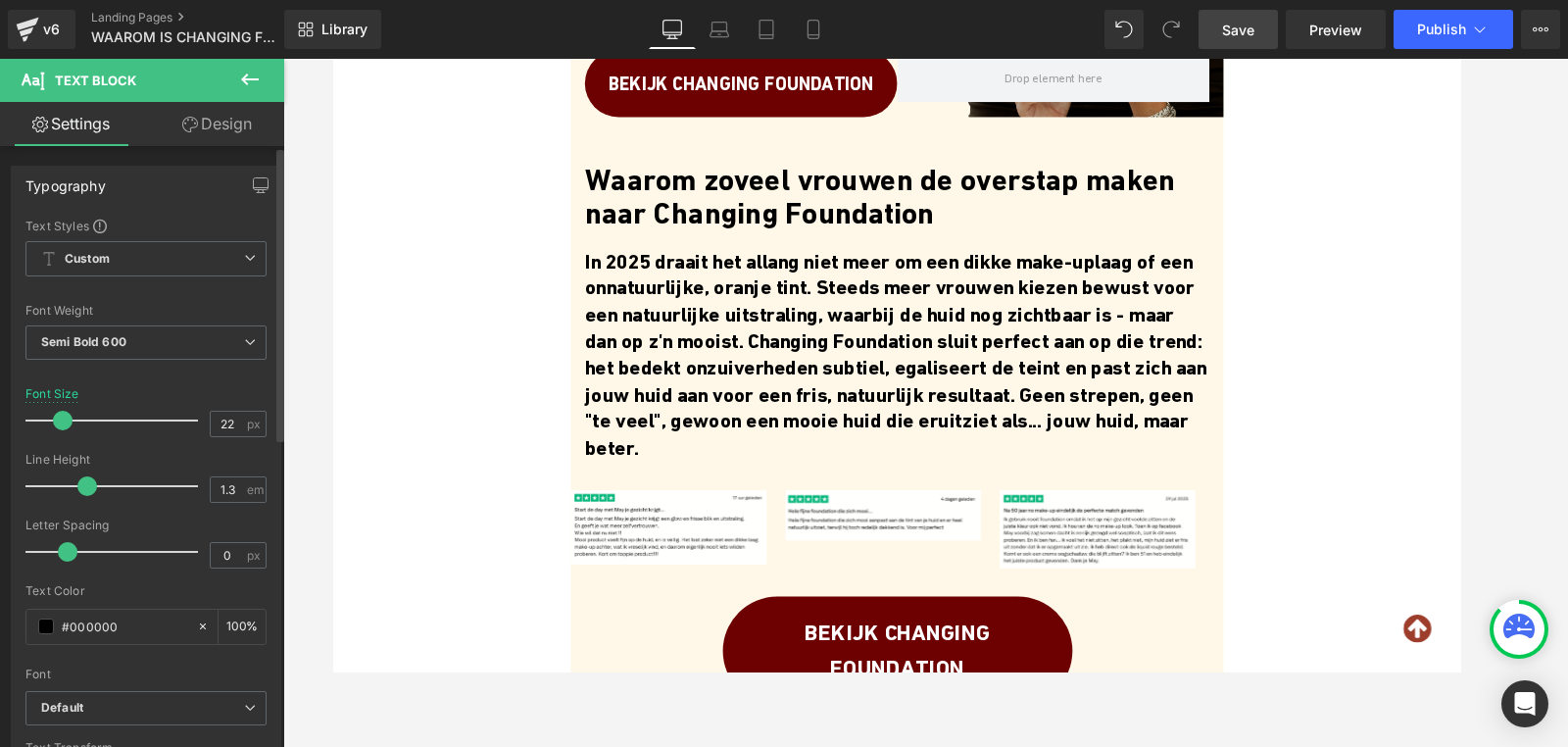click at bounding box center (87, 486) 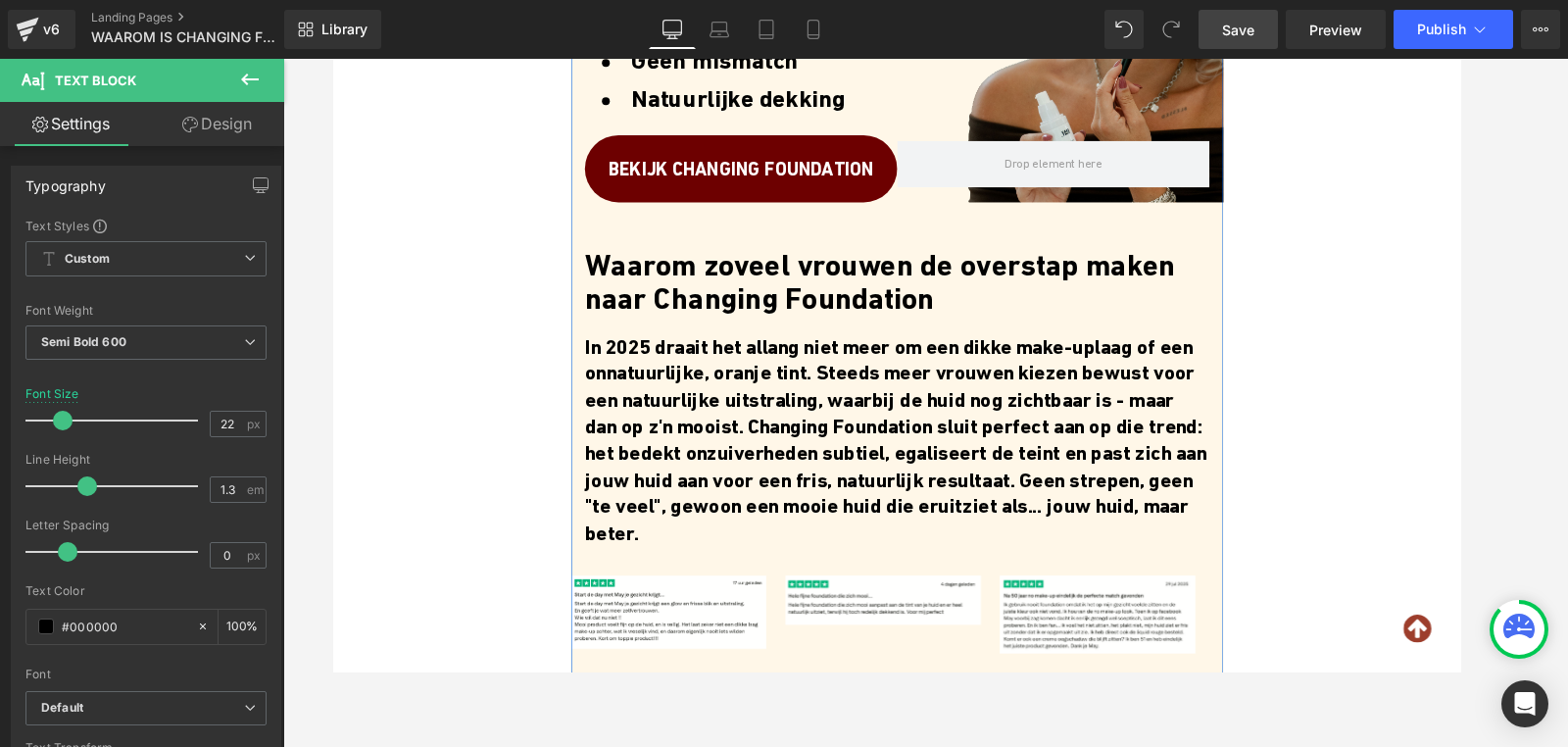 scroll, scrollTop: 876, scrollLeft: 0, axis: vertical 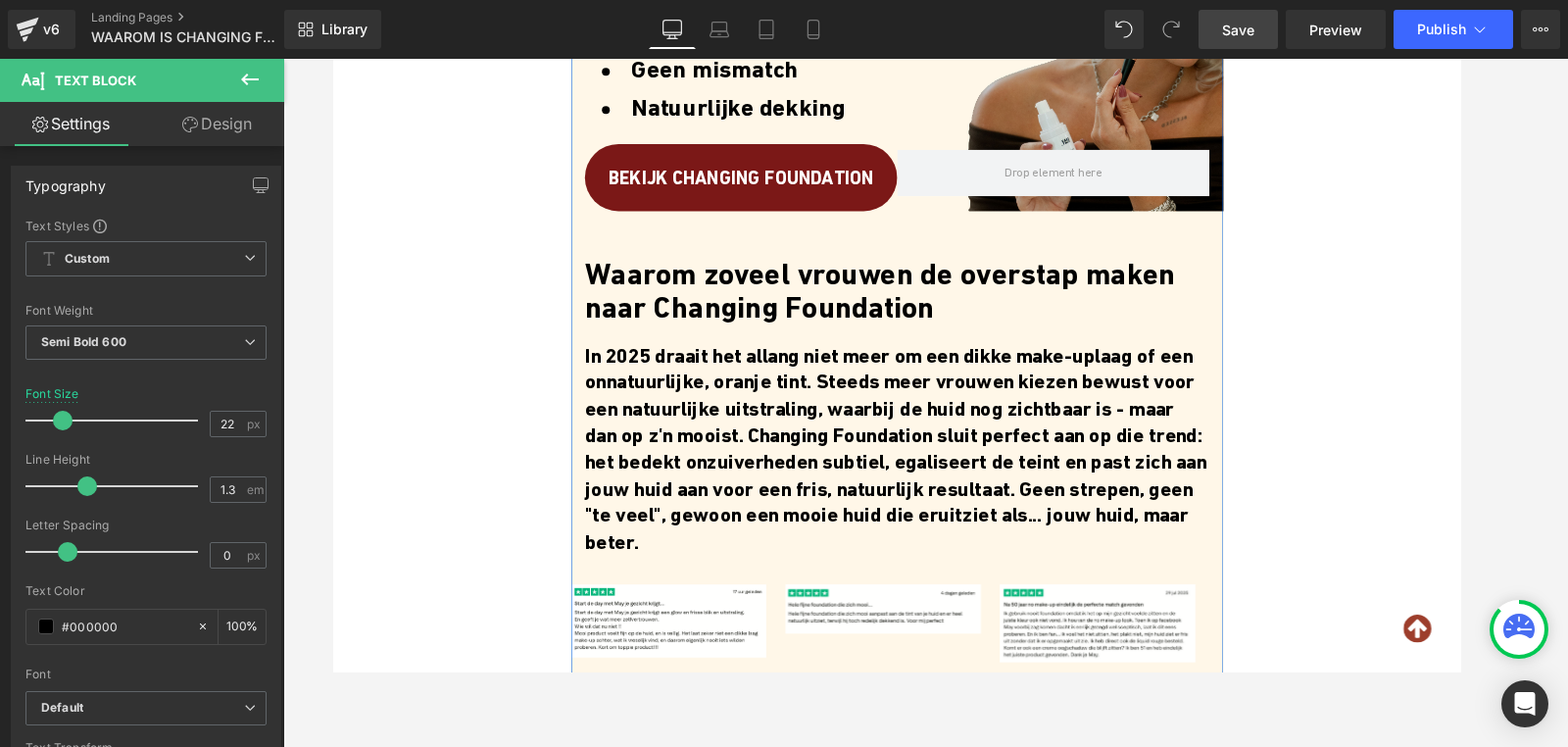 click on "BEKIJK CHANGING FOUNDATION" at bounding box center [760, 183] 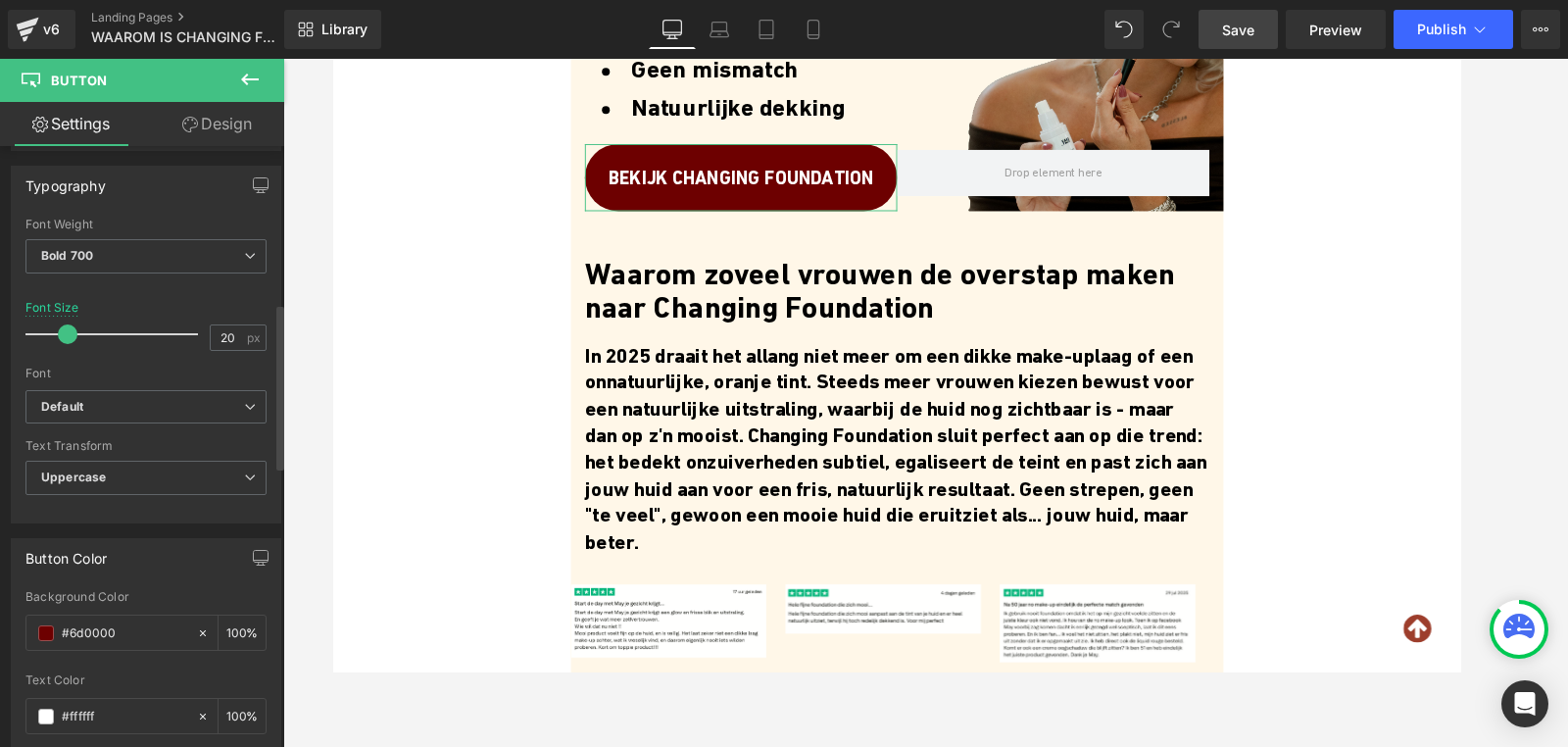 scroll, scrollTop: 570, scrollLeft: 0, axis: vertical 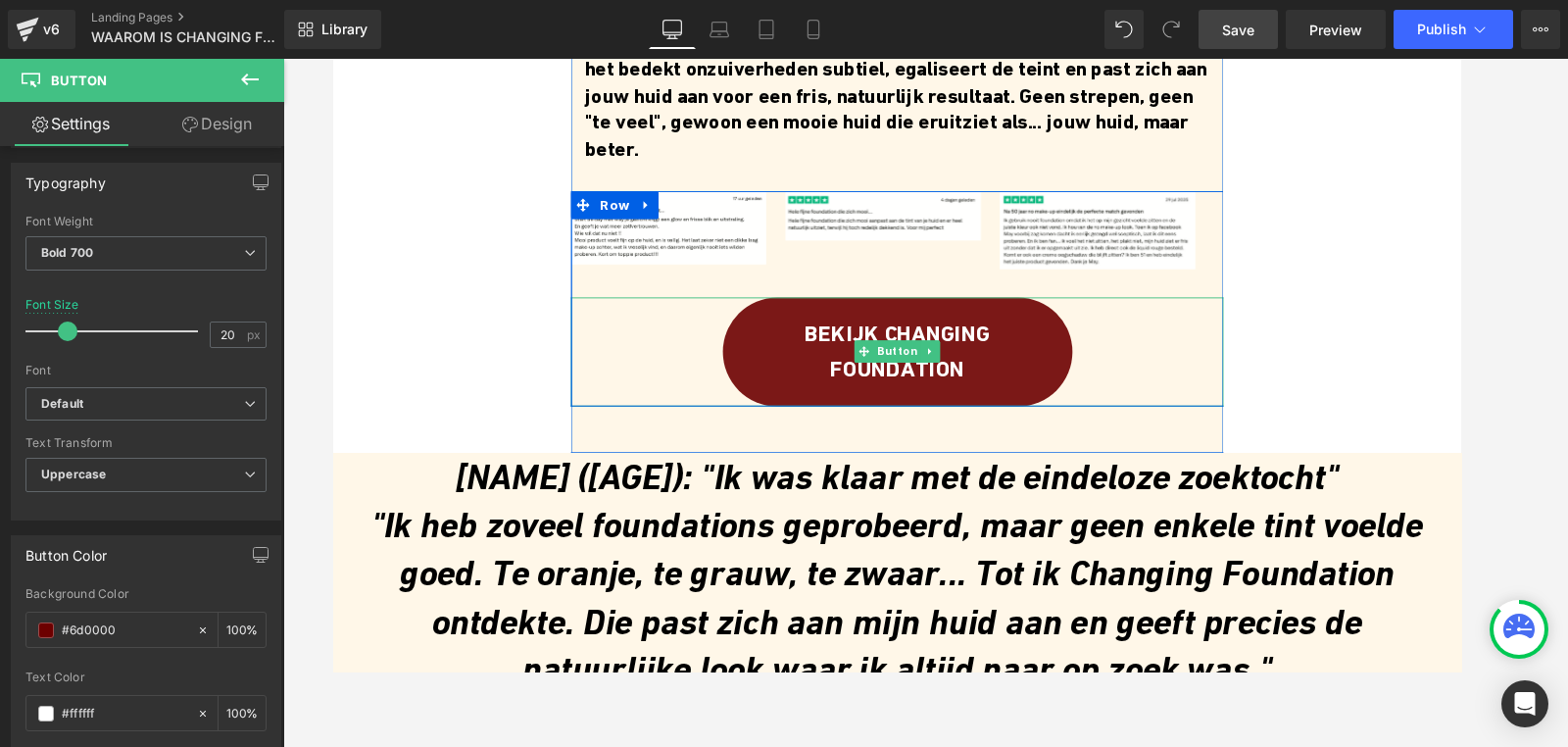 click on "BEKIJK CHANGING FOUNDATION" at bounding box center [925, 367] 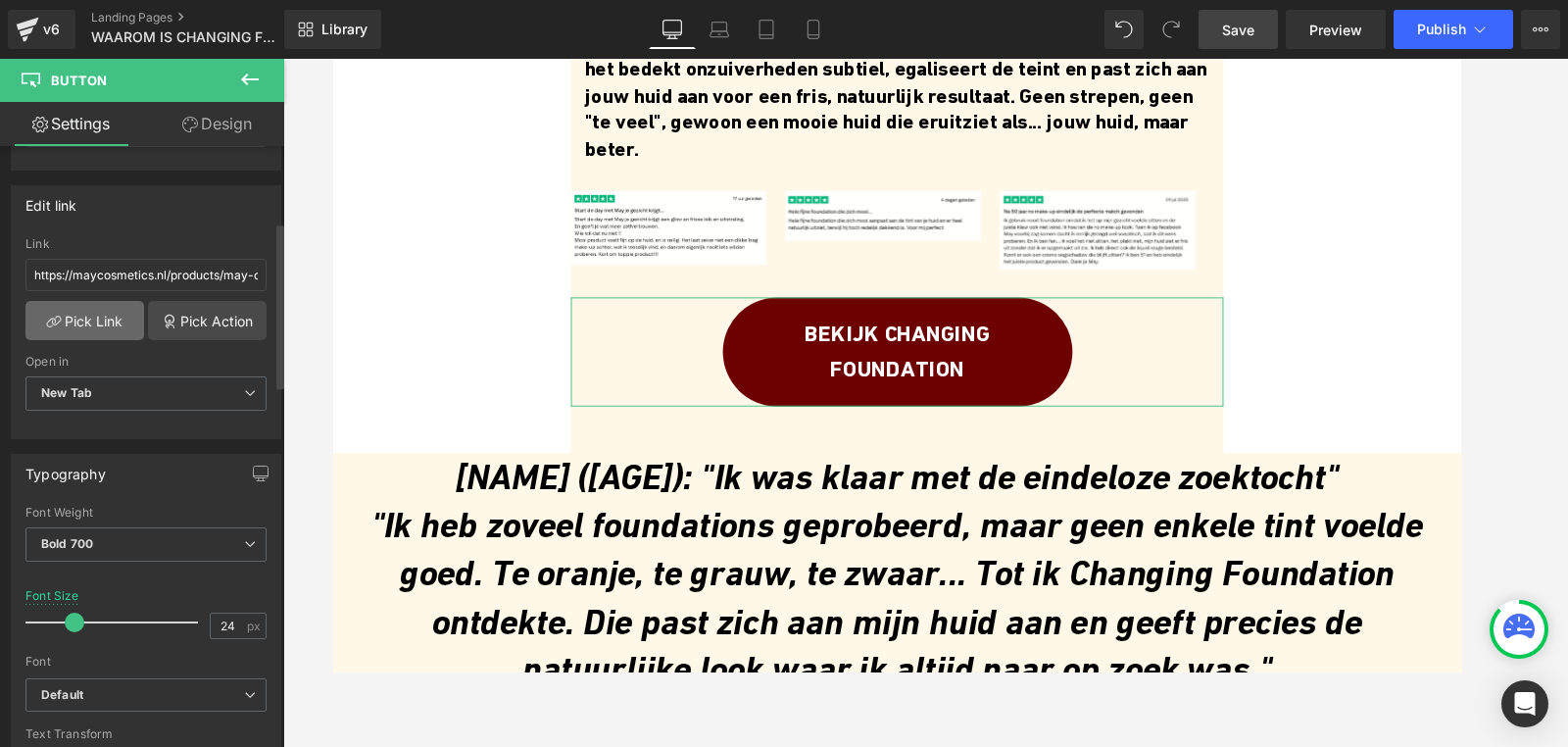 scroll, scrollTop: 282, scrollLeft: 0, axis: vertical 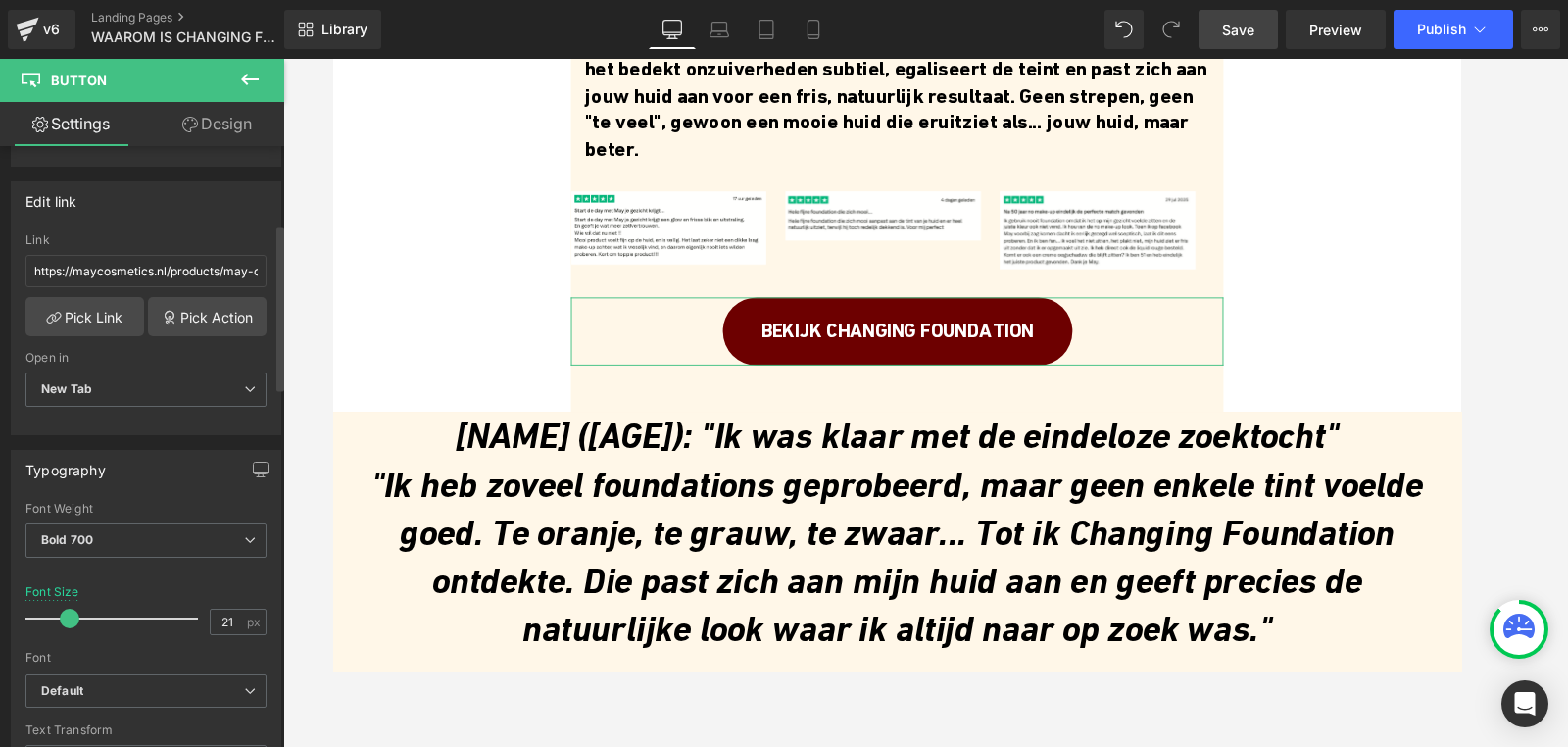 type on "20" 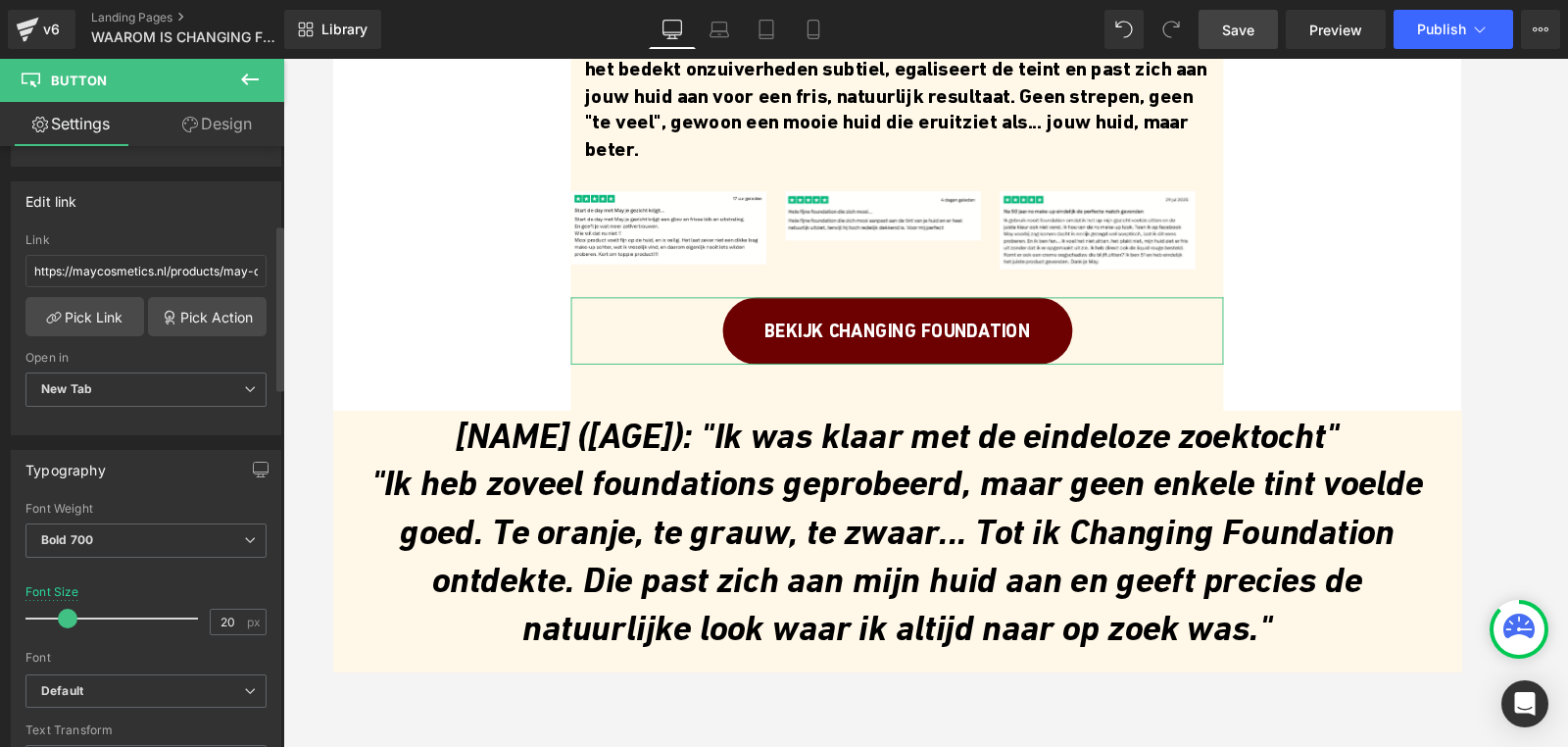 click at bounding box center [68, 619] 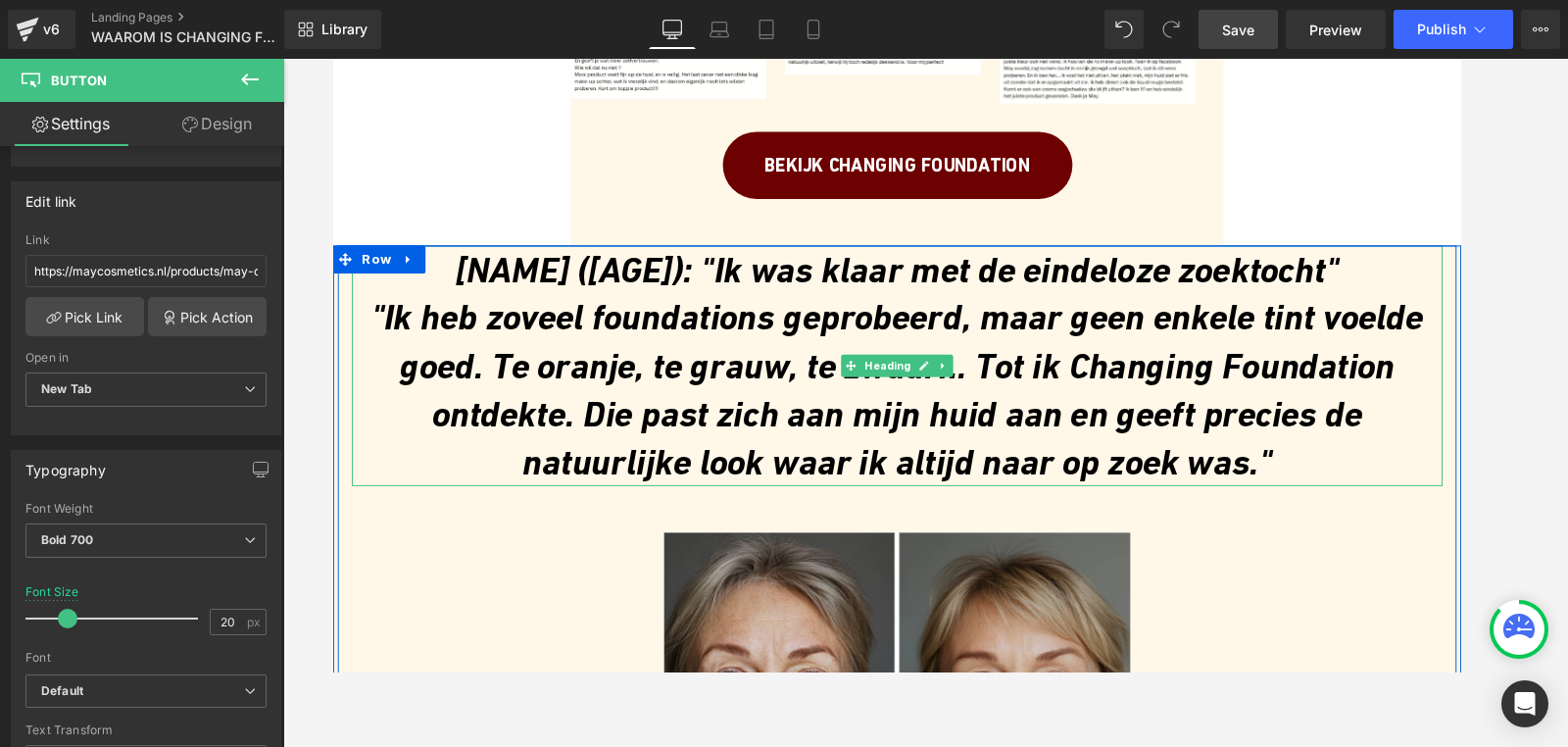 scroll, scrollTop: 1480, scrollLeft: 0, axis: vertical 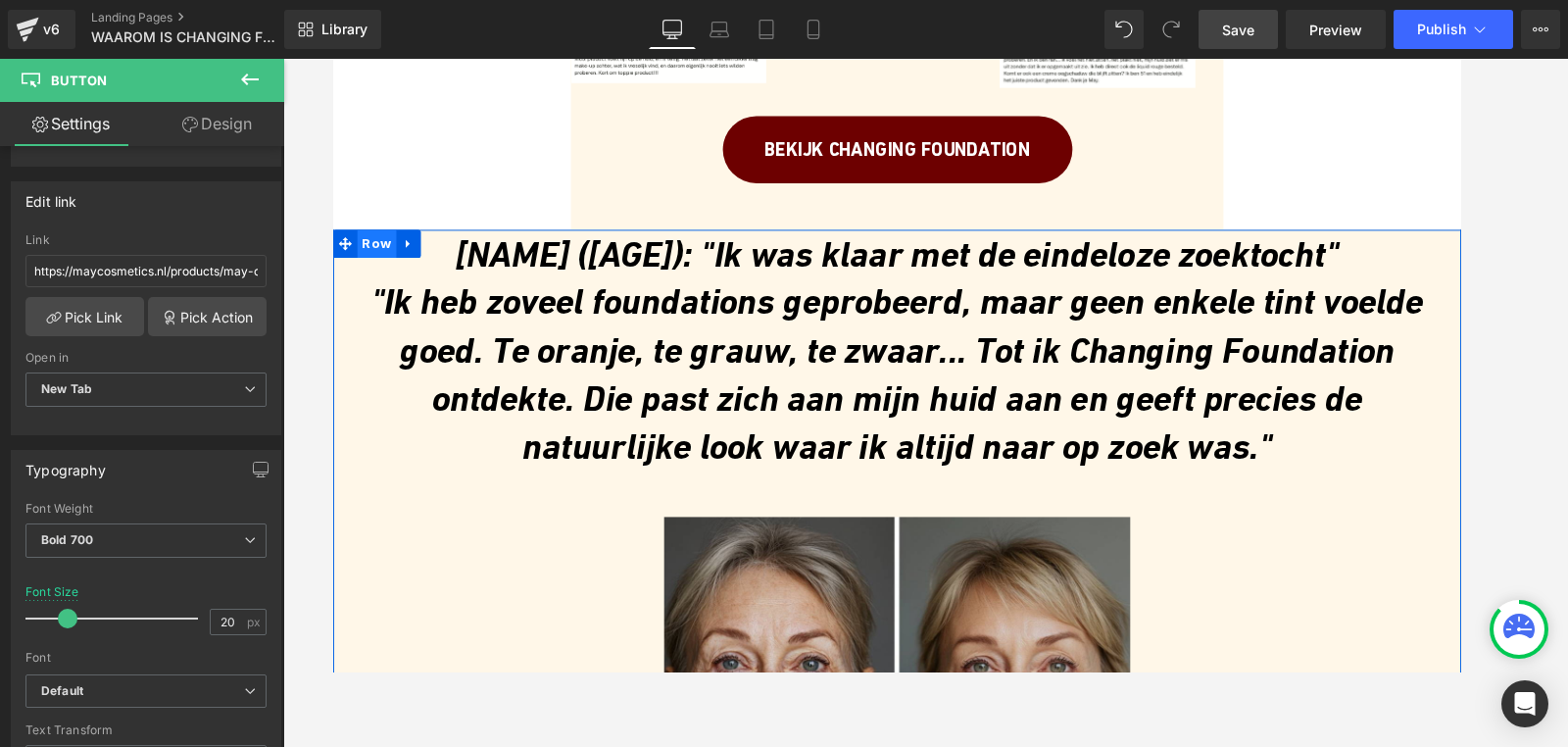 click on "Row" at bounding box center (378, 253) 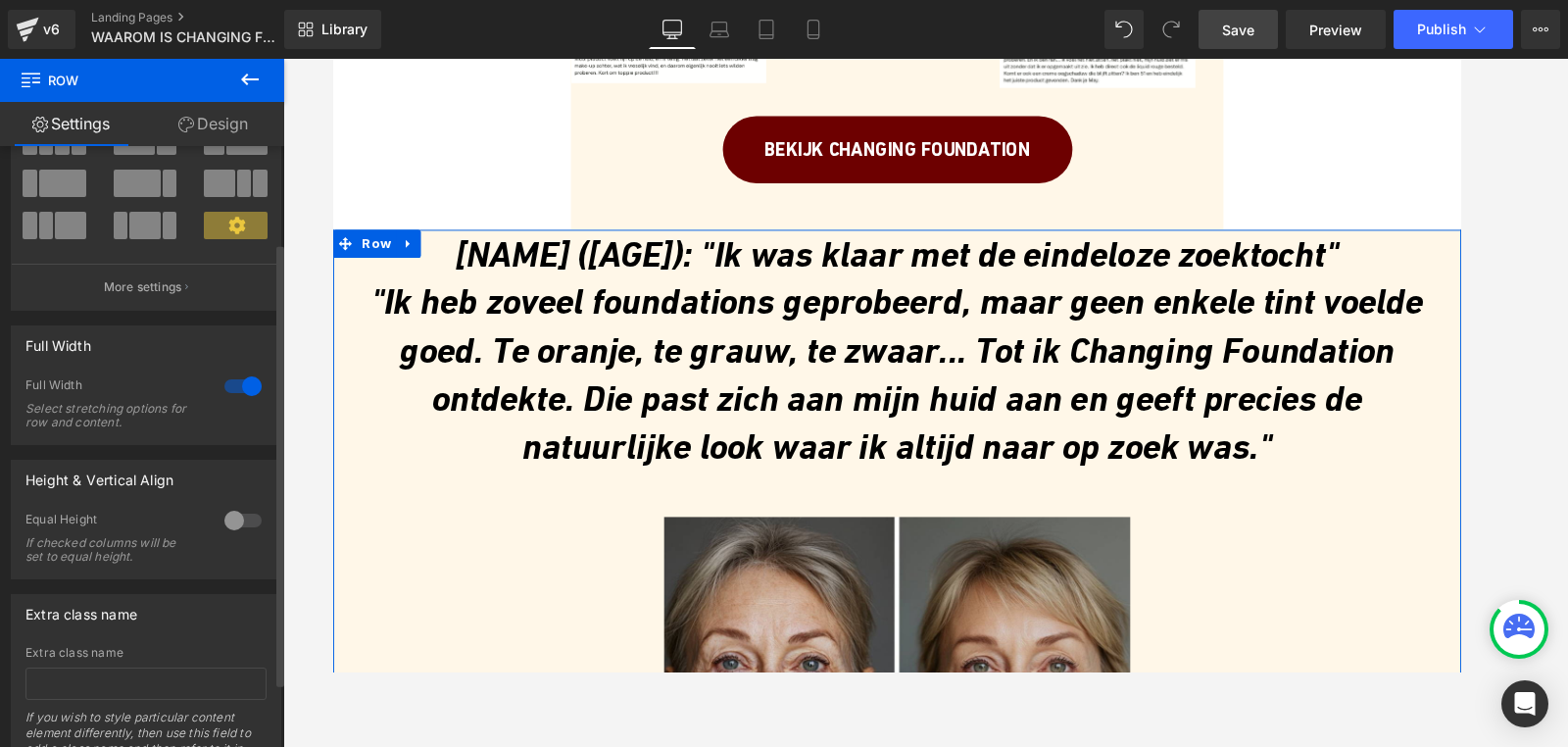 scroll, scrollTop: 130, scrollLeft: 0, axis: vertical 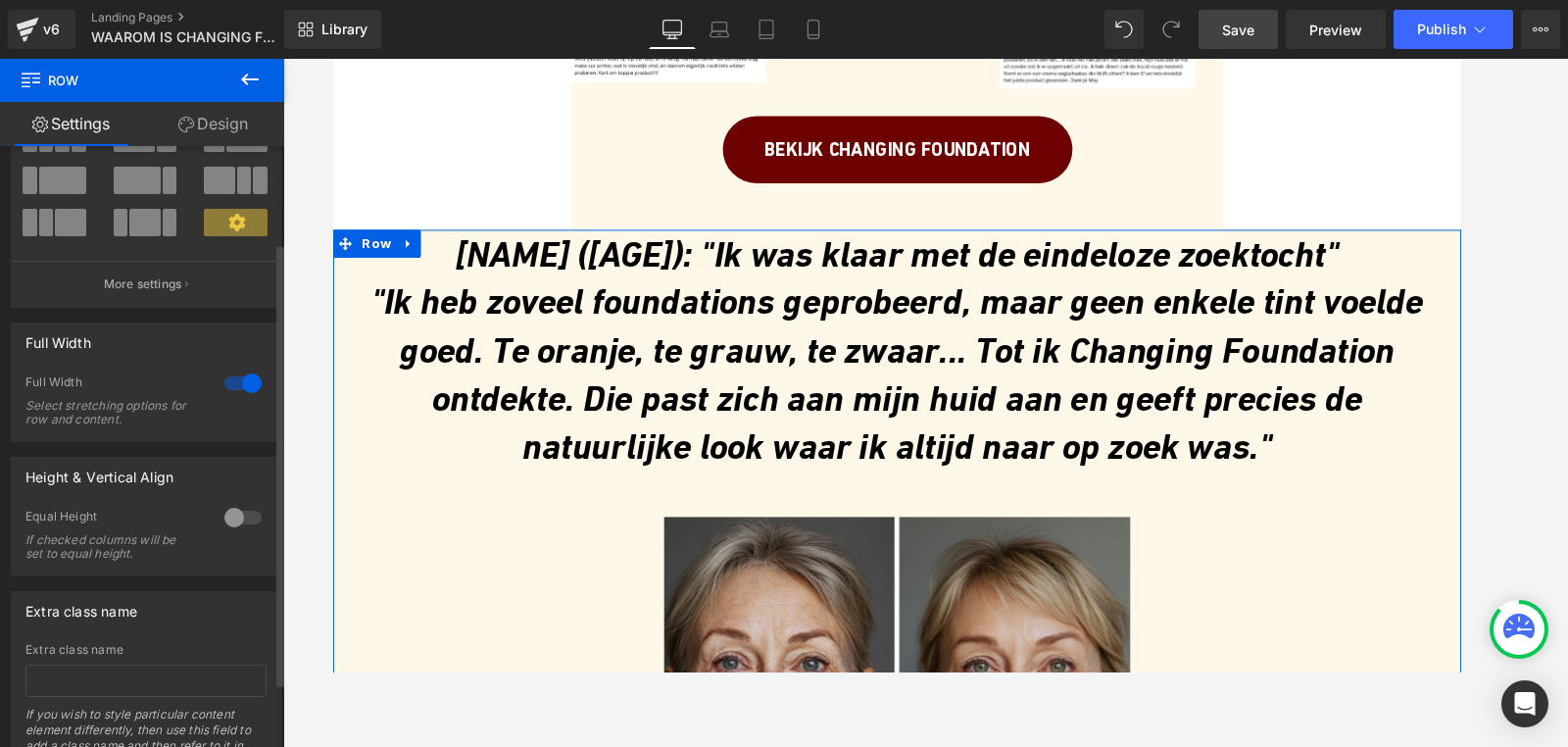 click at bounding box center [243, 383] 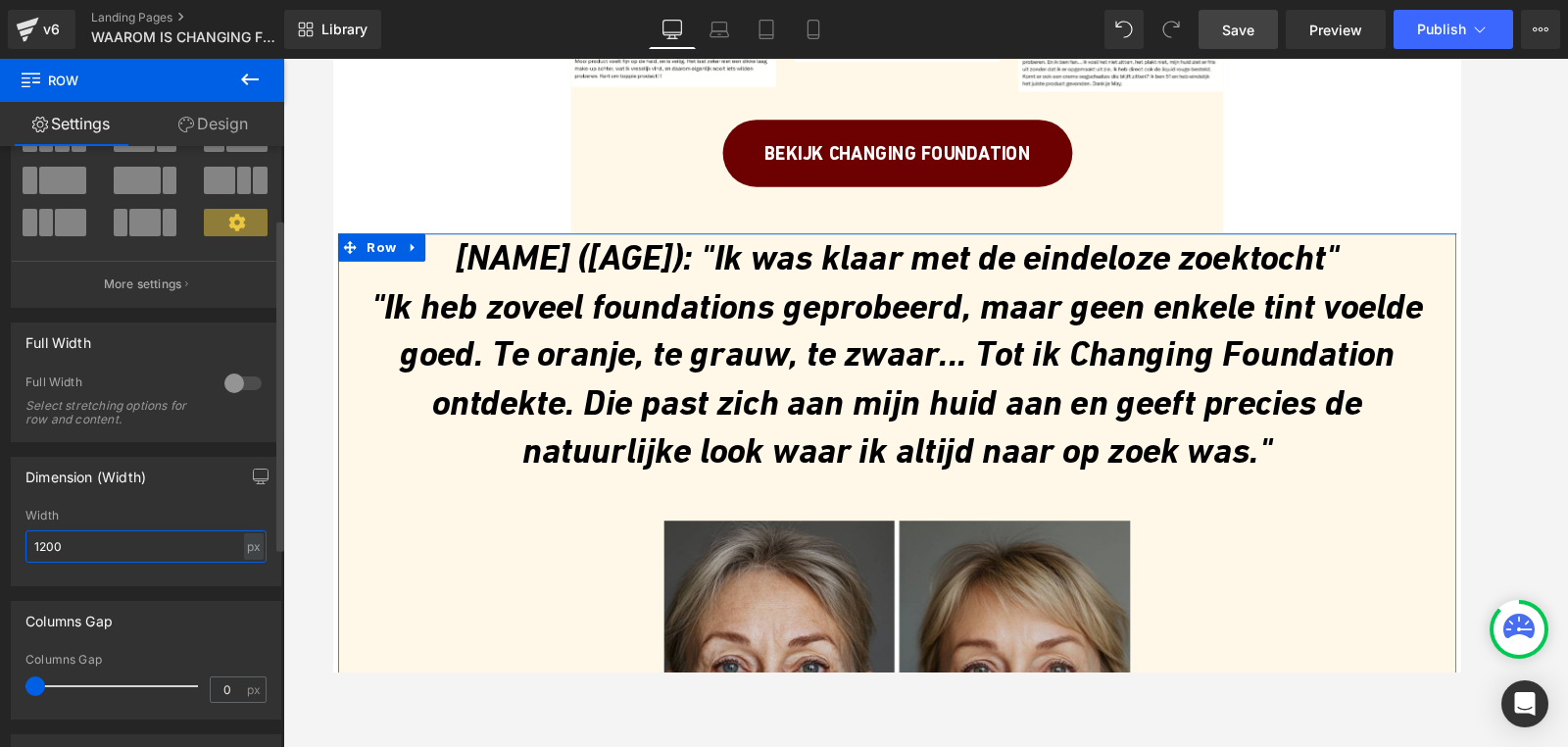 click on "1200" at bounding box center [146, 546] 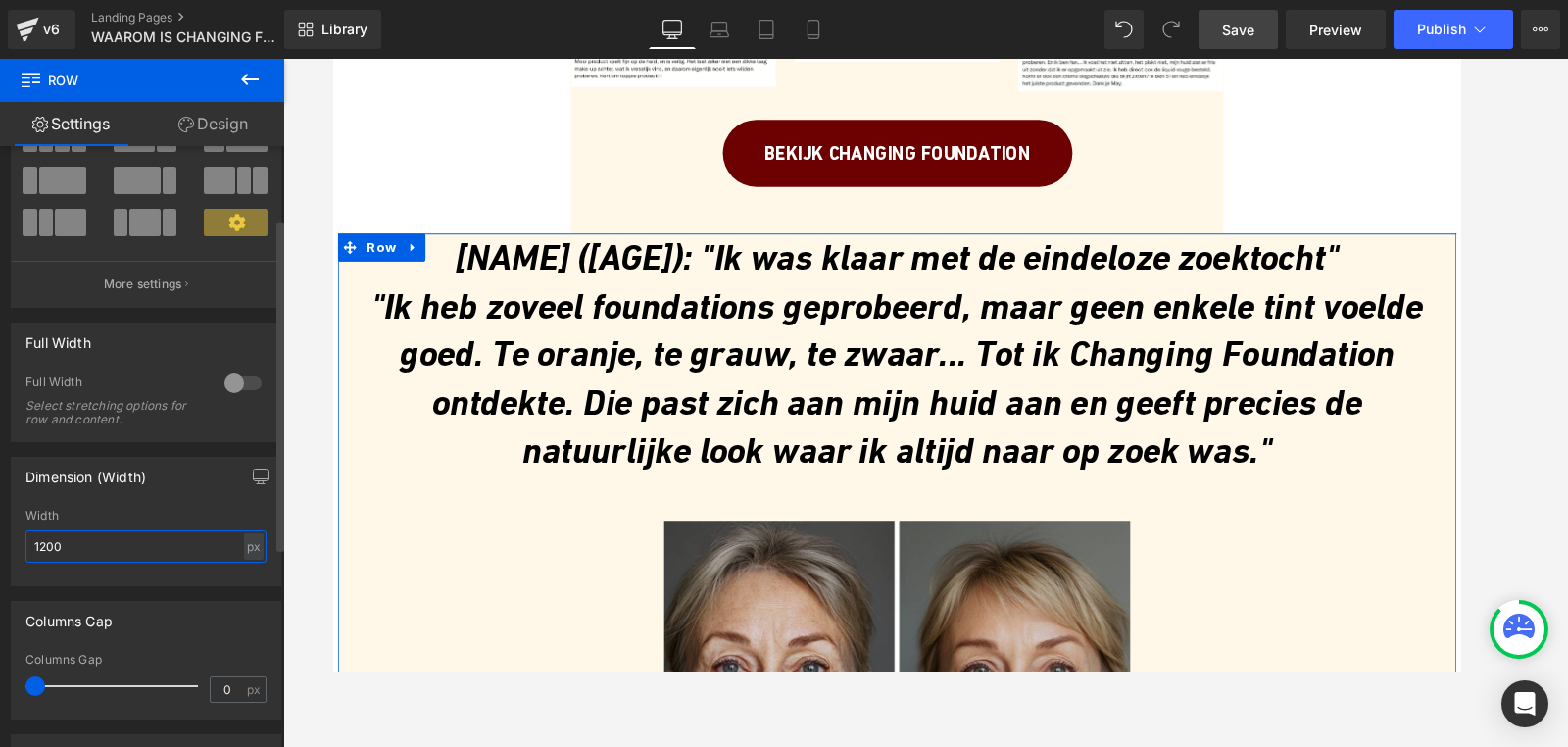 click on "1200" at bounding box center [146, 546] 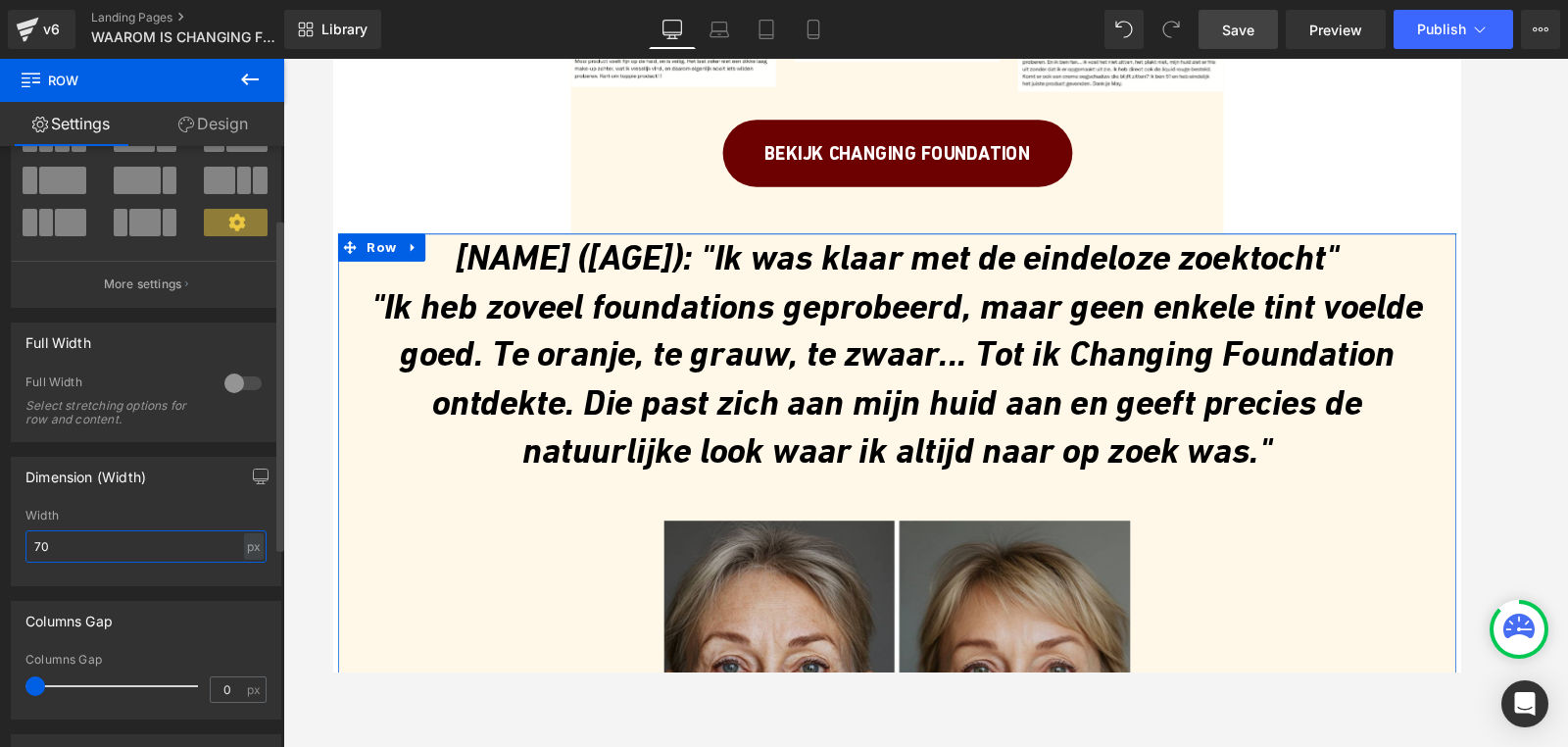 type on "700" 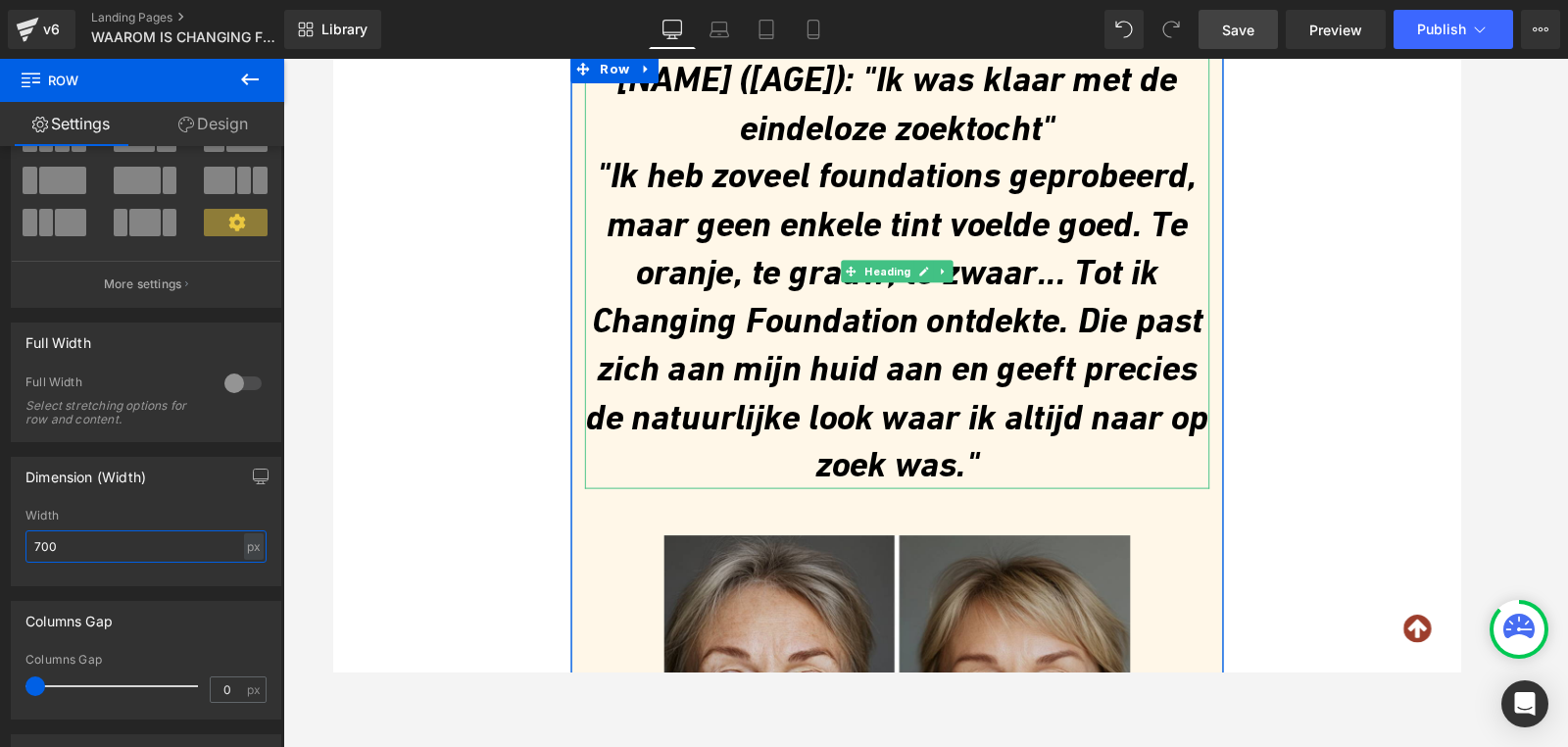 scroll, scrollTop: 1703, scrollLeft: 0, axis: vertical 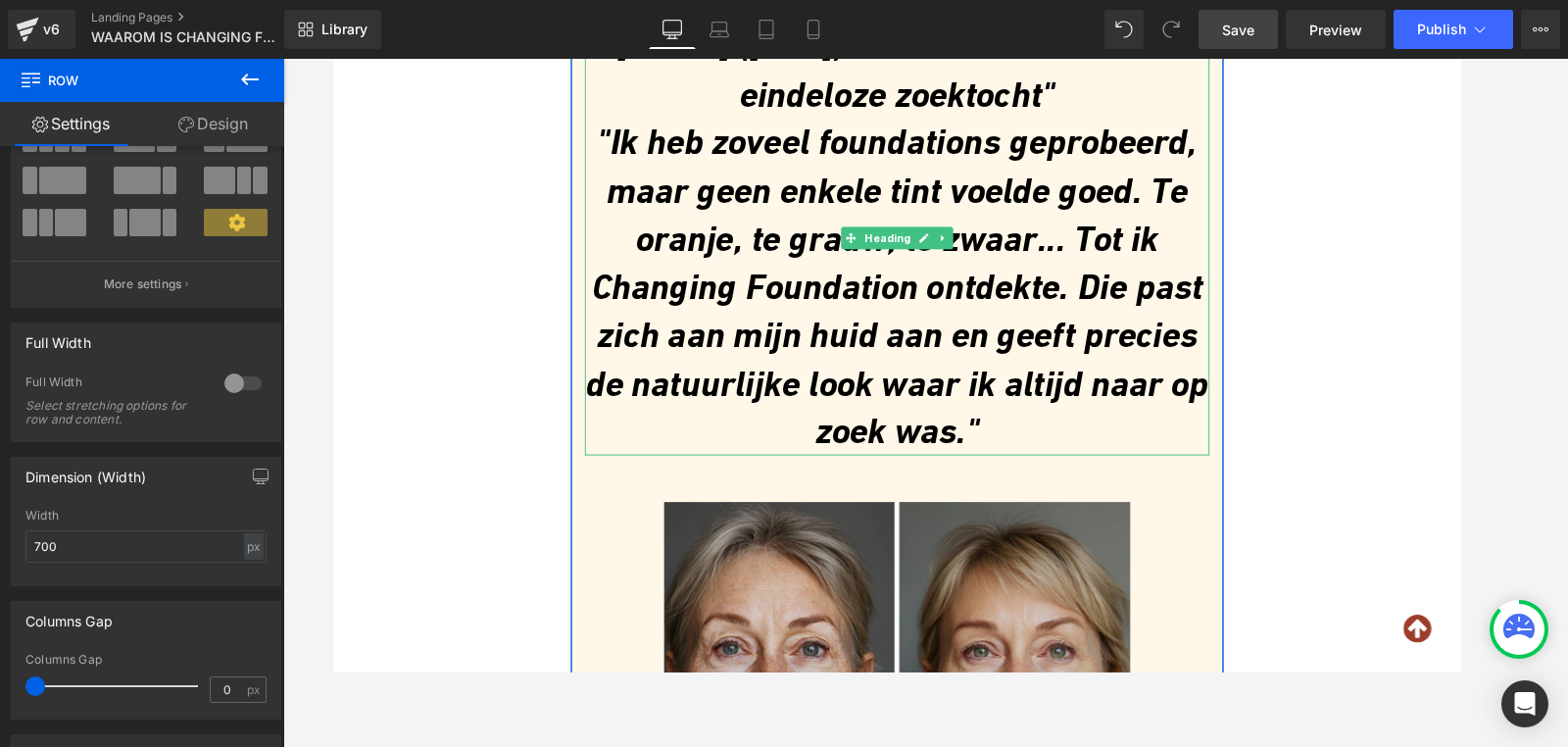 click on ""Ik heb zoveel foundations geprobeerd, maar geen enkele tint voelde goed. Te oranje, te grauw, te zwaar... Tot ik Changing Foundation ontdekte. Die past zich aan mijn huid aan en geeft precies de natuurlijke look waar ik altijd naar op zoek was."" at bounding box center [925, 297] 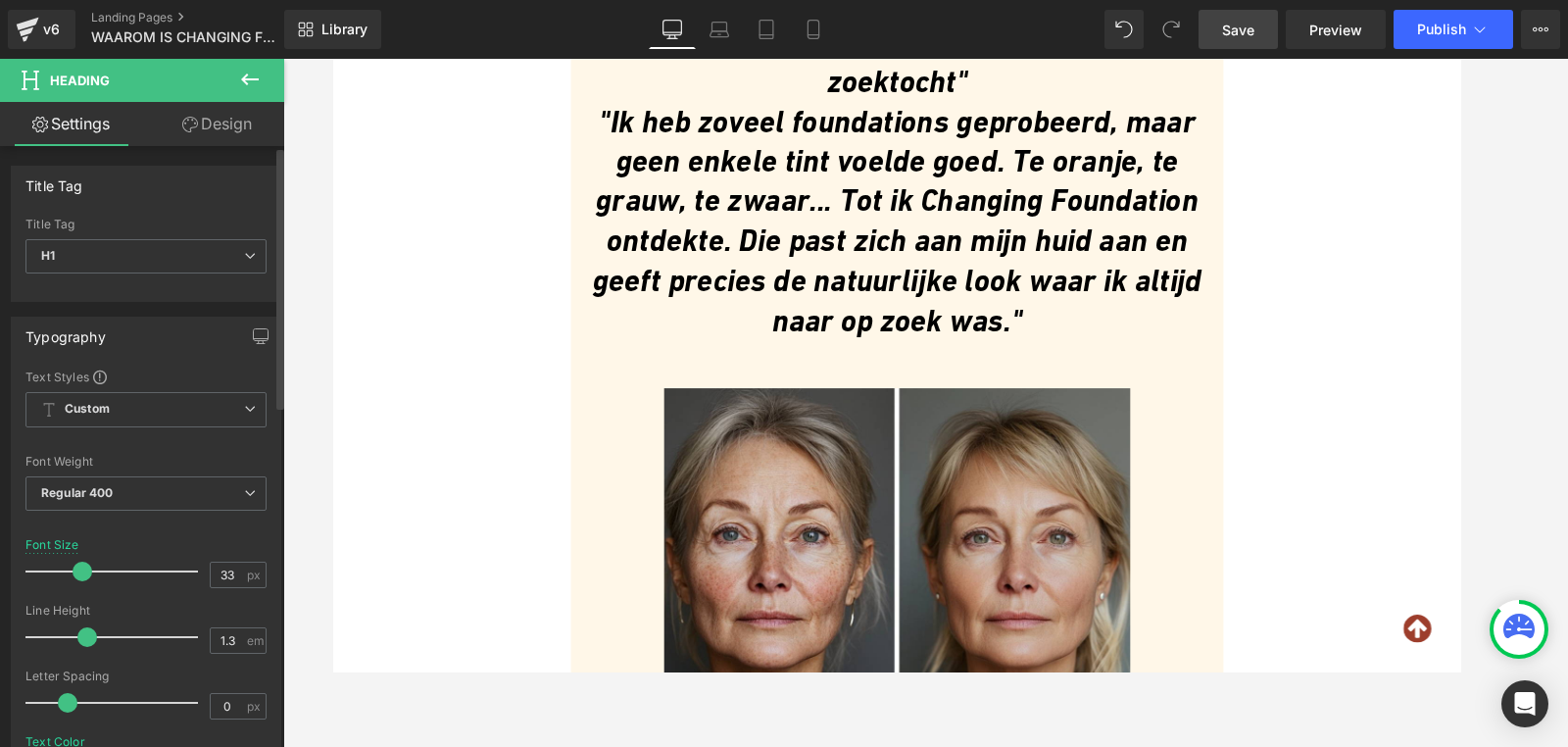 type on "32" 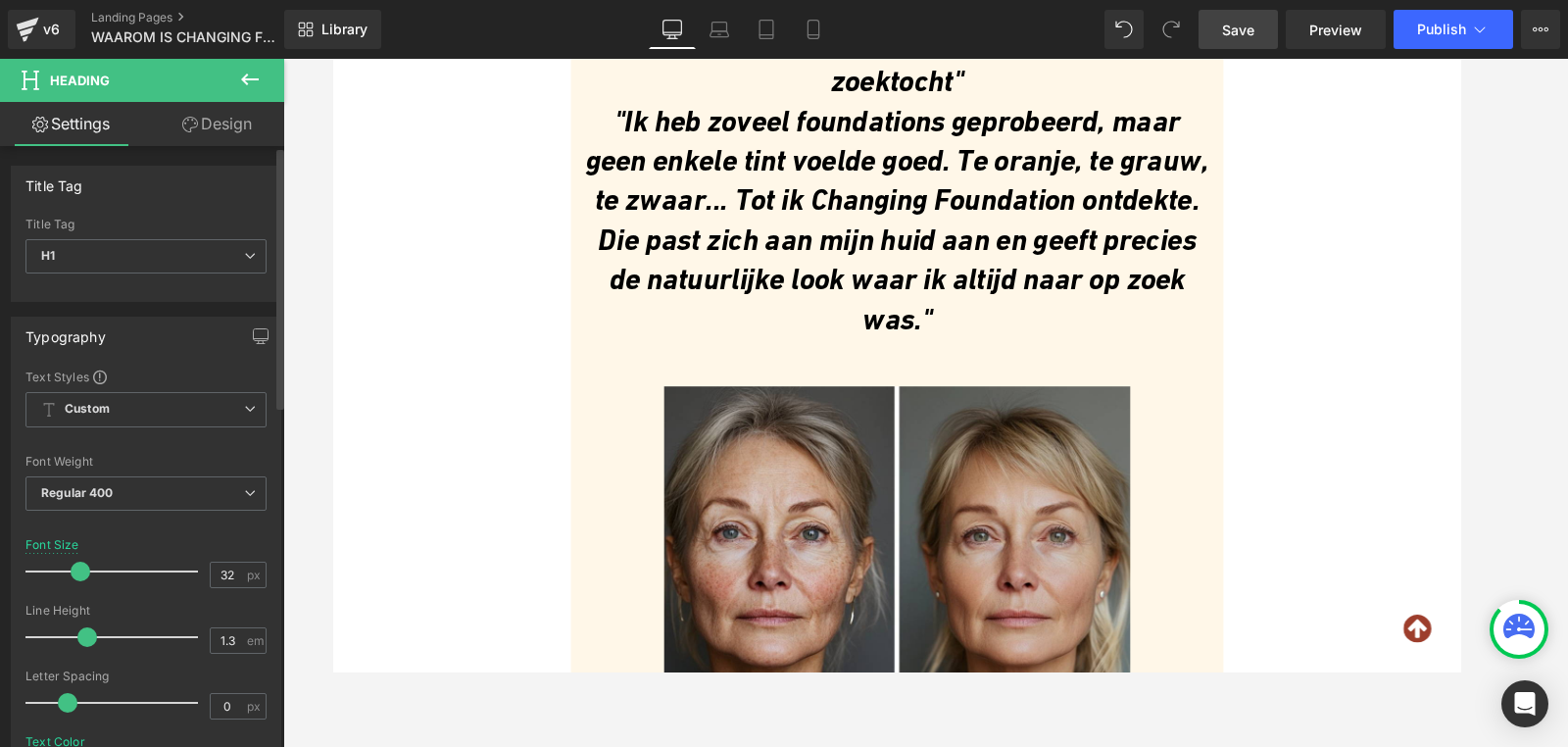 drag, startPoint x: 84, startPoint y: 565, endPoint x: 73, endPoint y: 566, distance: 11.045361 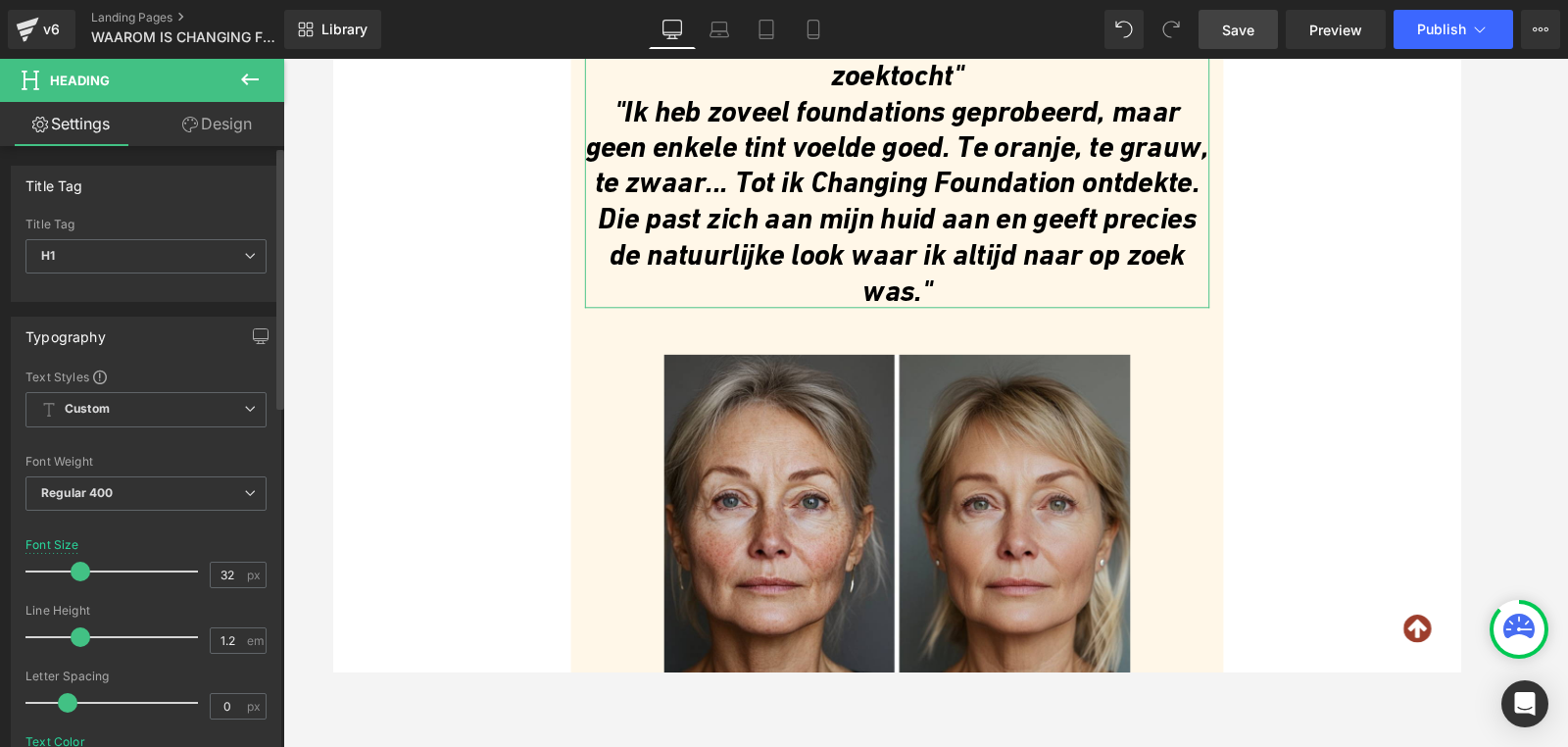 type on "1.1" 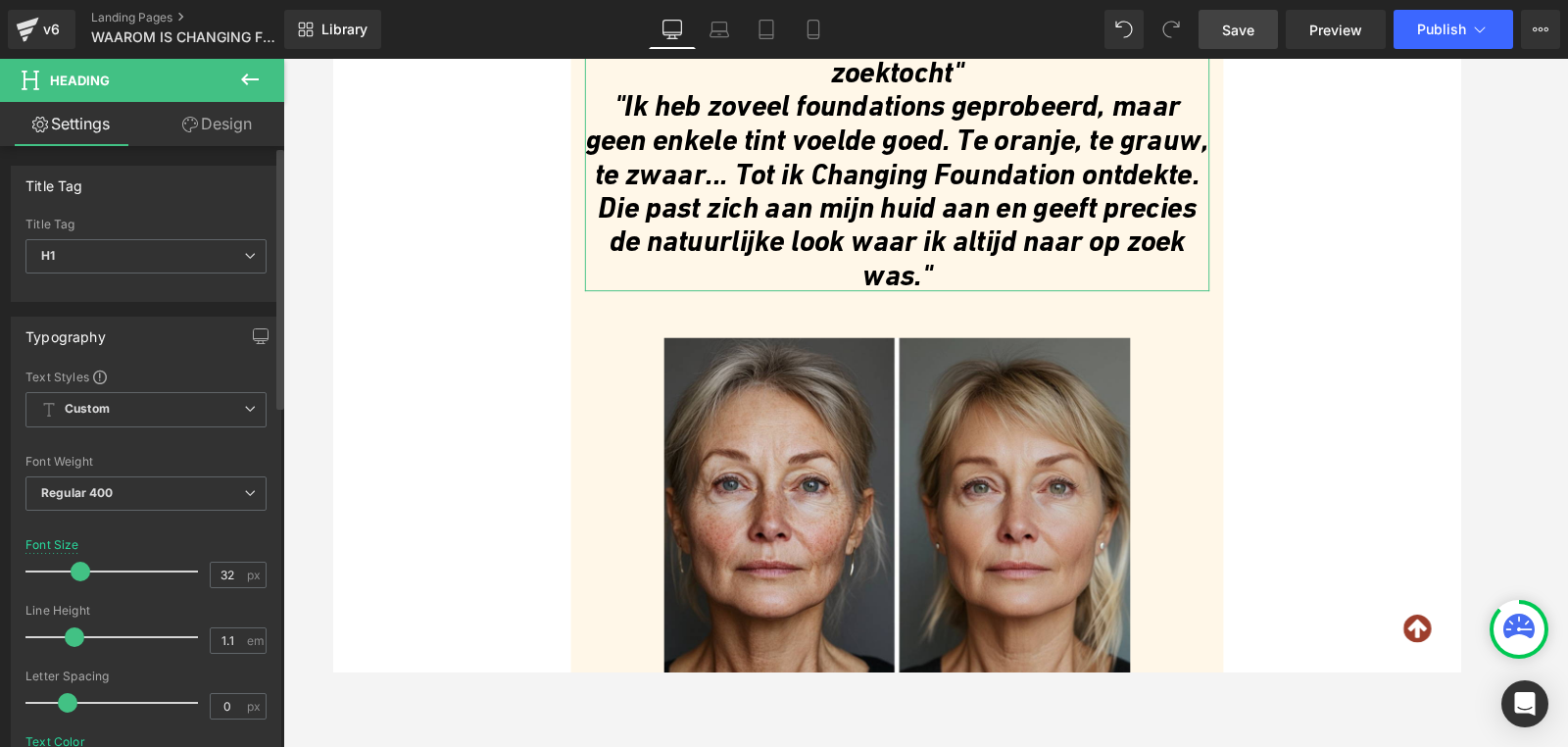 drag, startPoint x: 84, startPoint y: 629, endPoint x: 74, endPoint y: 629, distance: 10 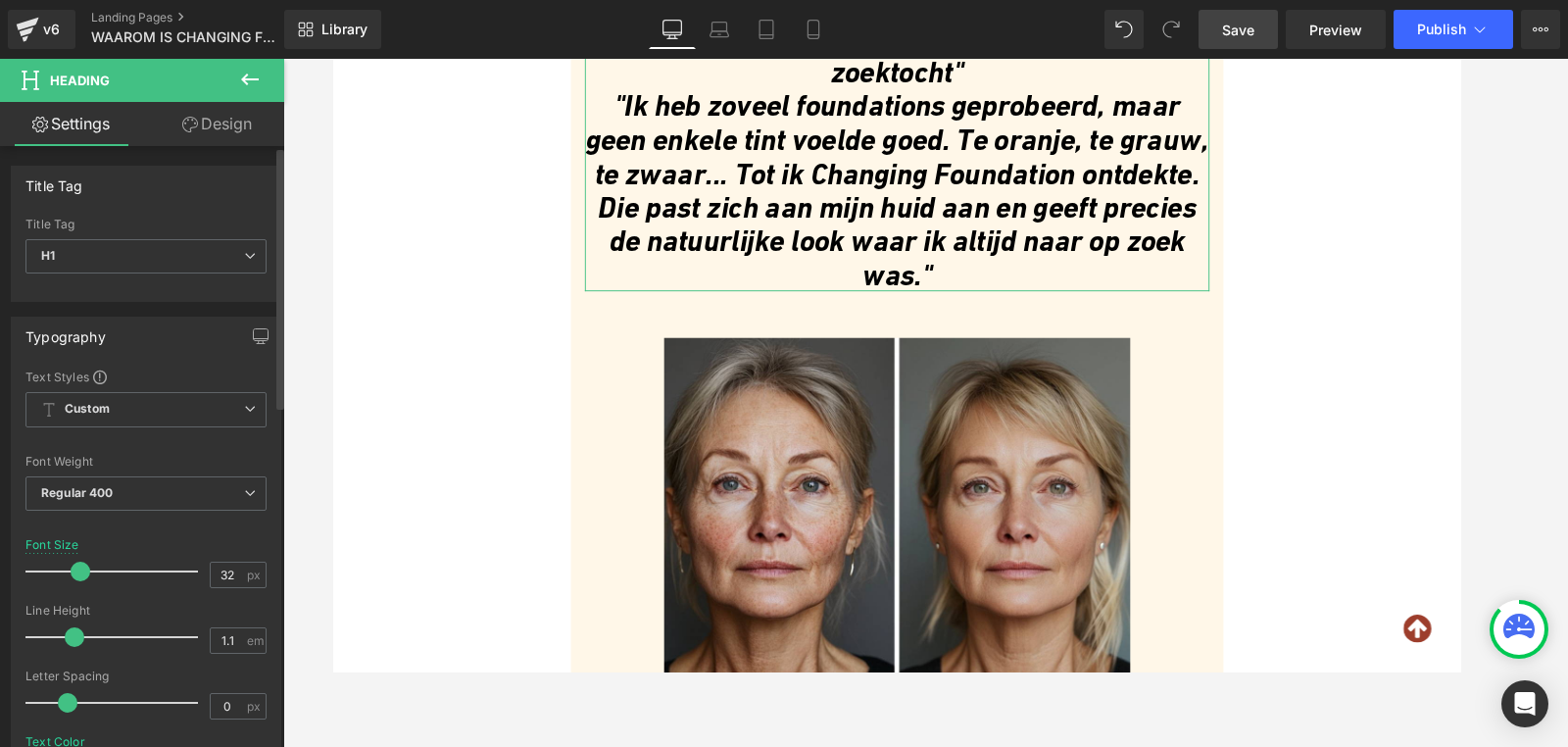 click at bounding box center [74, 637] 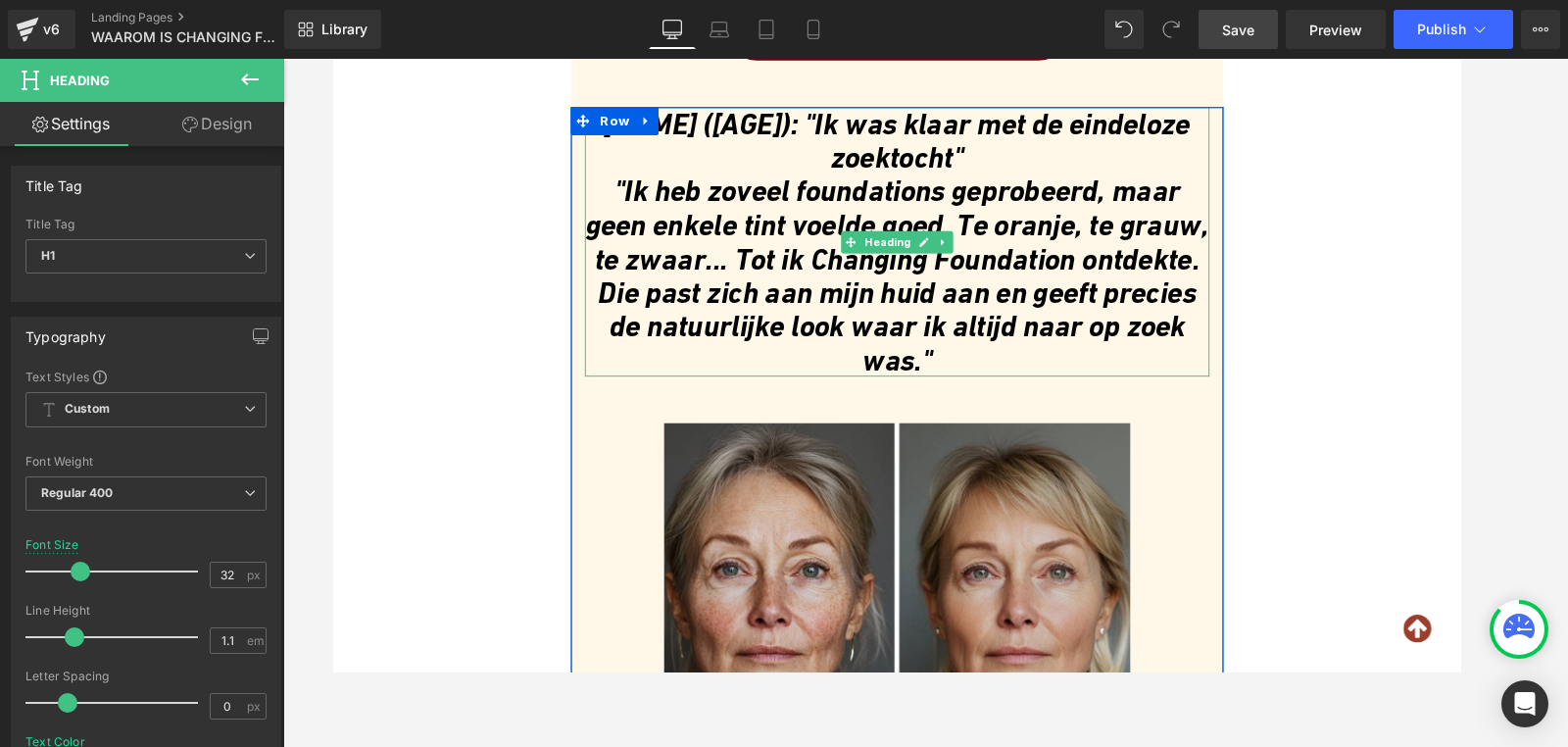 scroll, scrollTop: 1610, scrollLeft: 0, axis: vertical 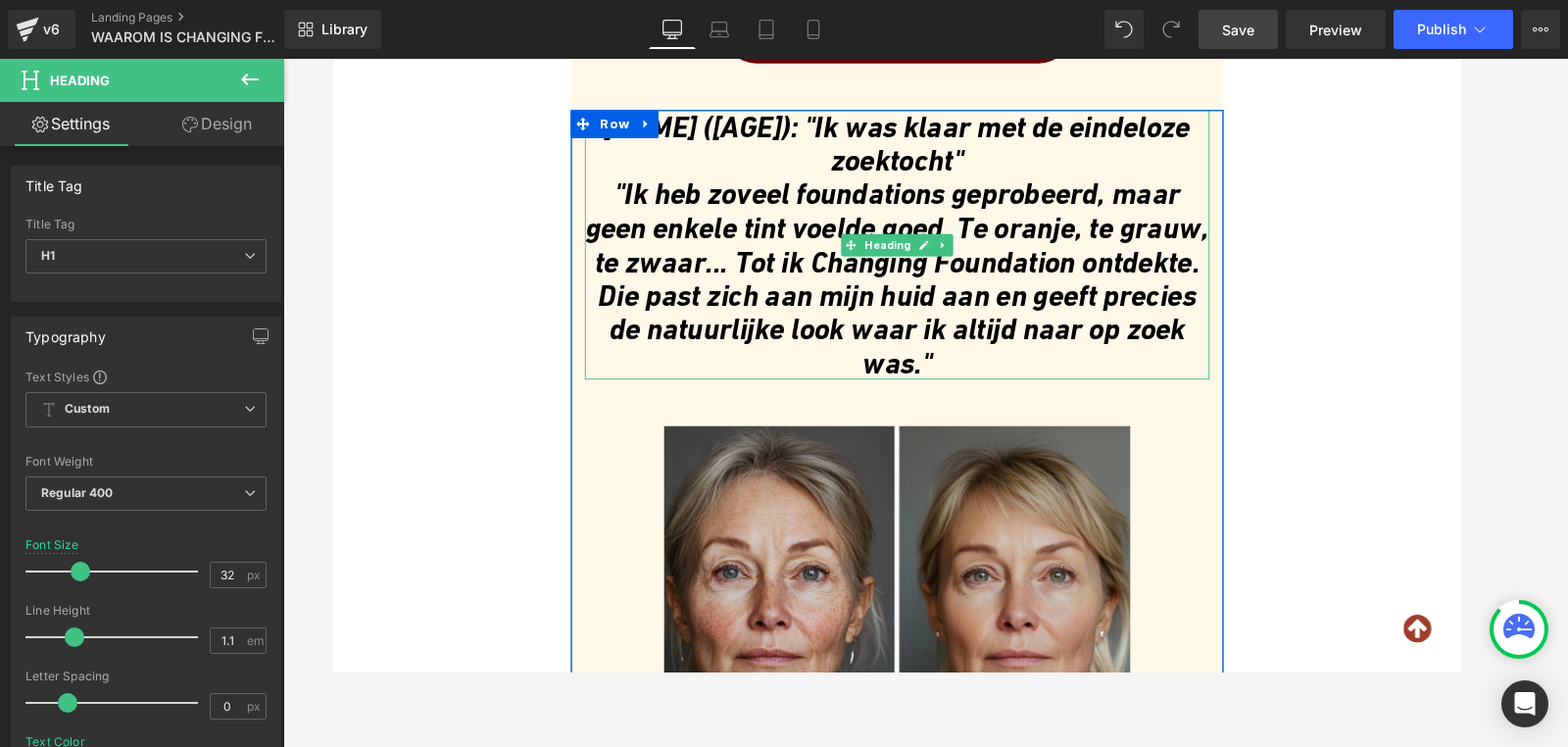 click on ""Ik heb zoveel foundations geprobeerd, maar geen enkele tint voelde goed. Te oranje, te grauw, te zwaar... Tot ik Changing Foundation ontdekte. Die past zich aan mijn huid aan en geeft precies de natuurlijke look waar ik altijd naar op zoek was."" at bounding box center (925, 289) 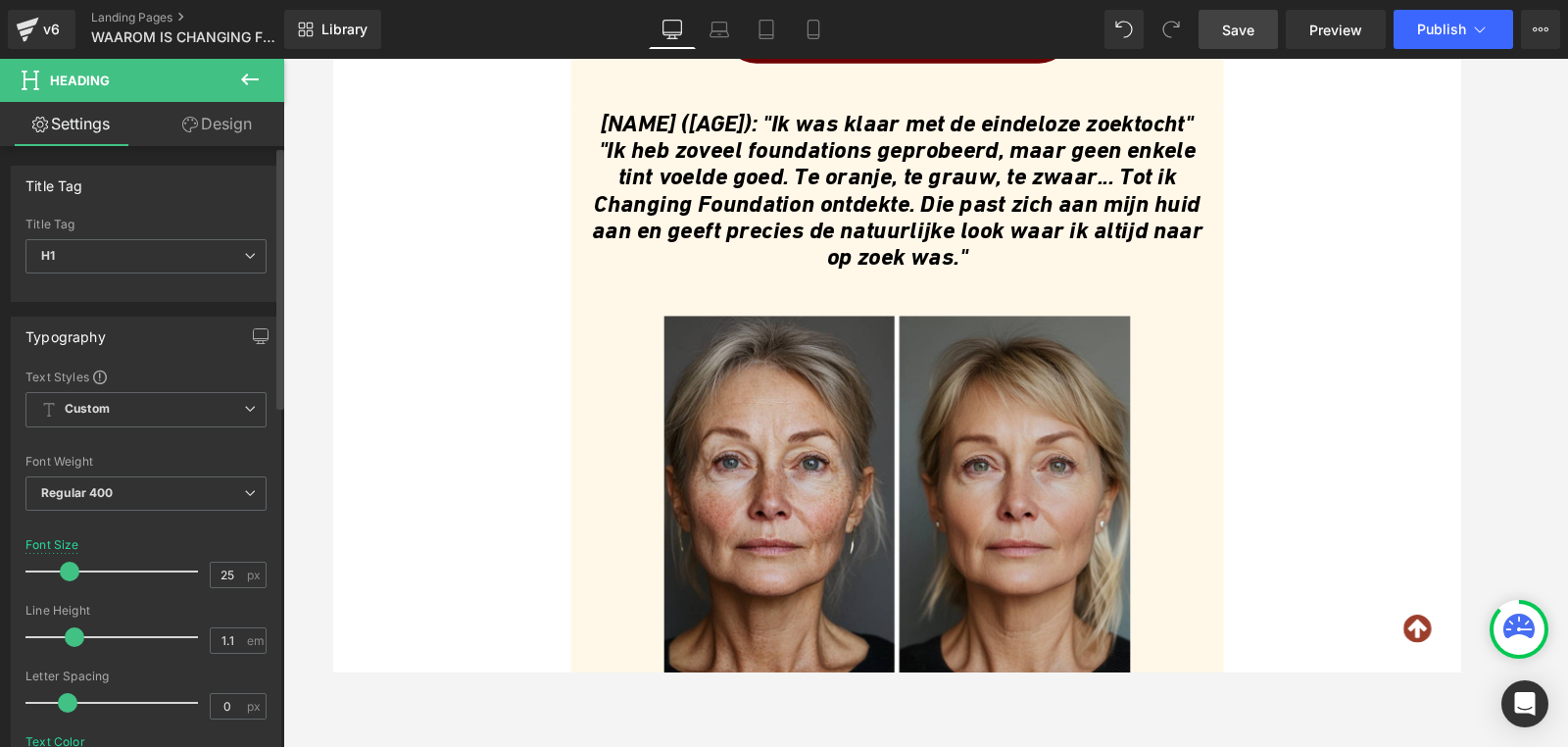 type on "24" 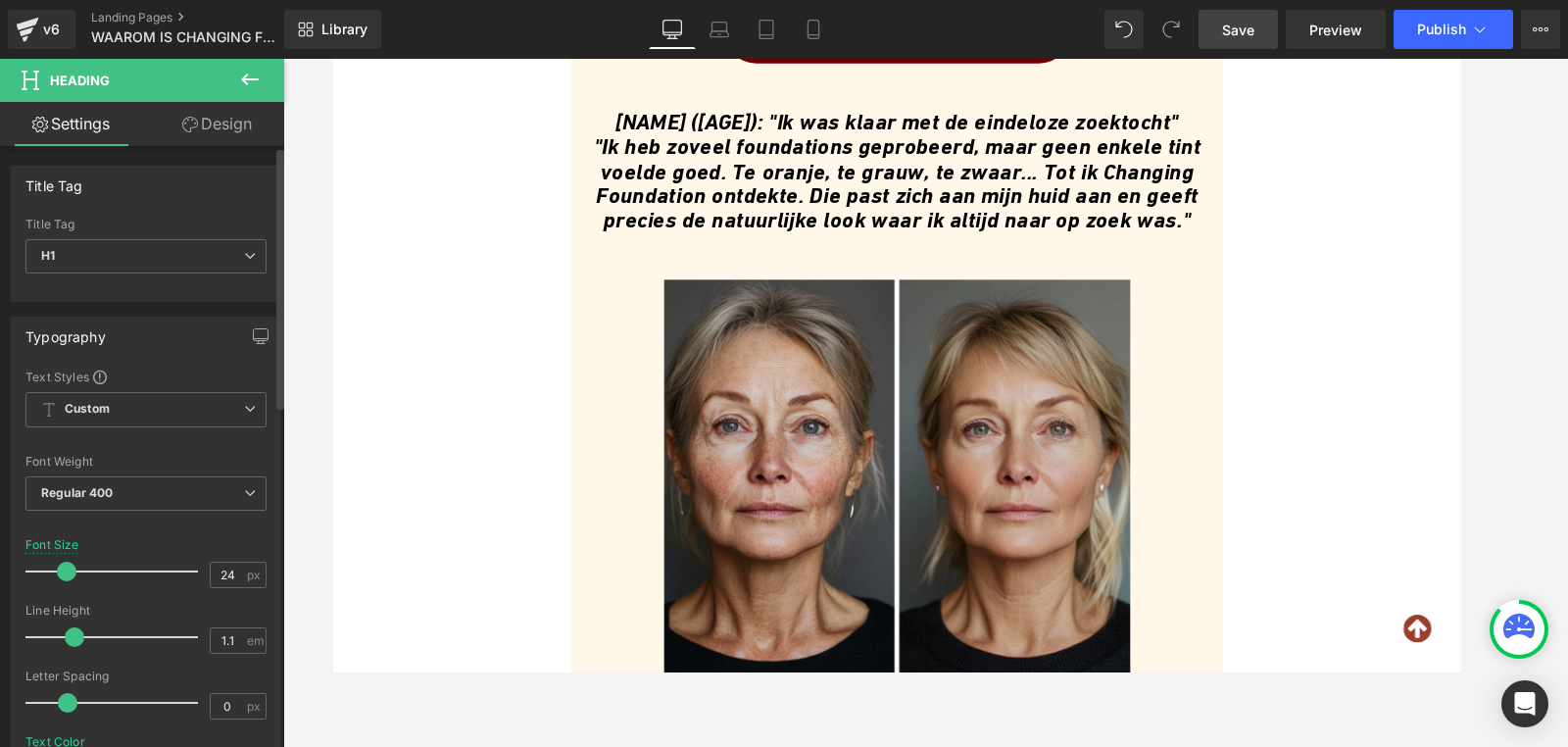 drag, startPoint x: 77, startPoint y: 568, endPoint x: 64, endPoint y: 567, distance: 13.038405 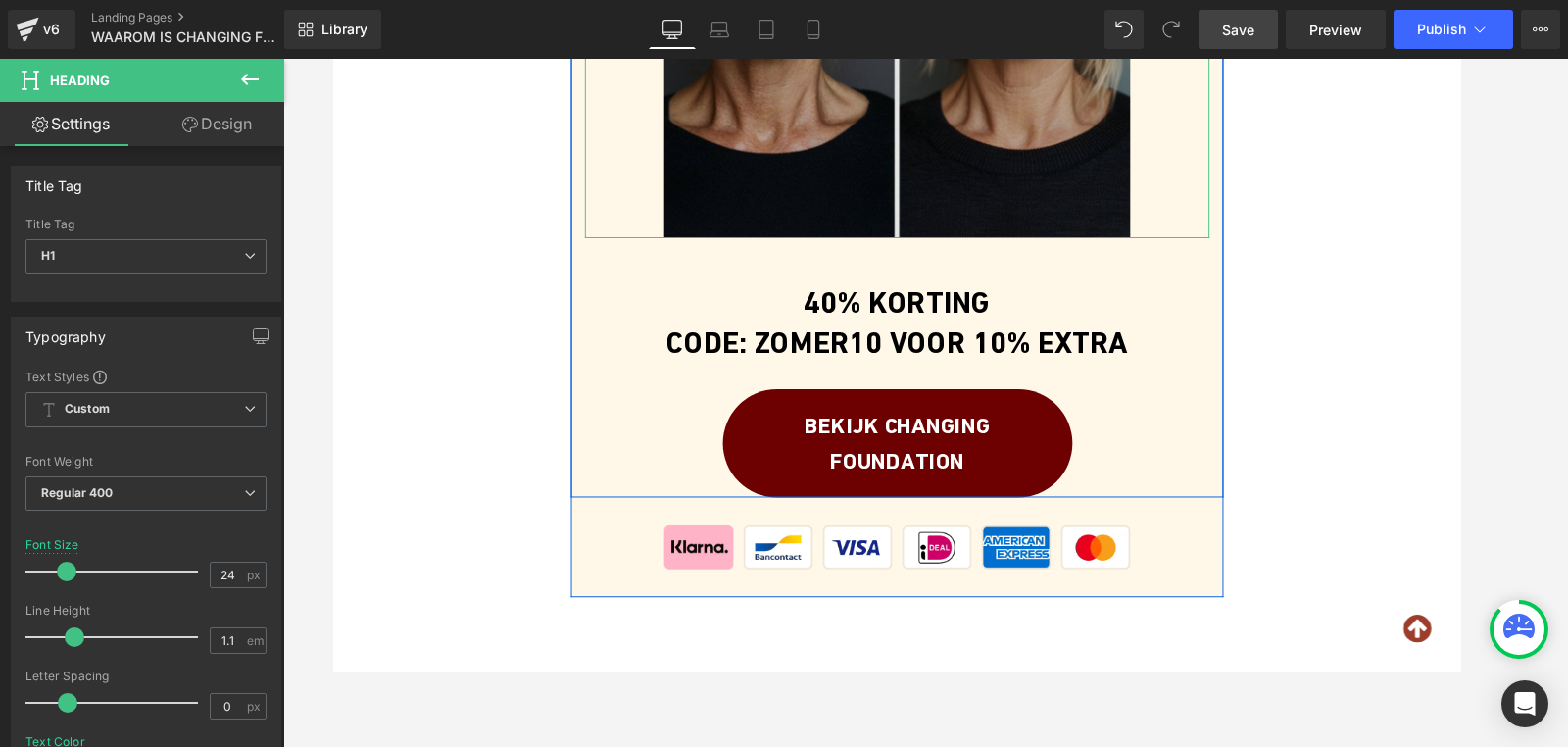 scroll, scrollTop: 2178, scrollLeft: 0, axis: vertical 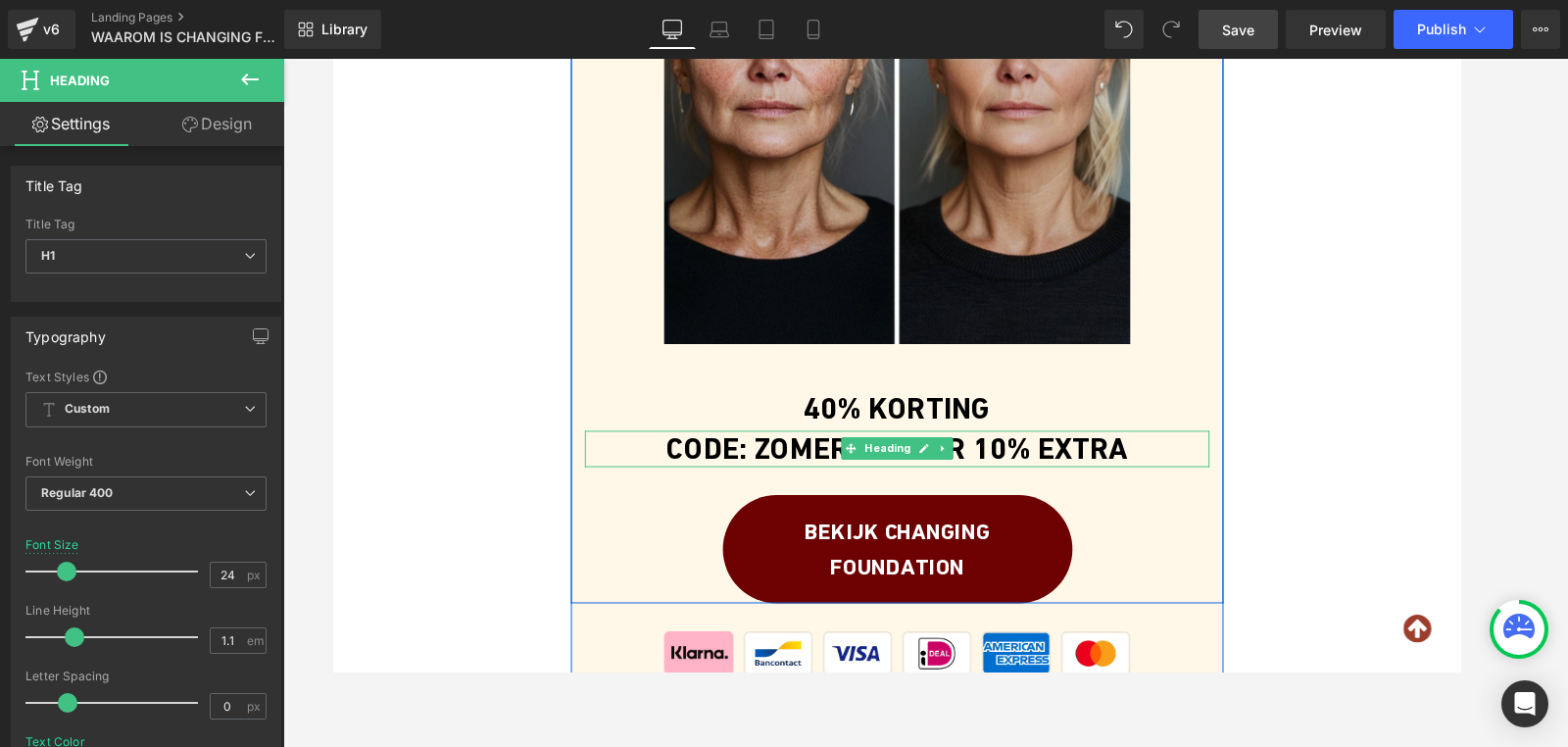 click at bounding box center [876, 469] 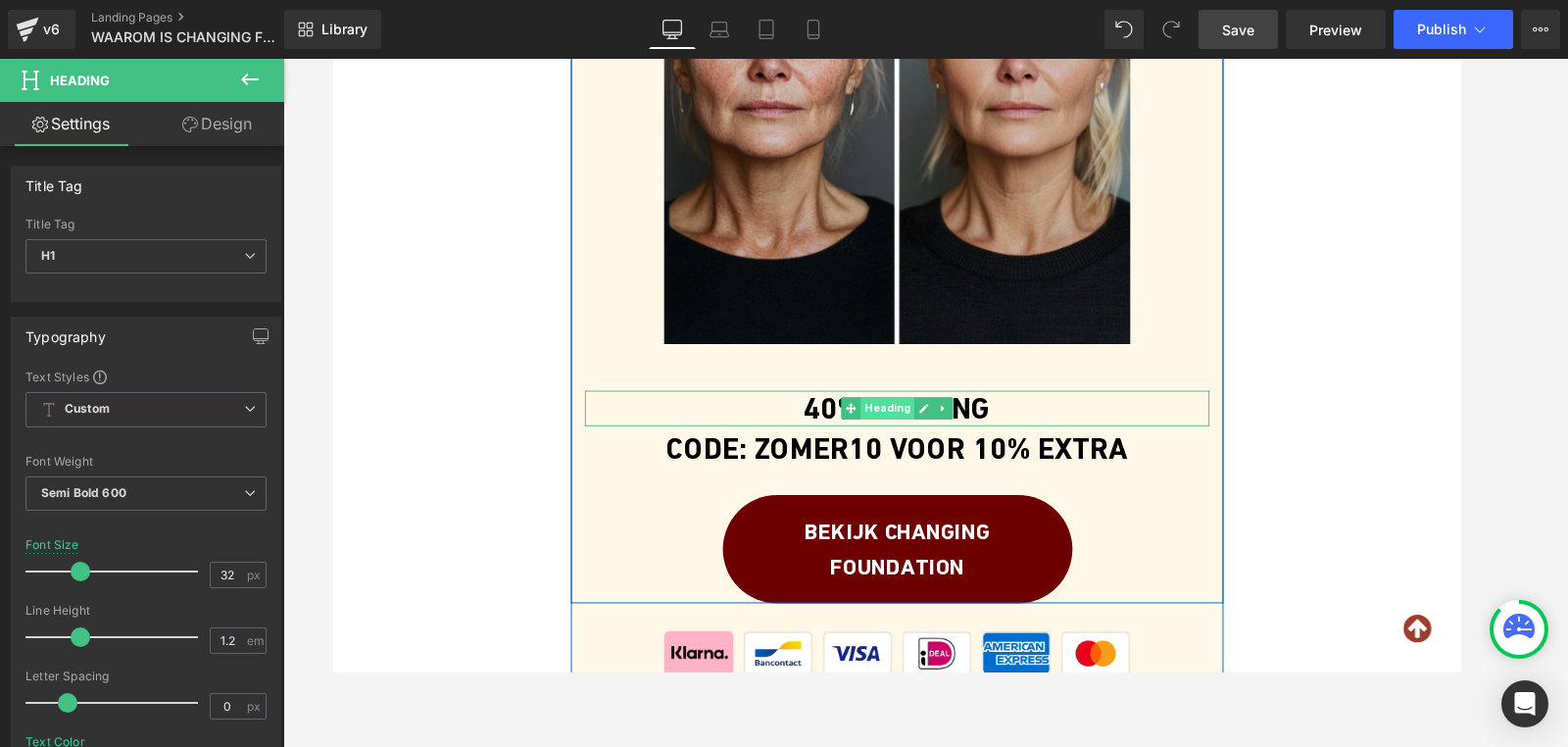 click on "Heading" at bounding box center (915, 426) 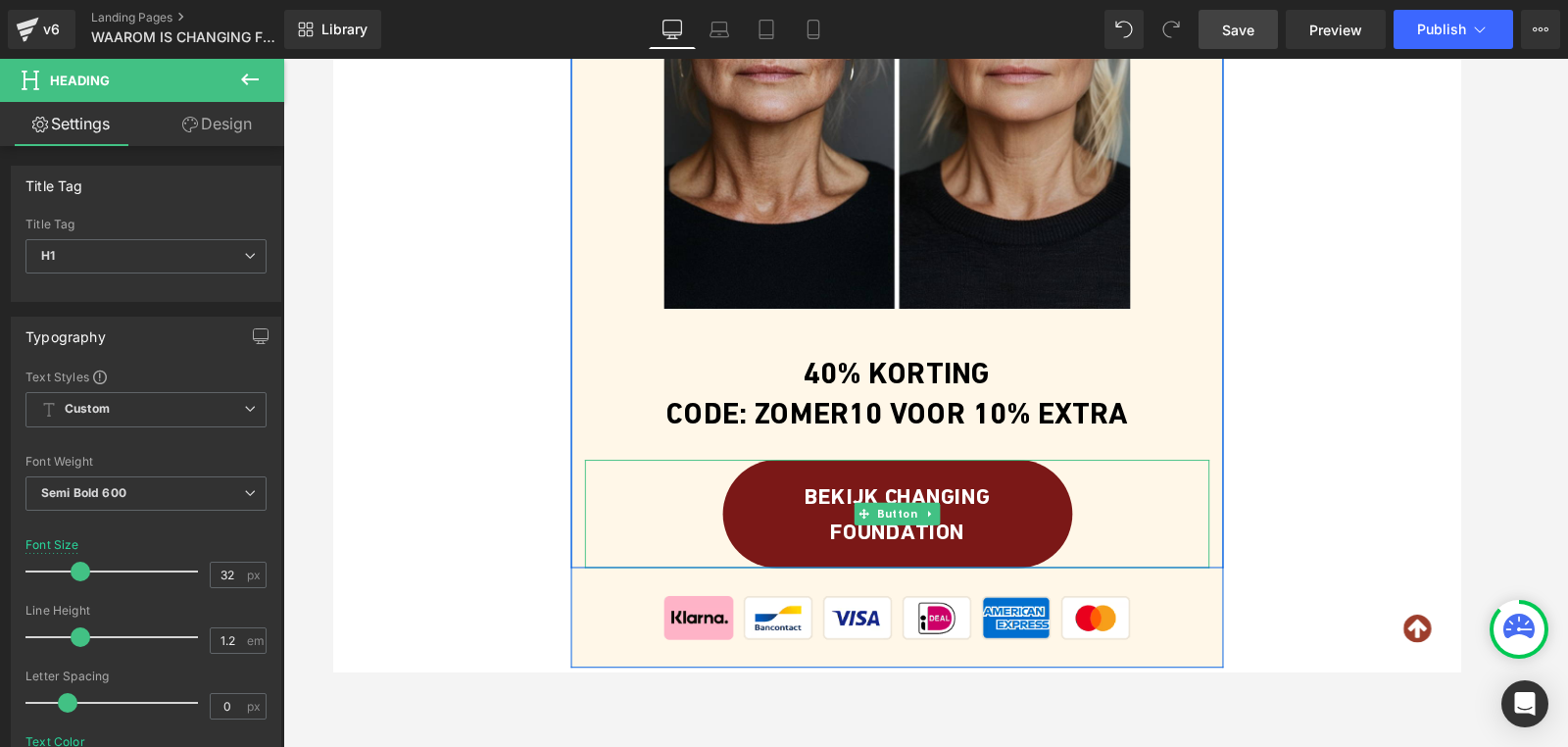 scroll, scrollTop: 2138, scrollLeft: 0, axis: vertical 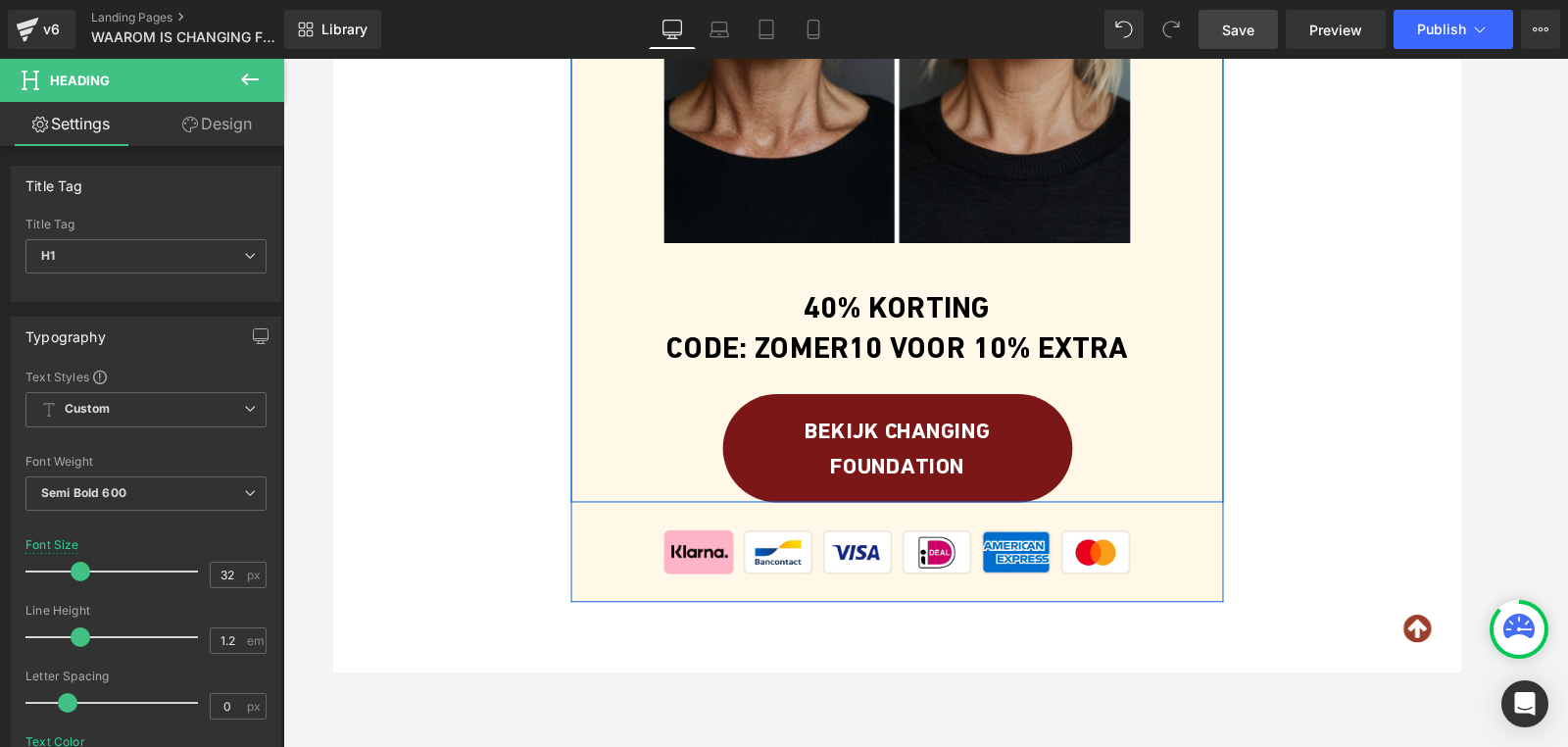 click on "BEKIJK CHANGING FOUNDATION Button" at bounding box center (925, 469) 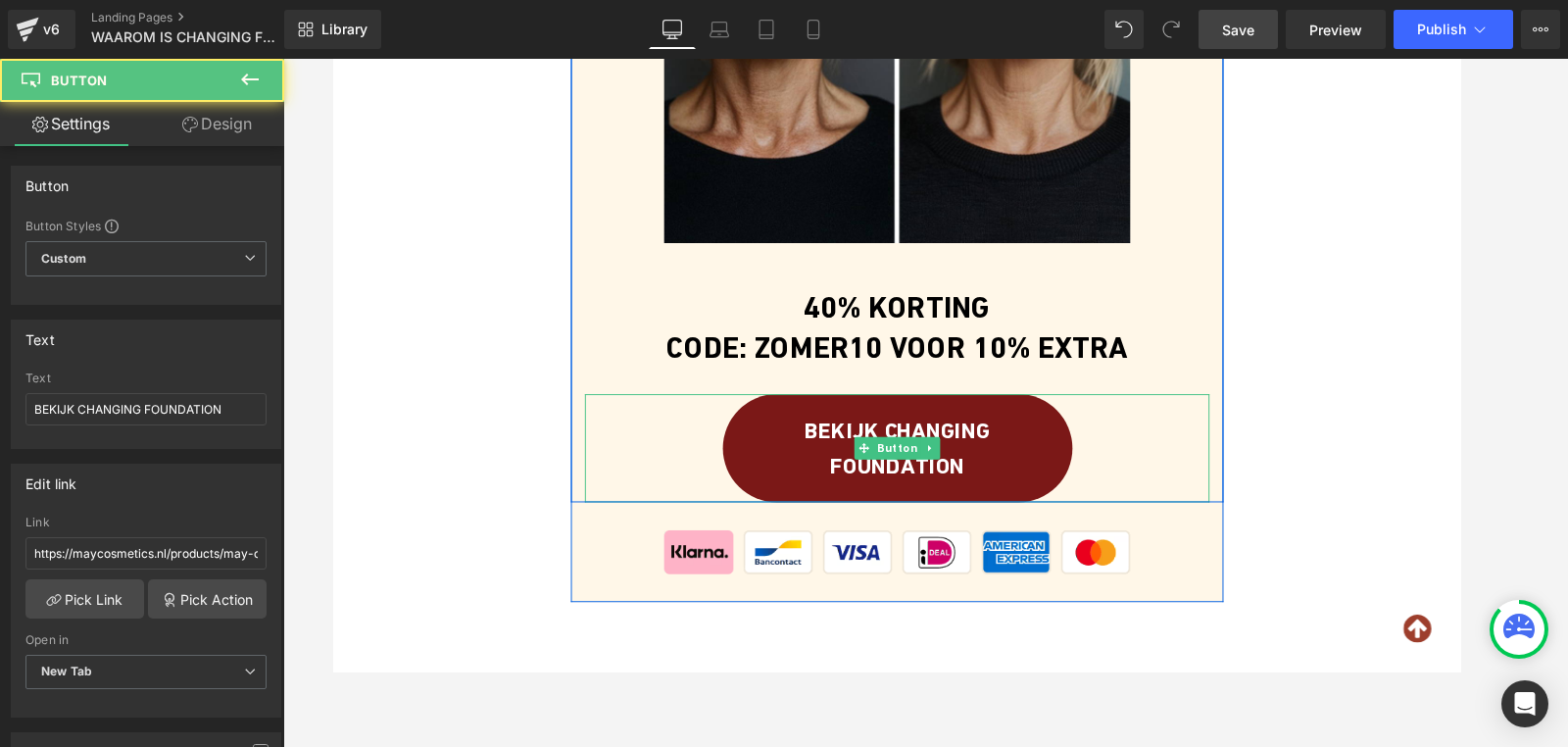 click on "Button" at bounding box center (925, 469) 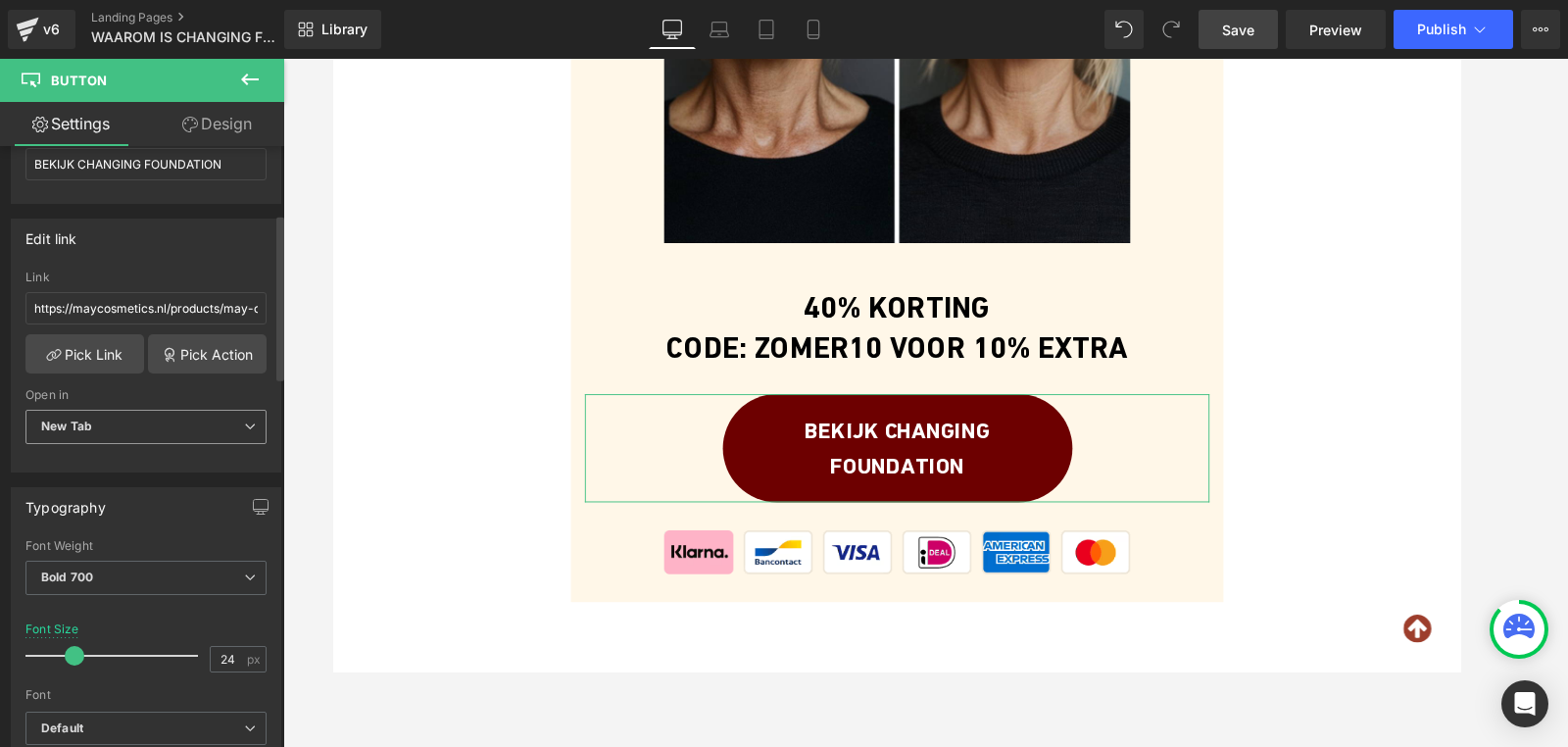scroll, scrollTop: 267, scrollLeft: 0, axis: vertical 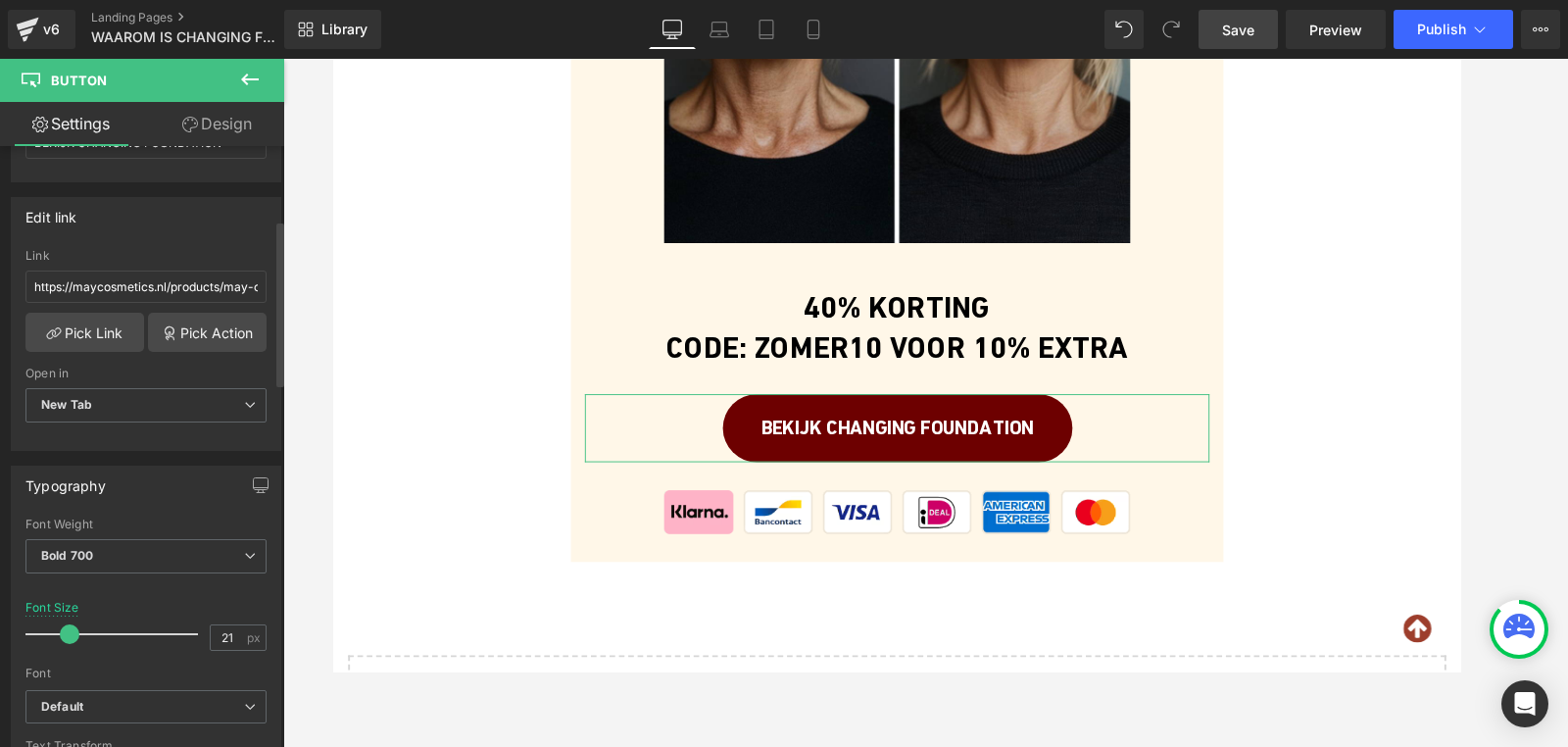 type on "20" 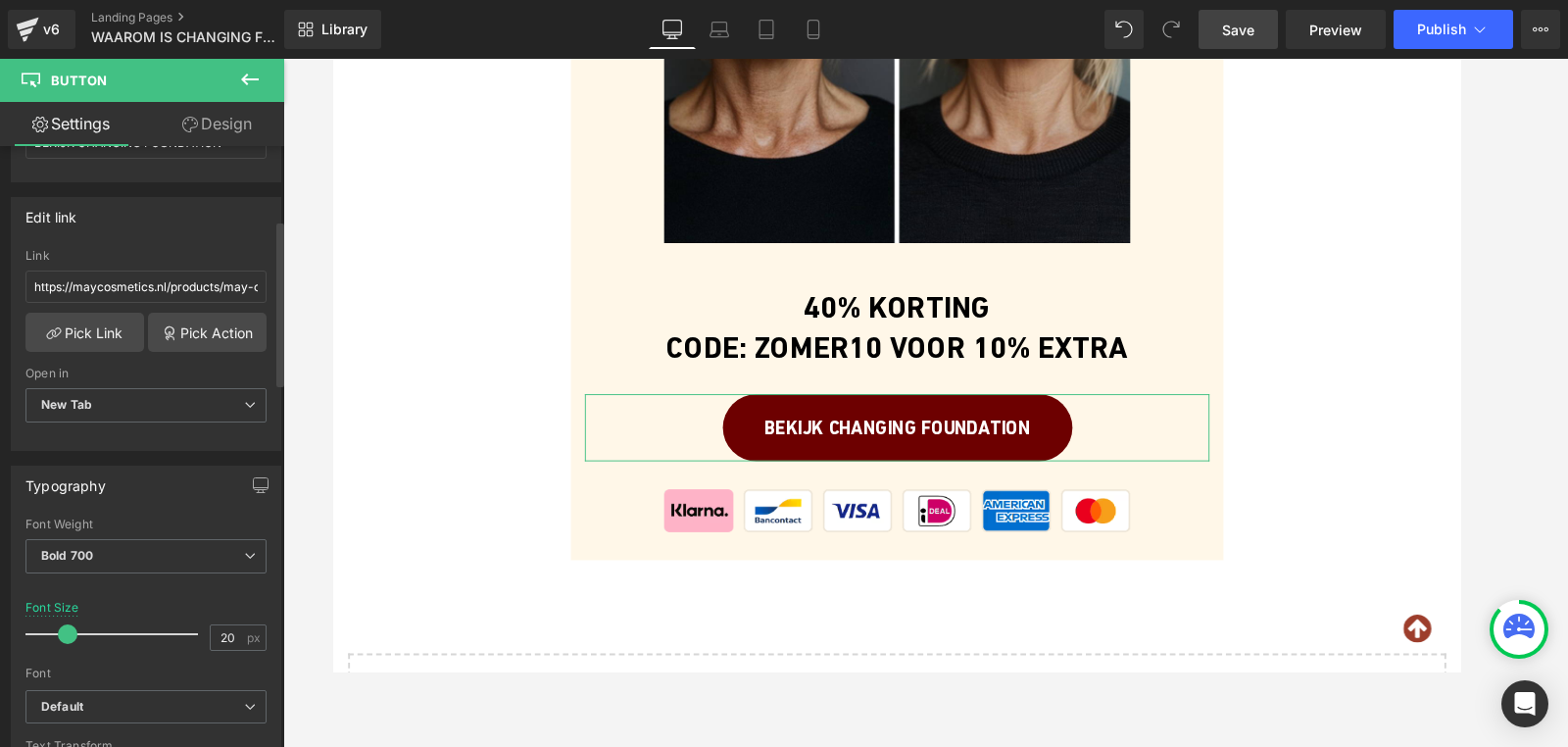 click at bounding box center (68, 634) 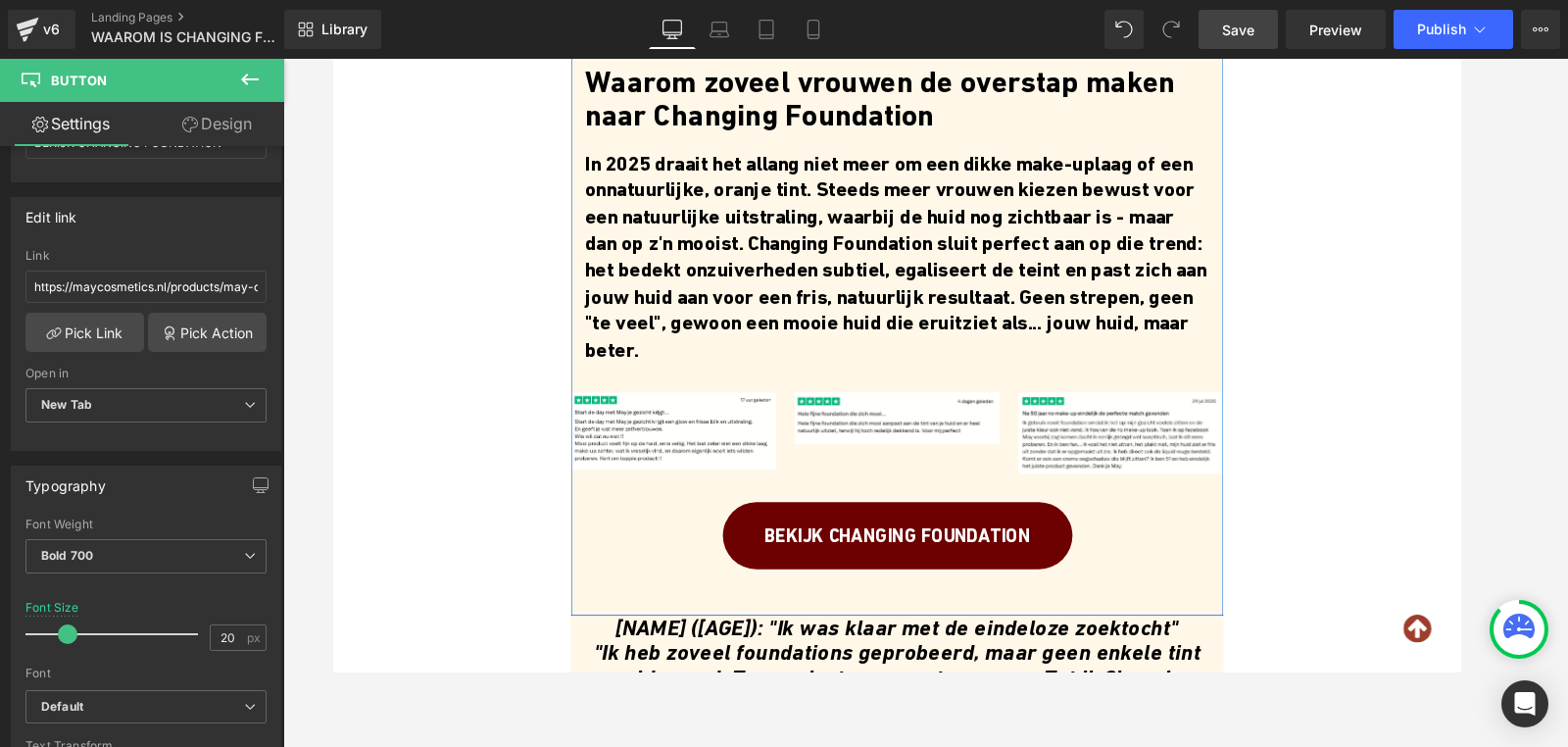 scroll, scrollTop: 1085, scrollLeft: 0, axis: vertical 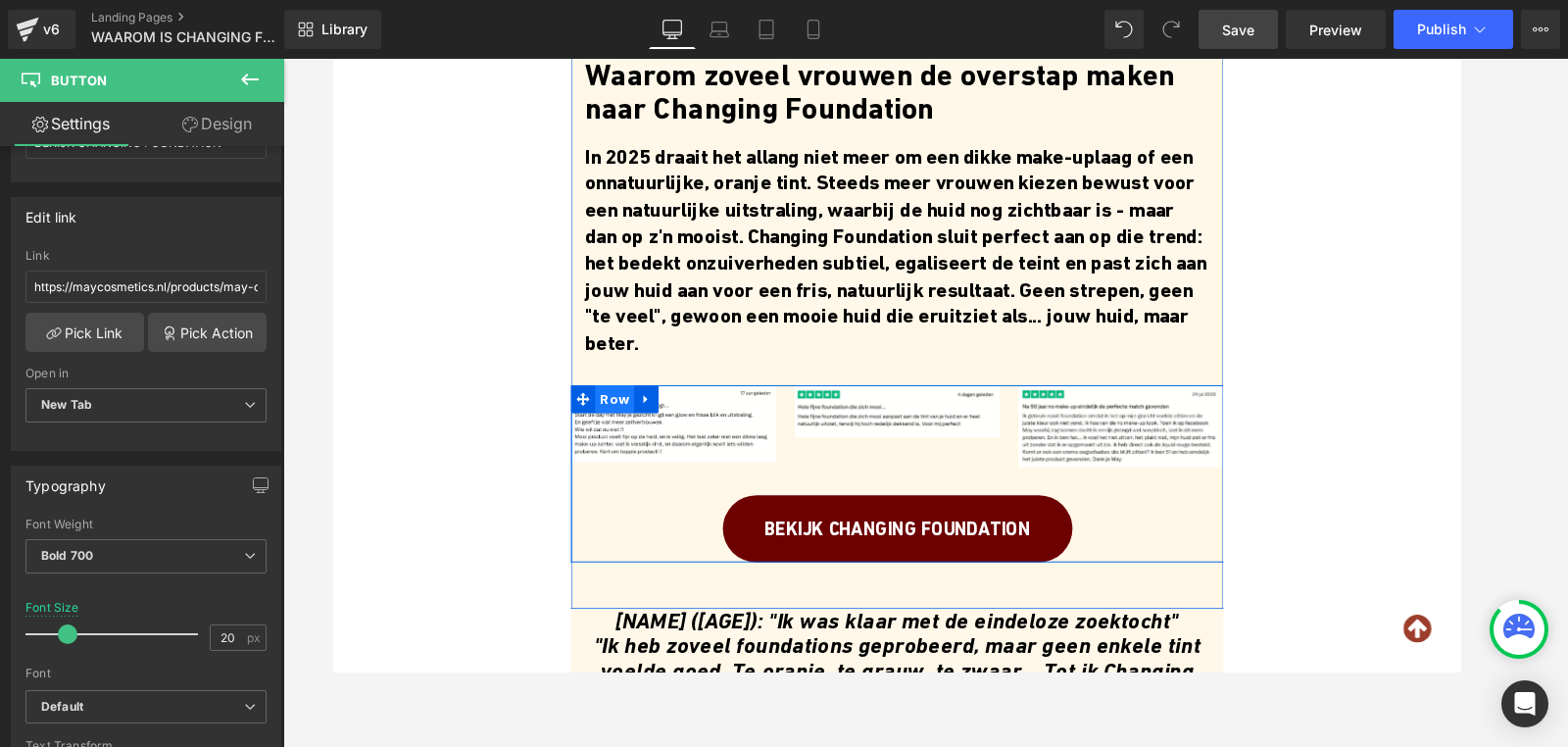 click on "Row" at bounding box center (628, 417) 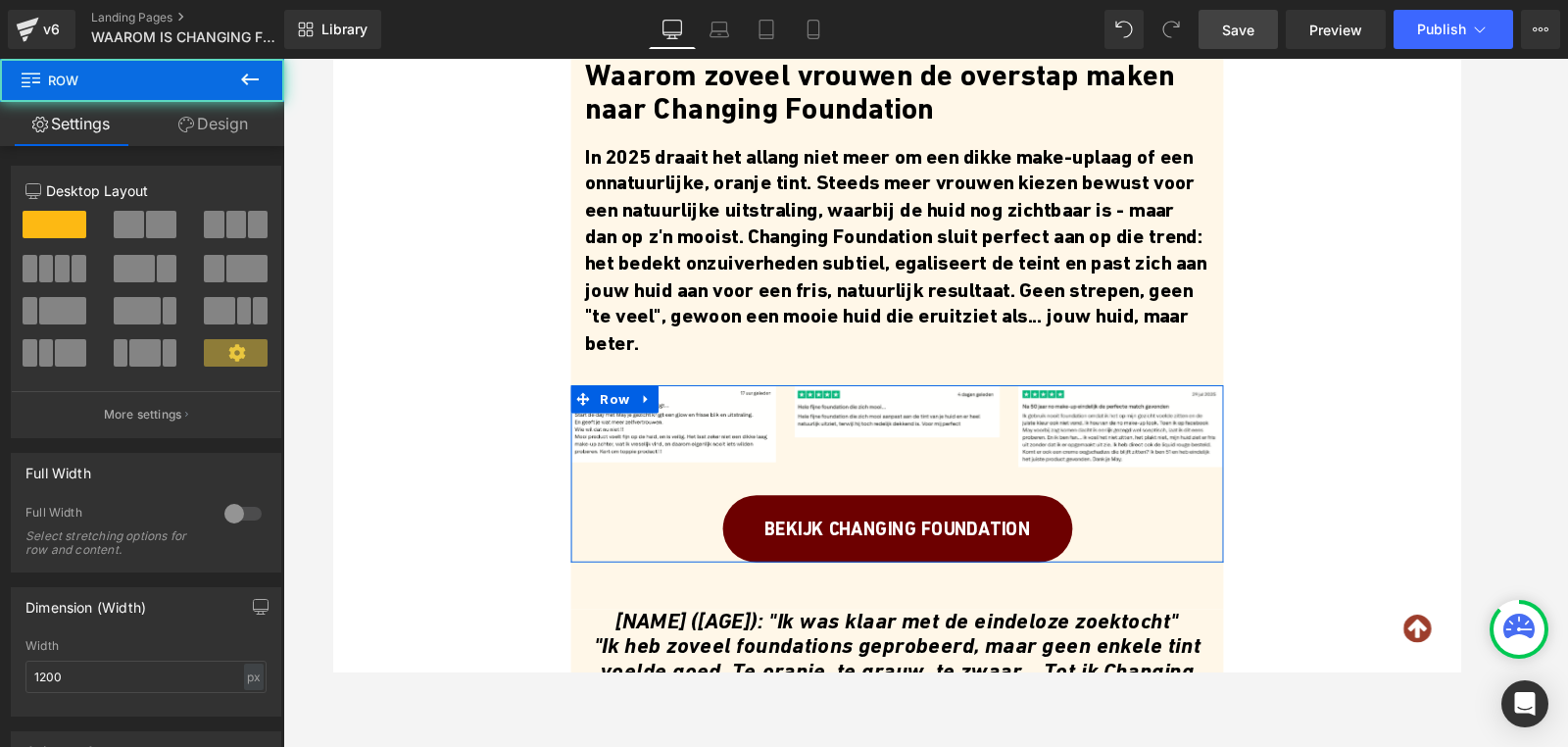 click on "Design" at bounding box center [213, 124] 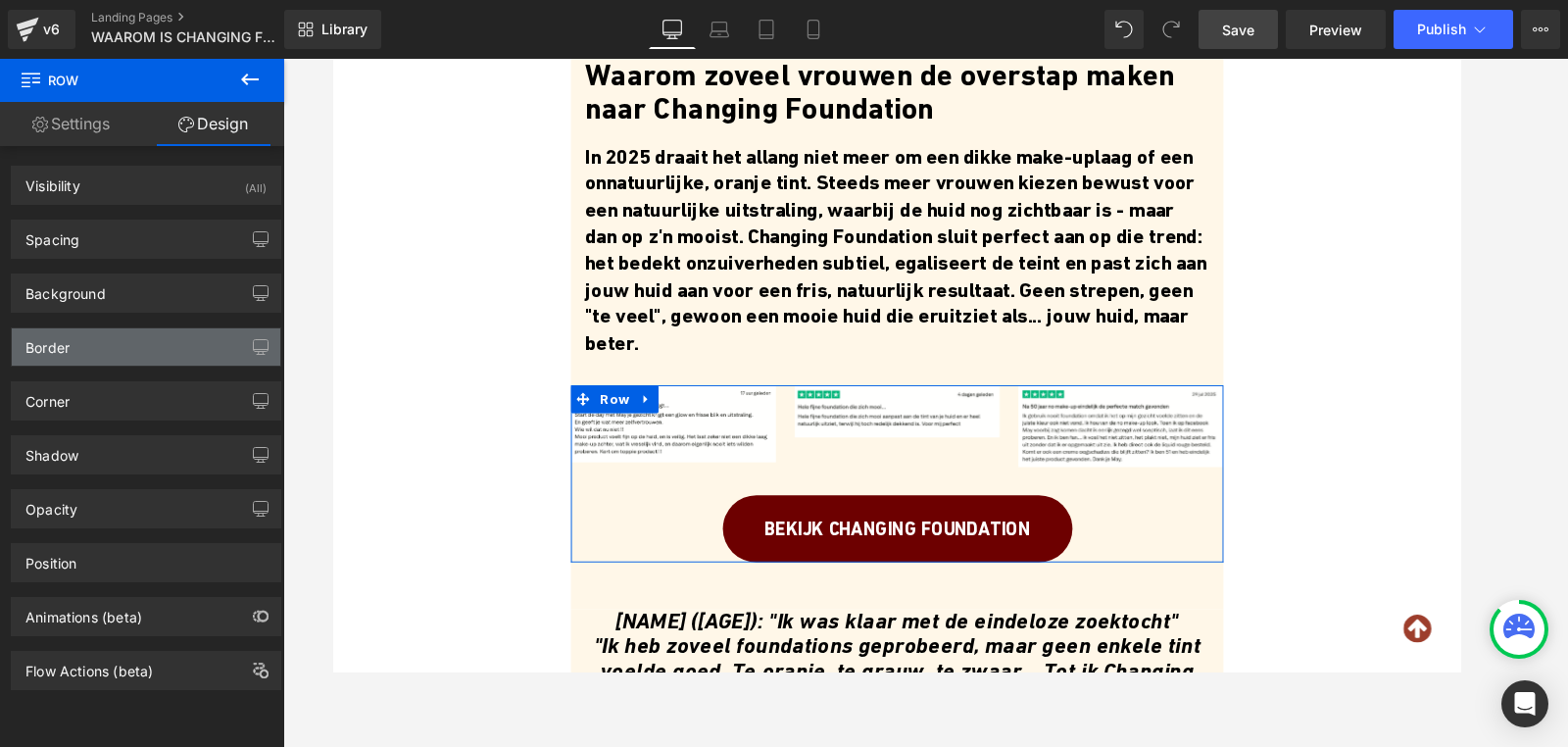 type on "30" 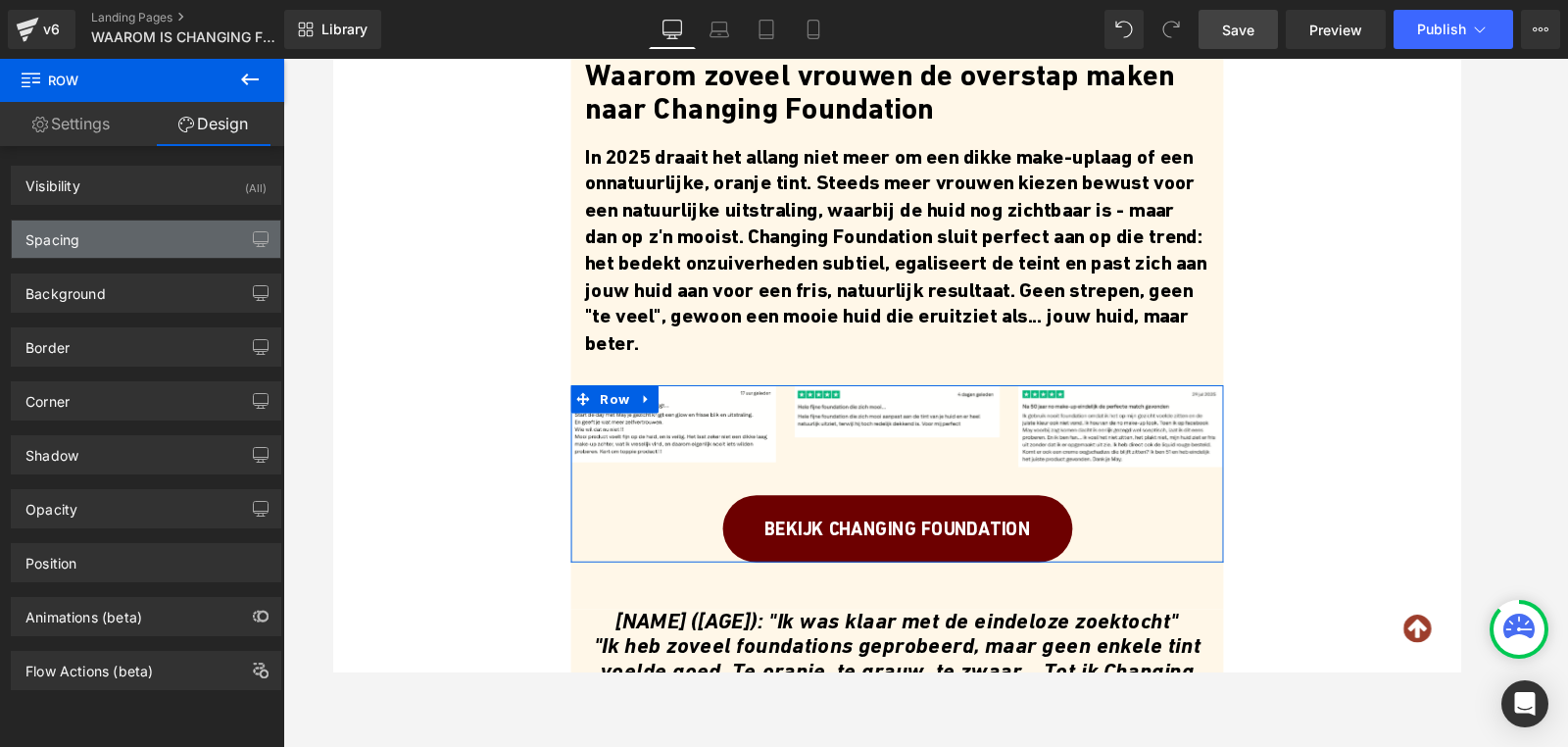 click on "Spacing" at bounding box center (52, 234) 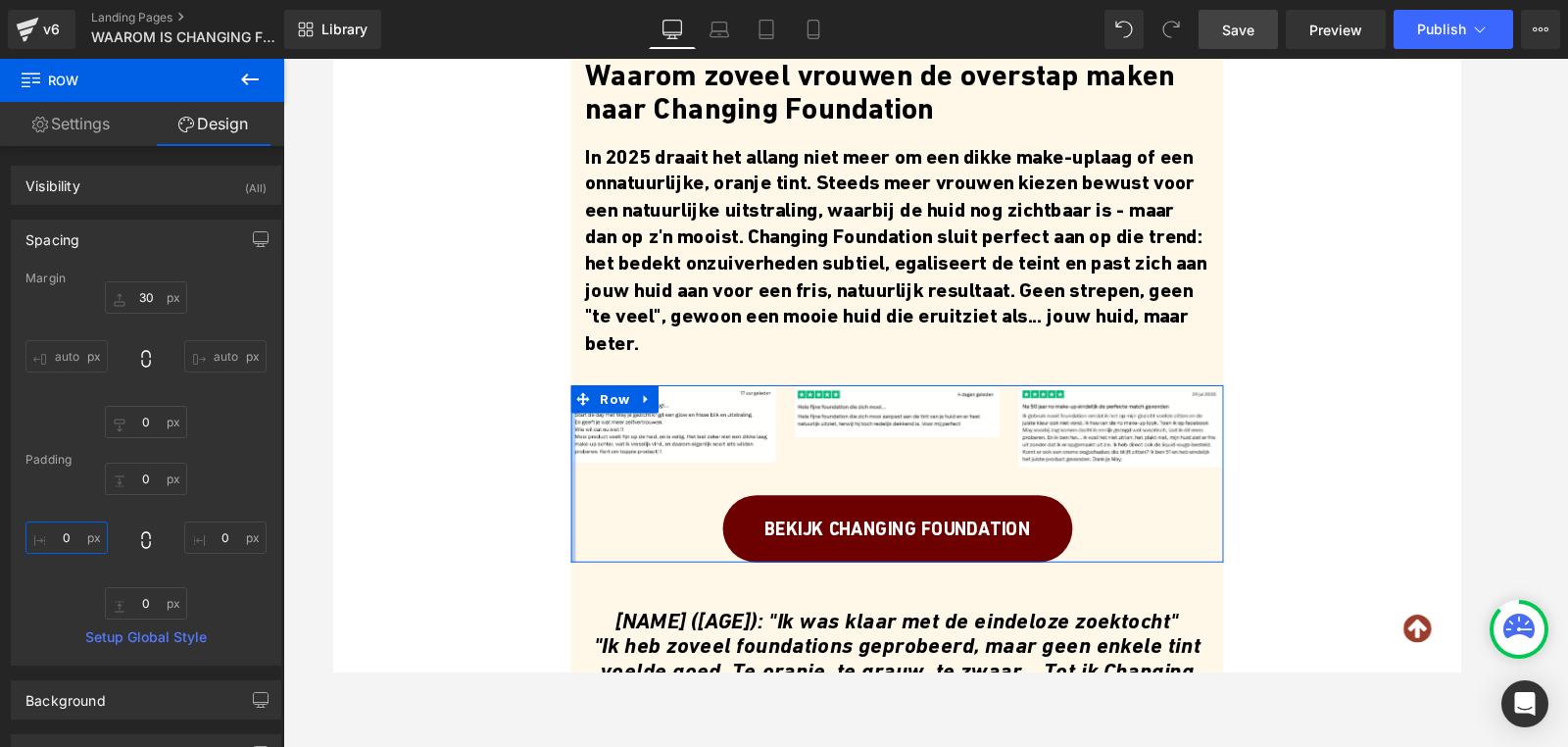 click on "0" at bounding box center [67, 537] 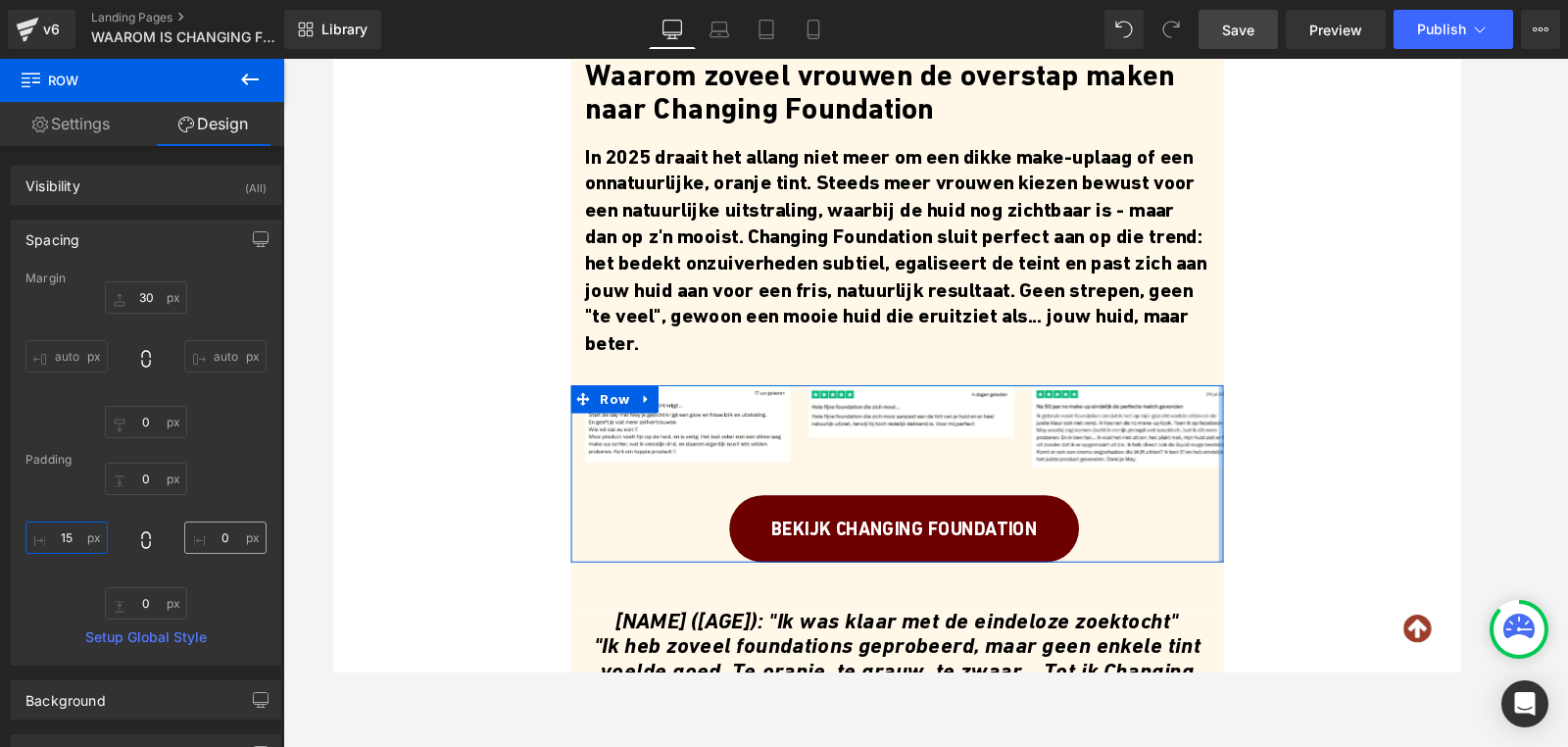 type on "15" 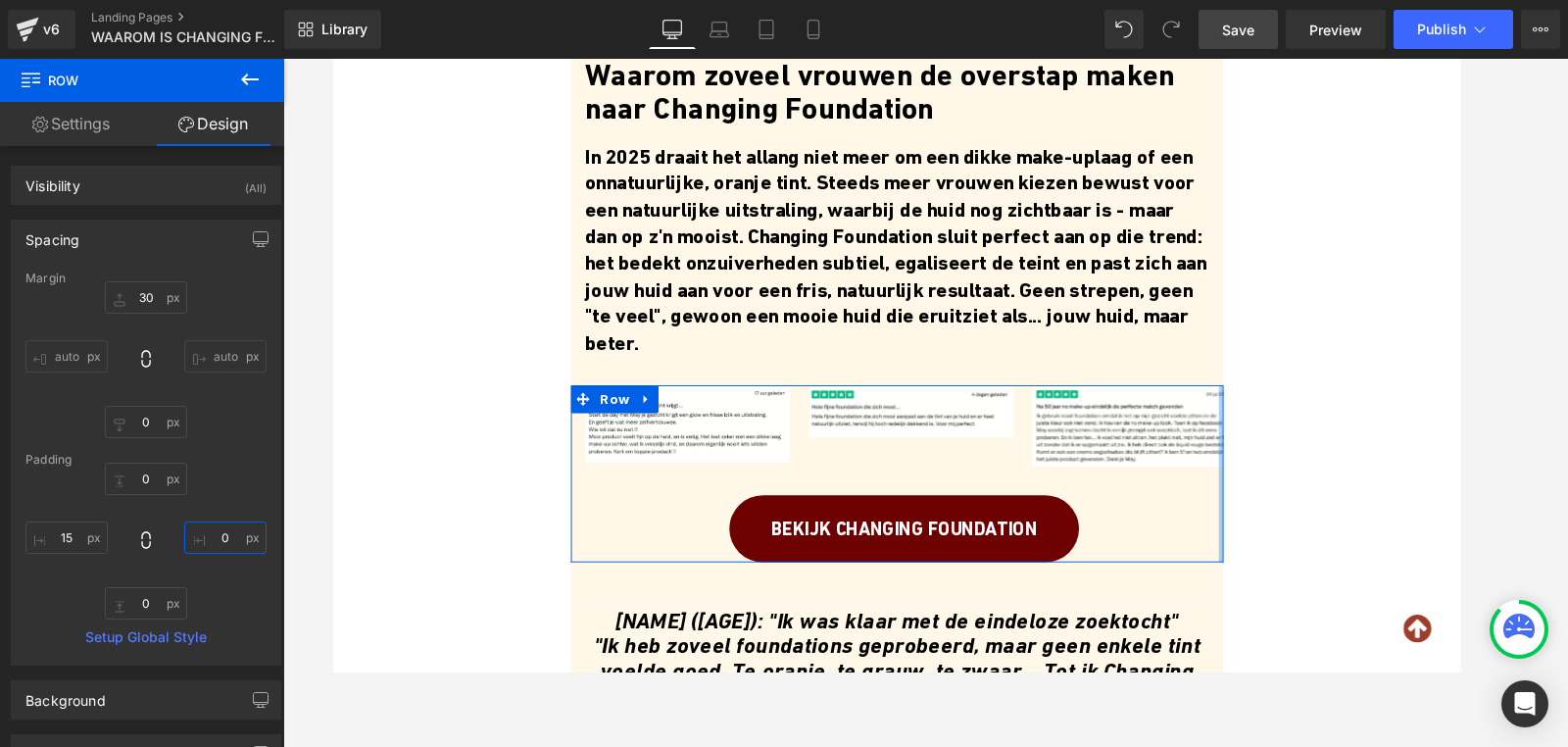 click on "0" at bounding box center [225, 537] 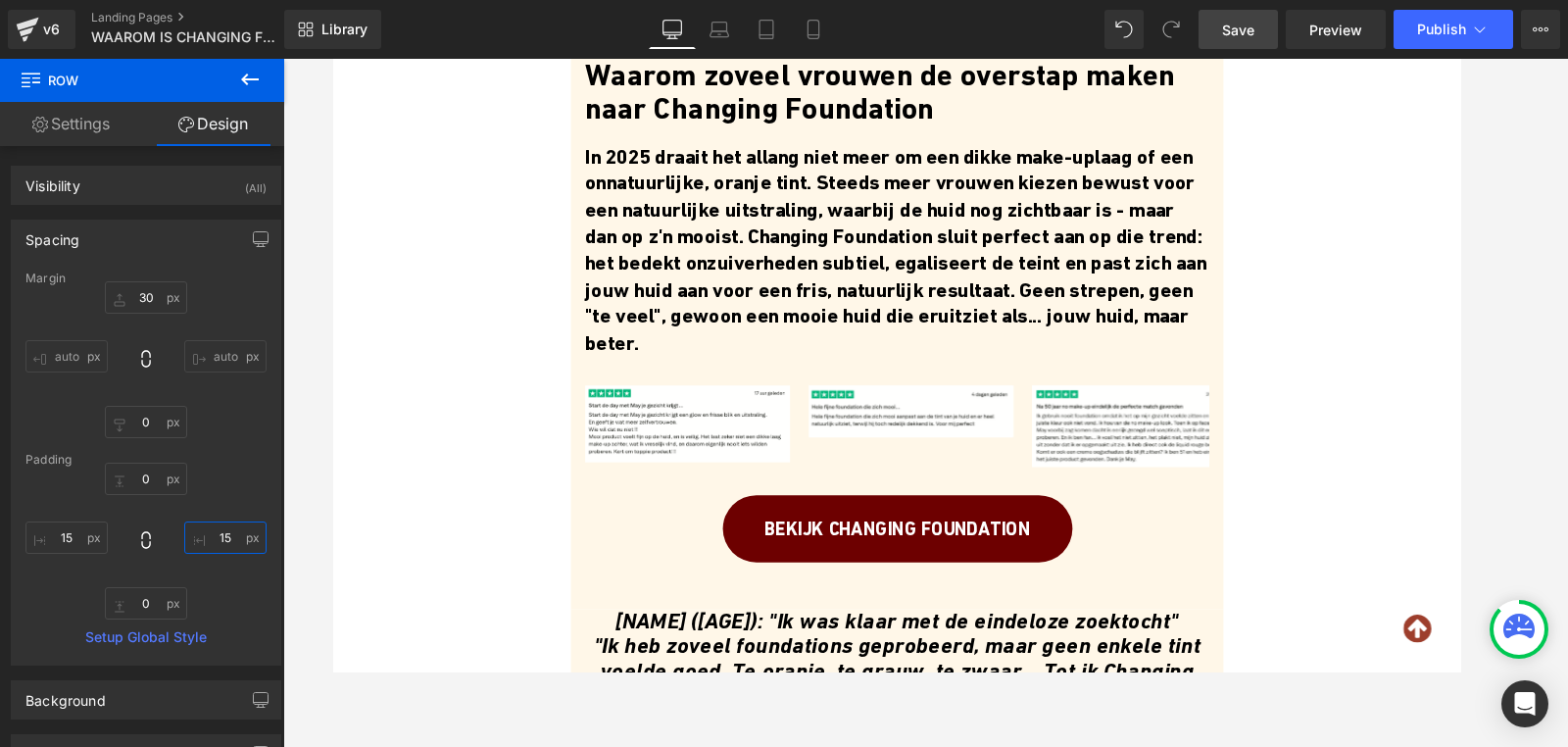 type on "15" 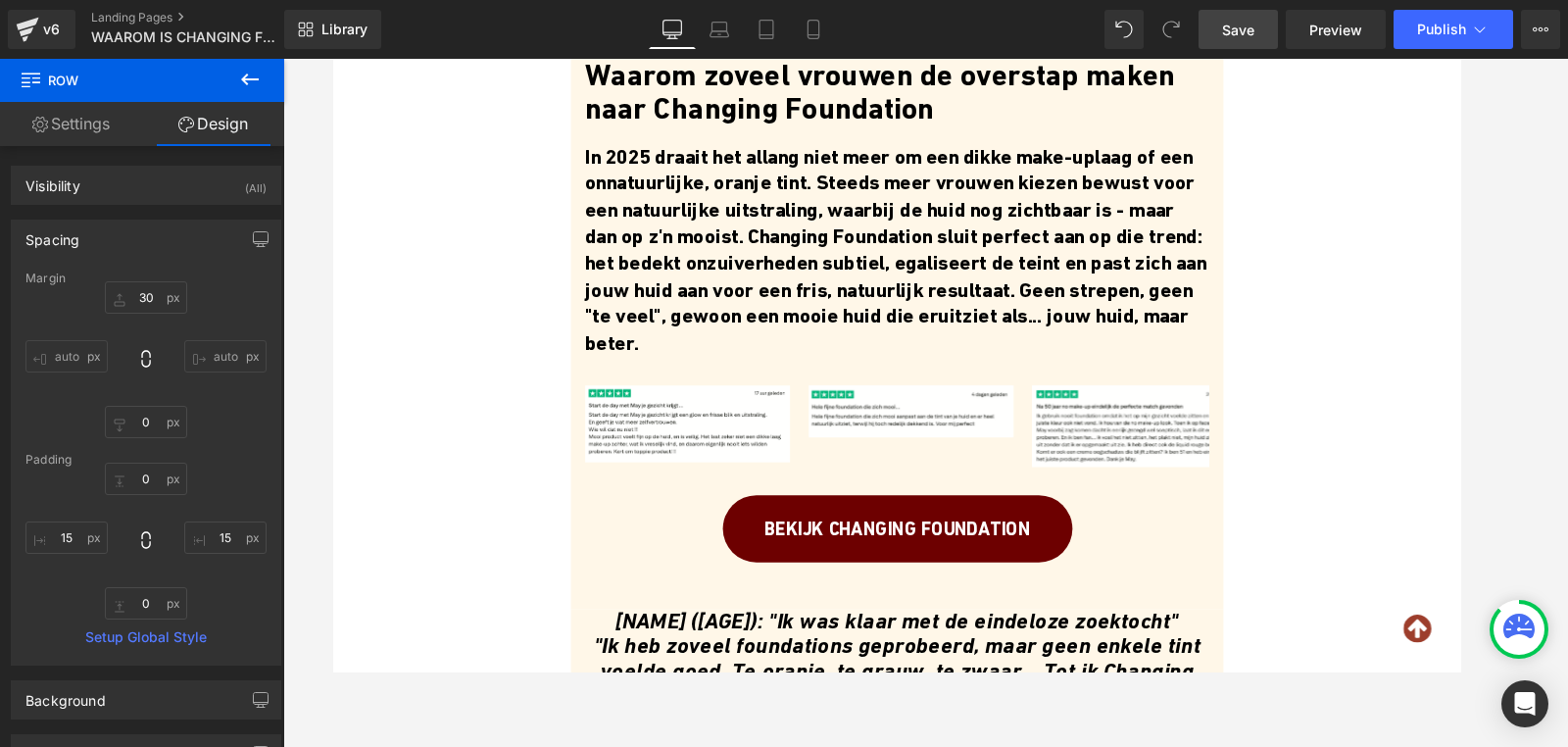 click on "Save" at bounding box center (1238, 29) 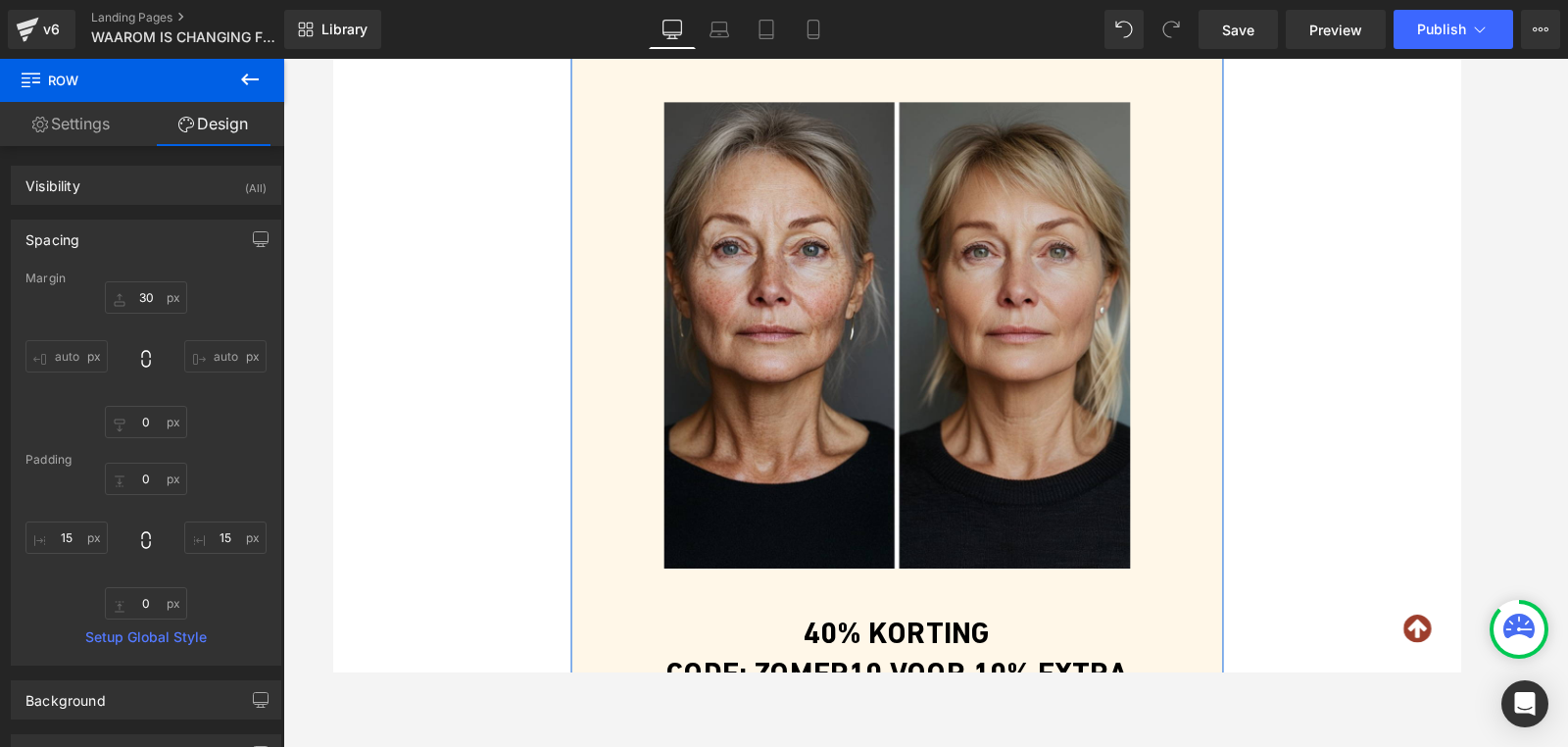 scroll, scrollTop: 1766, scrollLeft: 0, axis: vertical 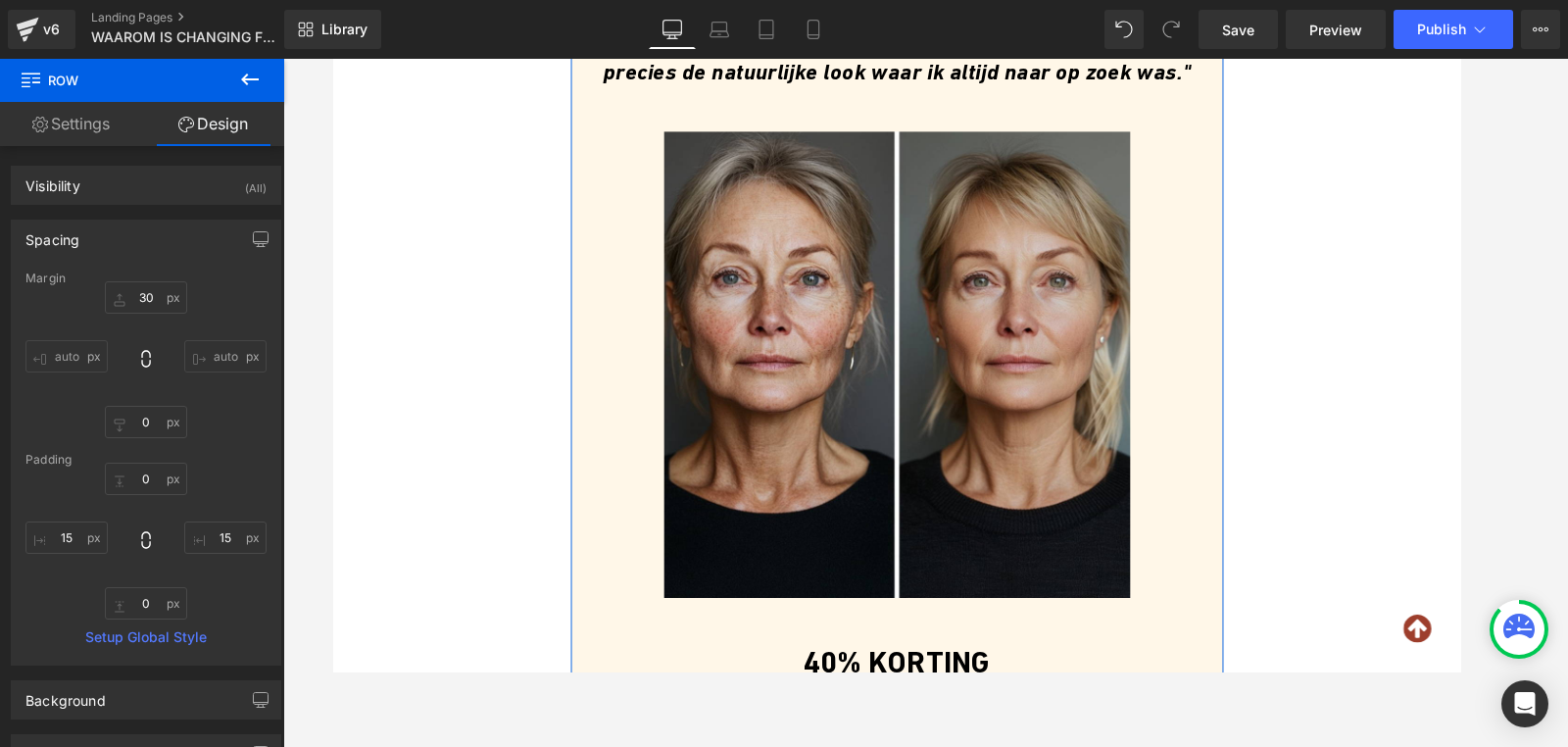 click at bounding box center (925, 380) 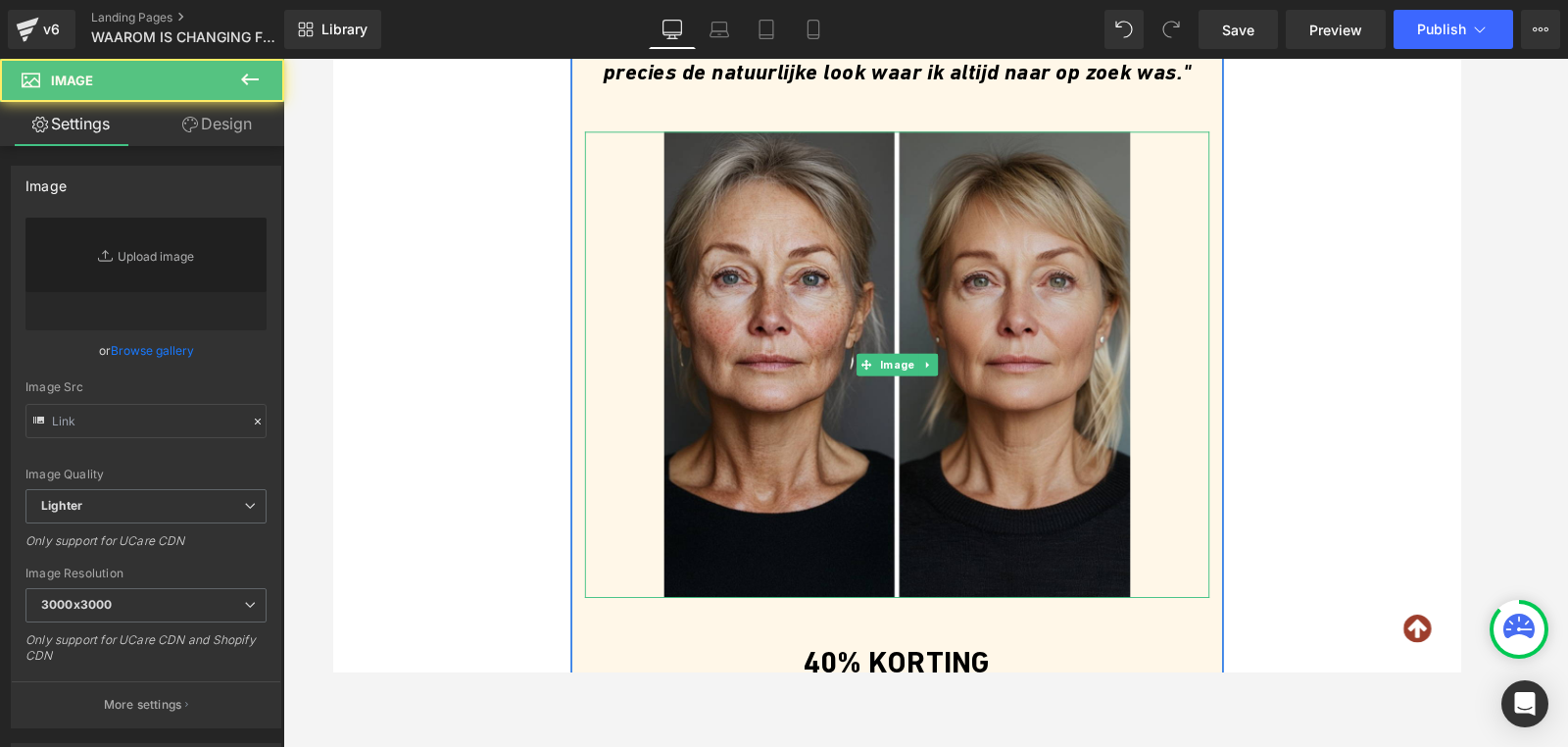 type on "https://ucarecdn.com/84961479-4ddf-42a9-a980-3044f4cb5003/-/format/auto/-/preview/3000x3000/-/quality/lighter/DE%20BESTE%20FOUNDATION%20VOOR%20DE%20RIJPERE%20HUID...%20WIJ%20HEBBEN%20ZE%20ALLEMAAL%20GETEST!%20_47_.png" 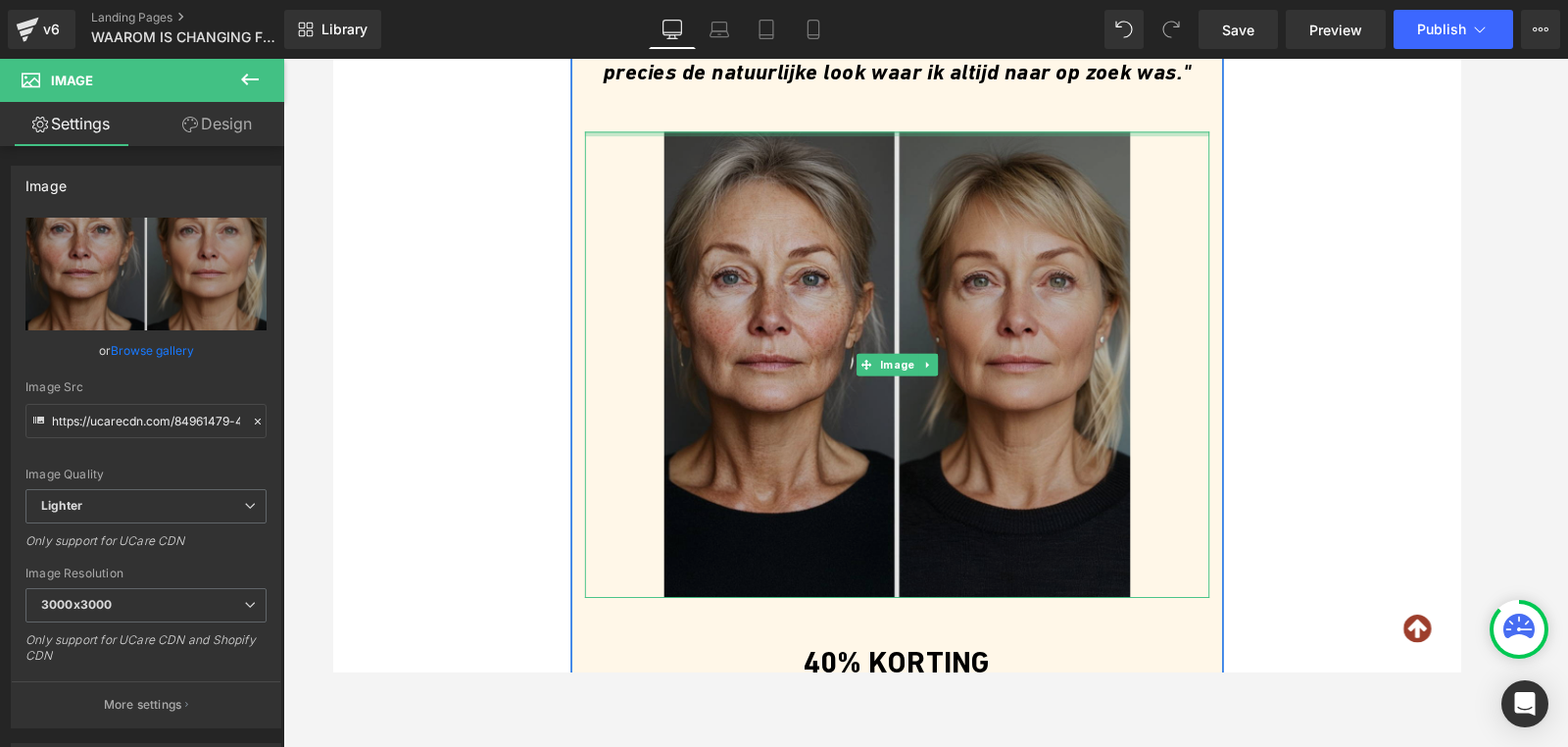 click at bounding box center (925, 137) 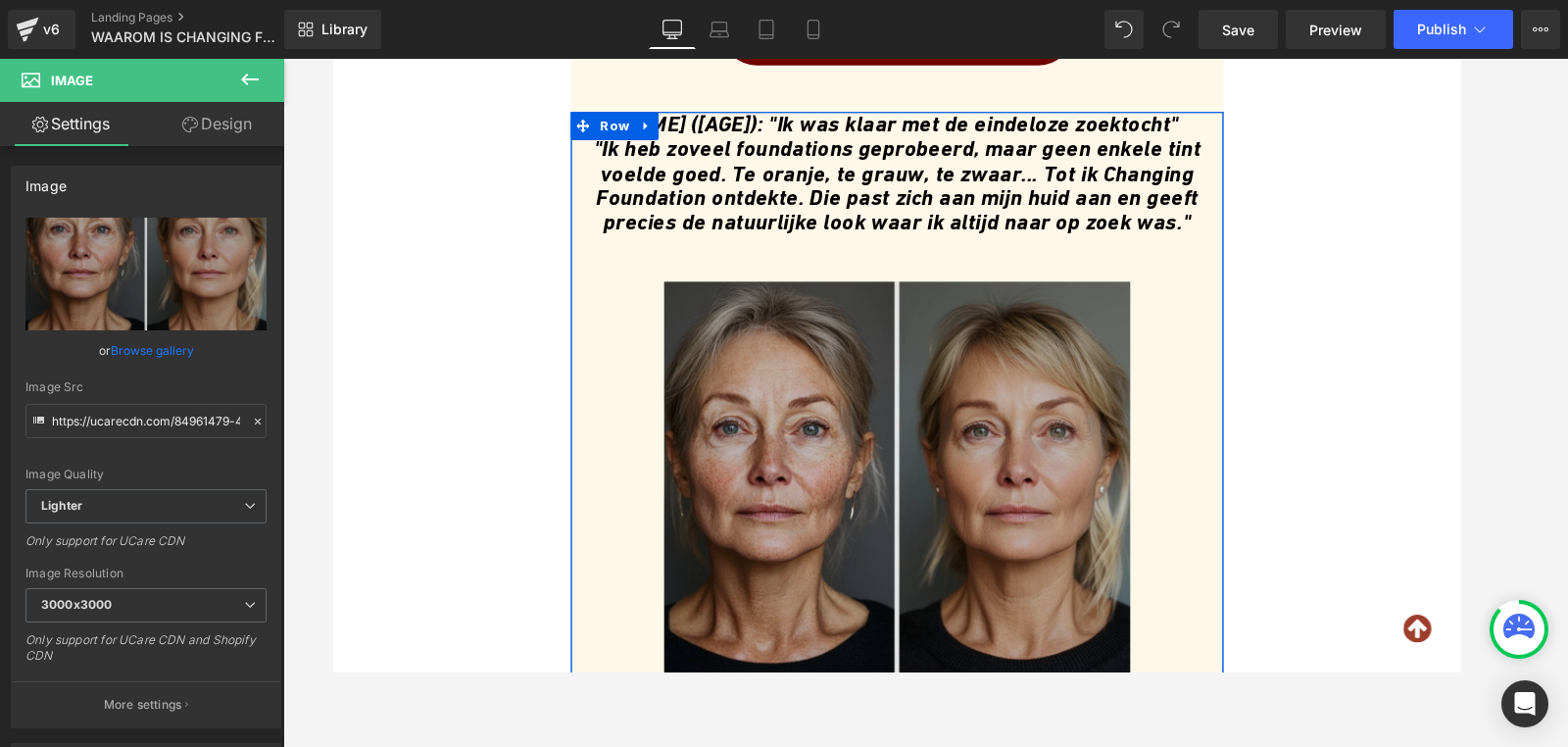 scroll, scrollTop: 1594, scrollLeft: 0, axis: vertical 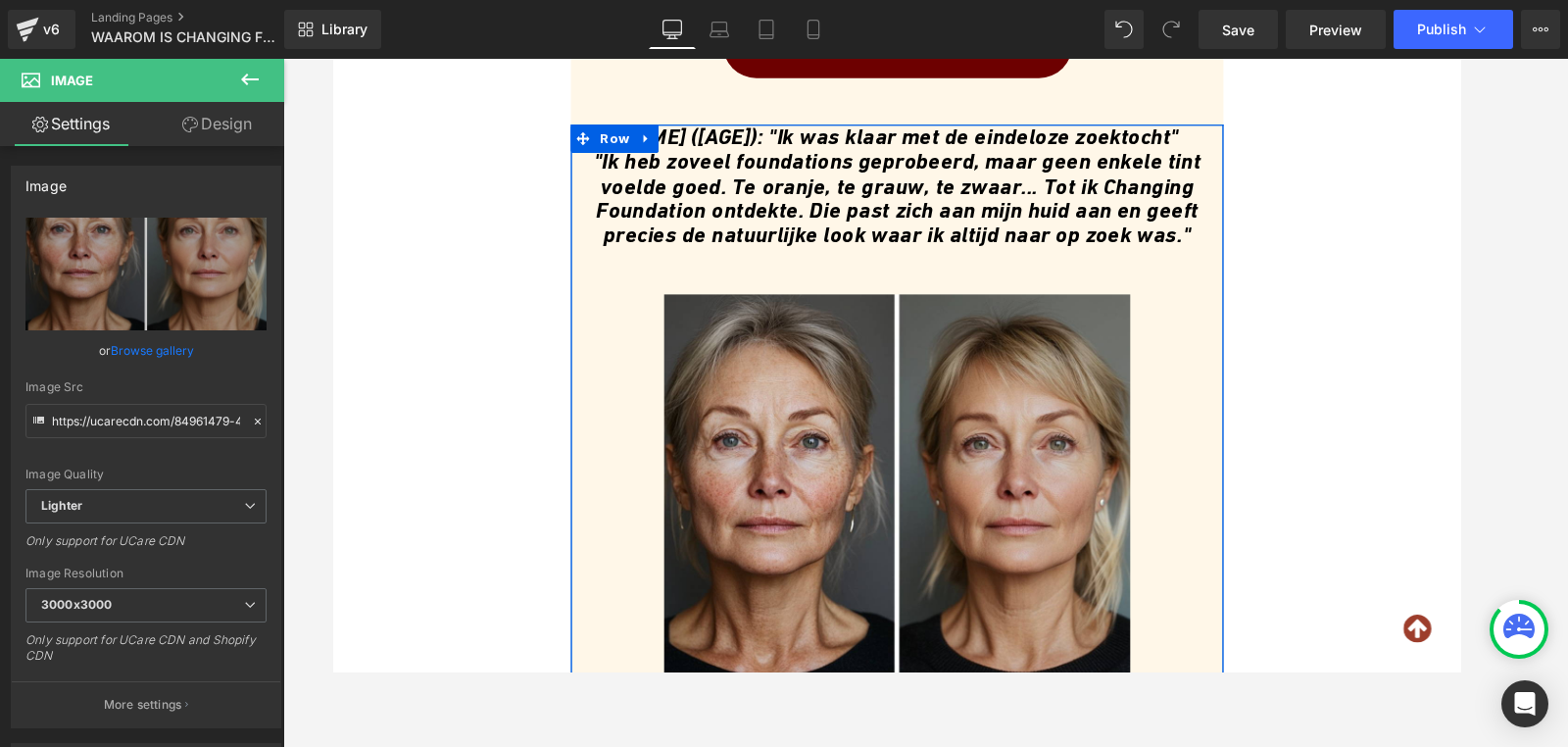 click on ""Ik heb zoveel foundations geprobeerd, maar geen enkele tint voelde goed. Te oranje, te grauw, te zwaar... Tot ik Changing Foundation ontdekte. Die past zich aan mijn huid aan en geeft precies de natuurlijke look waar ik altijd naar op zoek was."" at bounding box center [925, 205] 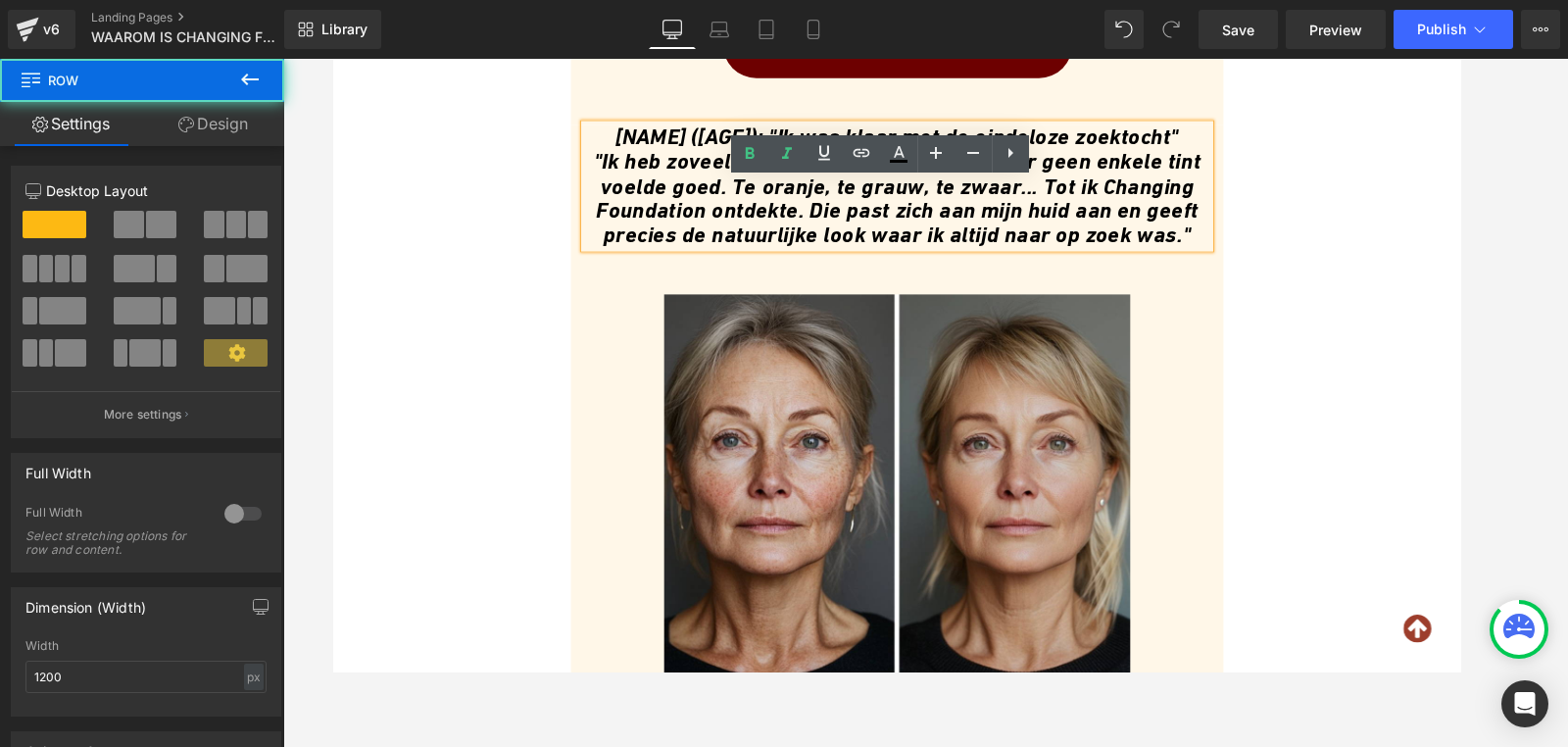 click on "[NAME] ([AGE]): "Ik was klaar met de eindeloze zoektocht"  "Ik heb zoveel foundations geprobeerd, maar geen enkele tint voelde goed. Te oranje, te grauw, te zwaar... Tot ik Changing Foundation ontdekte. Die past zich aan mijn huid aan en geeft precies de natuurlijke look waar ik altijd naar op zoek was." Heading         Image         40% KORTING Heading         CODE: ZOMER10 VOOR 10% EXTRA Heading         BEKIJK CHANGING FOUNDATION Button" at bounding box center (925, 577) 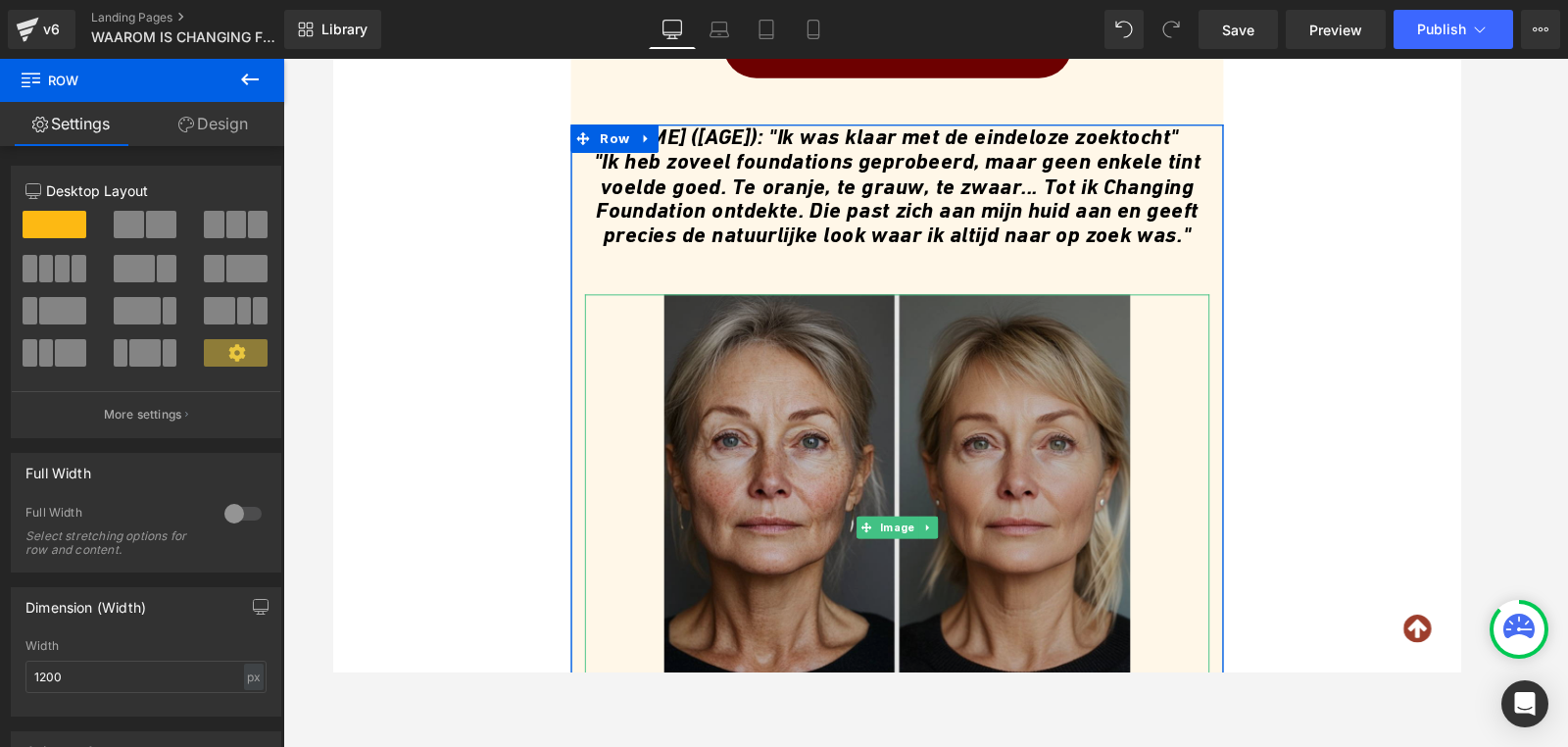 click at bounding box center (925, 552) 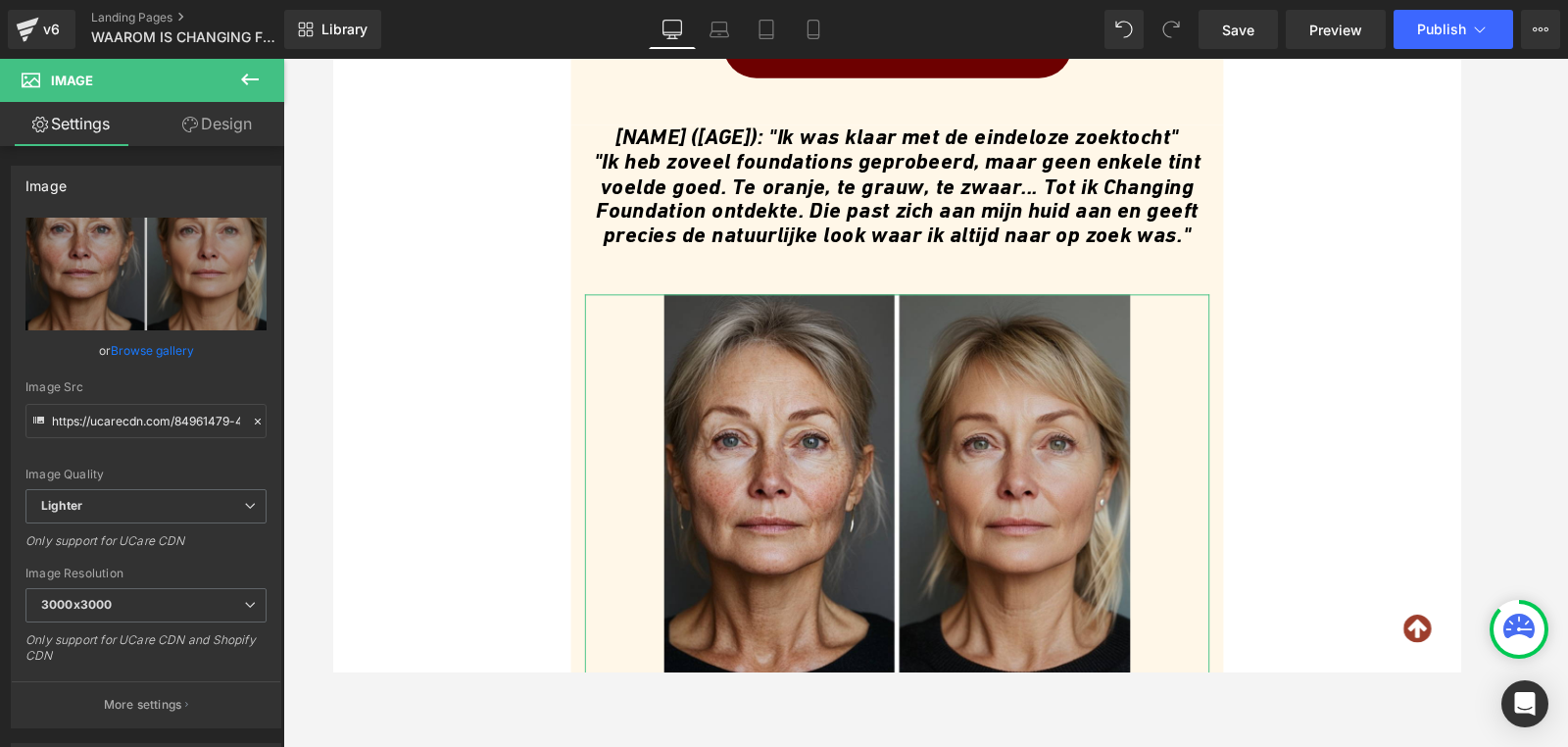 click on "Design" at bounding box center (217, 124) 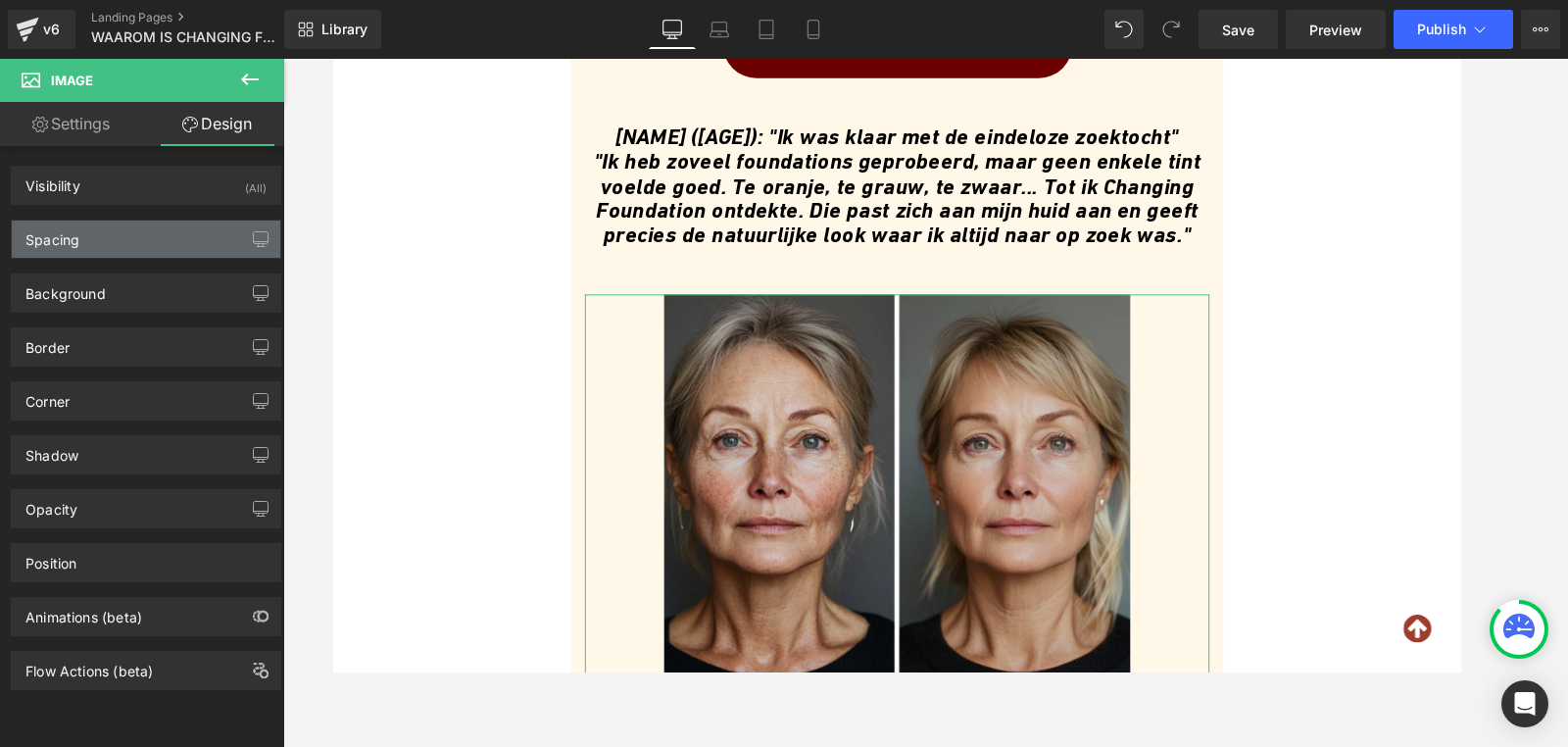 click on "Spacing" at bounding box center (146, 239) 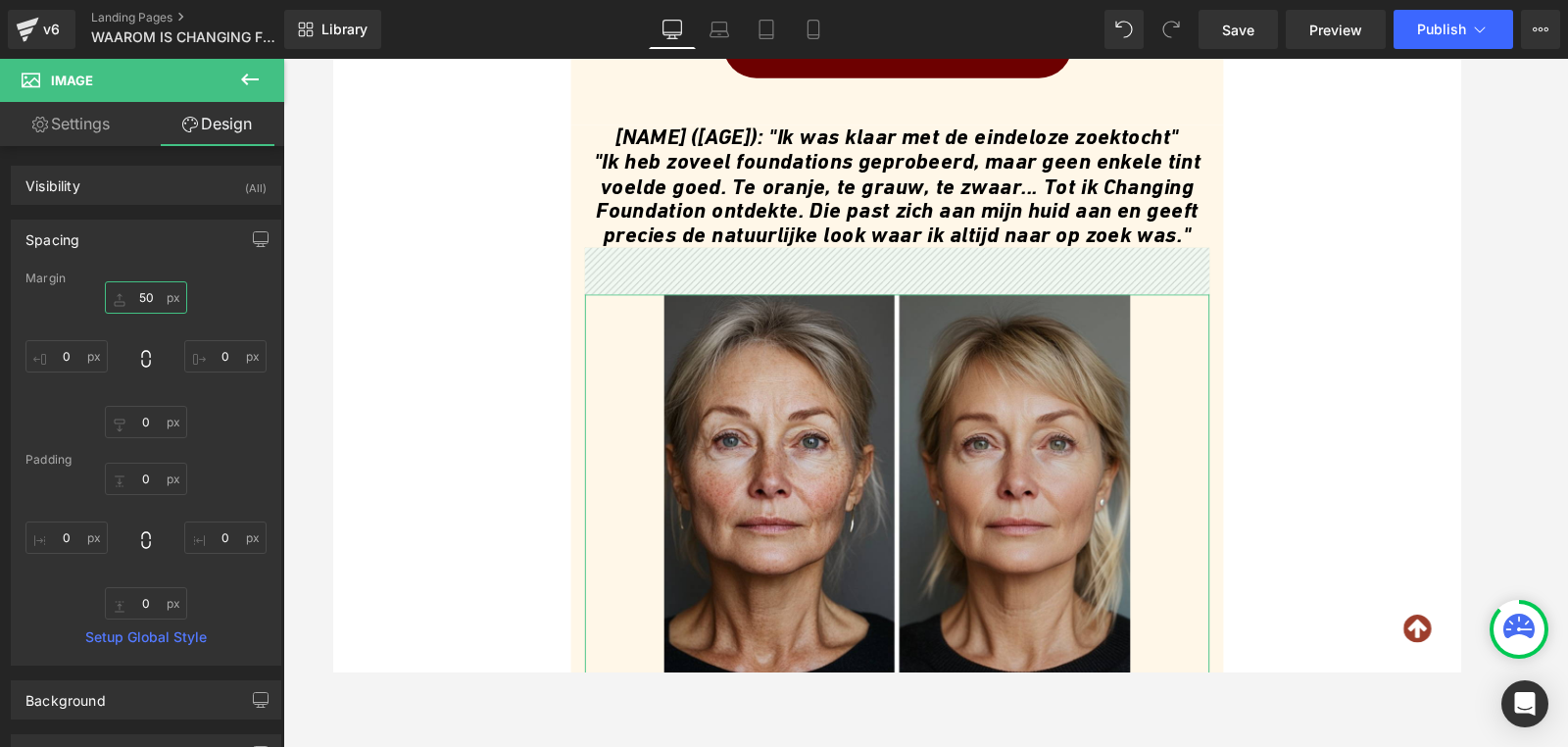 click on "50" at bounding box center (146, 297) 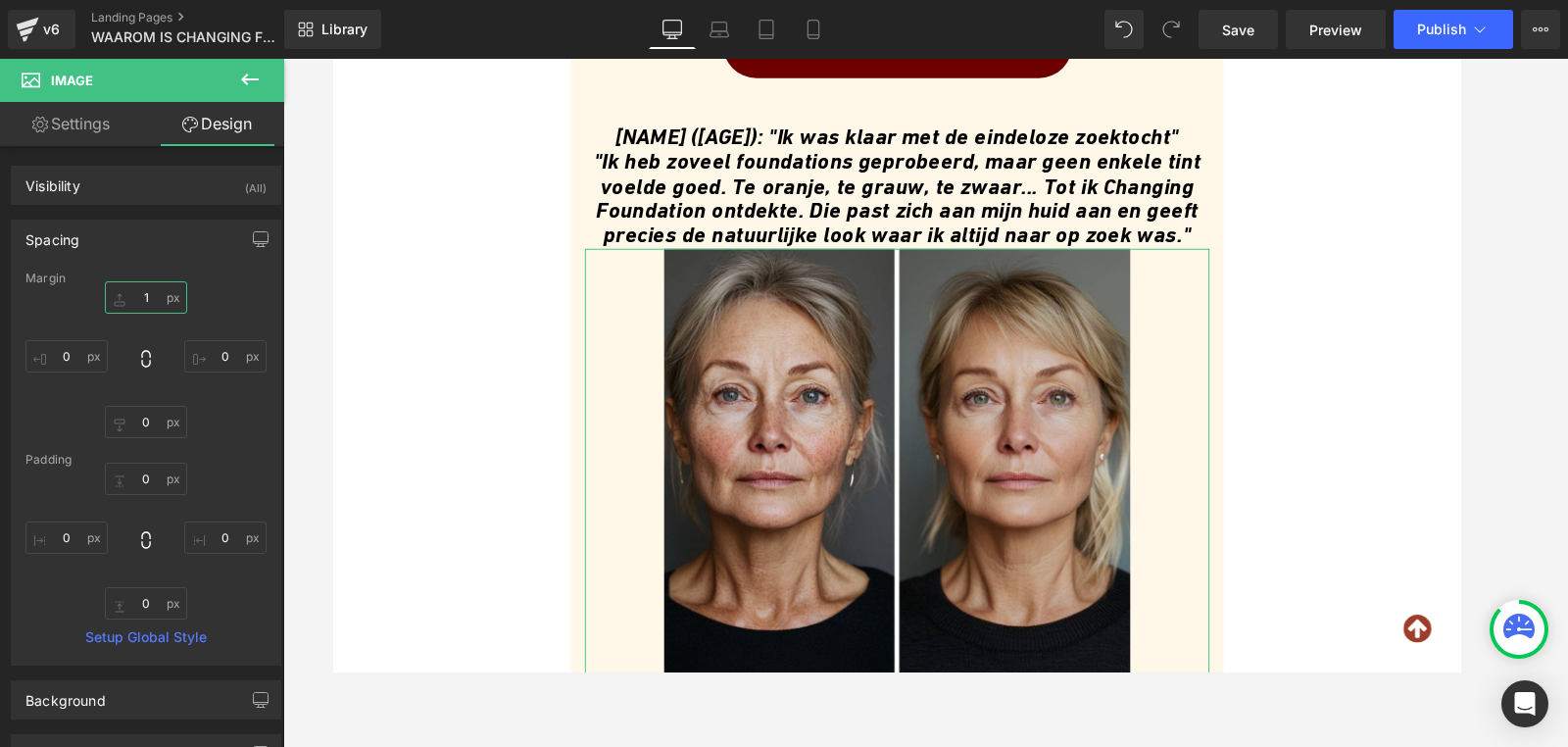 type on "15" 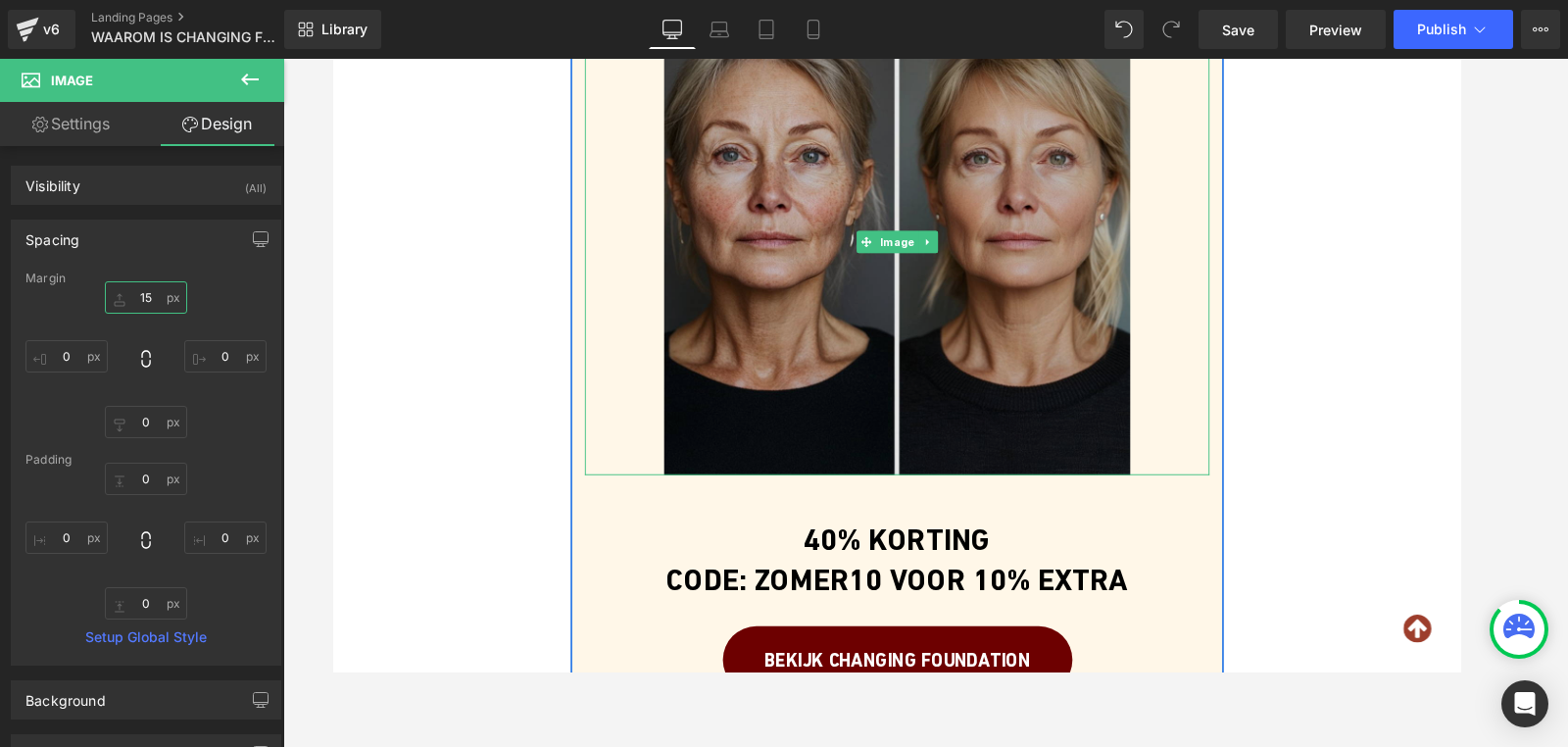 scroll, scrollTop: 1894, scrollLeft: 0, axis: vertical 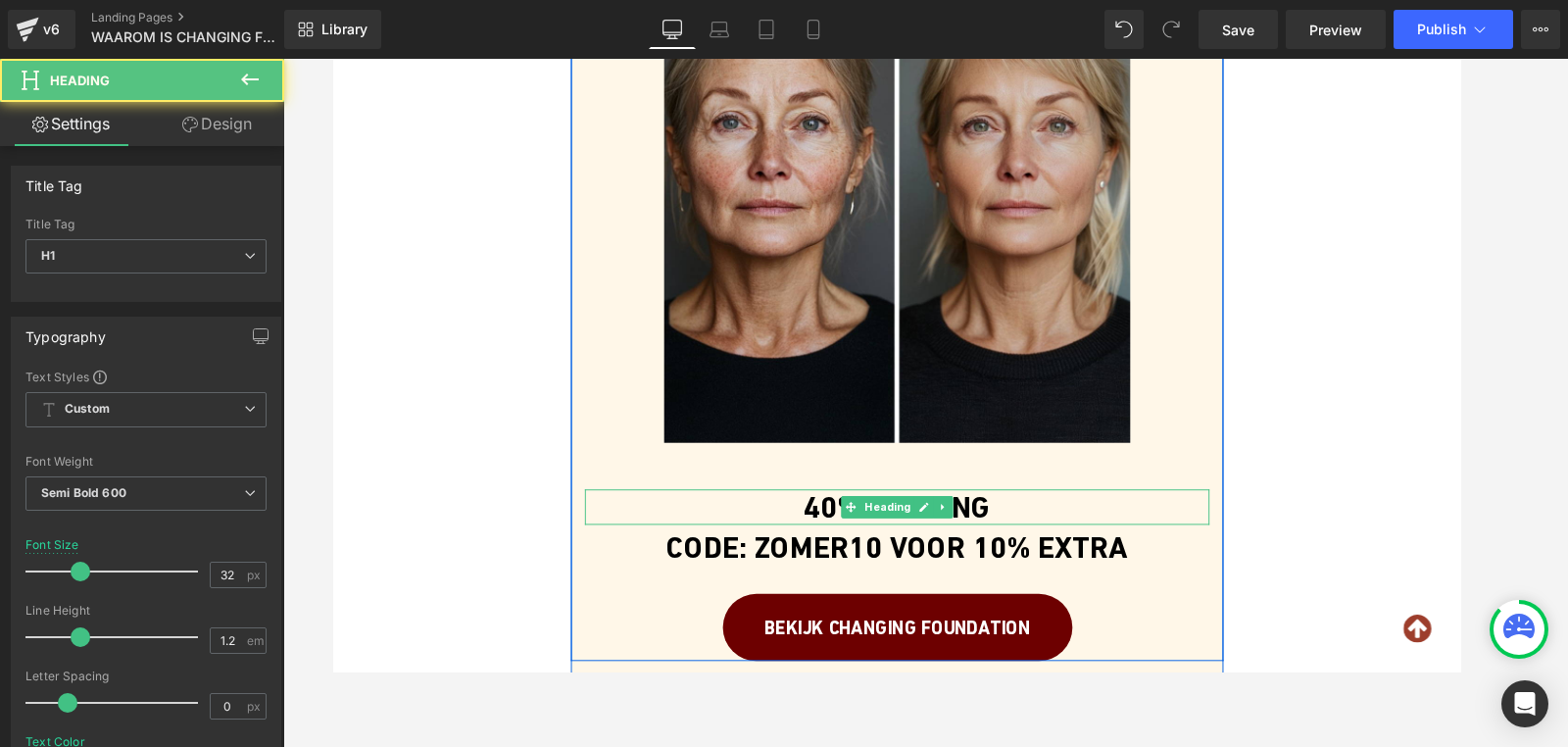 click on "40% KORTING" at bounding box center (925, 530) 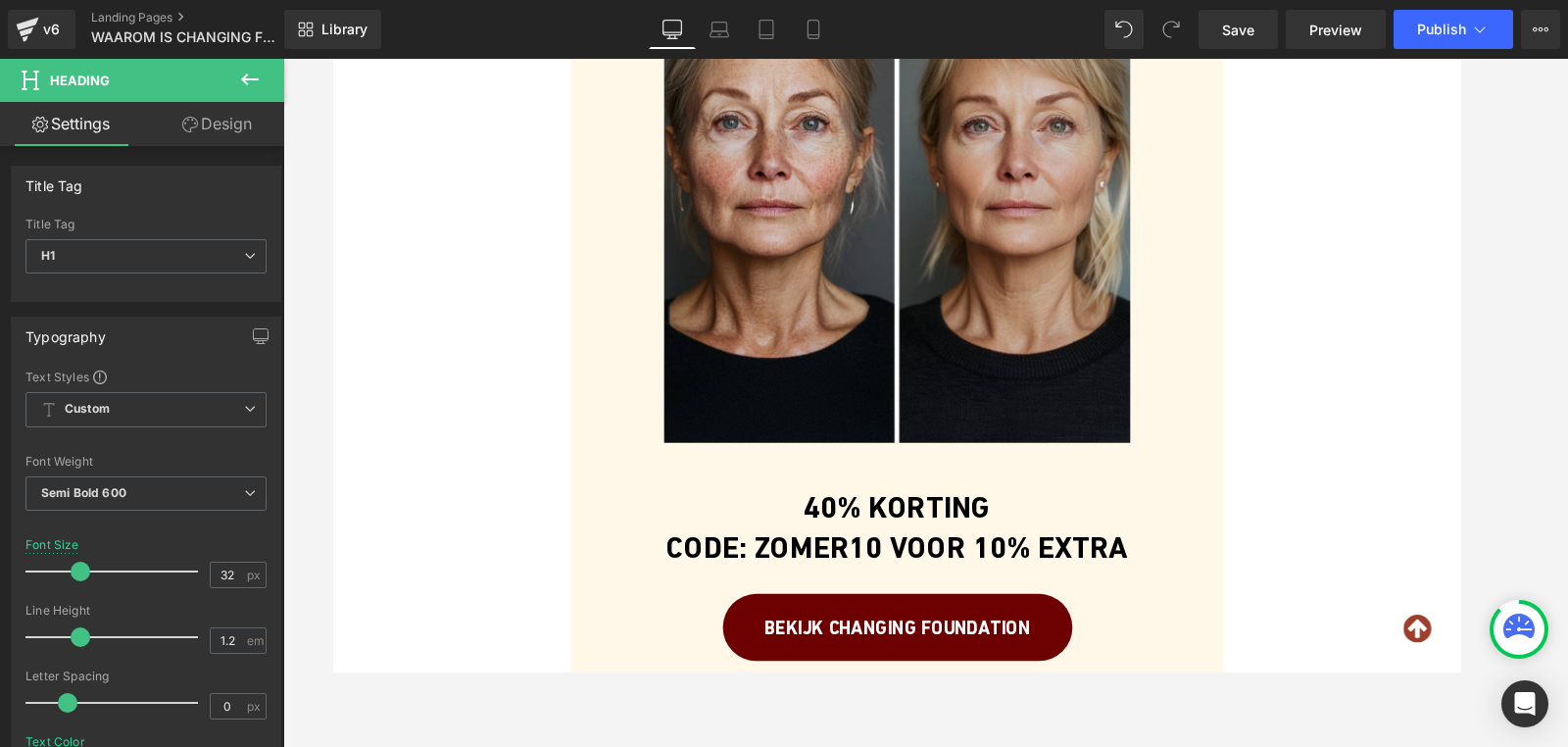click on "Design" at bounding box center [217, 124] 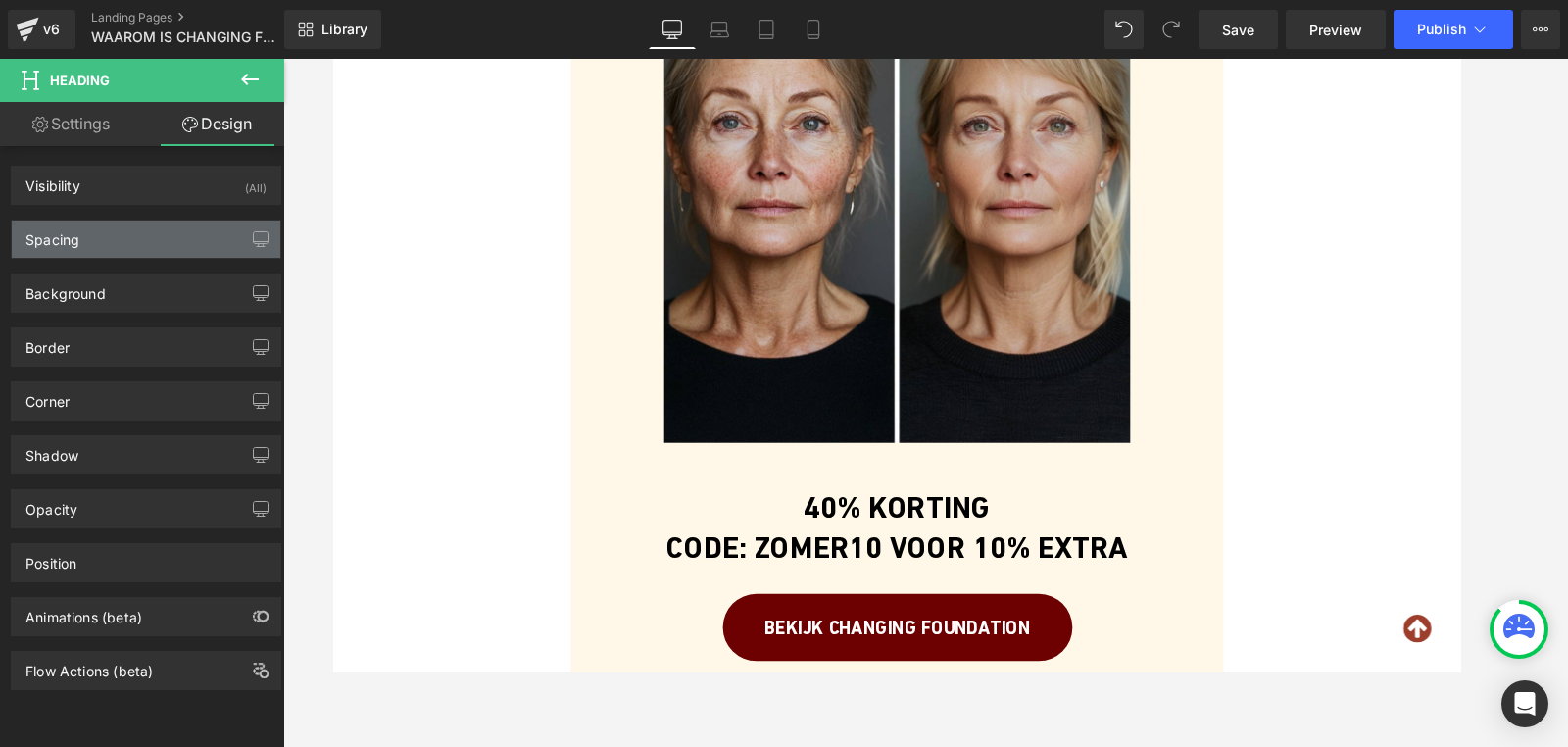 type on "50" 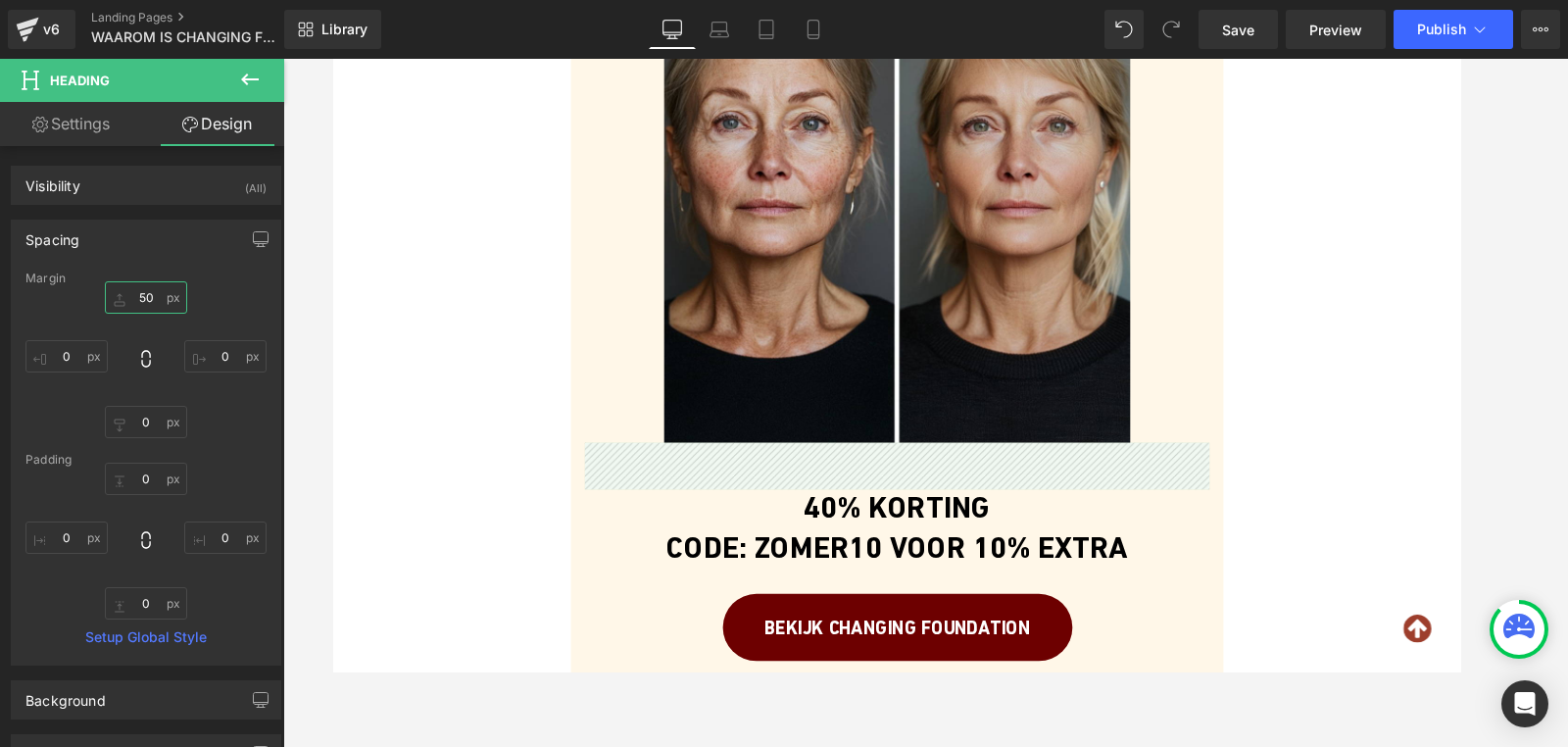 click on "50" at bounding box center [146, 297] 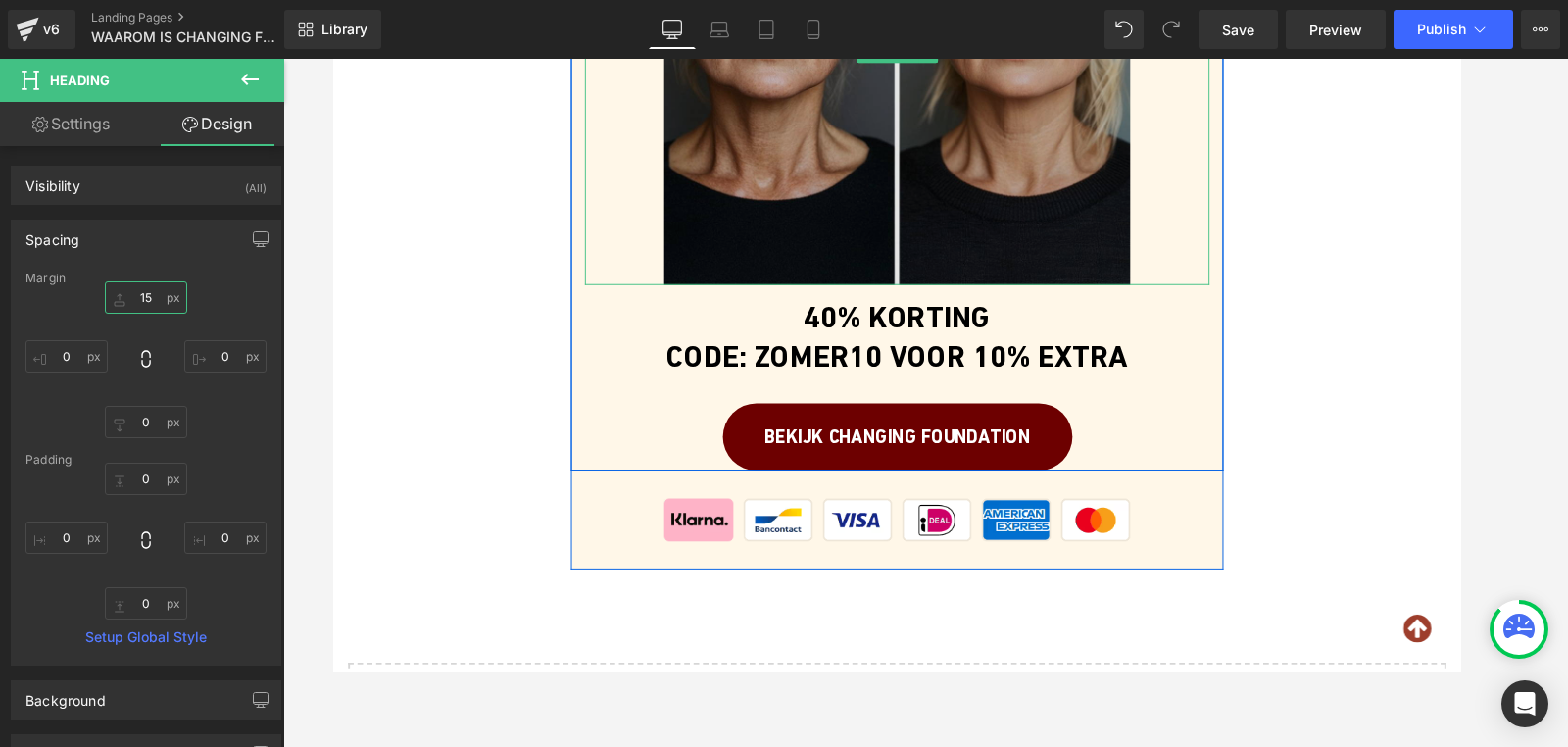 scroll, scrollTop: 2064, scrollLeft: 0, axis: vertical 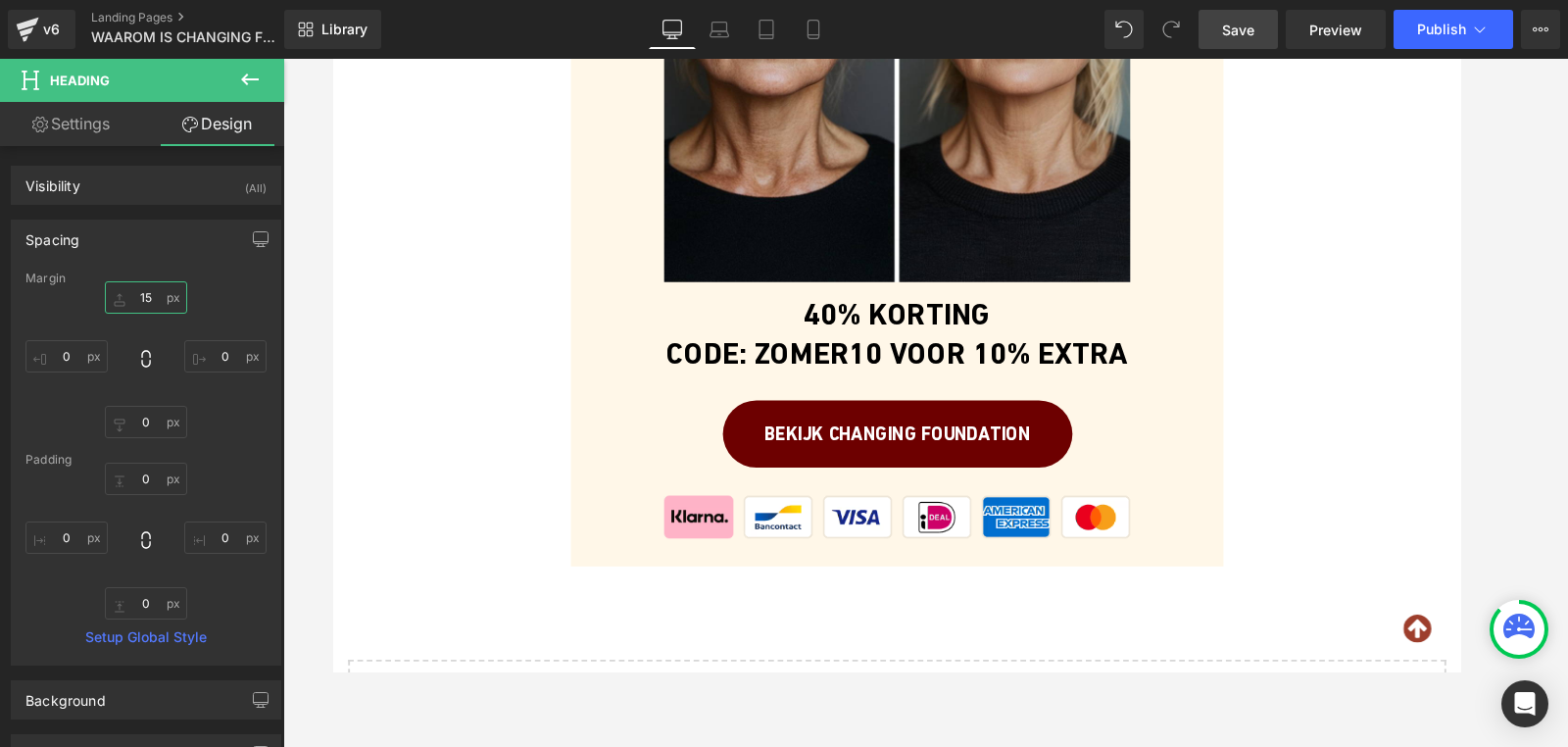 type on "15" 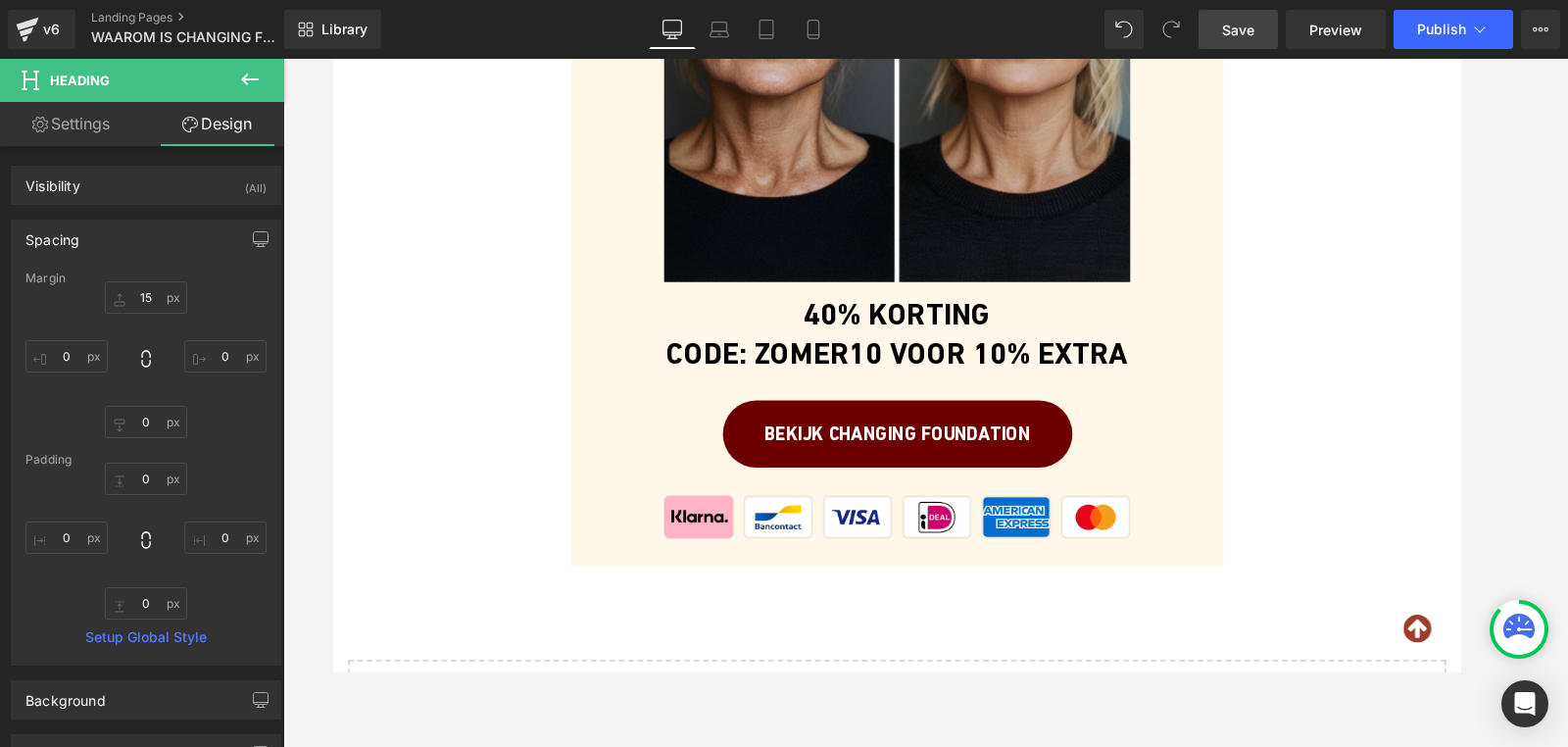 click on "Save" at bounding box center (1238, 29) 